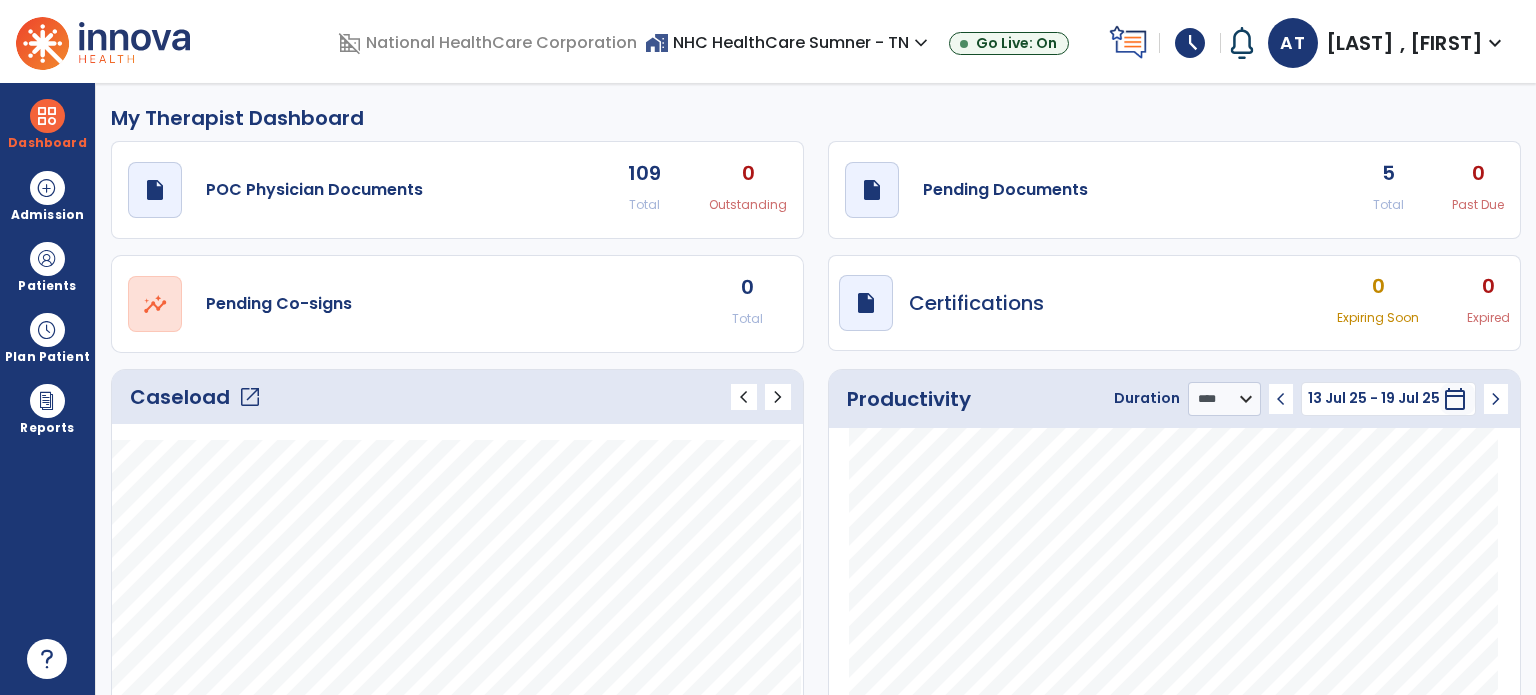 select on "****" 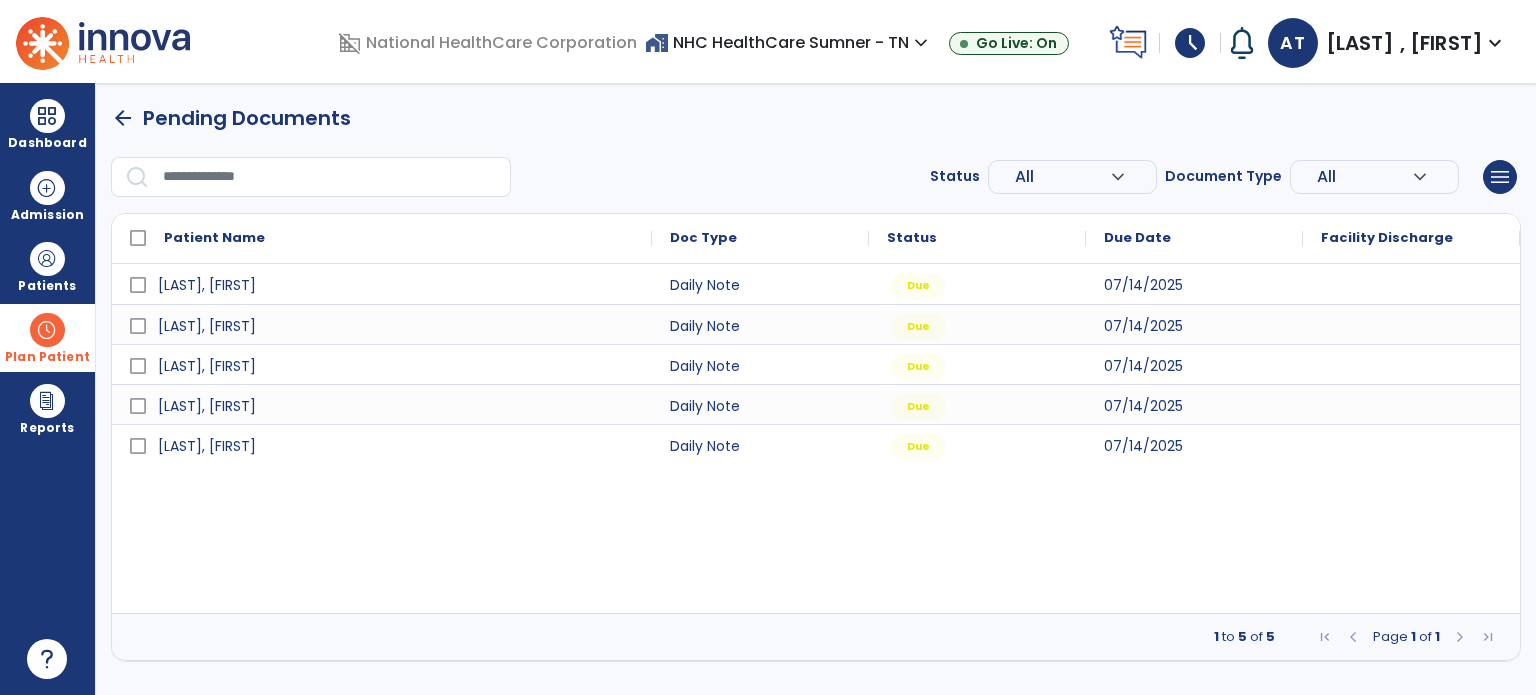 click at bounding box center (47, 330) 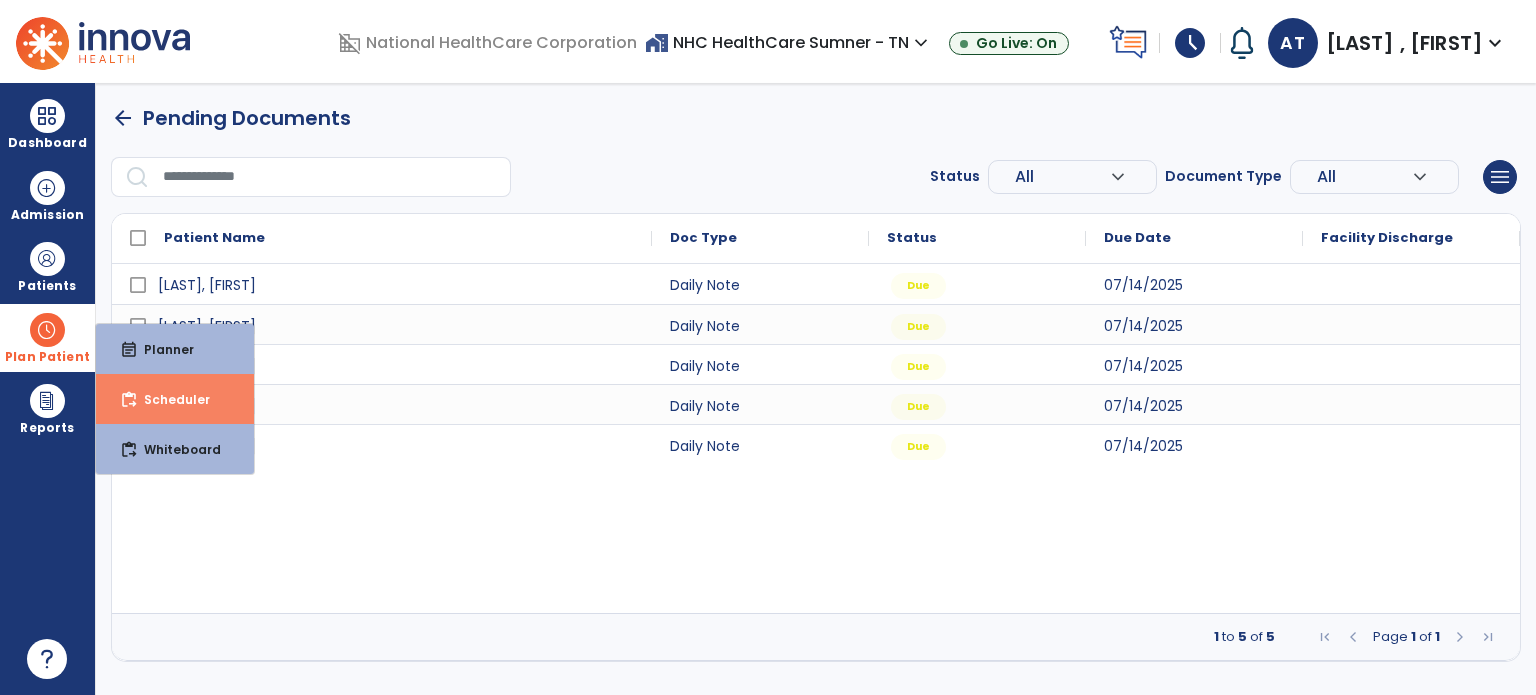 click on "Scheduler" at bounding box center (169, 399) 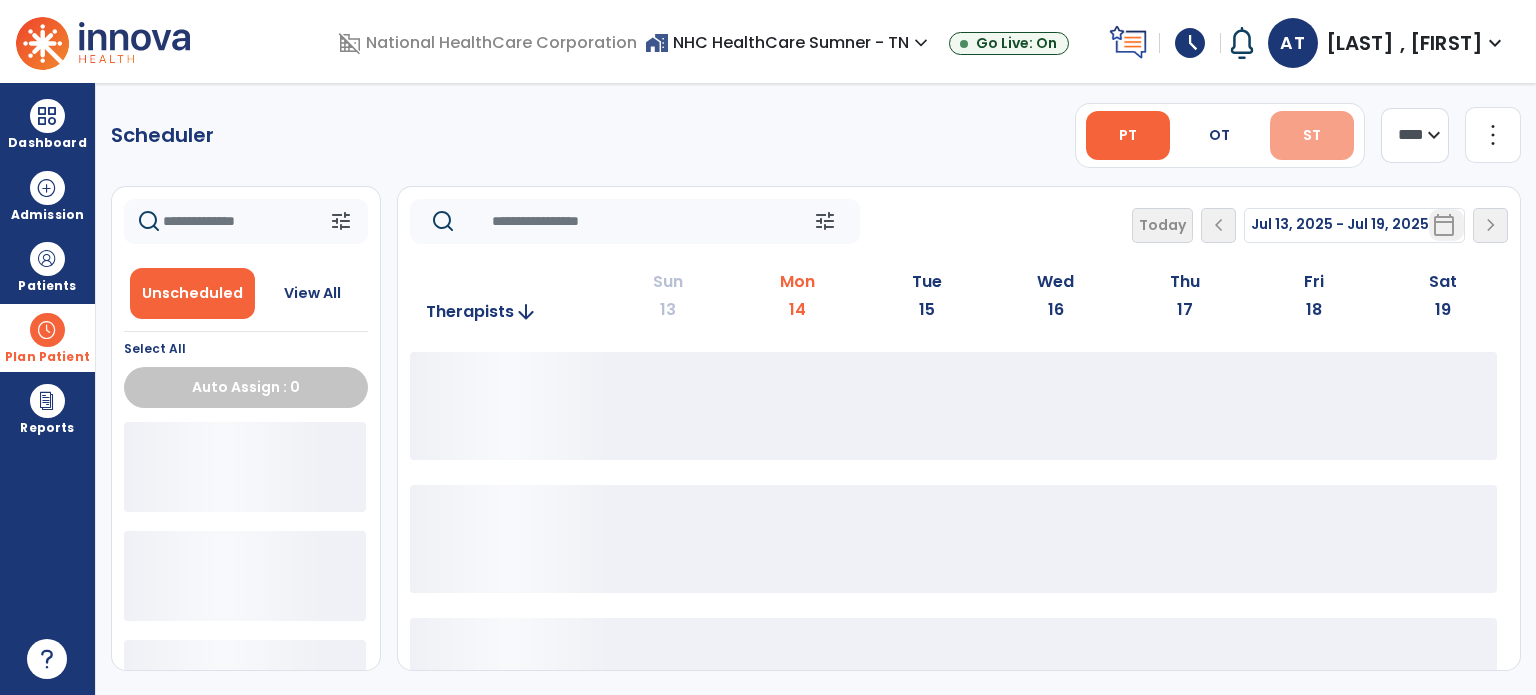 click on "ST" at bounding box center (1312, 135) 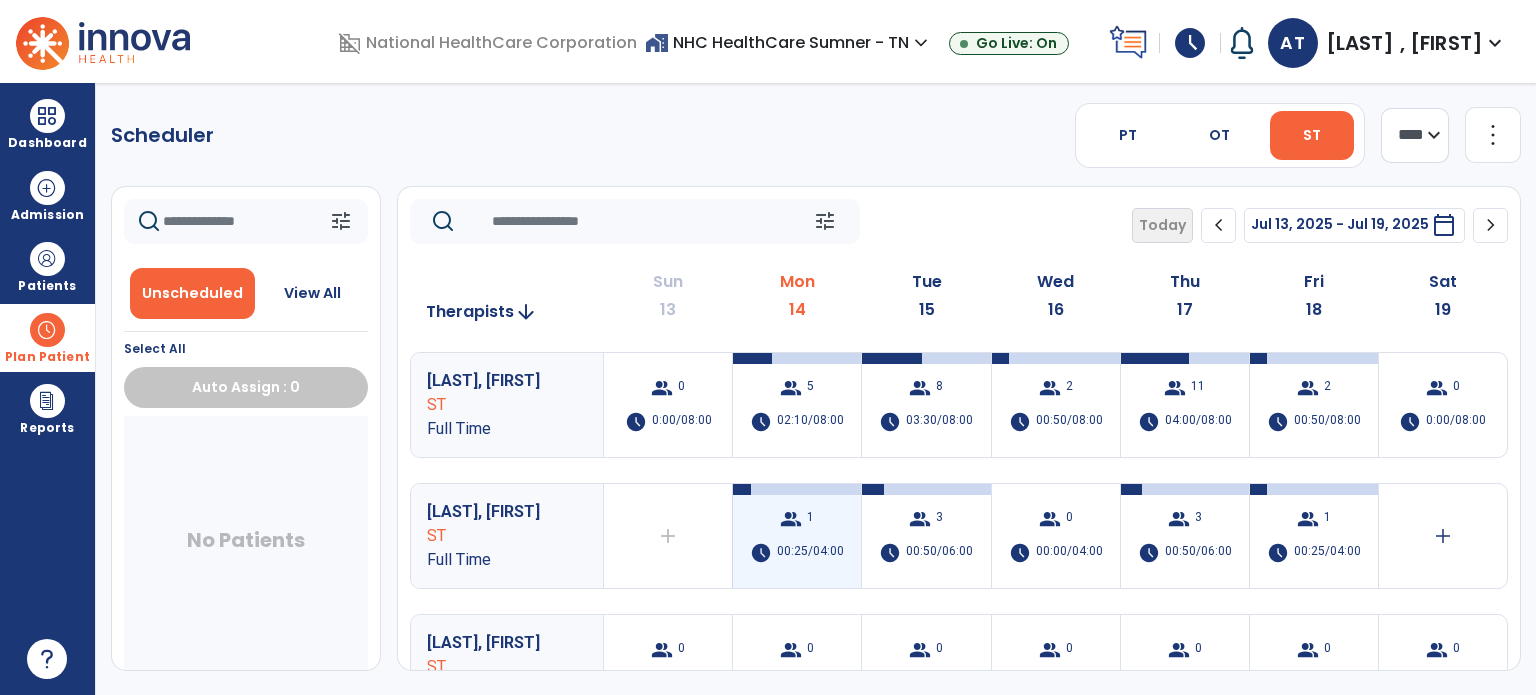 click on "group  1  schedule  00:25/04:00" at bounding box center [797, 536] 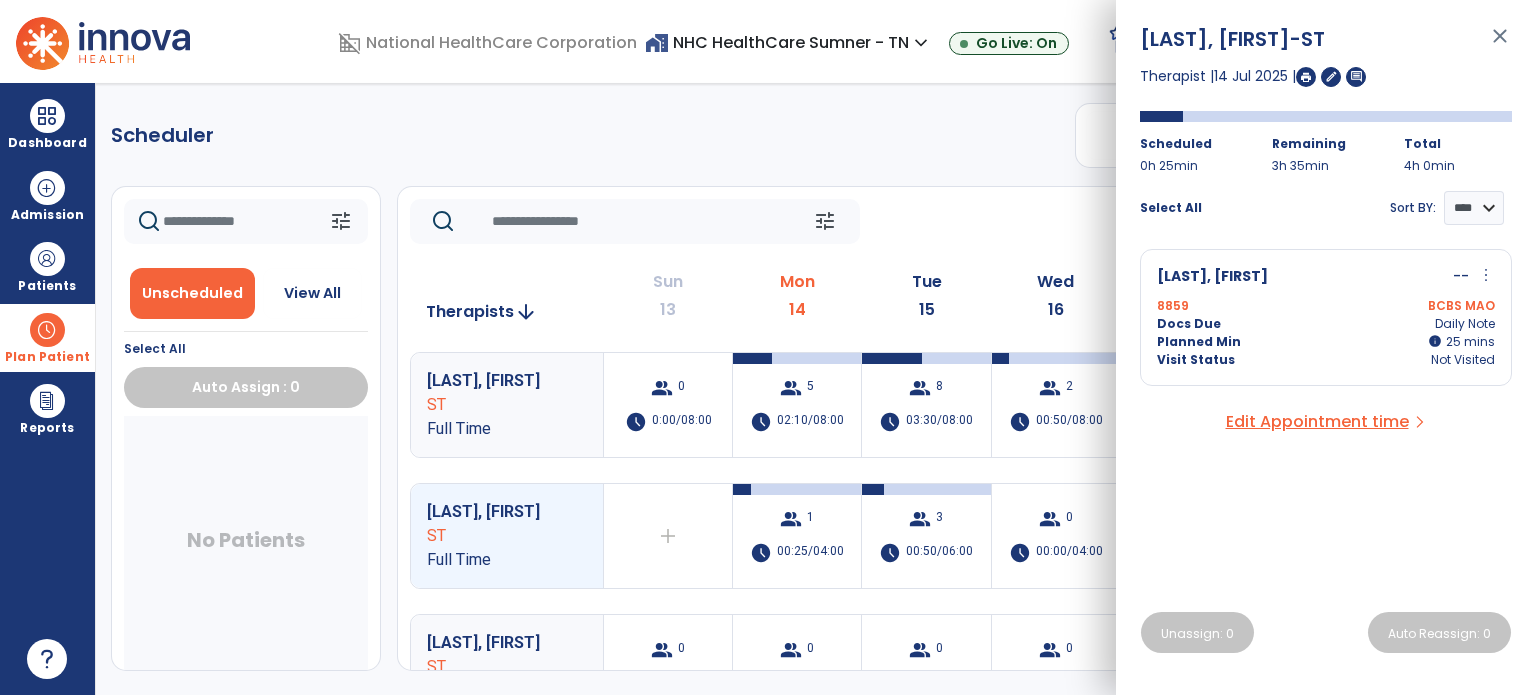 click on "[LAST], [FIRST] -- more_vert edit Edit Session alt_route Split Minutes [NUMBER] BCBS MAO Docs Due Daily Note Planned Min info 25 I 25 mins Visit Status Not Visited" at bounding box center [1326, 317] 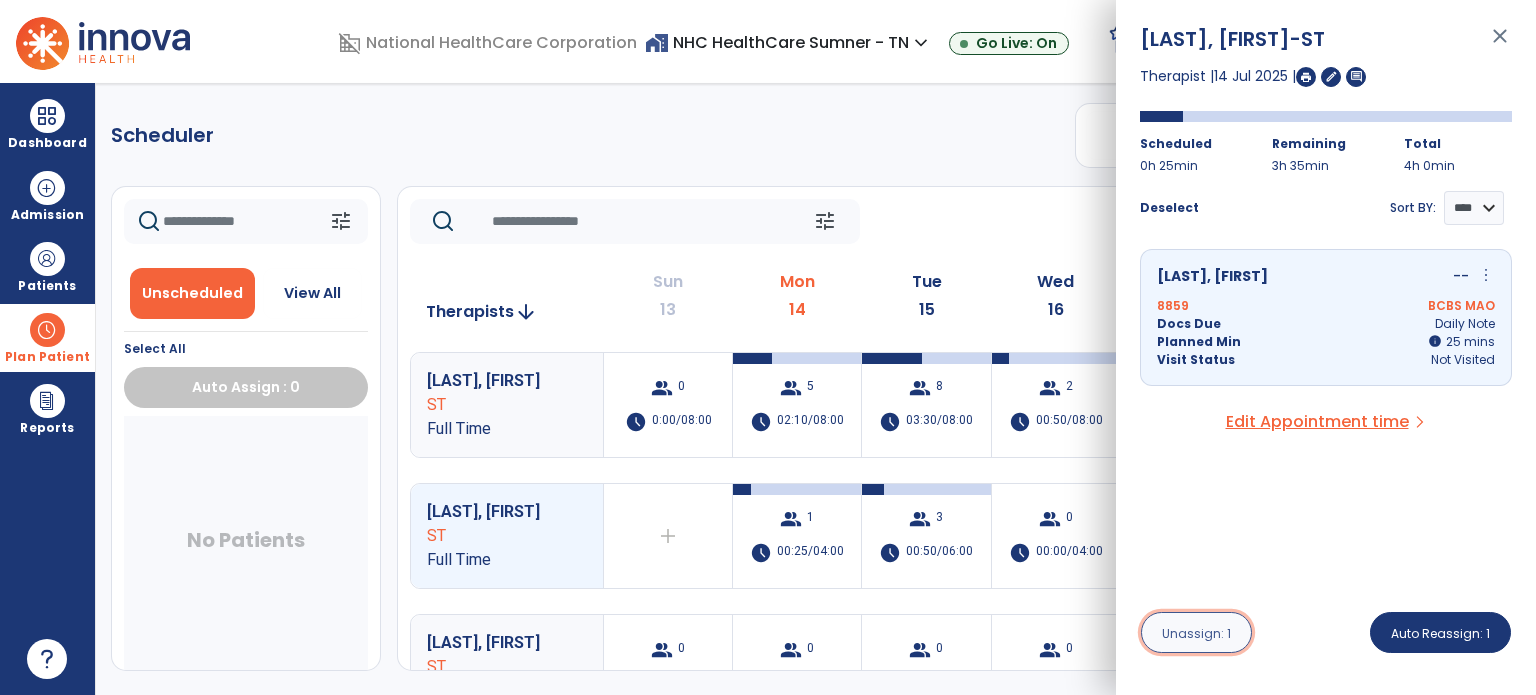 click on "Unassign: 1" at bounding box center [1196, 632] 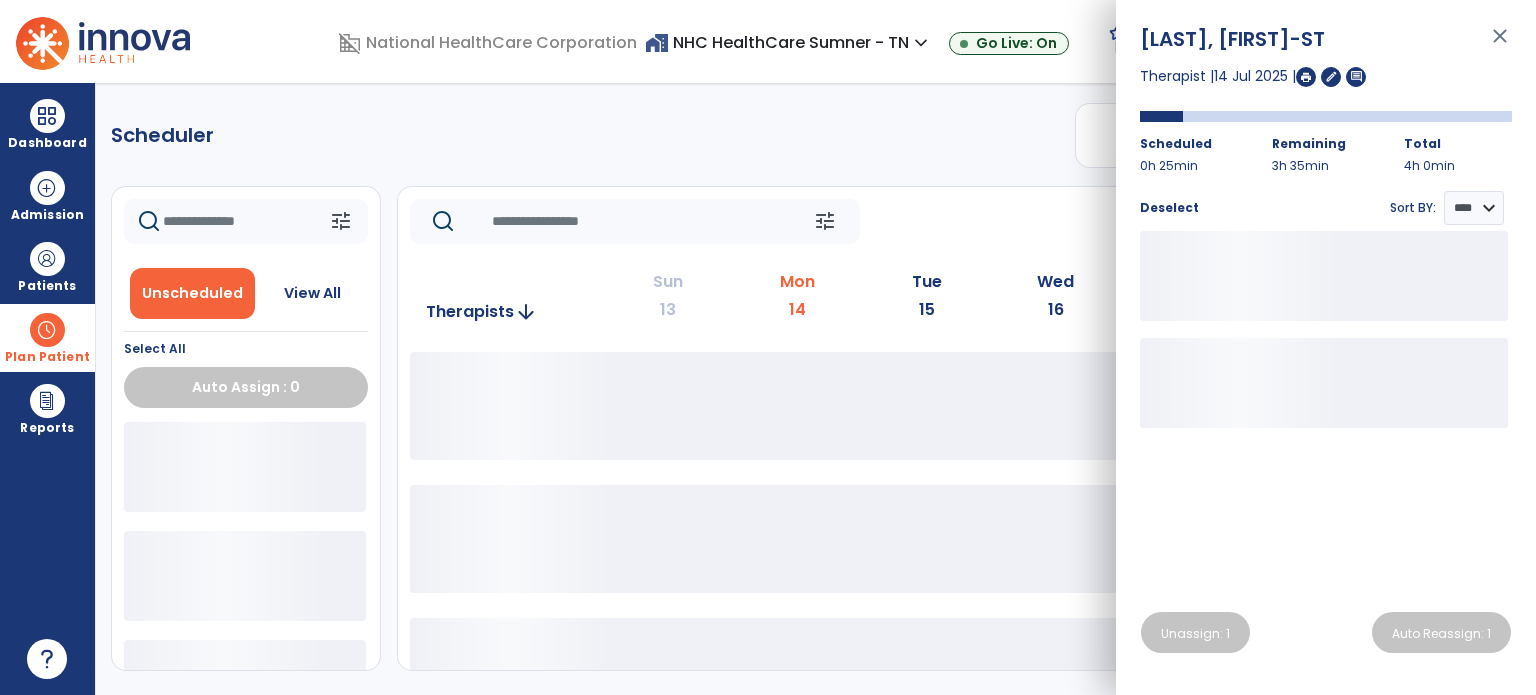 click on "close" at bounding box center [1500, 45] 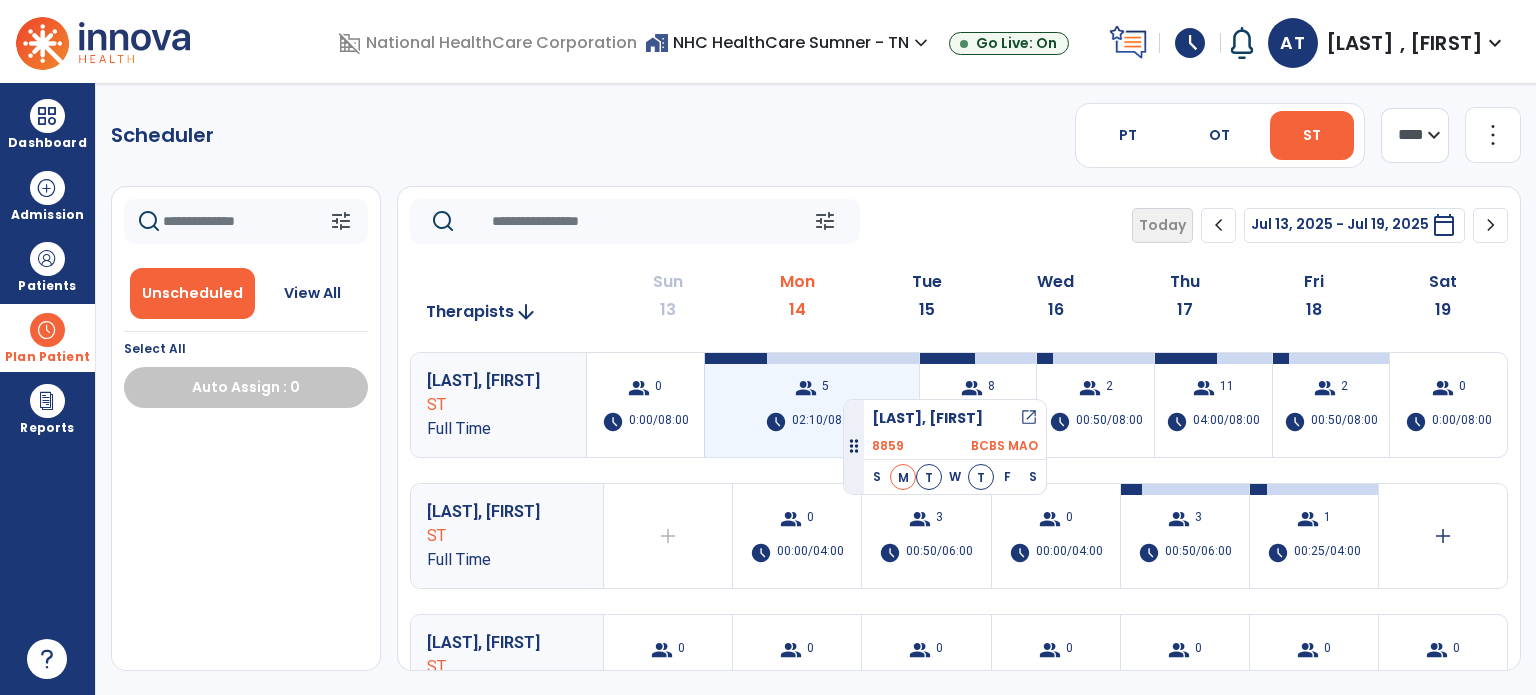 drag, startPoint x: 226, startPoint y: 445, endPoint x: 843, endPoint y: 391, distance: 619.3585 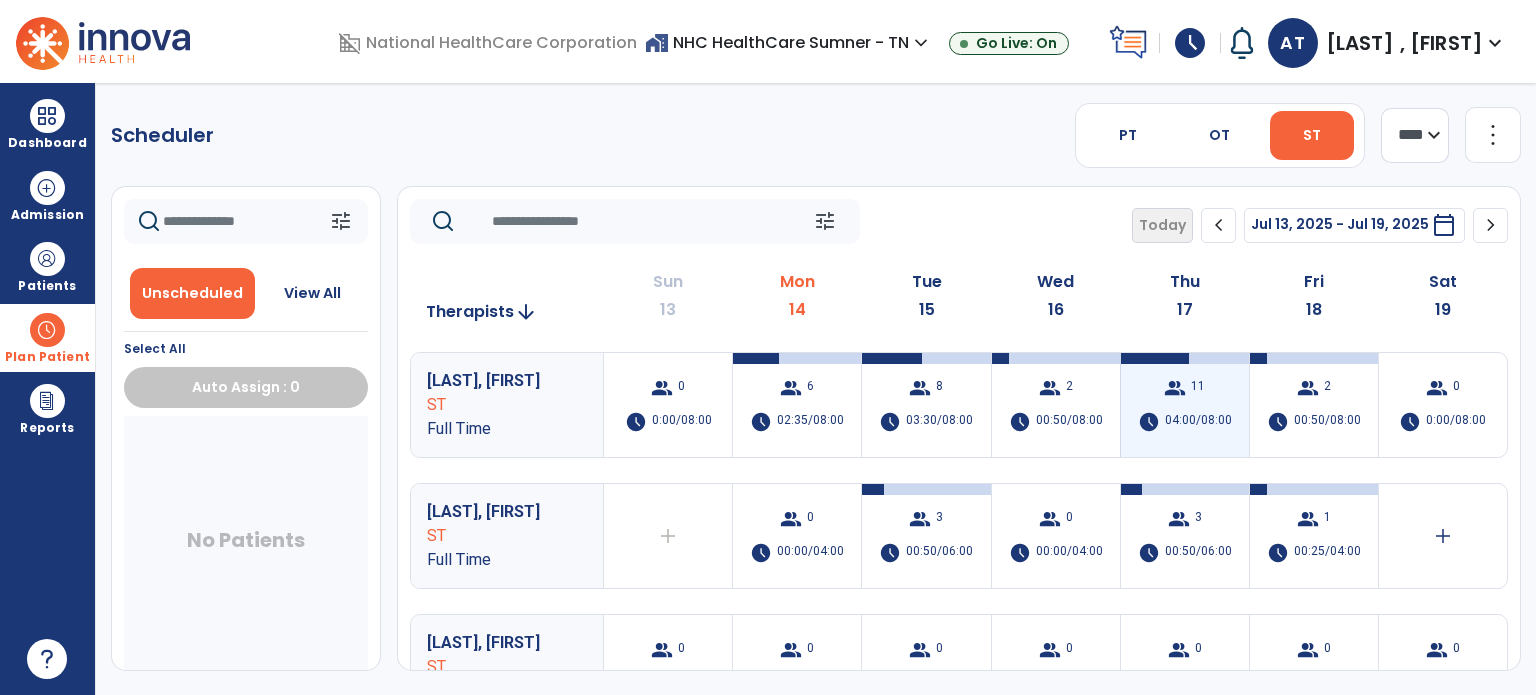 click on "group  11  schedule  [TIME]/[TIME]" at bounding box center (1185, 405) 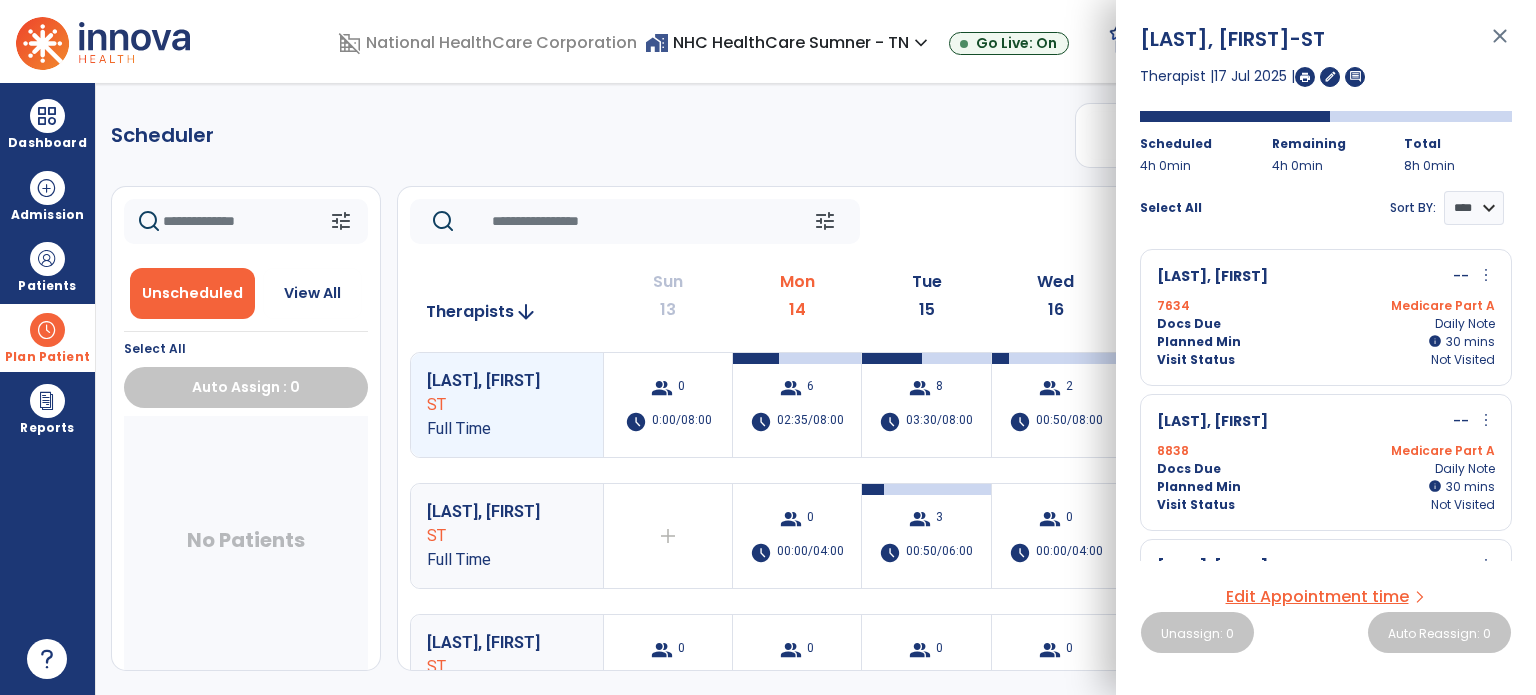 click on "Docs Due Daily Note" at bounding box center [1326, 324] 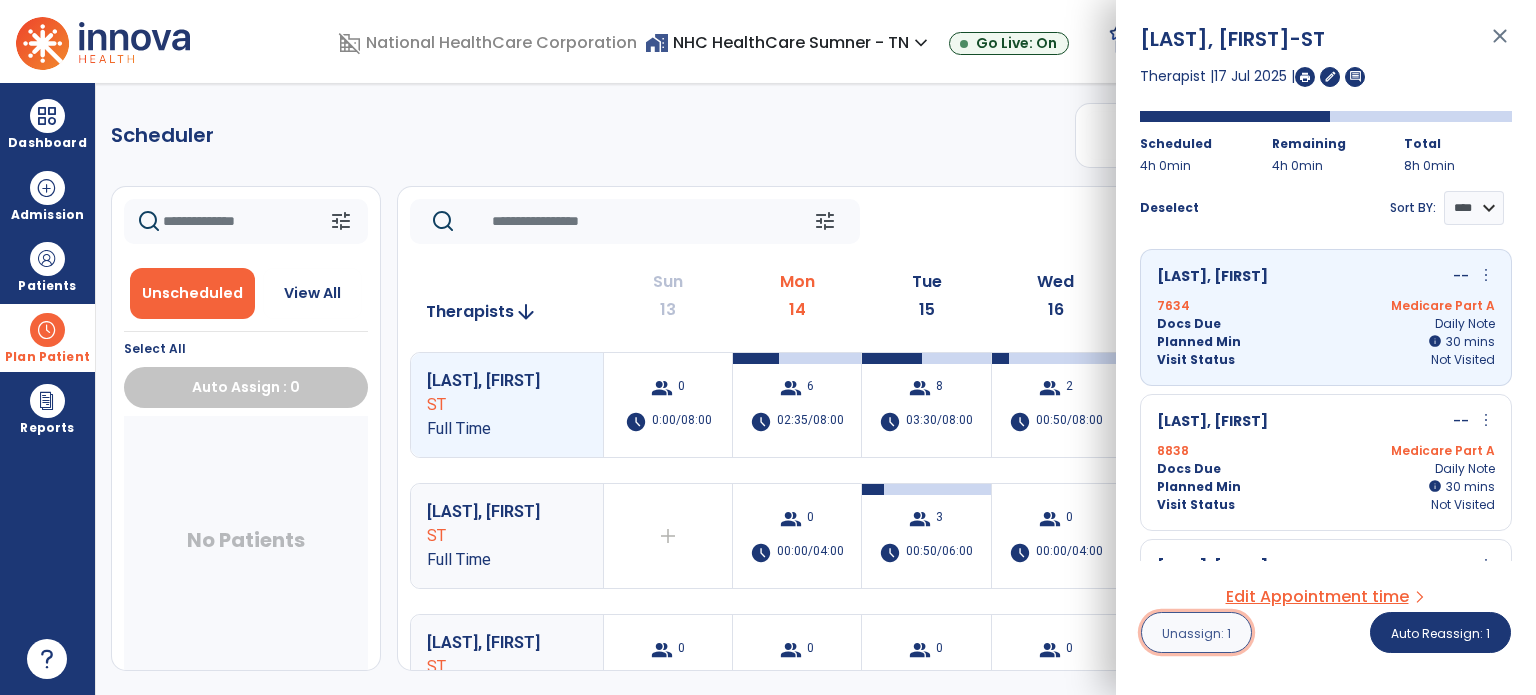 click on "Unassign: 1" at bounding box center [1196, 633] 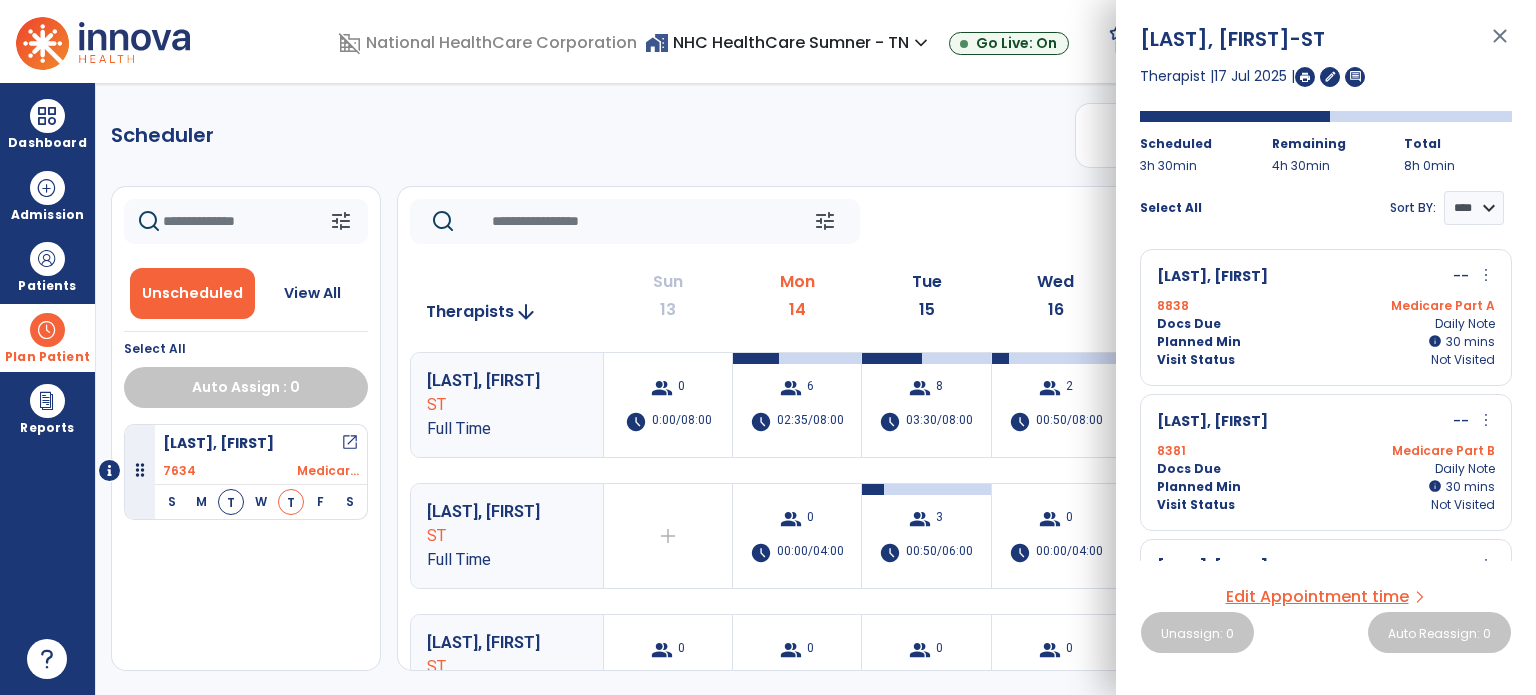 click on "[LAST], [FIRST] -- more_vert edit Edit Session alt_route Split Minutes 8838 Medicare Part A Docs Due Daily Note Planned Min info 30 I 30 mins Visit Status Not Visited" at bounding box center [1326, 317] 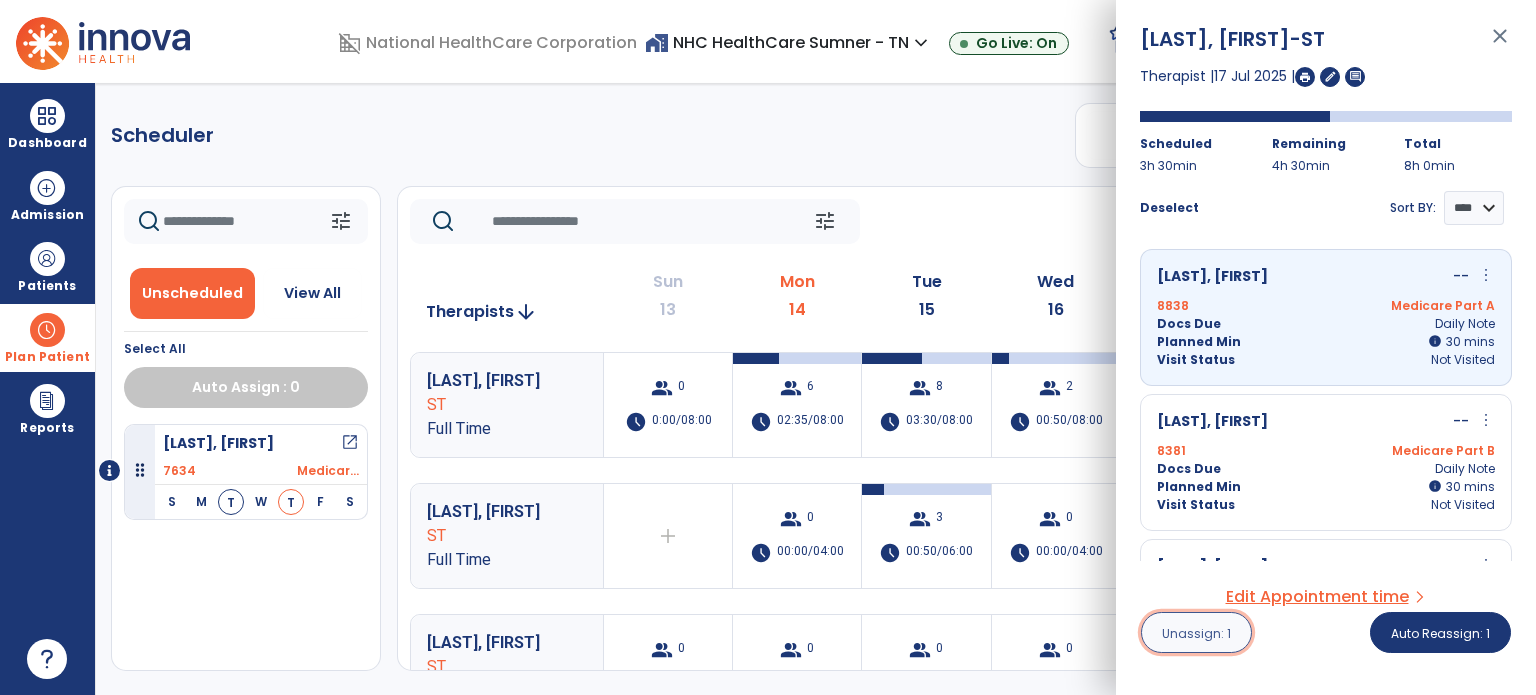 click on "Unassign: 1" at bounding box center [1196, 633] 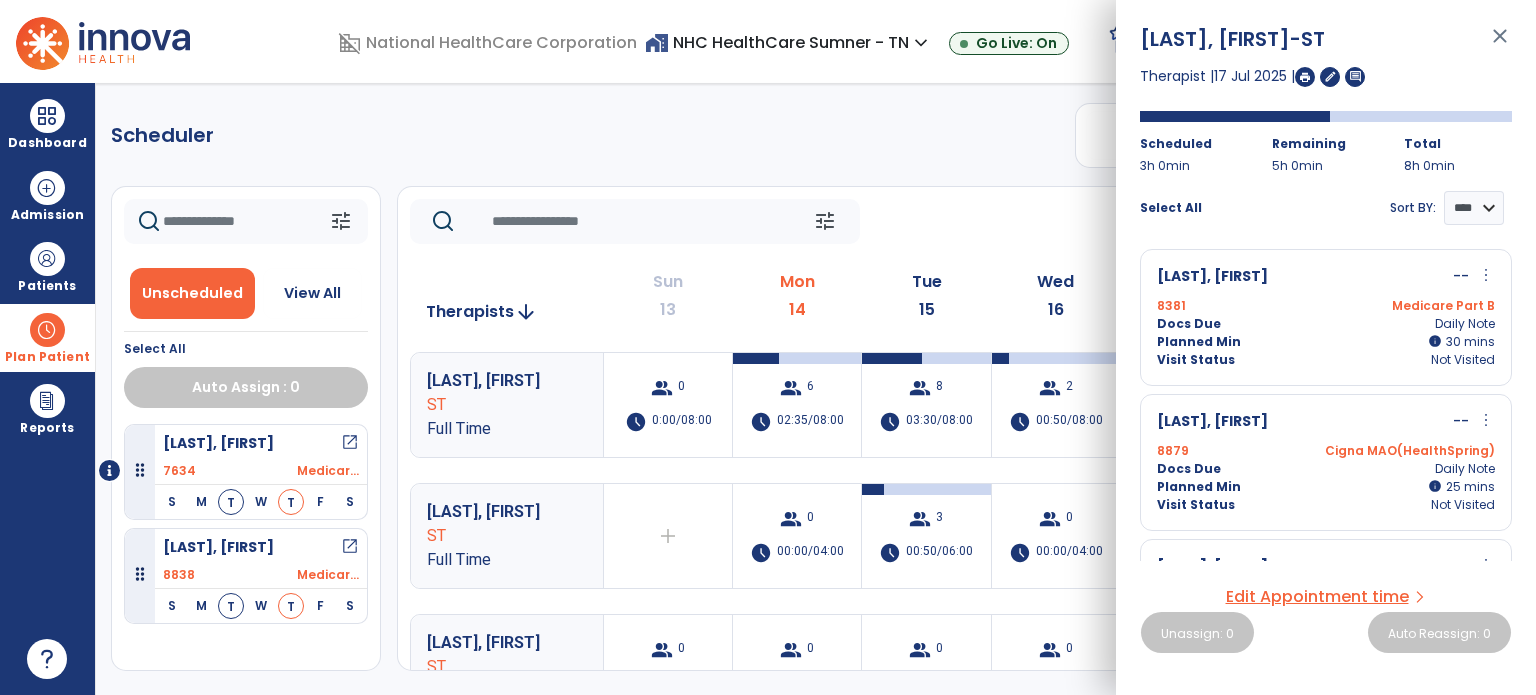 click on "Planned Min  info   30 I 30 mins" at bounding box center (1326, 342) 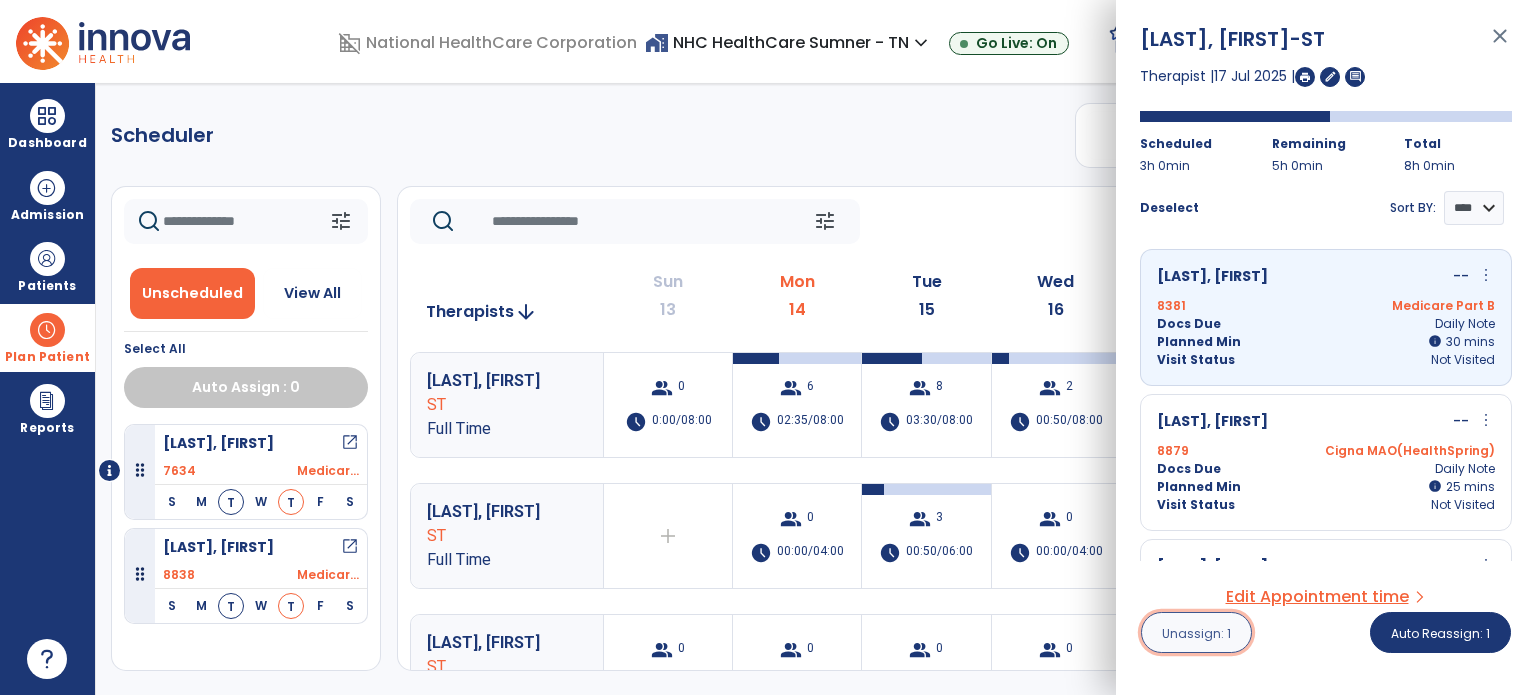 click on "Unassign: 1" at bounding box center [1196, 632] 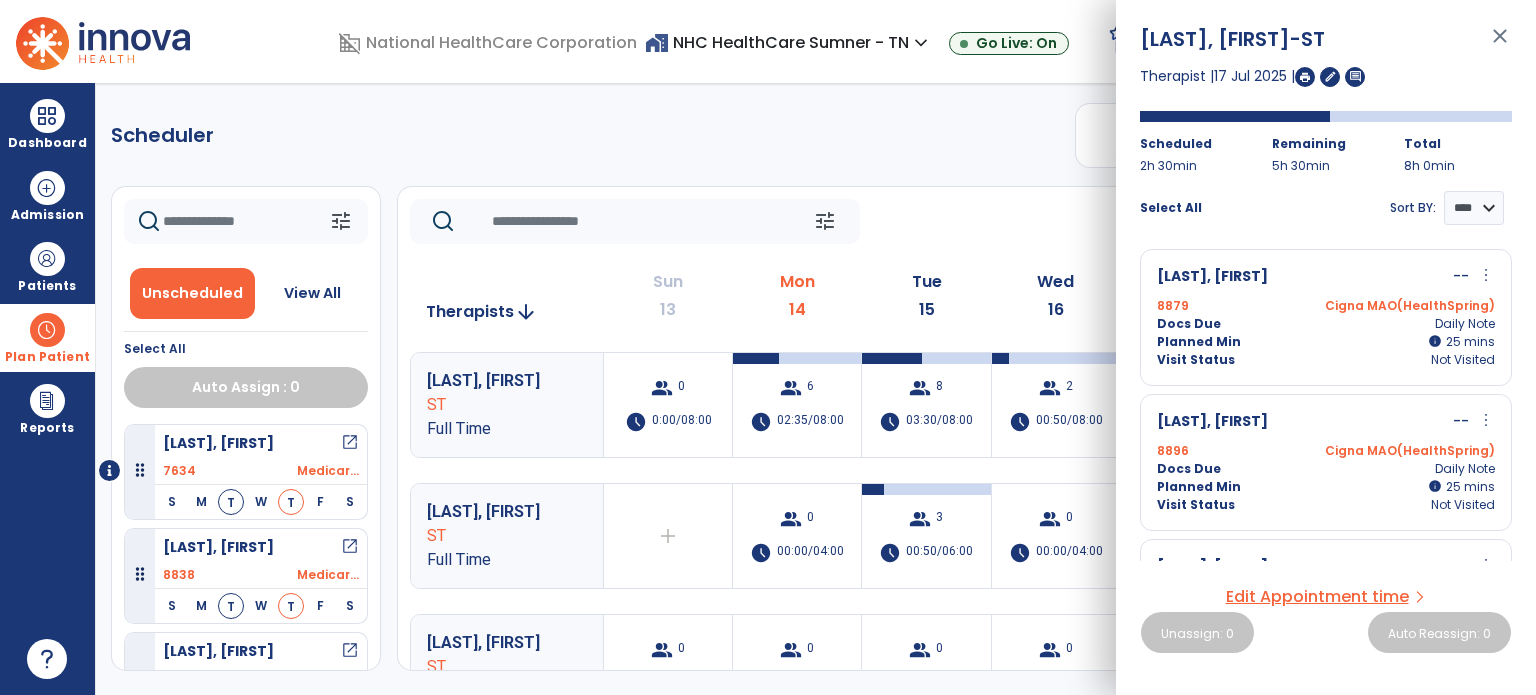 click on "[LAST], [FIRST]" at bounding box center (1212, 277) 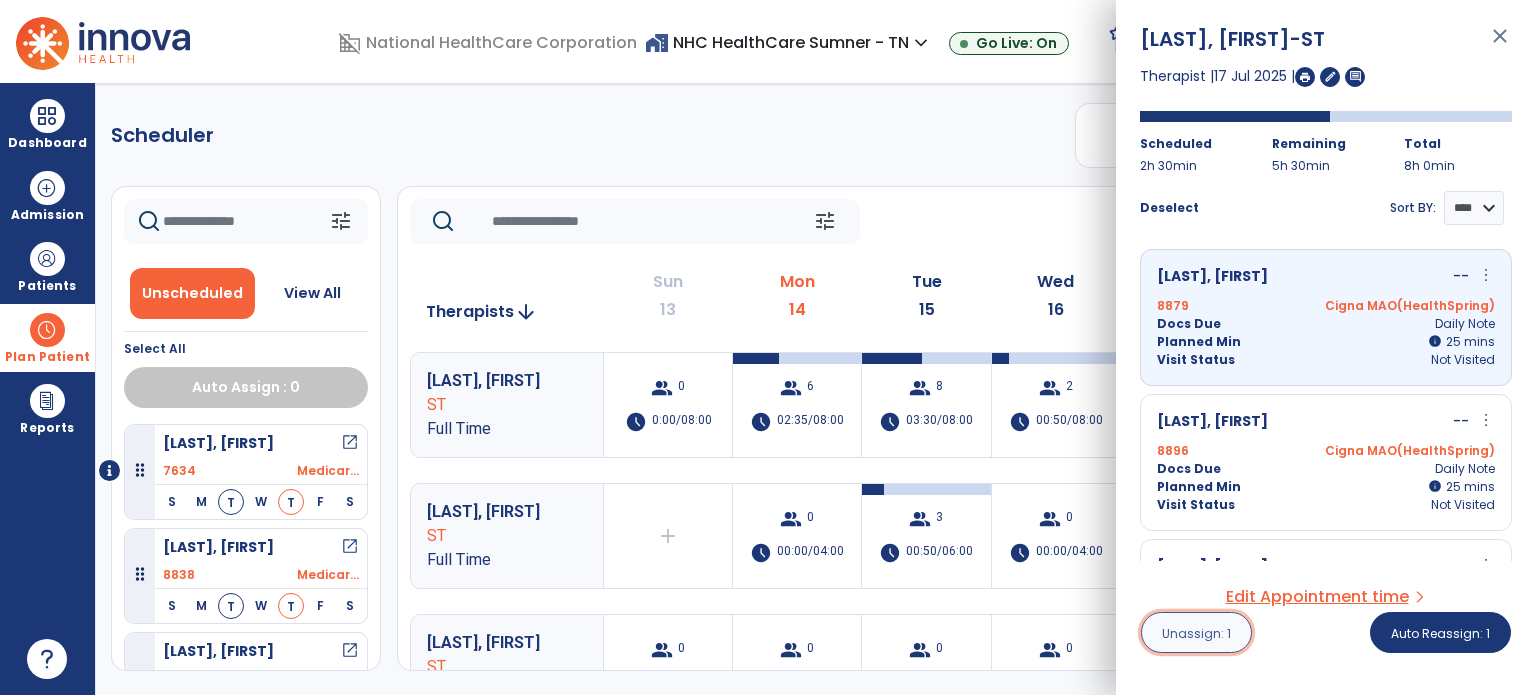 click on "Unassign: 1" at bounding box center [1196, 633] 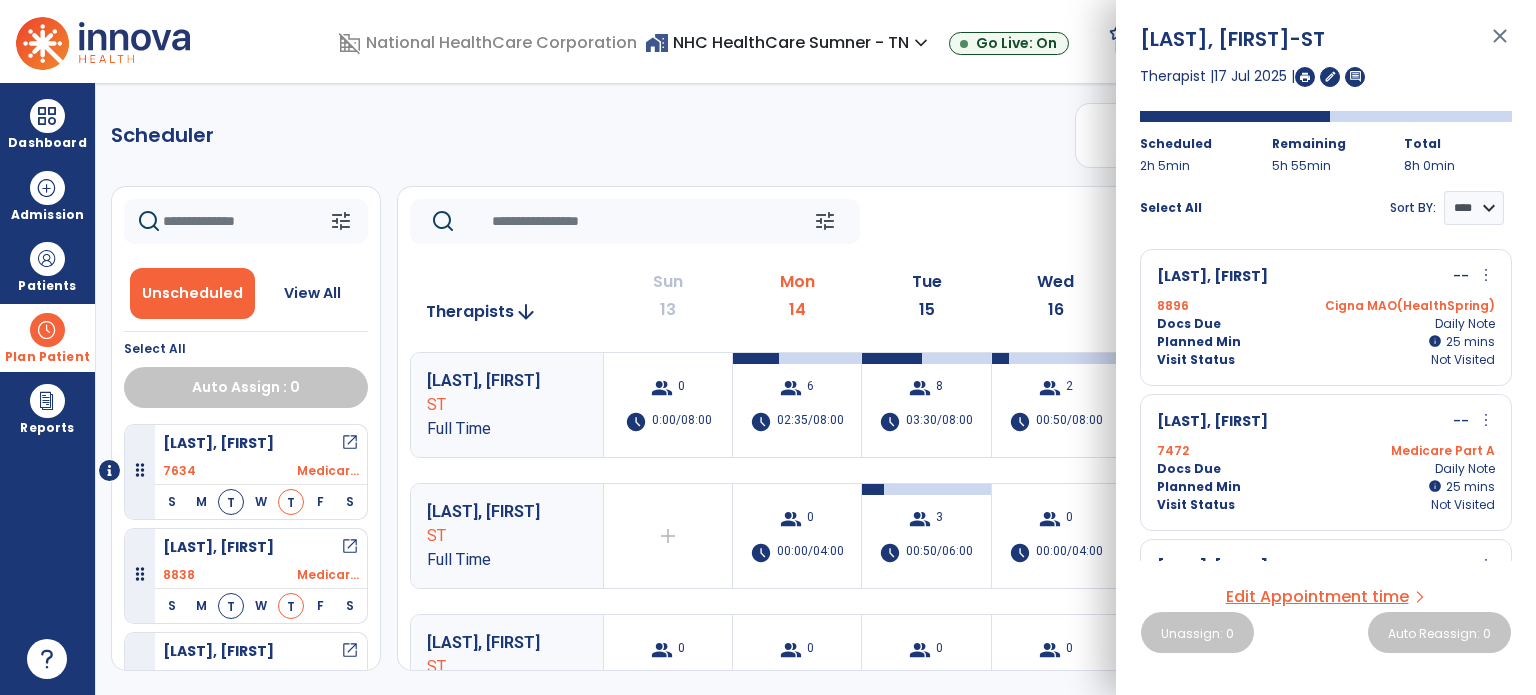 click on "8896 Cigna MAO(HealthSpring)" at bounding box center (1326, 306) 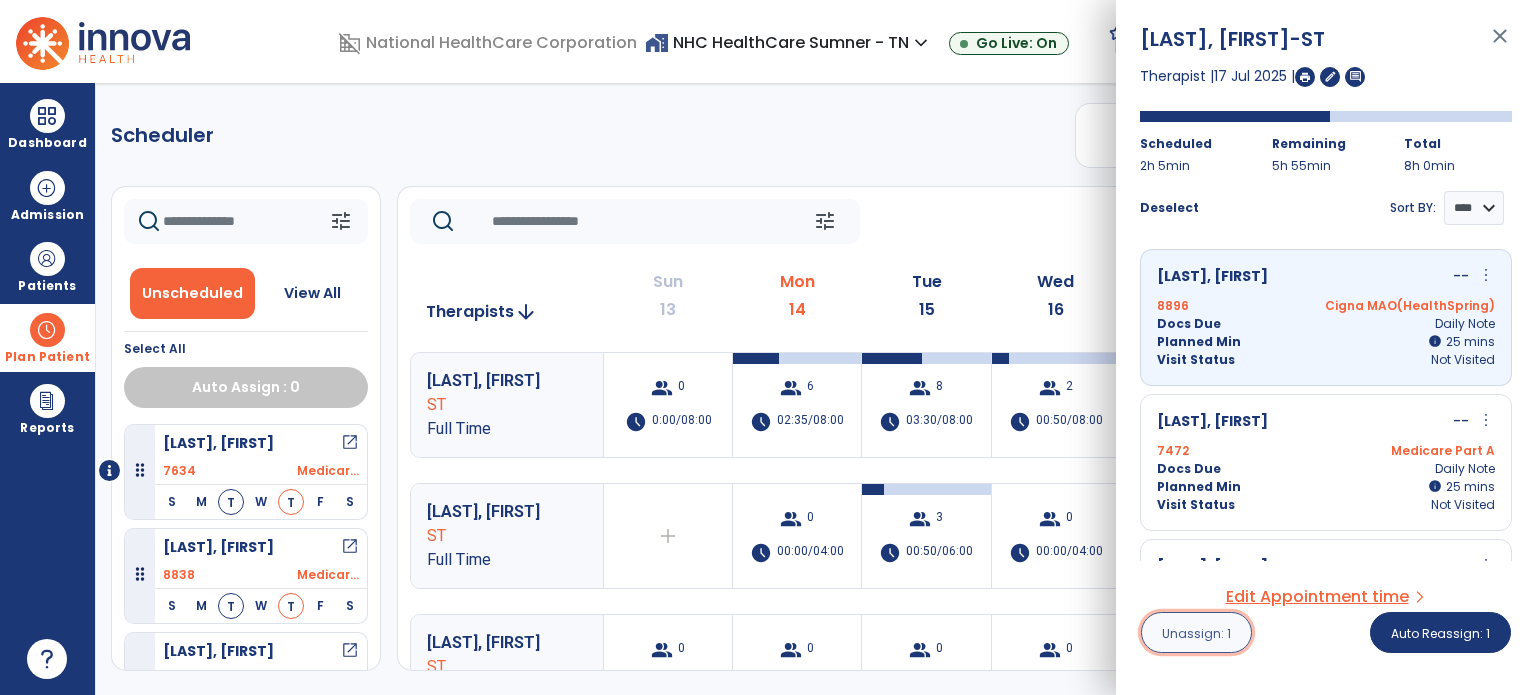 click on "Unassign: 1" at bounding box center (1196, 633) 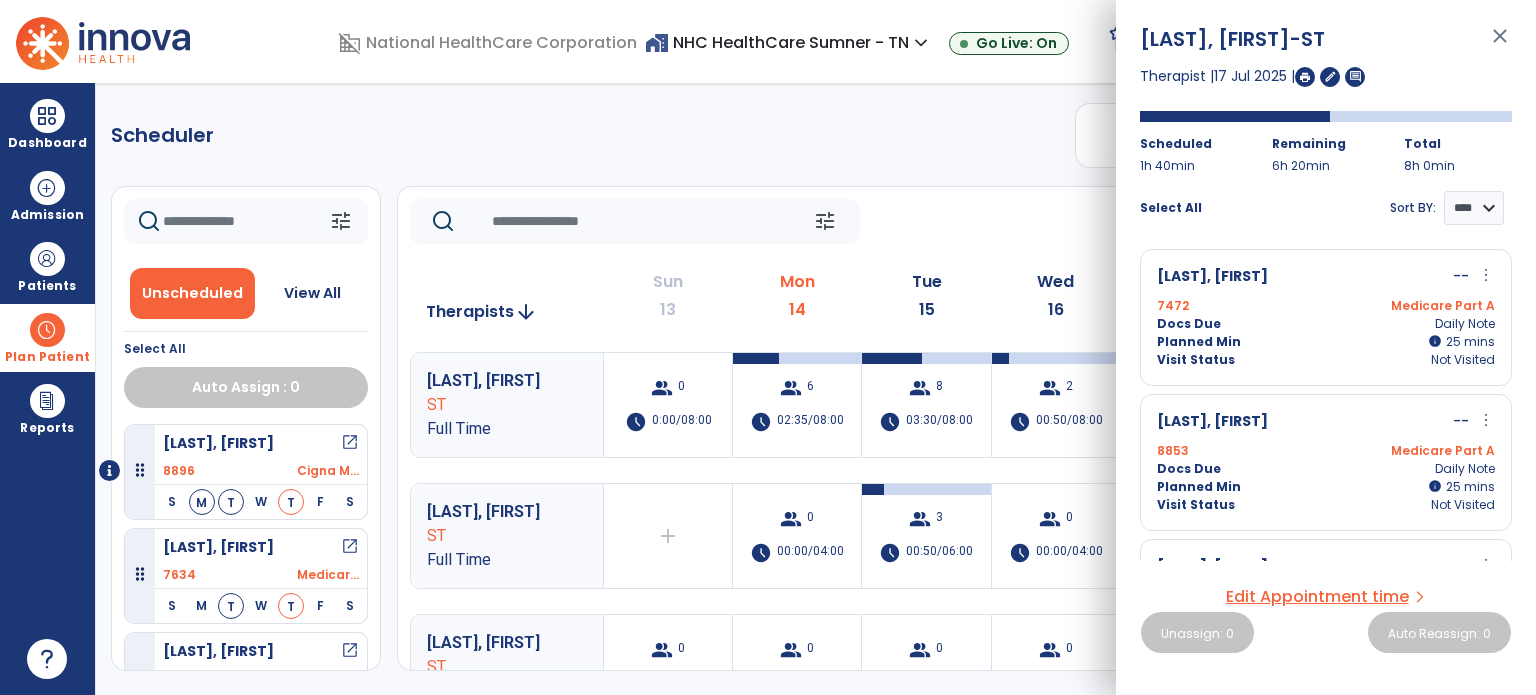 click on "[LAST], [FIRST]   --  more_vert  edit   Edit Session   alt_route   Split Minutes  7472 Medicare Part A  Docs Due Daily Note   Planned Min  info   25 I 25 mins  Visit Status  Not Visited" at bounding box center [1326, 317] 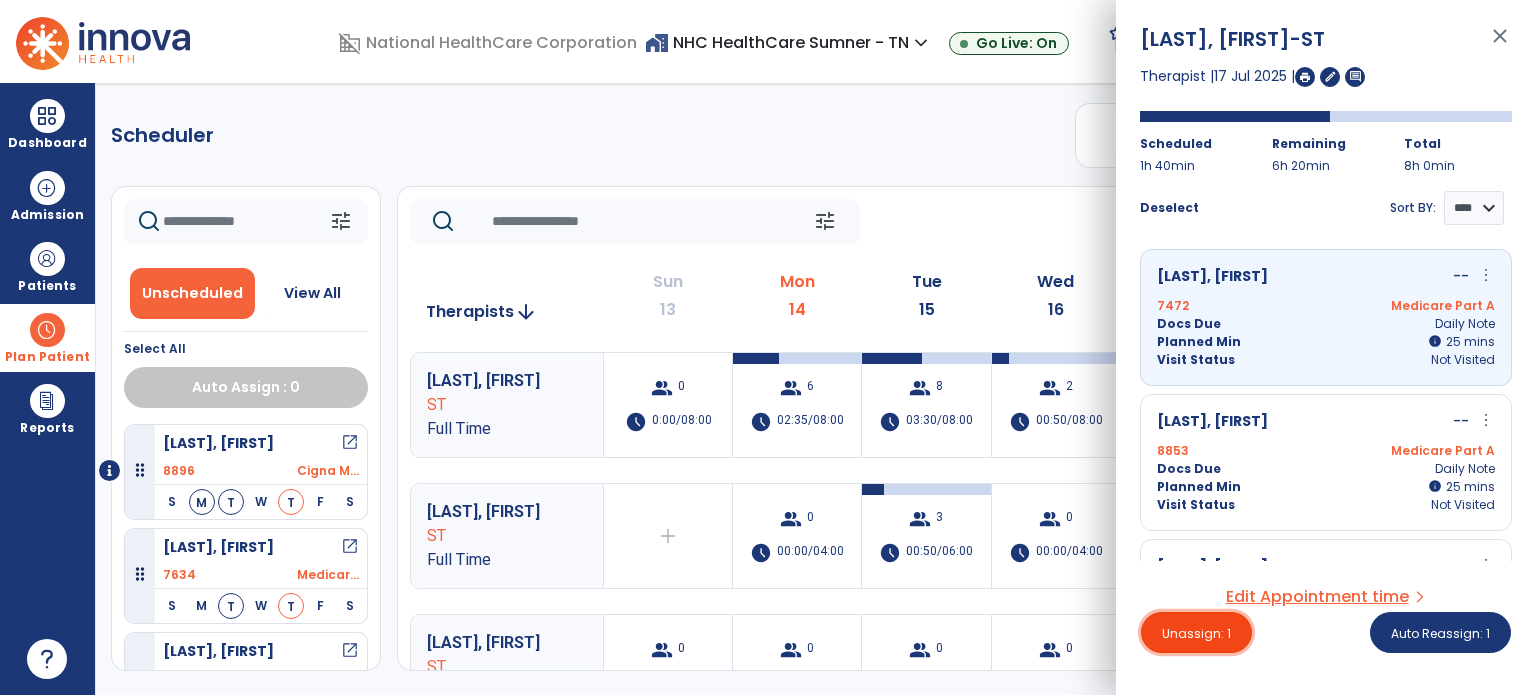 drag, startPoint x: 1224, startPoint y: 628, endPoint x: 1215, endPoint y: 567, distance: 61.66036 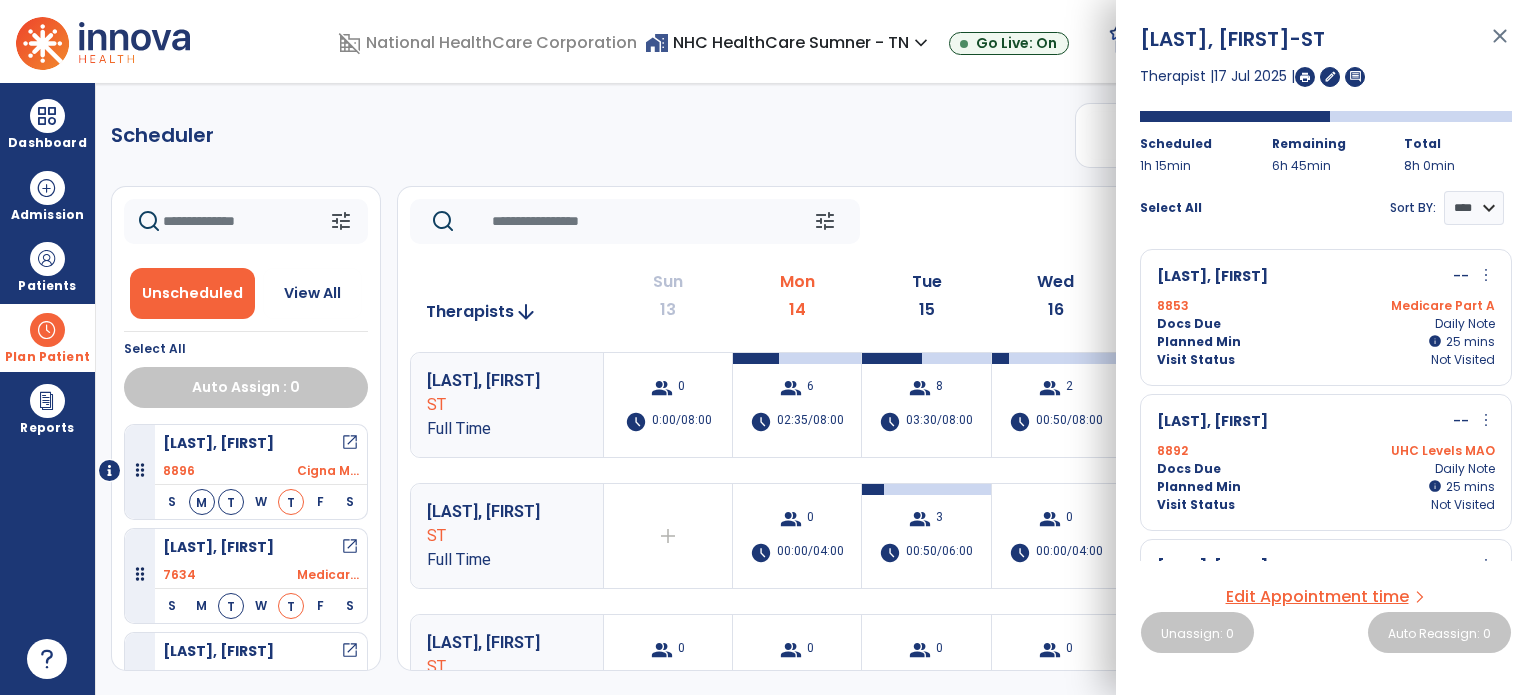 click on "[LAST], [FIRST] -- more_vert edit Edit Session alt_route Split Minutes [NUMBER] Medicare Part A Docs Due Daily Note Planned Min info 25 I 25 mins Visit Status Not Visited" at bounding box center (1326, 317) 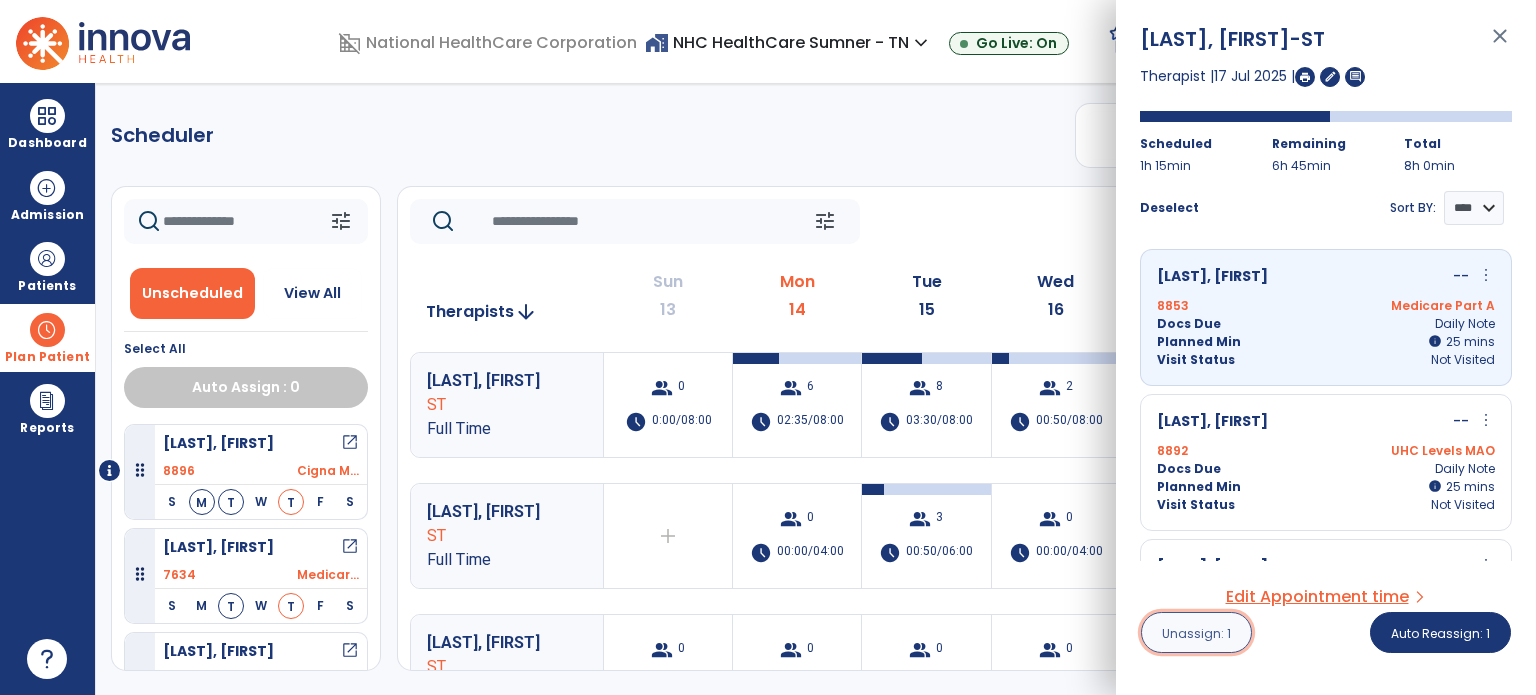 click on "Unassign: 1" at bounding box center [1196, 632] 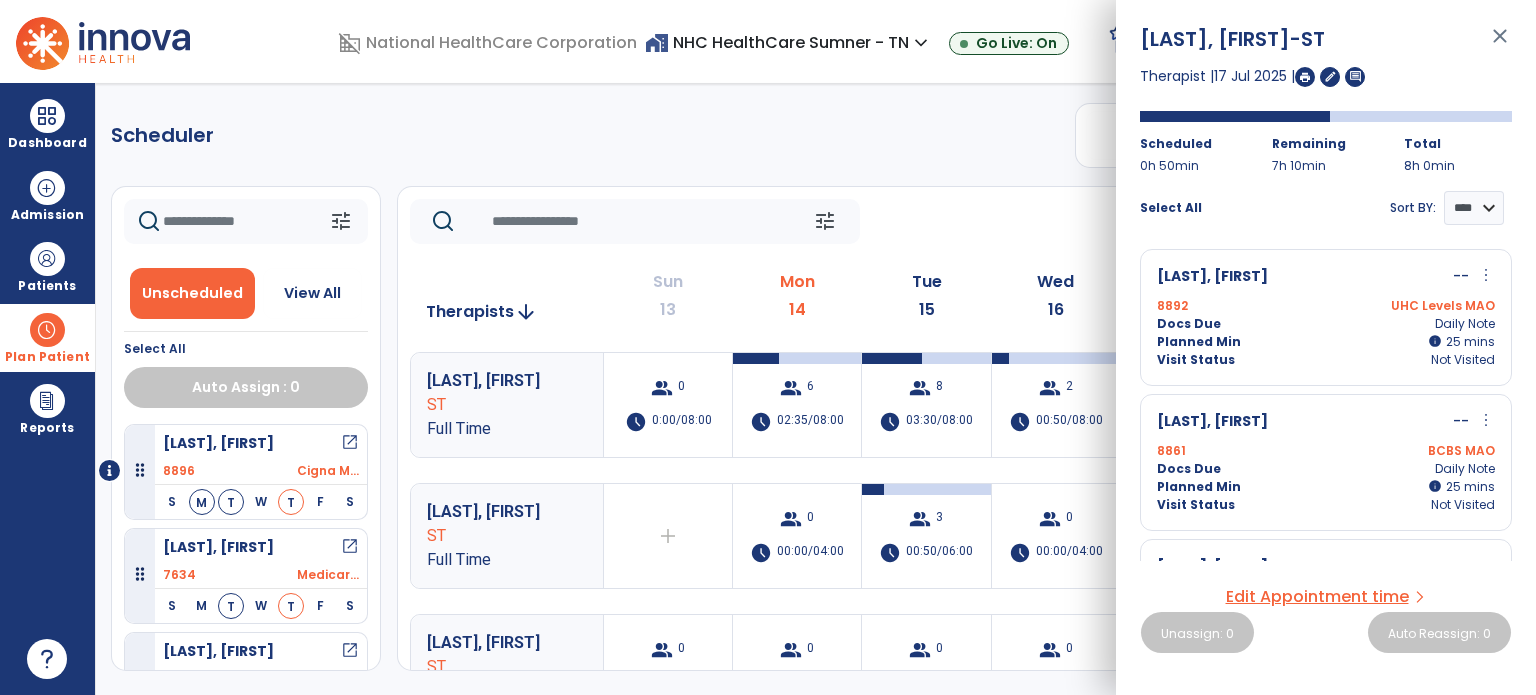 drag, startPoint x: 1340, startPoint y: 265, endPoint x: 1328, endPoint y: 271, distance: 13.416408 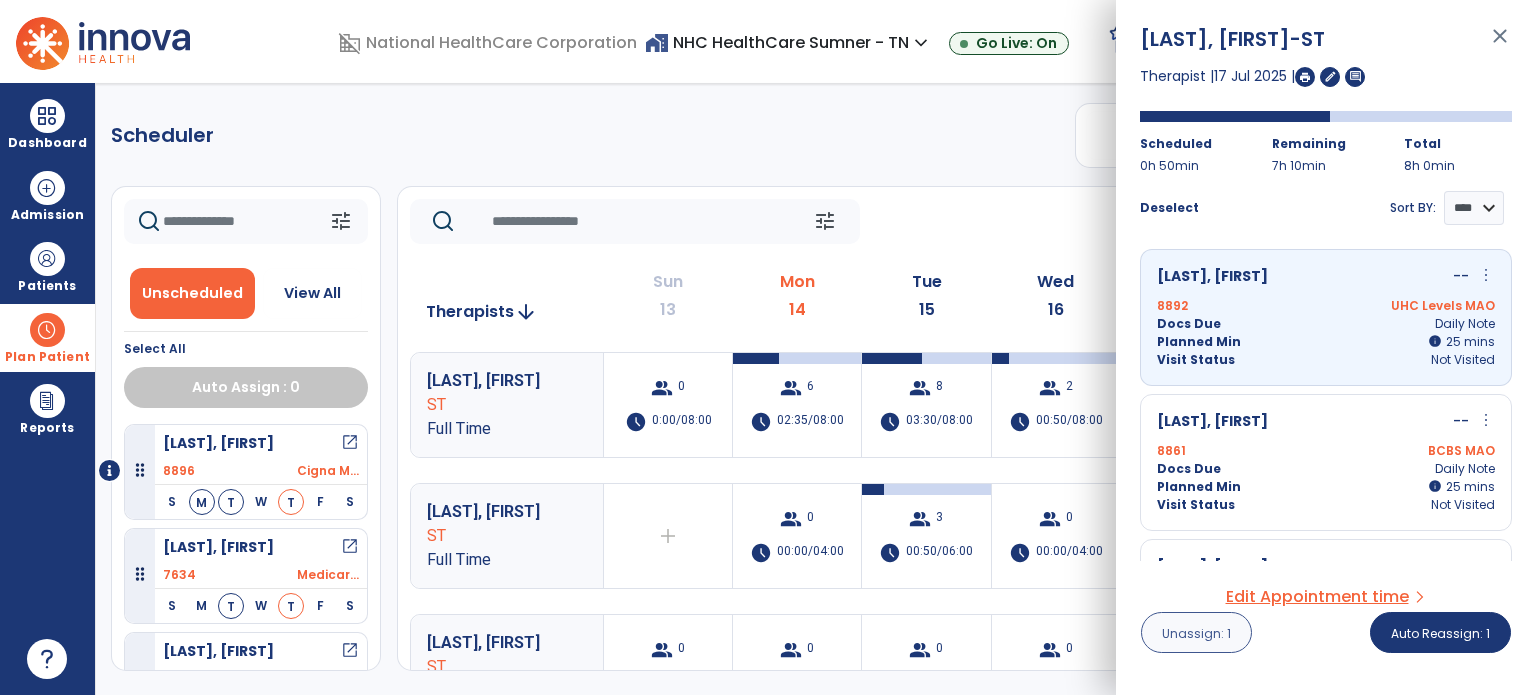 click on "[LAST], [FIRST] -ST close Therapist | DATE | edit comment Scheduled 0h 50min Remaining 7h 10min Total 8h 0min Deselect Sort BY: **** **** [LAST], [FIRST] -- more_vert edit Edit Session alt_route Split Minutes 8892 UHC Levels MAO Docs Due Daily Note Planned Min info 25 I 25 mins Visit Status Not Visited [LAST], [FIRST] -- more_vert edit Edit Session alt_route Split Minutes 8861 BCBS MAO Docs Due Daily Note Planned Min info 25 I 25 mins Visit Status Not Visited [LAST], [FIRST] -- 8838 Medicare Part A Docs Due Progress Note Planned Min 0 mins Visit Status Not Visited [LAST], [FIRST] -- 8861 BCBS MAO Docs Due Progress Note Planned Min 0 mins Visit Status Not Visited Edit Appointment time arrow_forward_ios Unassign: 1 Auto Reassign: 1" at bounding box center (1326, 347) 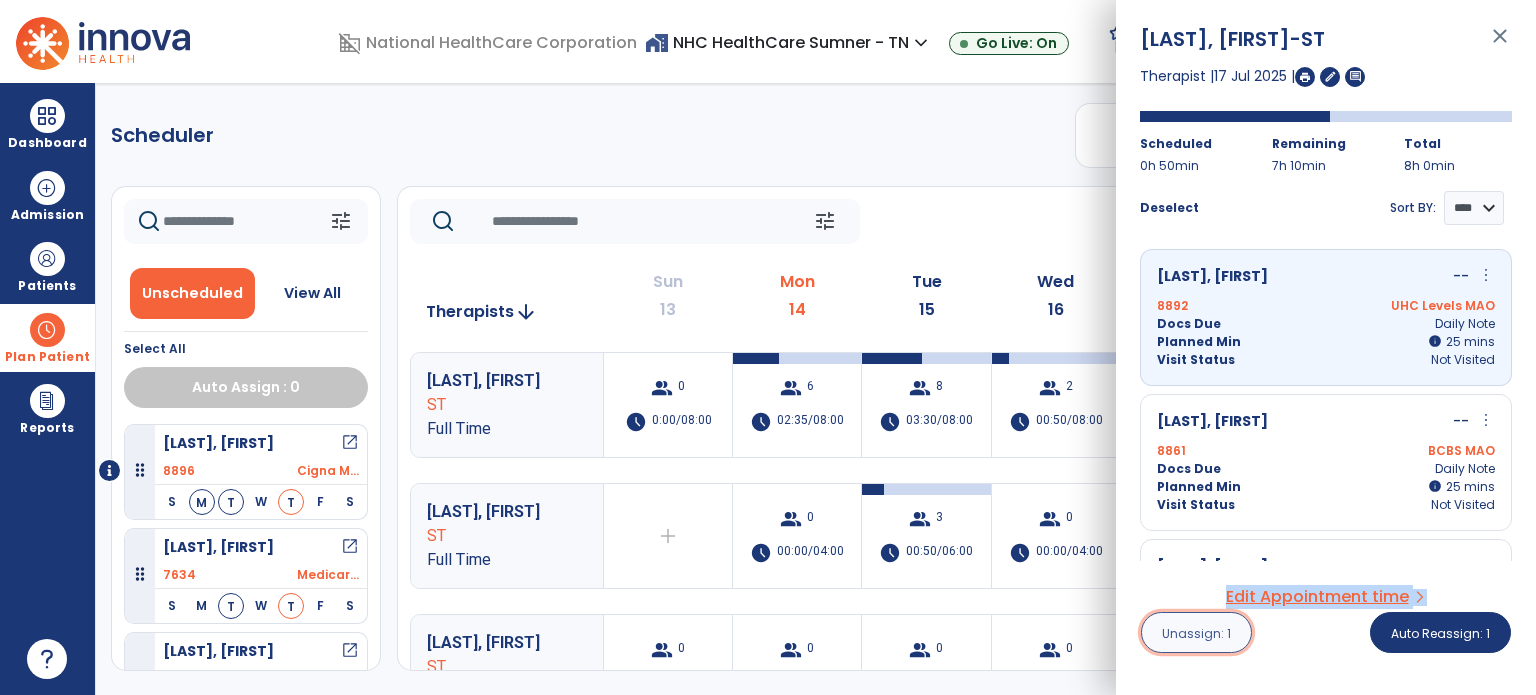 click on "Unassign: 1" at bounding box center (1196, 632) 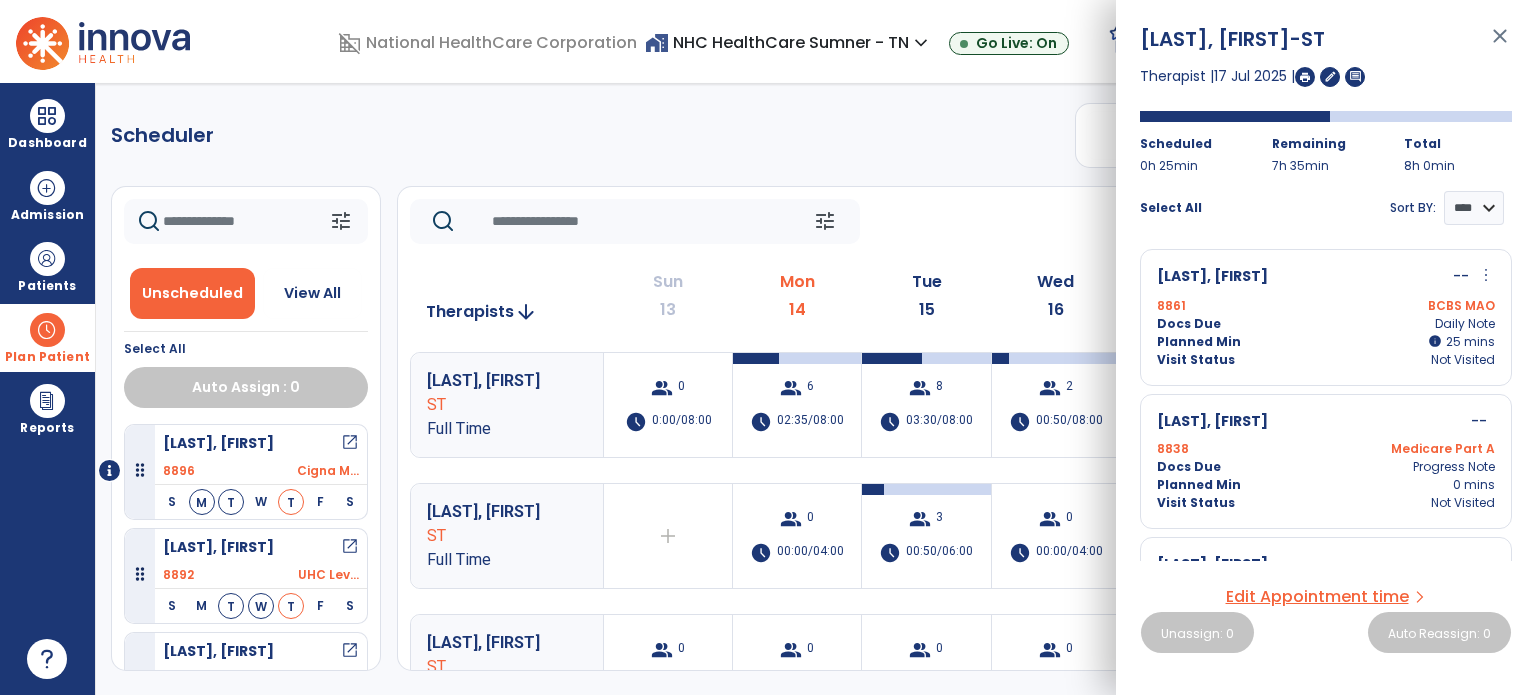click on "Docs Due" at bounding box center (1189, 324) 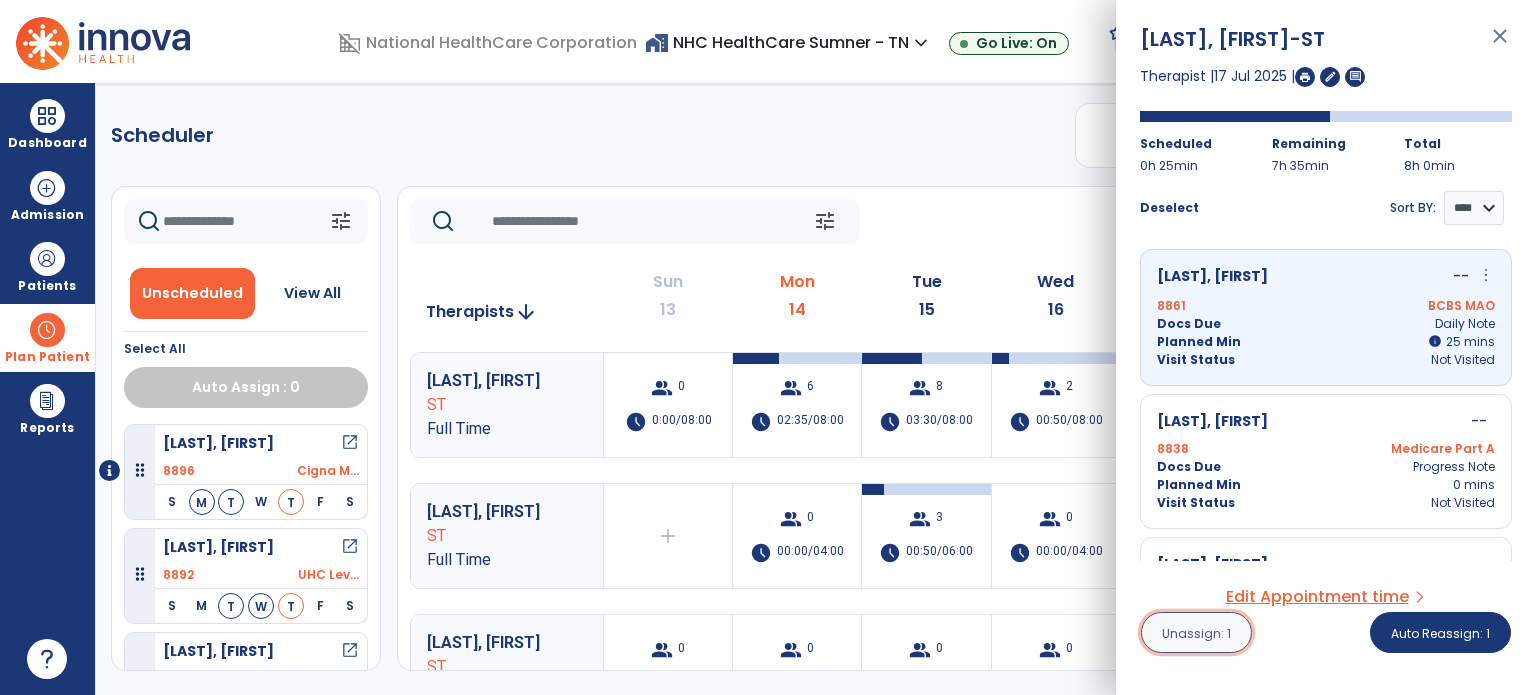 click on "Unassign: 1" at bounding box center [1196, 633] 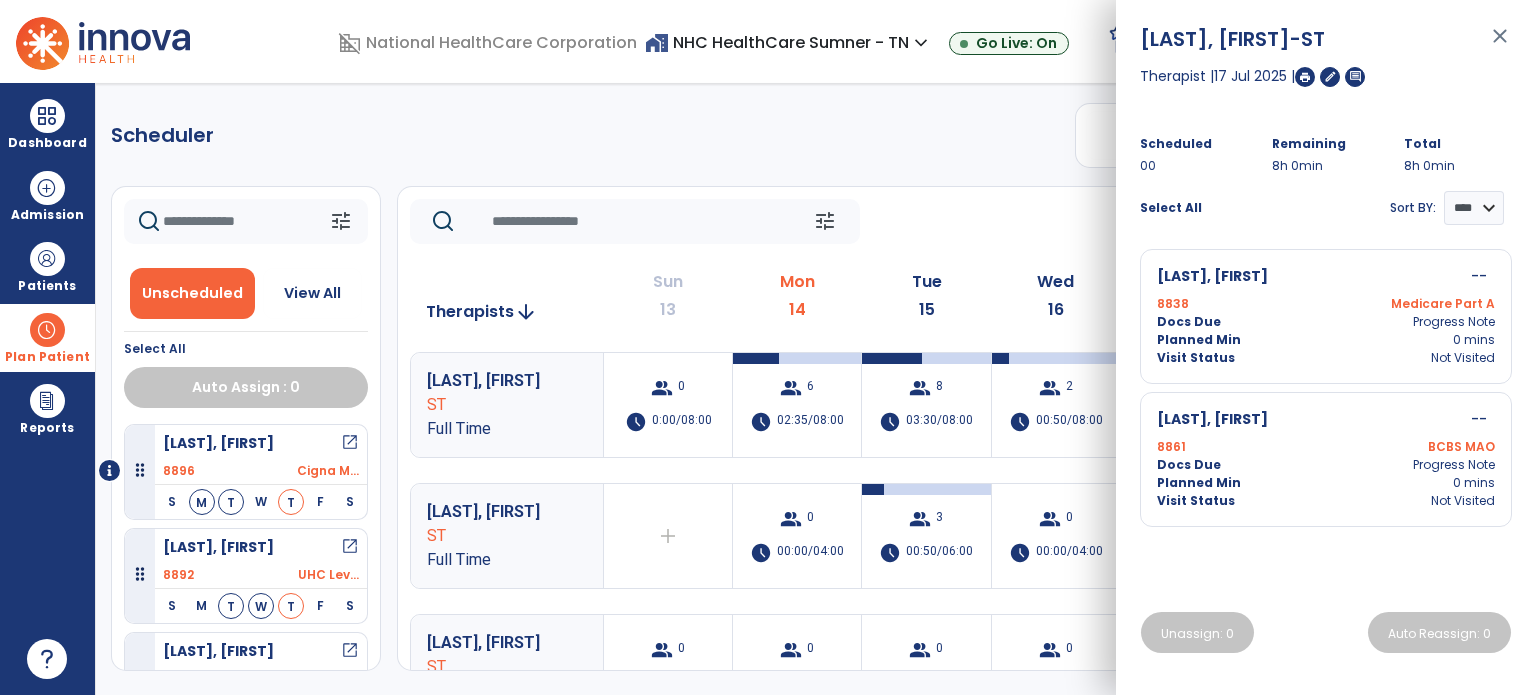 click on "[LAST], [FIRST]   --  8838 Medicare Part A  Docs Due Progress Note   Planned Min 0 mins  Visit Status  Not Visited" at bounding box center (1326, 316) 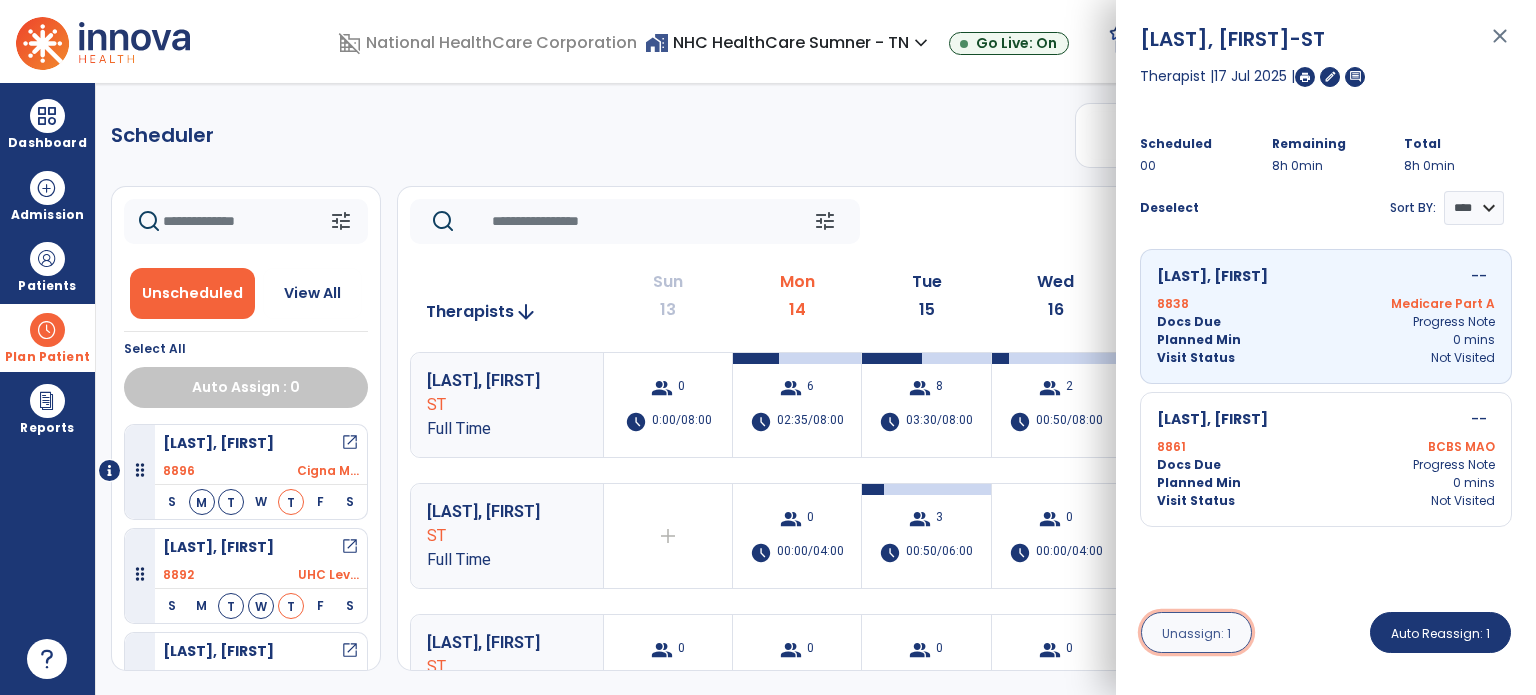 click on "Unassign: 1" at bounding box center (1196, 632) 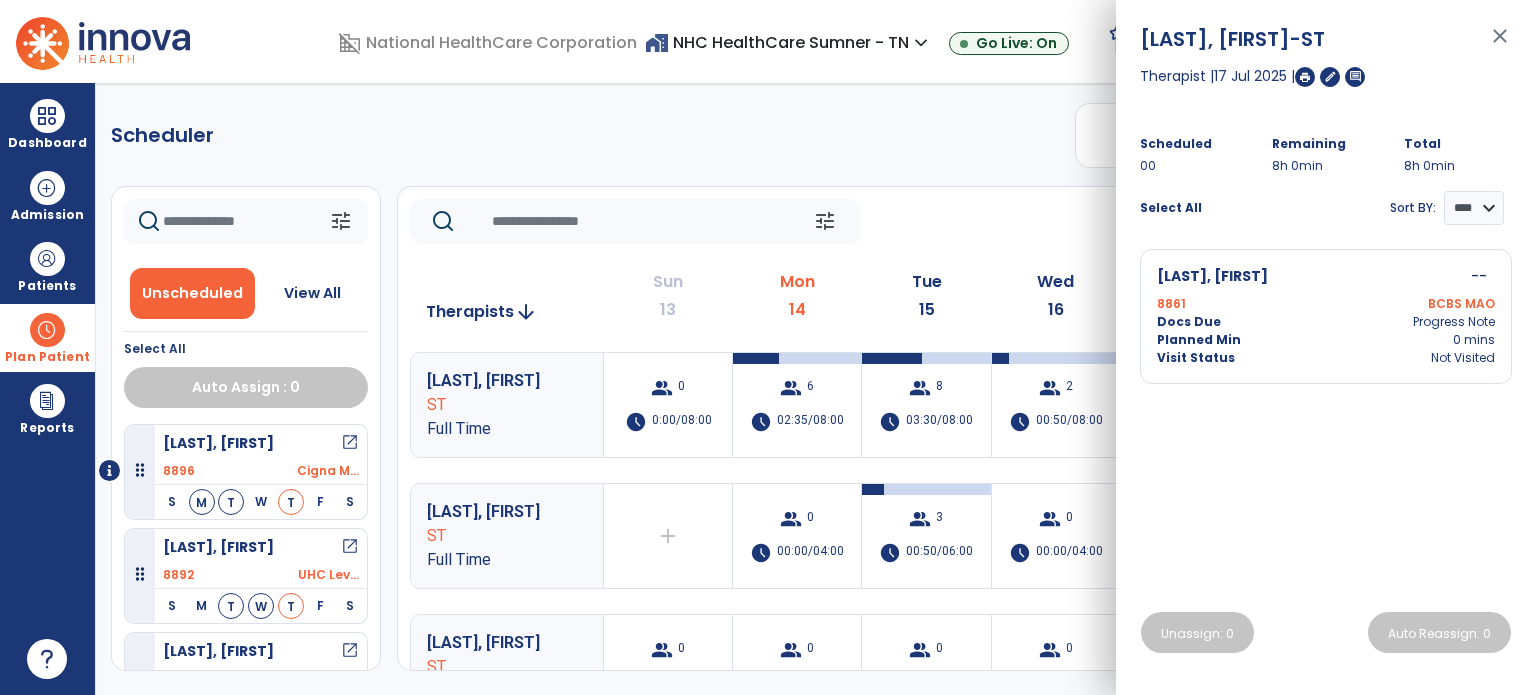 click on "[LAST], [FIRST]   --" at bounding box center [1326, 276] 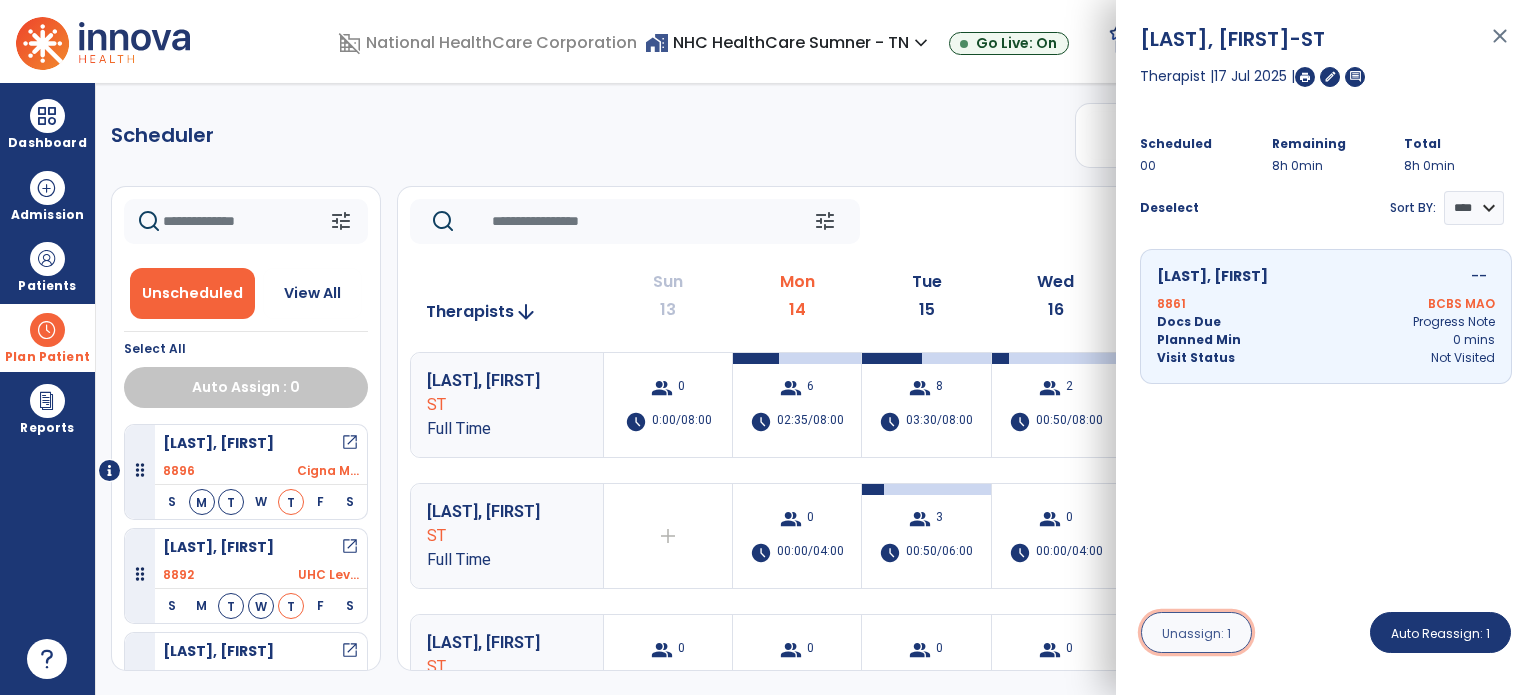 click on "Unassign: 1" at bounding box center (1196, 633) 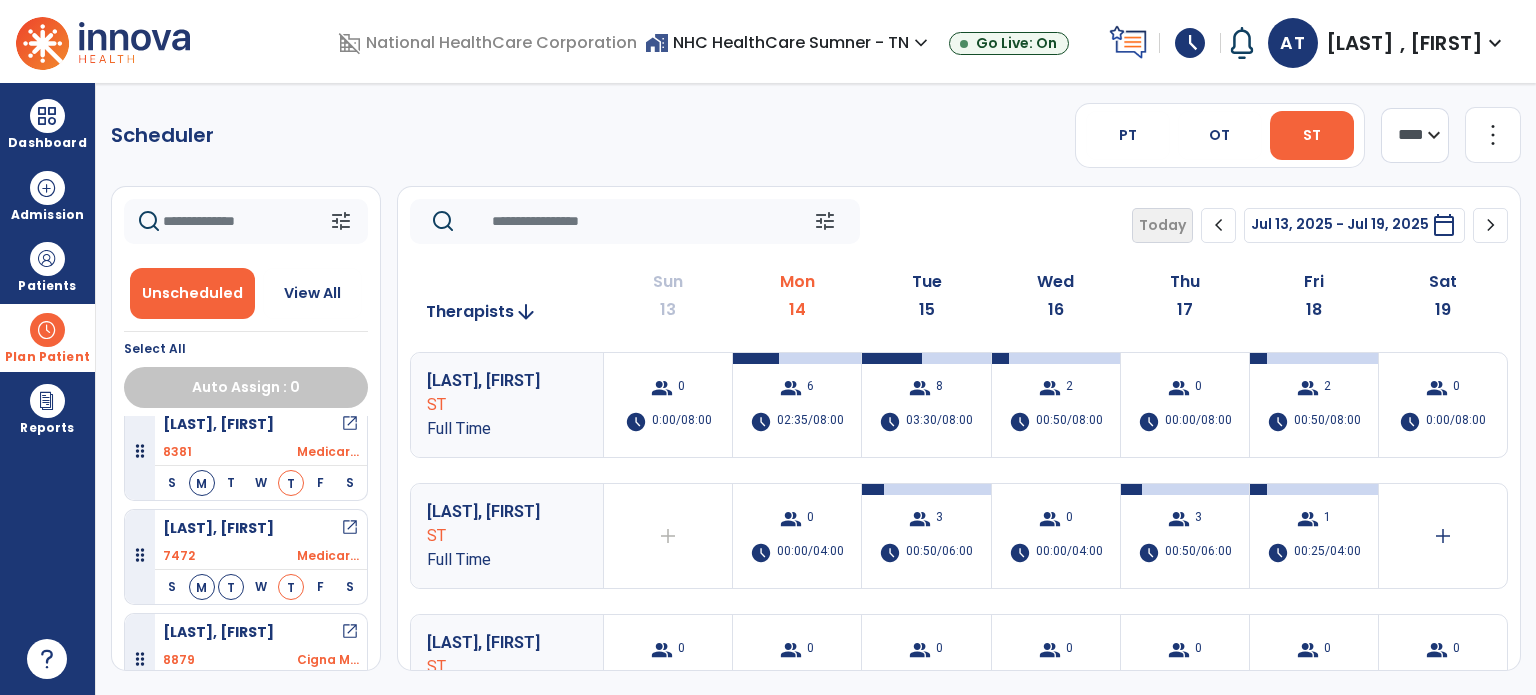 scroll, scrollTop: 666, scrollLeft: 0, axis: vertical 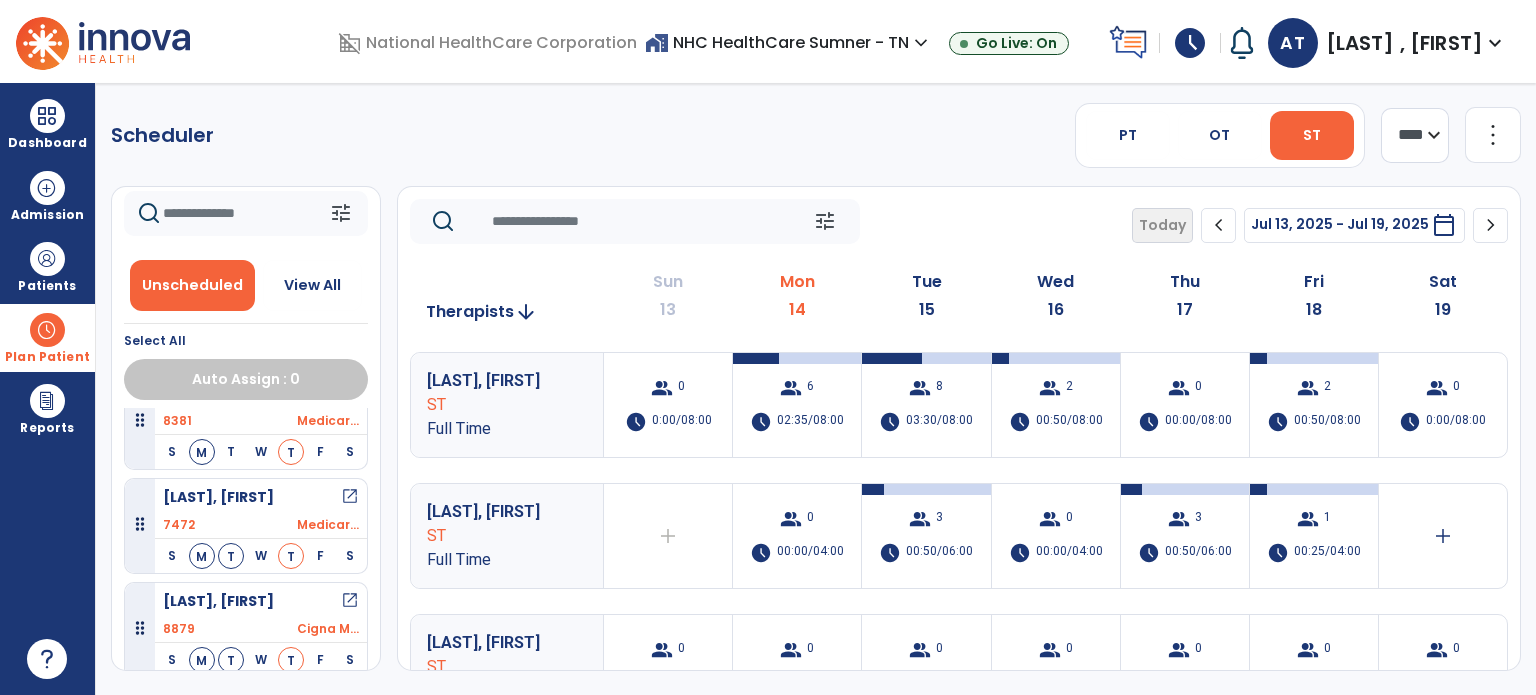 click at bounding box center (47, 330) 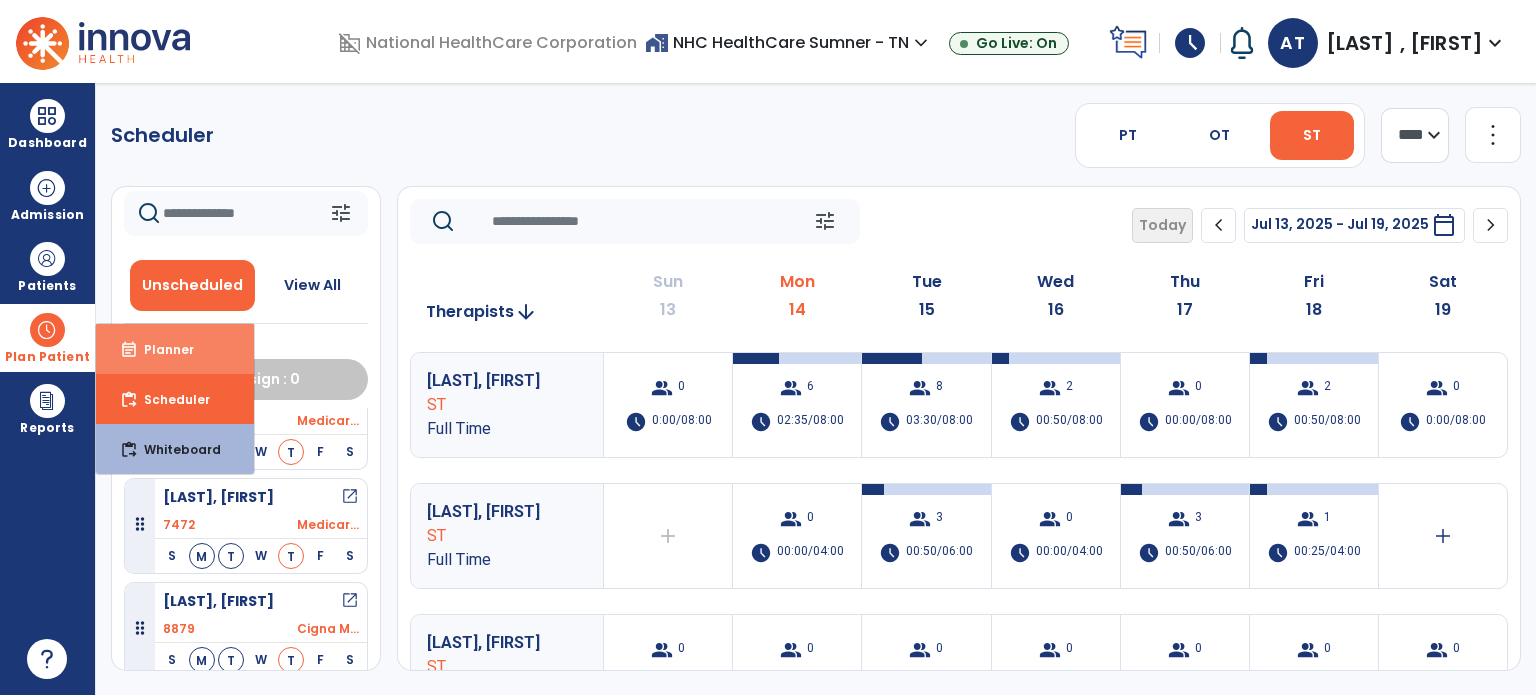 click on "event_note" at bounding box center (129, 350) 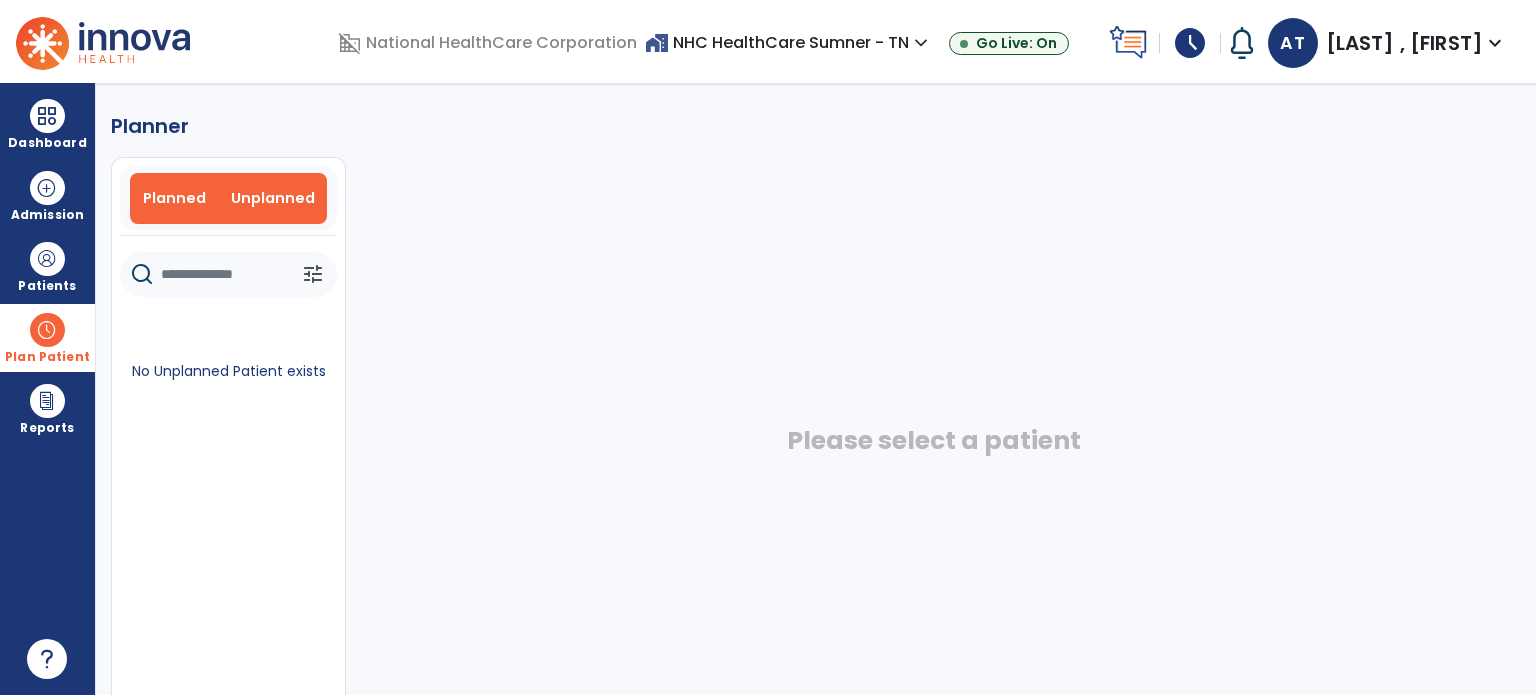 click on "Planned" at bounding box center [174, 198] 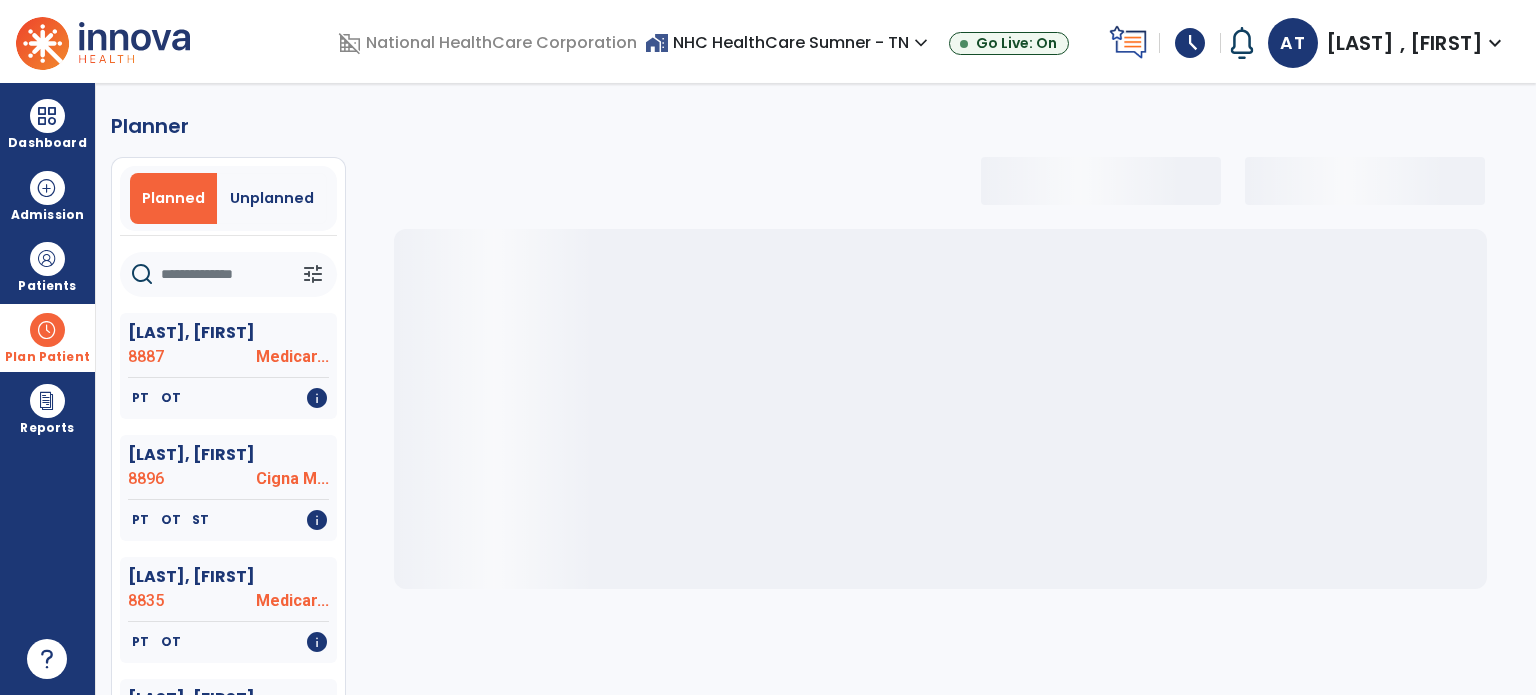 click 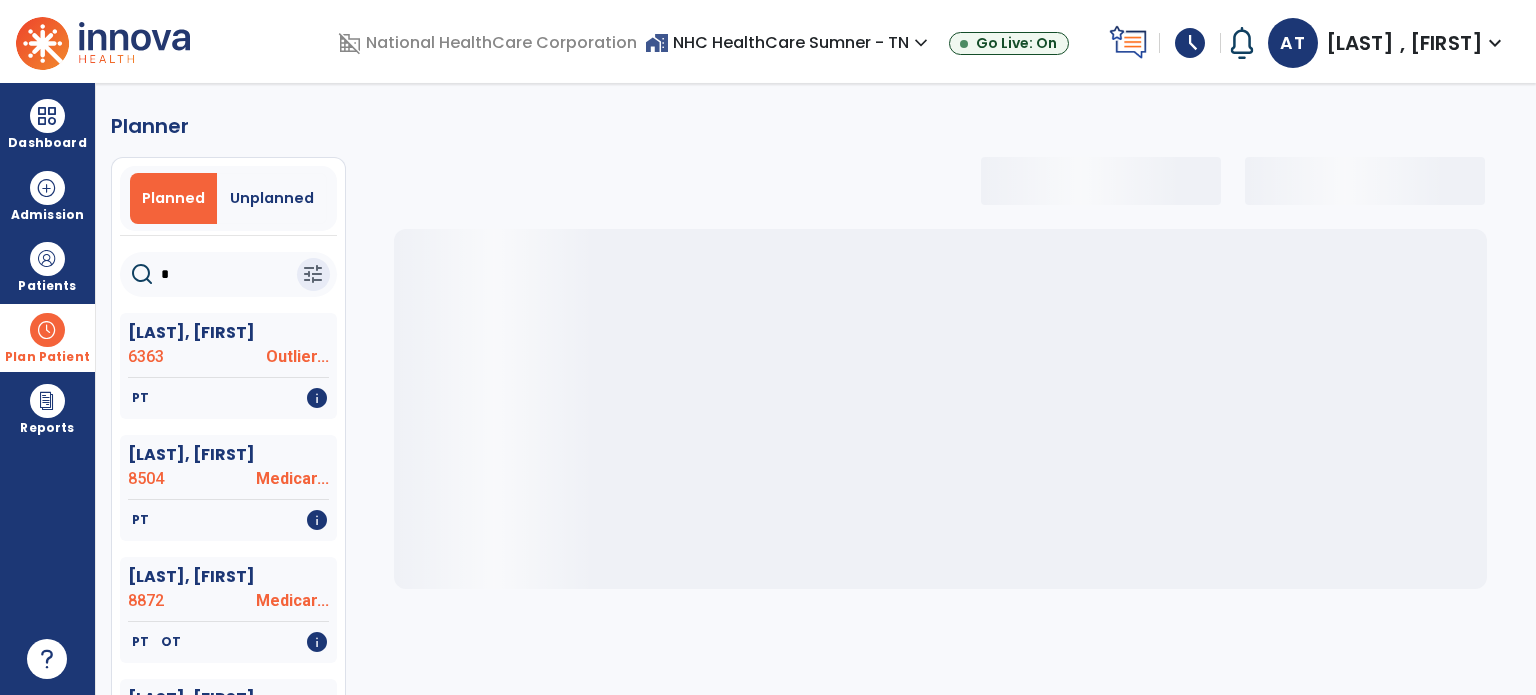 select on "***" 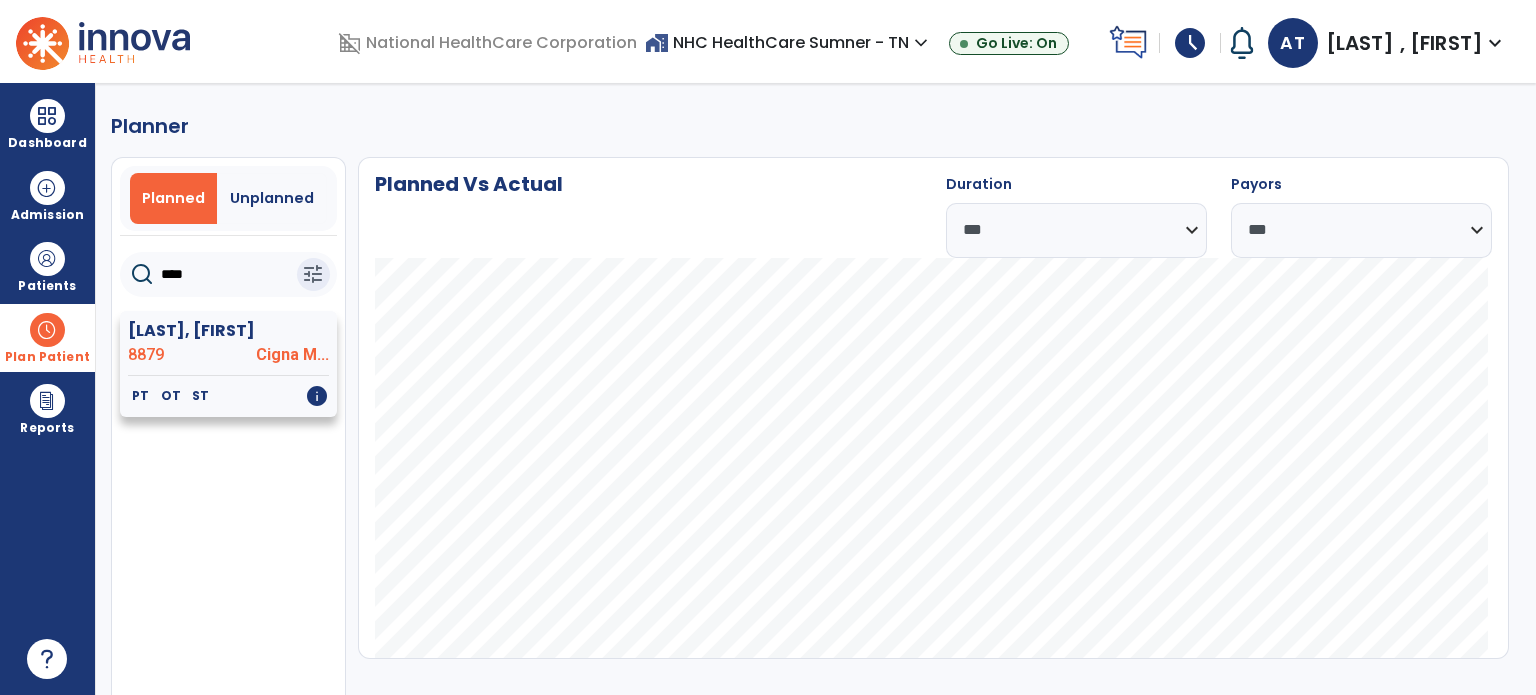 type on "****" 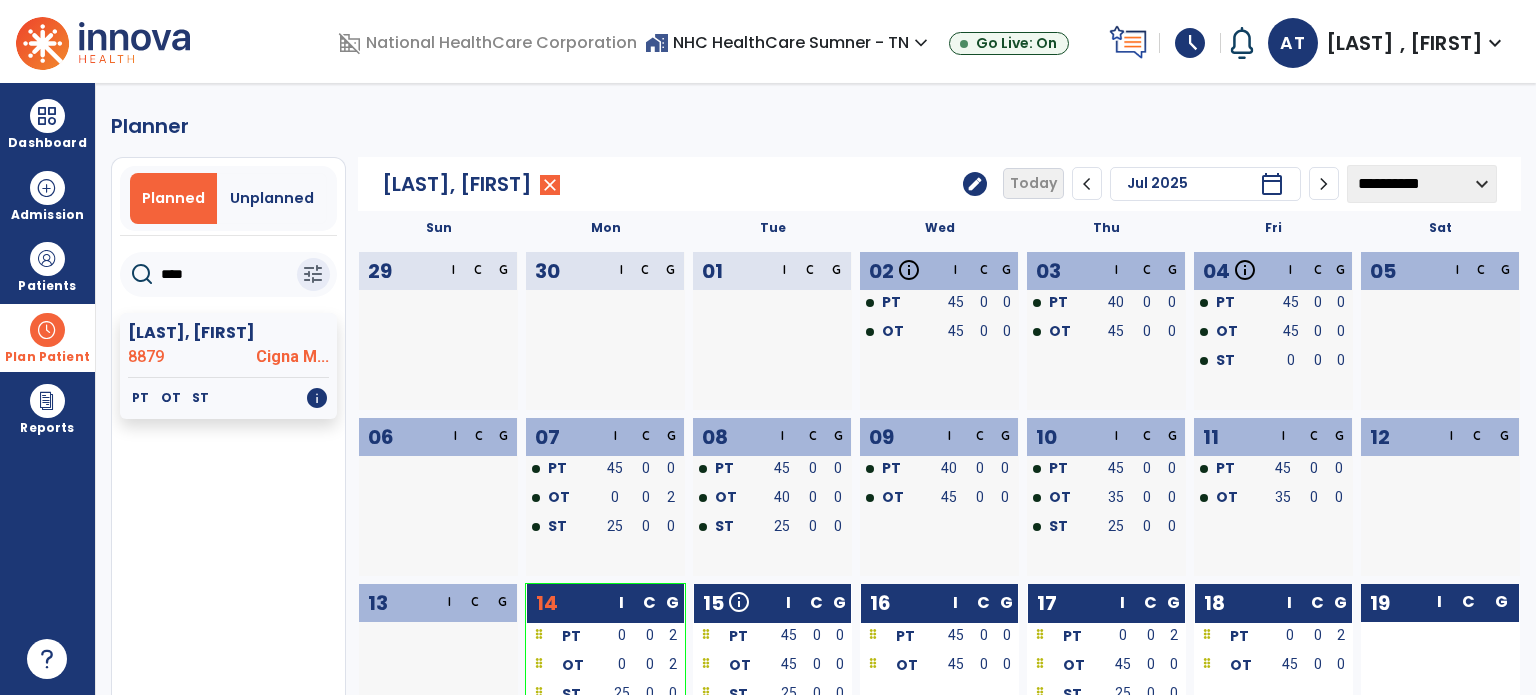 click on "edit" 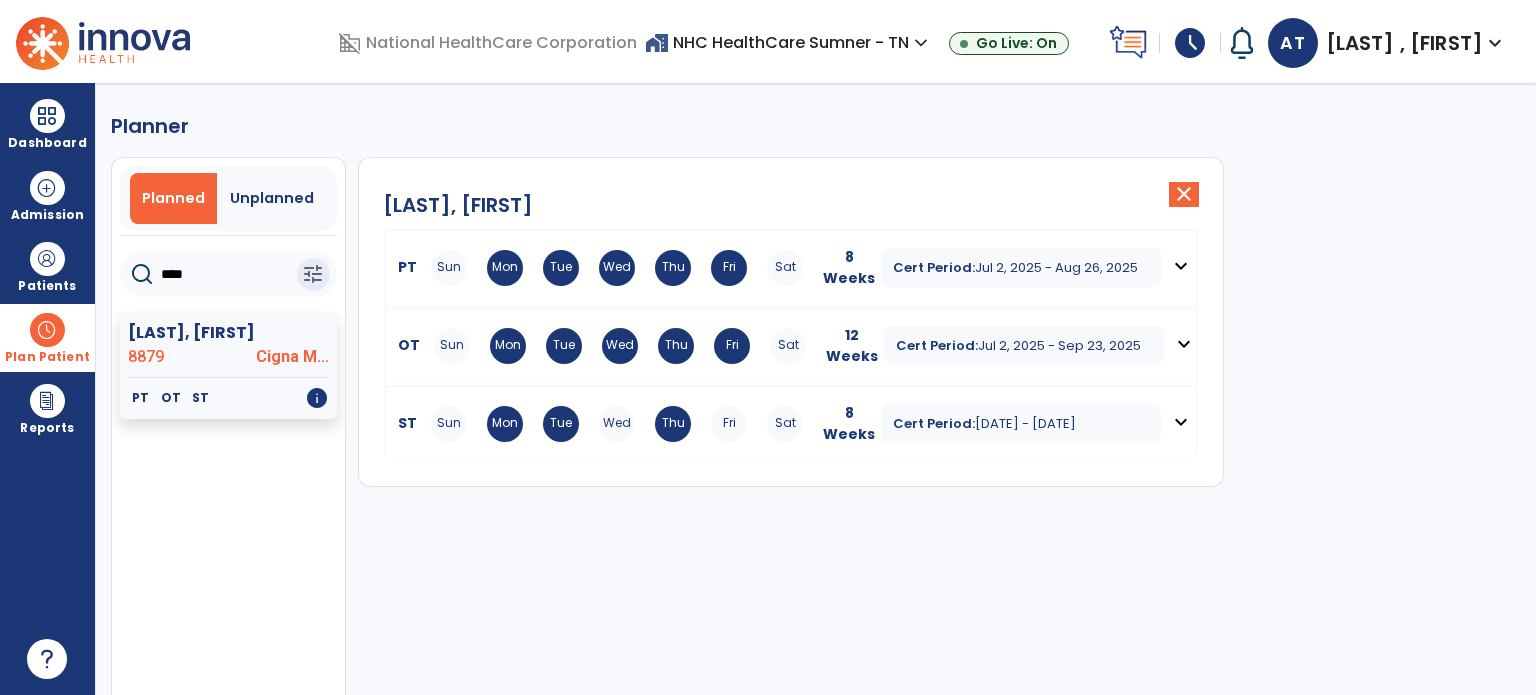 click on "expand_more" at bounding box center [1181, 422] 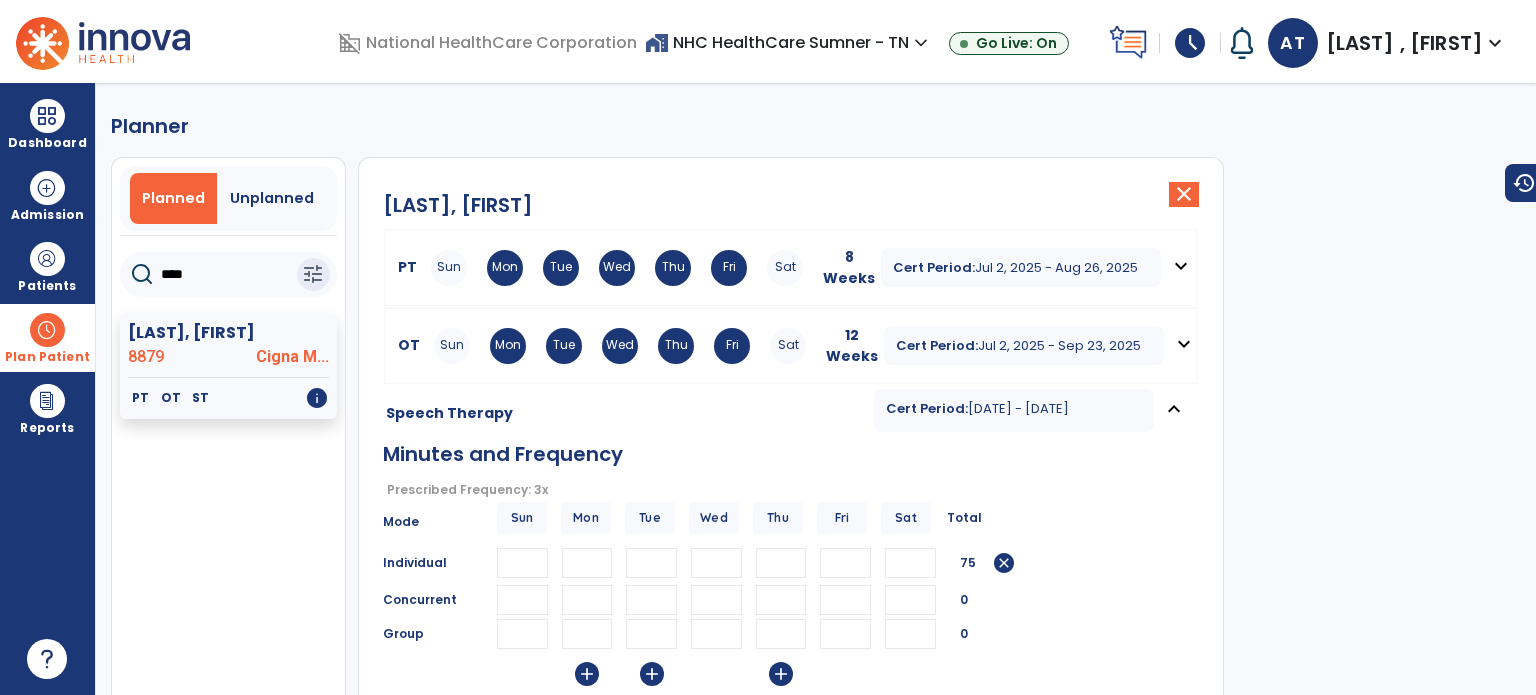 click on "**" at bounding box center (781, 563) 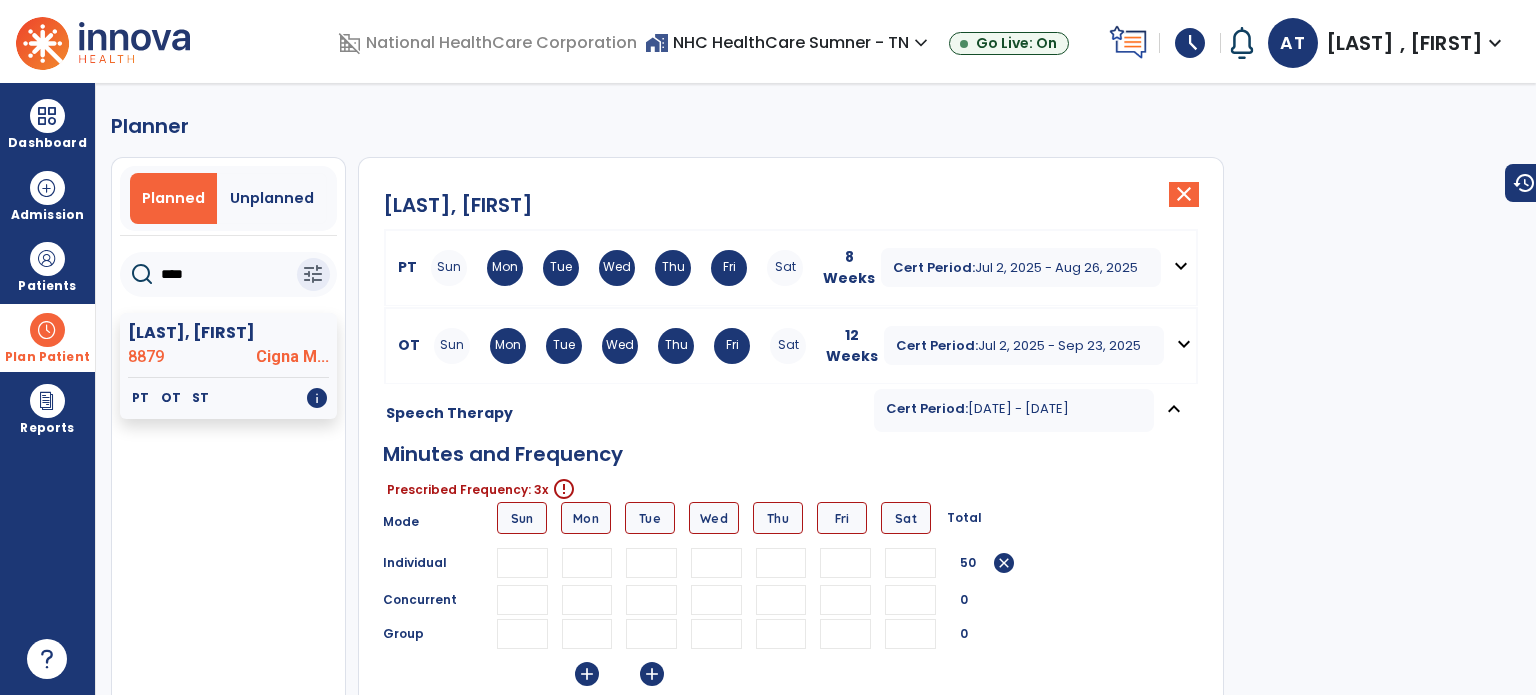 type 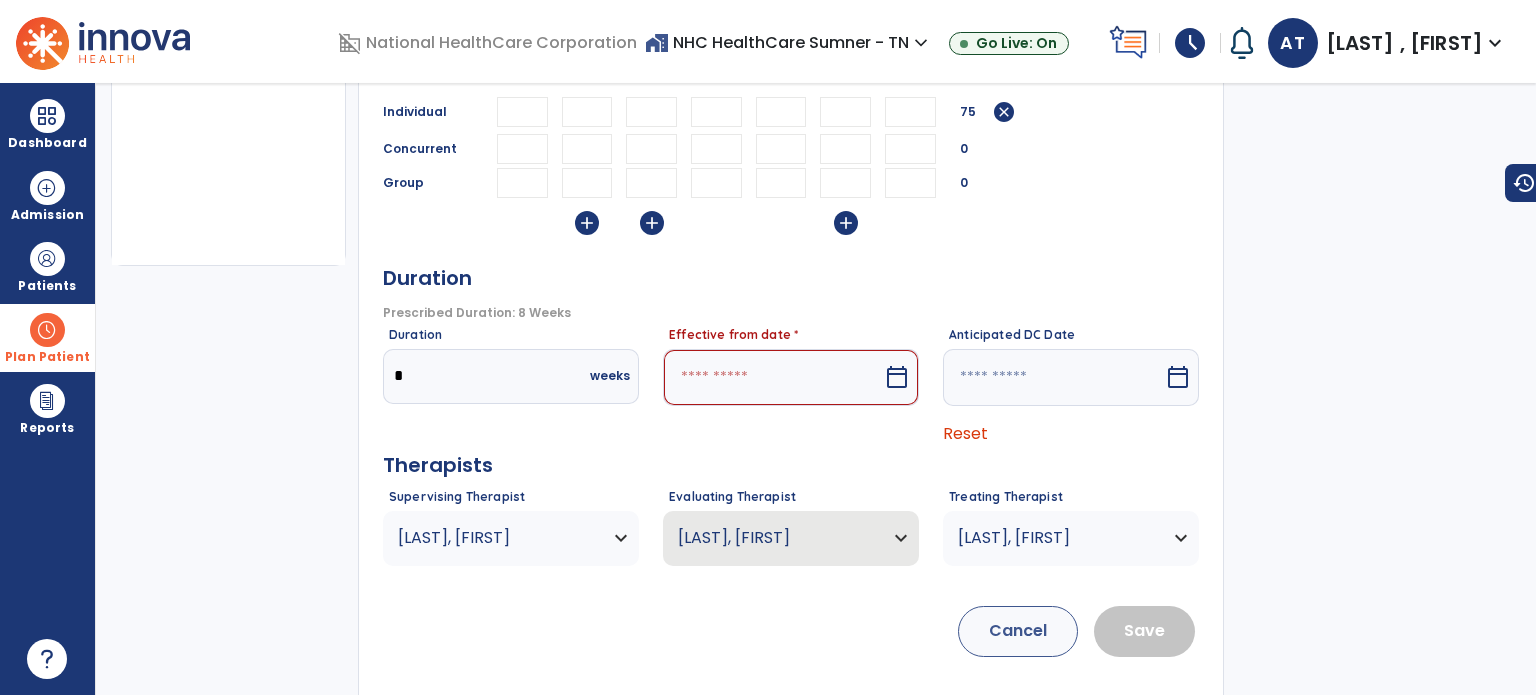 scroll, scrollTop: 457, scrollLeft: 0, axis: vertical 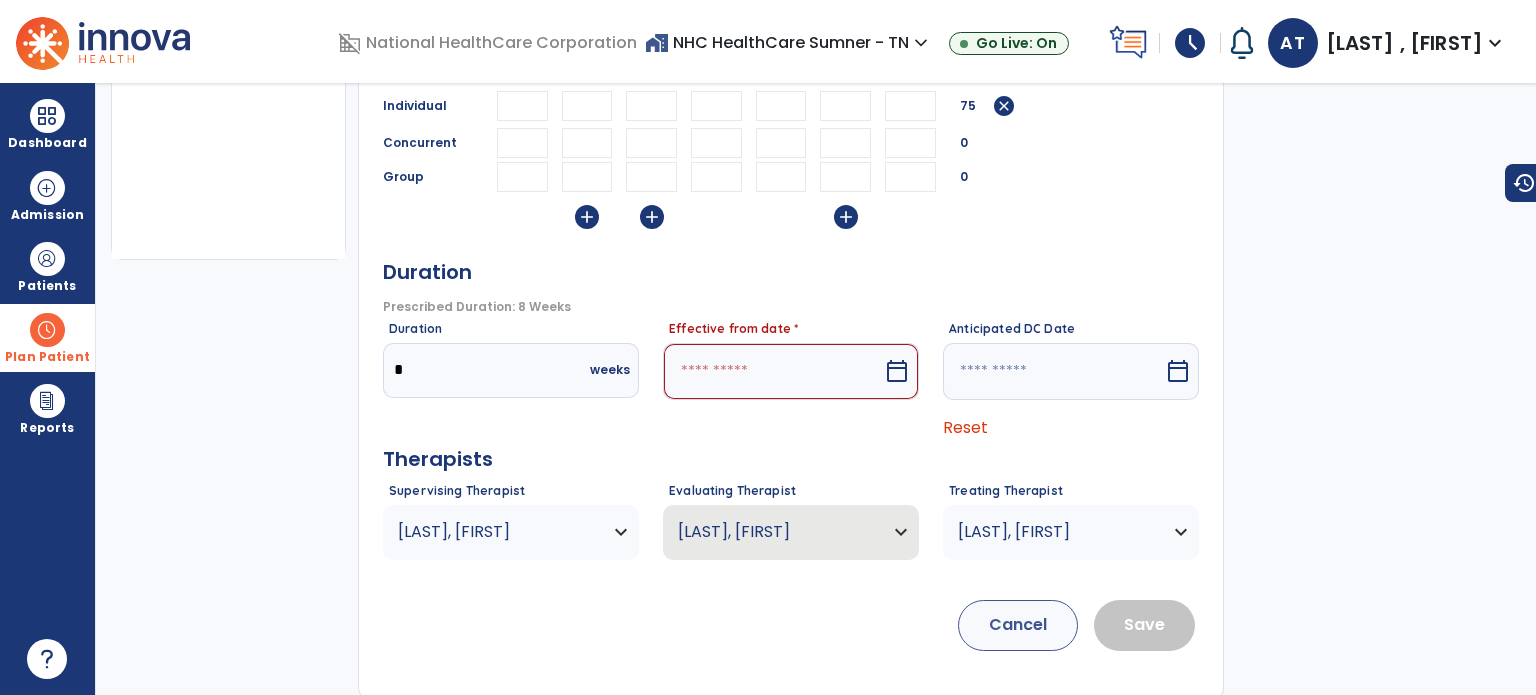 type on "**" 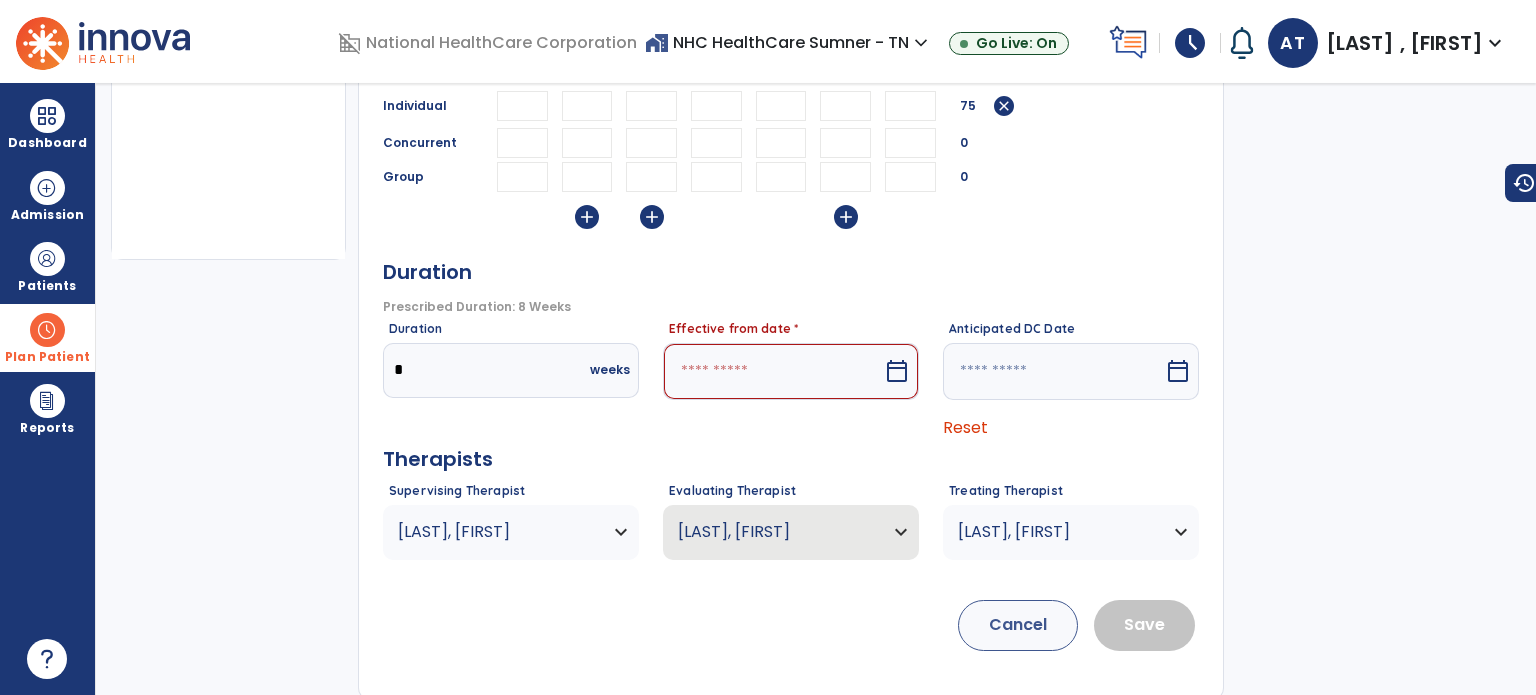 click at bounding box center [773, 371] 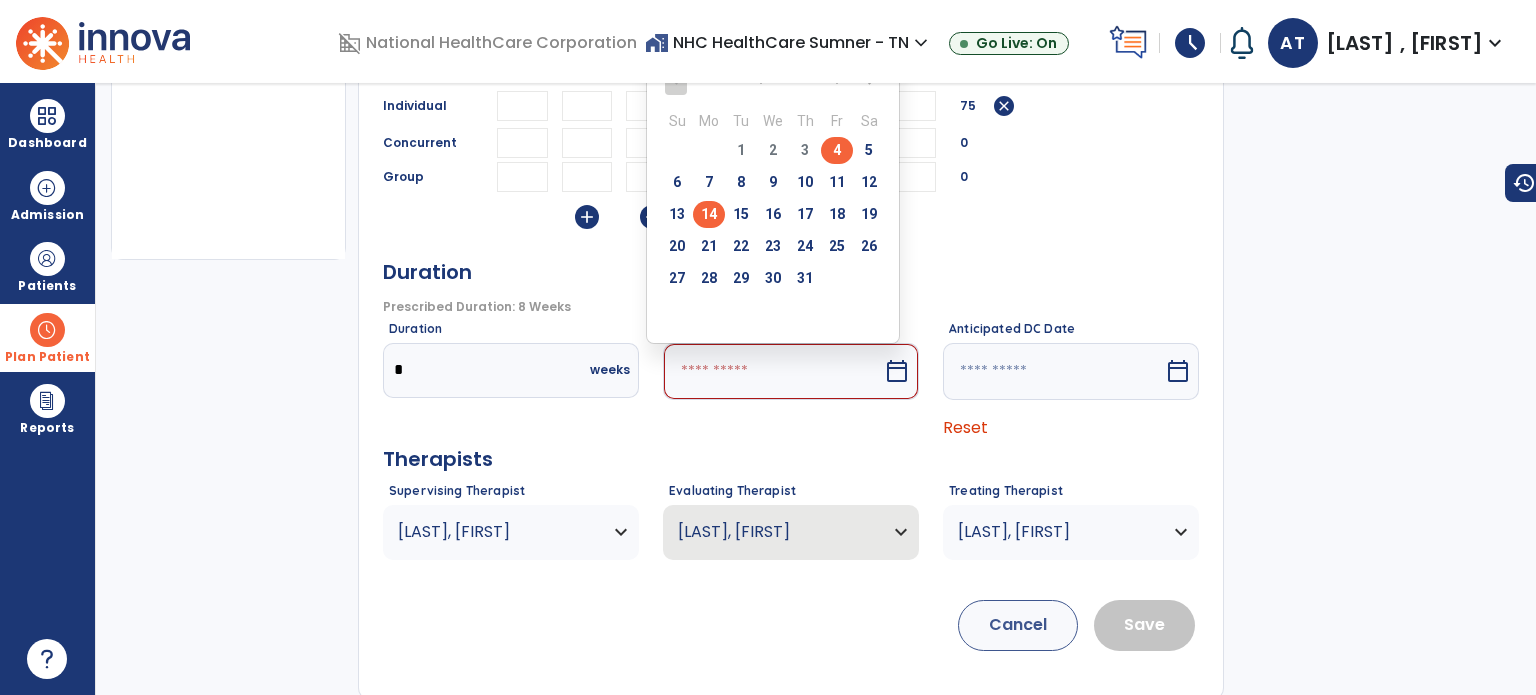 click on "14" at bounding box center (709, 214) 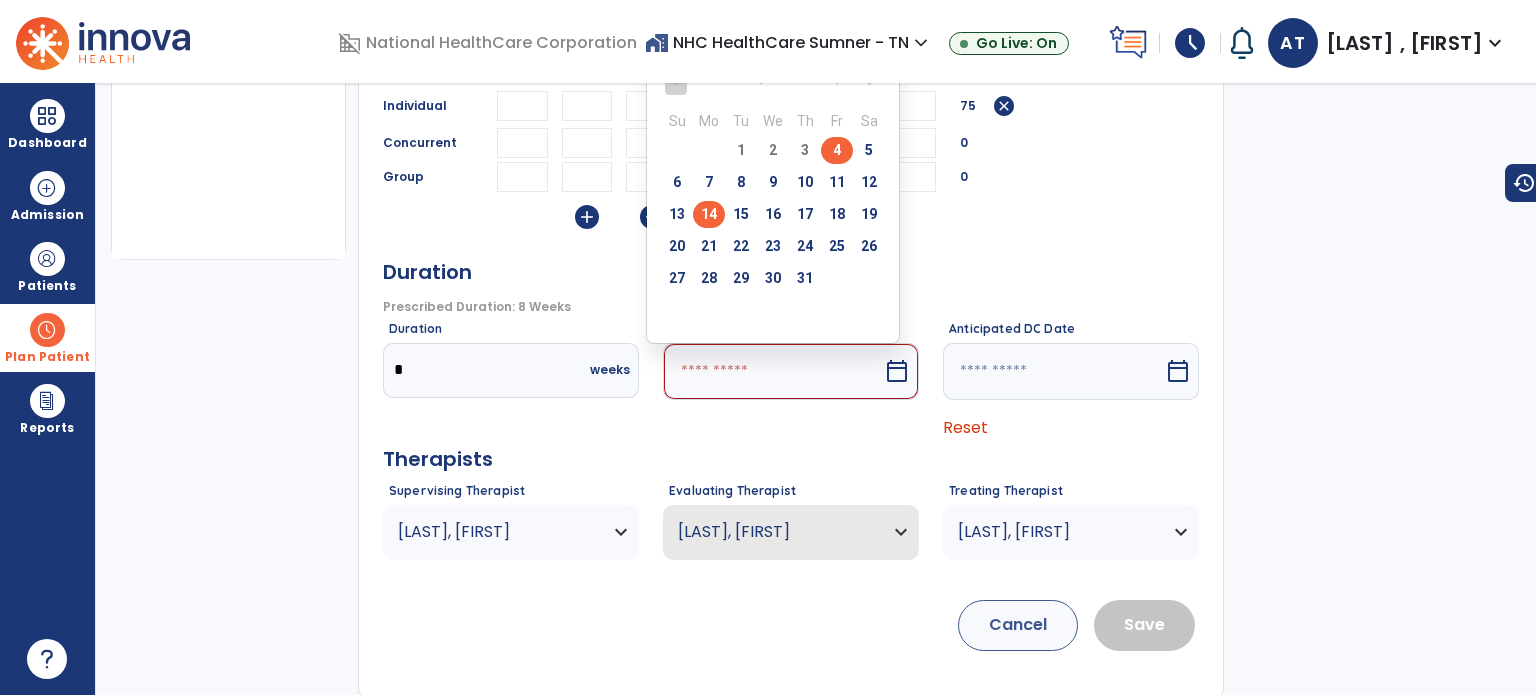 type on "*********" 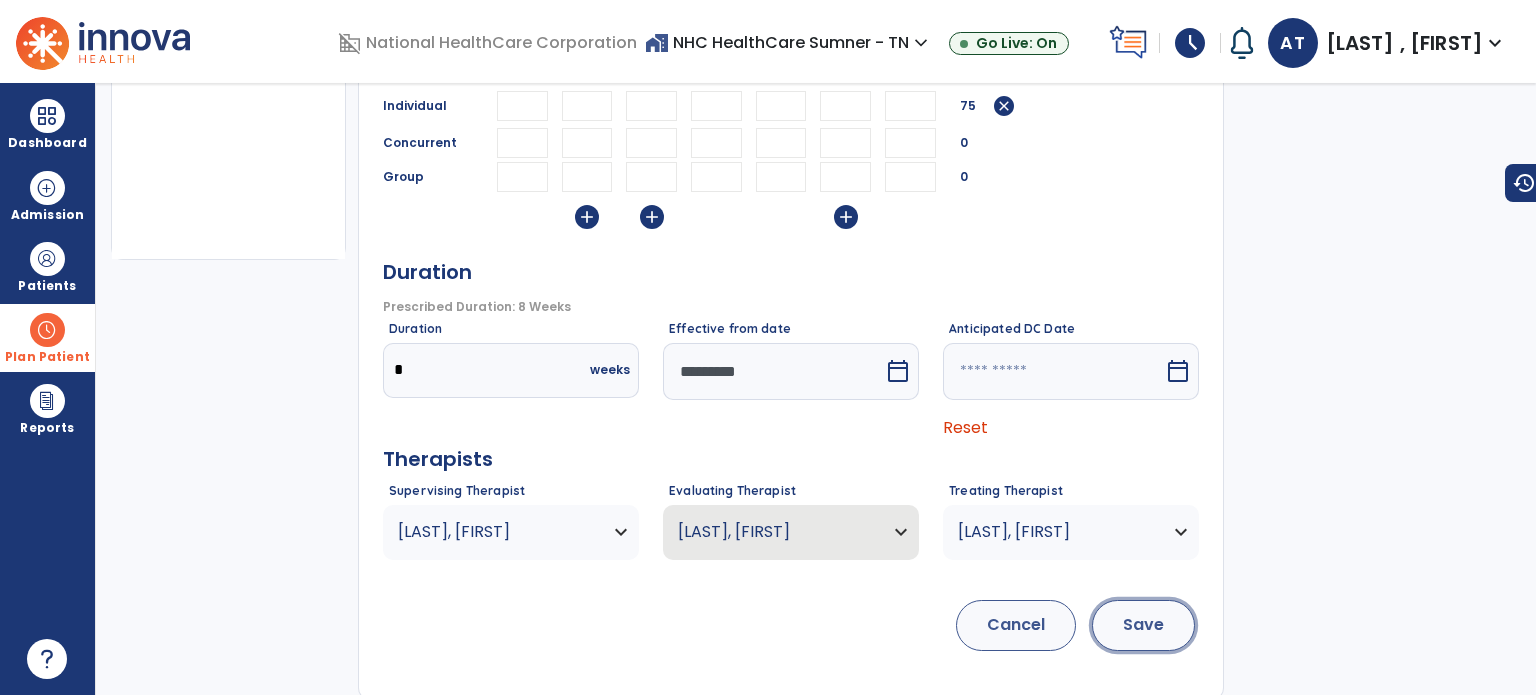 click on "Save" at bounding box center (1143, 625) 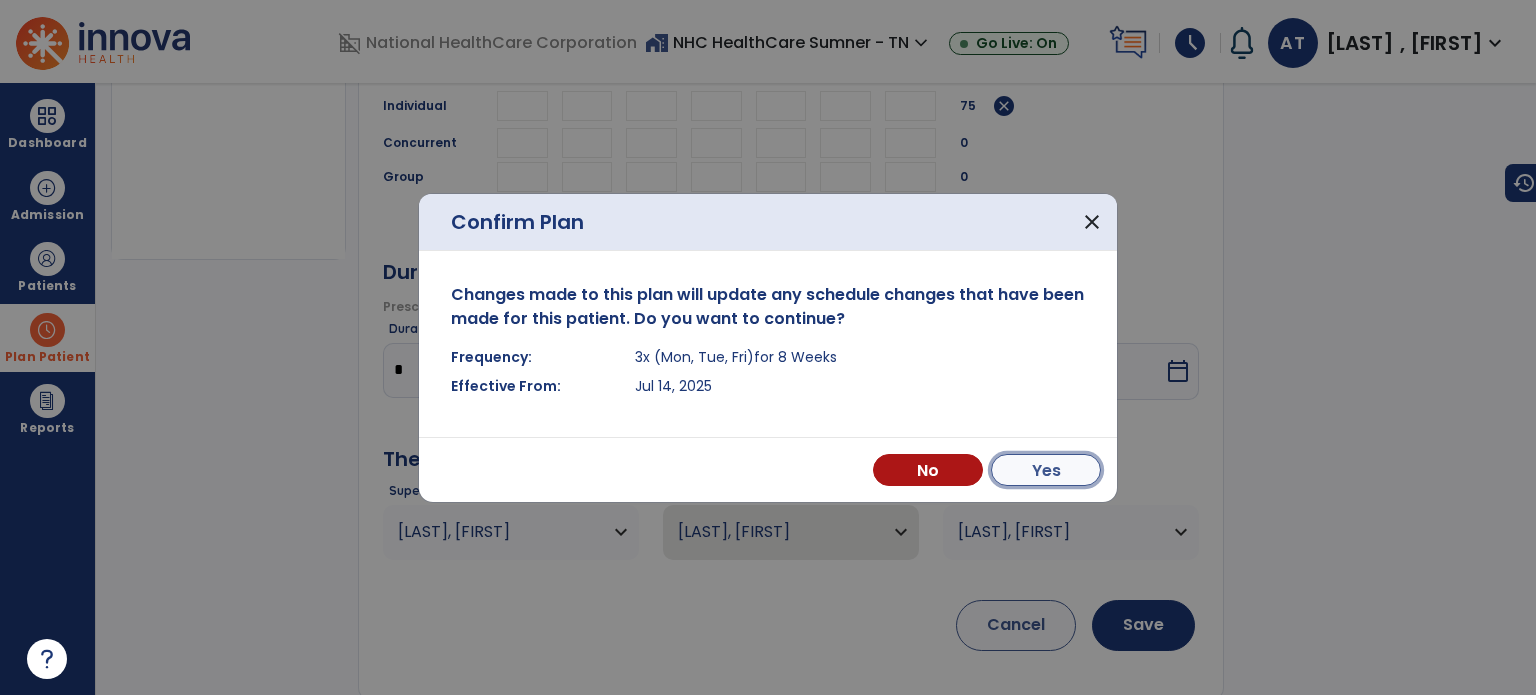 click on "Yes" at bounding box center [1046, 470] 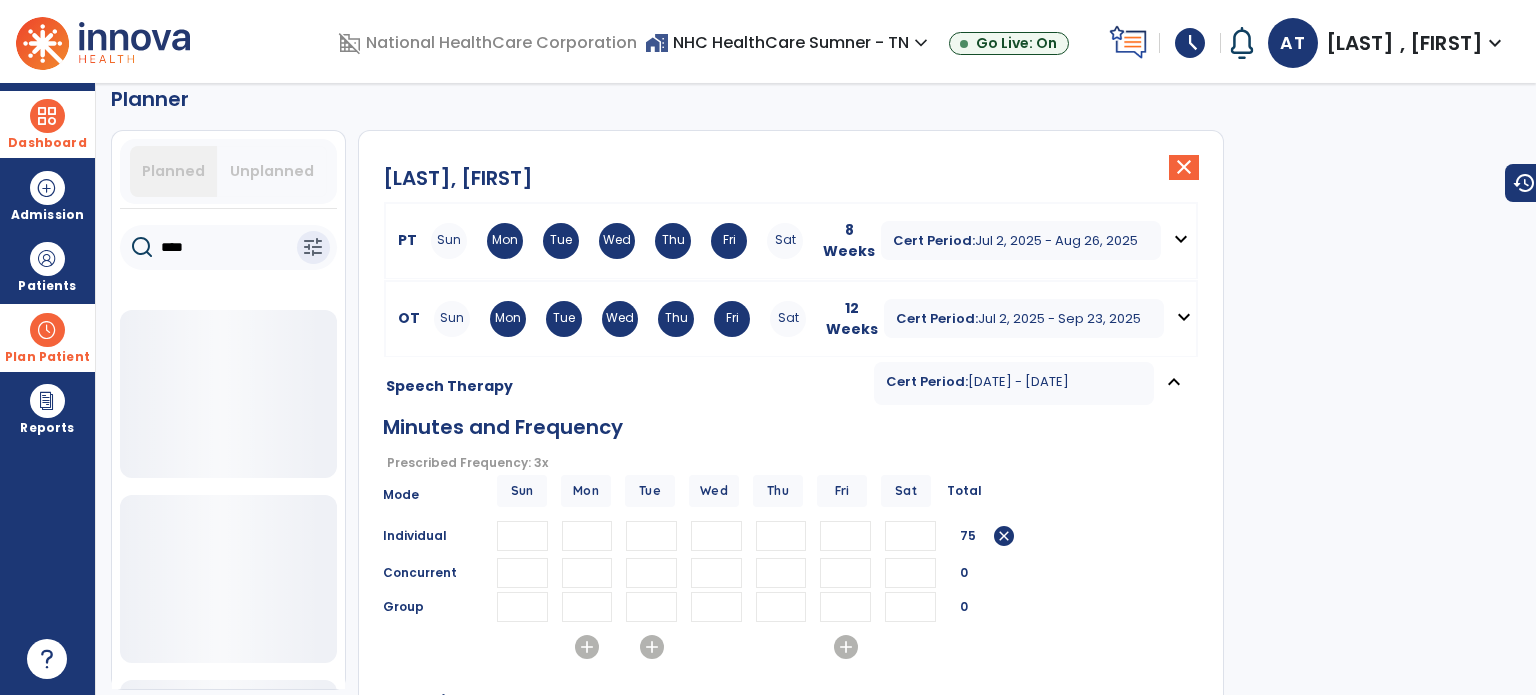 scroll, scrollTop: 0, scrollLeft: 0, axis: both 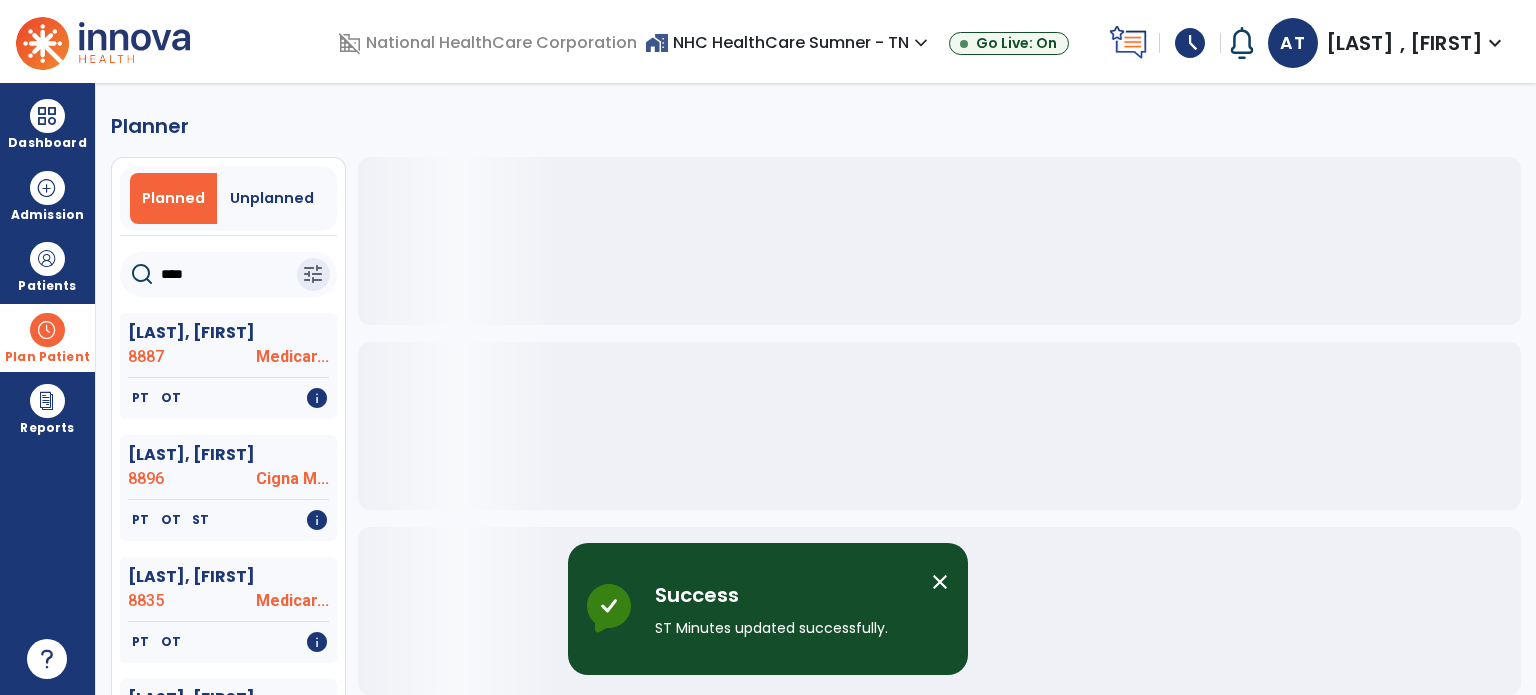 click on "****" 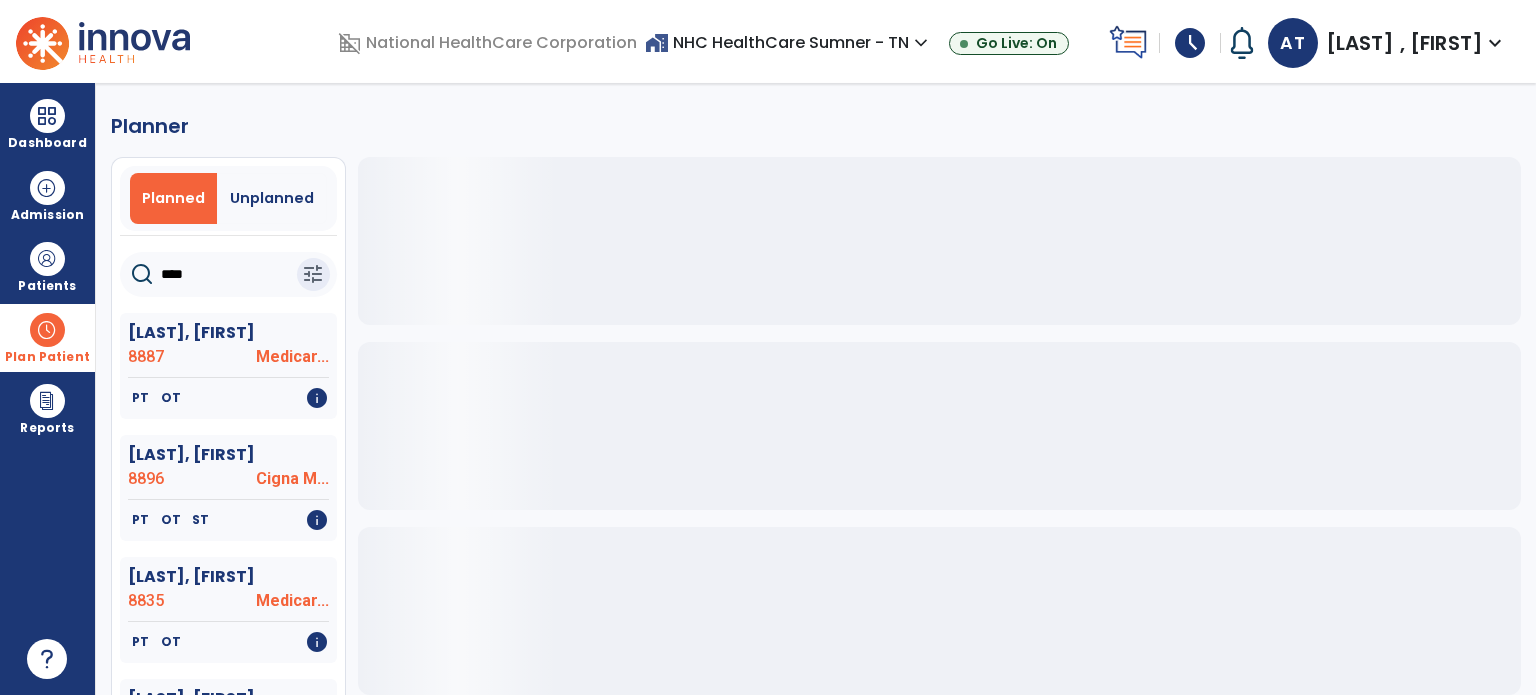 click on "****" 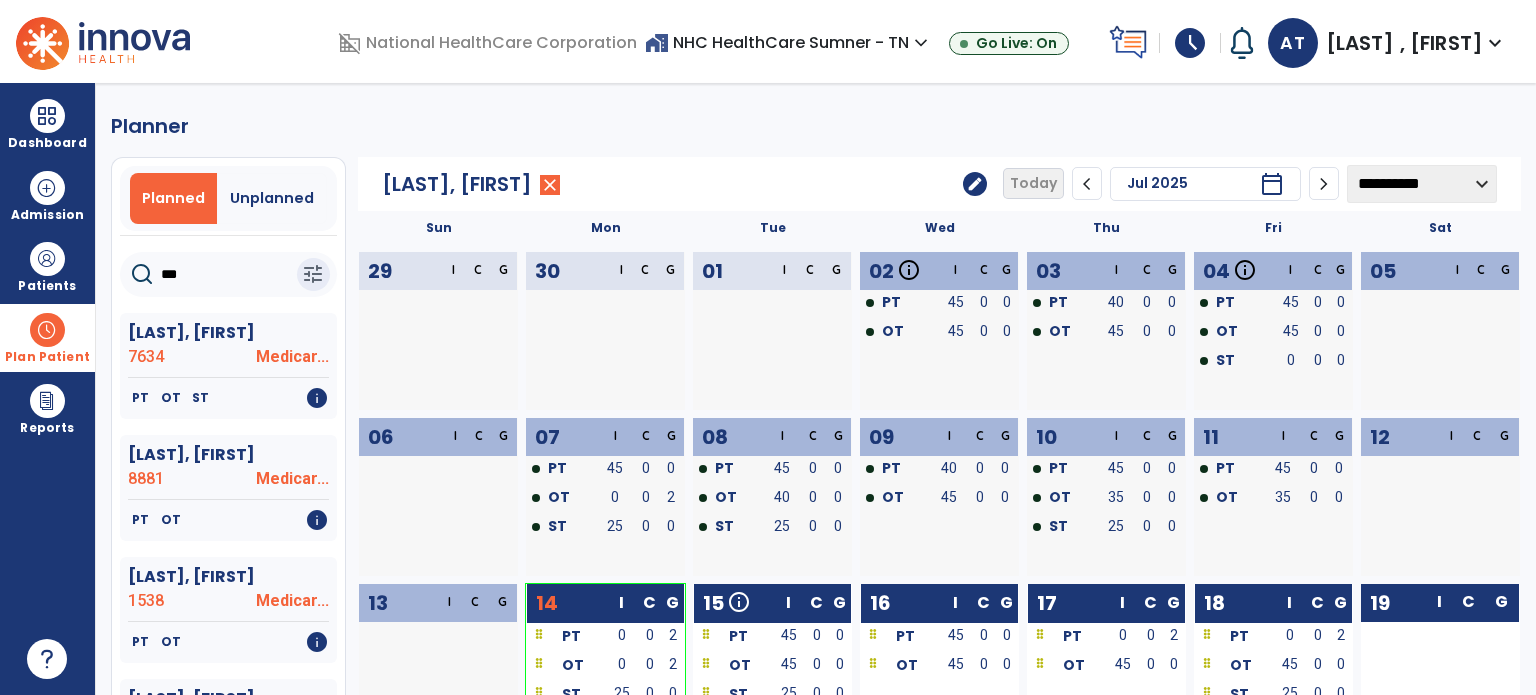 click on "**********" 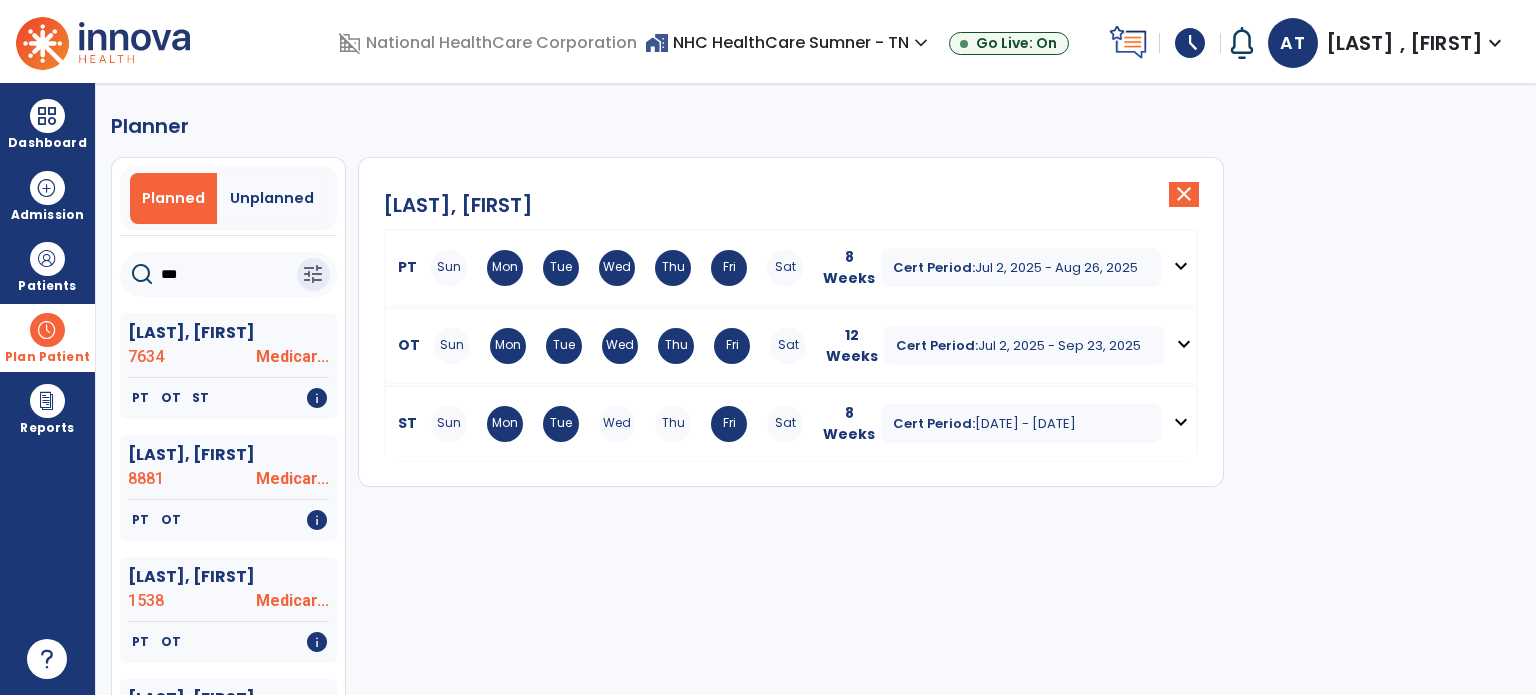 click on "***" 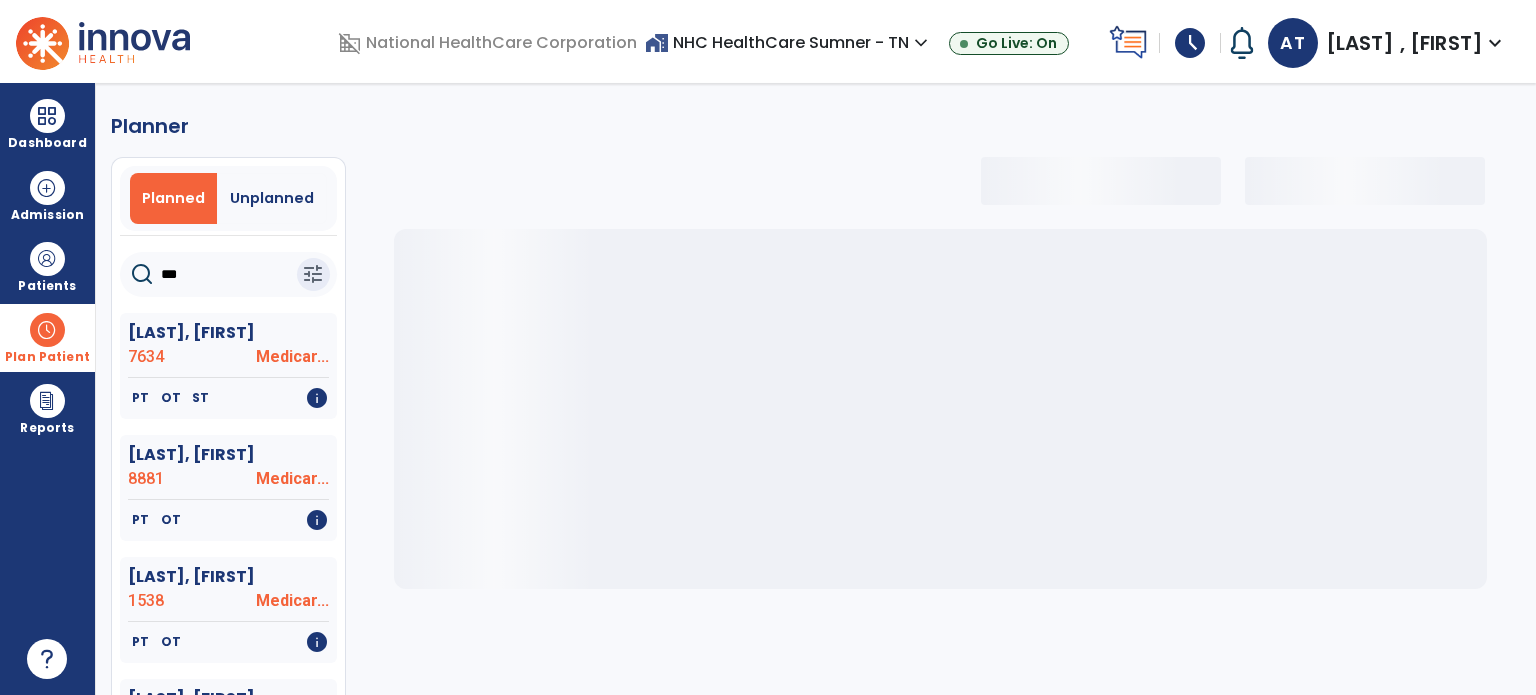 click on "***" 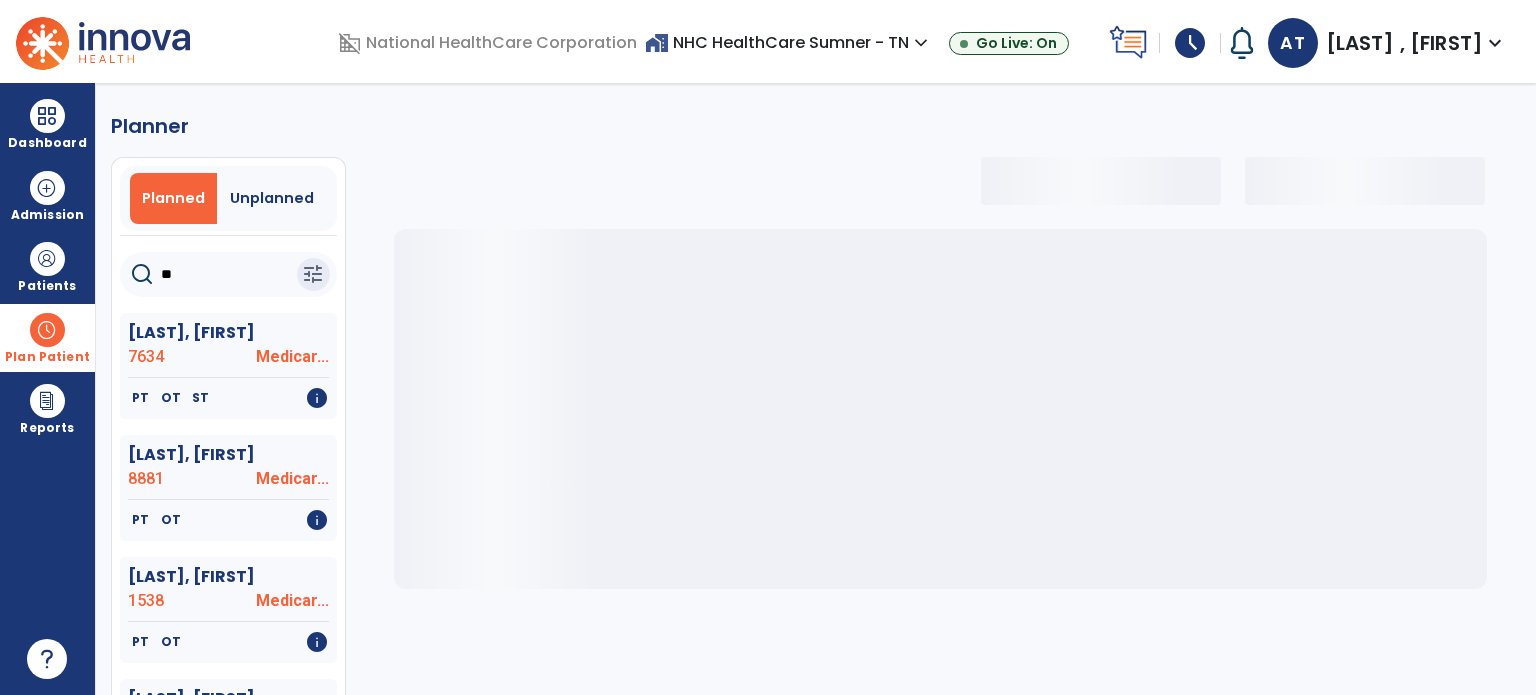 select on "***" 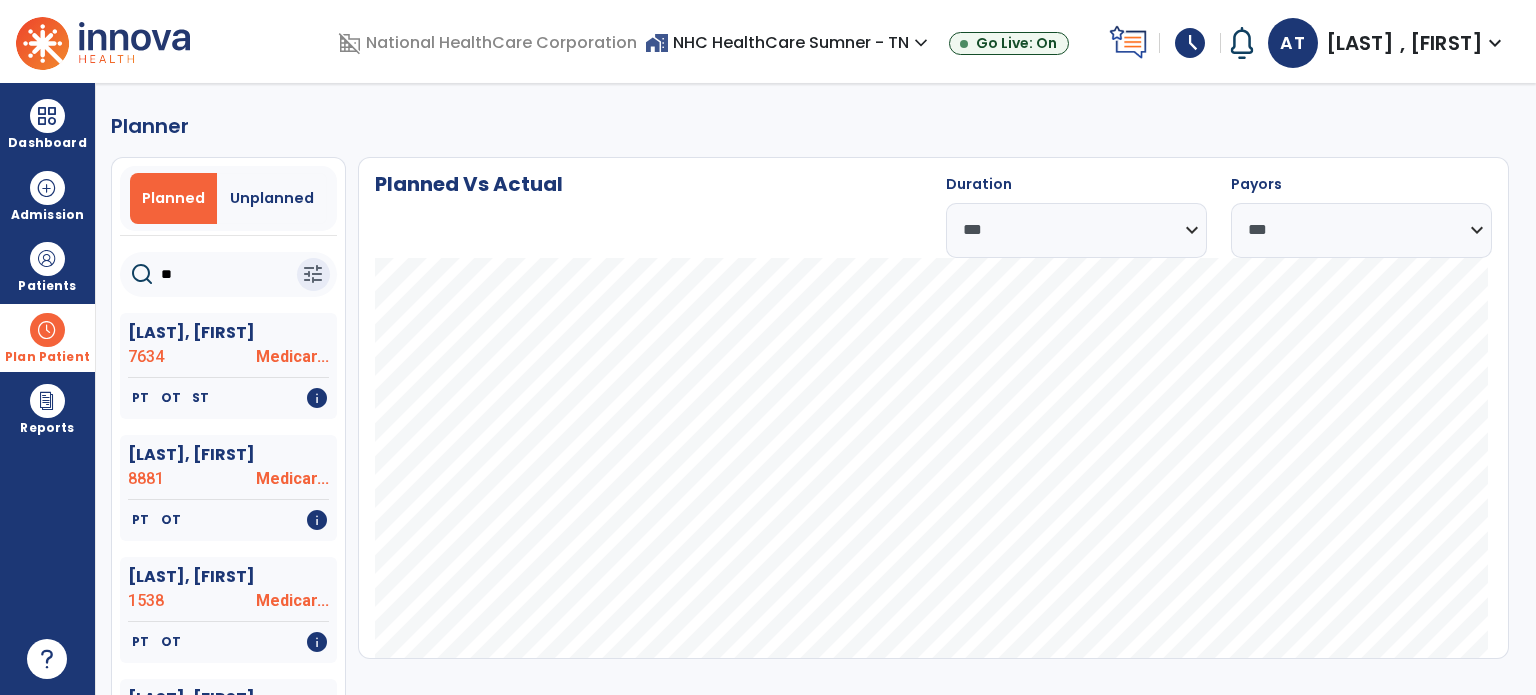 type on "*" 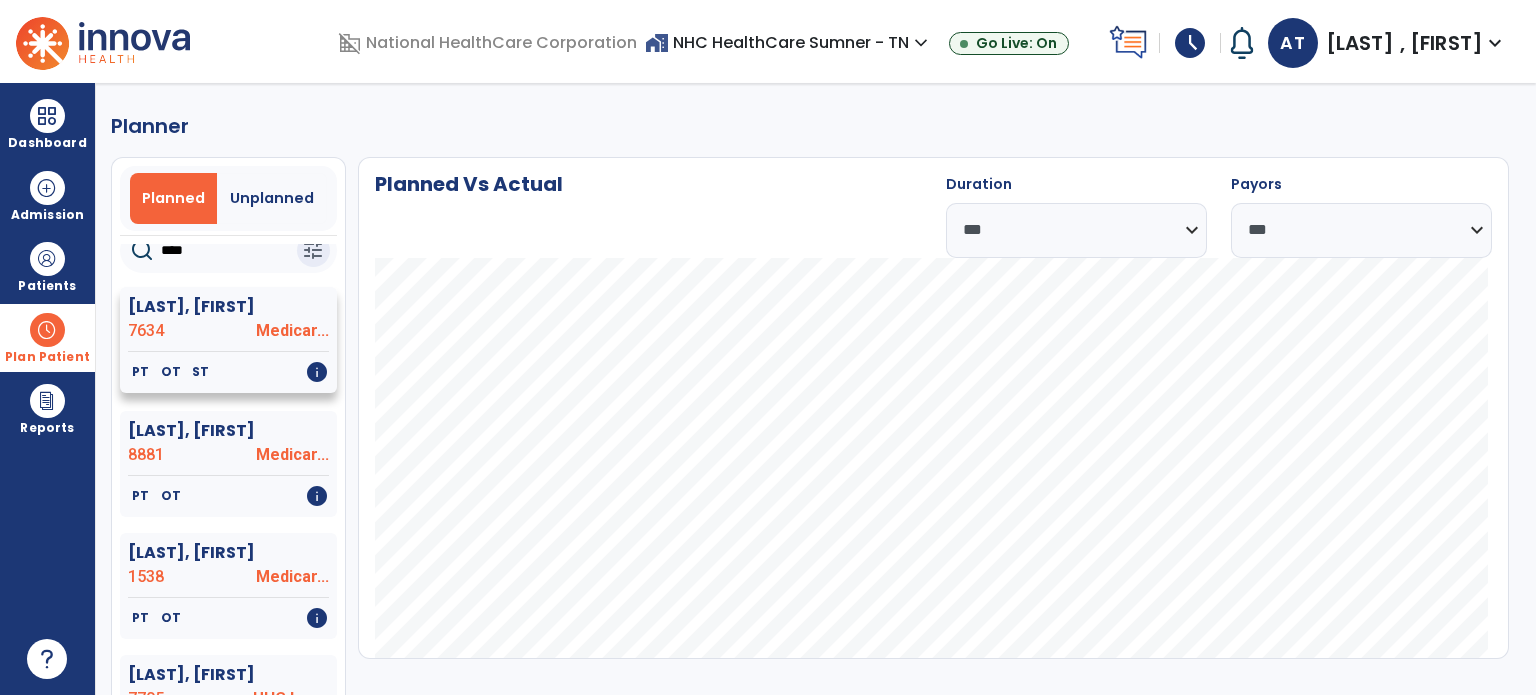 scroll, scrollTop: 0, scrollLeft: 0, axis: both 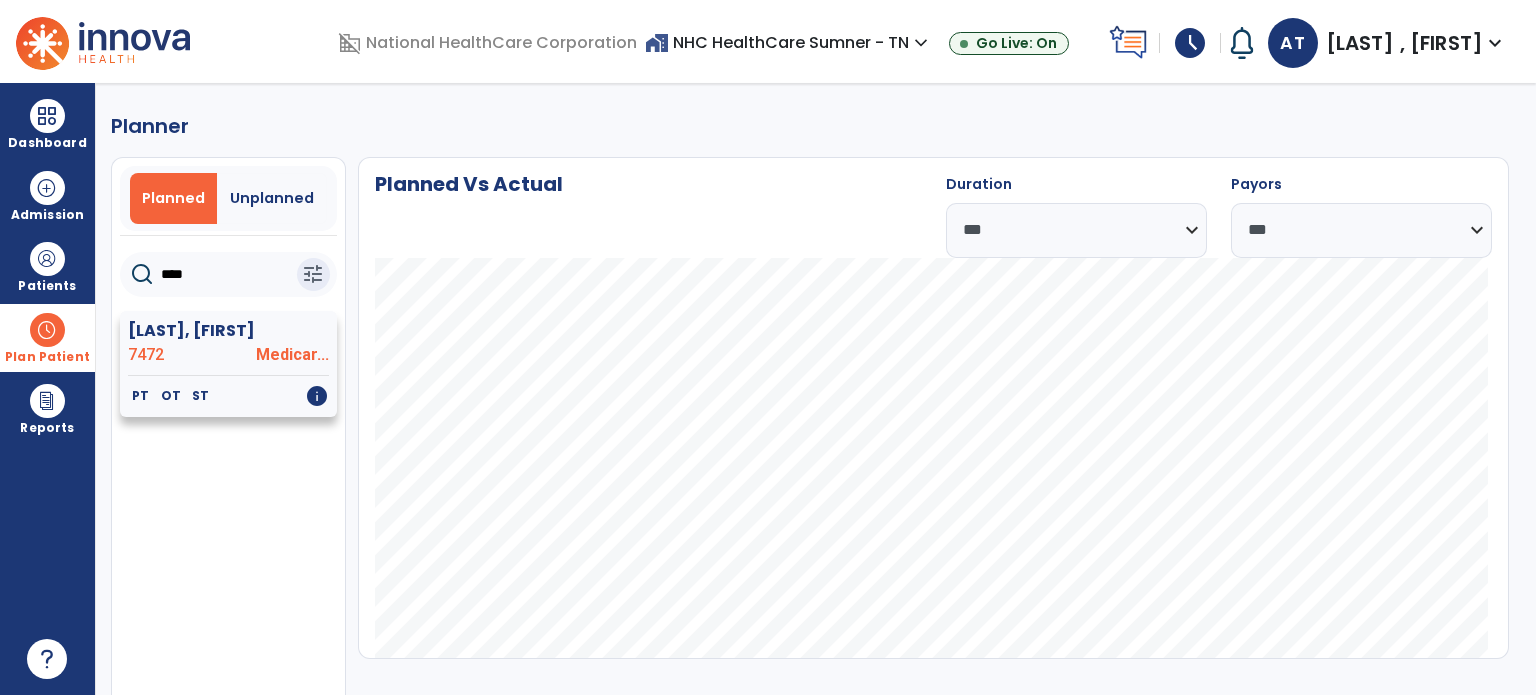 type on "****" 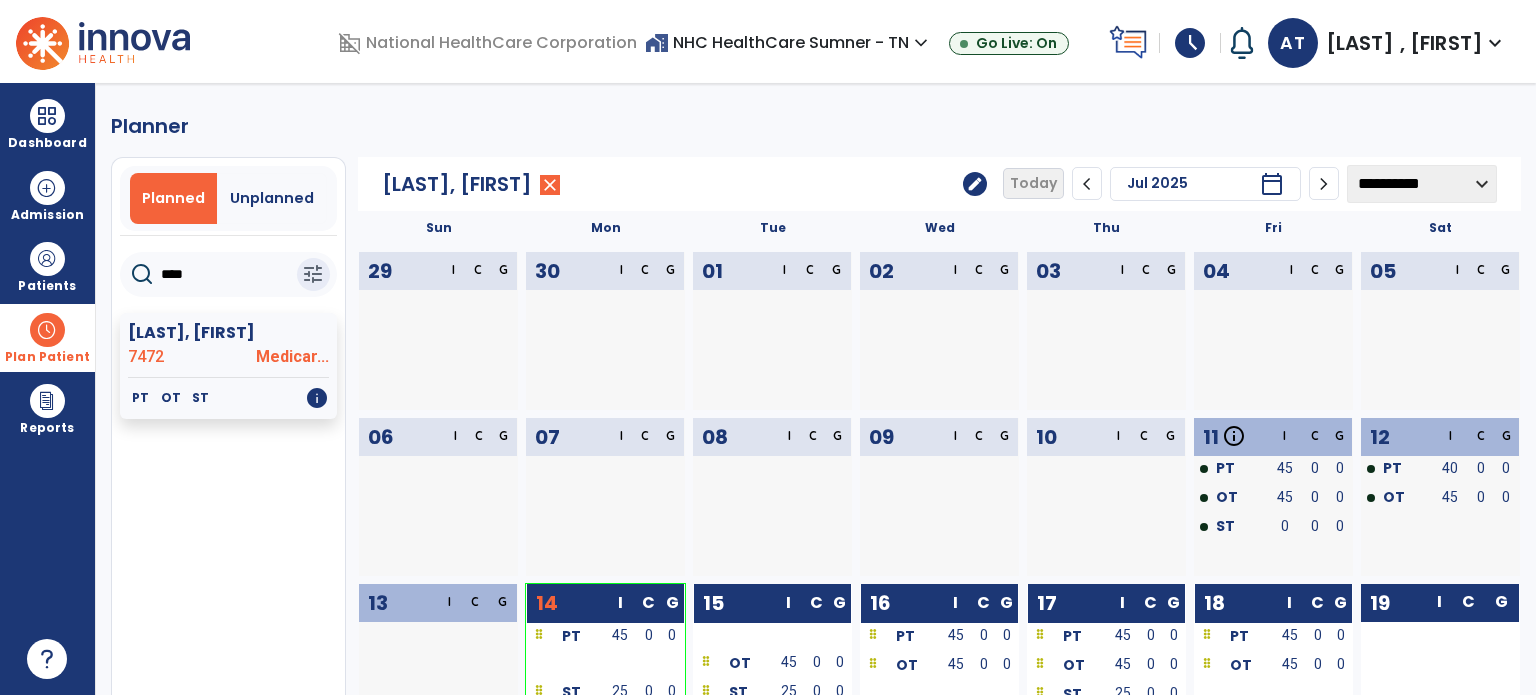 click on "edit" 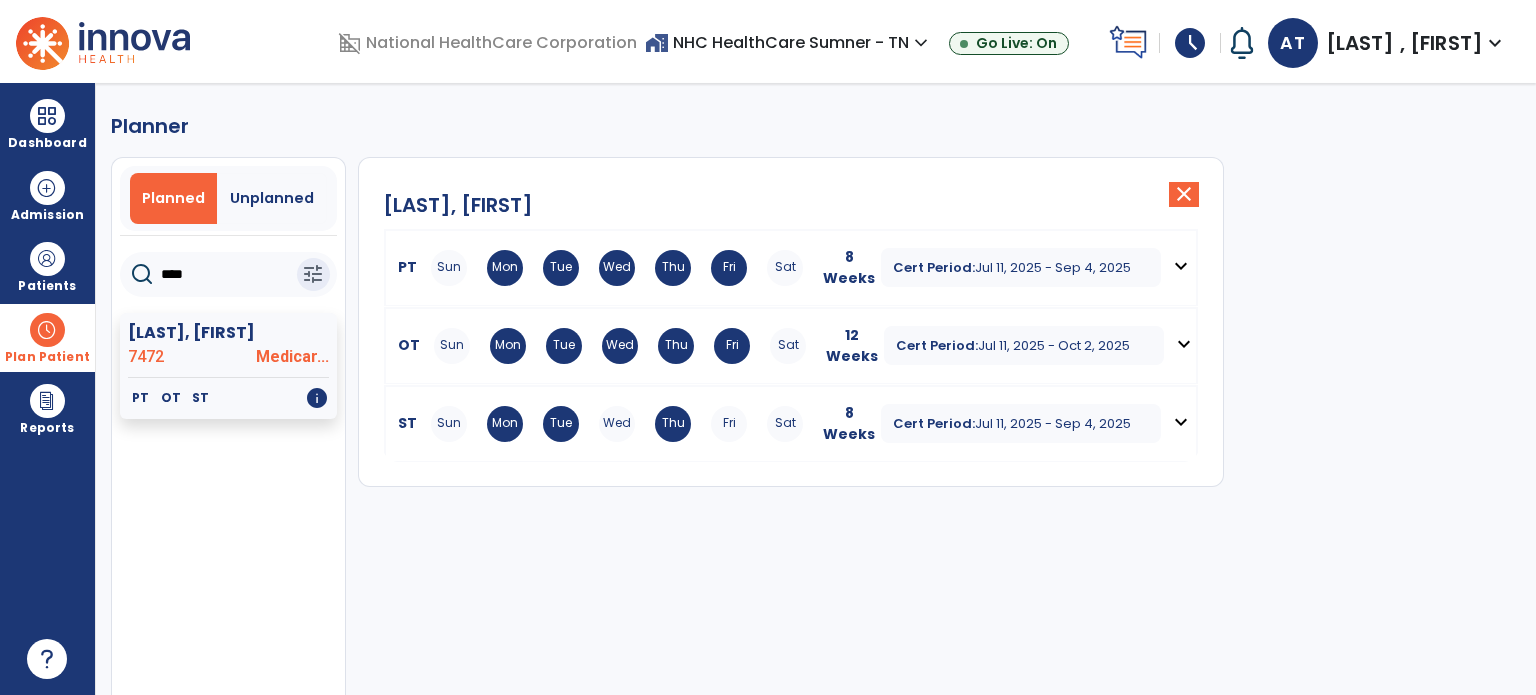 click on "expand_more" at bounding box center (1181, 422) 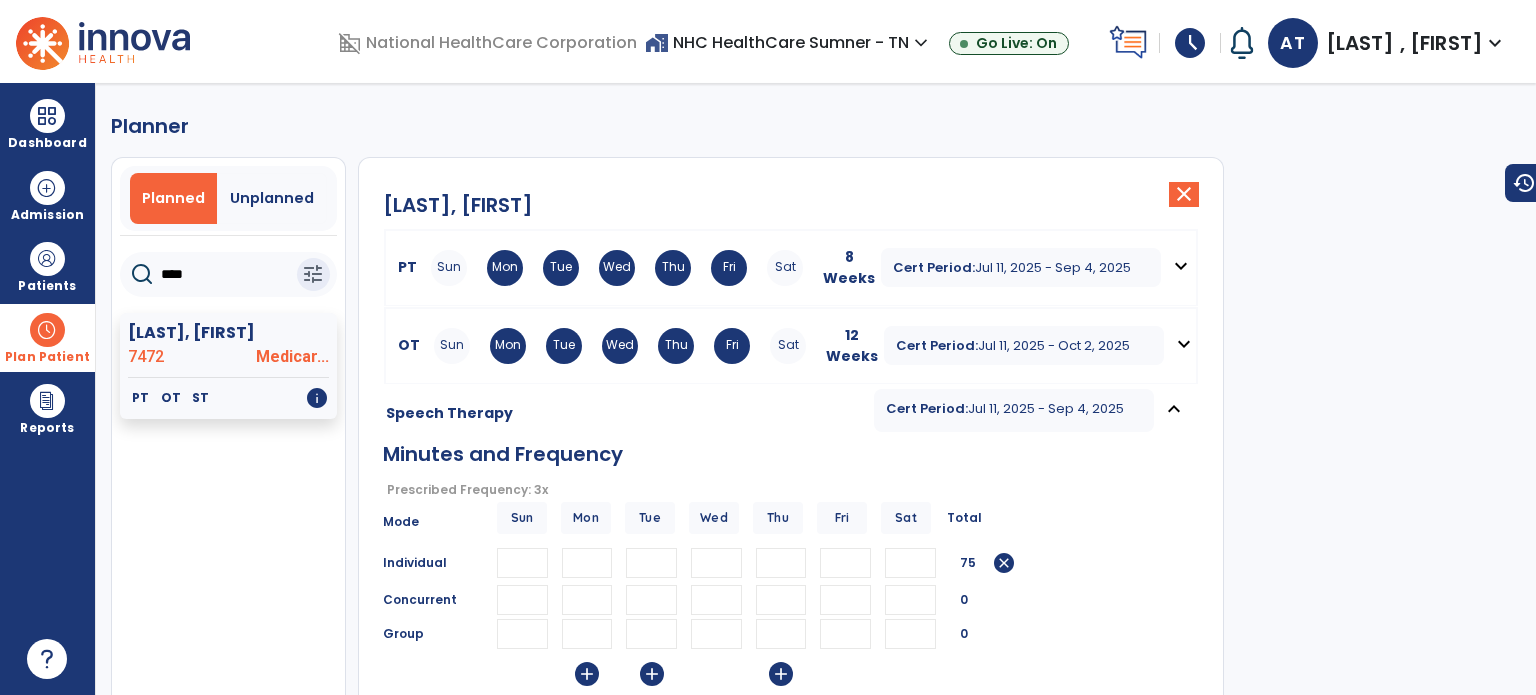 click on "**" at bounding box center (781, 563) 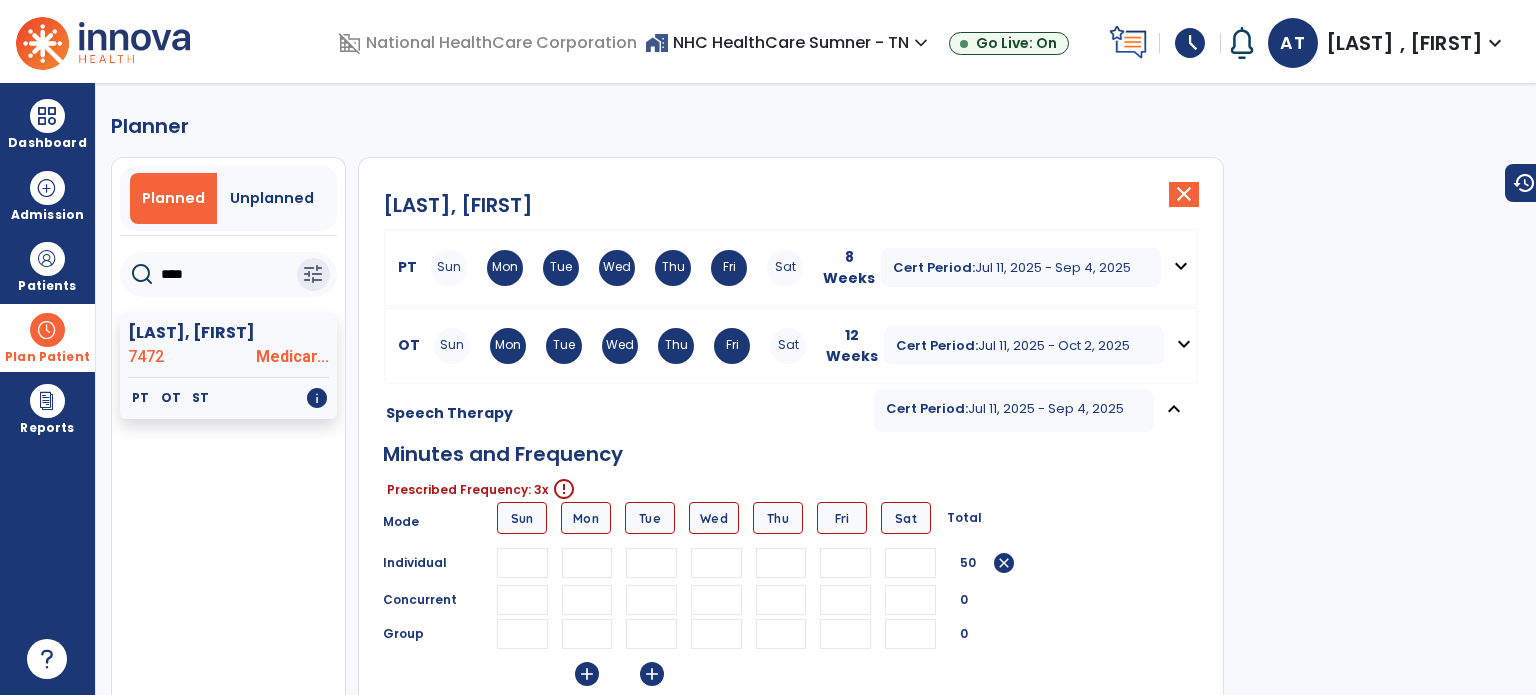 type 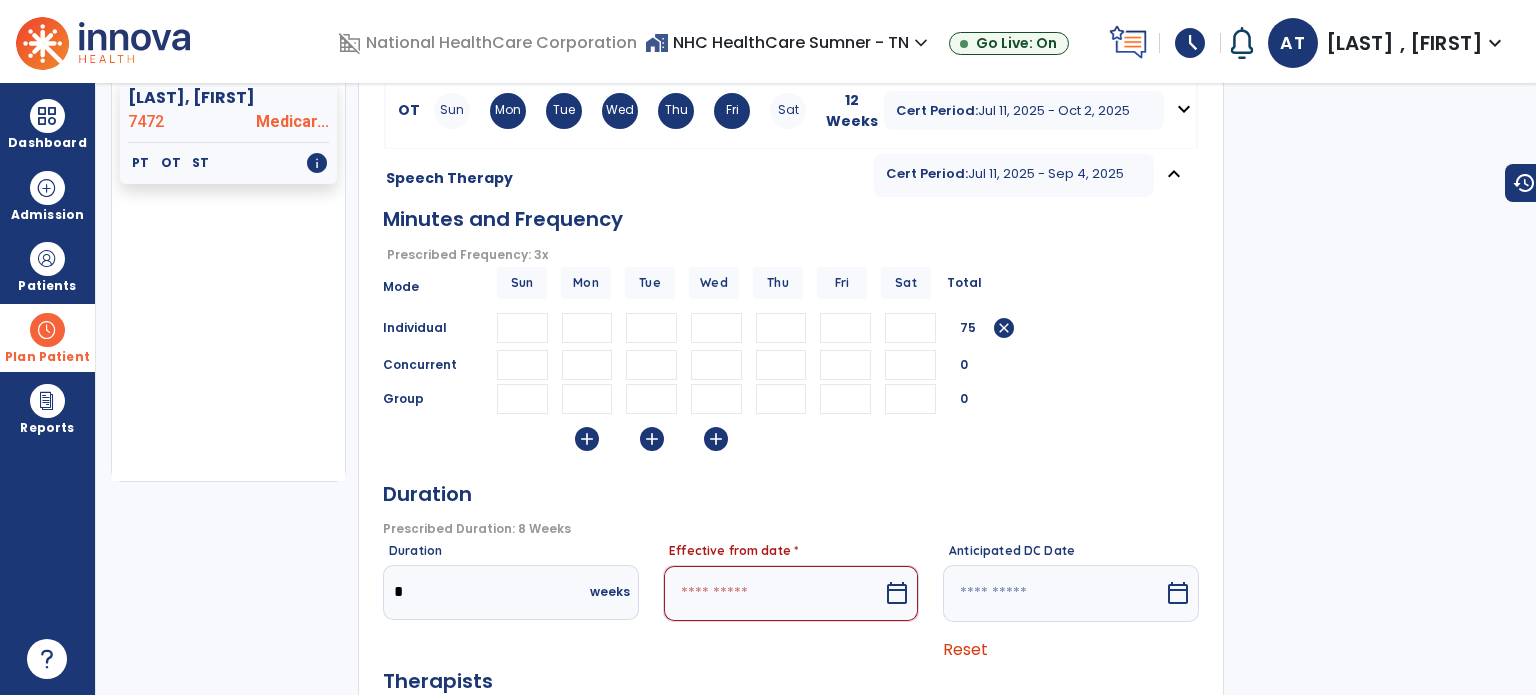 scroll, scrollTop: 400, scrollLeft: 0, axis: vertical 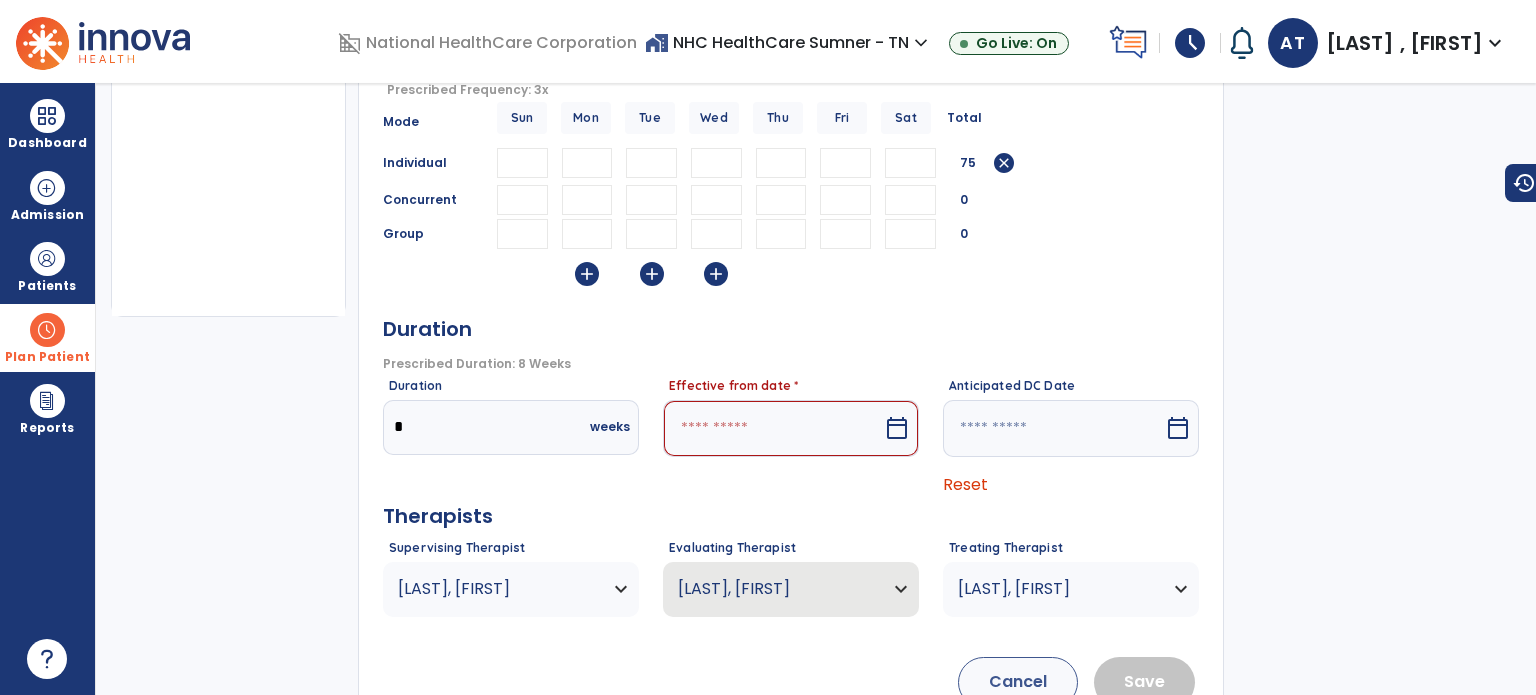 type on "**" 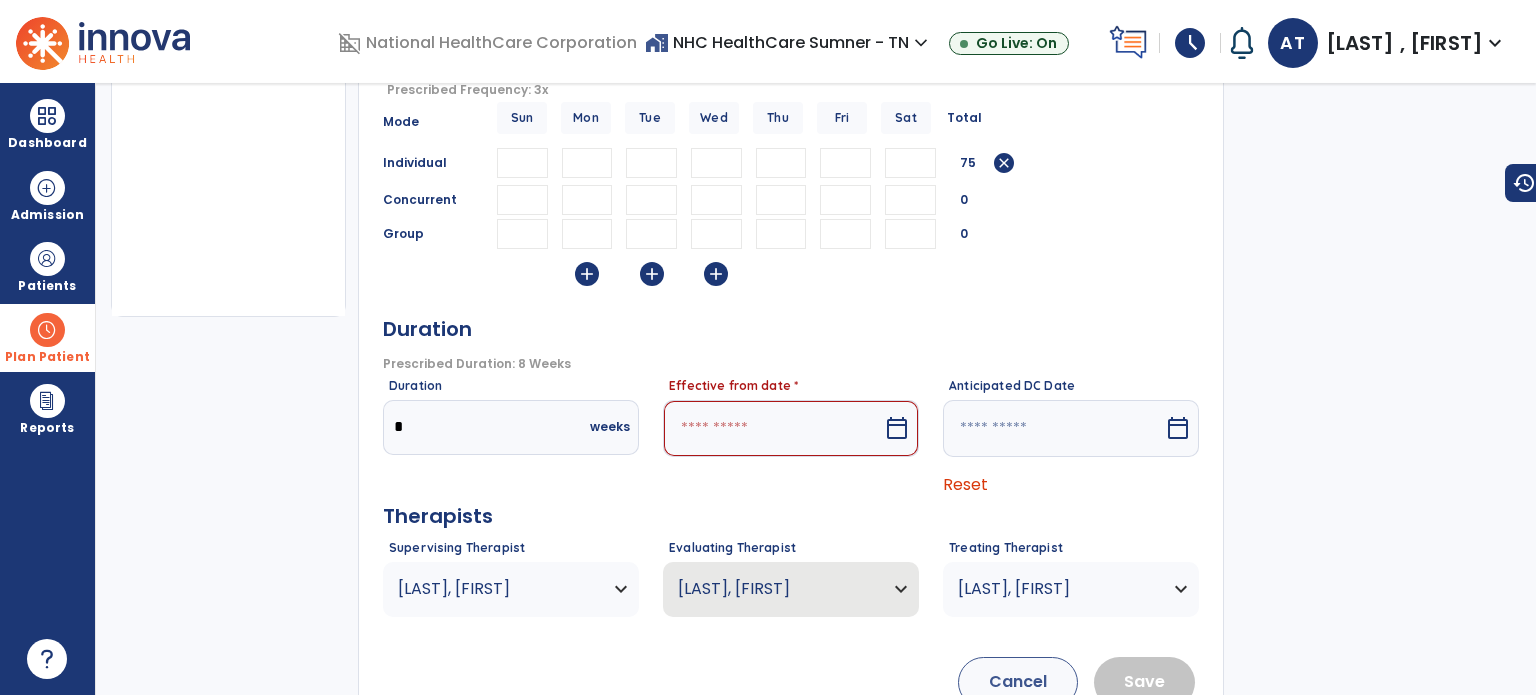 click on "calendar_today" at bounding box center [897, 428] 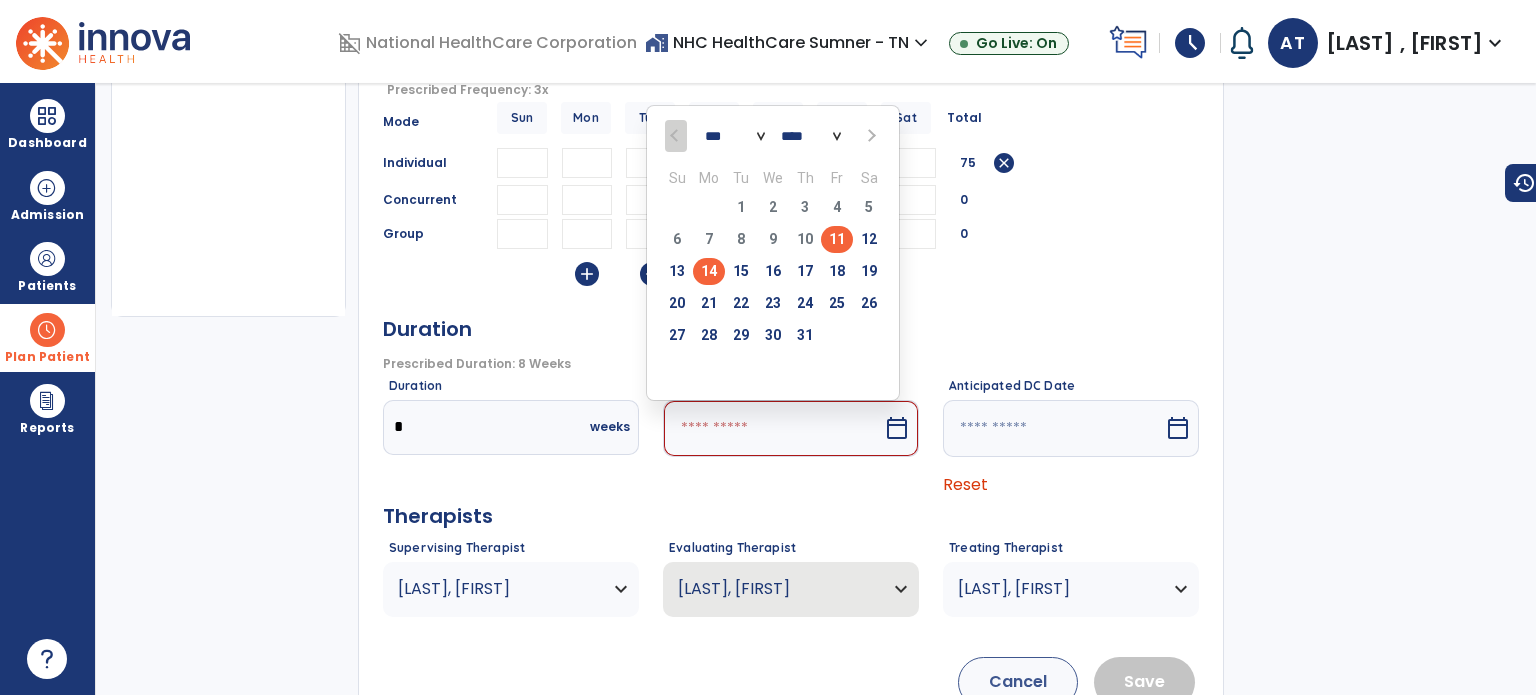 click on "14" at bounding box center (709, 271) 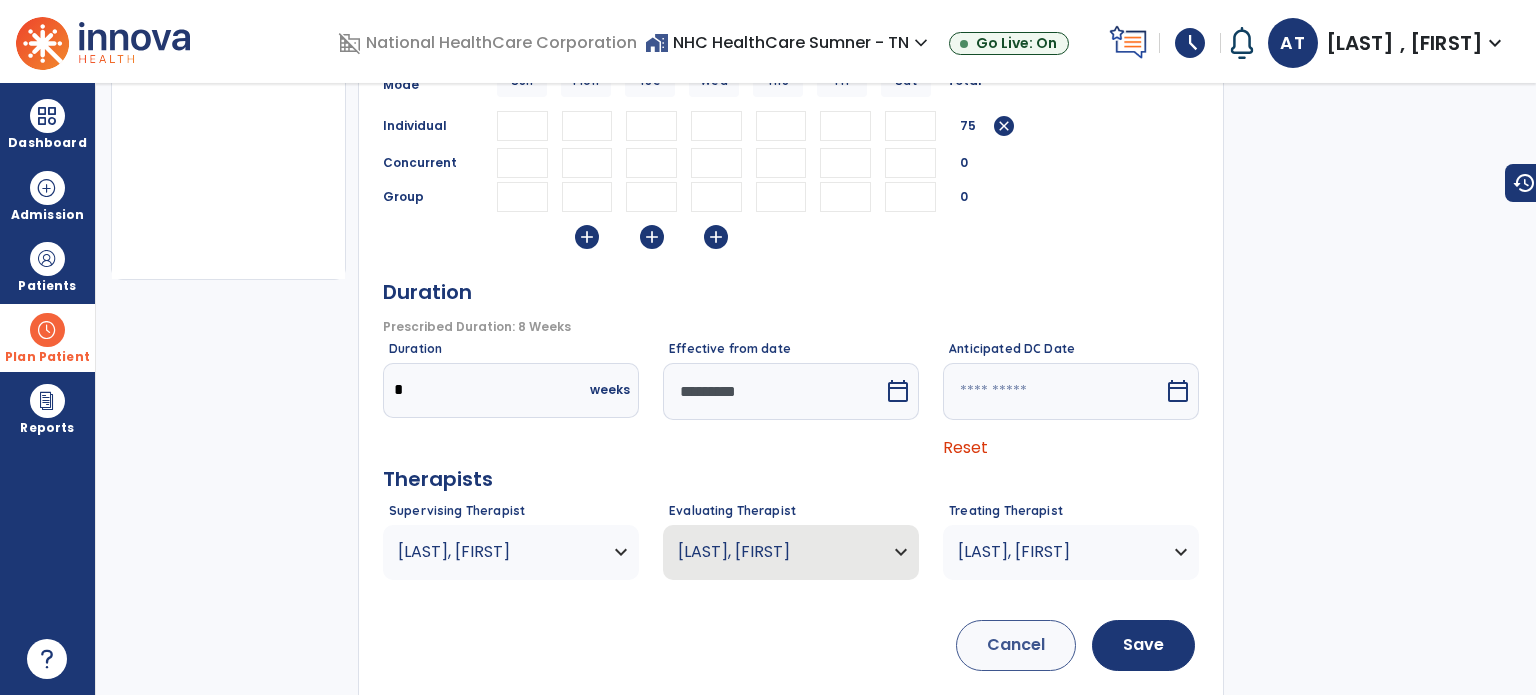scroll, scrollTop: 457, scrollLeft: 0, axis: vertical 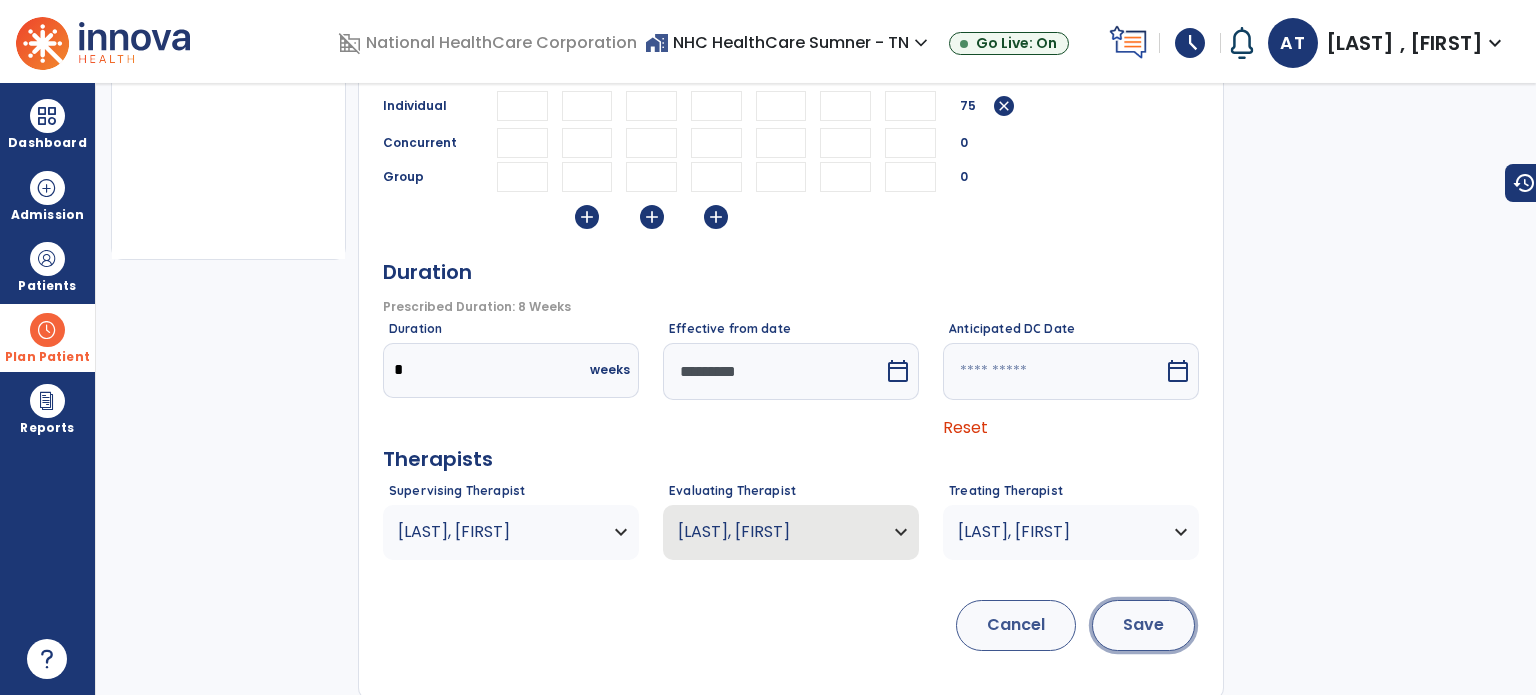 click on "Save" at bounding box center [1143, 625] 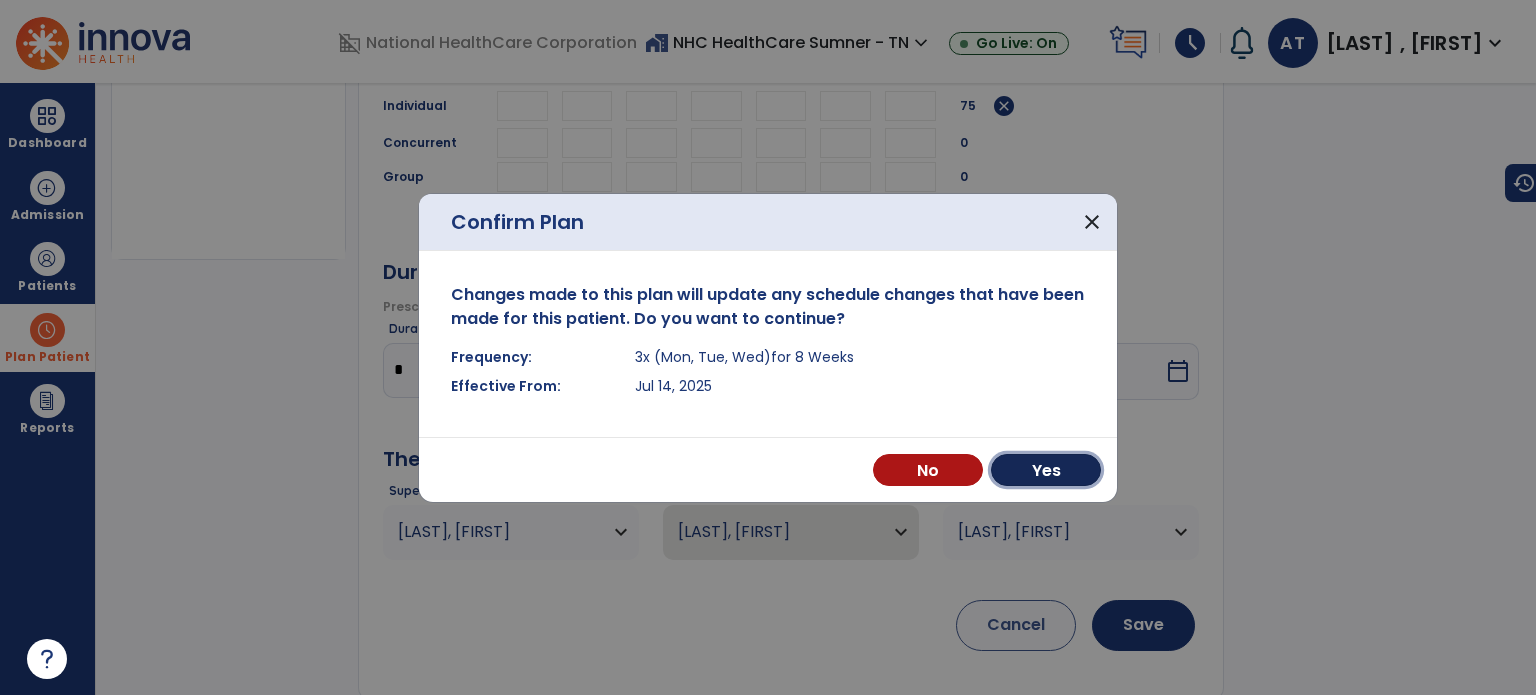 click on "Yes" at bounding box center (1046, 470) 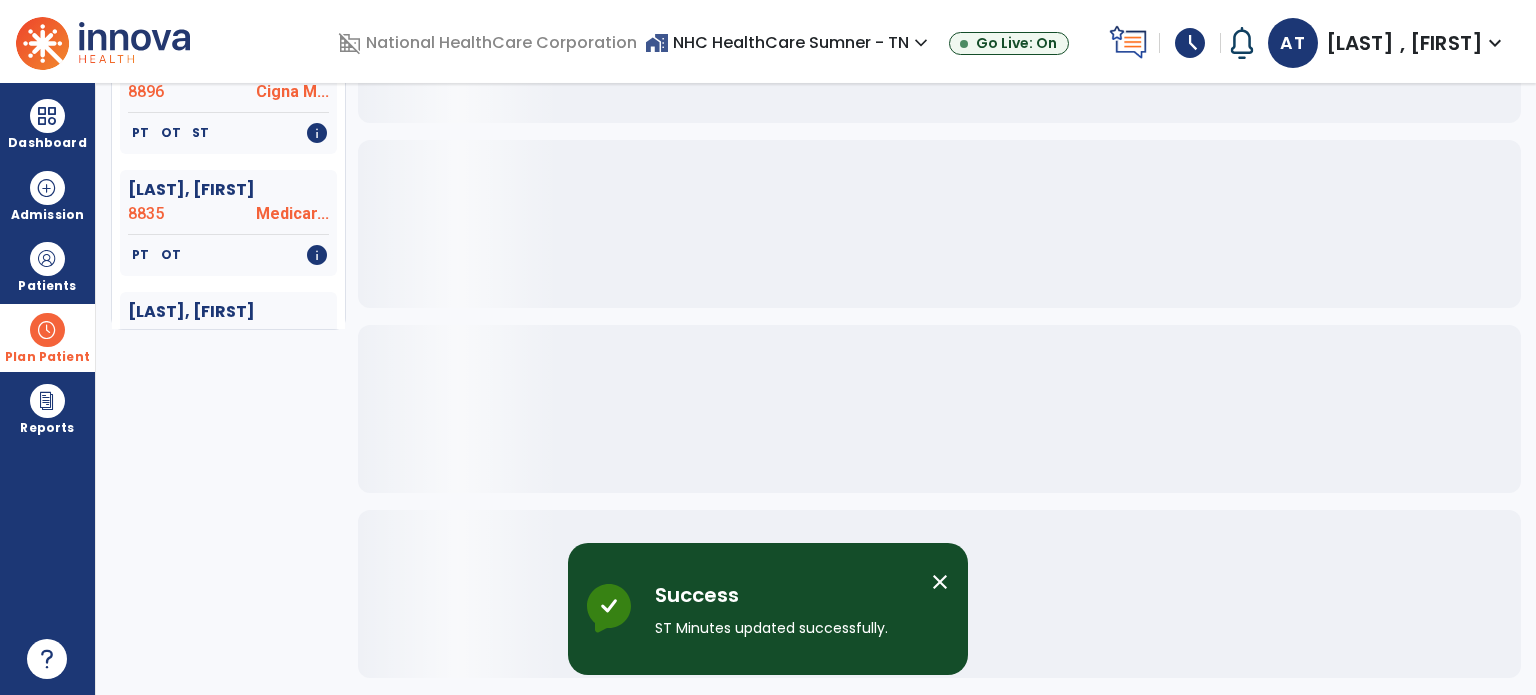 scroll, scrollTop: 379, scrollLeft: 0, axis: vertical 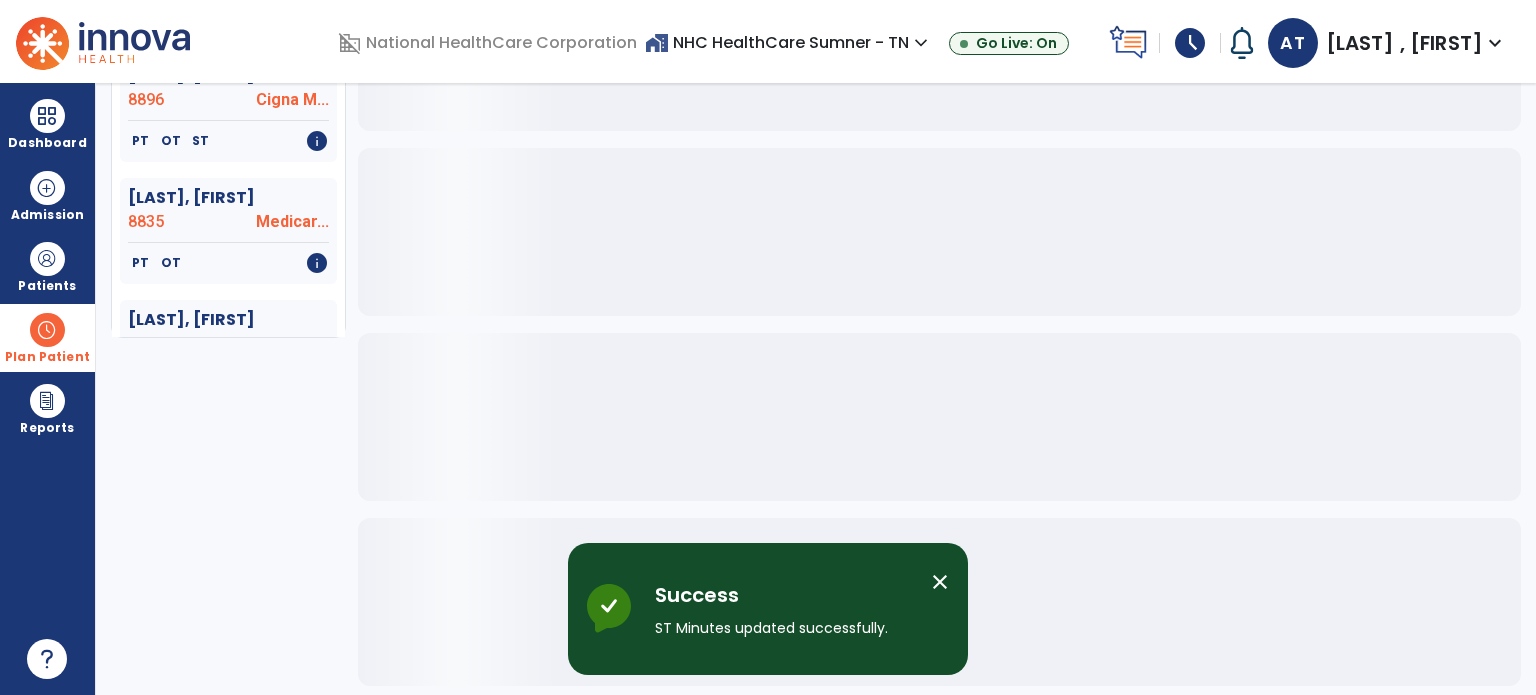 click on "close" at bounding box center [940, 582] 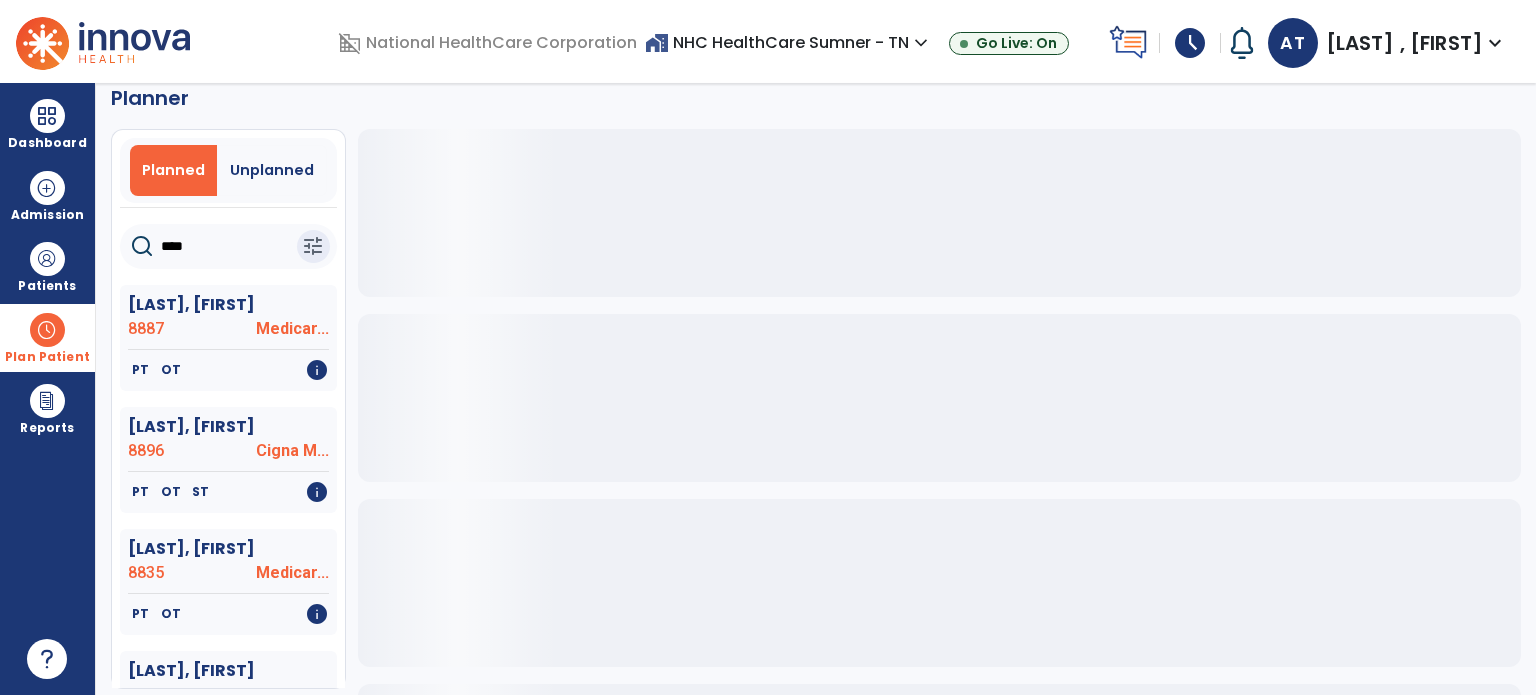 scroll, scrollTop: 0, scrollLeft: 0, axis: both 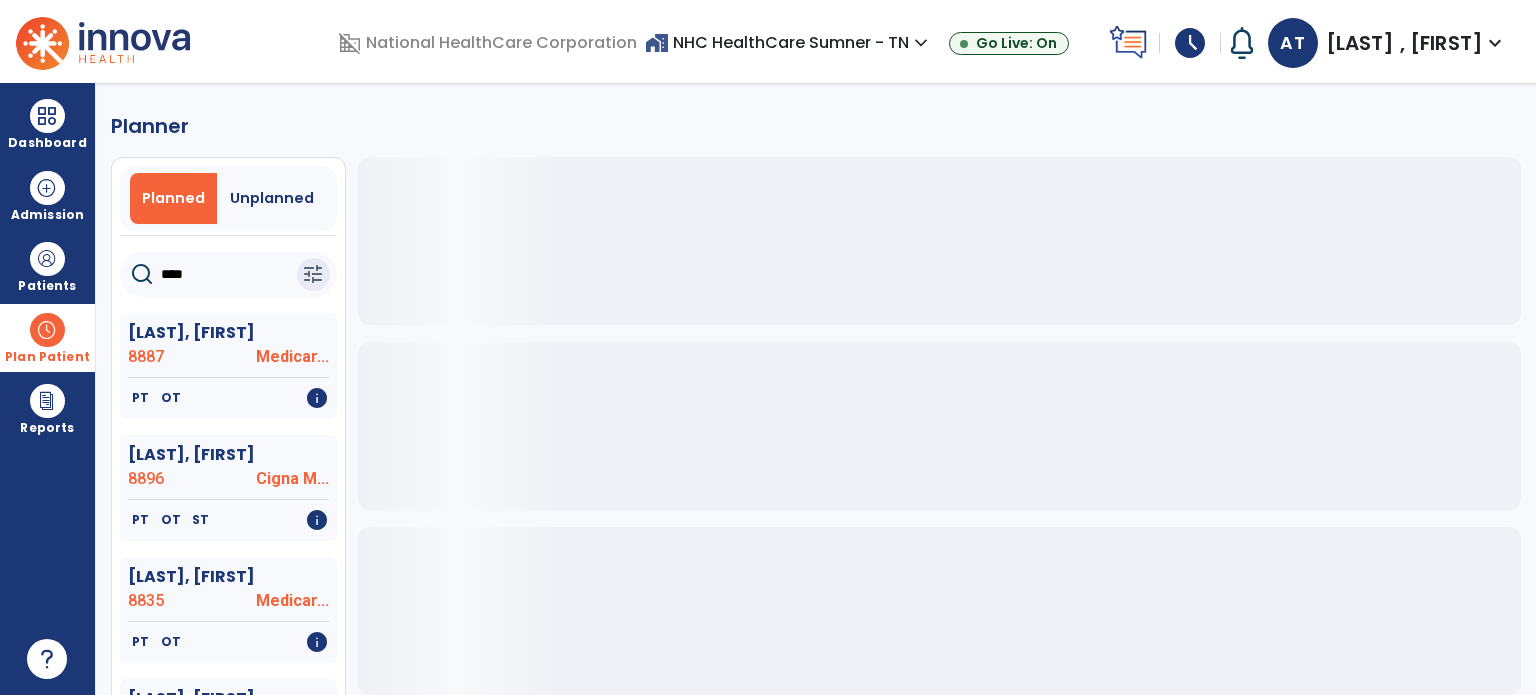 click on "****" 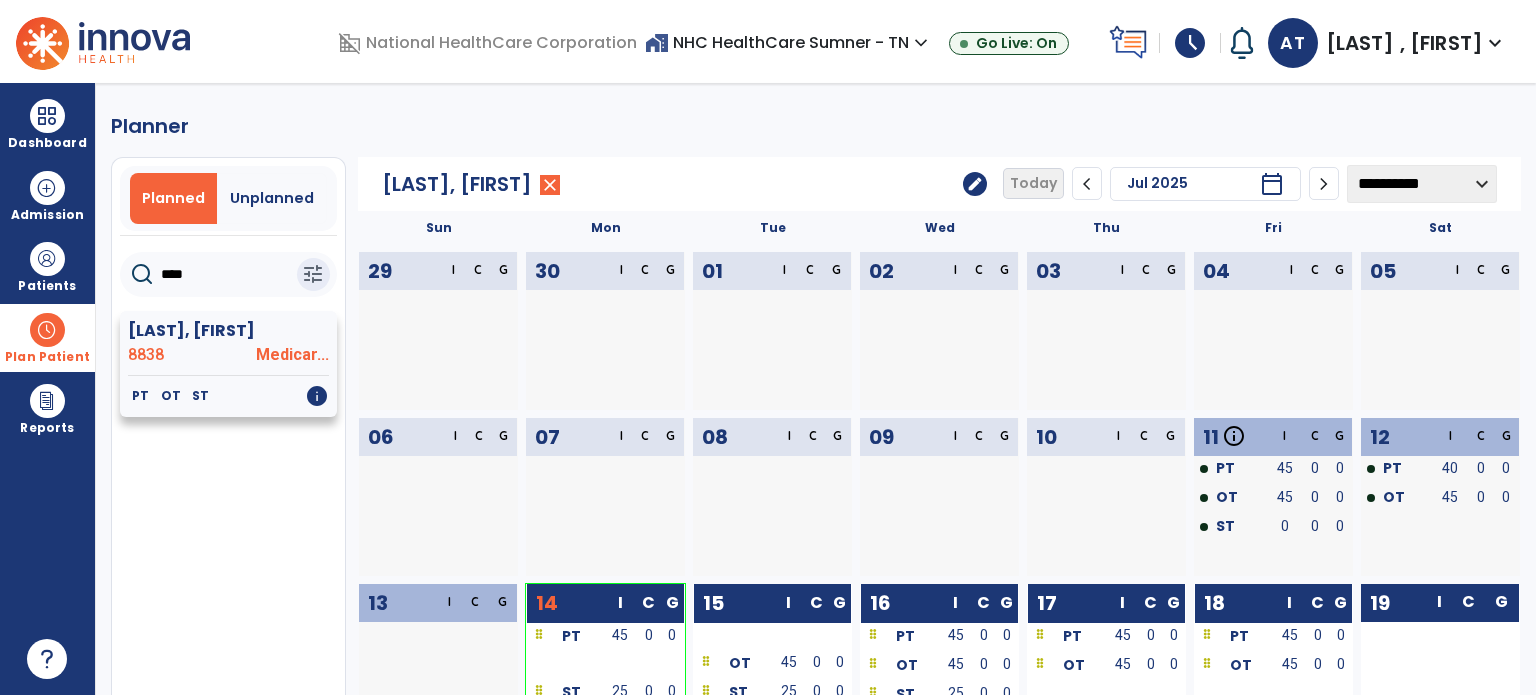 type on "****" 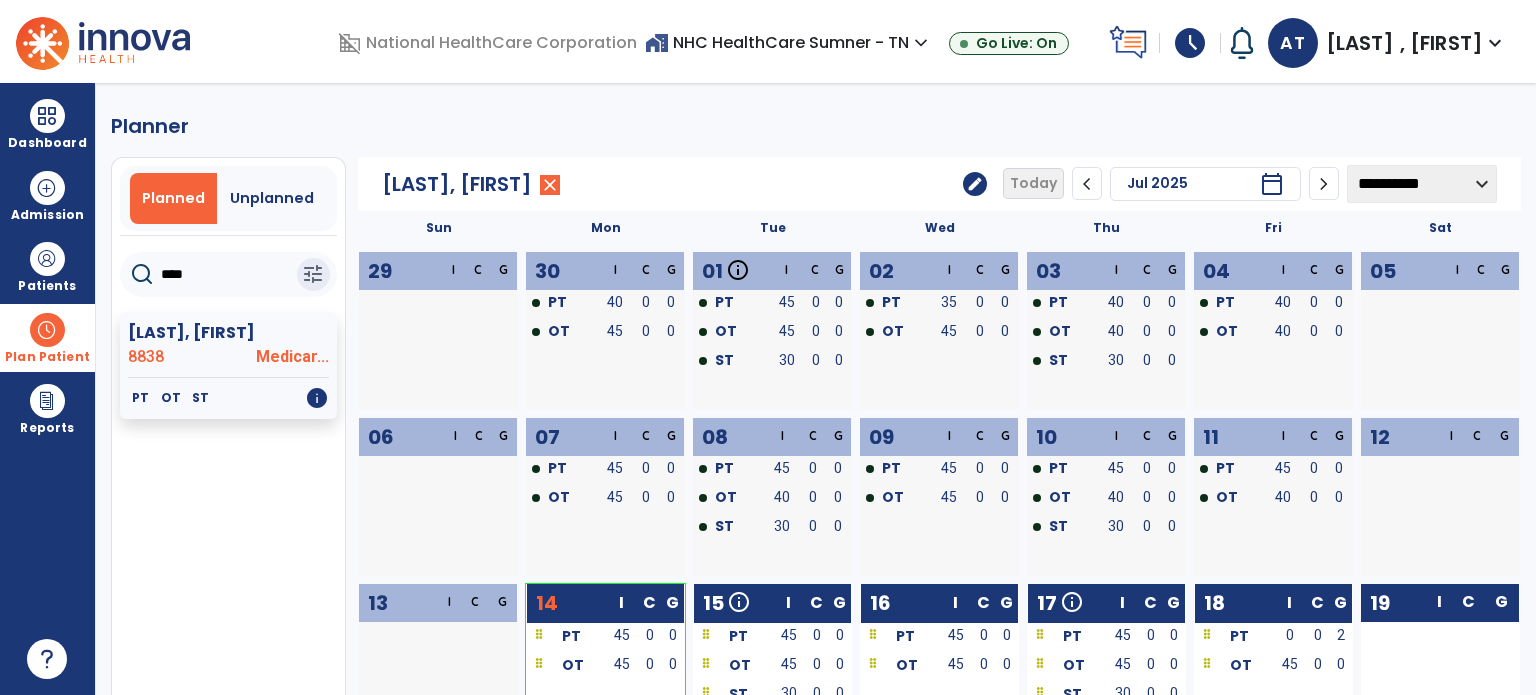 click on "edit" 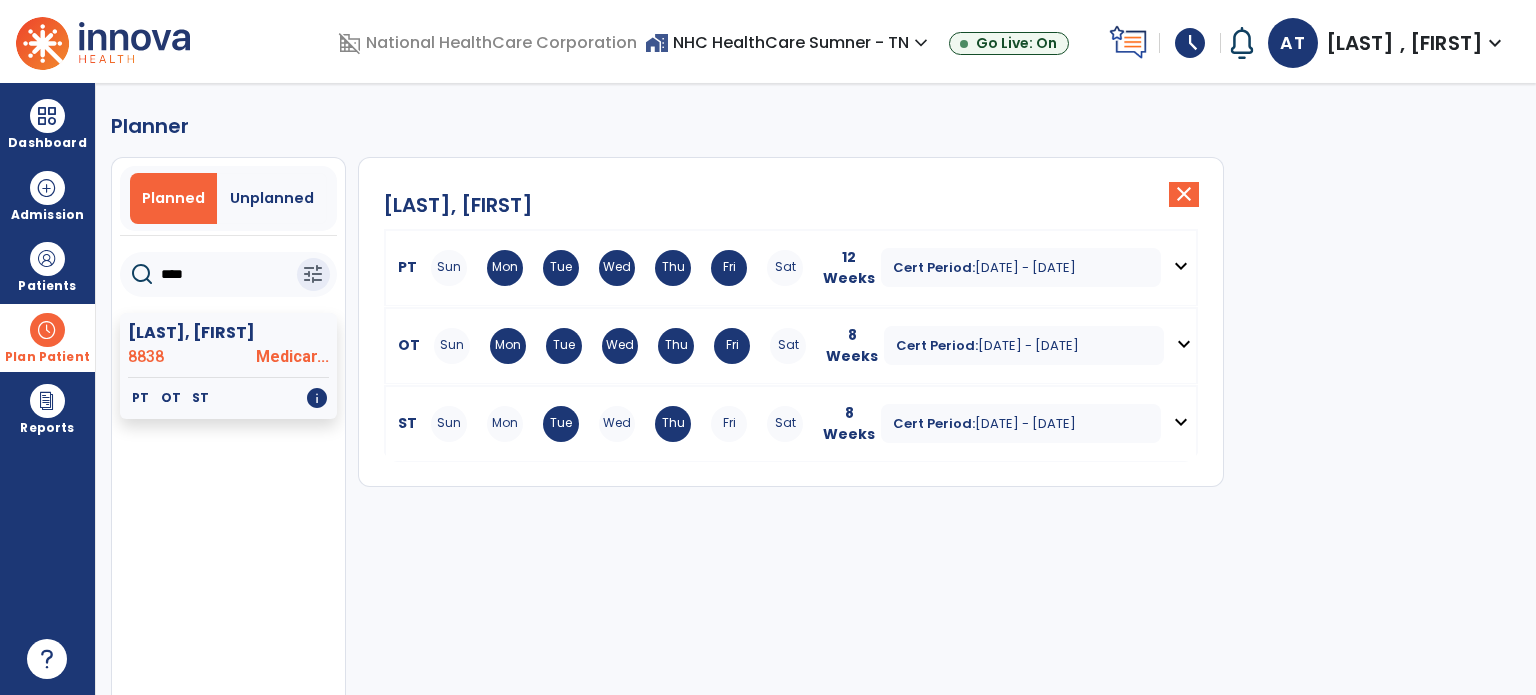 click on "expand_more" at bounding box center [1181, 422] 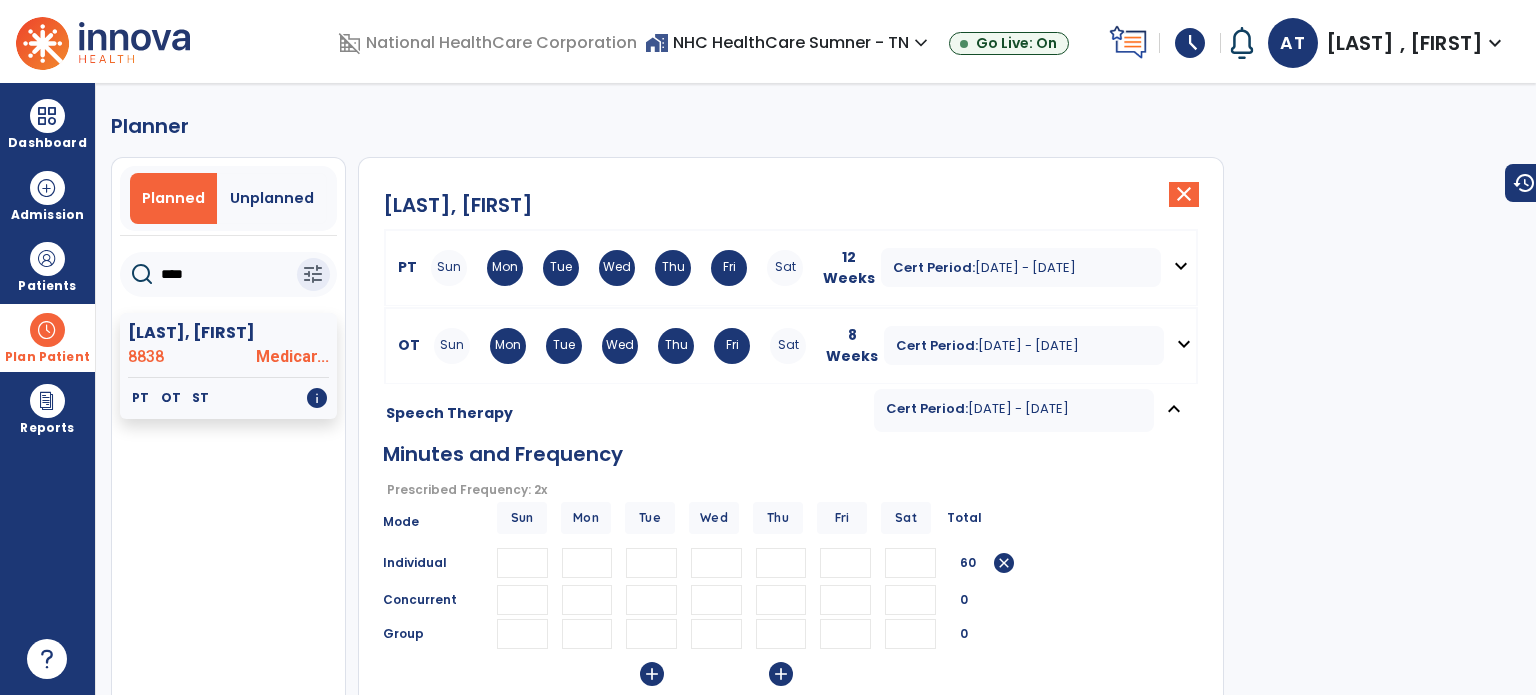 click on "**" at bounding box center (781, 563) 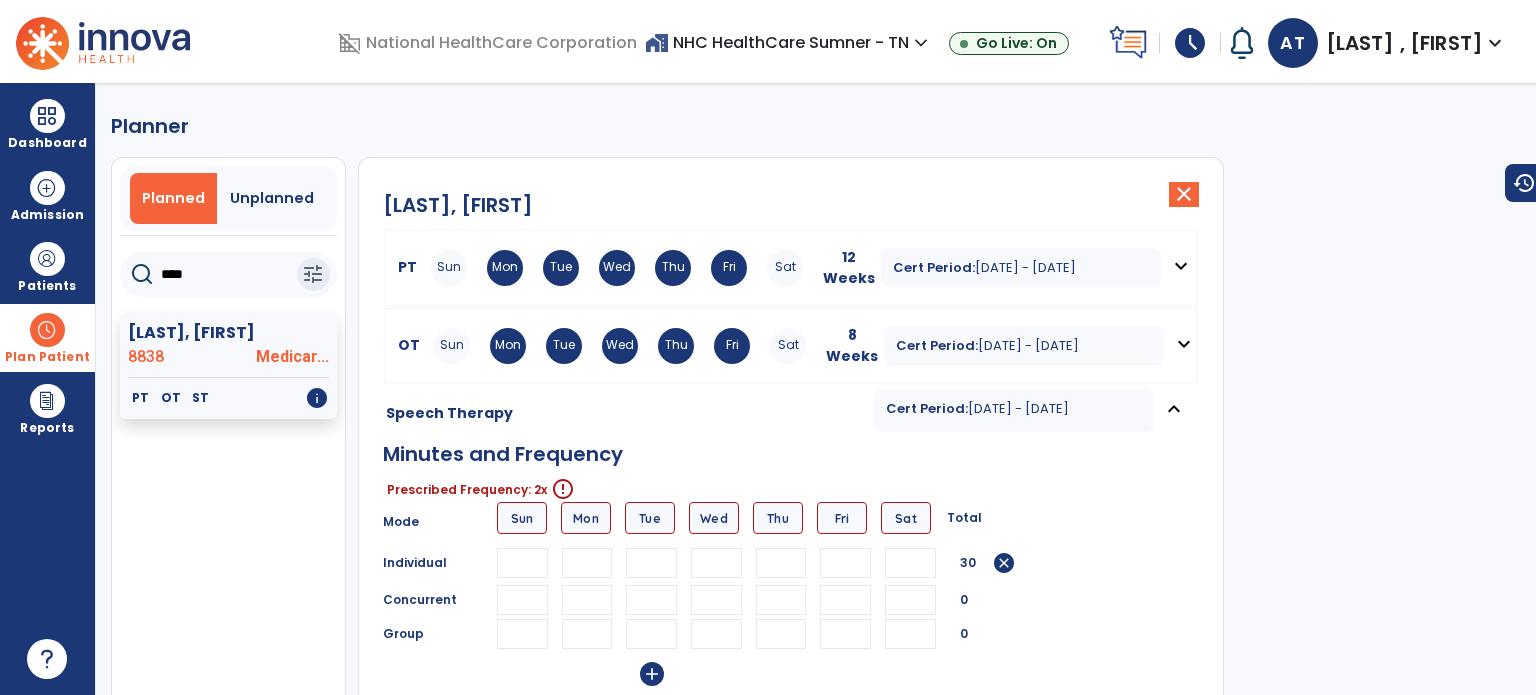 type 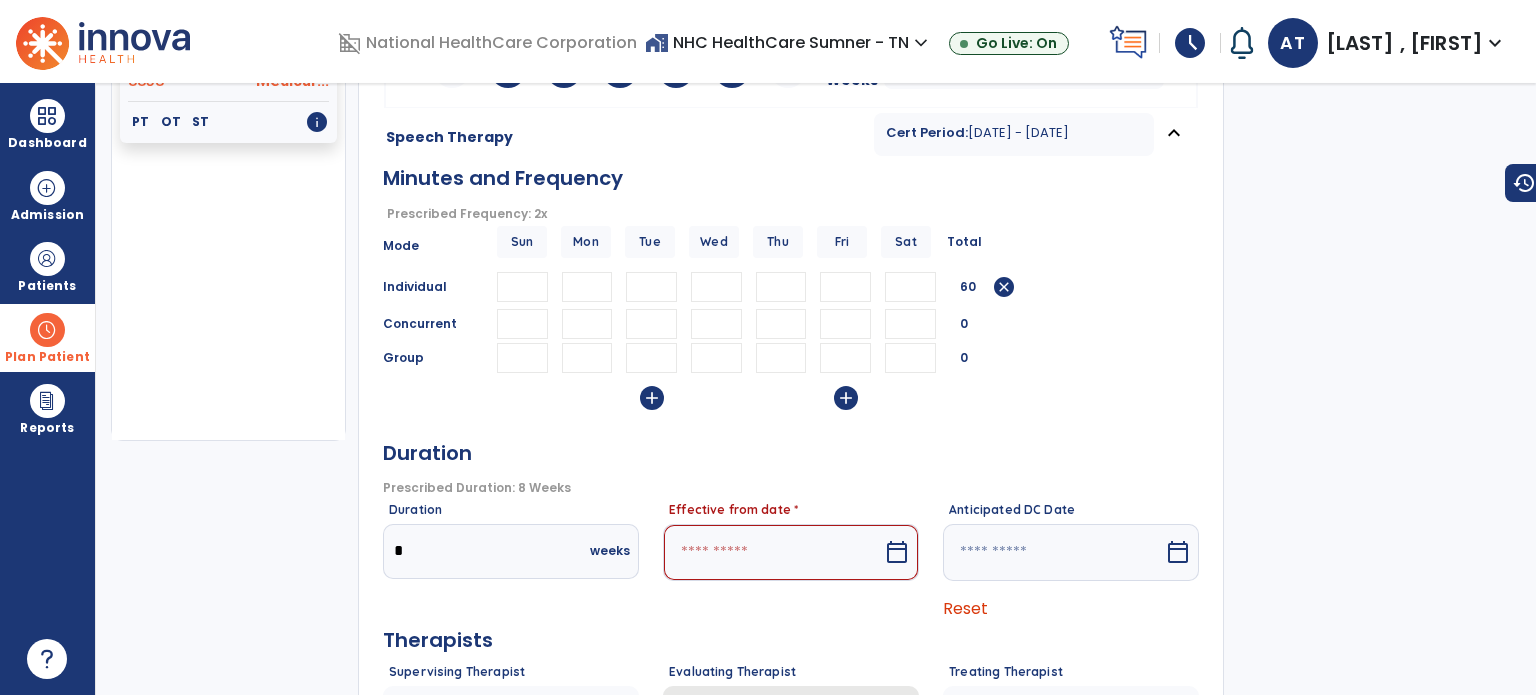 scroll, scrollTop: 300, scrollLeft: 0, axis: vertical 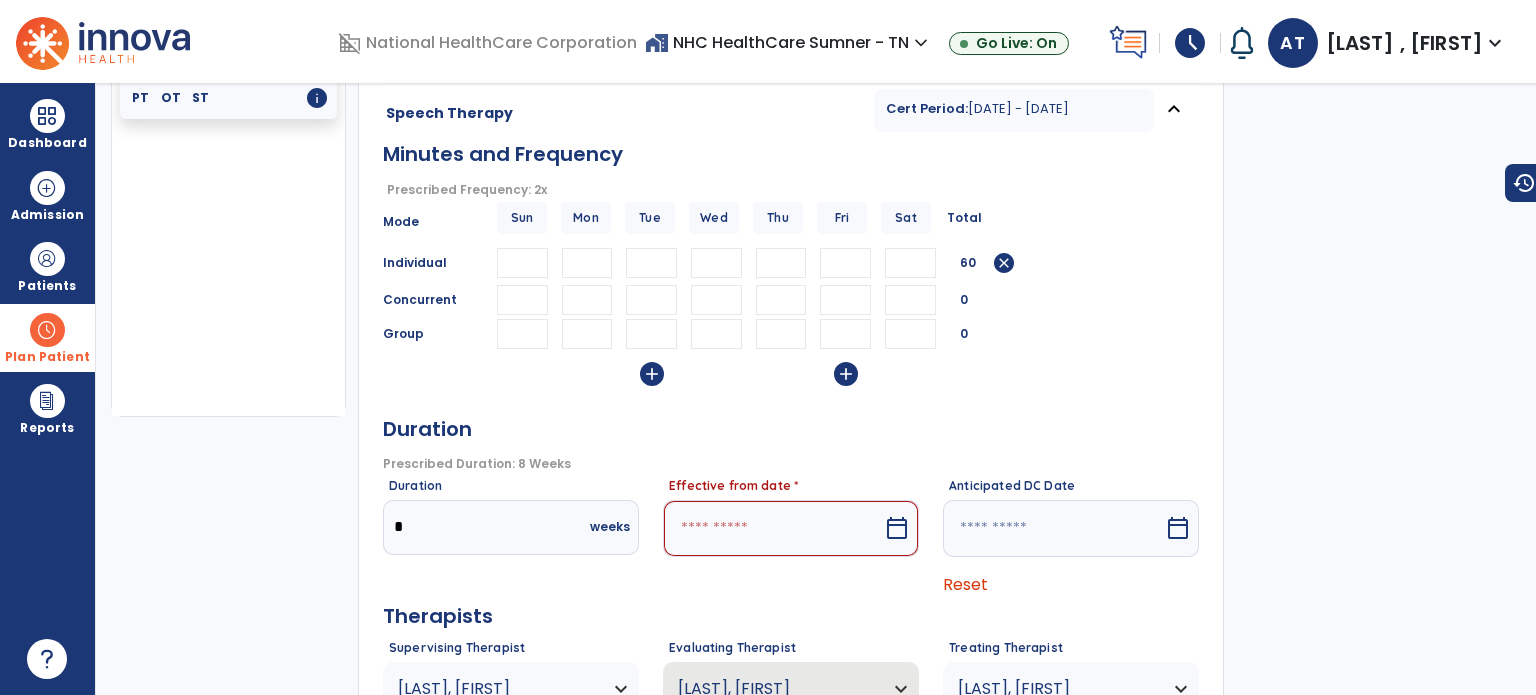 type on "**" 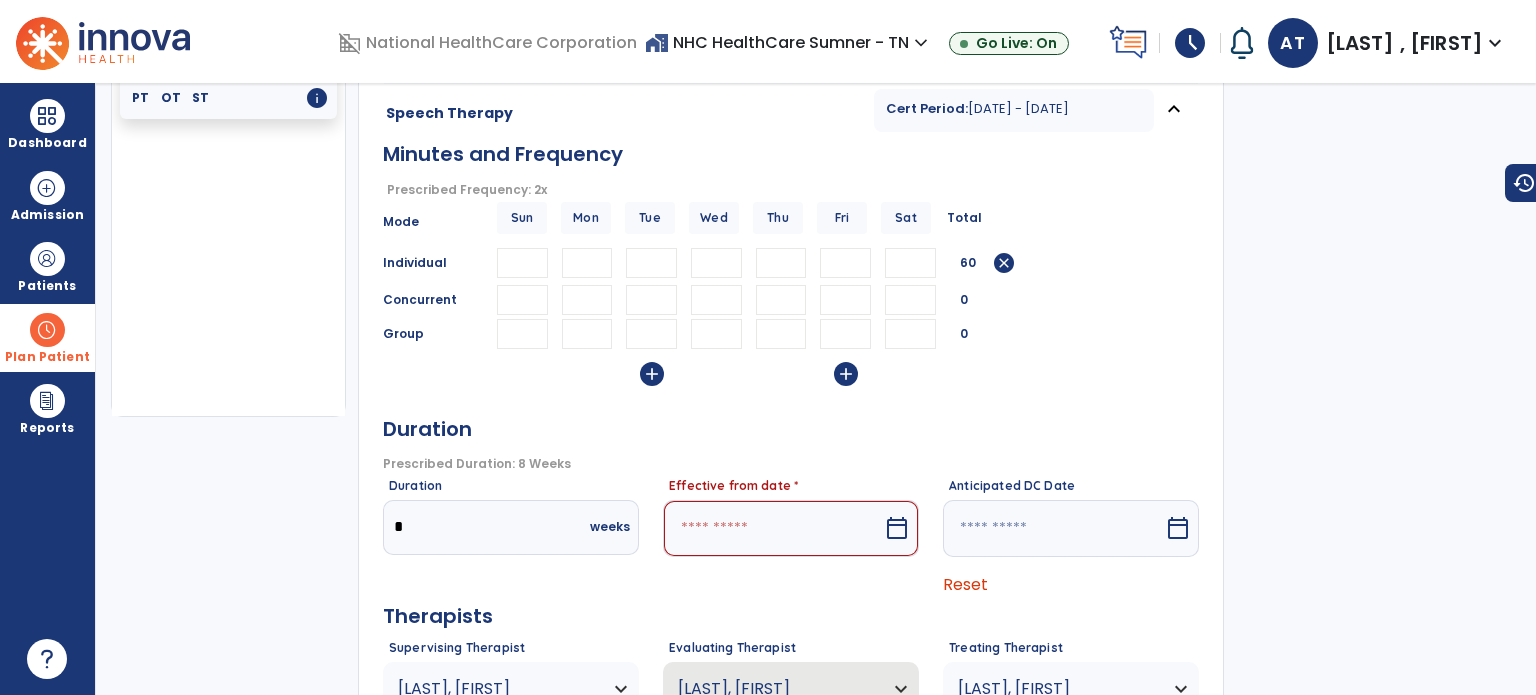 click on "calendar_today" at bounding box center (899, 528) 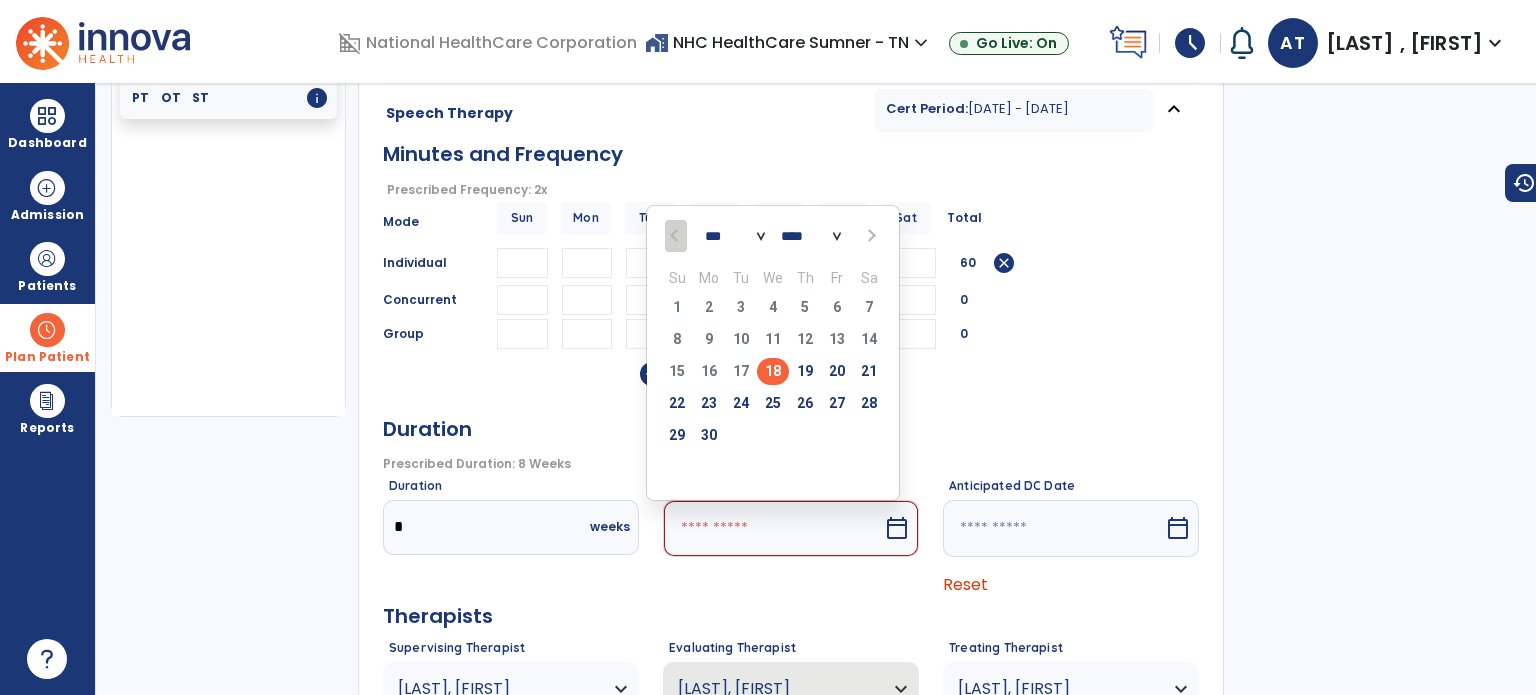 click at bounding box center (869, 235) 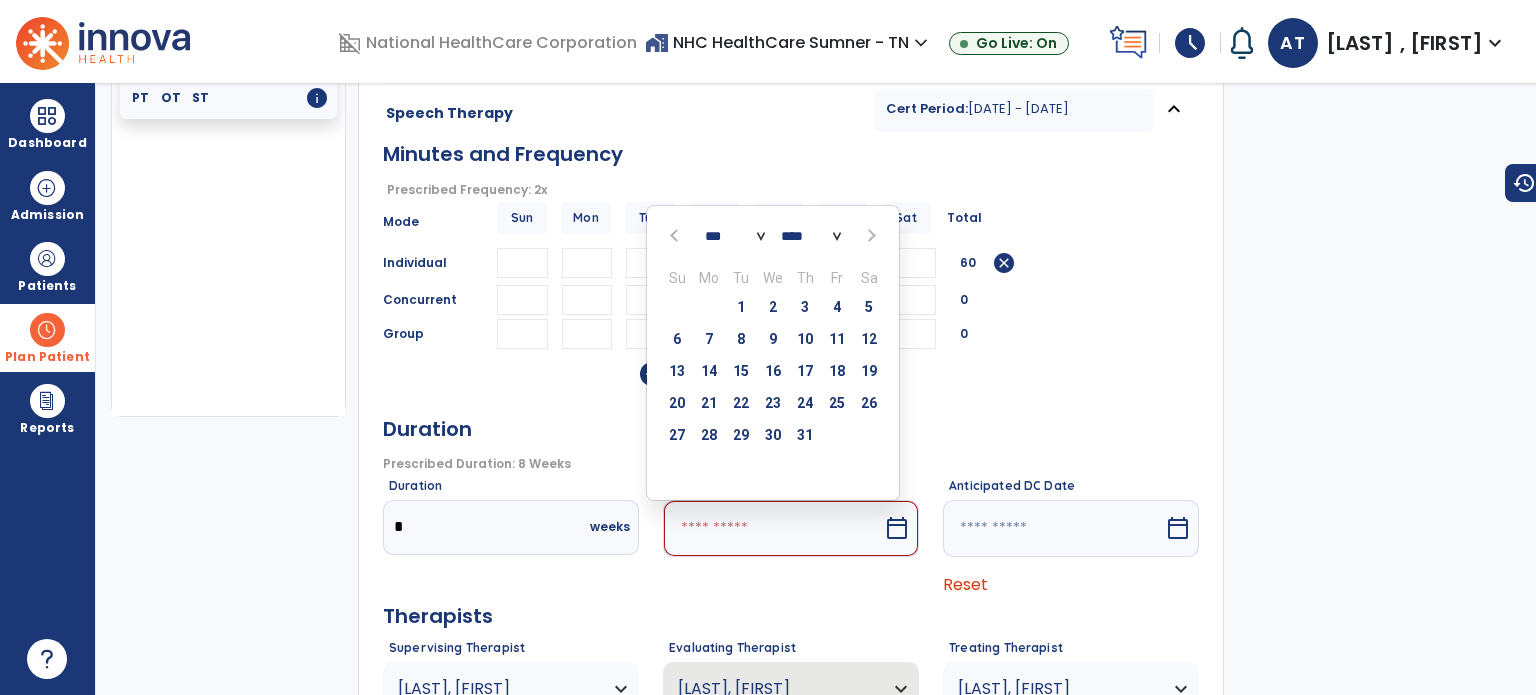click on "14" at bounding box center (709, 371) 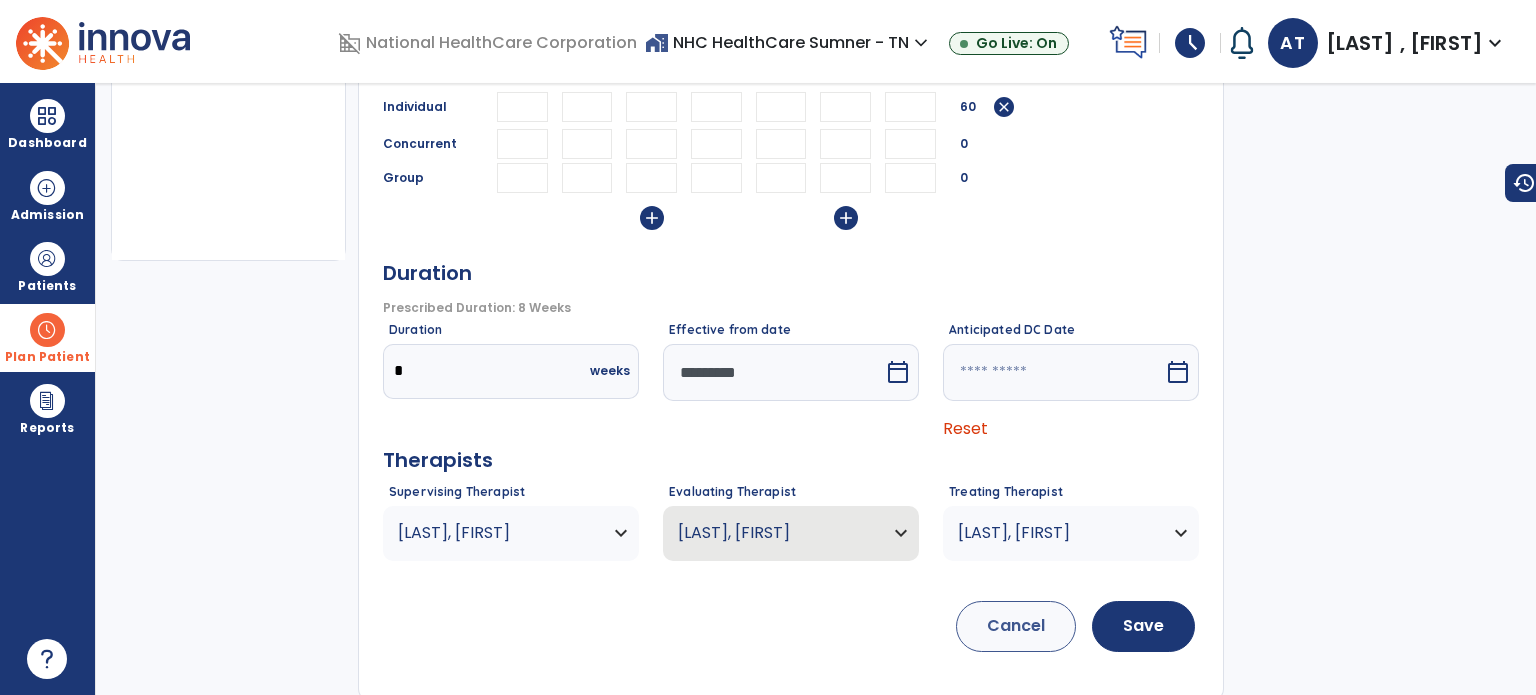 scroll, scrollTop: 457, scrollLeft: 0, axis: vertical 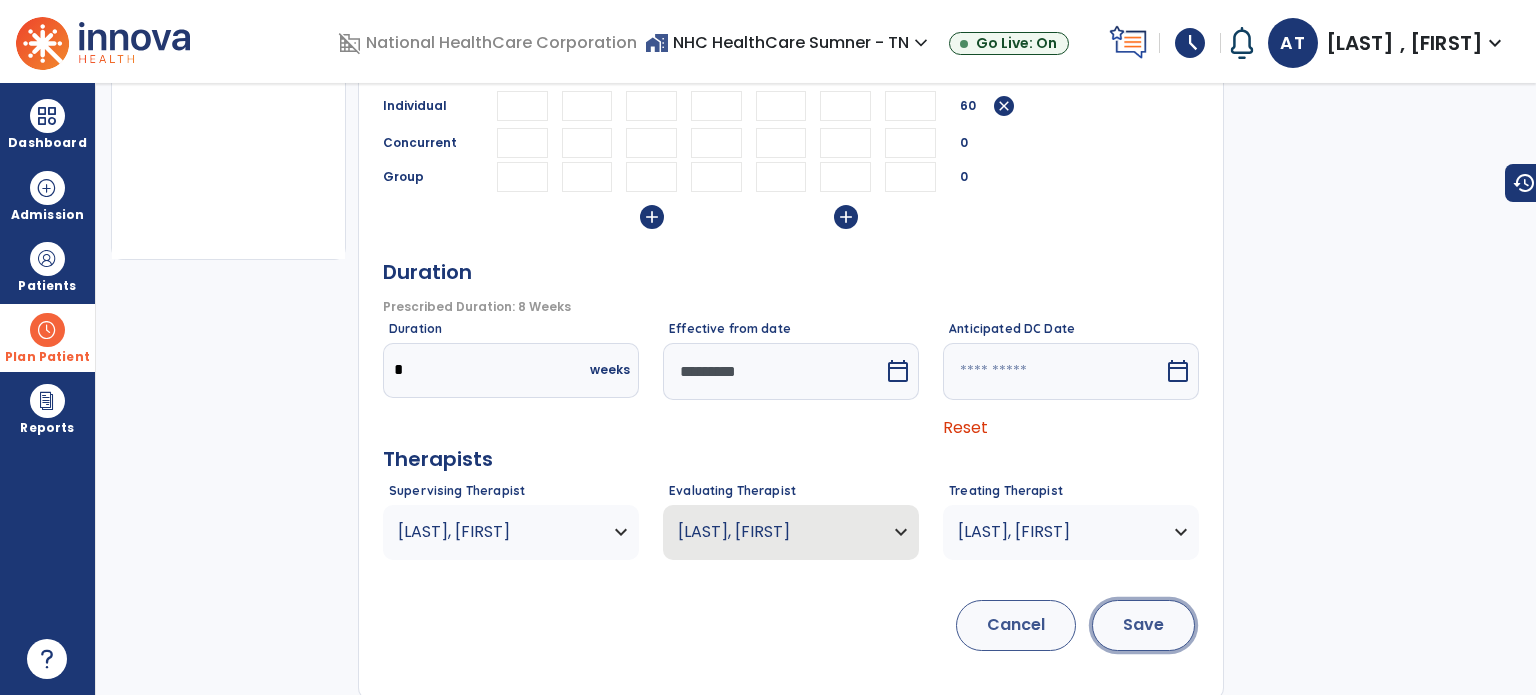 click on "Save" at bounding box center (1143, 625) 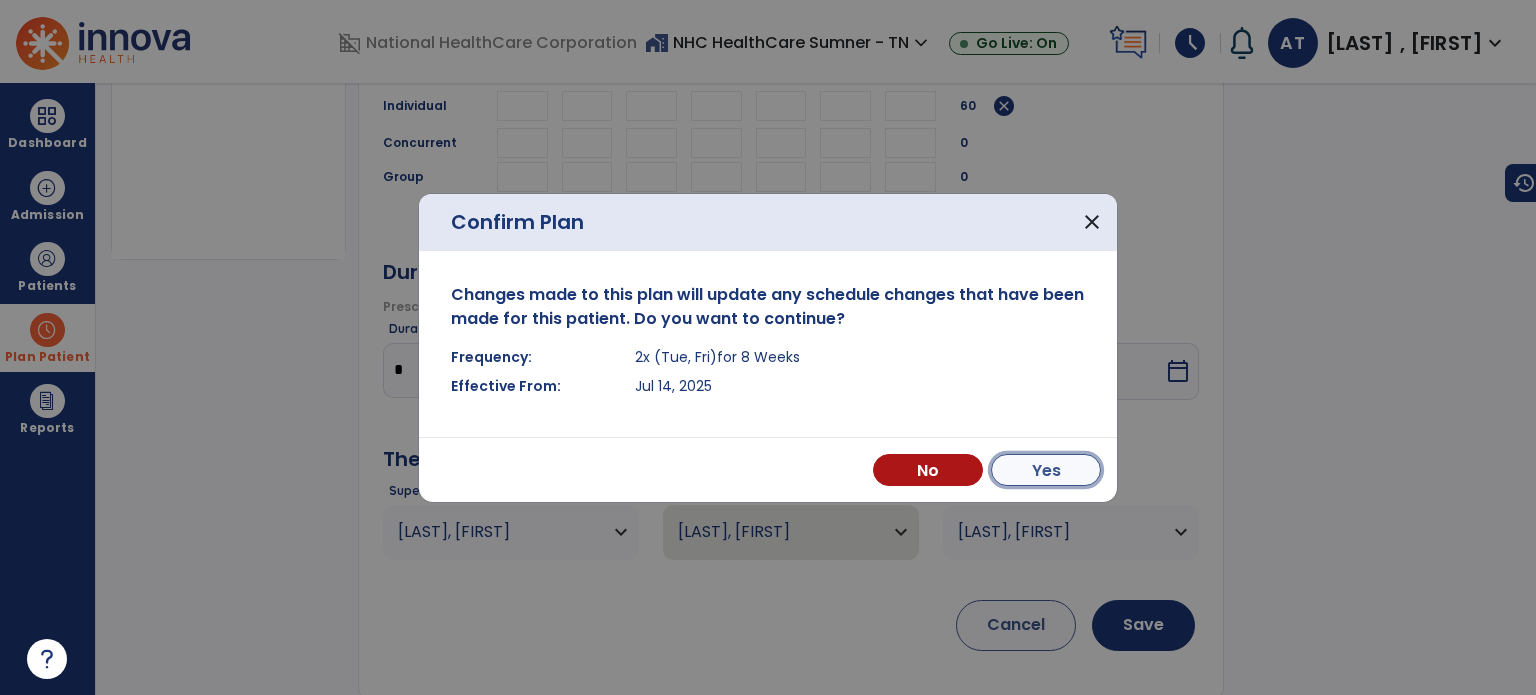 click on "Yes" at bounding box center (1046, 470) 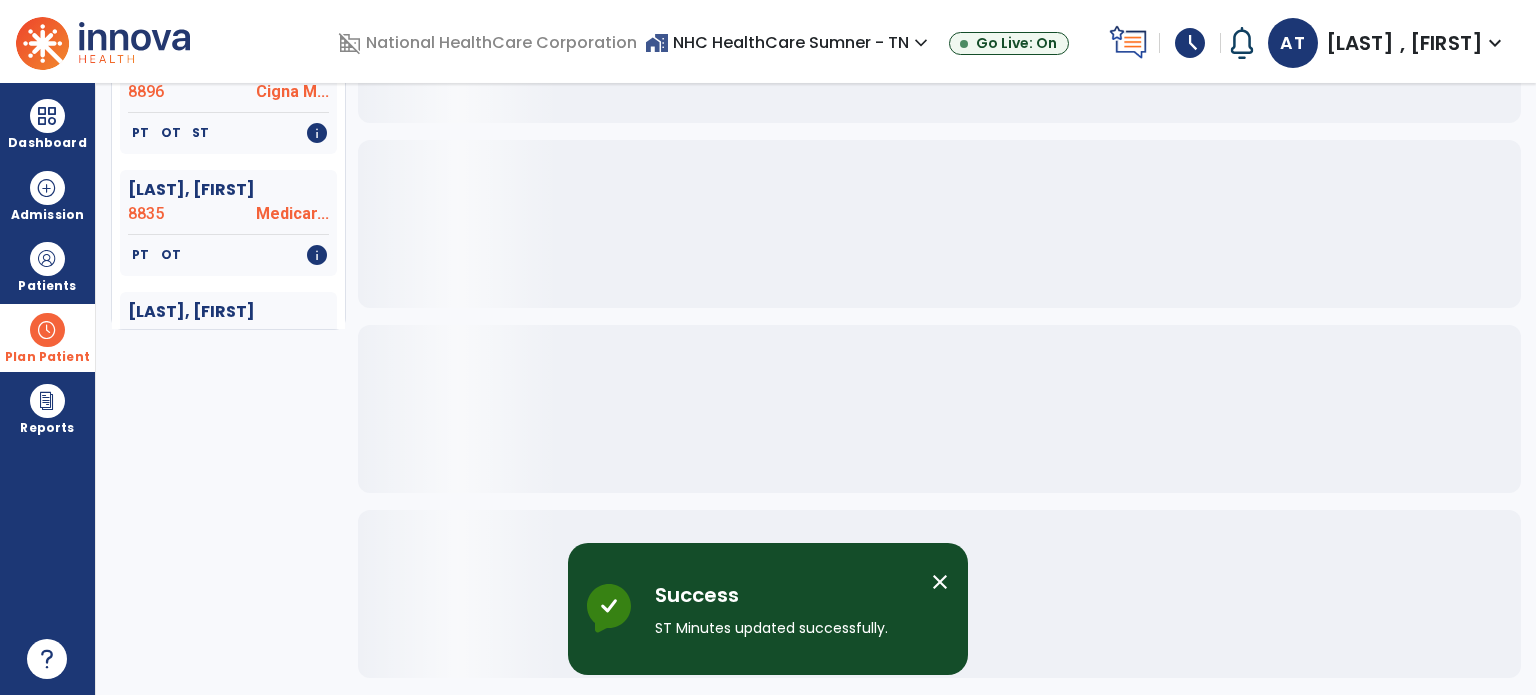 scroll, scrollTop: 379, scrollLeft: 0, axis: vertical 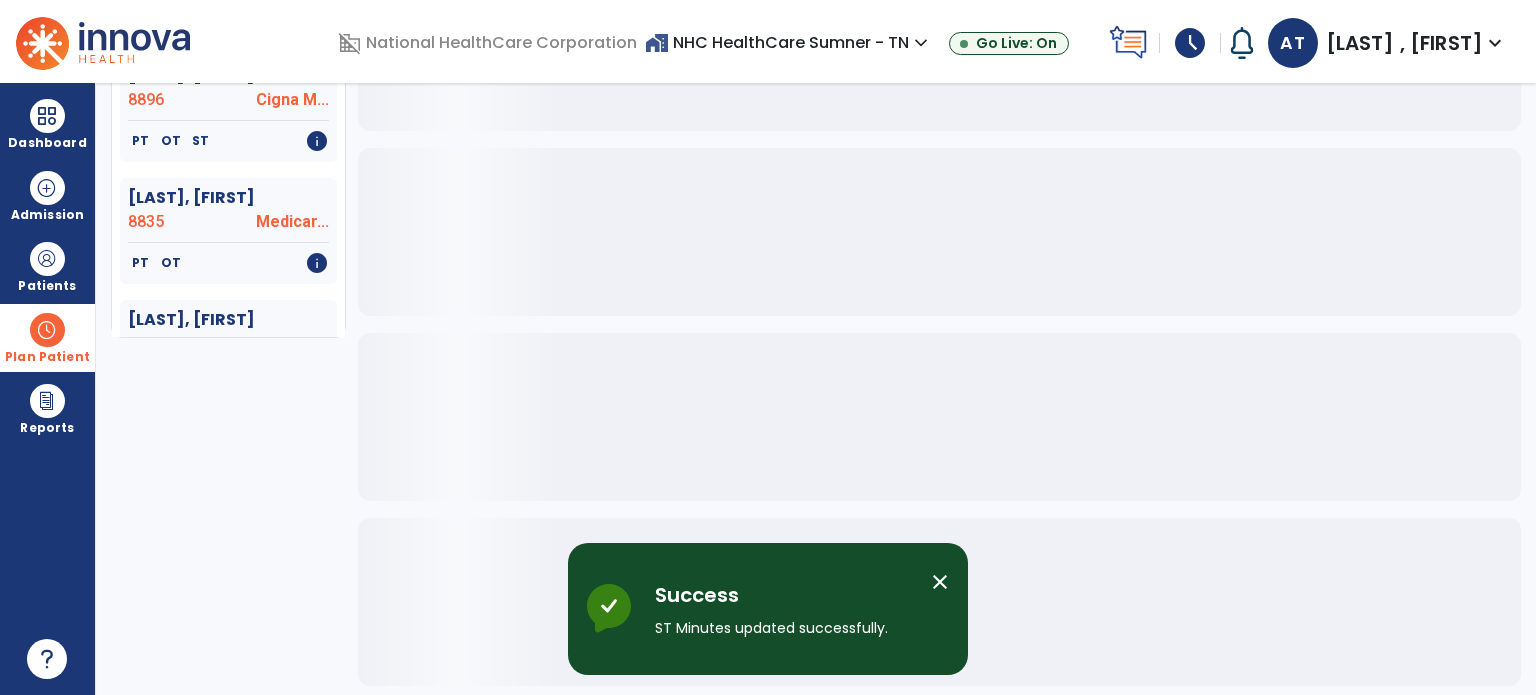 click on "close" at bounding box center (940, 582) 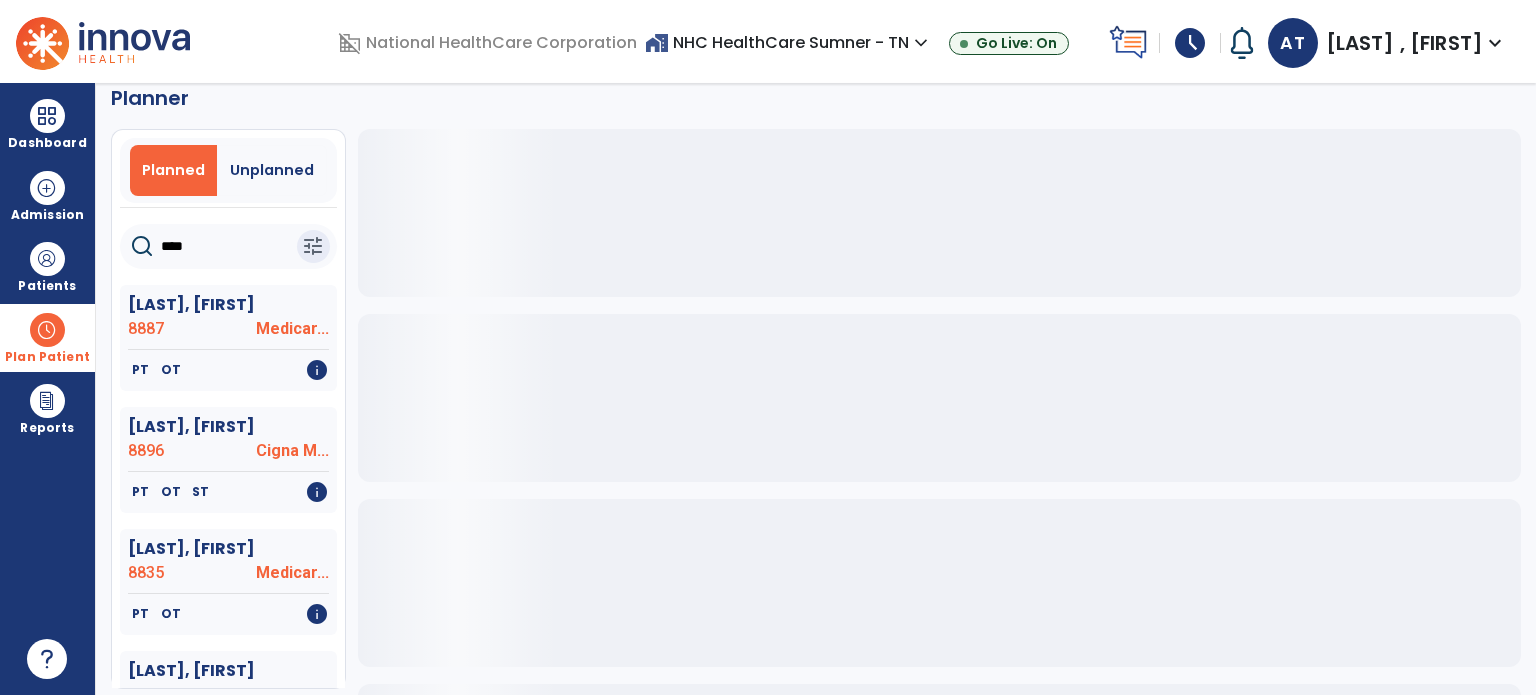 scroll, scrollTop: 0, scrollLeft: 0, axis: both 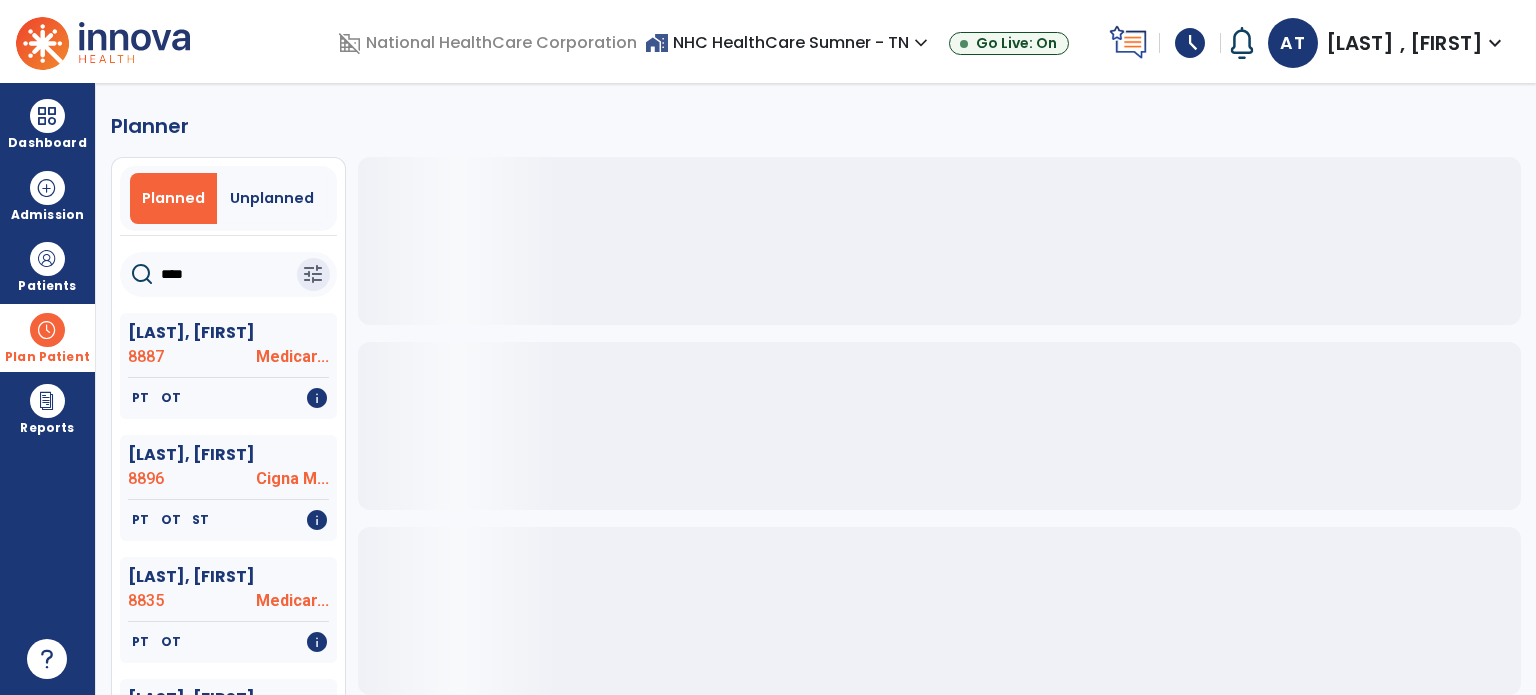 click on "****" 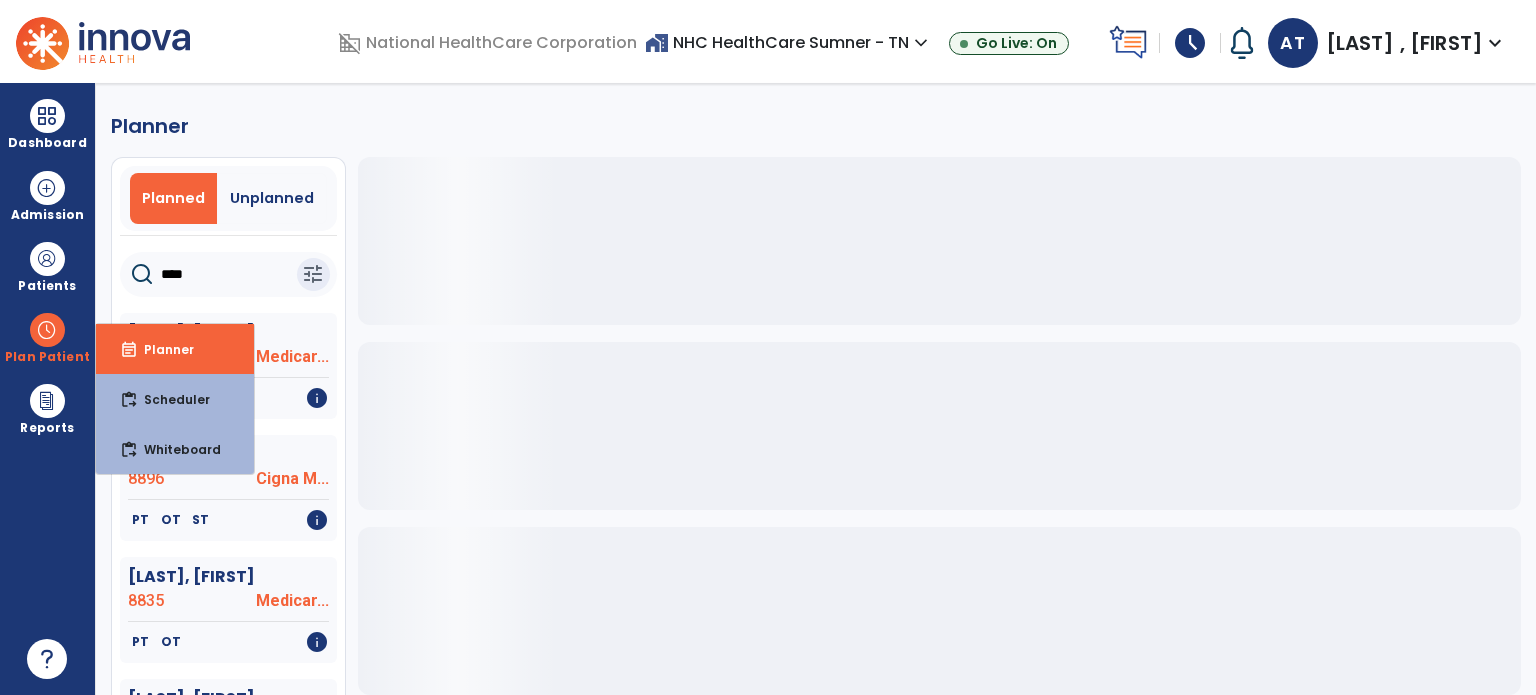 click on "****" 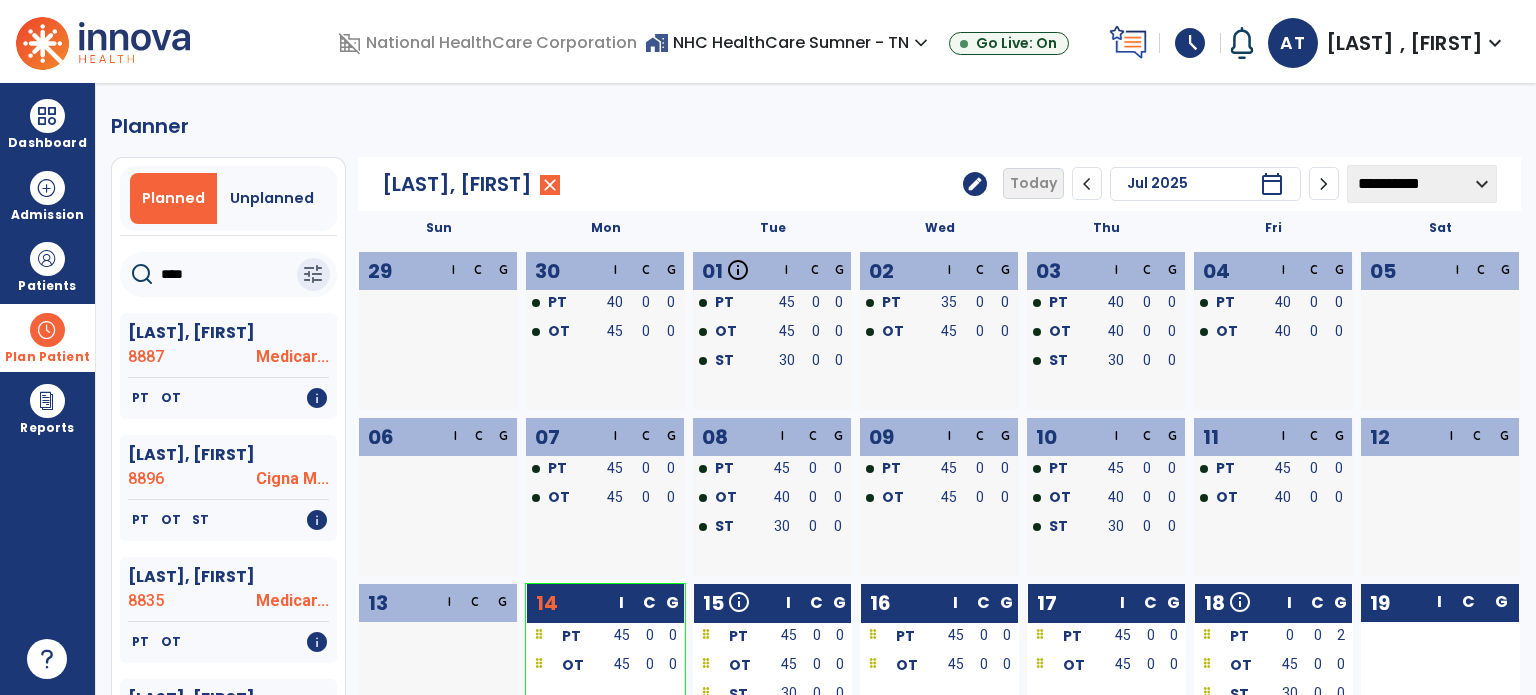 click on "Plan Patient" at bounding box center [47, 337] 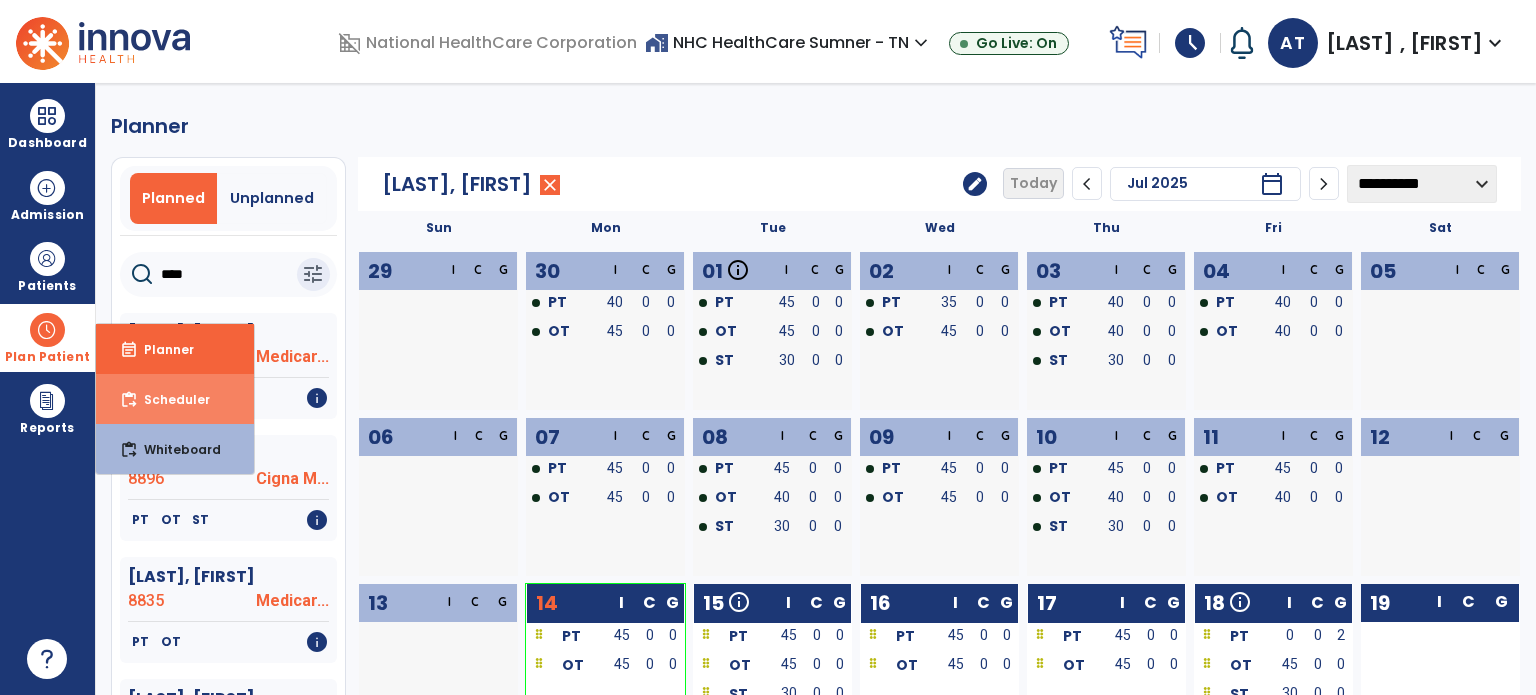 click on "content_paste_go  Scheduler" at bounding box center (175, 399) 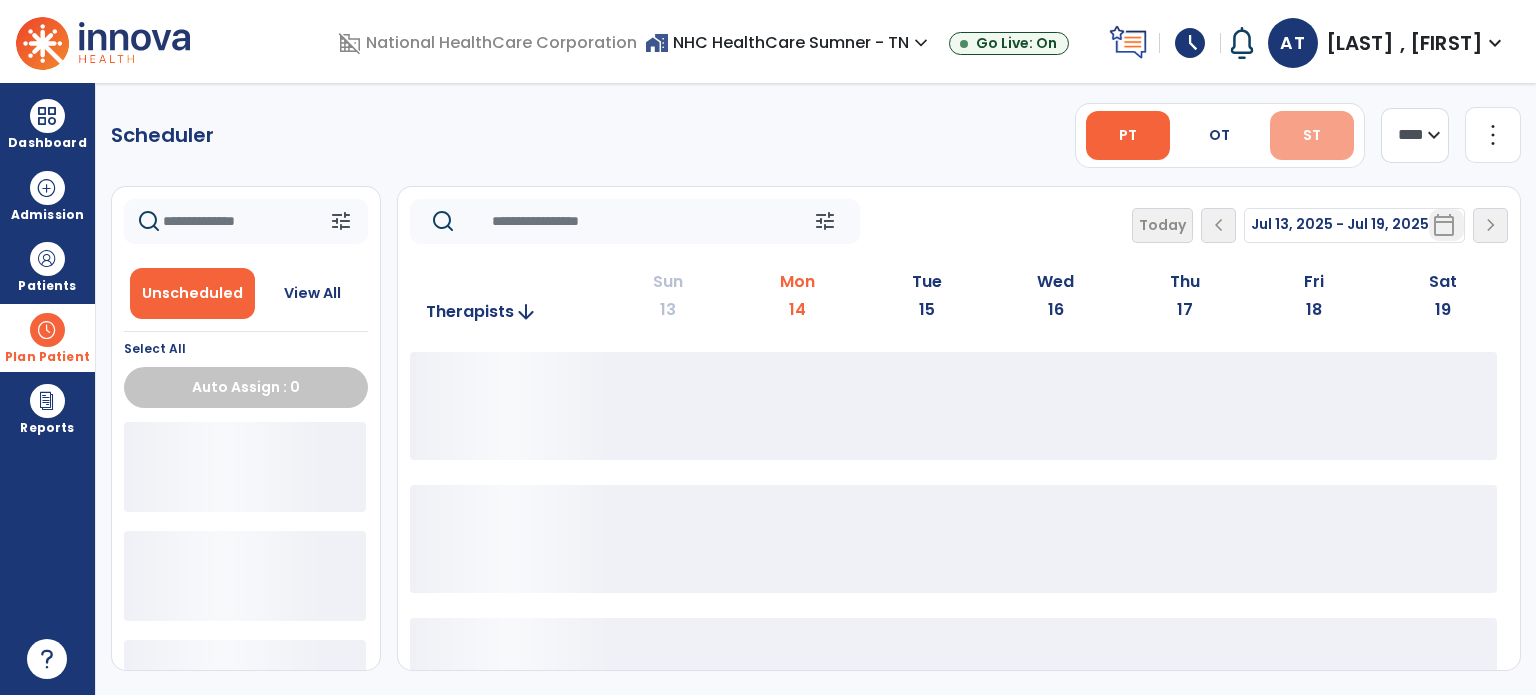 click on "ST" at bounding box center [1312, 135] 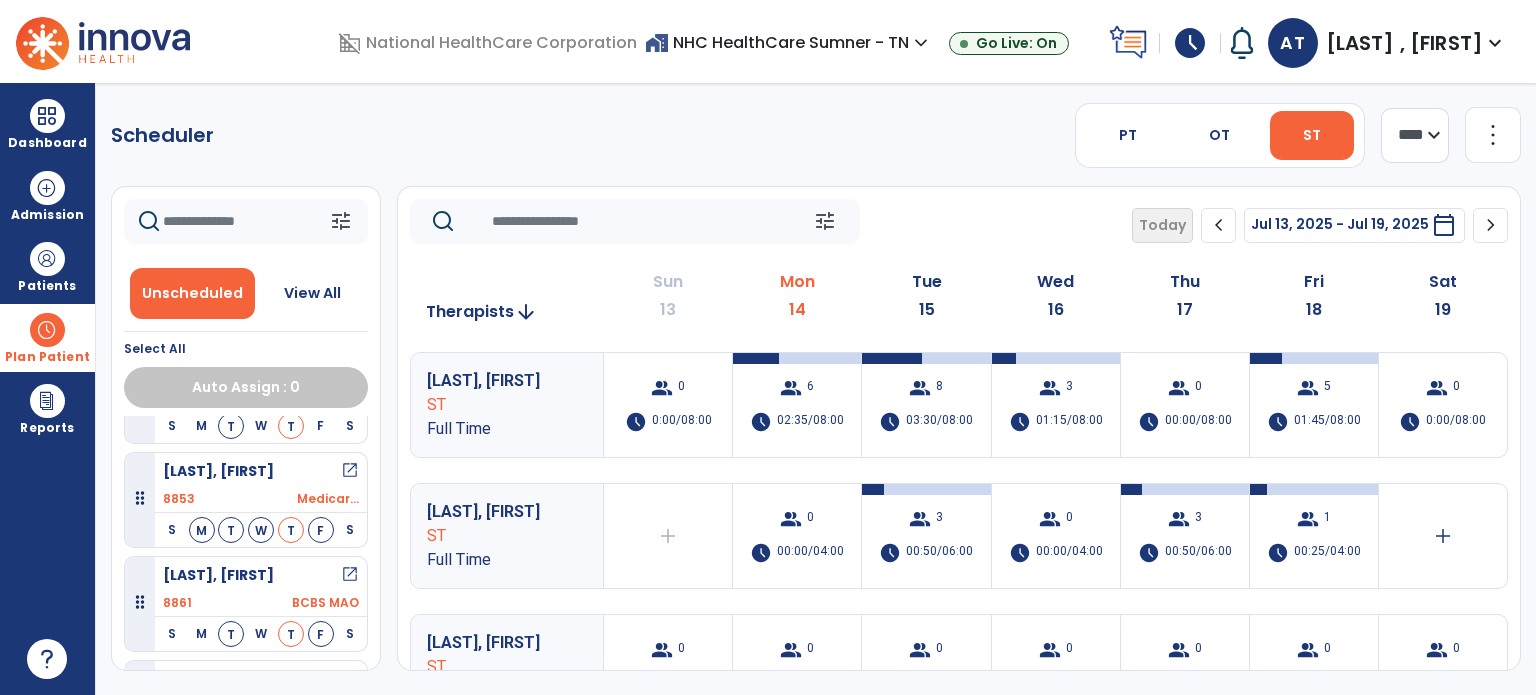 scroll, scrollTop: 356, scrollLeft: 0, axis: vertical 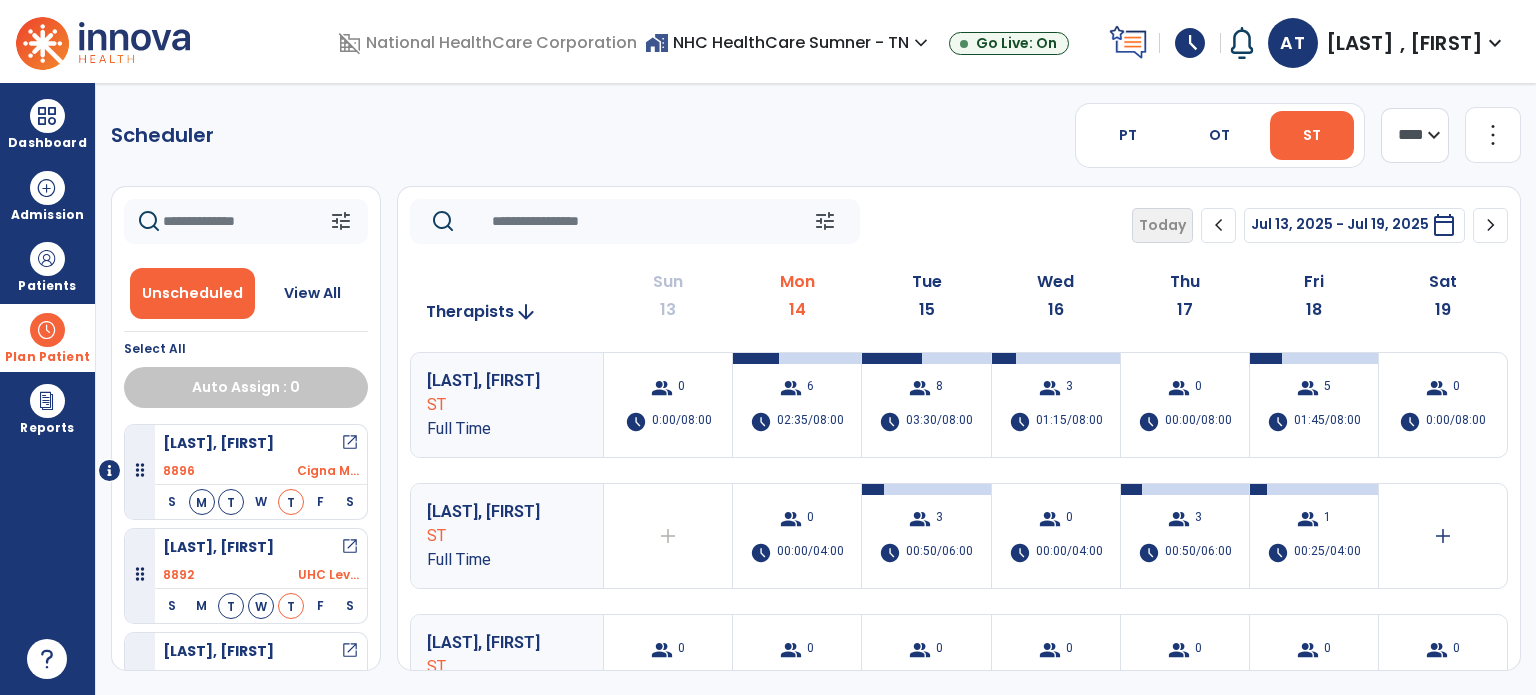 click at bounding box center [47, 330] 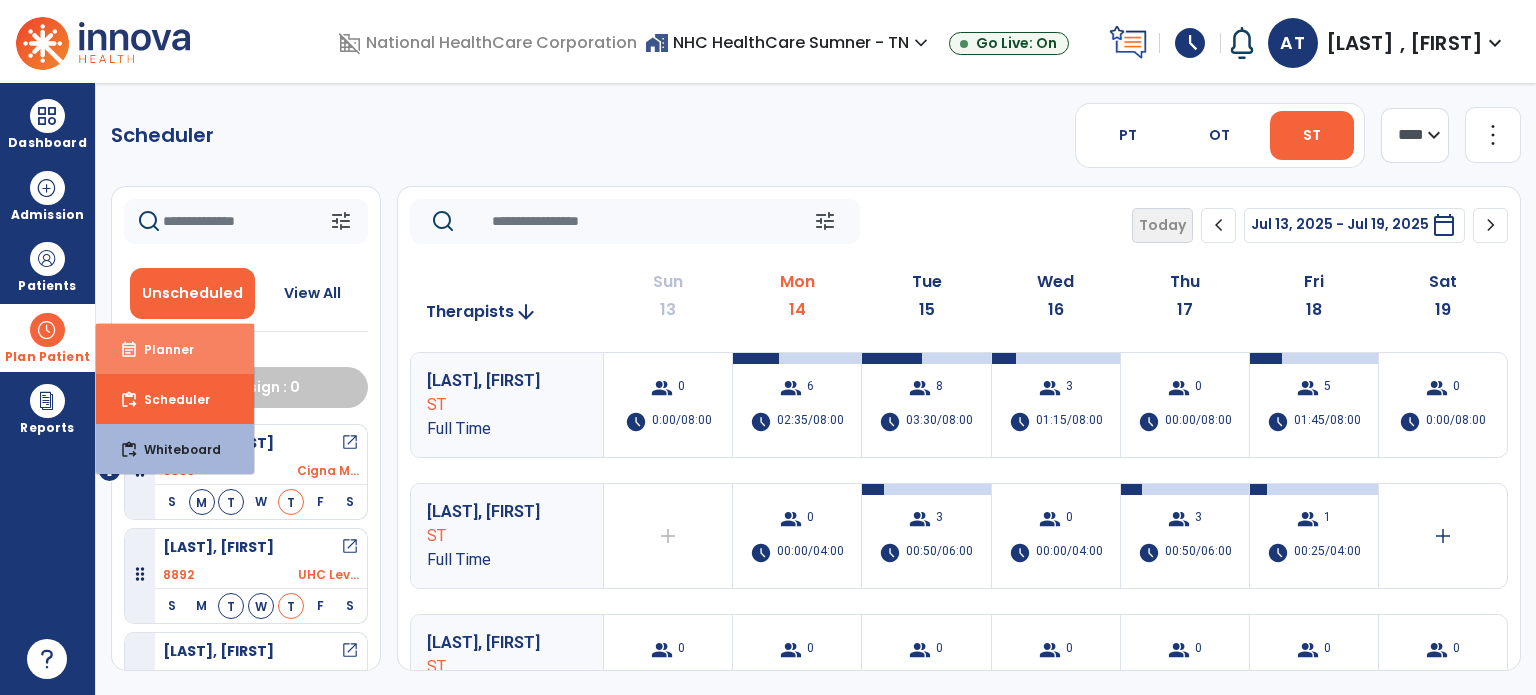 click on "event_note  Planner" at bounding box center [175, 349] 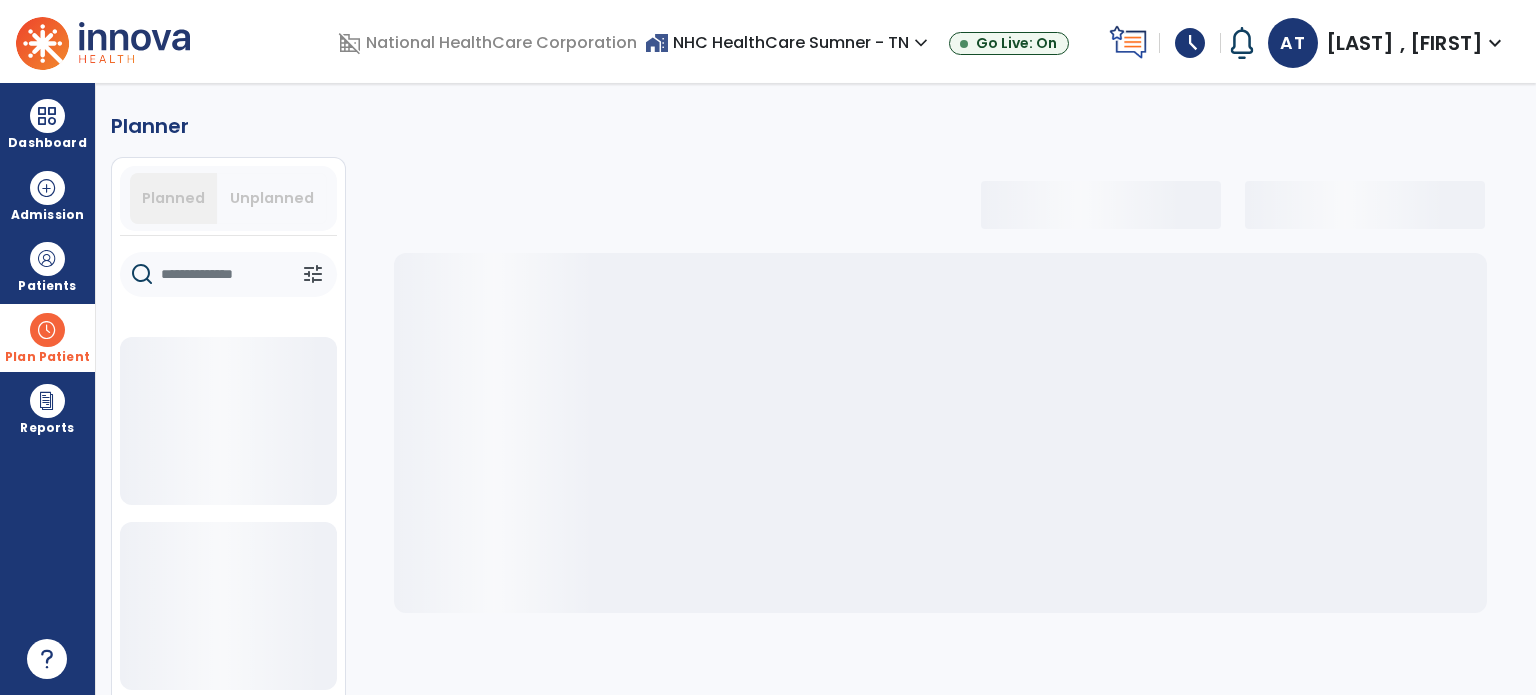 select on "***" 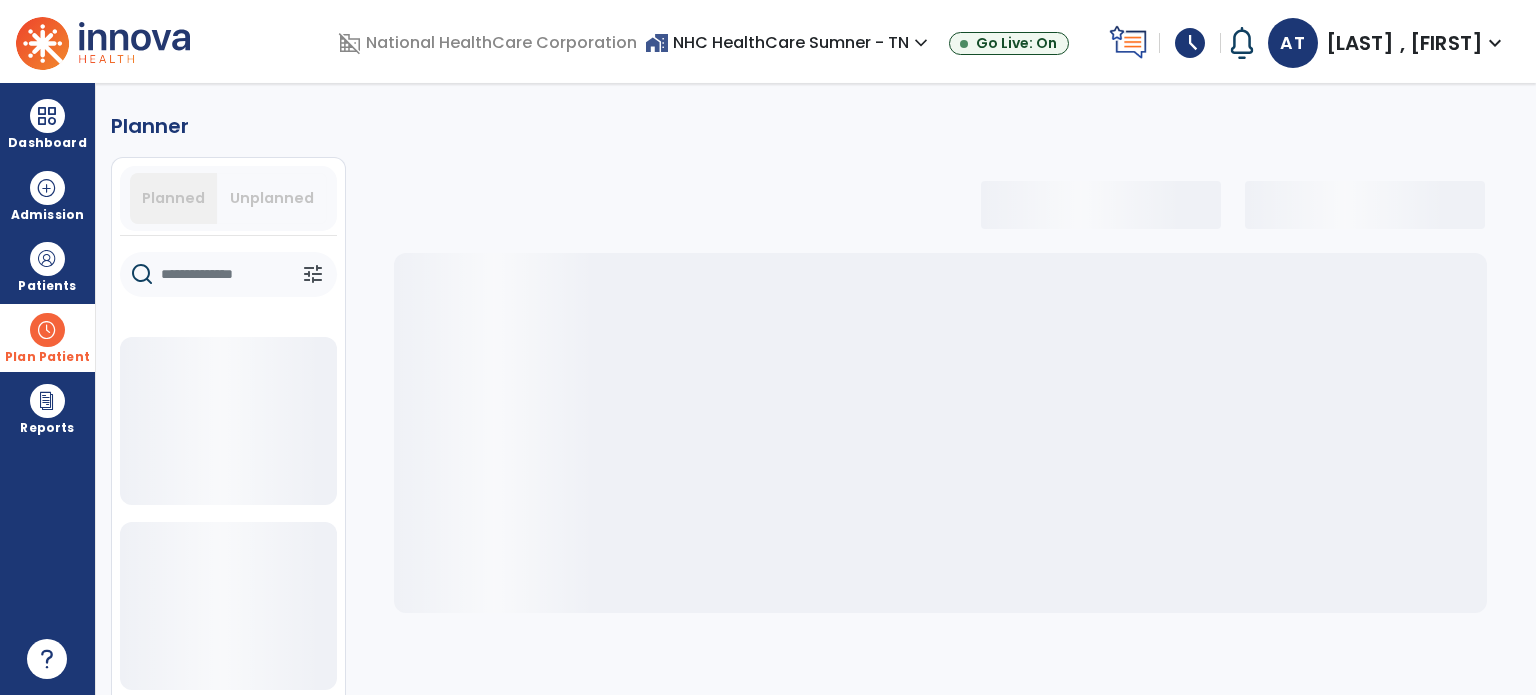 select on "***" 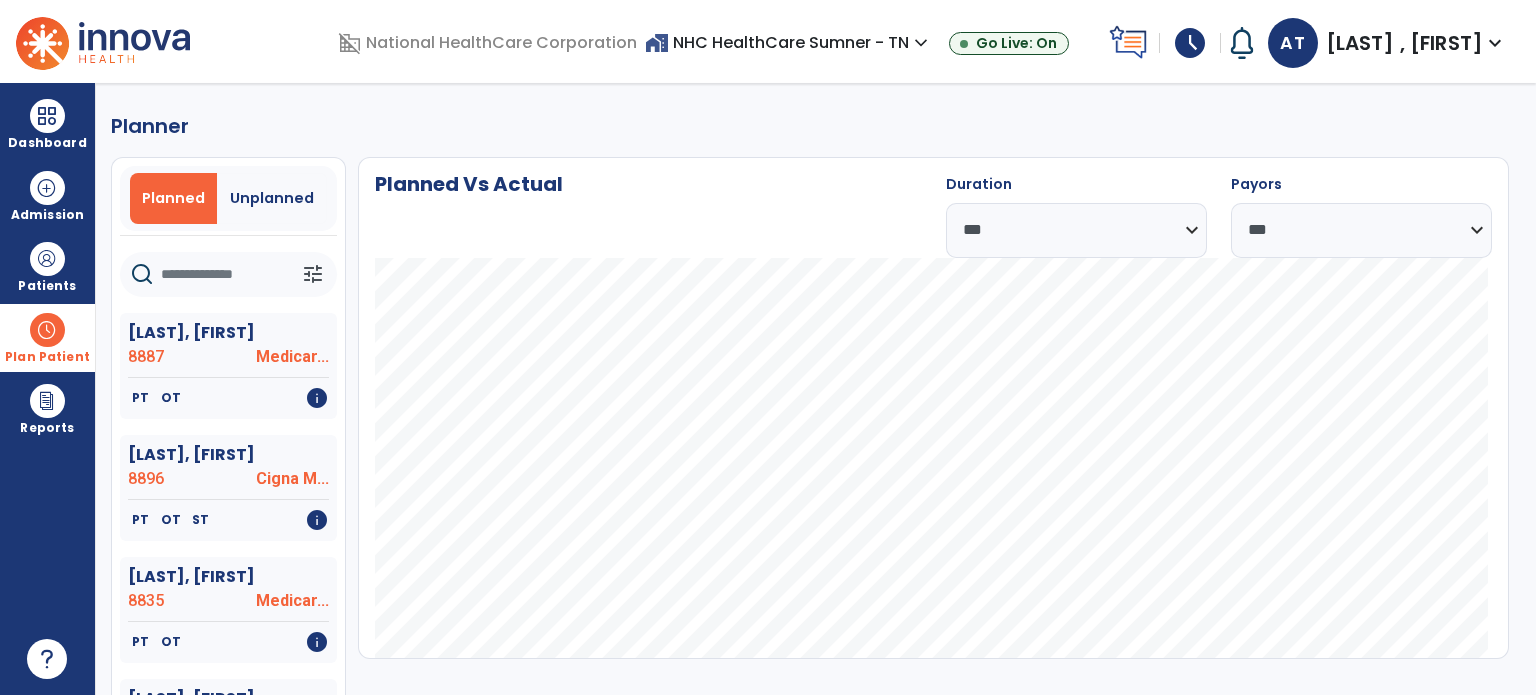 click 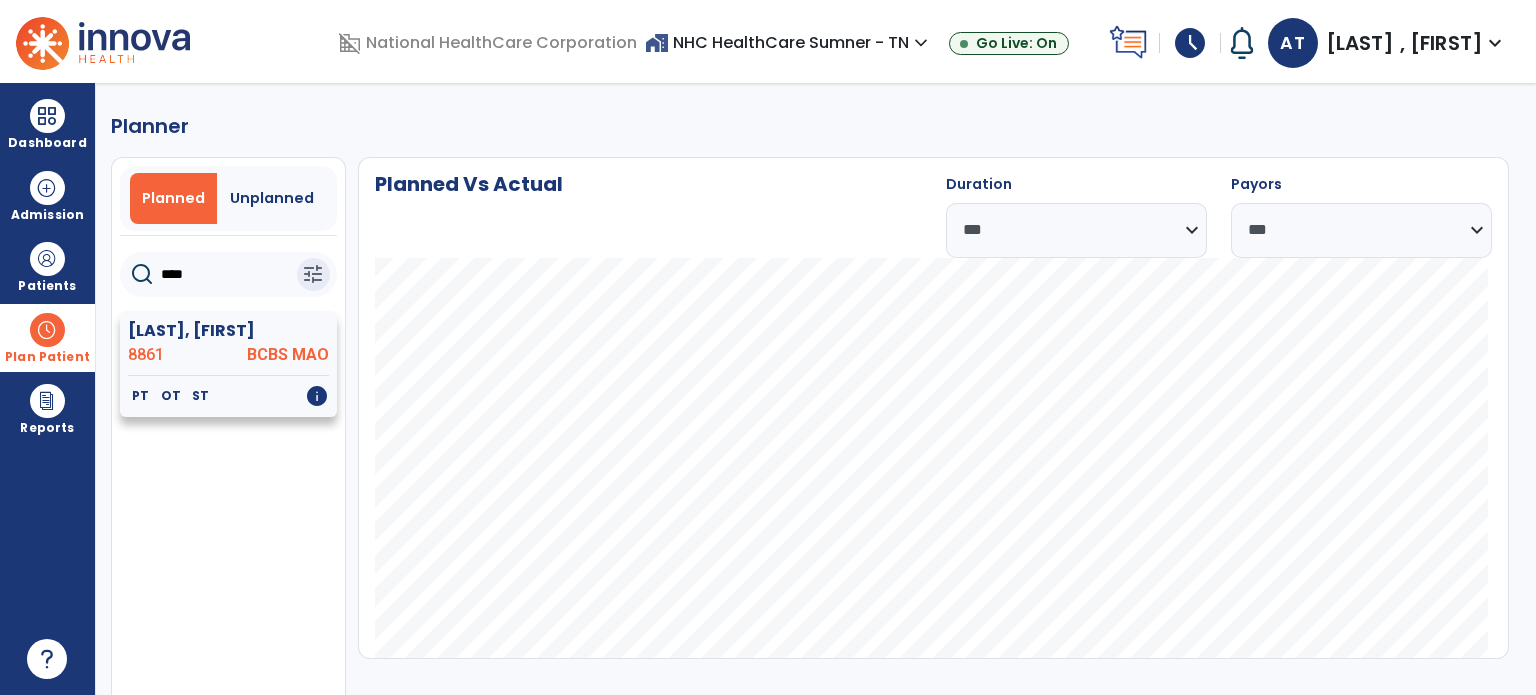 type on "****" 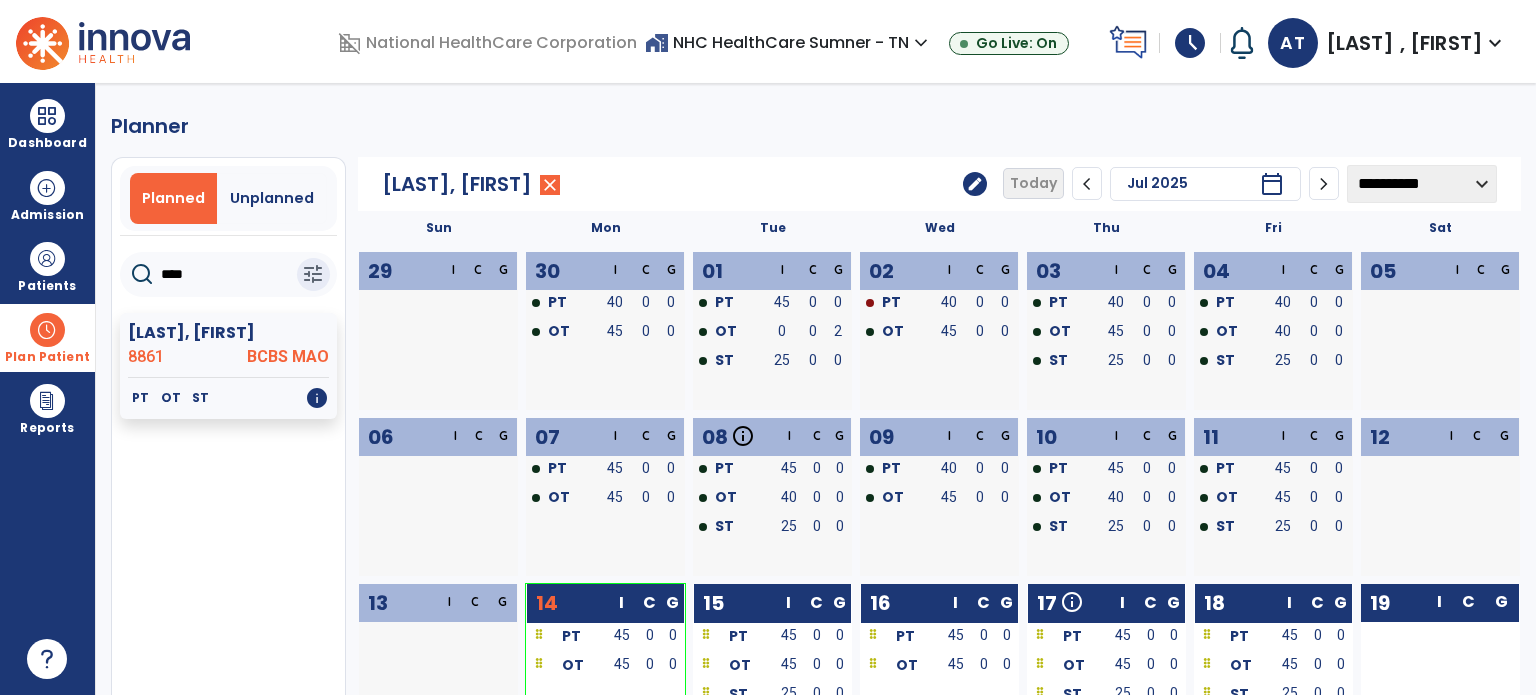click on "edit" 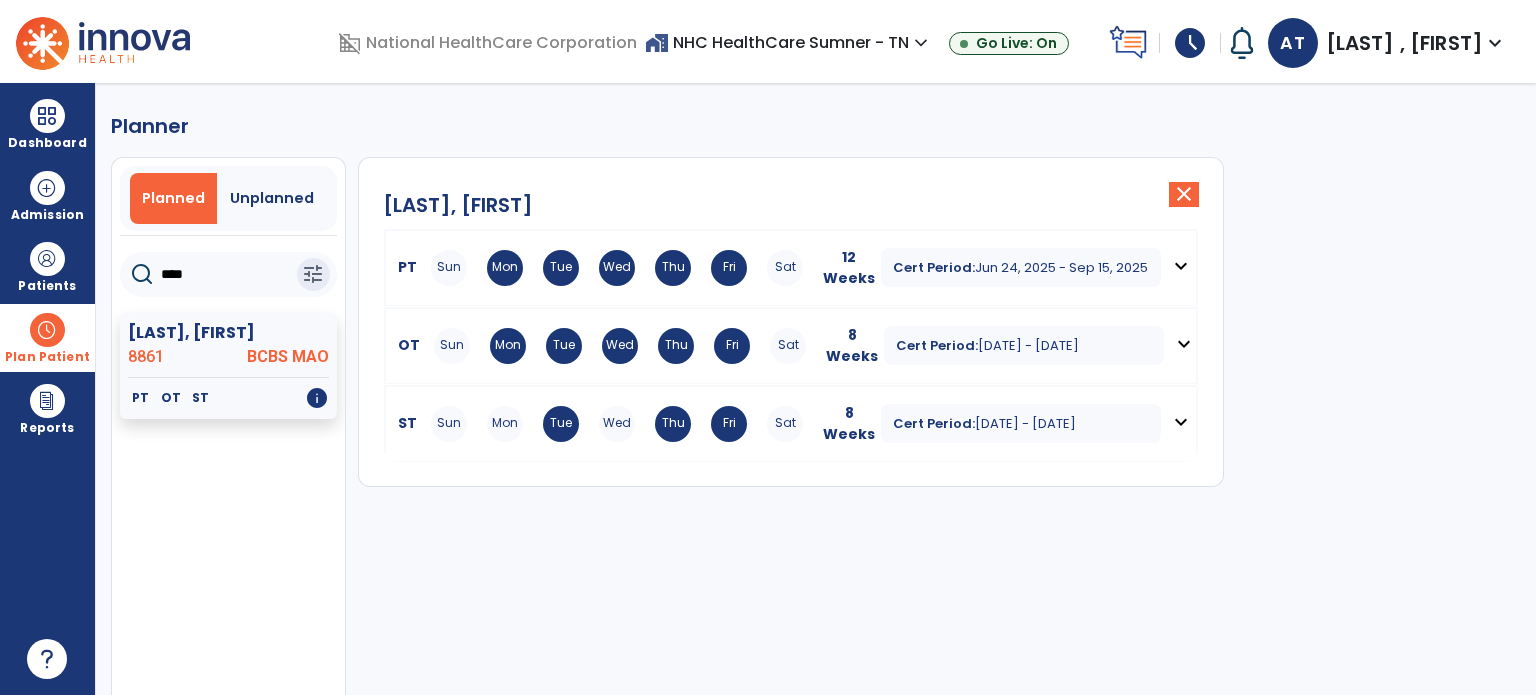 click on "expand_more" at bounding box center [1181, 422] 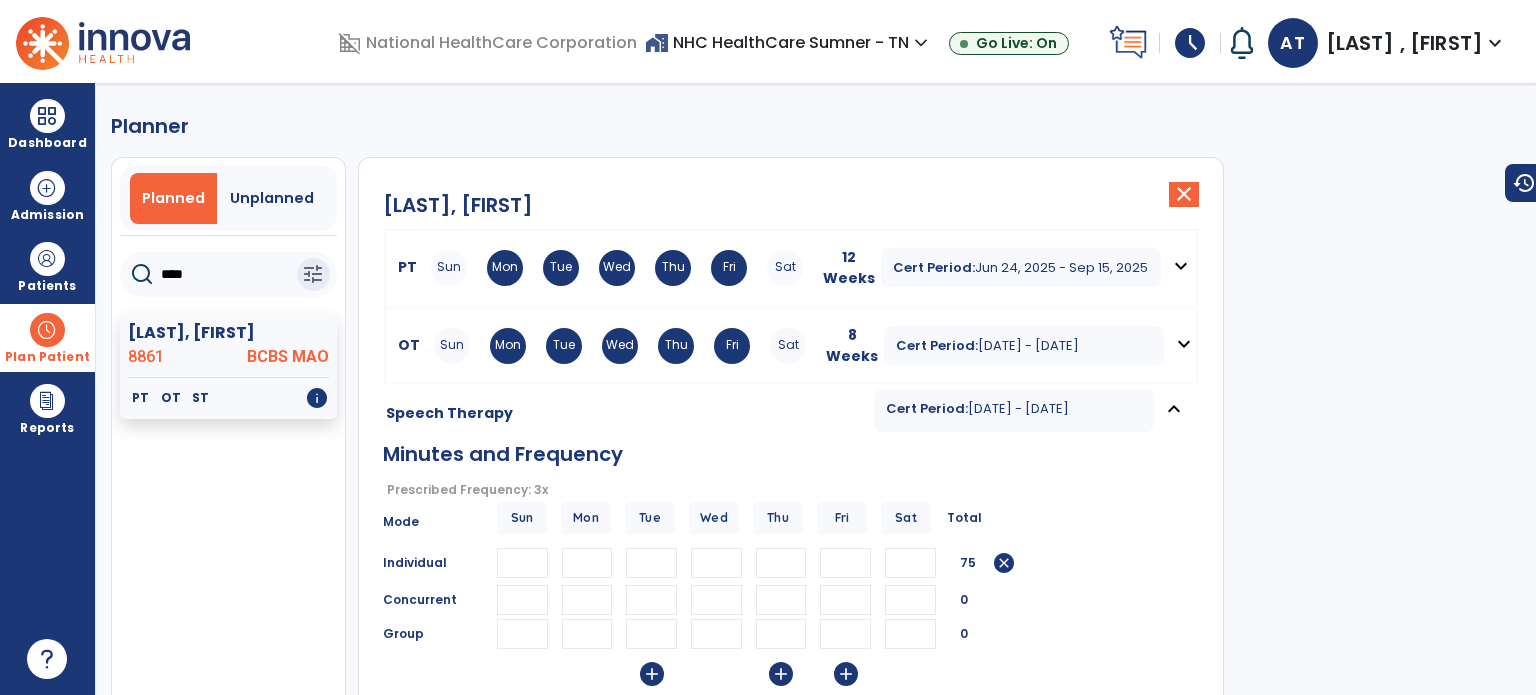 click on "**" at bounding box center [845, 563] 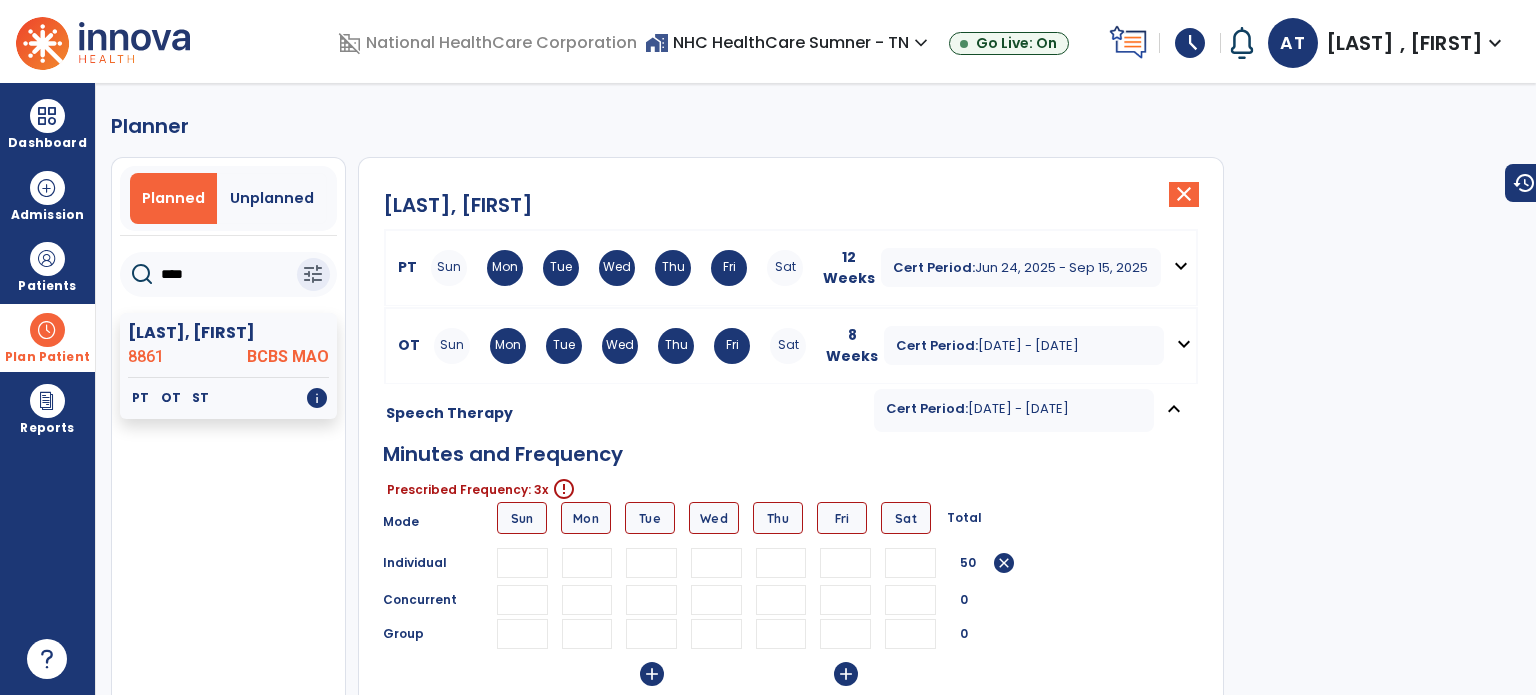 type 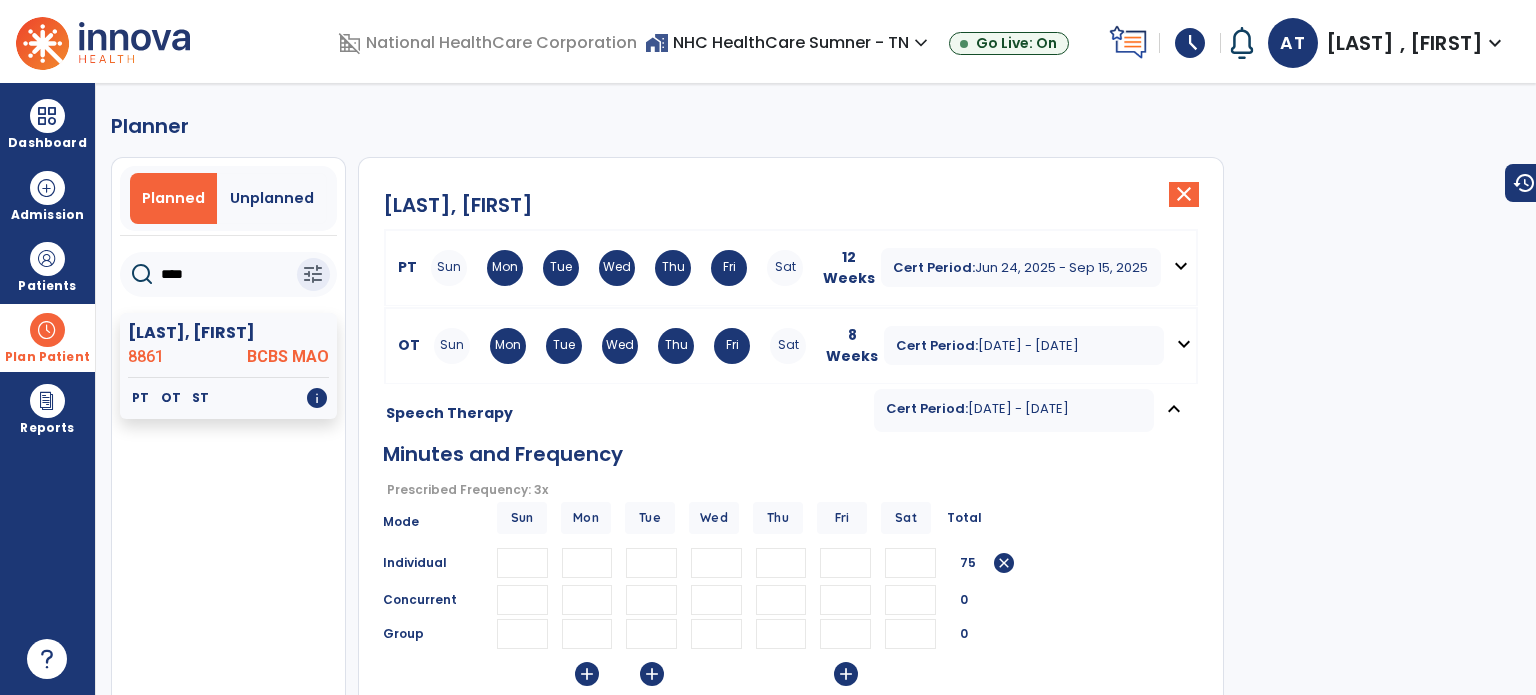 type on "**" 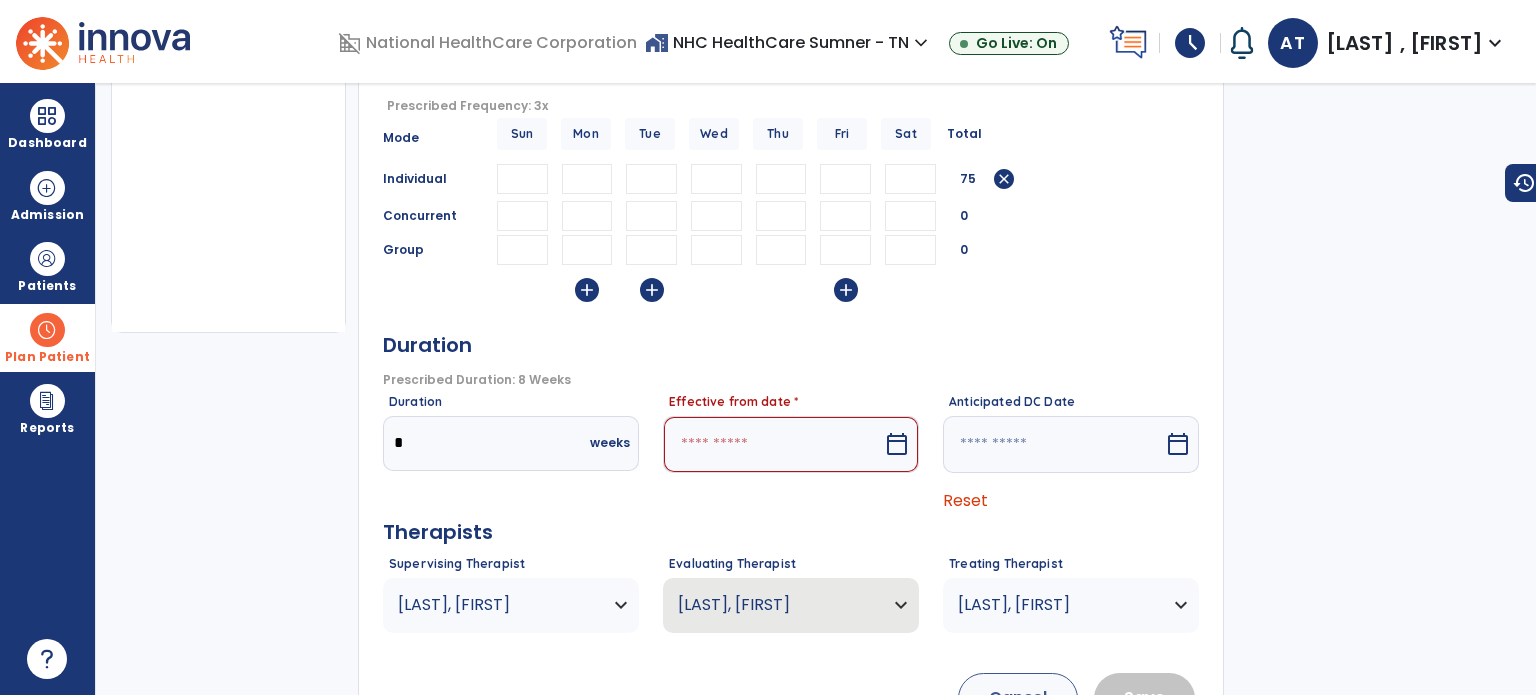 scroll, scrollTop: 400, scrollLeft: 0, axis: vertical 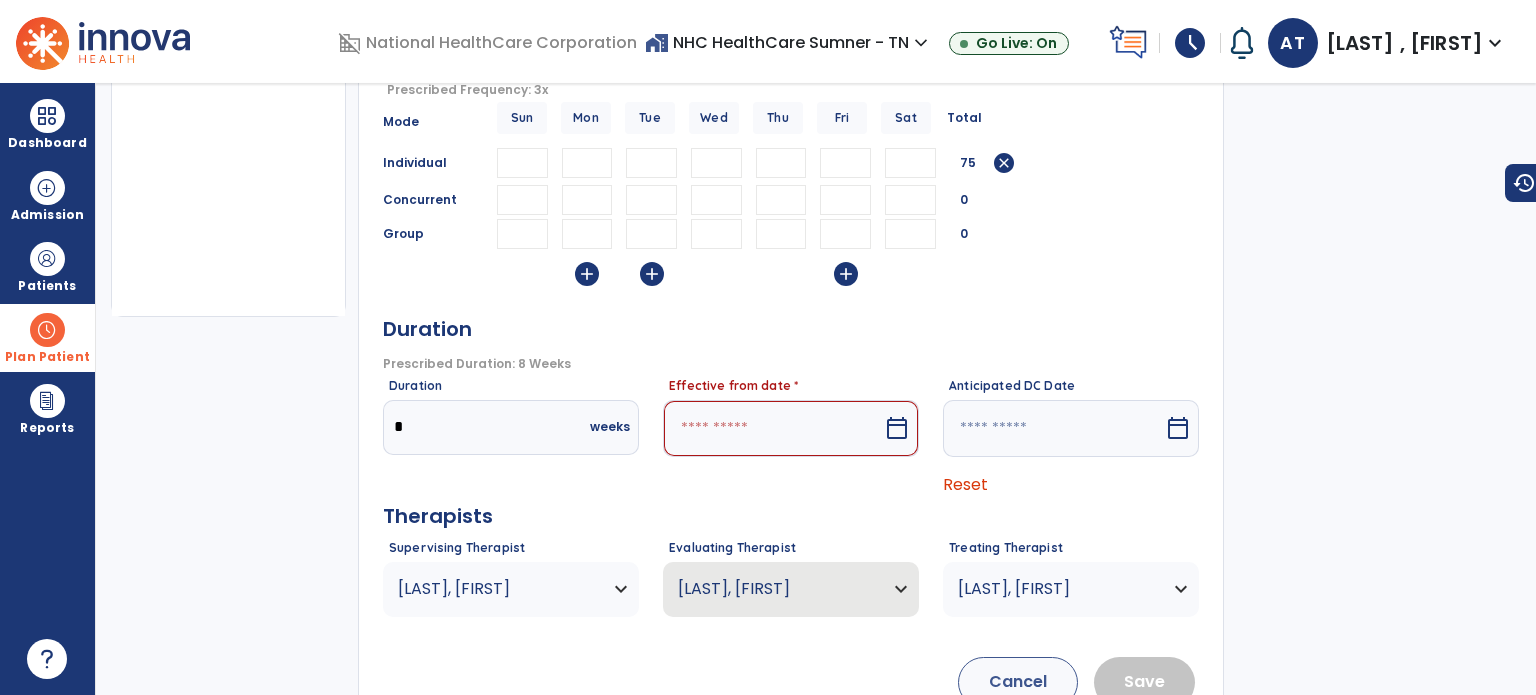 click at bounding box center (773, 428) 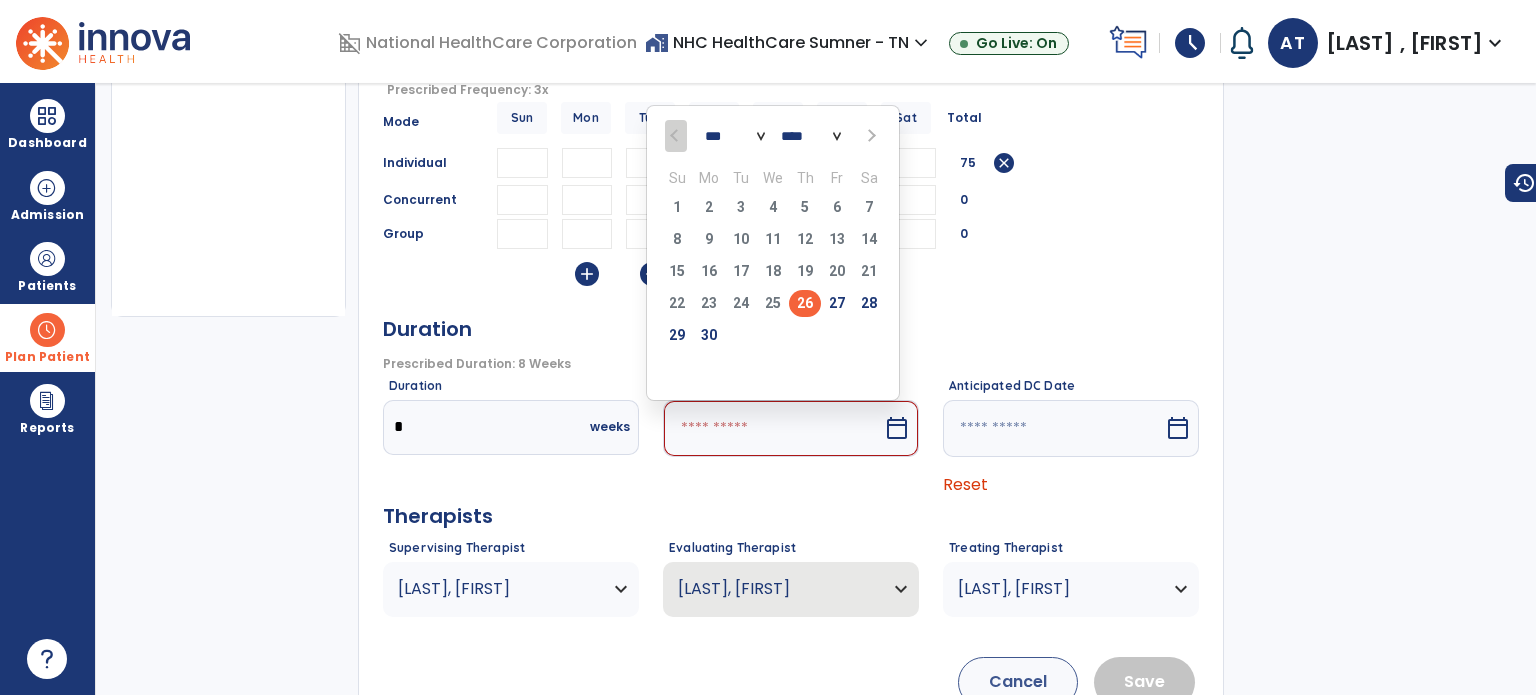 click at bounding box center (869, 135) 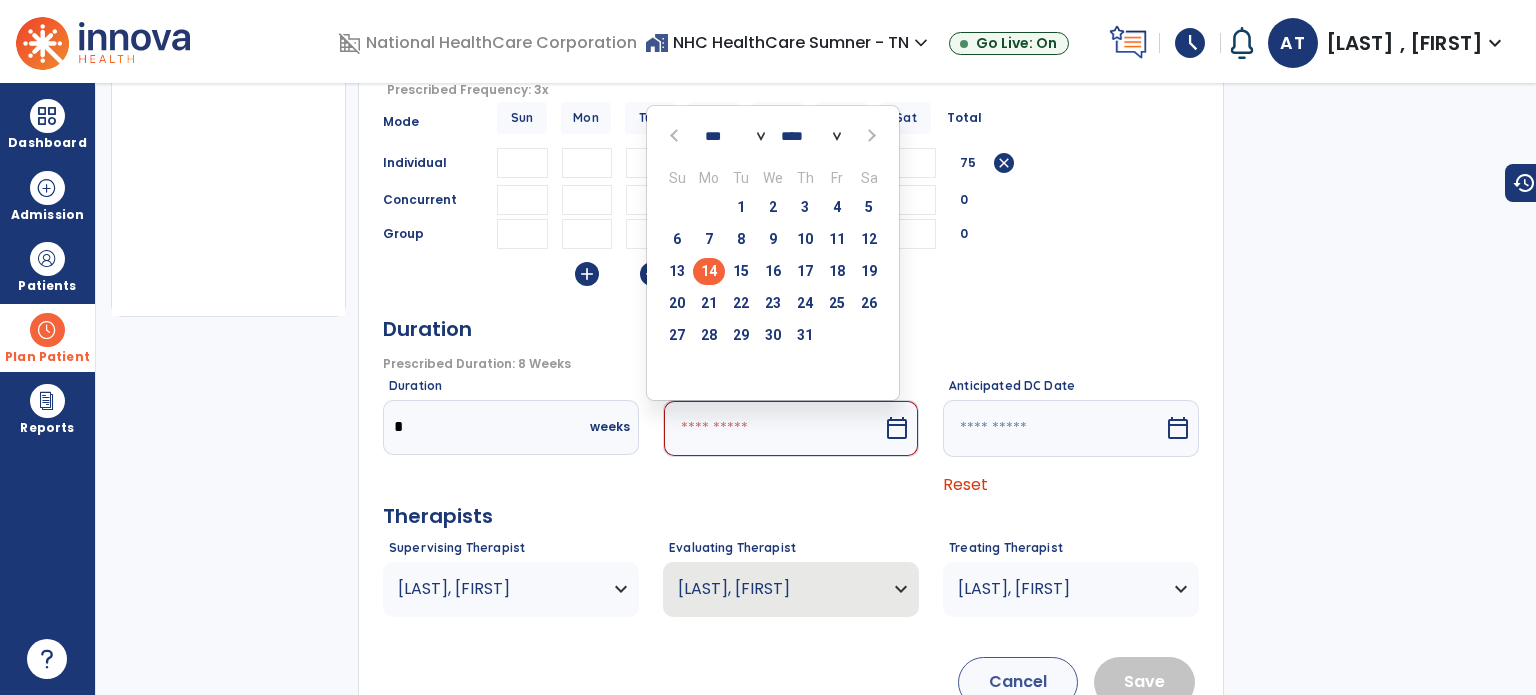 click on "14" at bounding box center (709, 271) 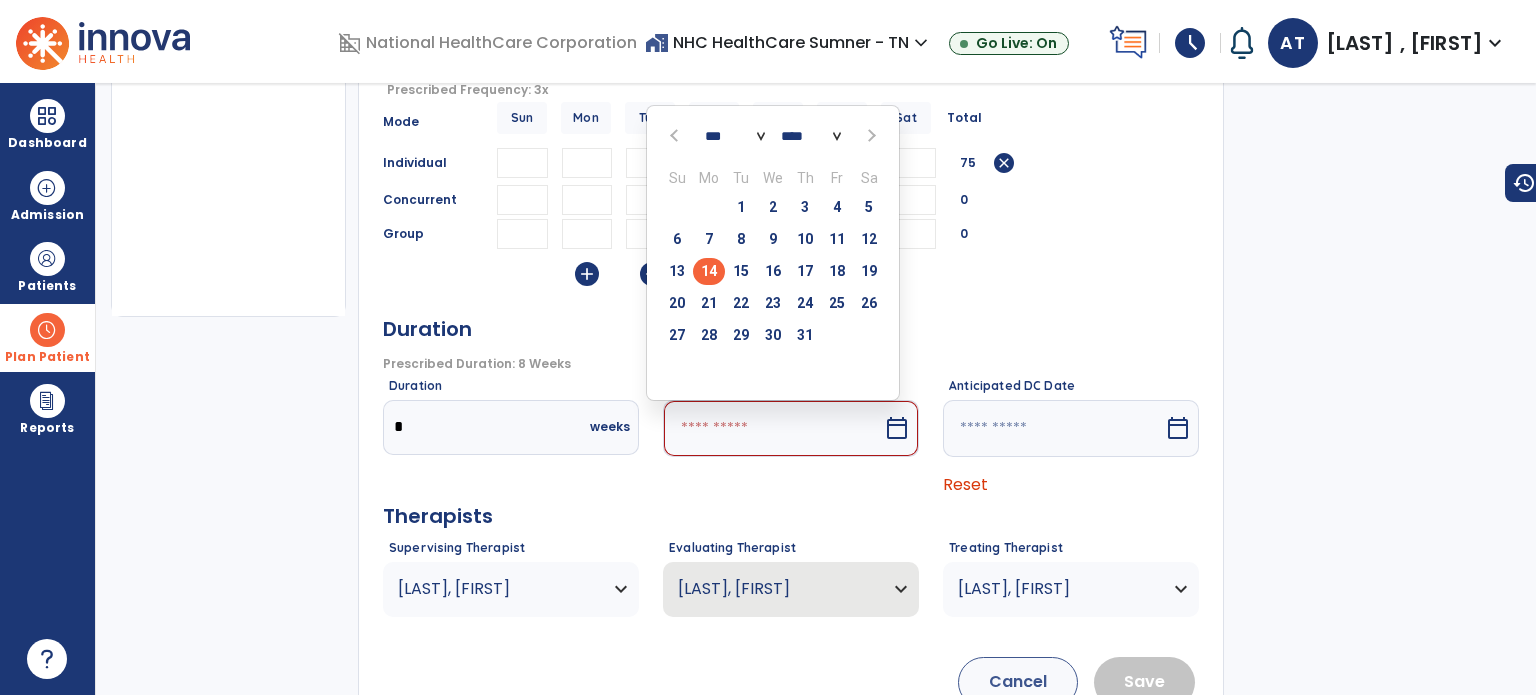 type on "*********" 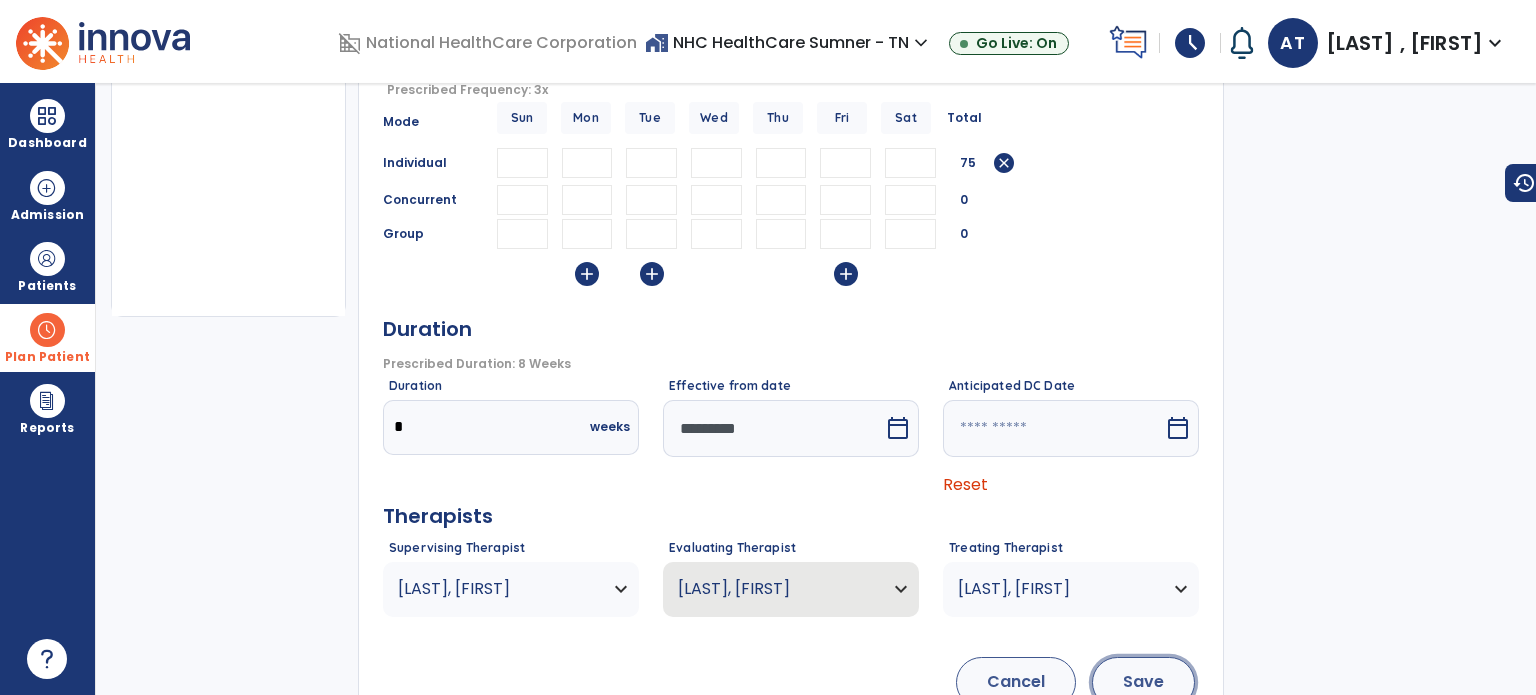 click on "Save" at bounding box center [1143, 682] 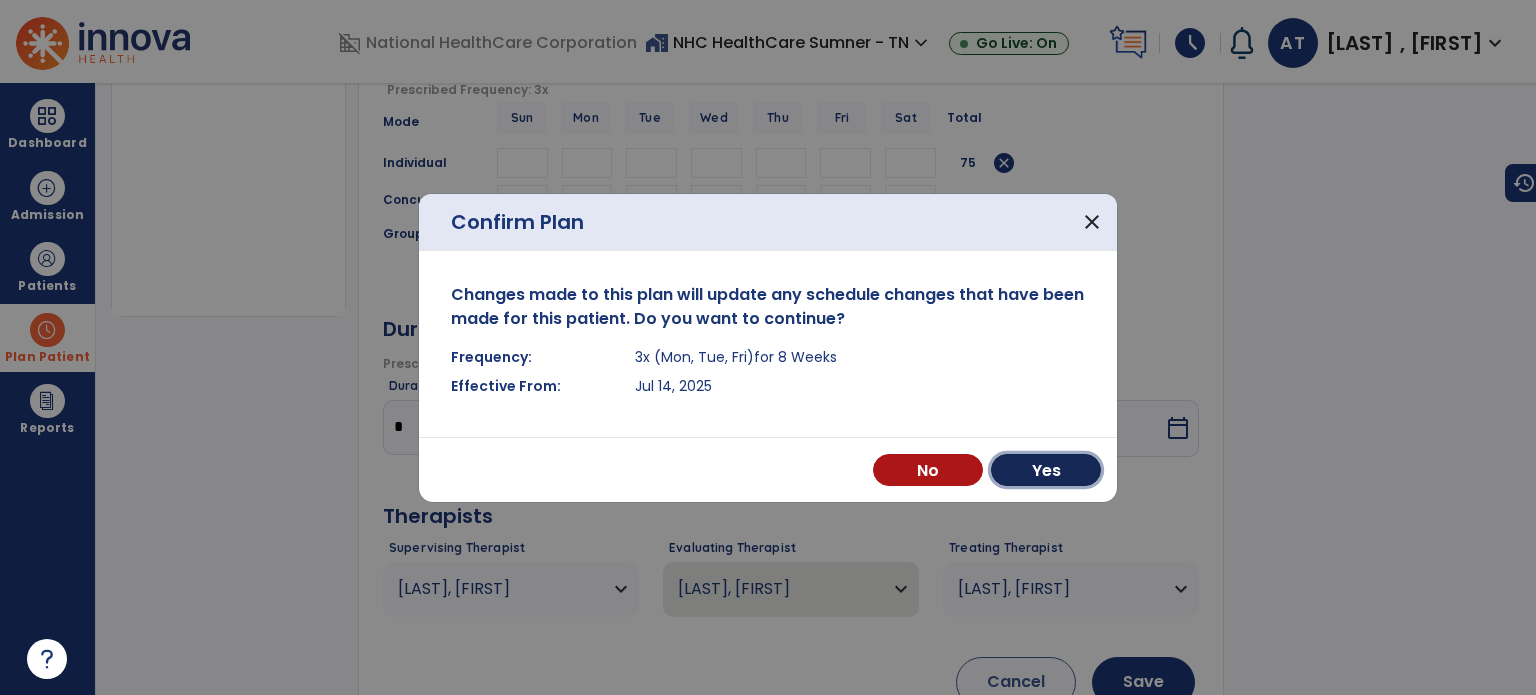 click on "Yes" at bounding box center [1046, 470] 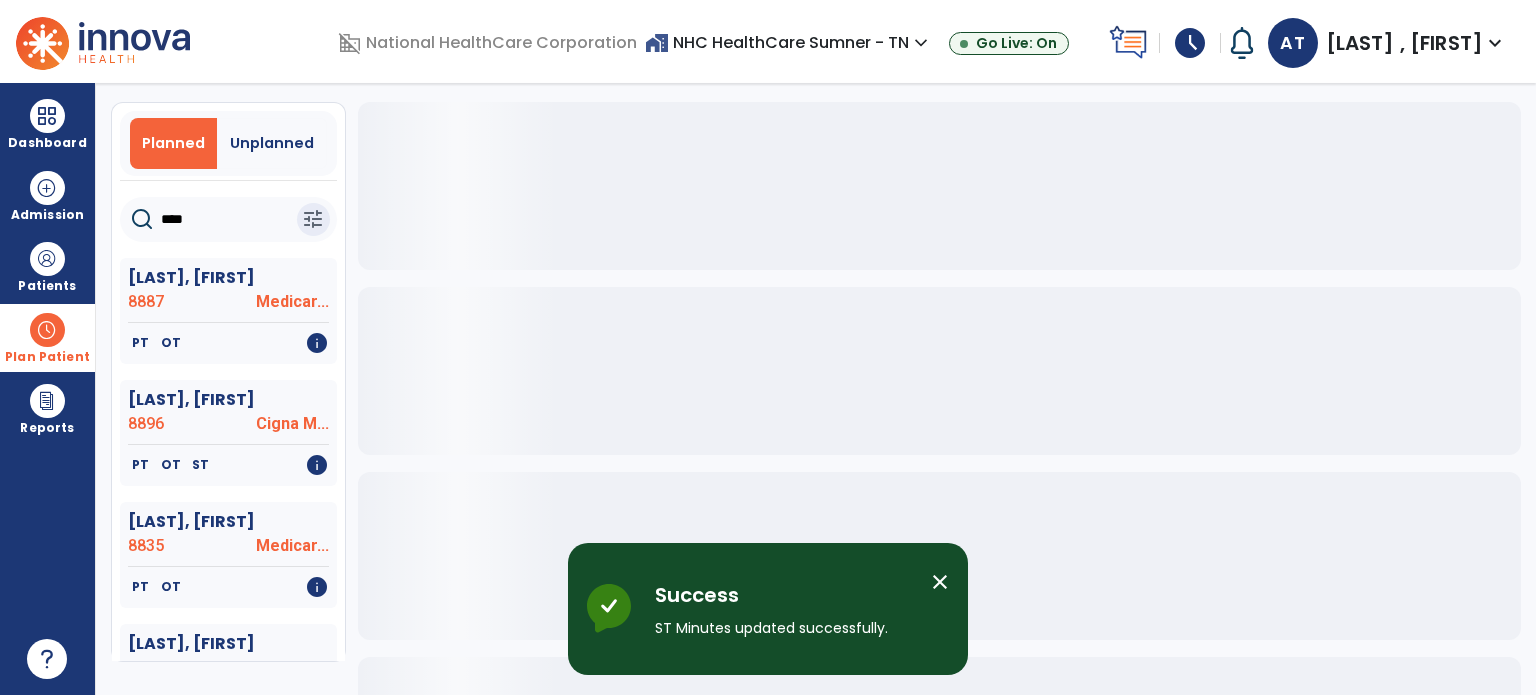scroll, scrollTop: 0, scrollLeft: 0, axis: both 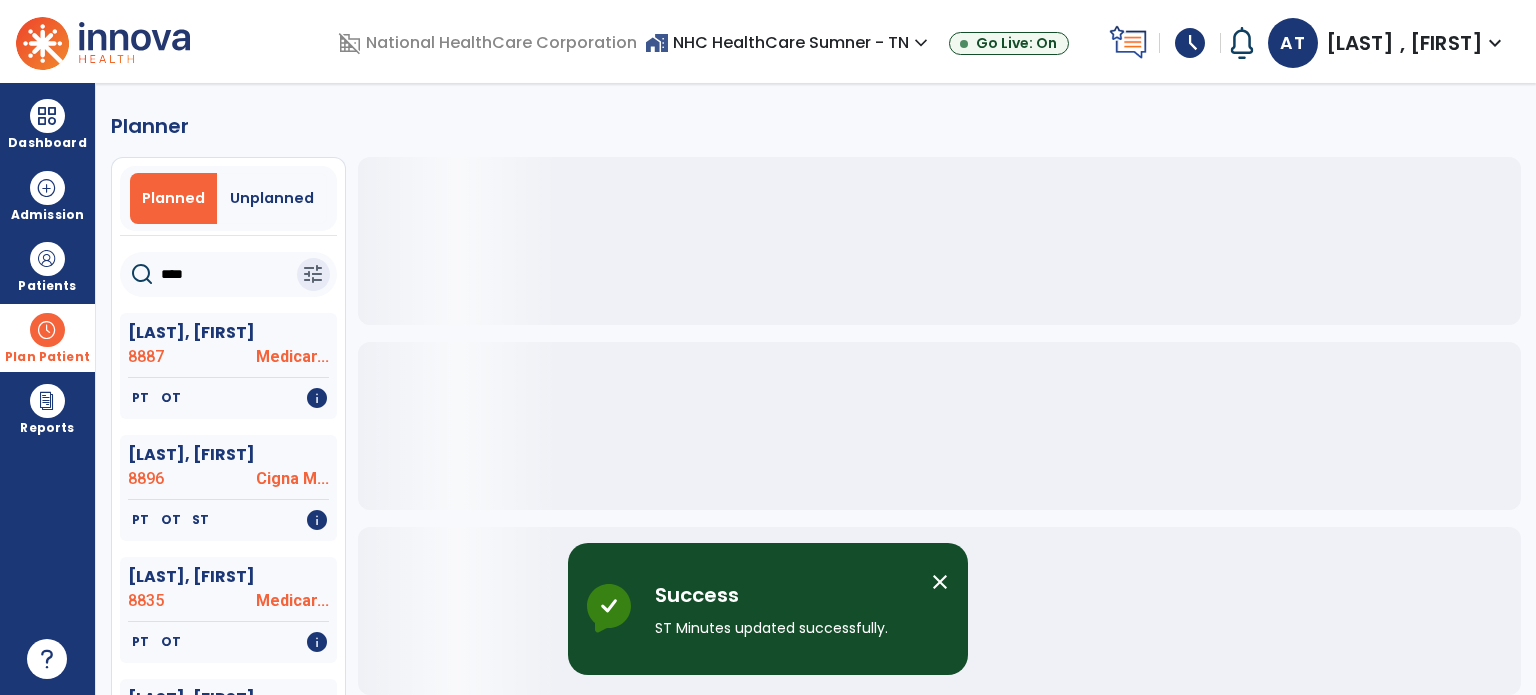 click on "****" 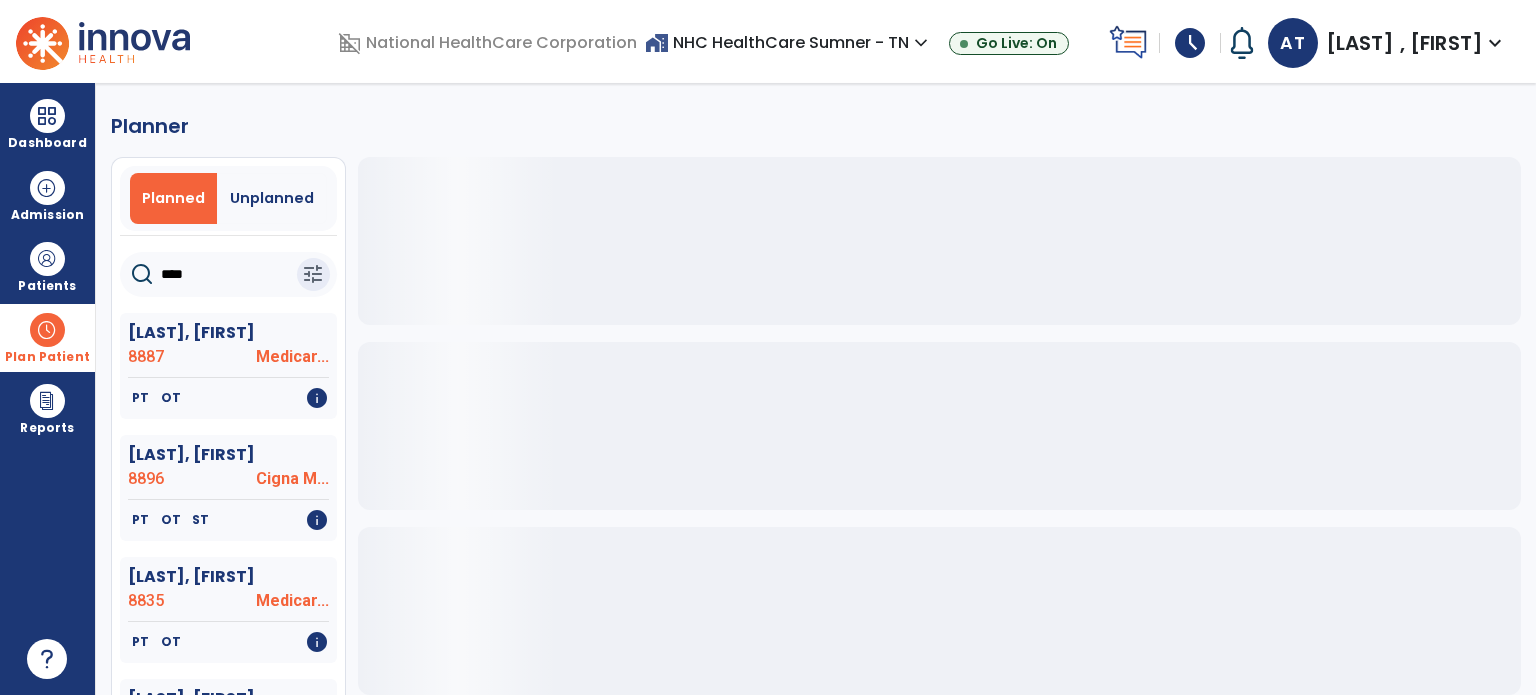 click on "****" 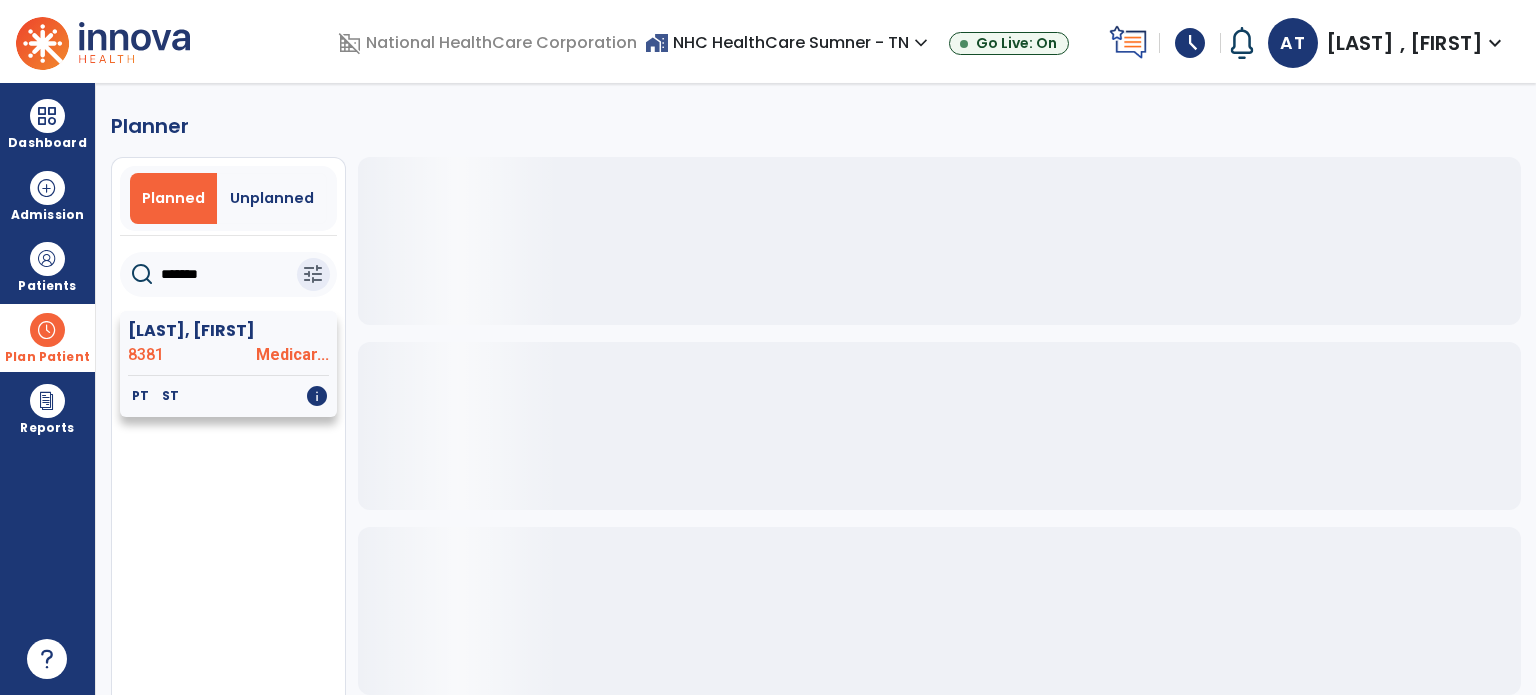 type on "*******" 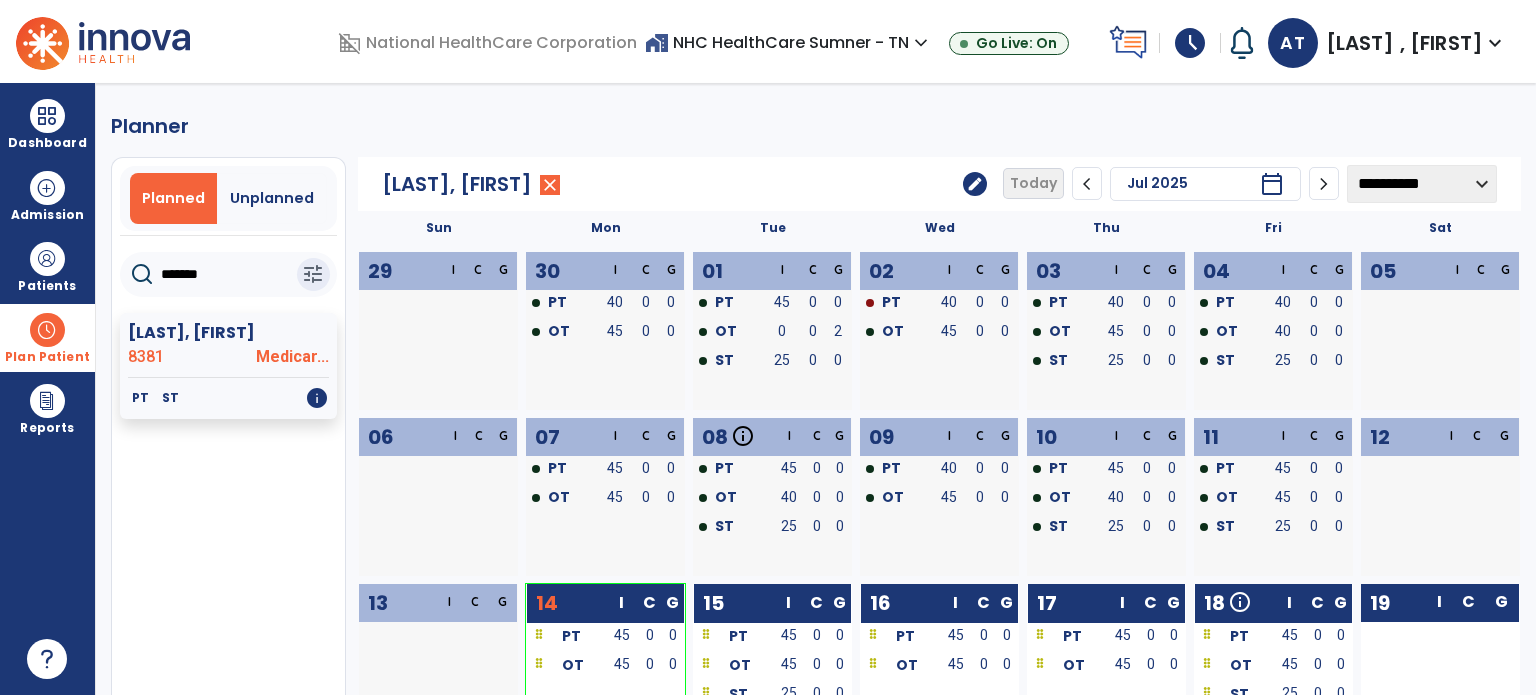 click on "edit" 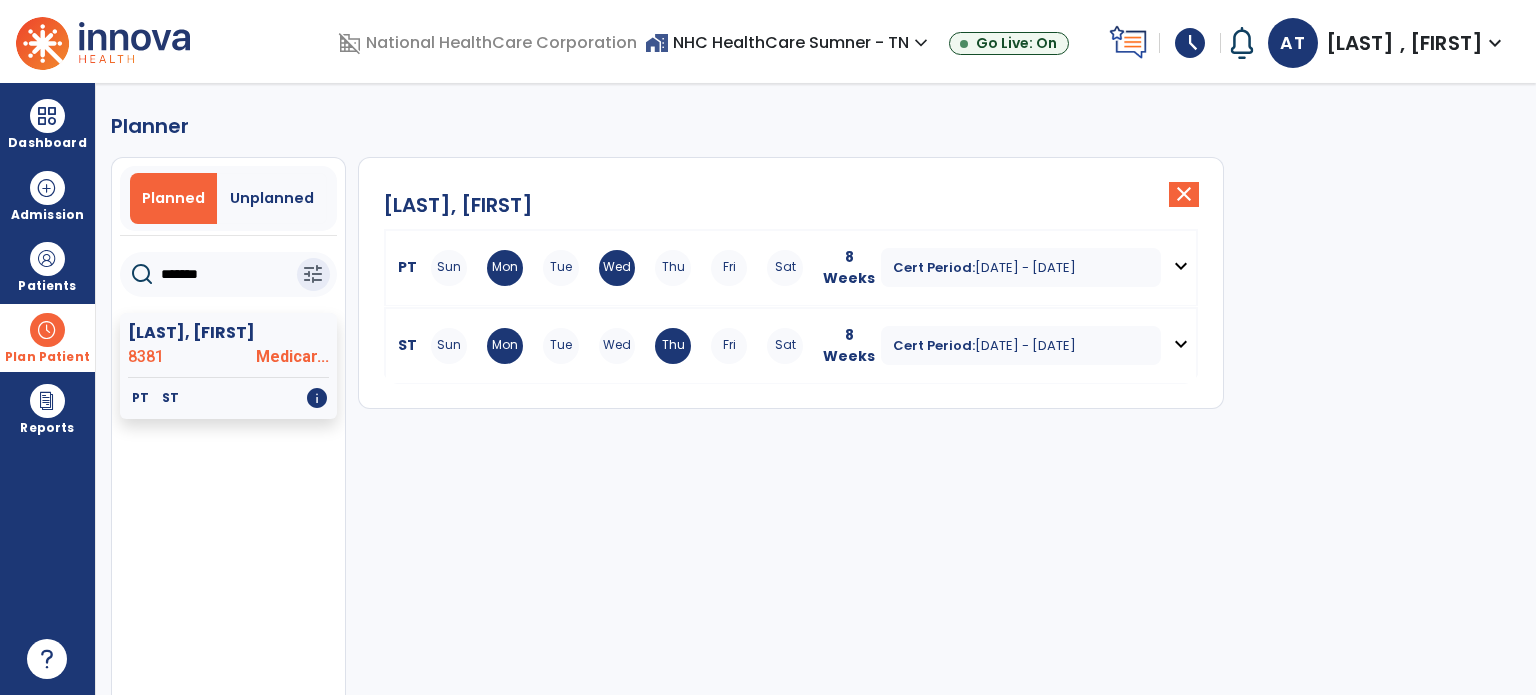 click on "expand_more" at bounding box center (1181, 344) 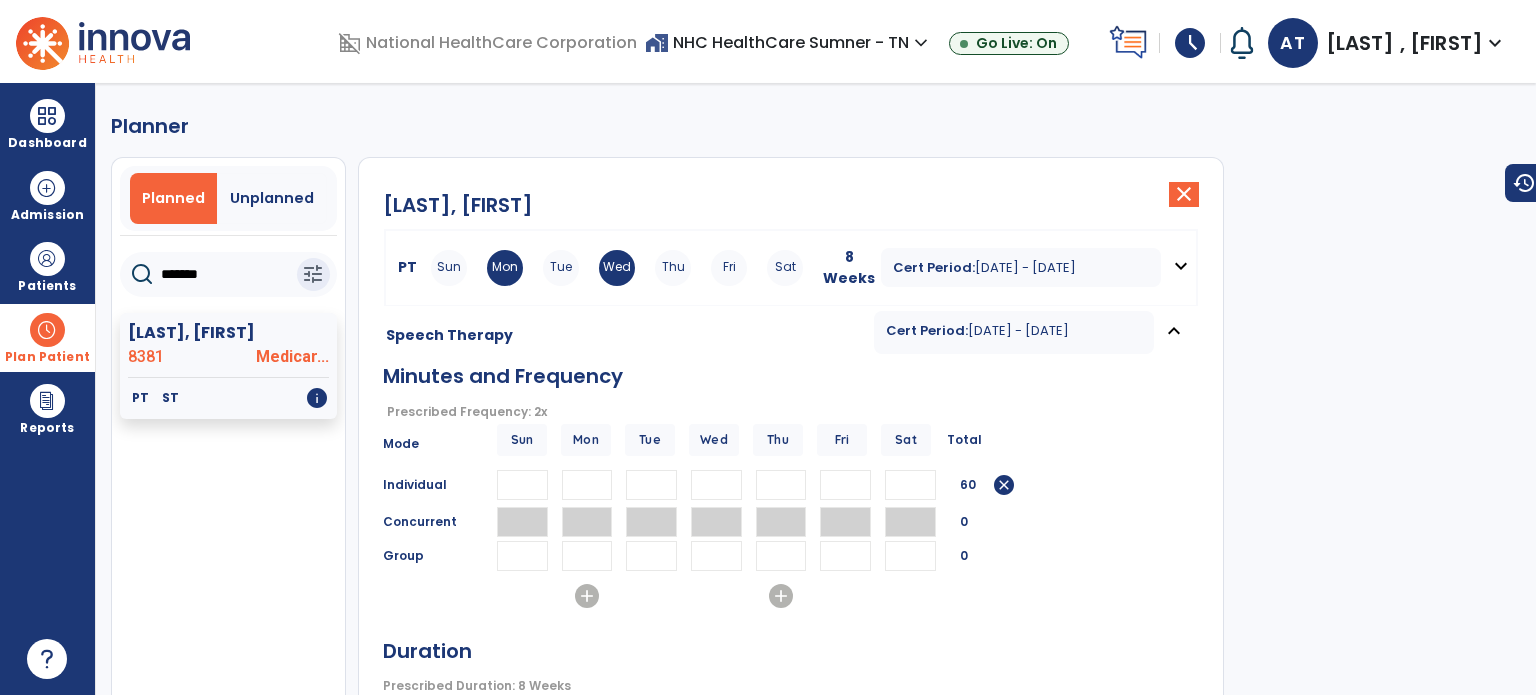 click on "**" at bounding box center [781, 485] 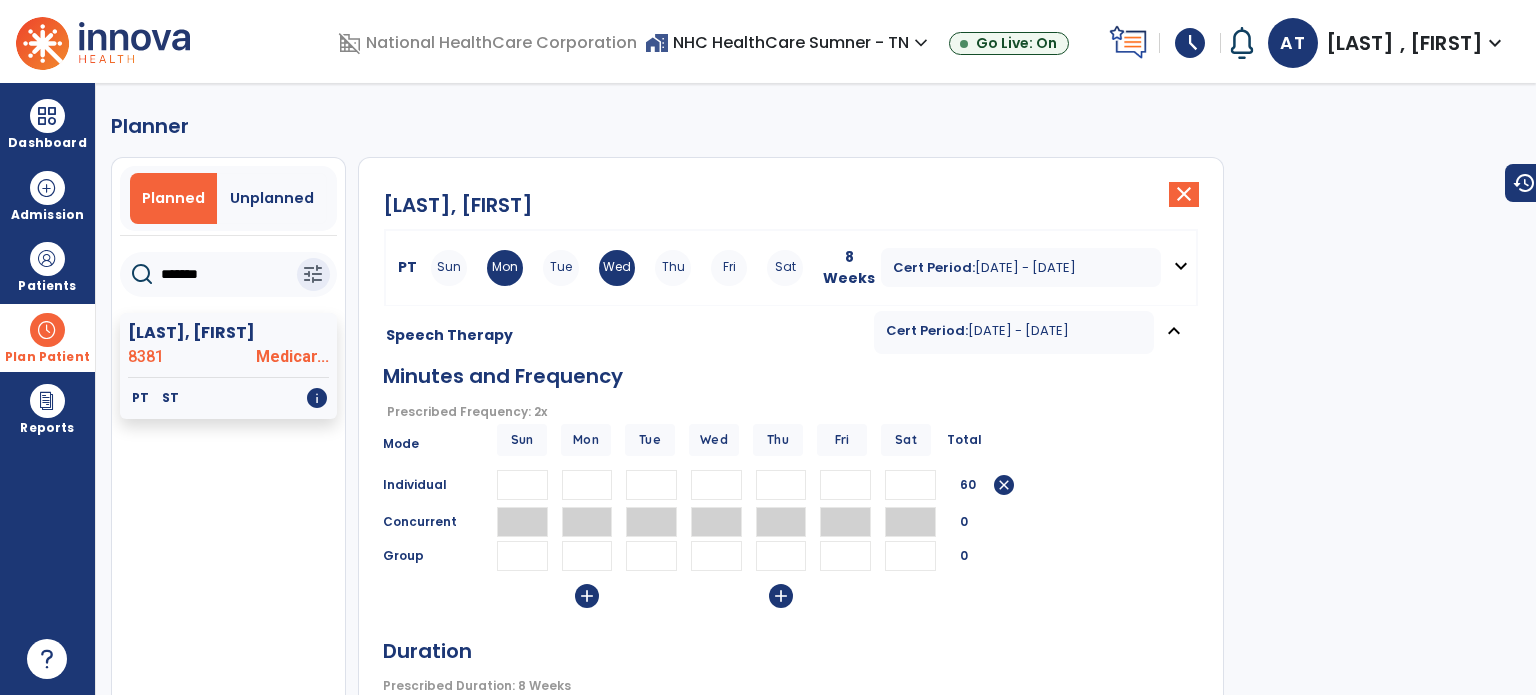type 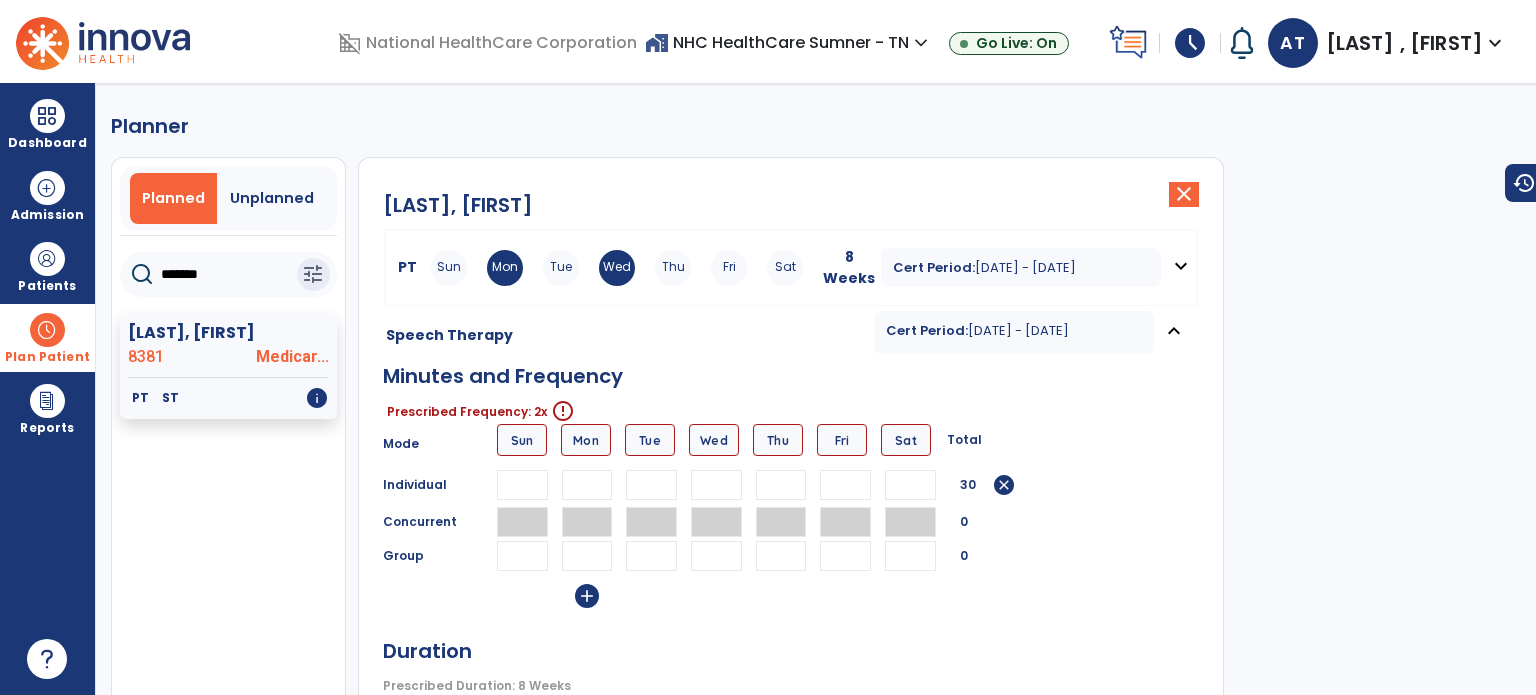 type 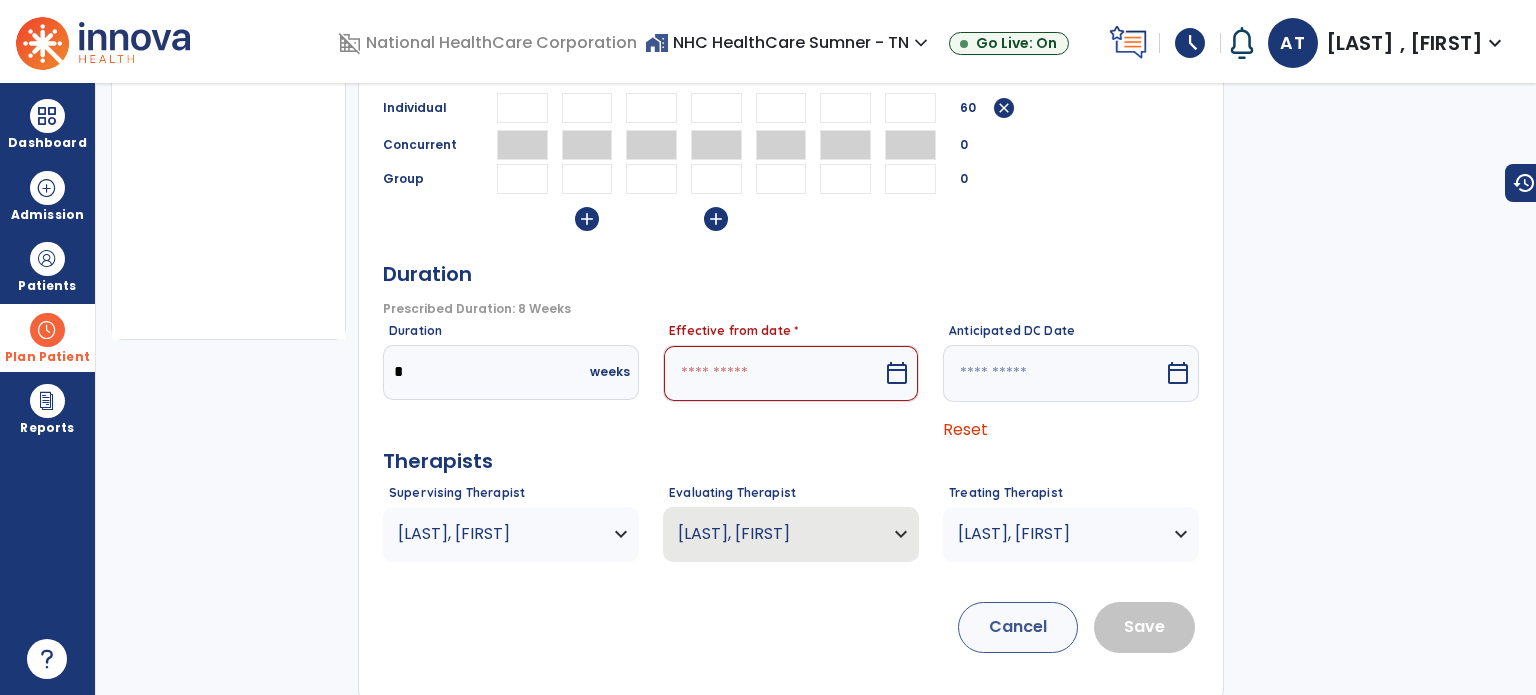 scroll, scrollTop: 380, scrollLeft: 0, axis: vertical 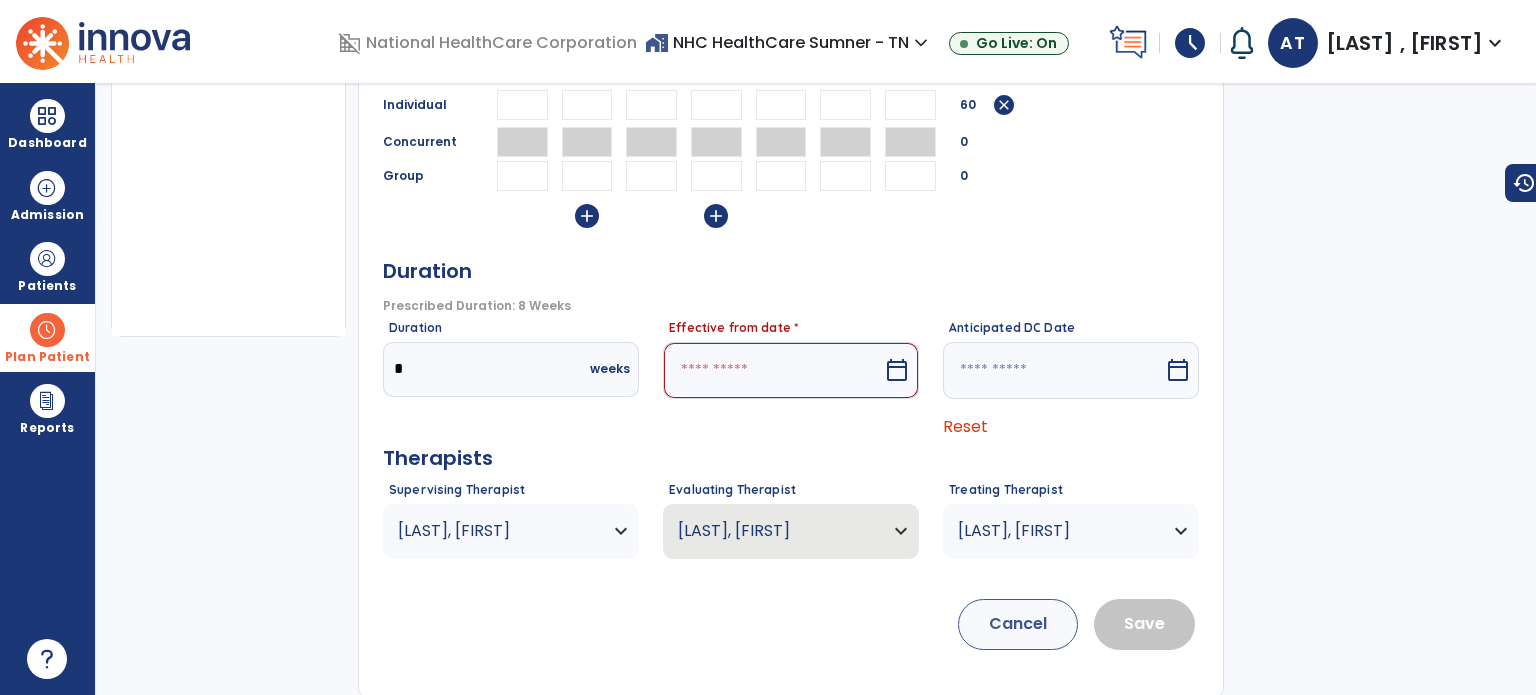 type on "**" 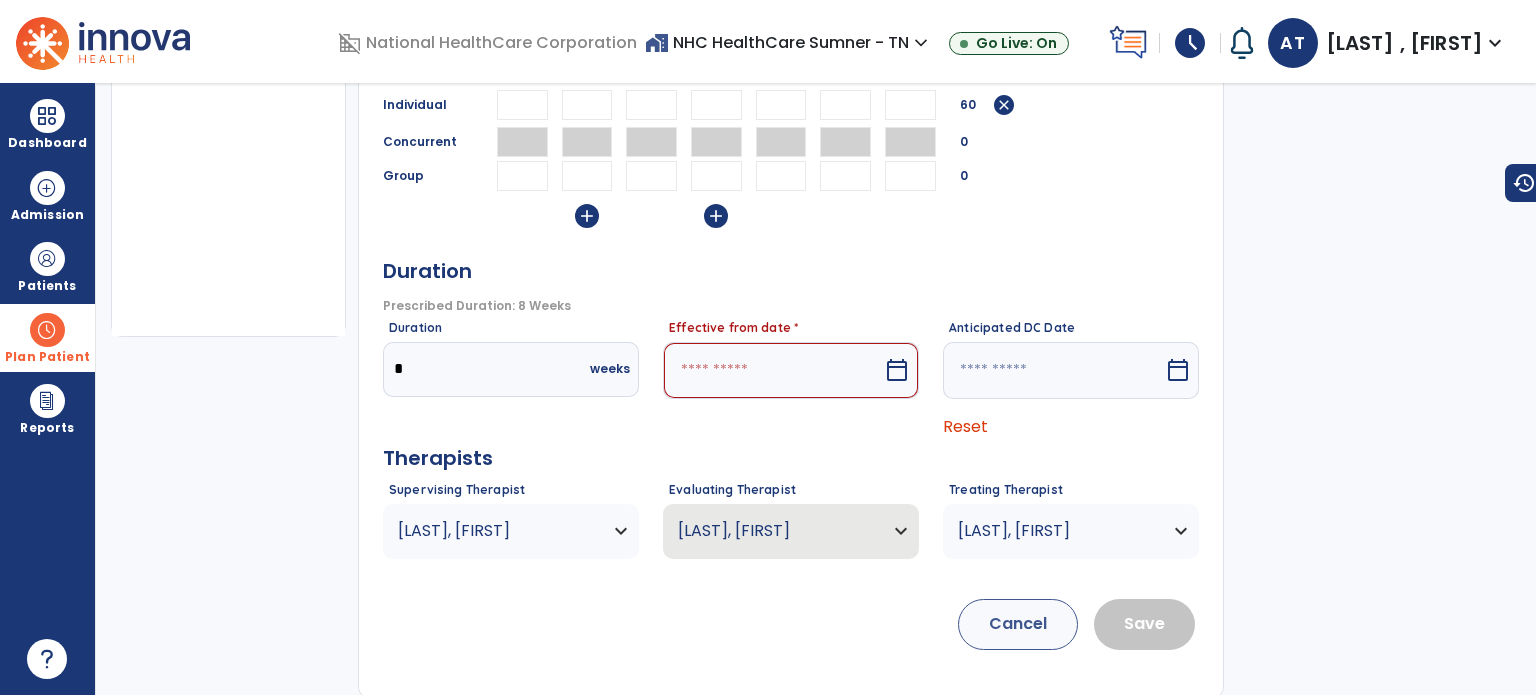 click on "Effective from date *" at bounding box center (791, 332) 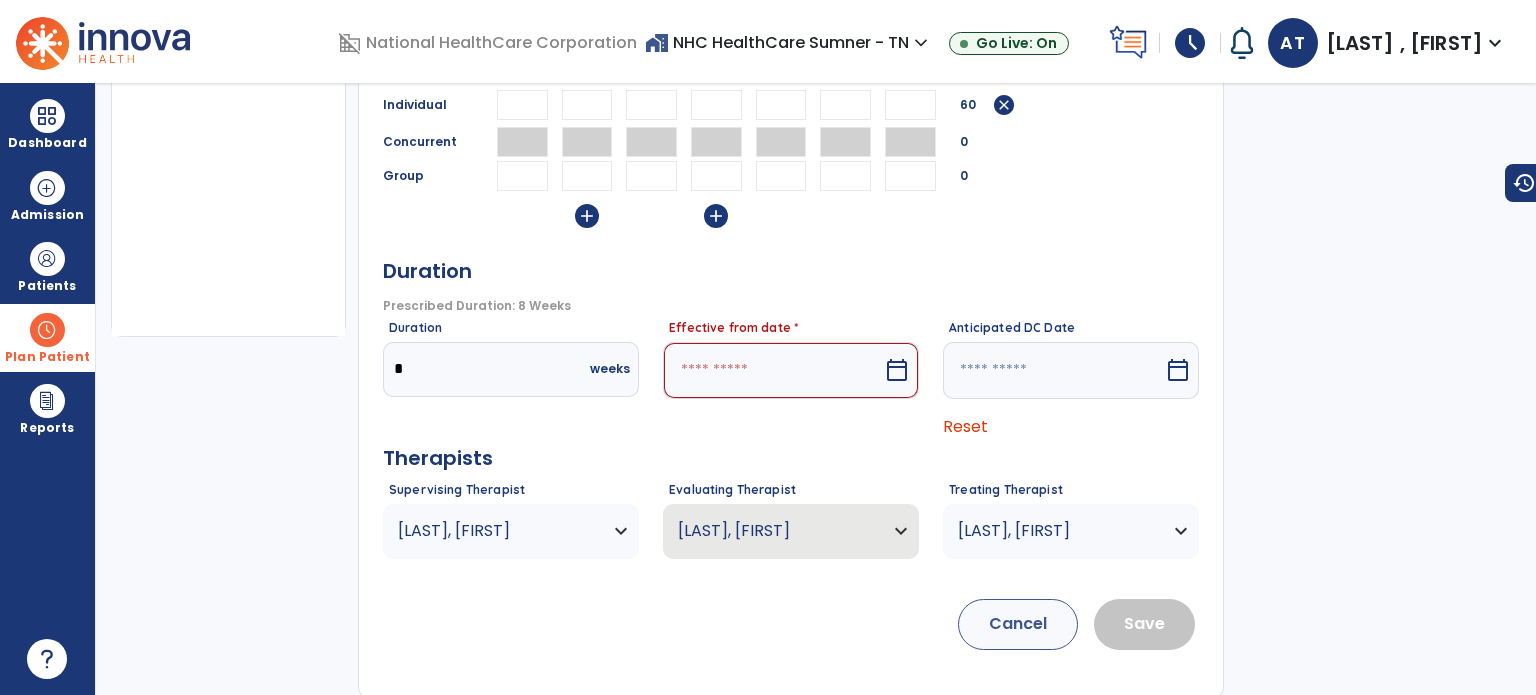 click at bounding box center (773, 370) 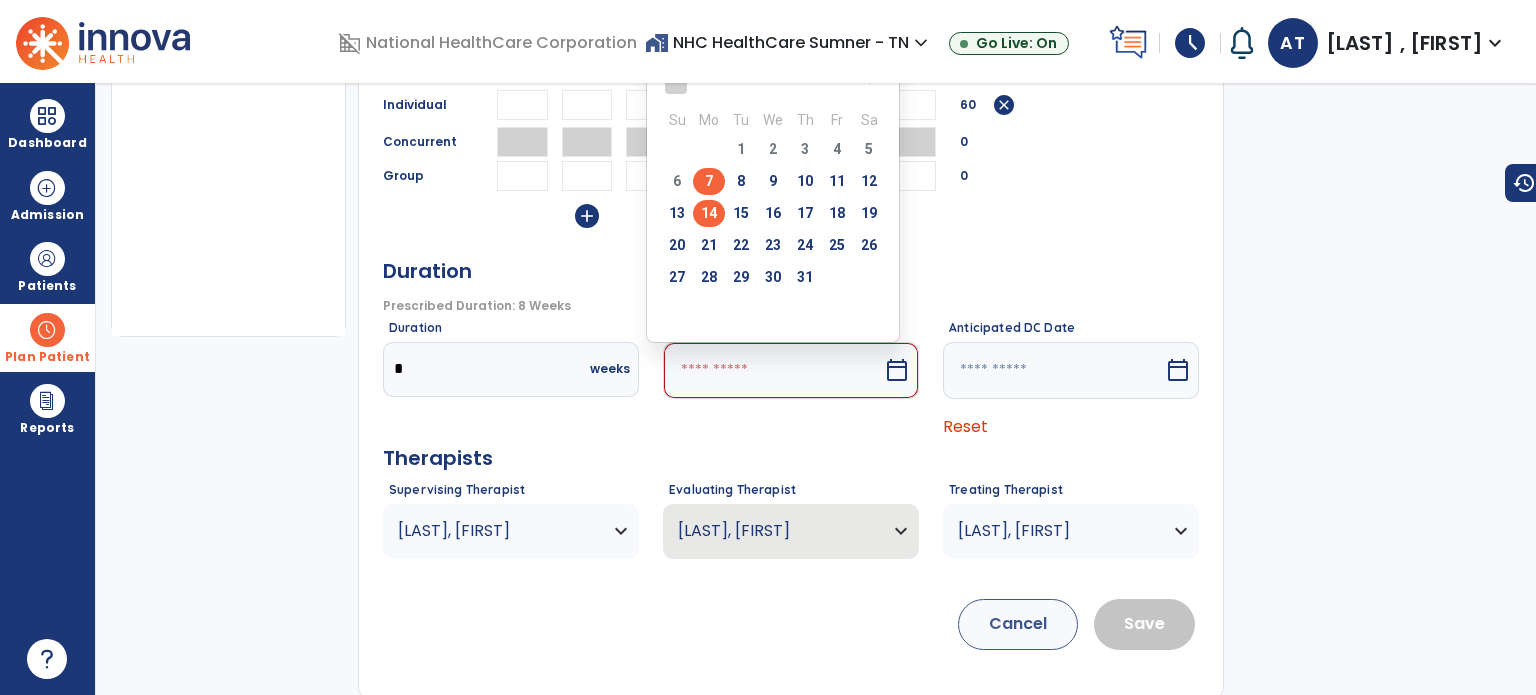 click on "14" at bounding box center (709, 213) 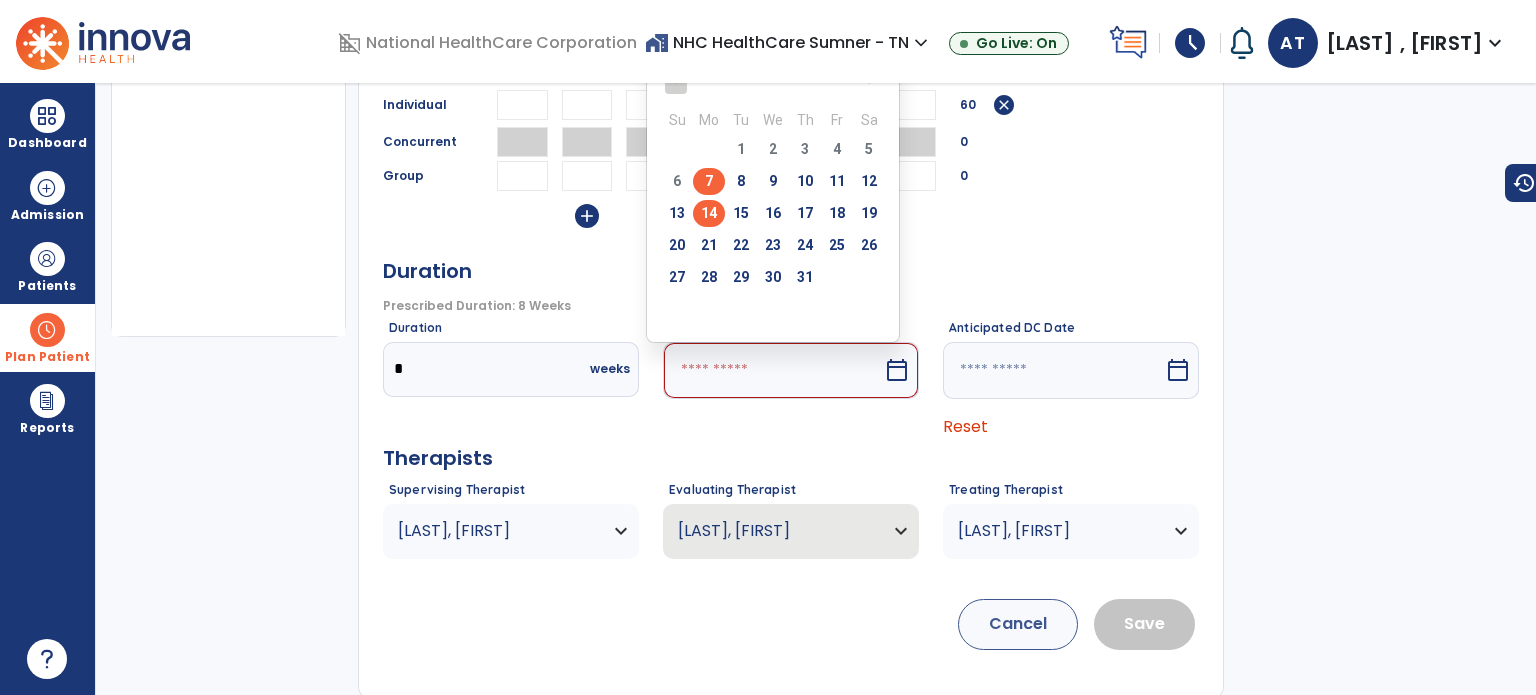 type on "*********" 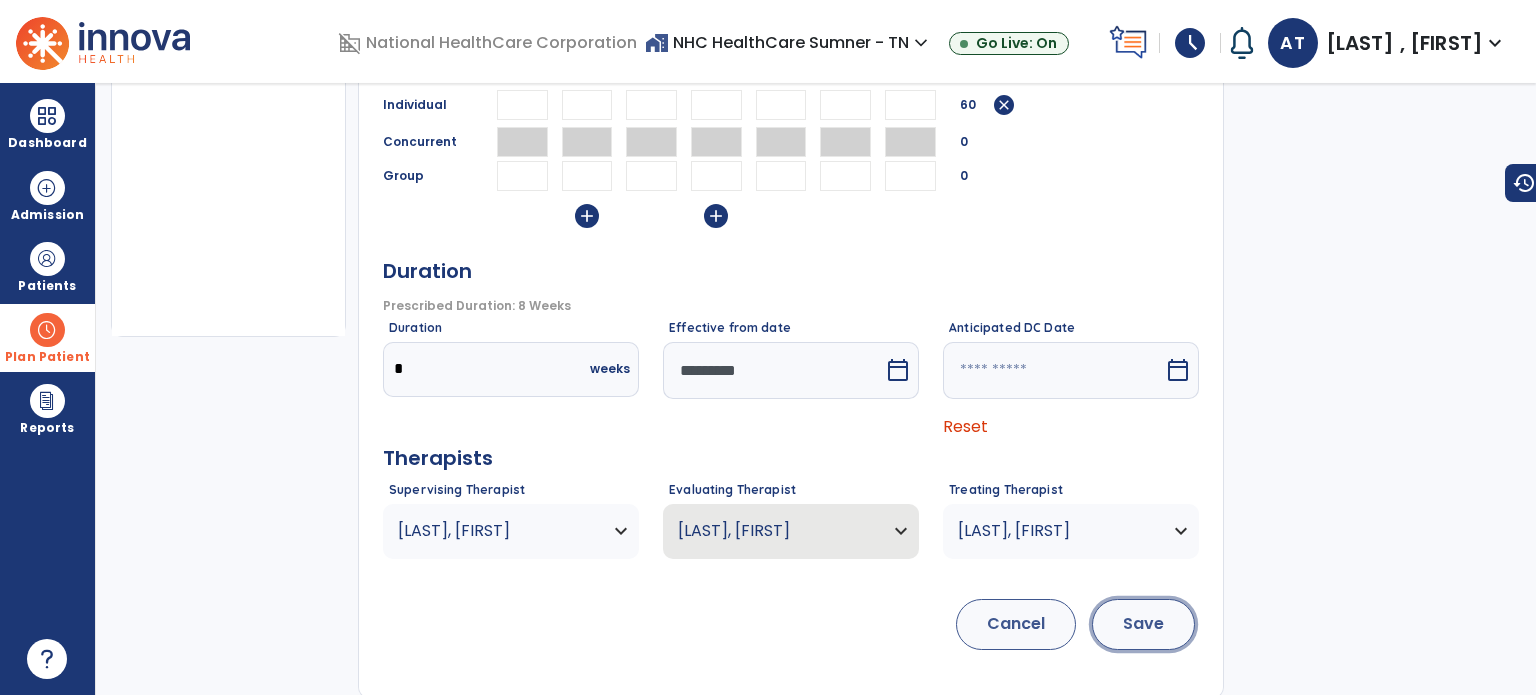 click on "Save" at bounding box center (1143, 624) 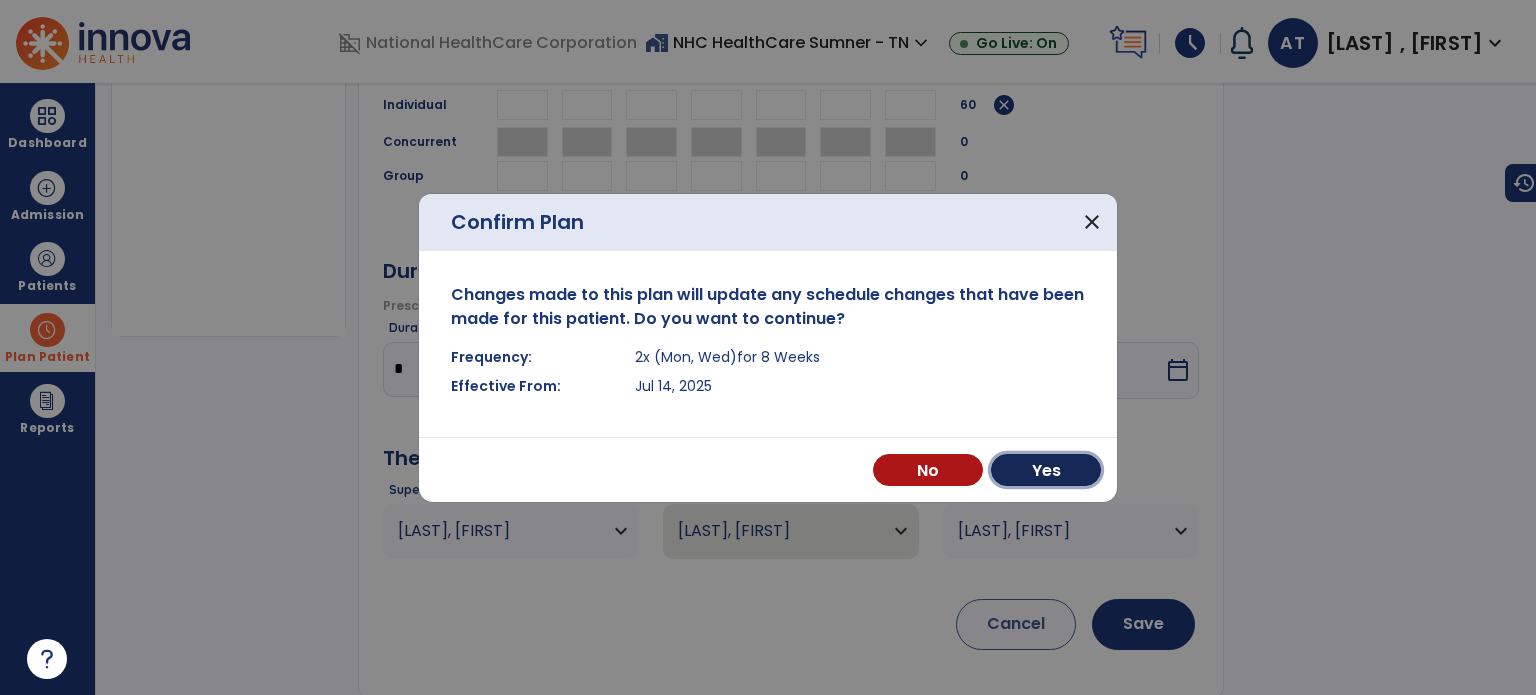 click on "Yes" at bounding box center [1046, 470] 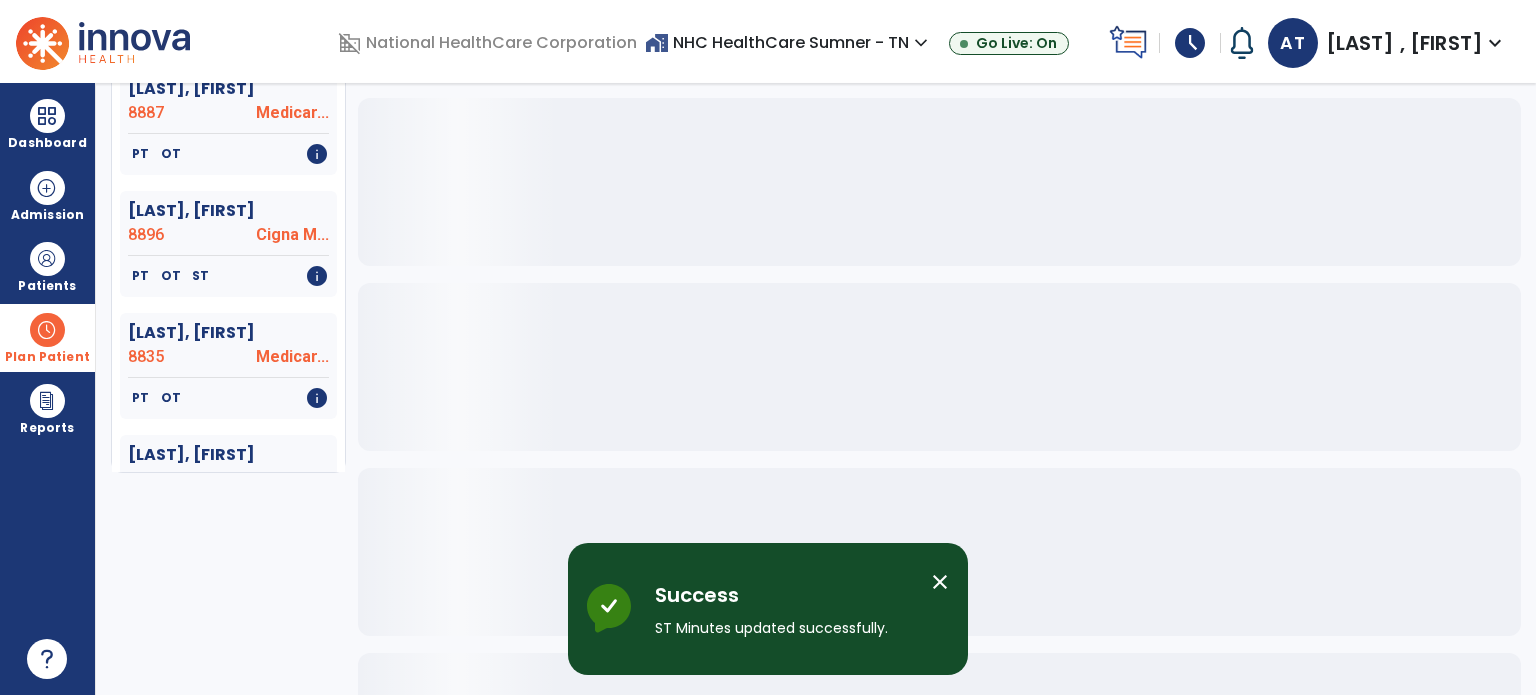 scroll, scrollTop: 0, scrollLeft: 0, axis: both 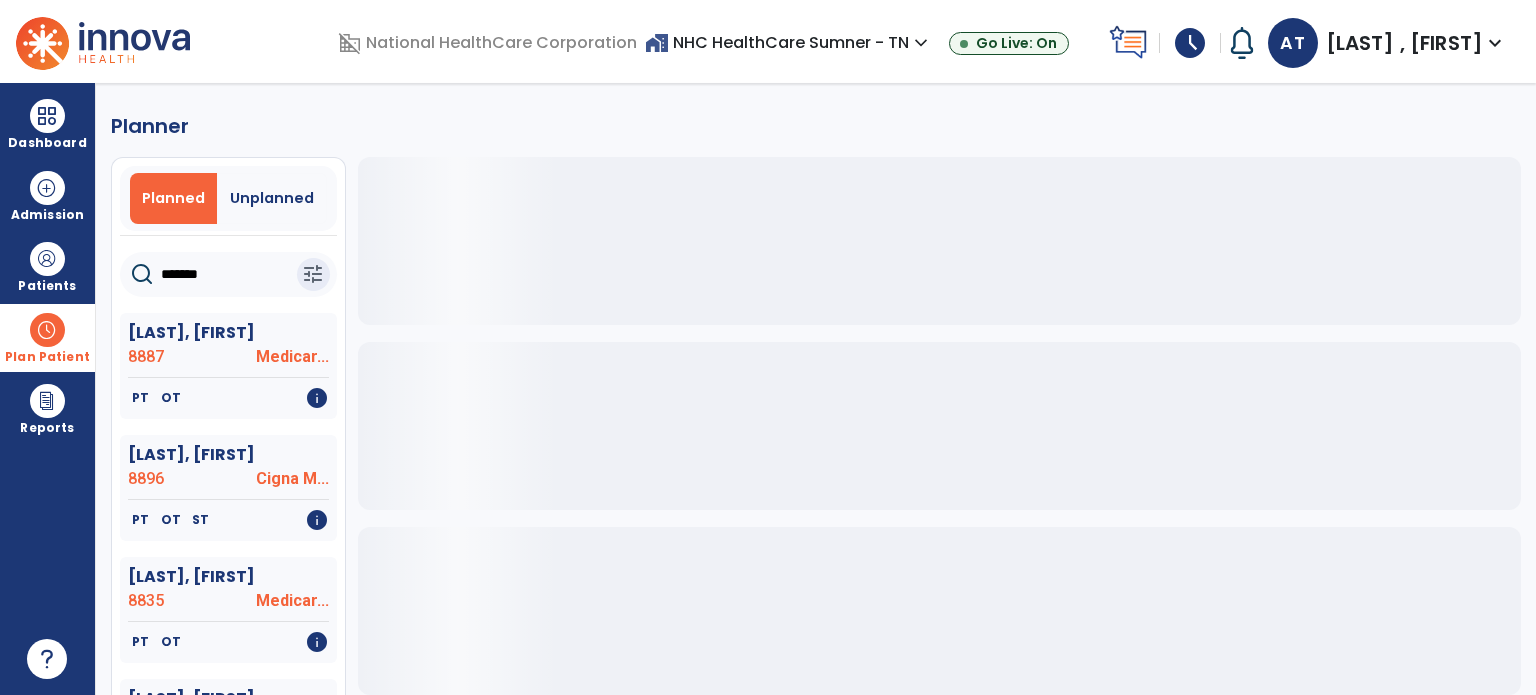 click on "*******" 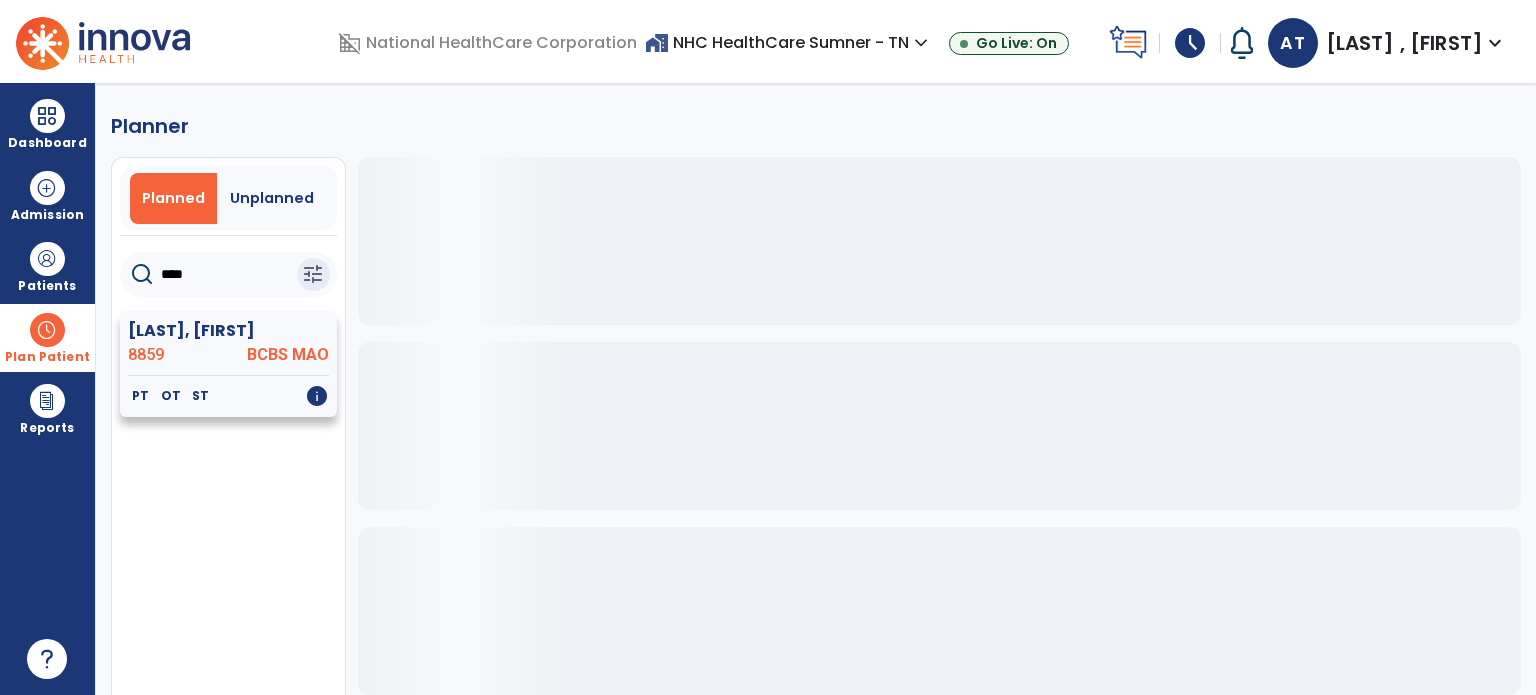 type on "****" 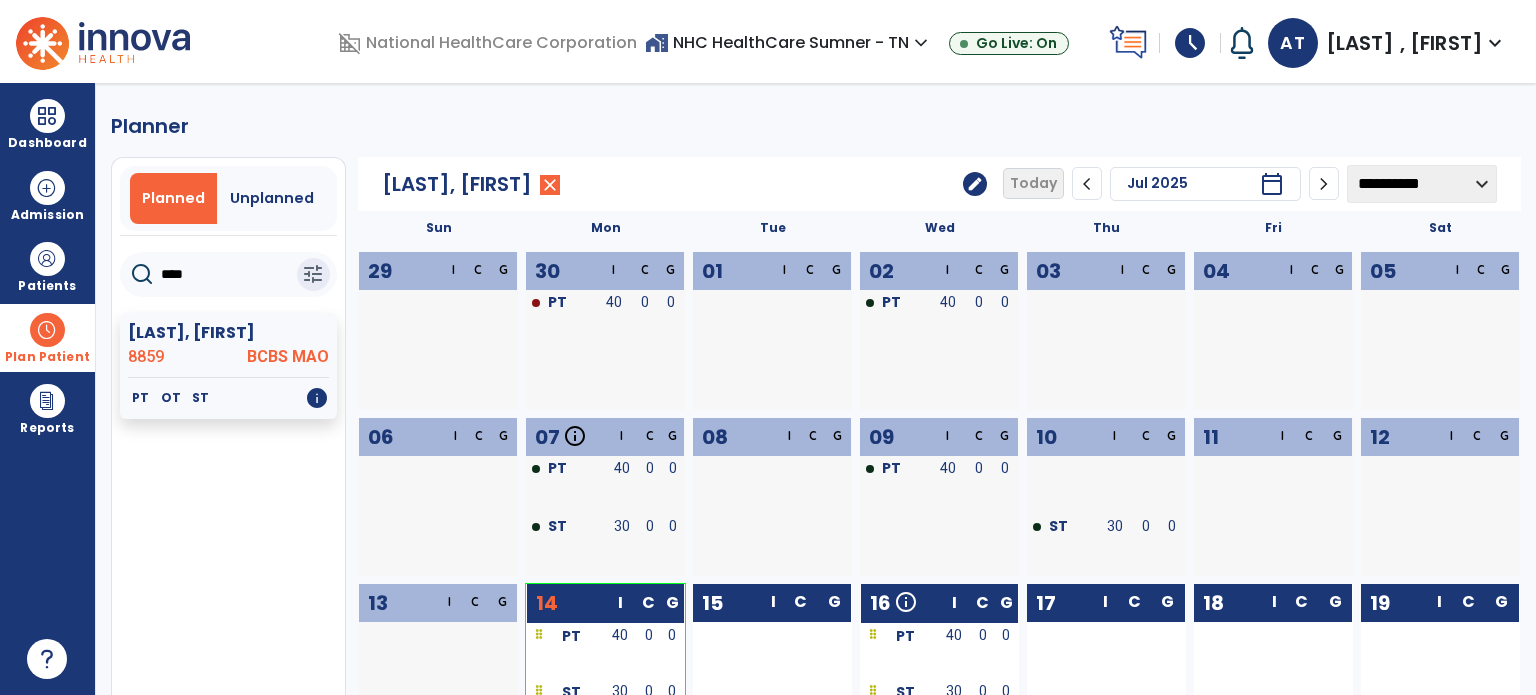 click on "edit" 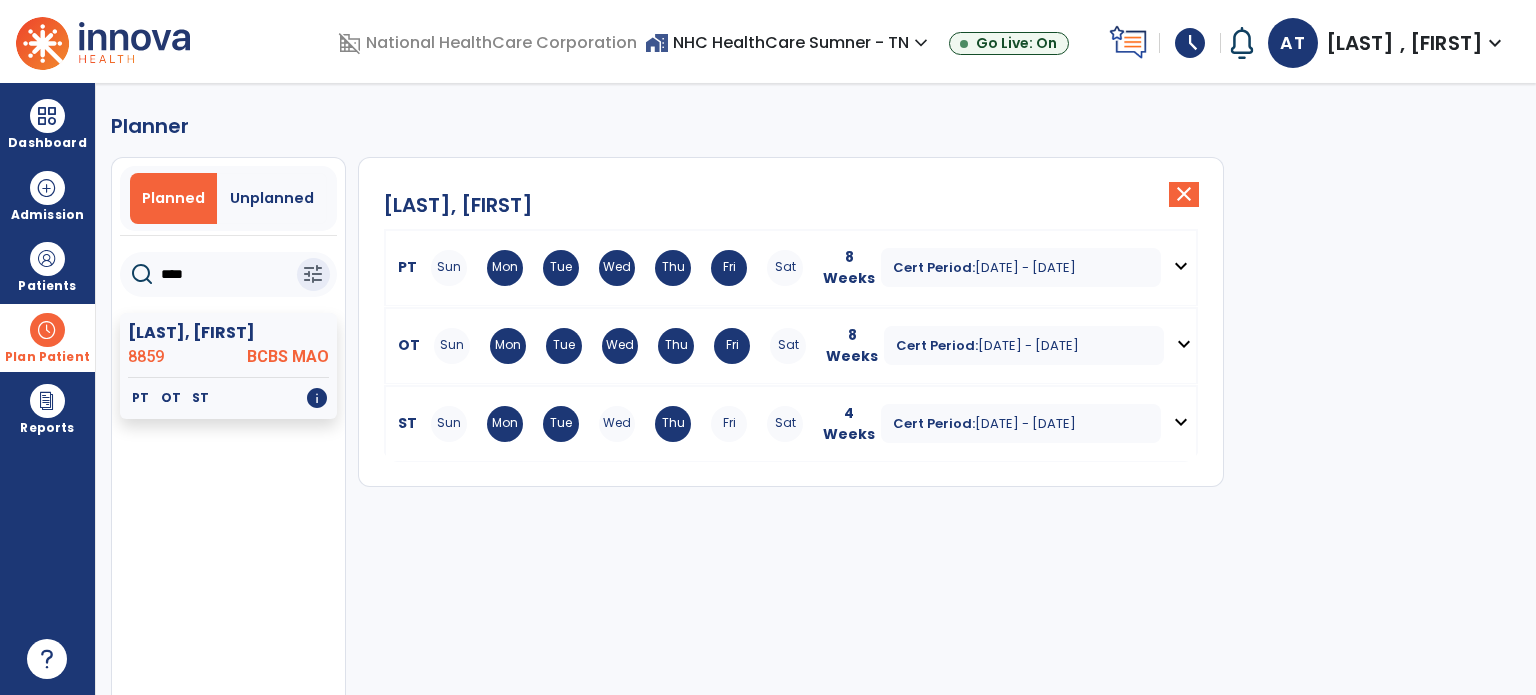 click on "expand_more" at bounding box center (1181, 422) 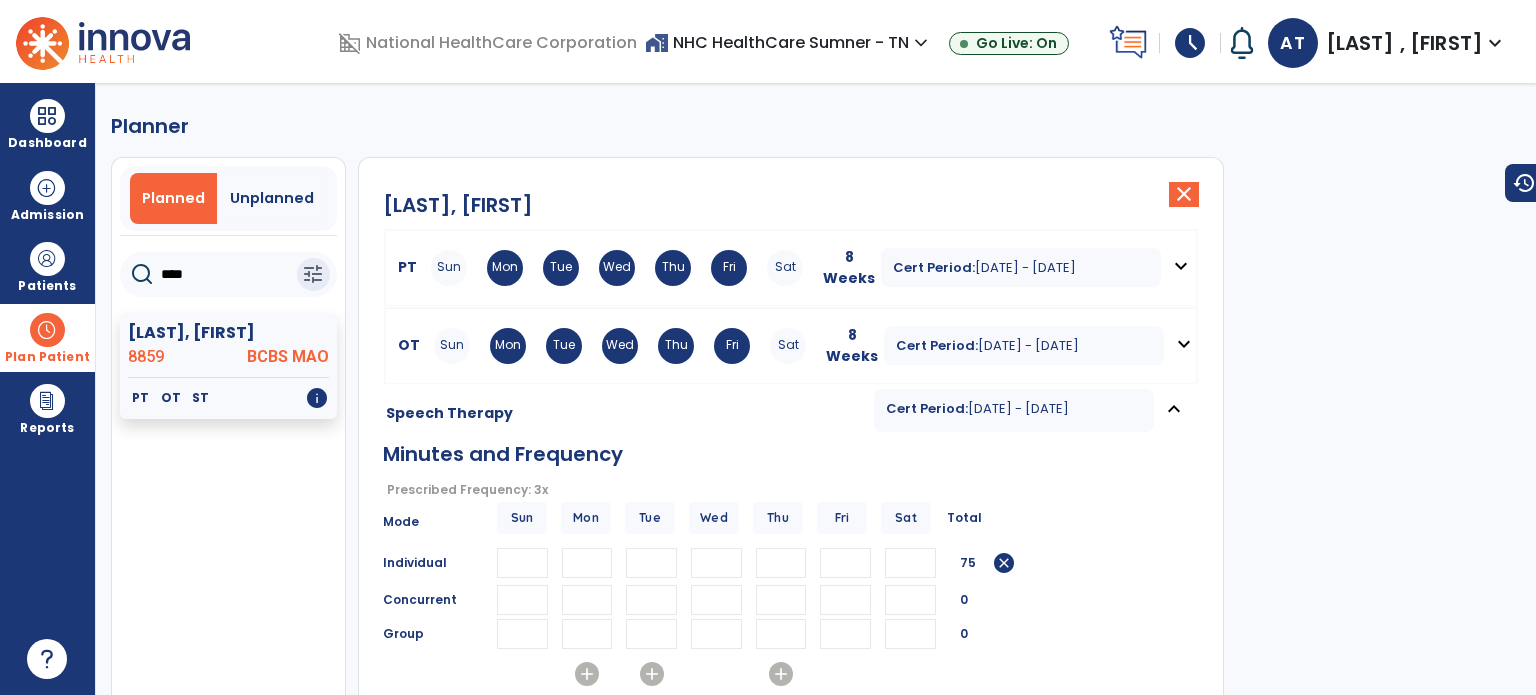 click on "Sun Mon Tue Wed Thu Fri Sat" at bounding box center [715, 522] 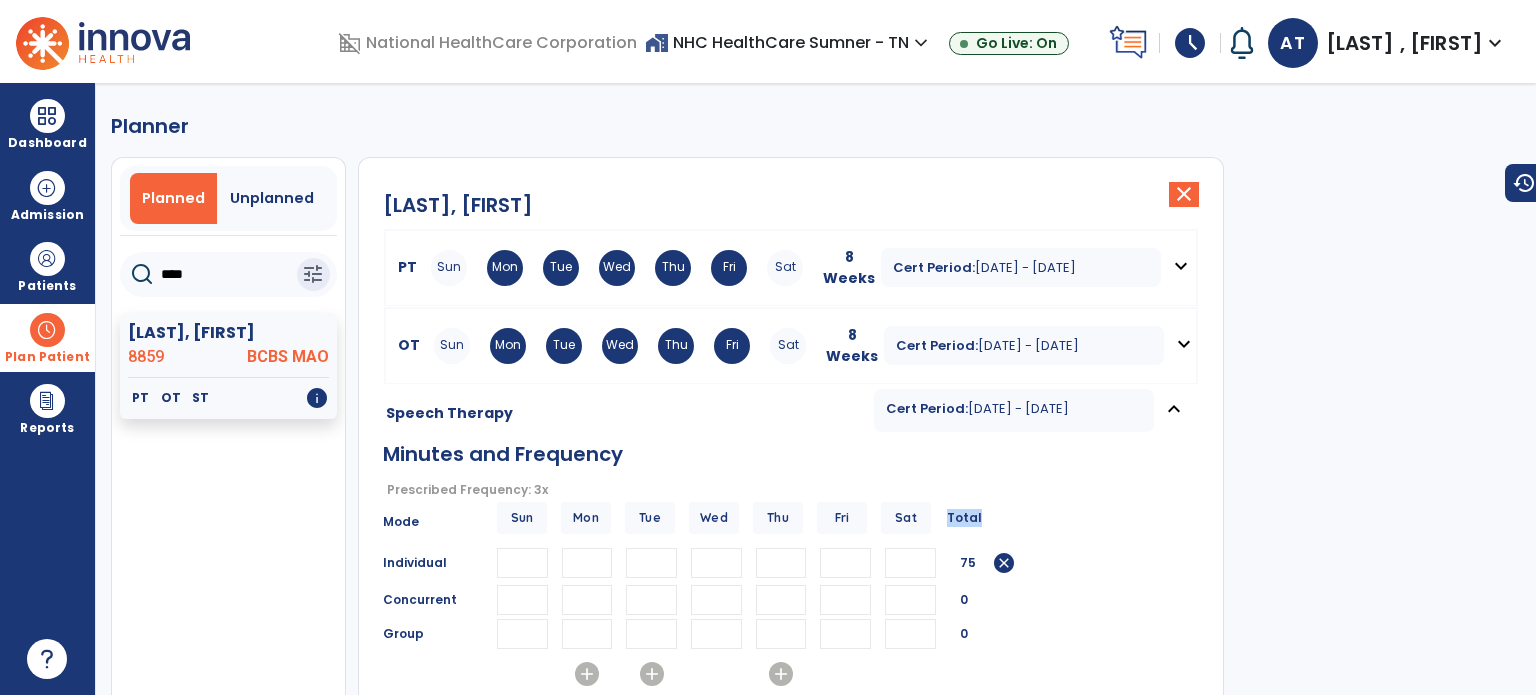 click on "Sun Mon Tue Wed Thu Fri Sat" at bounding box center (715, 522) 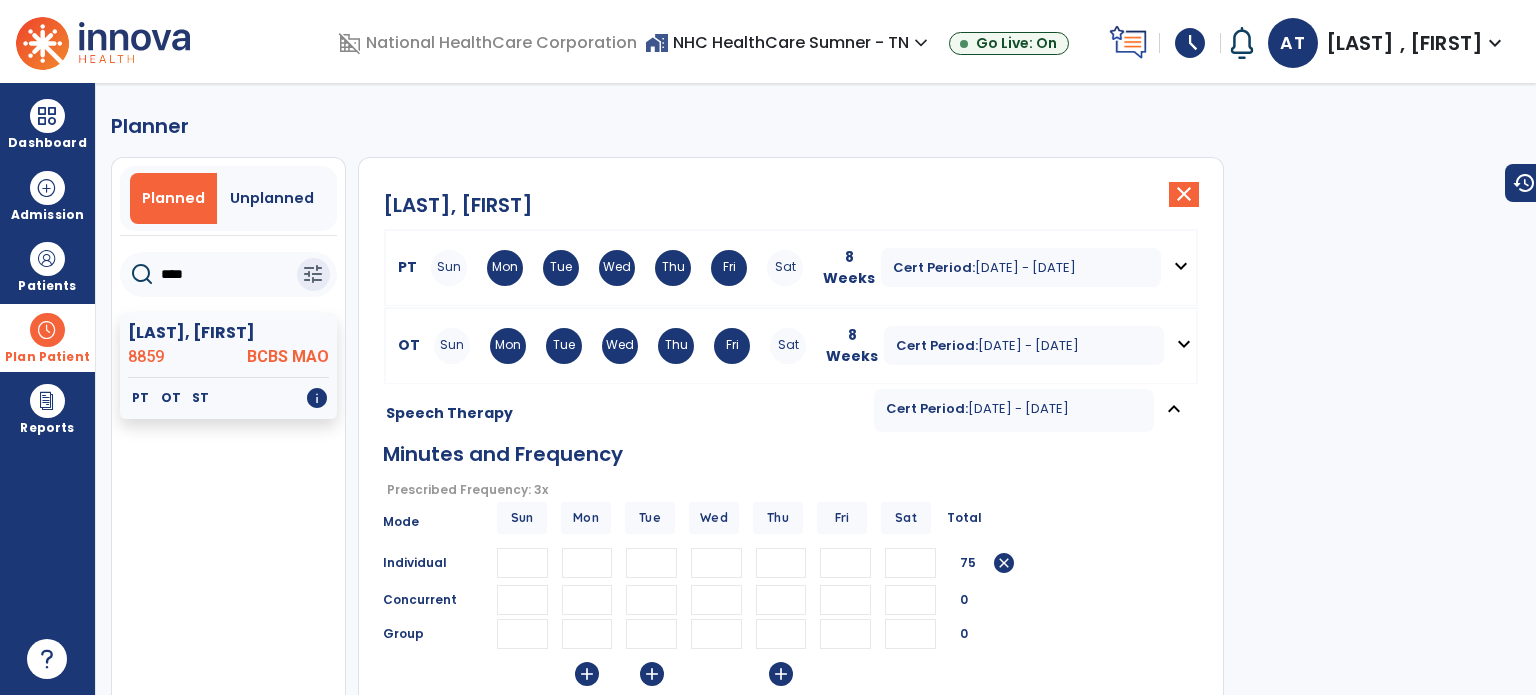 click on "**" at bounding box center (781, 563) 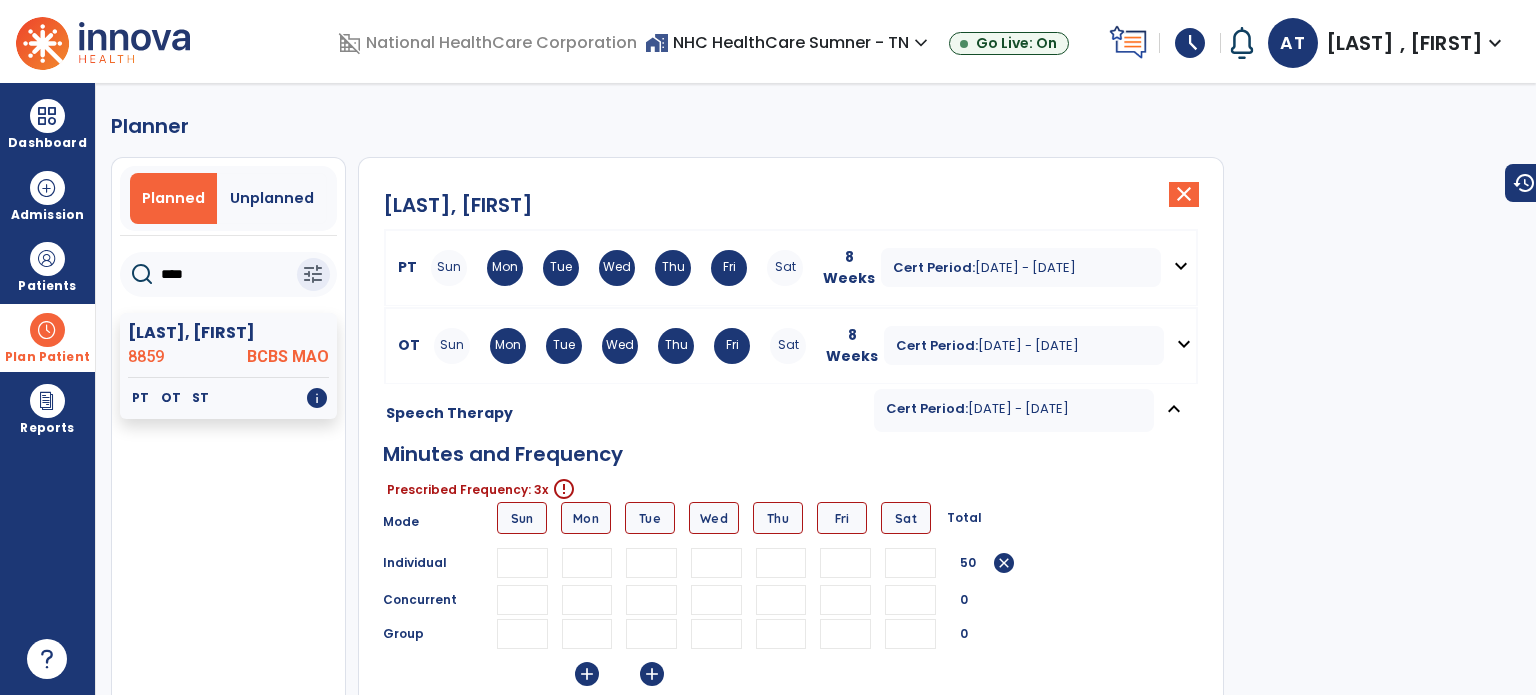 type 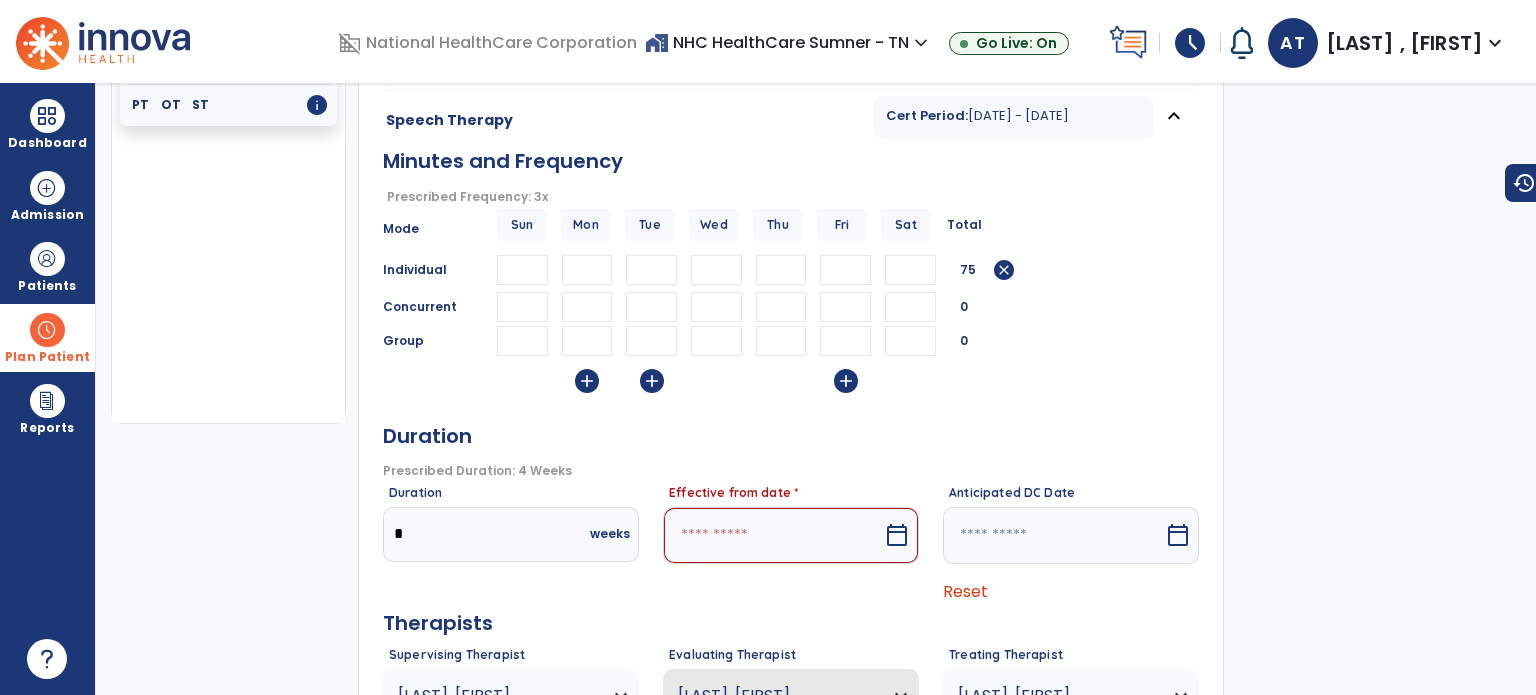 scroll, scrollTop: 457, scrollLeft: 0, axis: vertical 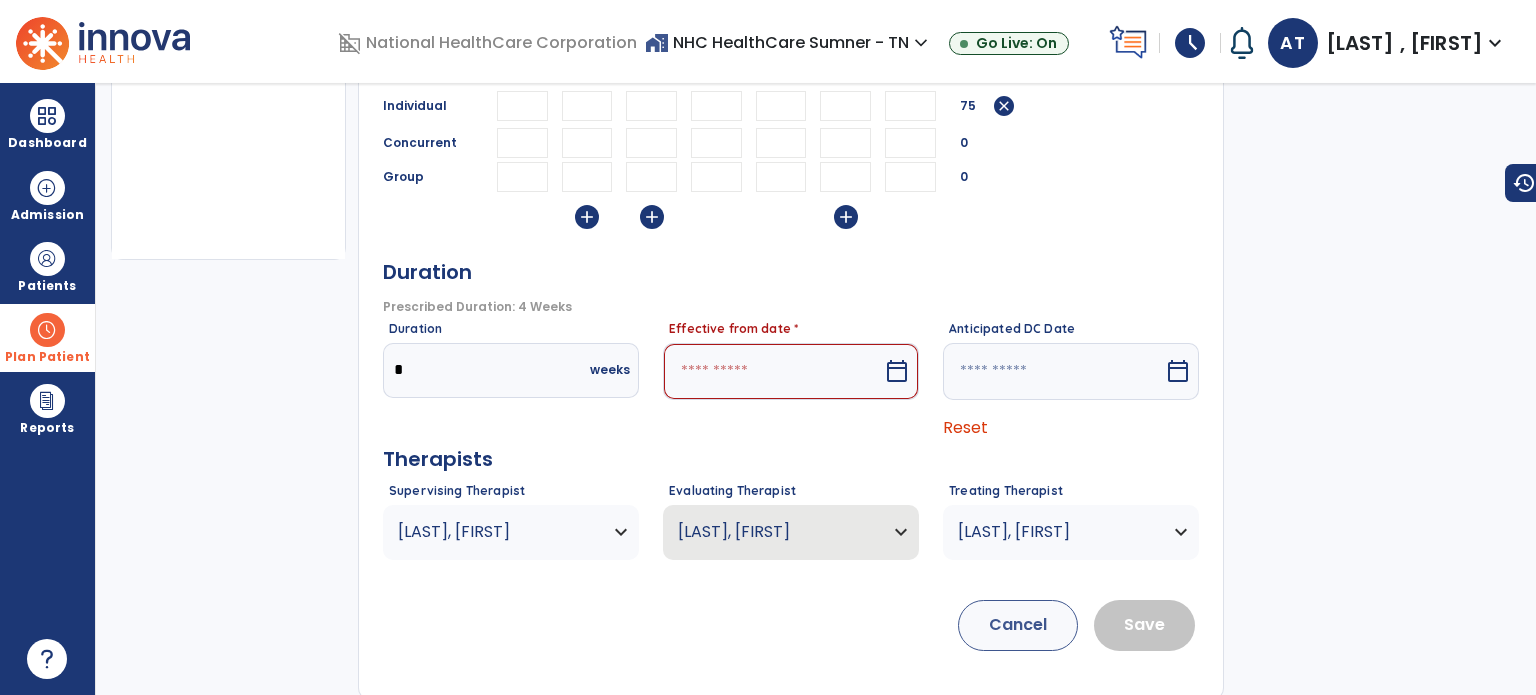 type on "**" 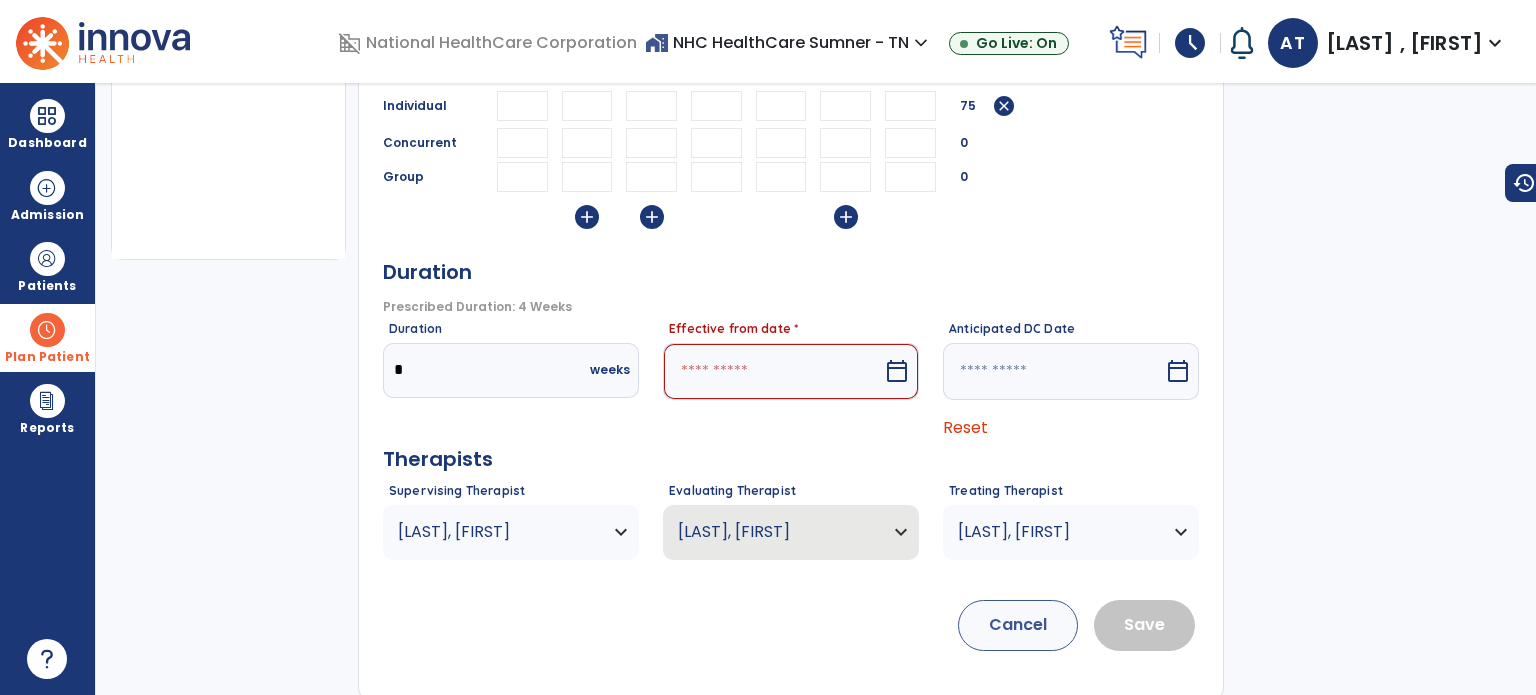 drag, startPoint x: 820, startPoint y: 330, endPoint x: 794, endPoint y: 360, distance: 39.698868 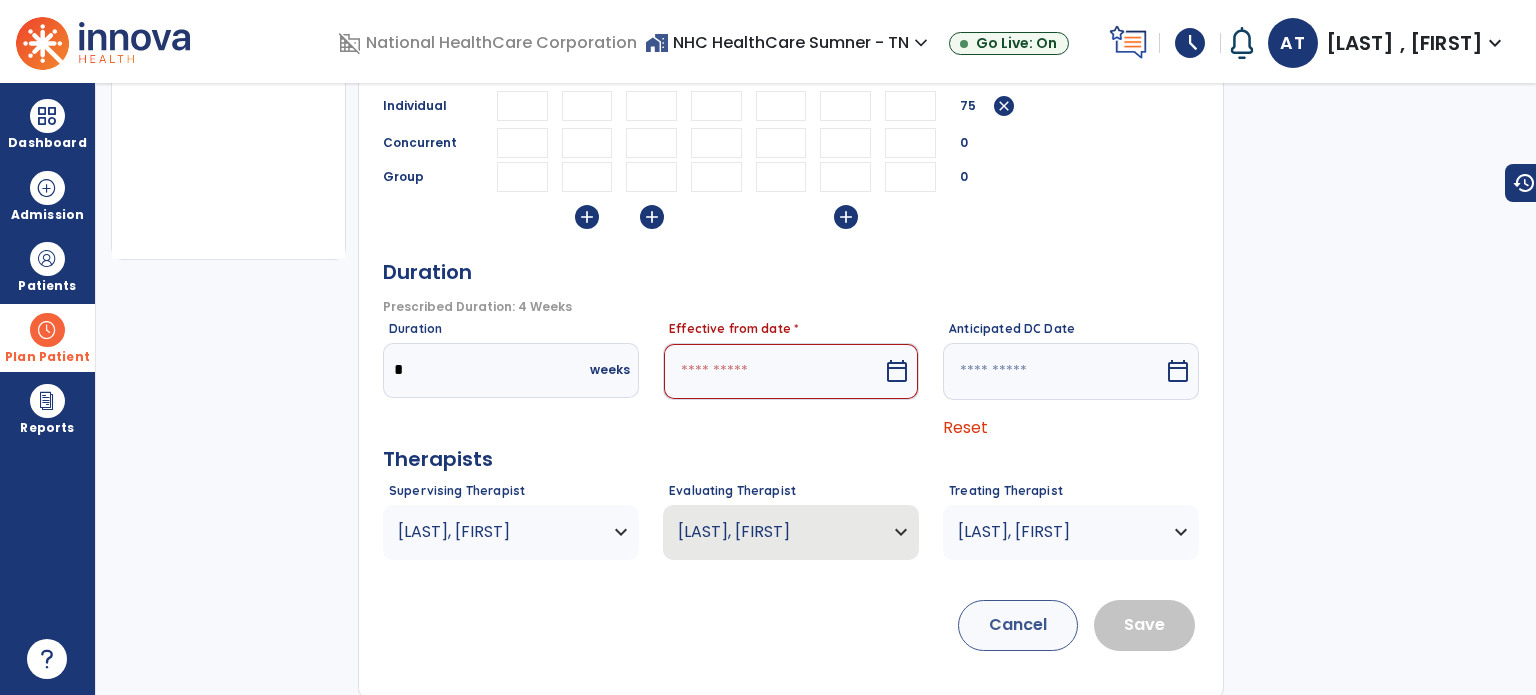 click at bounding box center [773, 371] 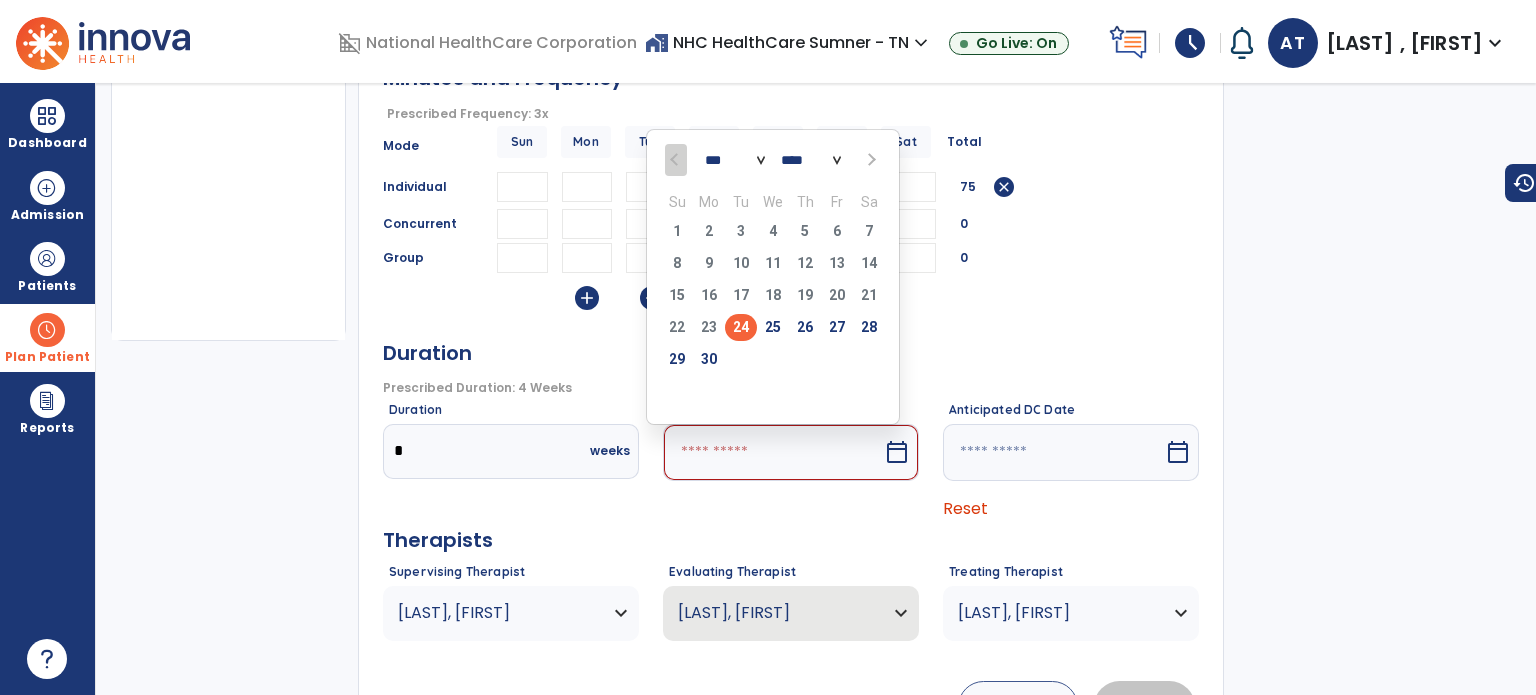 scroll, scrollTop: 257, scrollLeft: 0, axis: vertical 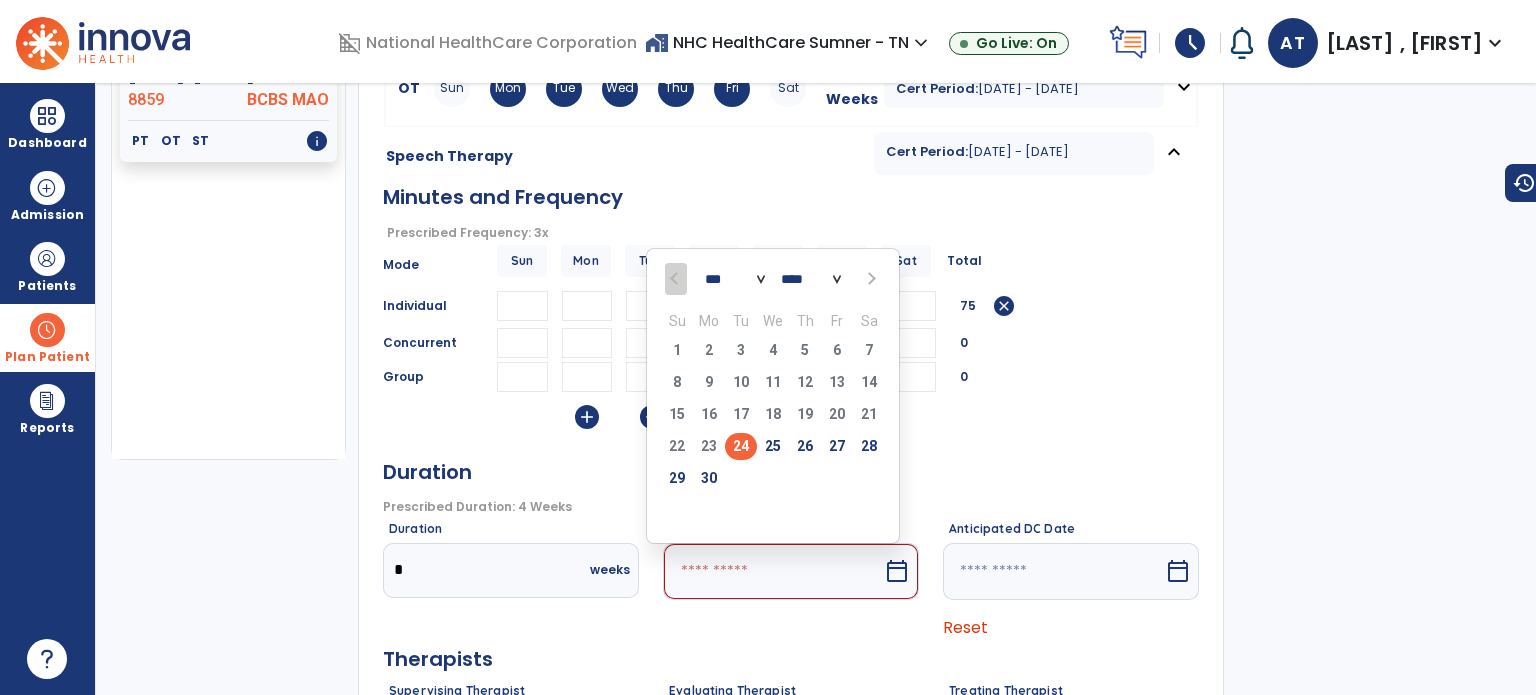 click at bounding box center [869, 278] 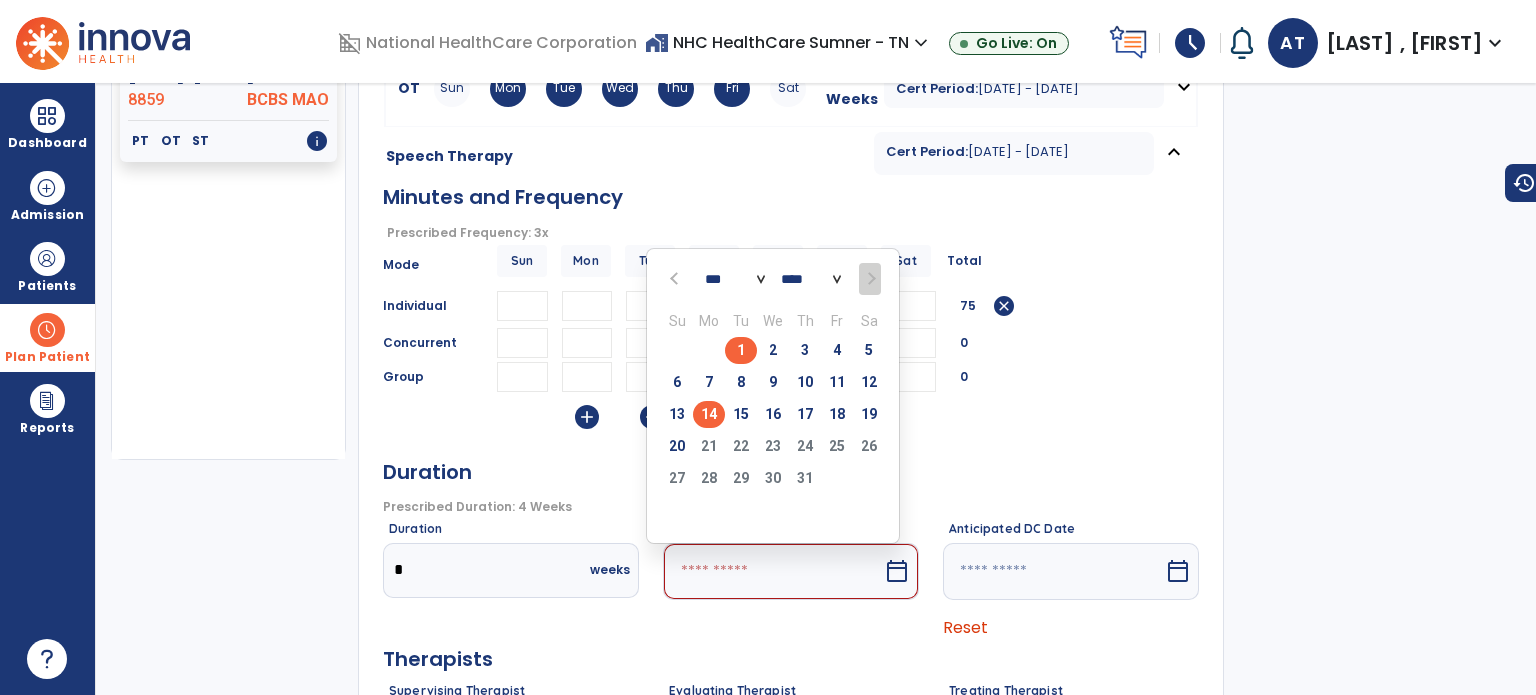 click on "14" at bounding box center [709, 414] 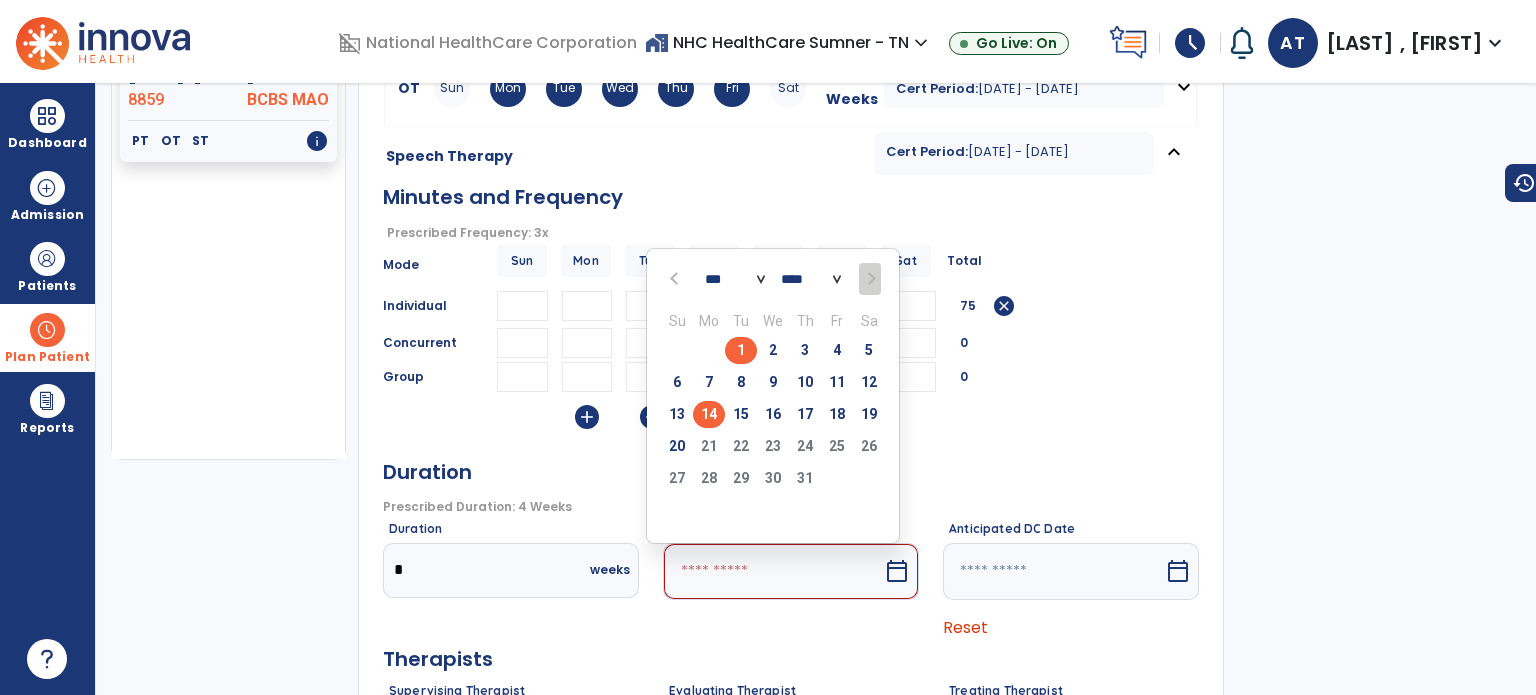 type on "*********" 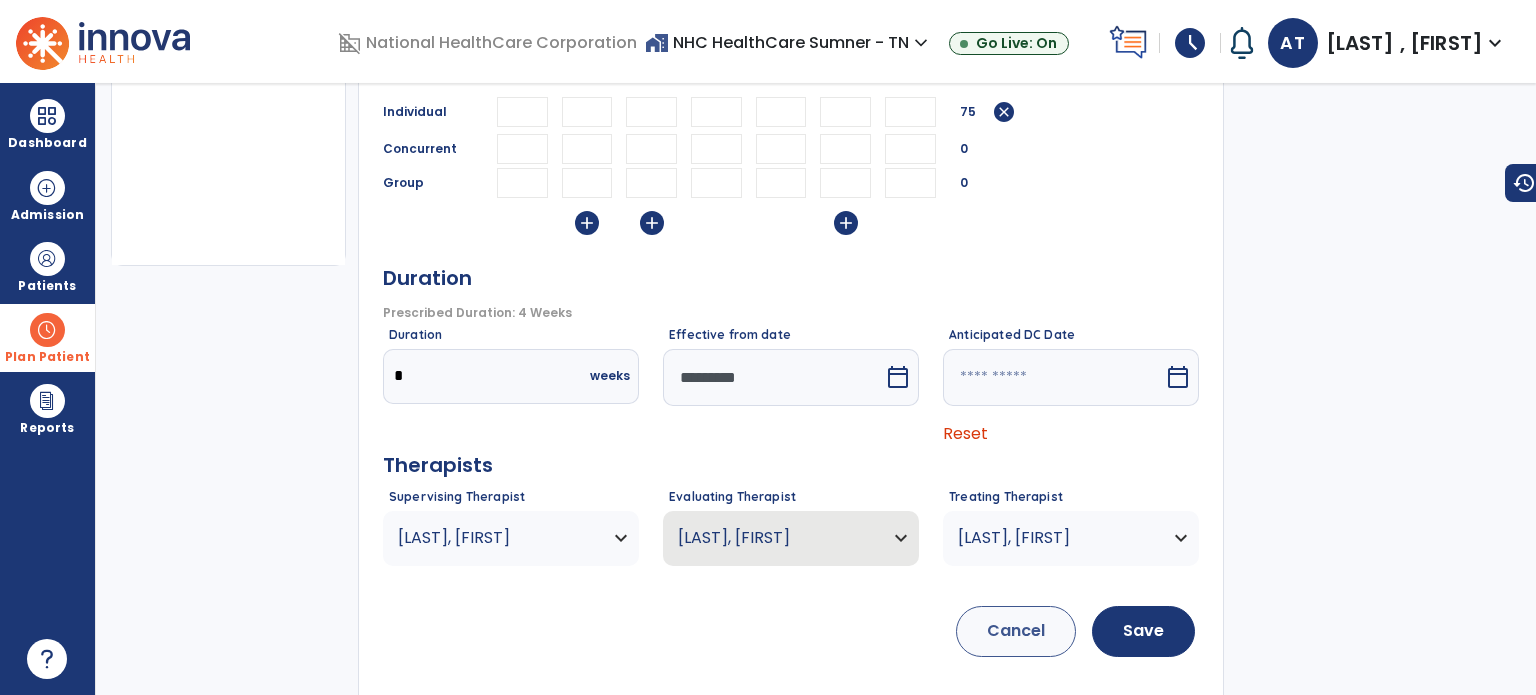 scroll, scrollTop: 457, scrollLeft: 0, axis: vertical 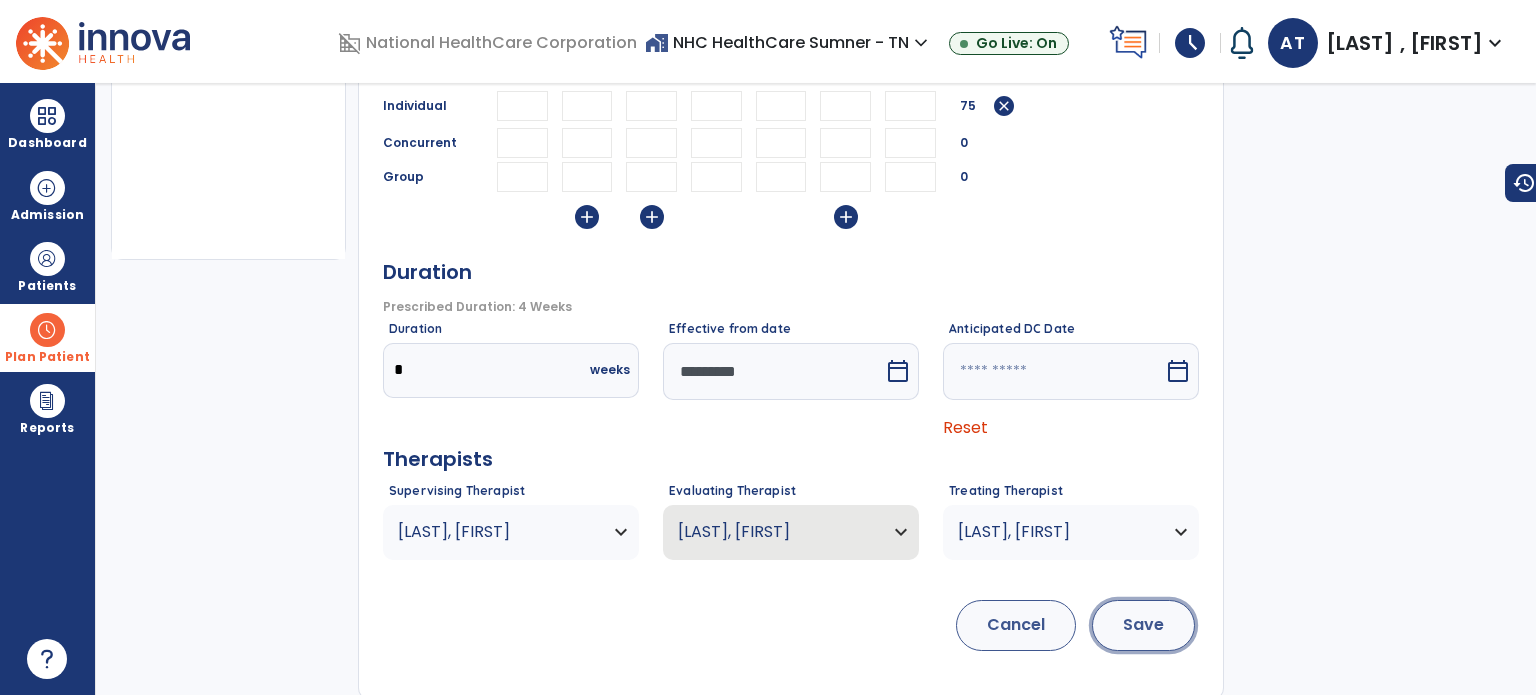 click on "Save" at bounding box center (1143, 625) 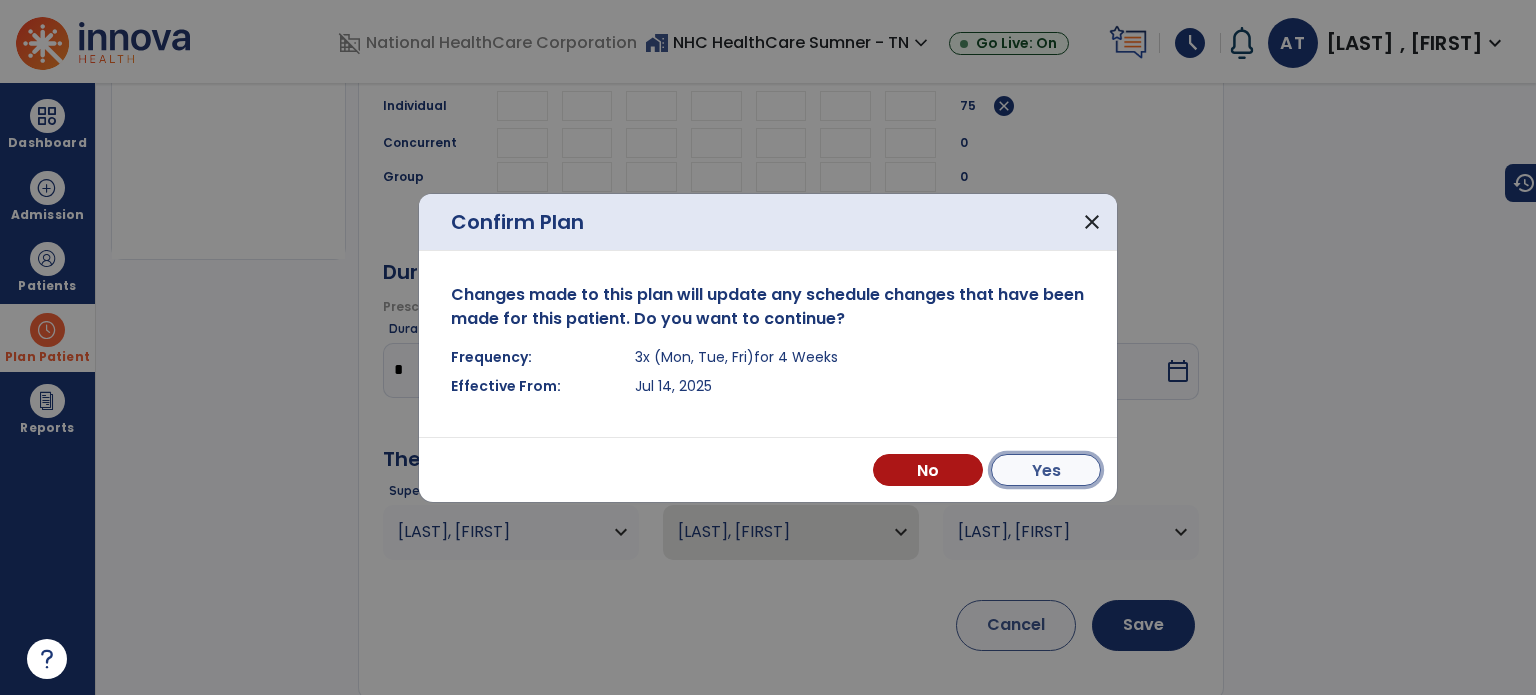 click on "Yes" at bounding box center (1046, 470) 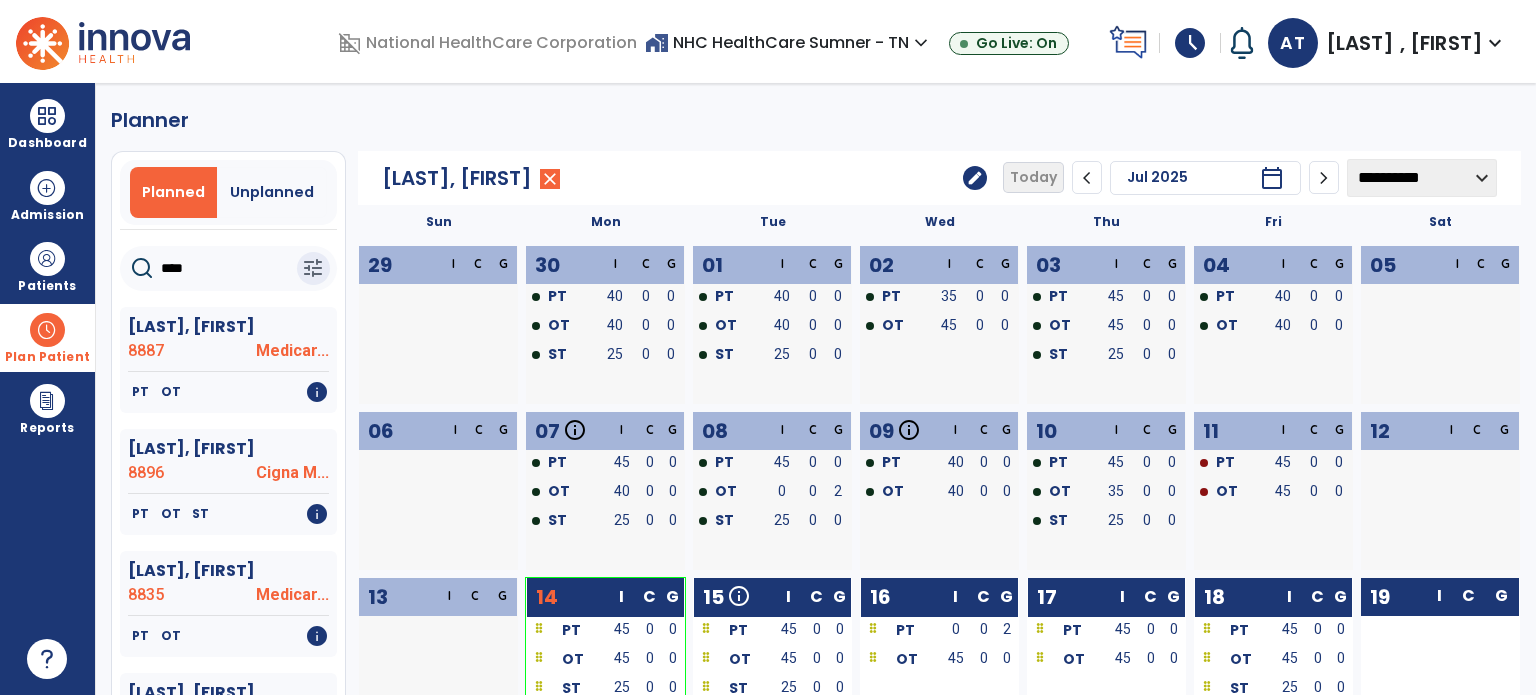 scroll, scrollTop: 0, scrollLeft: 0, axis: both 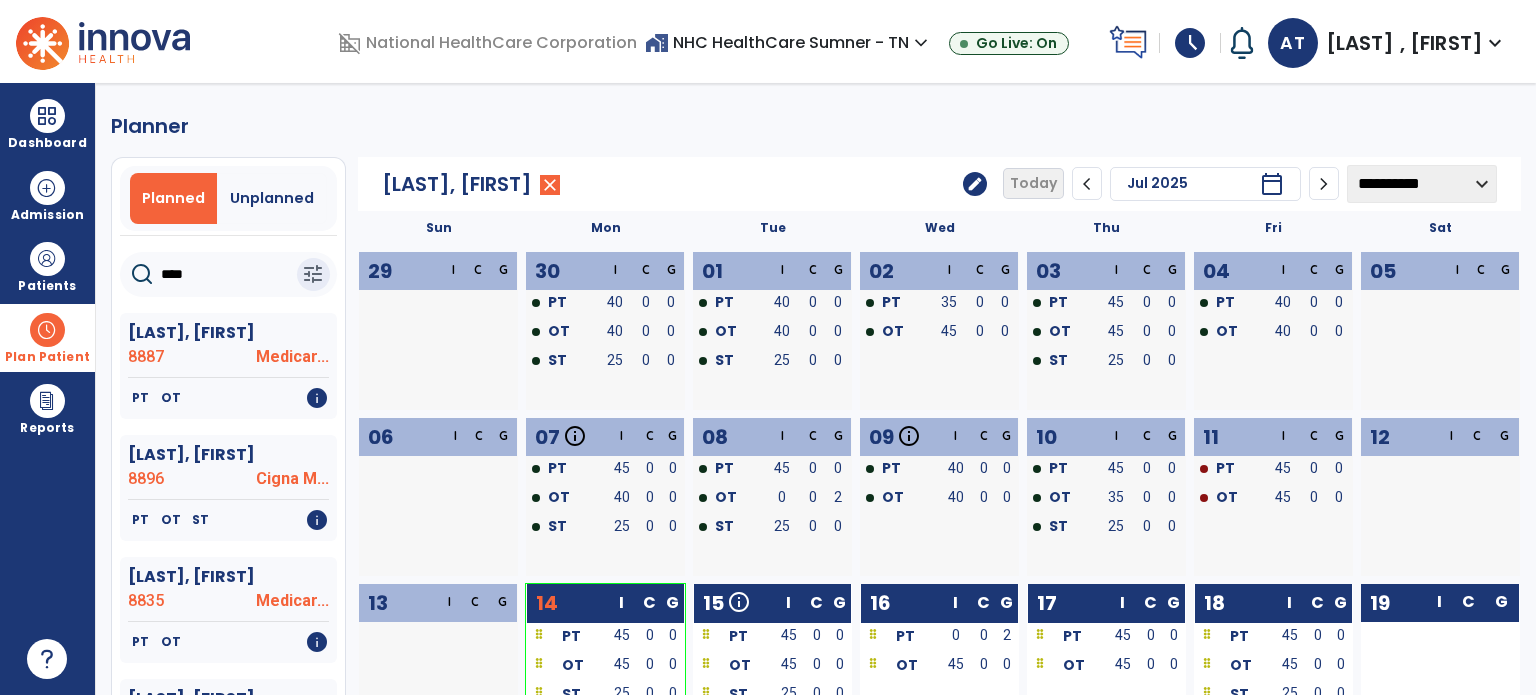 click at bounding box center [47, 330] 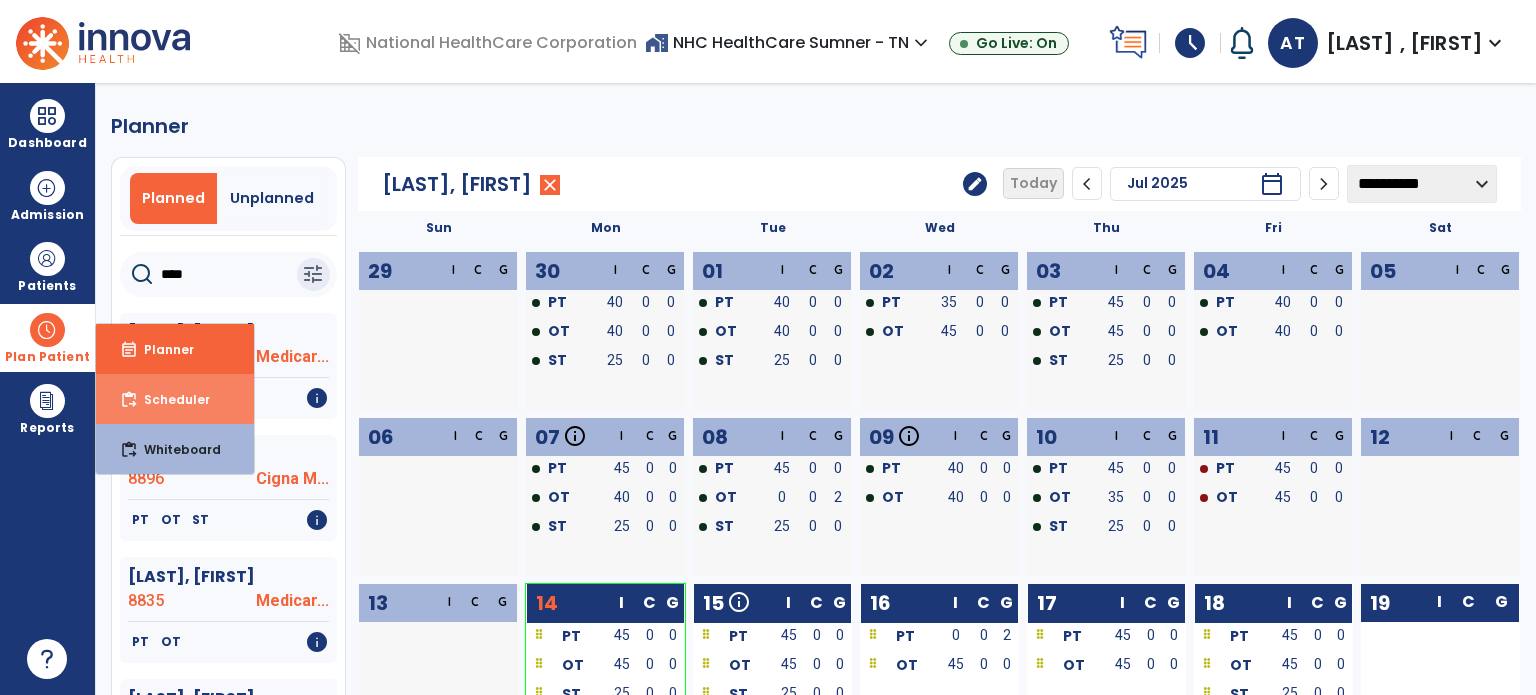 click on "Scheduler" at bounding box center (169, 399) 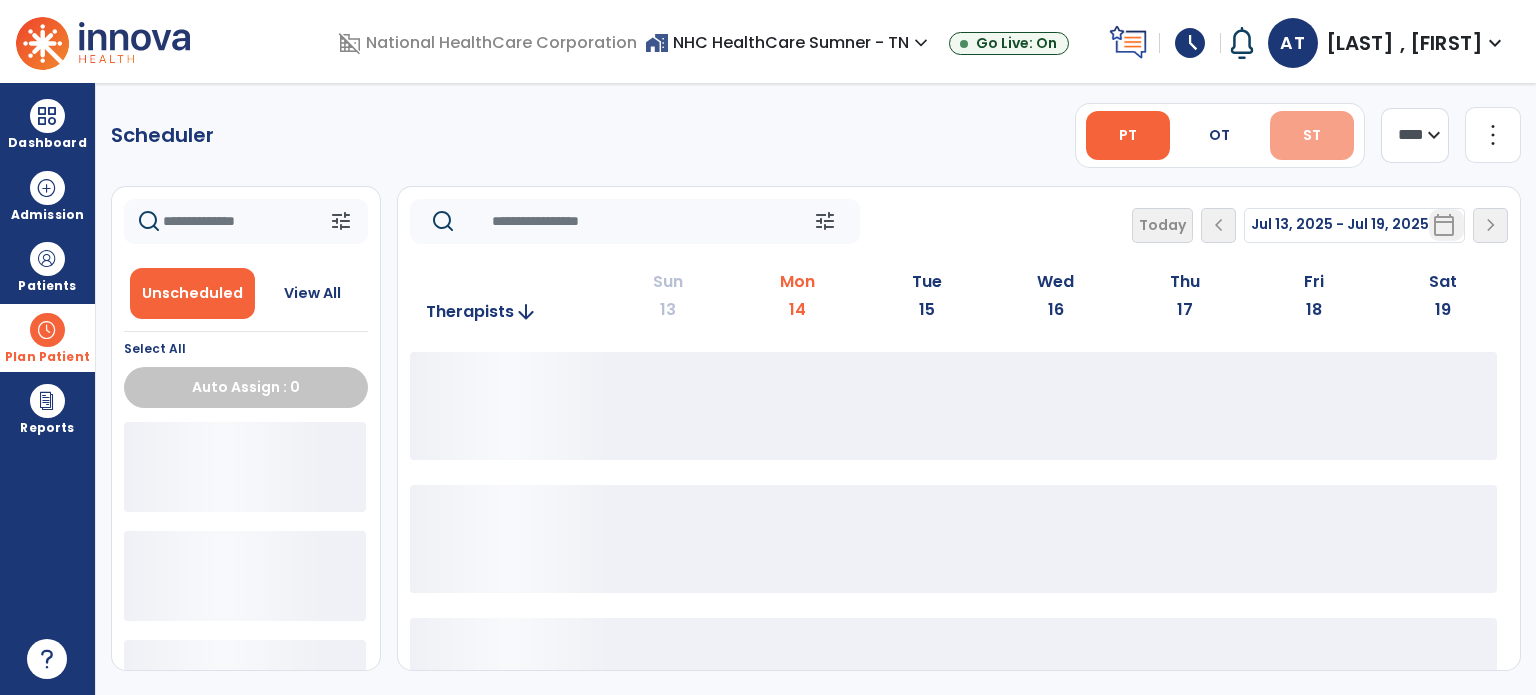 click on "ST" at bounding box center (1312, 135) 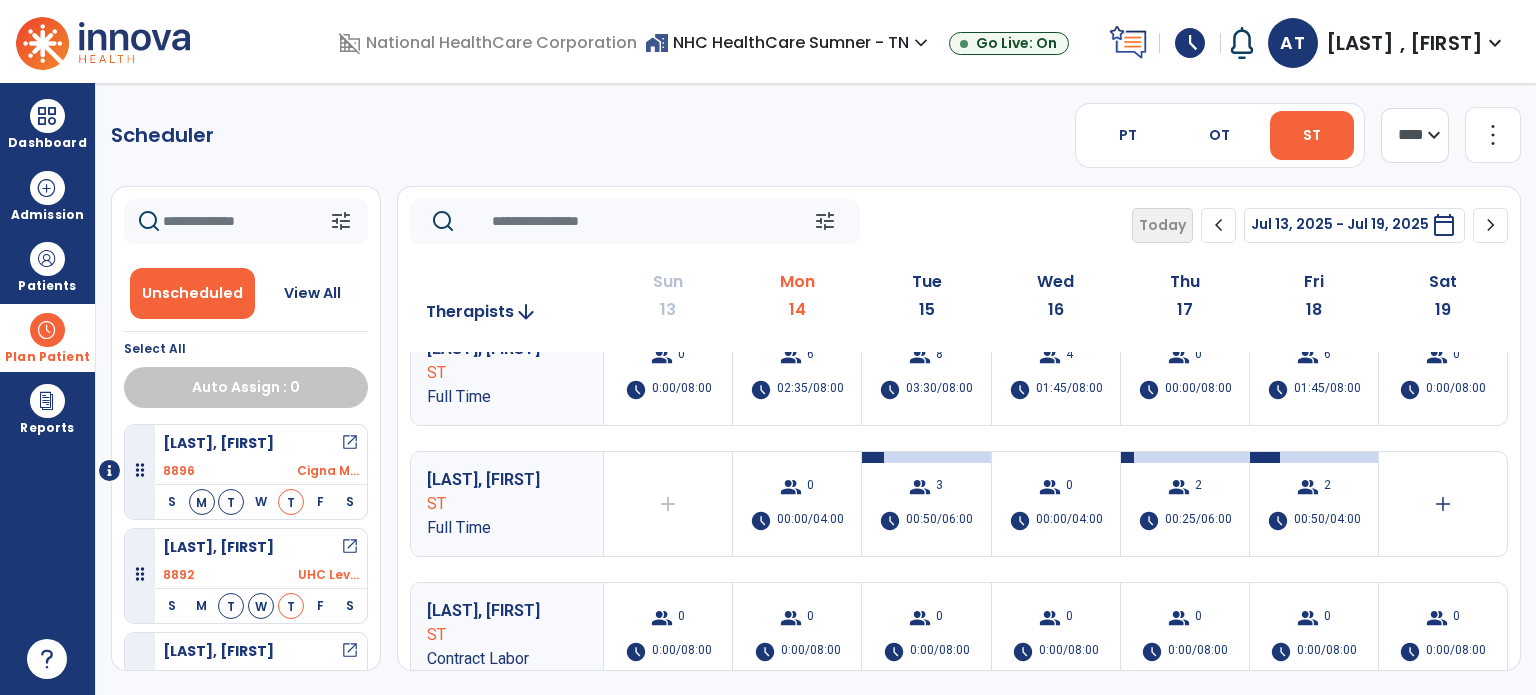 scroll, scrollTop: 0, scrollLeft: 0, axis: both 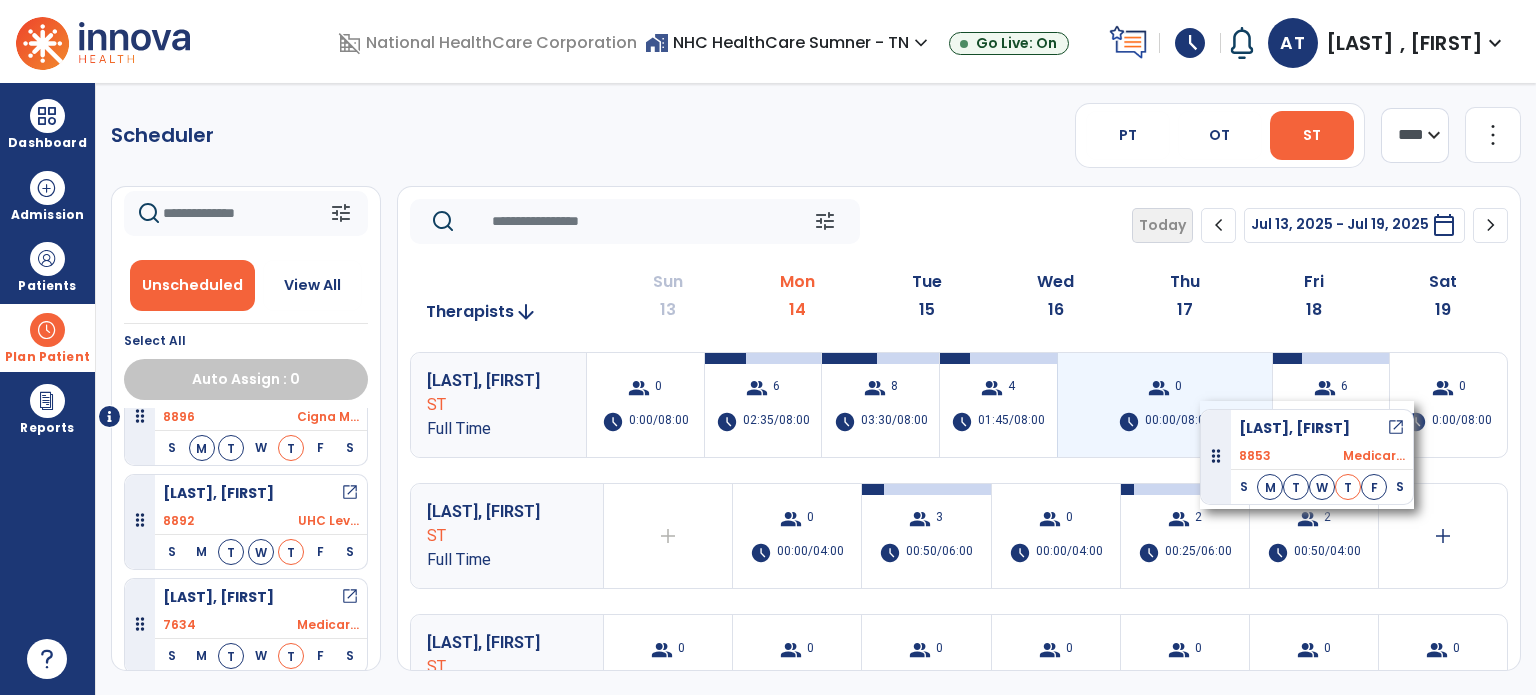 drag, startPoint x: 240, startPoint y: 607, endPoint x: 1200, endPoint y: 401, distance: 981.85333 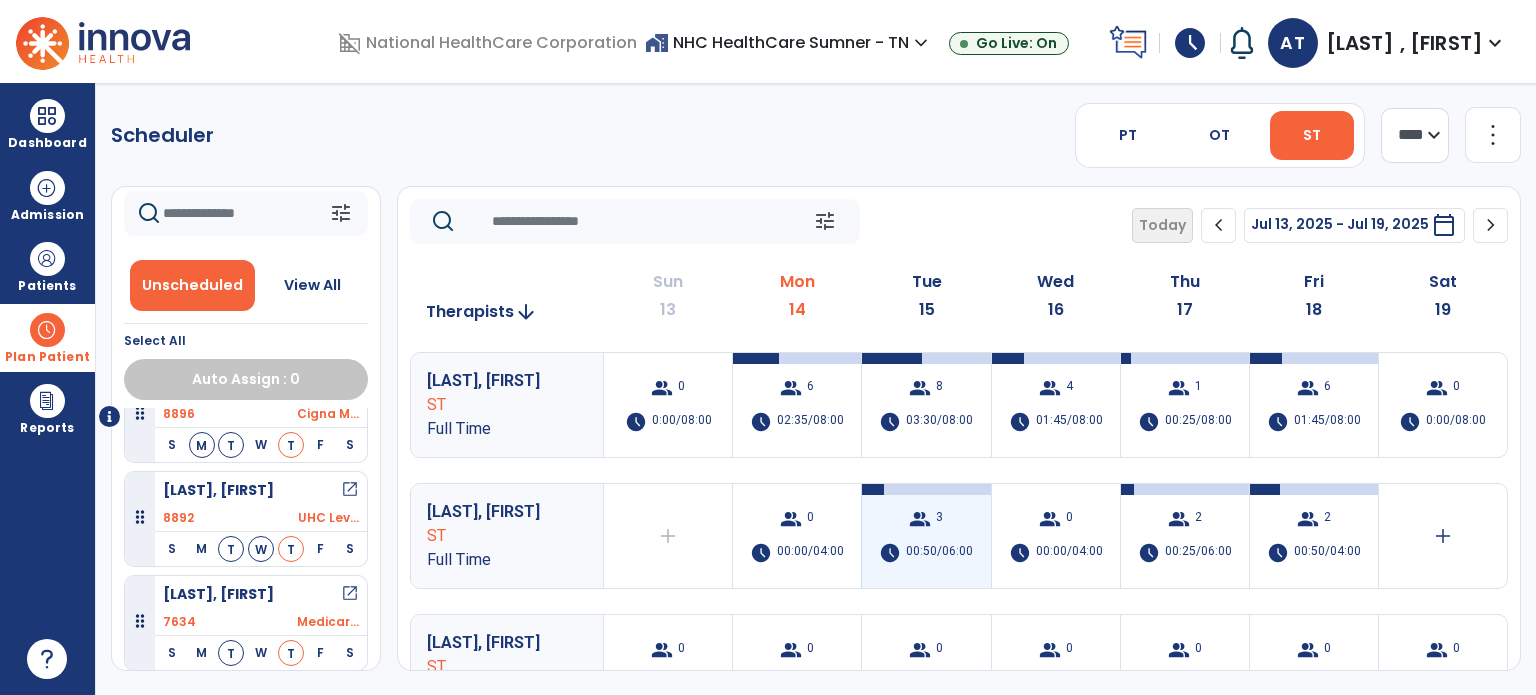 scroll, scrollTop: 46, scrollLeft: 0, axis: vertical 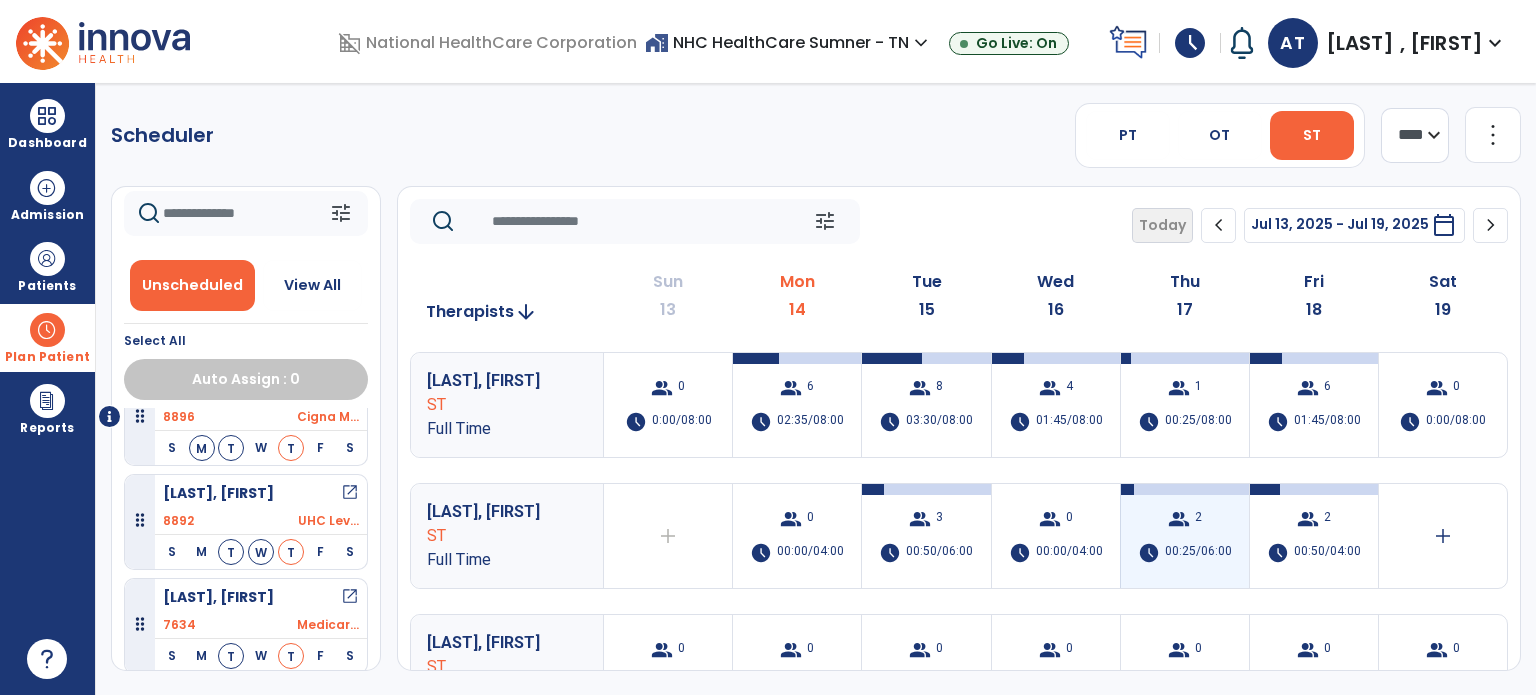 drag, startPoint x: 1238, startPoint y: 544, endPoint x: 1218, endPoint y: 554, distance: 22.36068 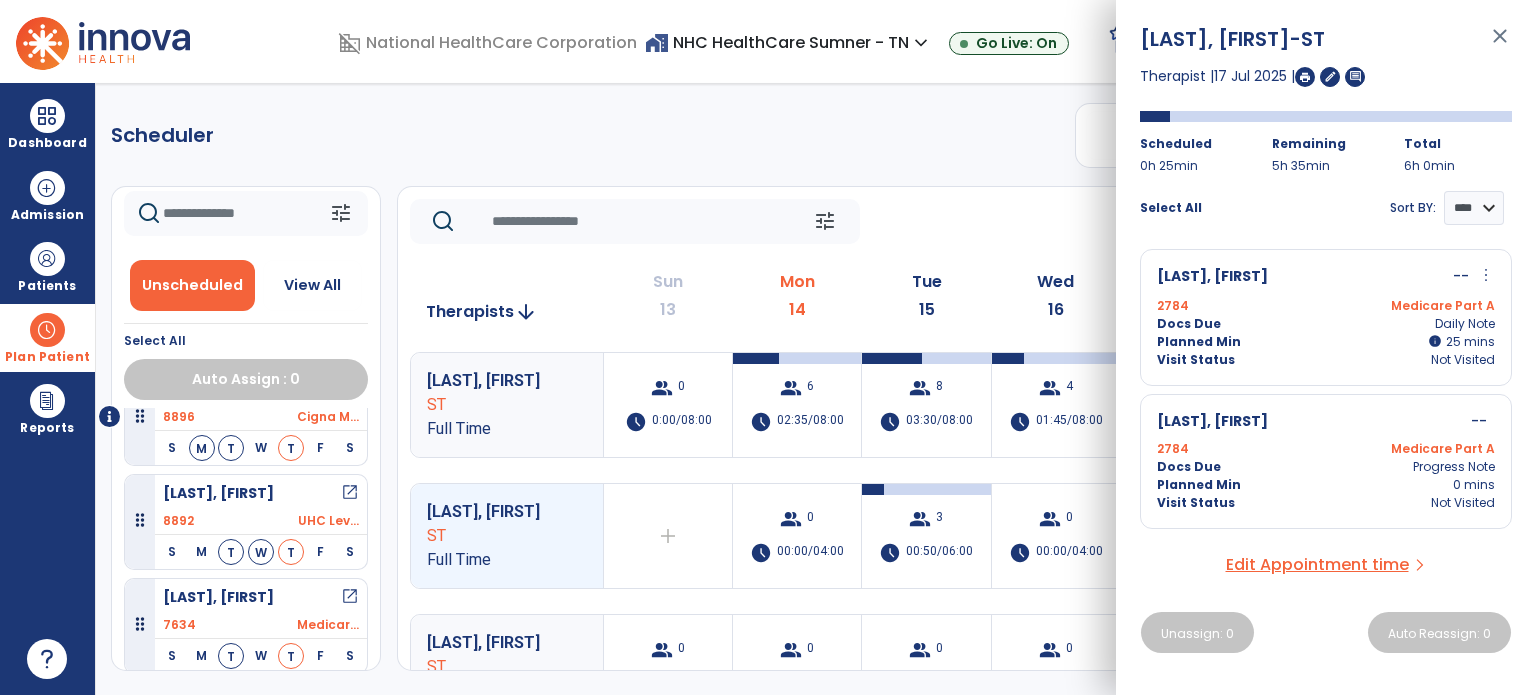 click on "Docs Due Daily Note" at bounding box center [1326, 324] 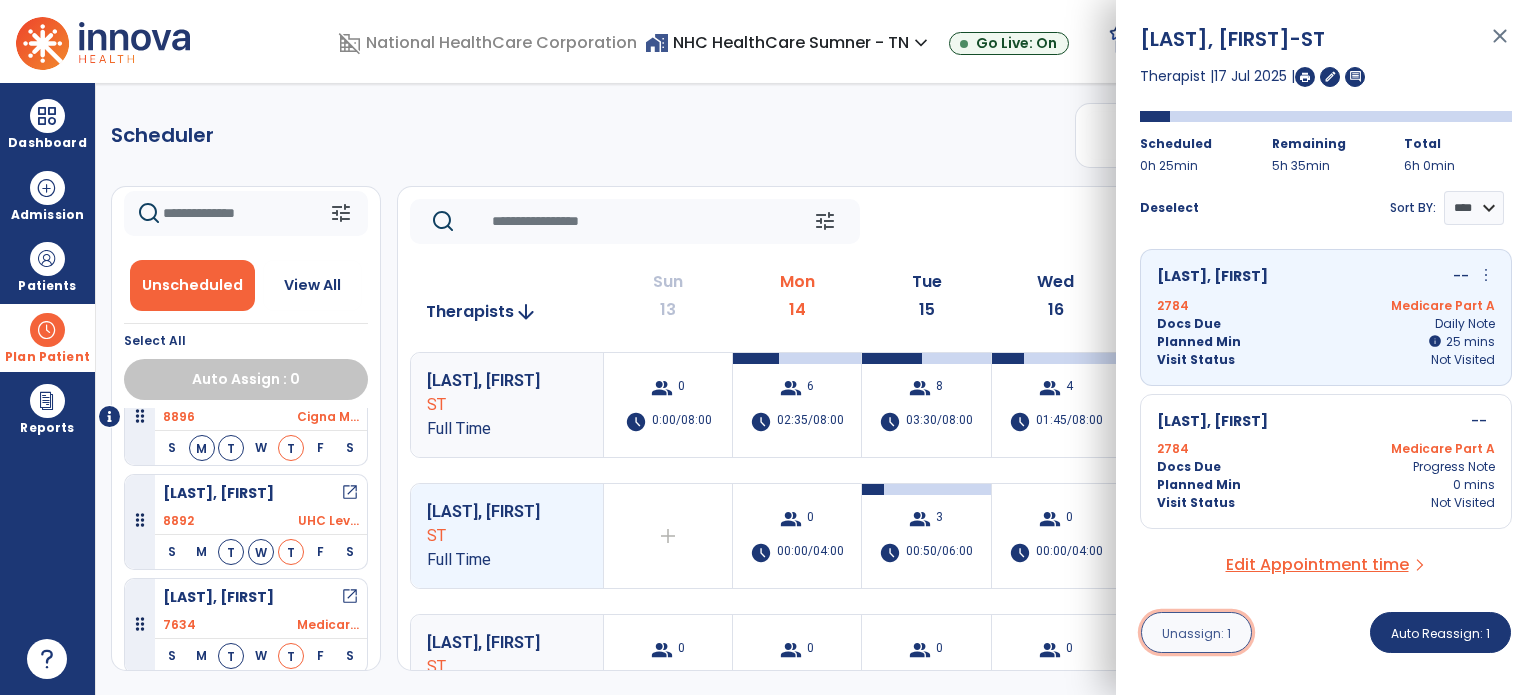 click on "Unassign: 1" at bounding box center (1196, 633) 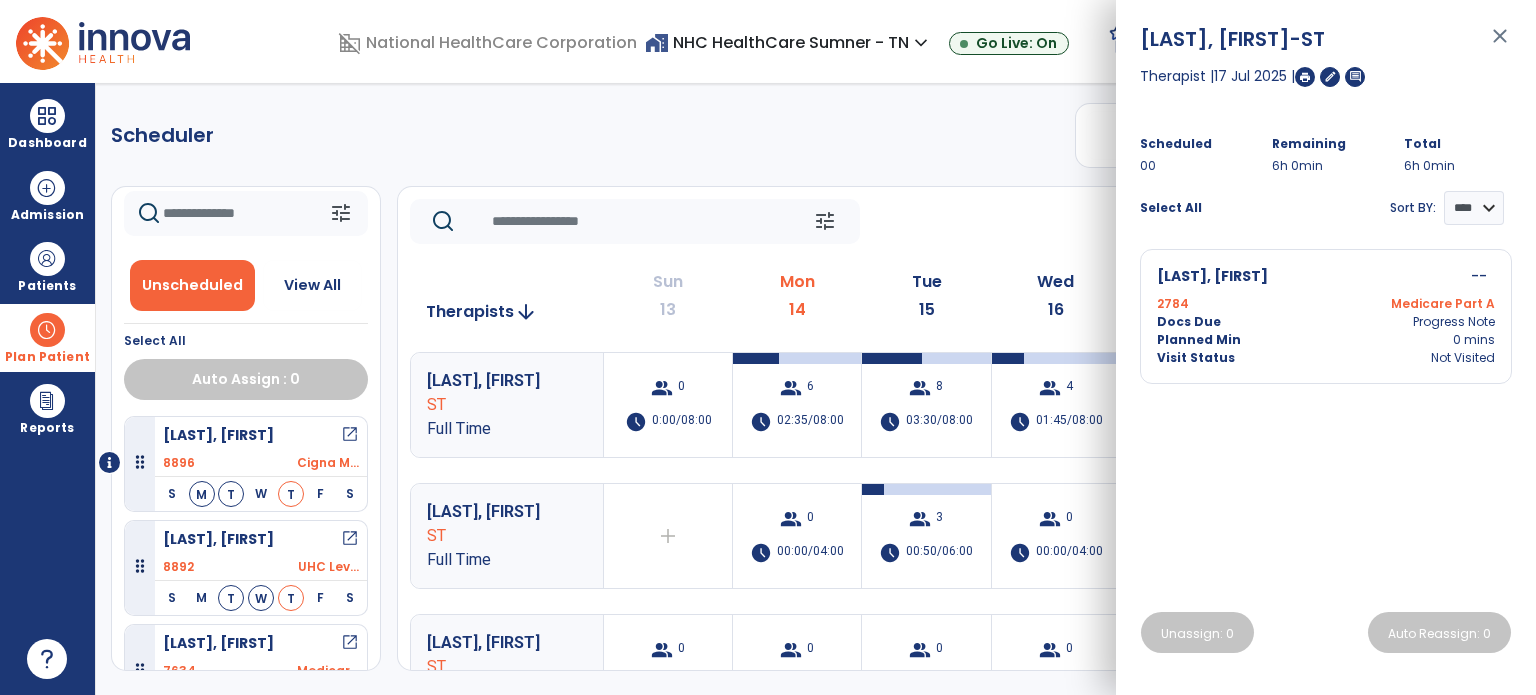 click on "Docs Due Progress Note" at bounding box center [1326, 322] 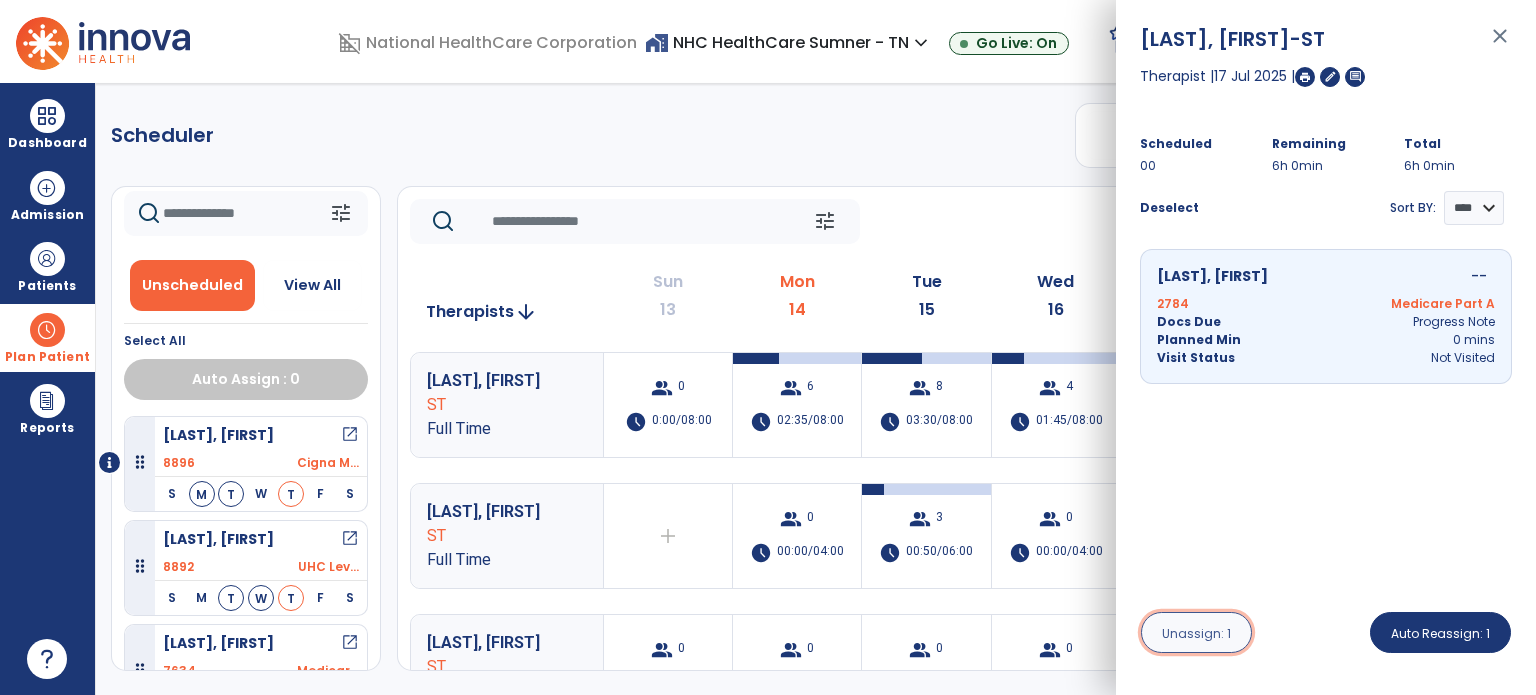 click on "Unassign: 1" at bounding box center (1196, 632) 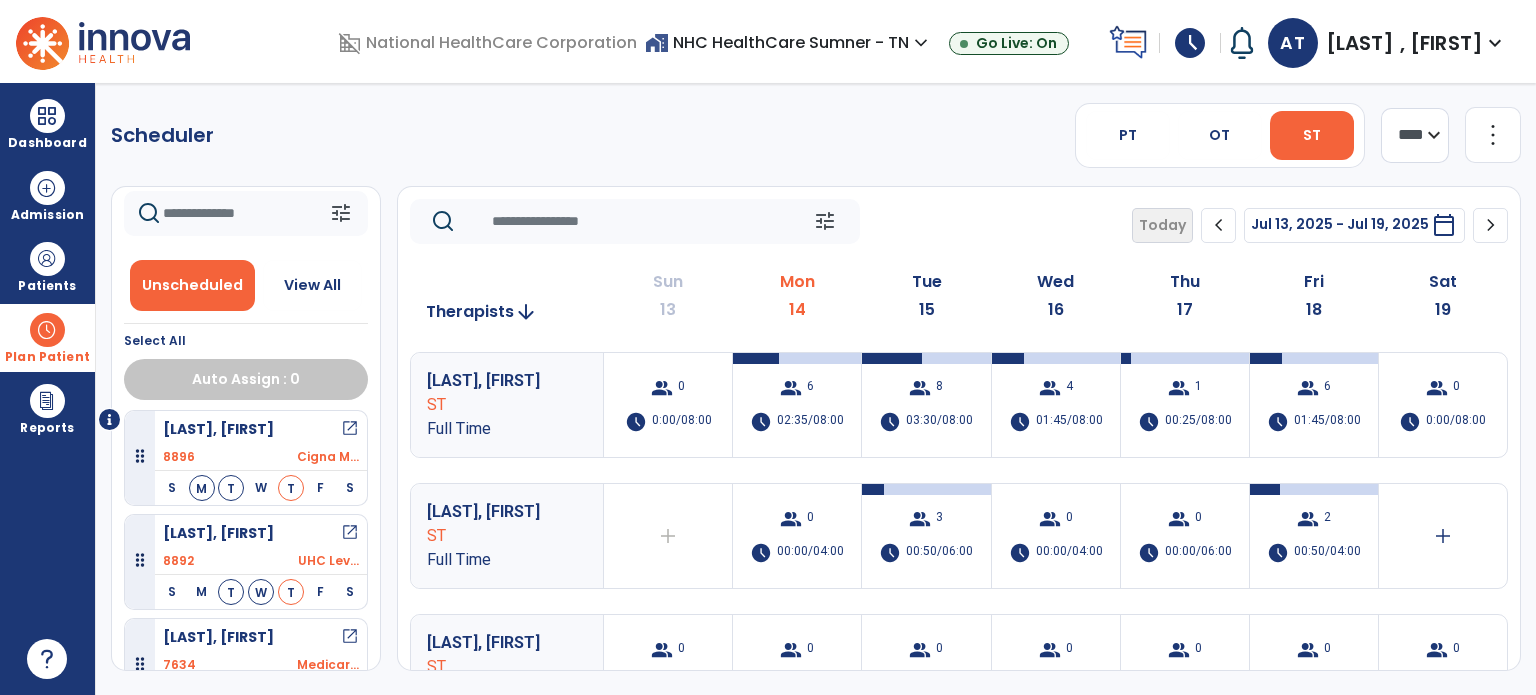 scroll, scrollTop: 0, scrollLeft: 0, axis: both 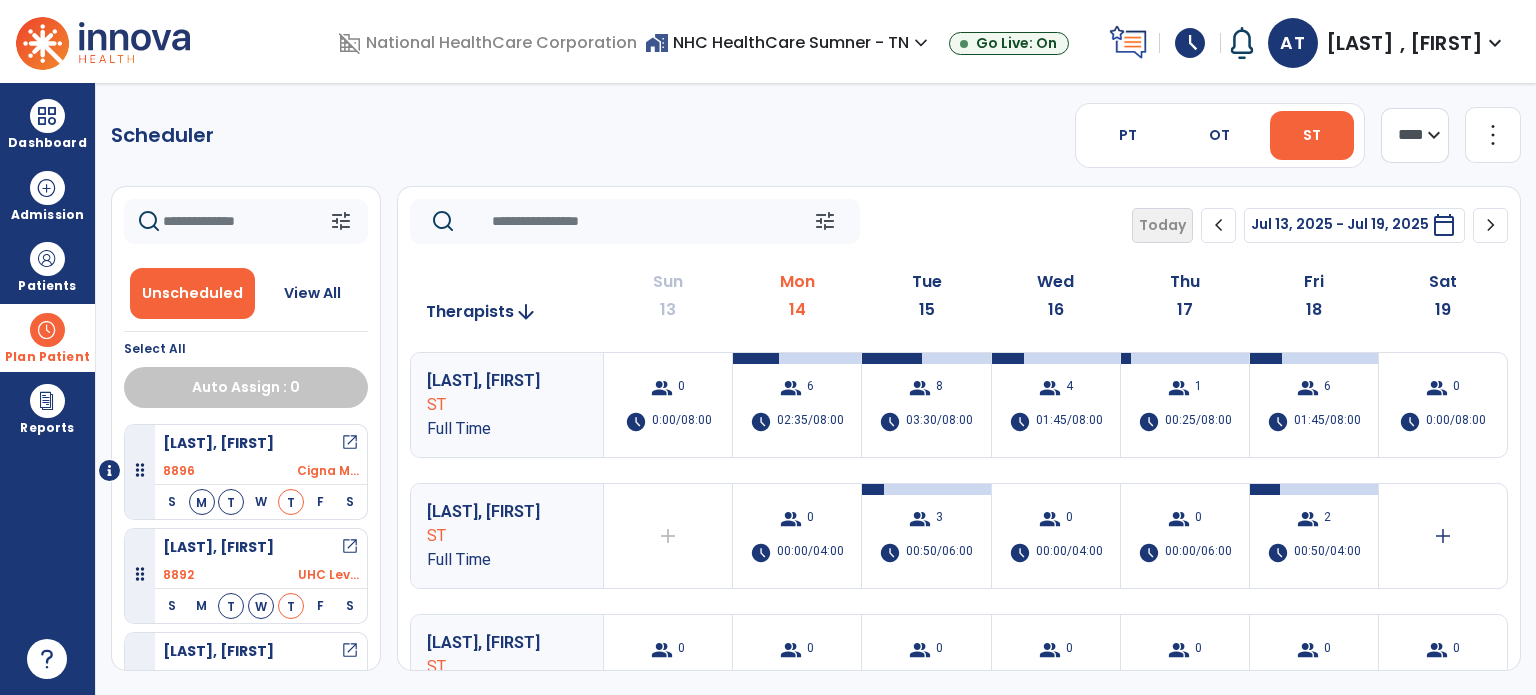 click at bounding box center [47, 330] 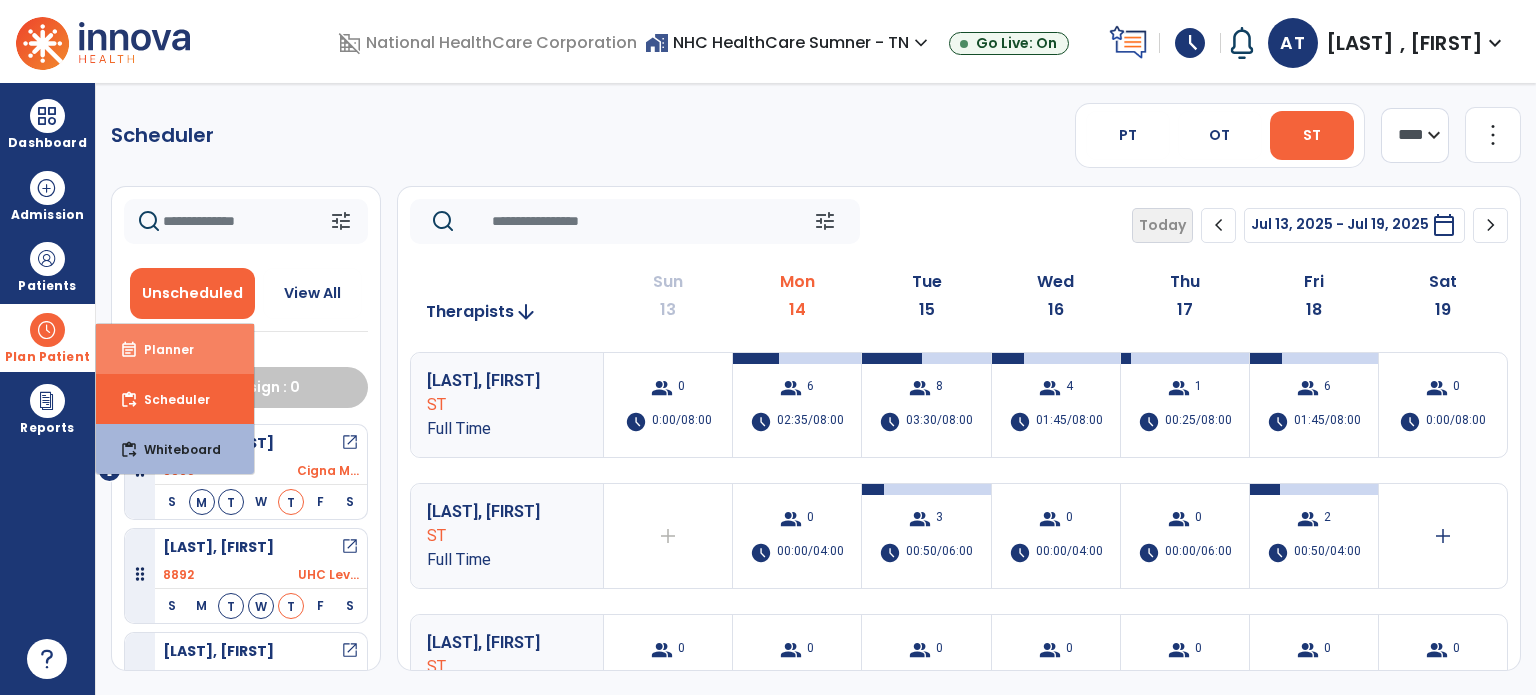 click on "event_note" at bounding box center (129, 350) 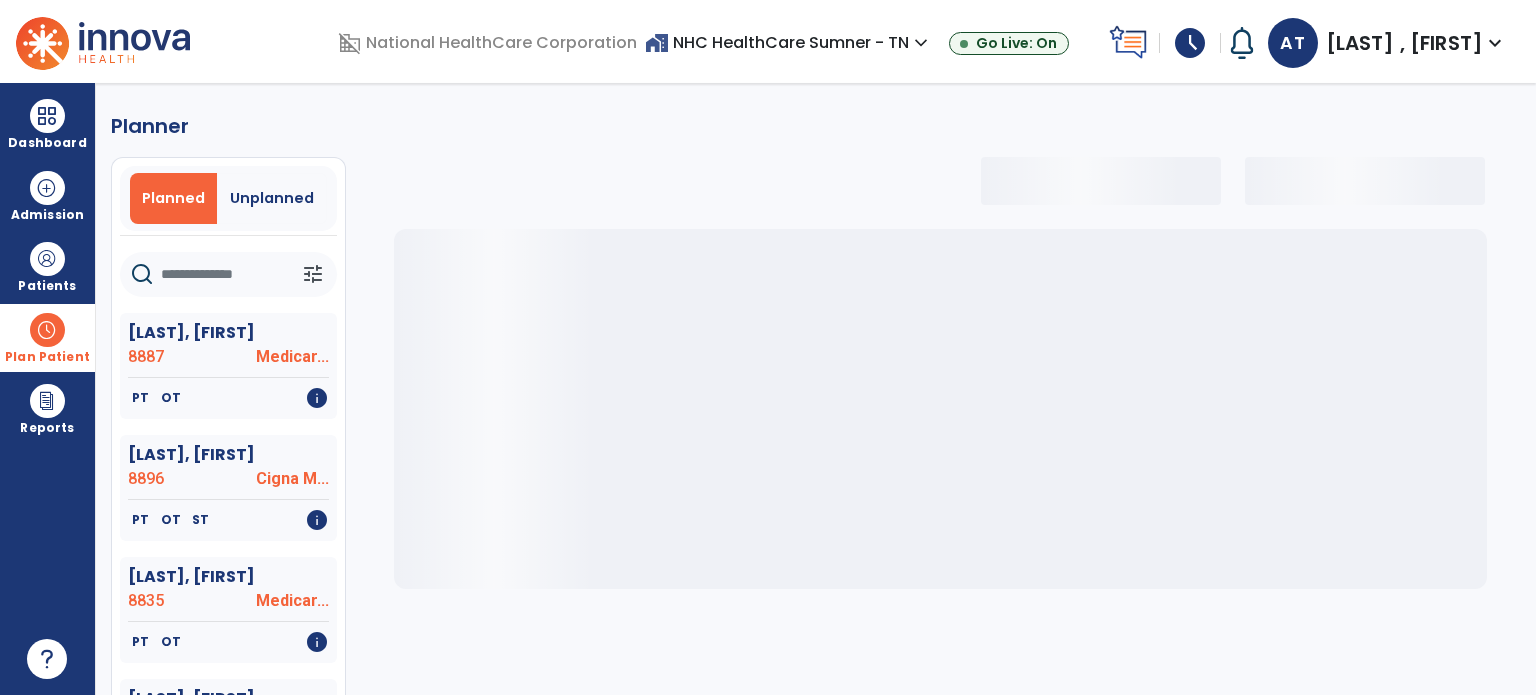 select on "***" 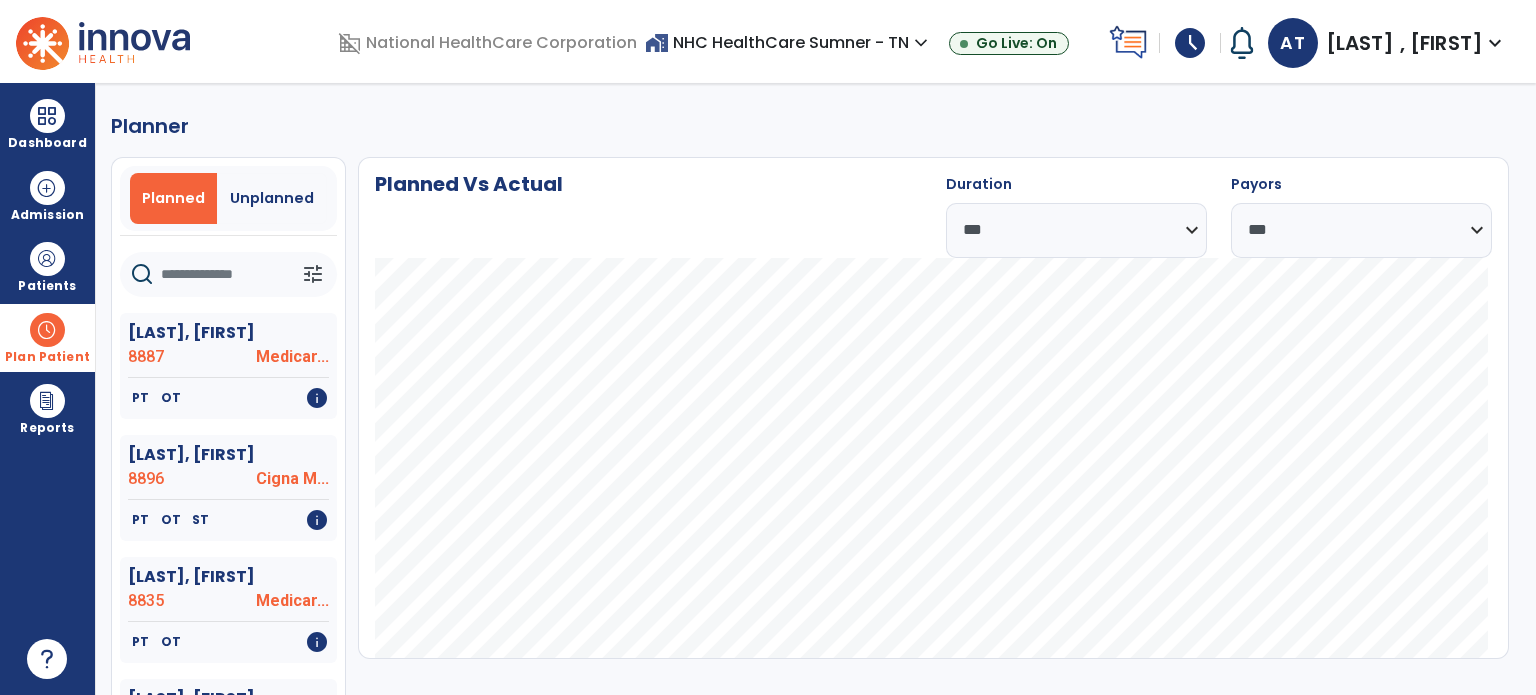 click 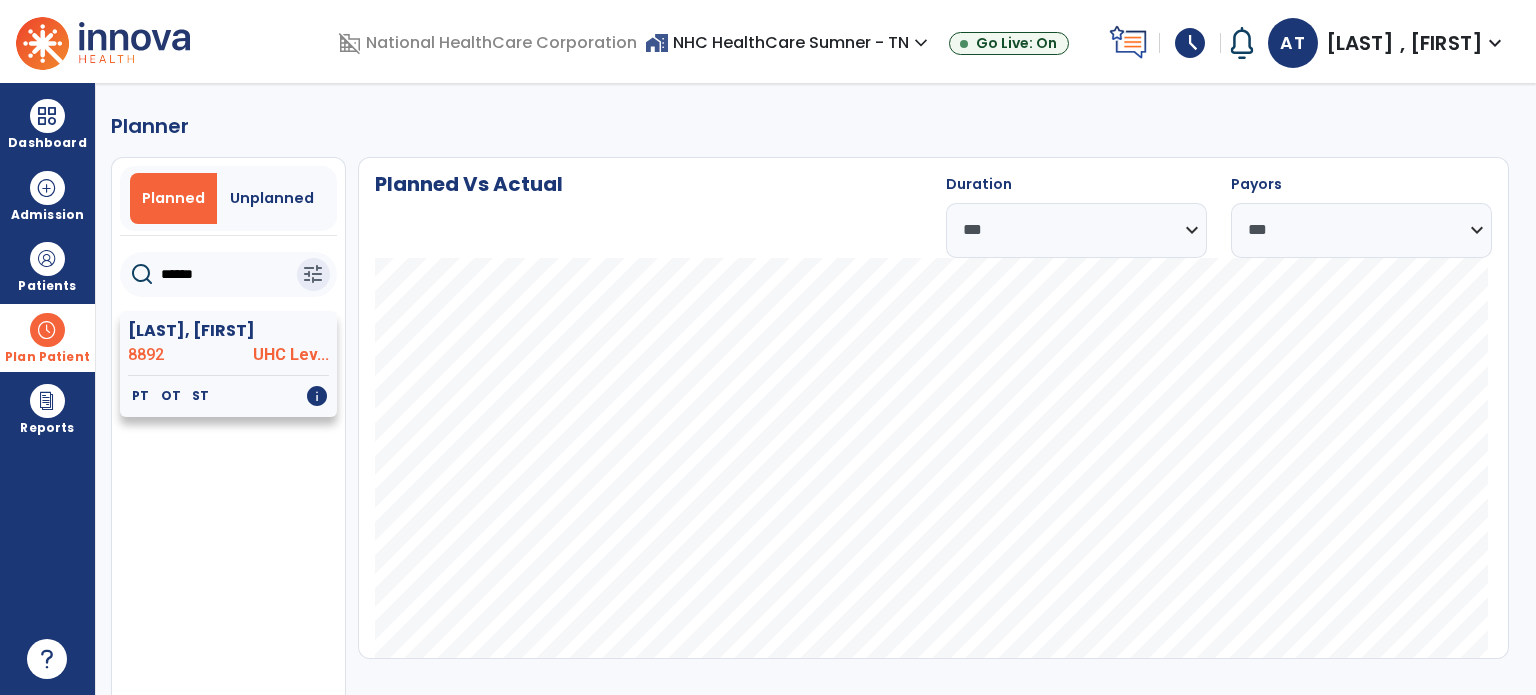 type on "******" 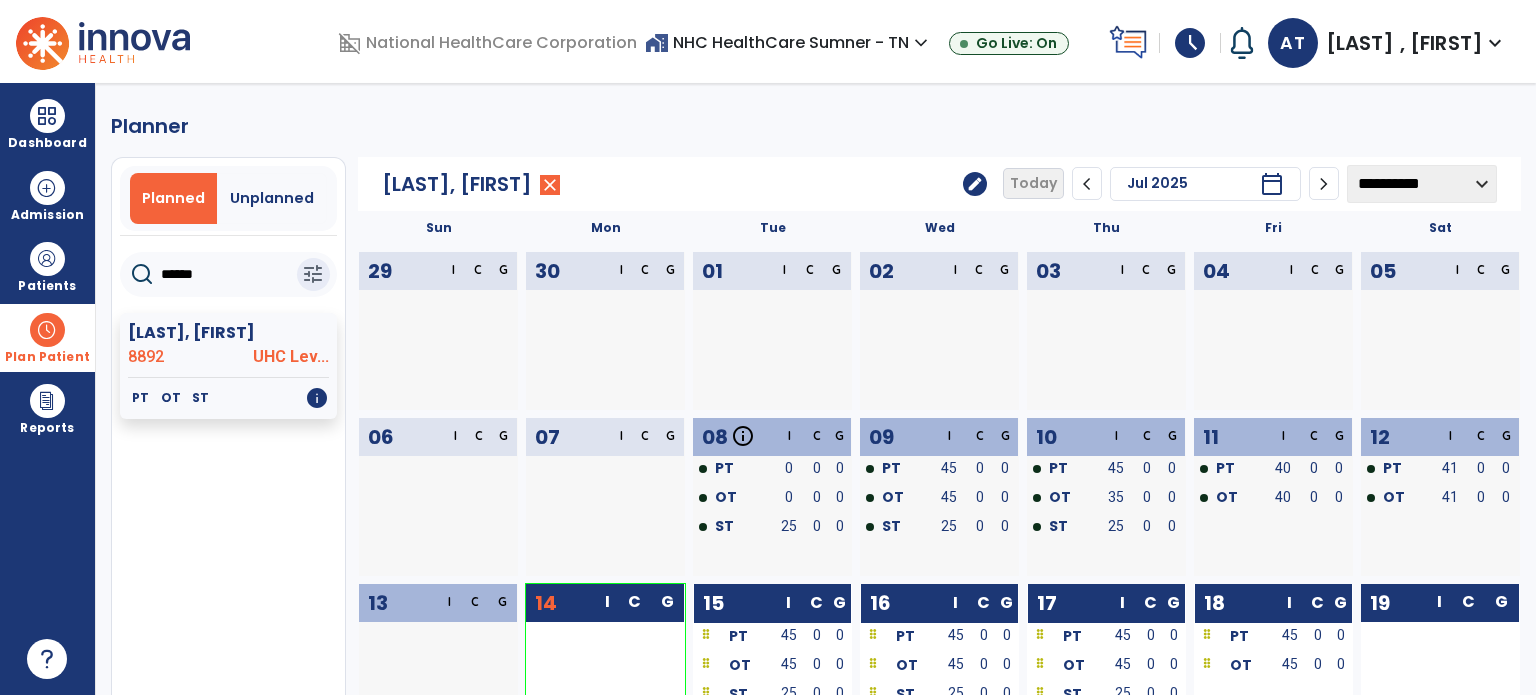 drag, startPoint x: 987, startPoint y: 180, endPoint x: 973, endPoint y: 186, distance: 15.231546 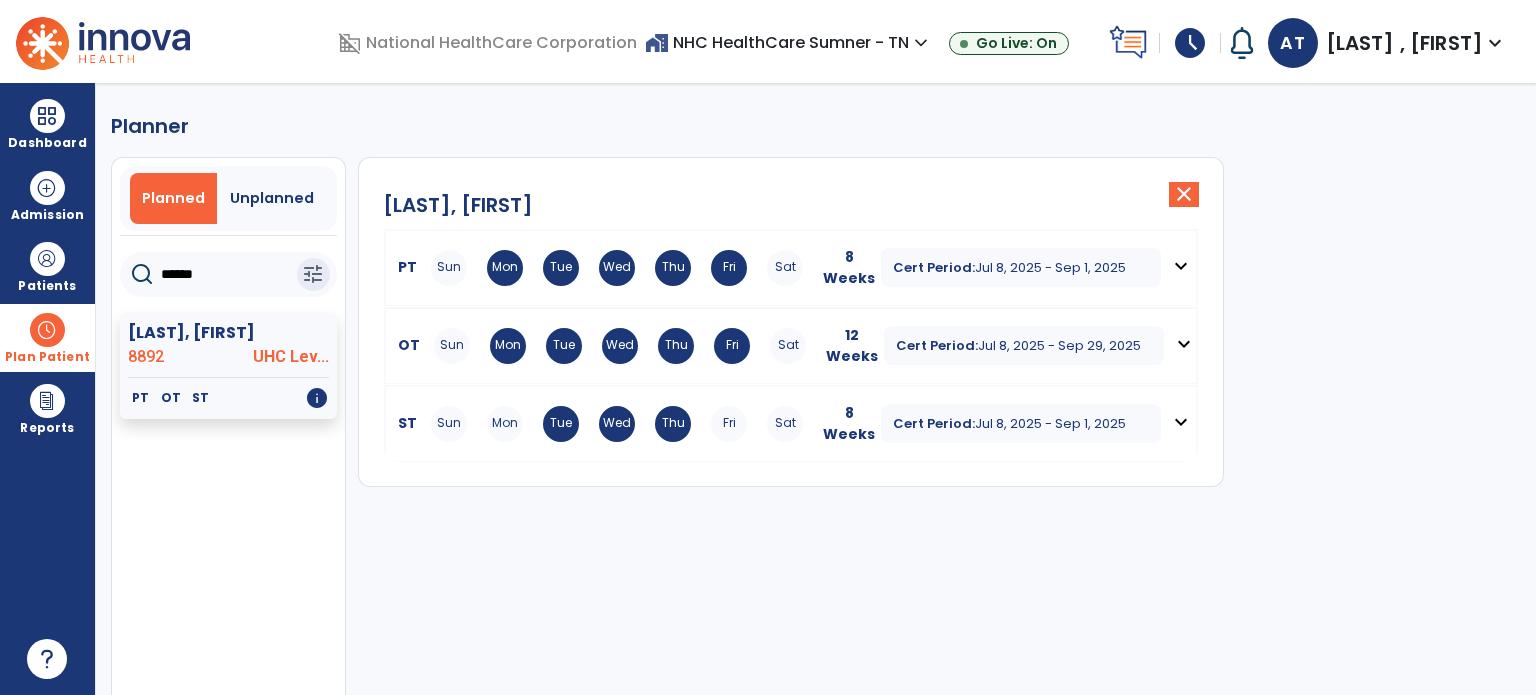 click on "expand_more" at bounding box center (1181, 423) 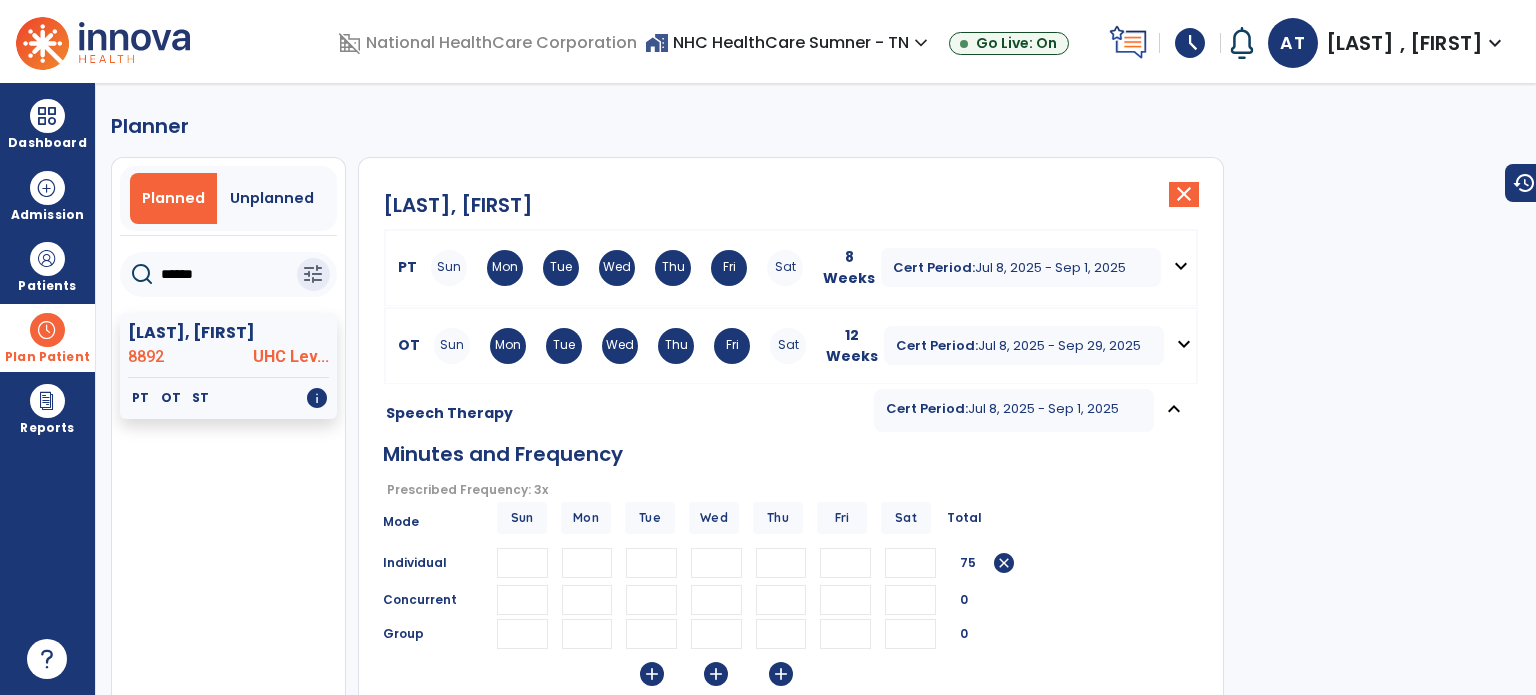 click on "**" at bounding box center [781, 563] 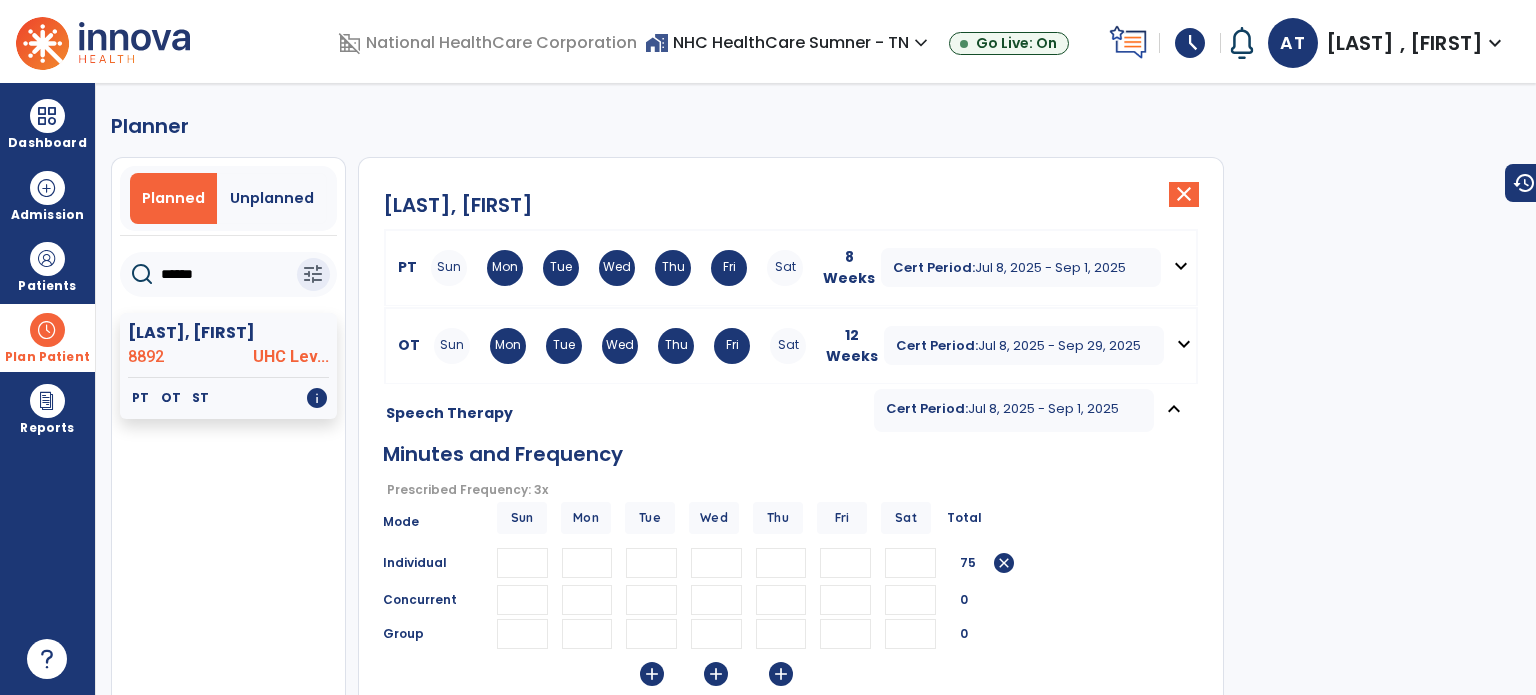 type 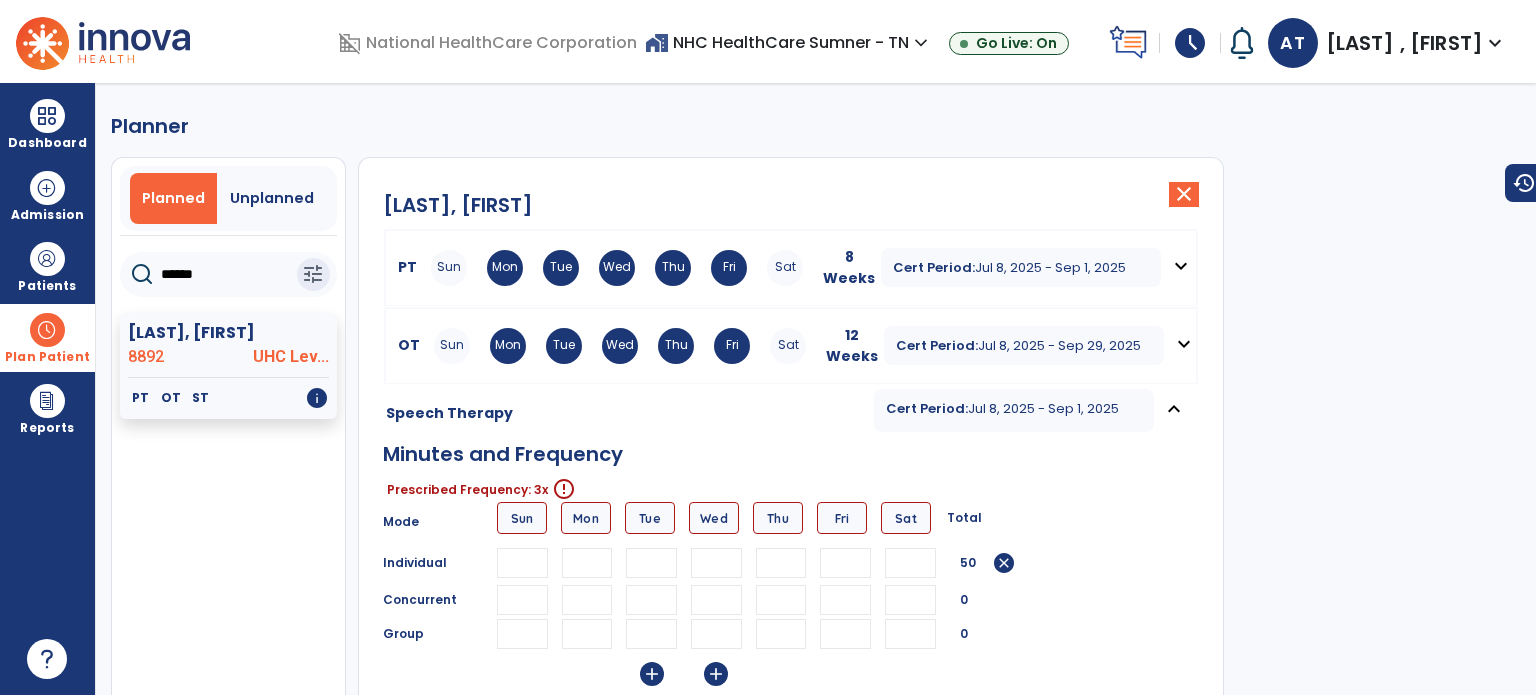 type 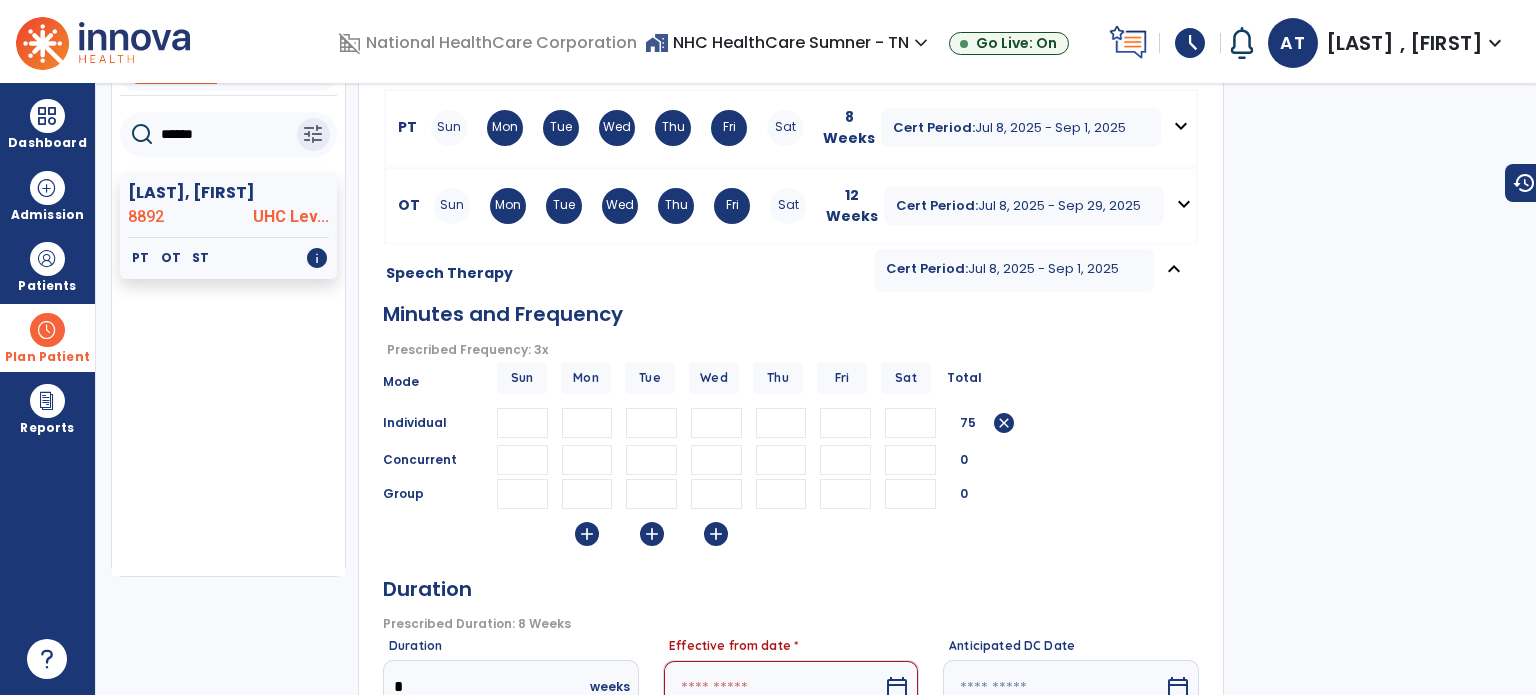 scroll, scrollTop: 300, scrollLeft: 0, axis: vertical 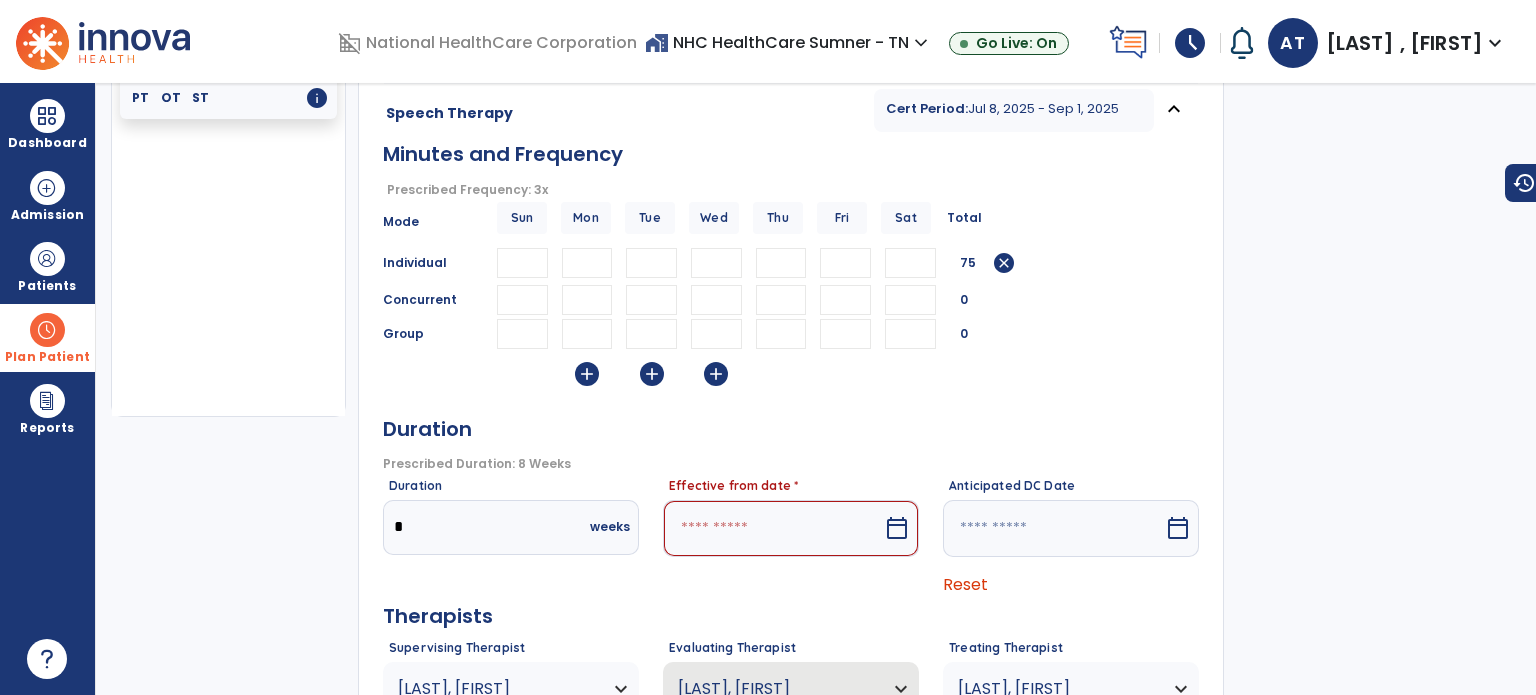 type on "**" 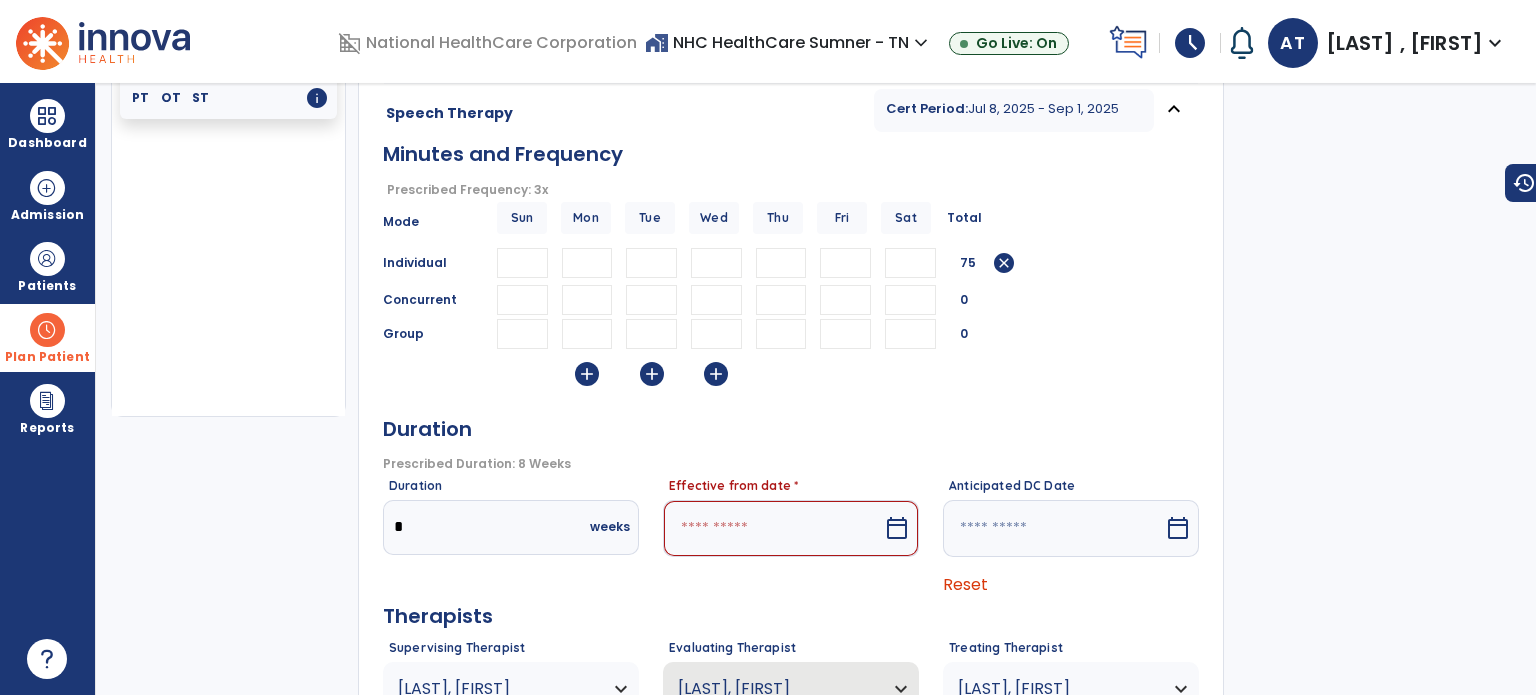 click at bounding box center (773, 528) 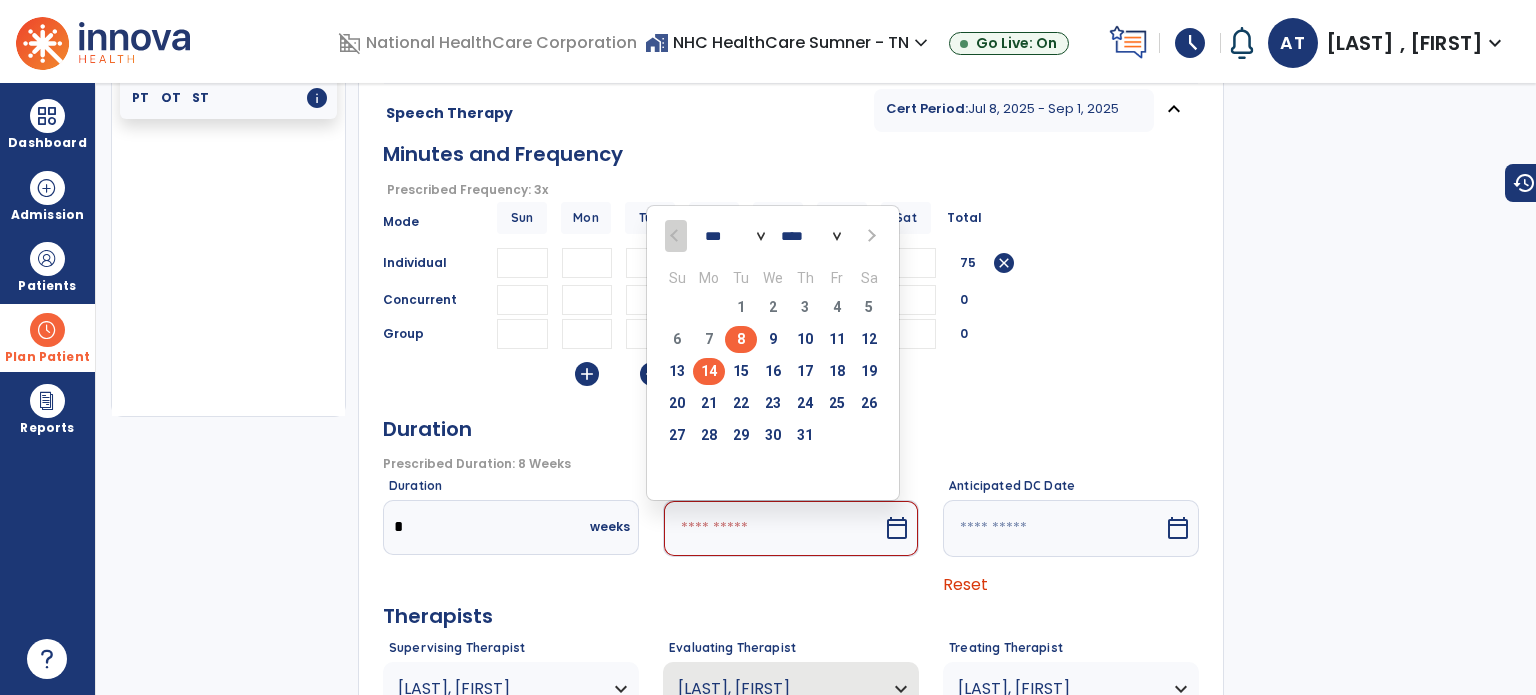 click on "14" at bounding box center [709, 371] 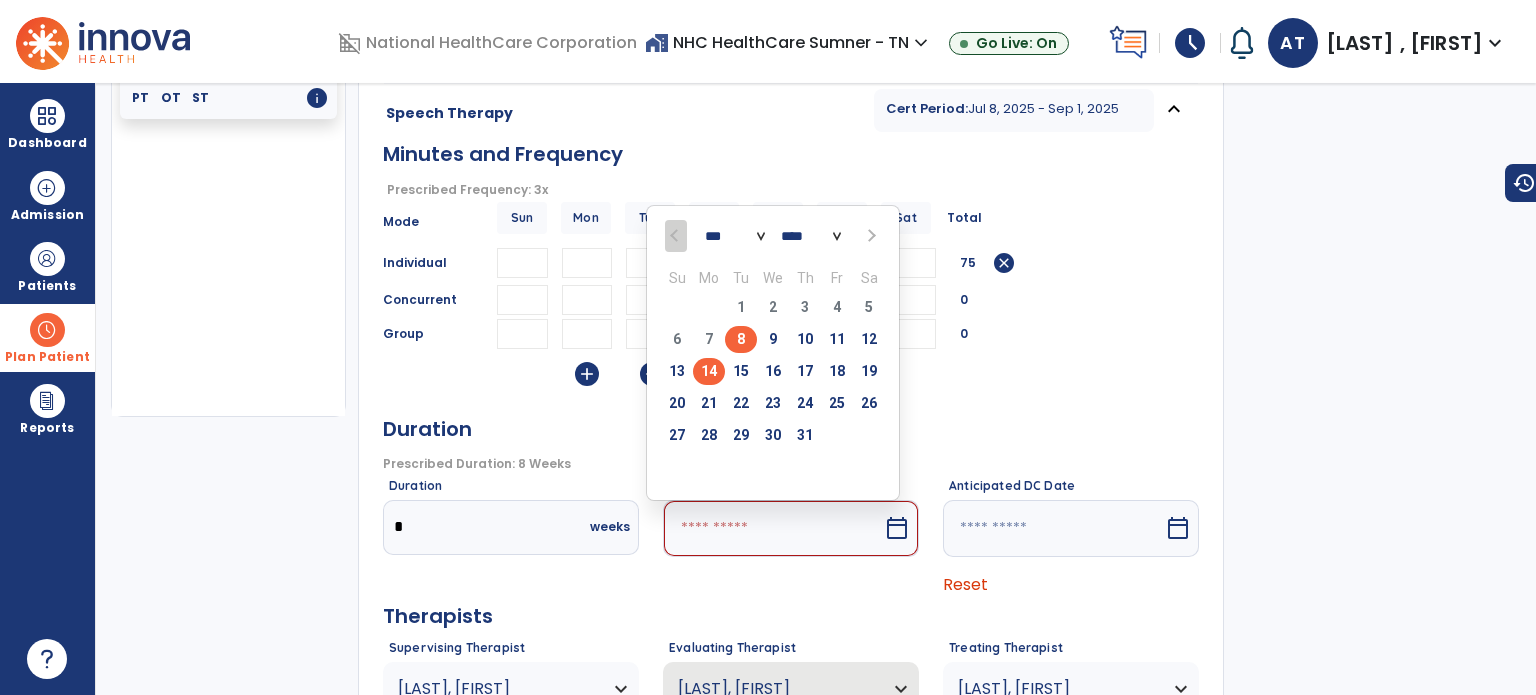 type on "*********" 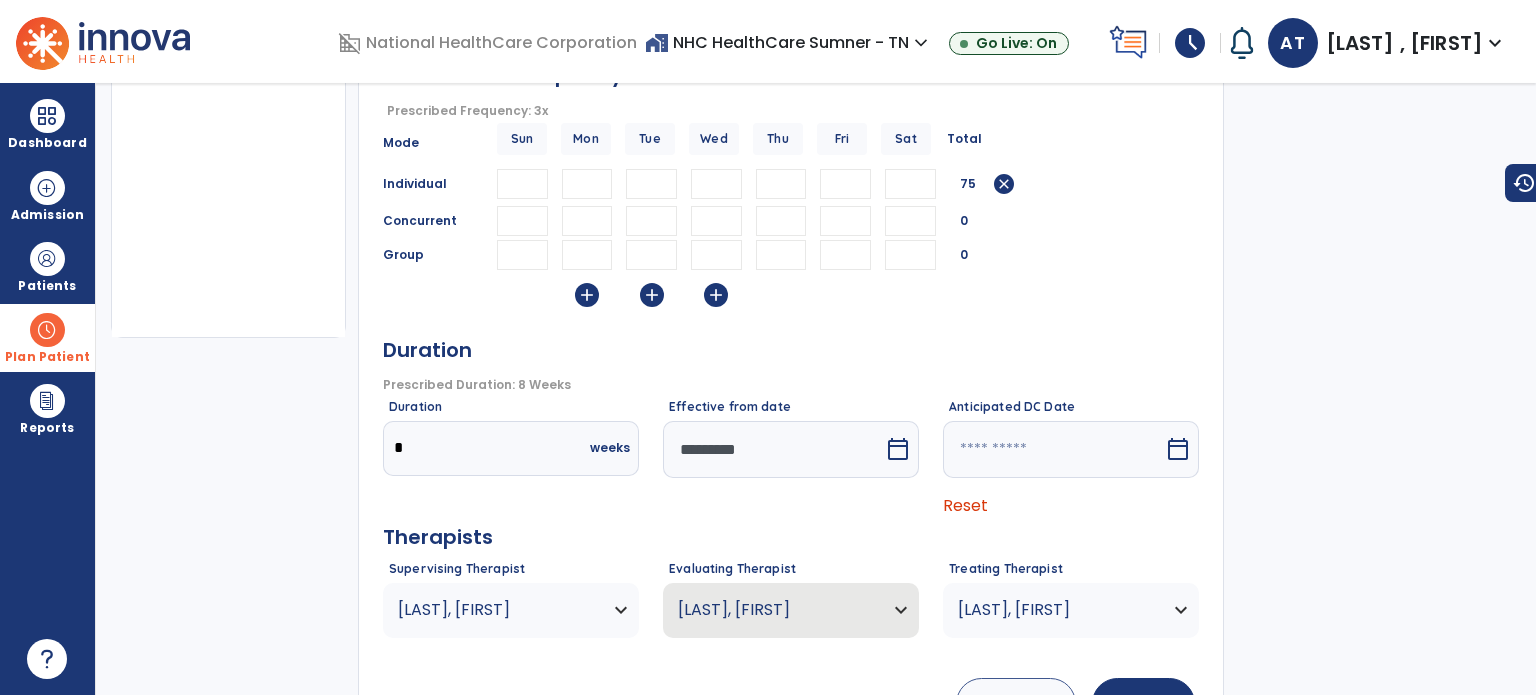 scroll, scrollTop: 457, scrollLeft: 0, axis: vertical 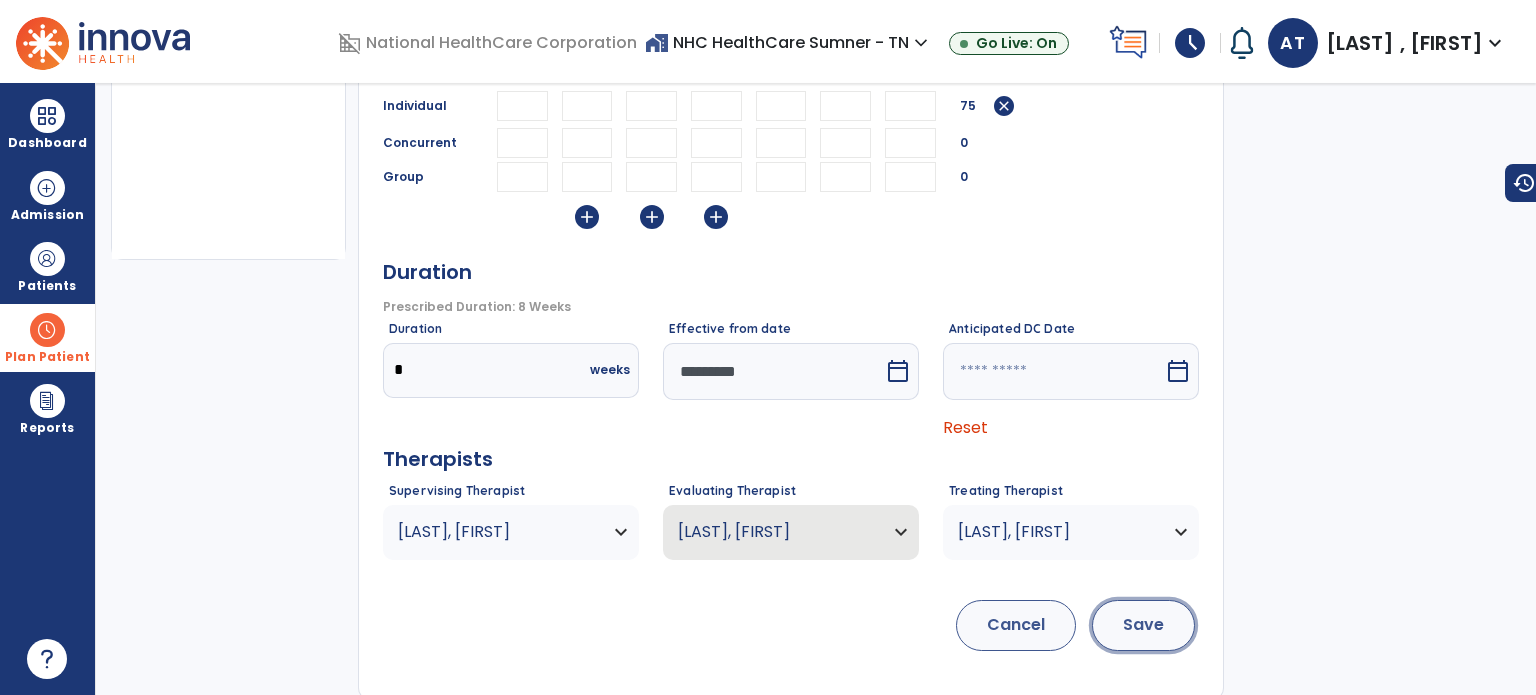 click on "Save" at bounding box center (1143, 625) 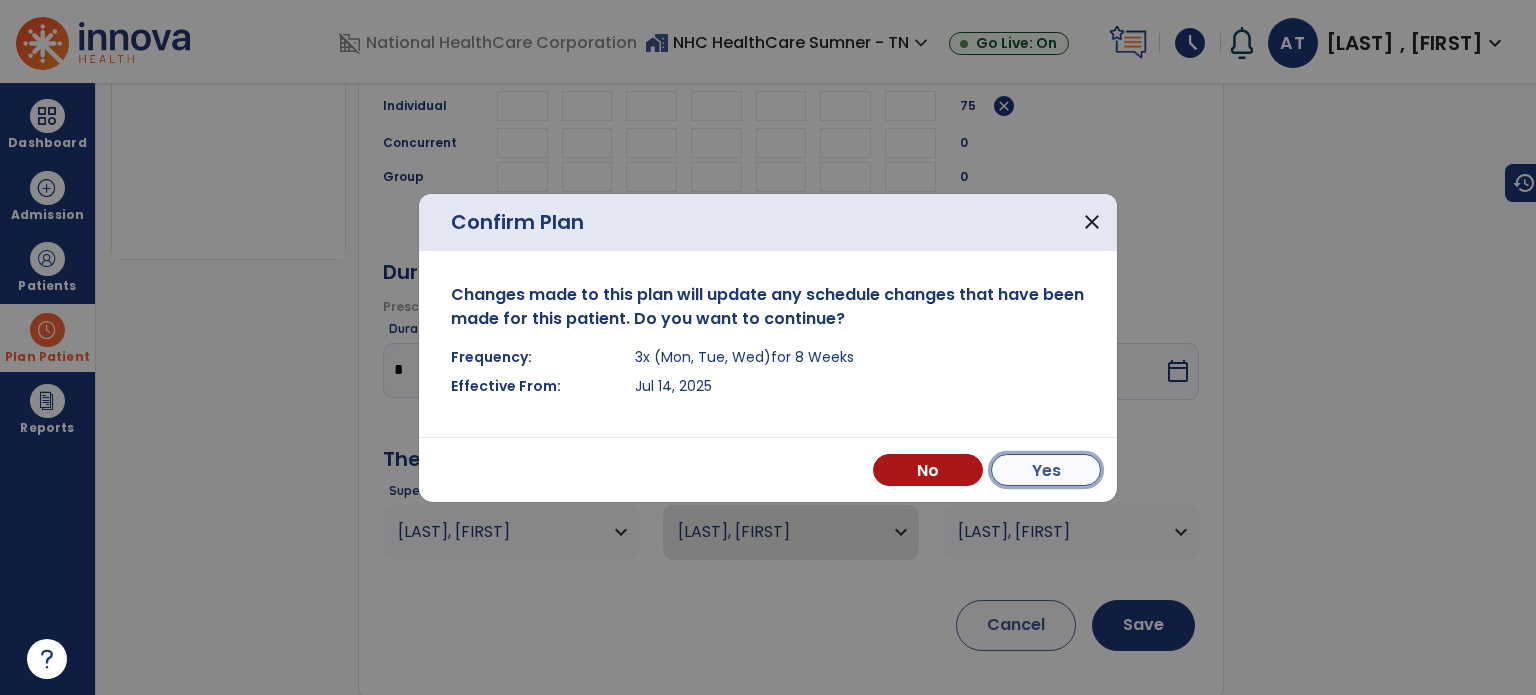 click on "Yes" at bounding box center [1046, 470] 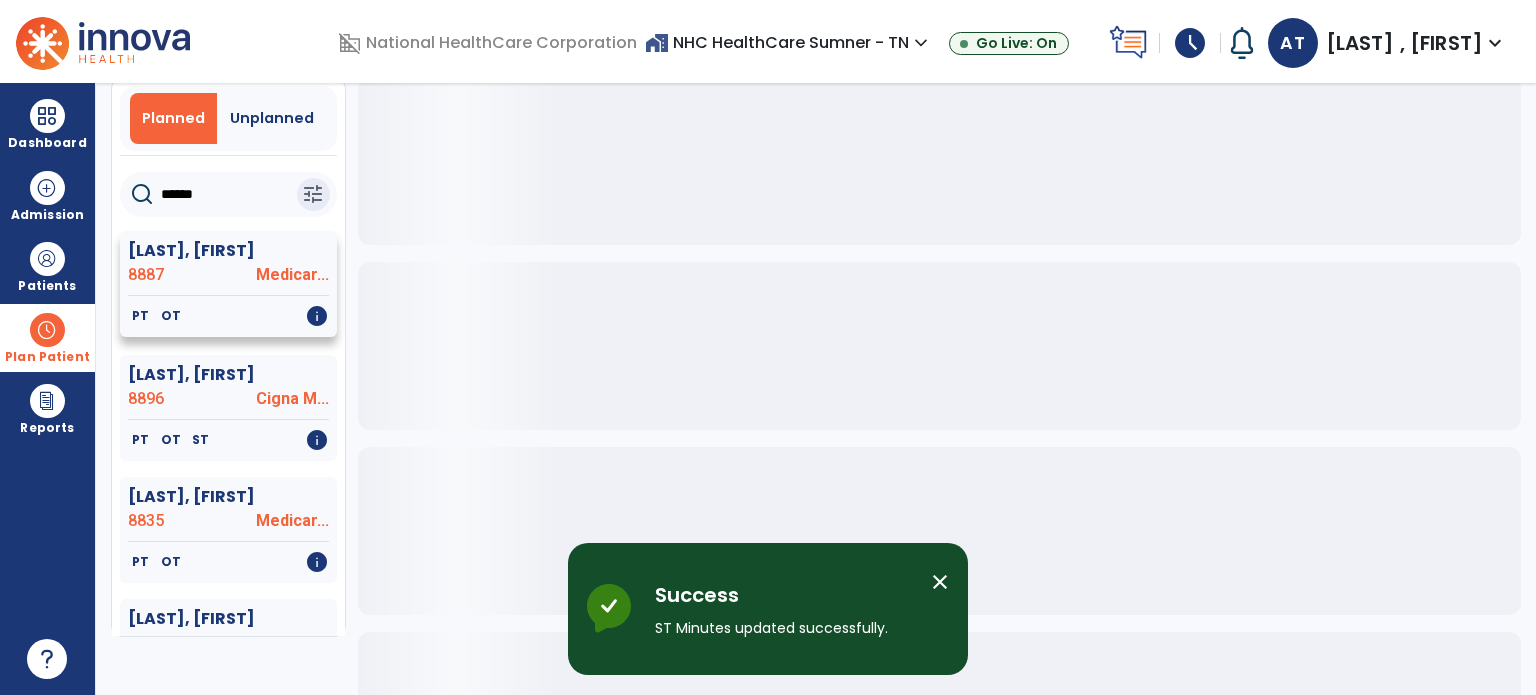 scroll, scrollTop: 0, scrollLeft: 0, axis: both 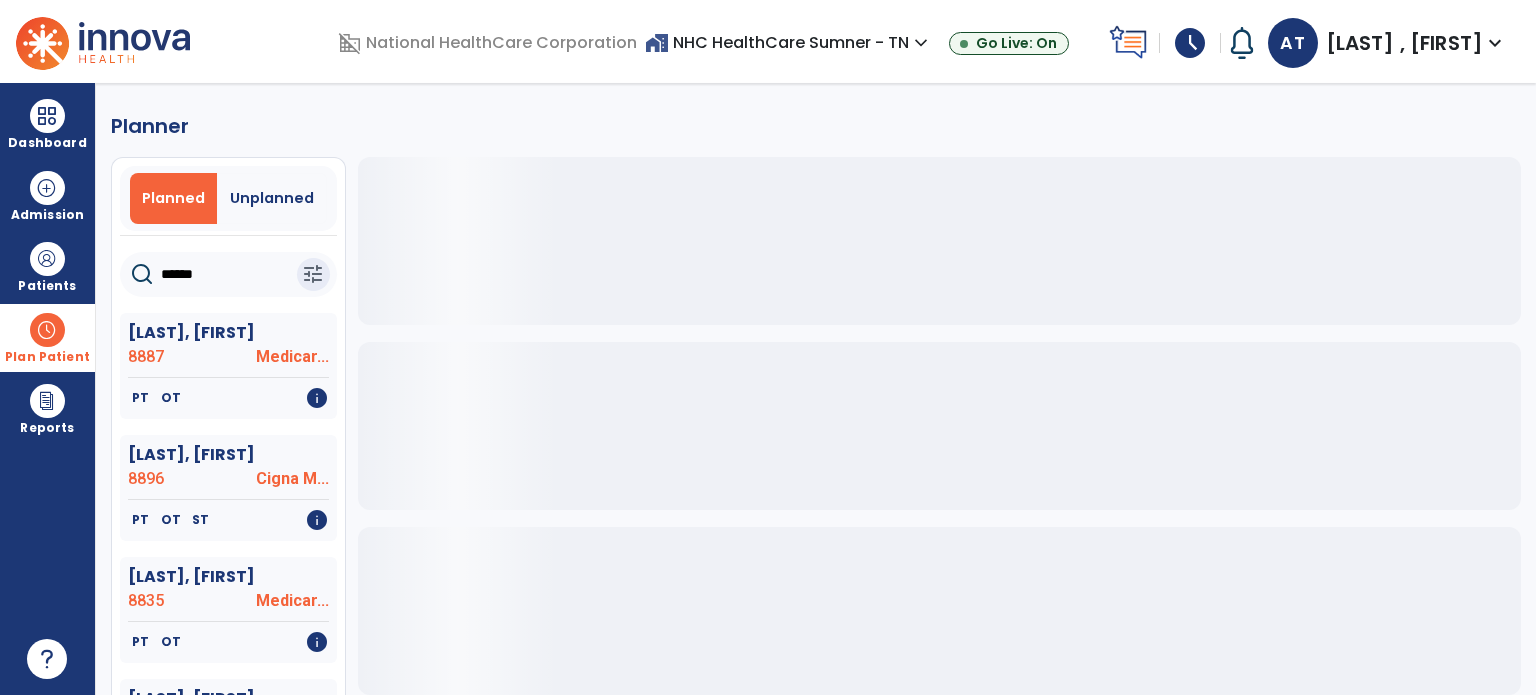 click on "******" 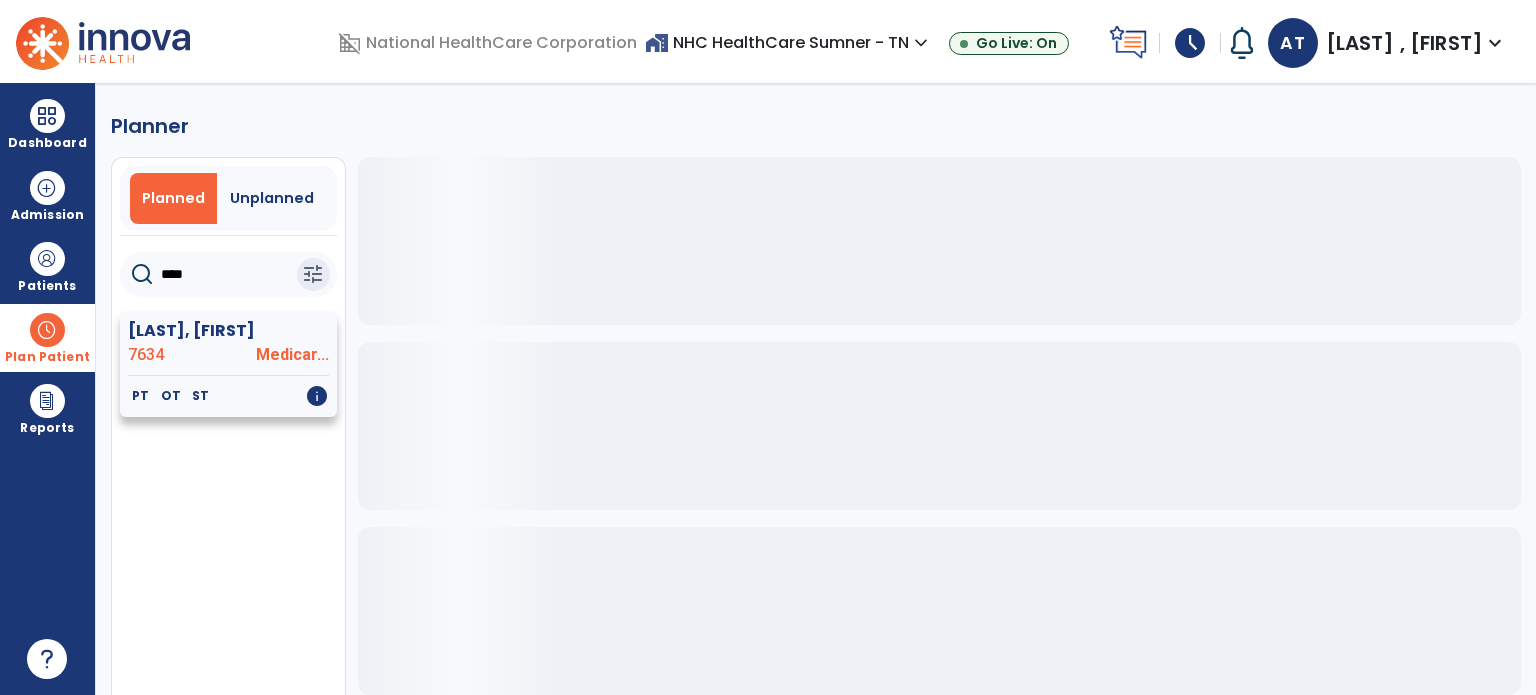 type on "****" 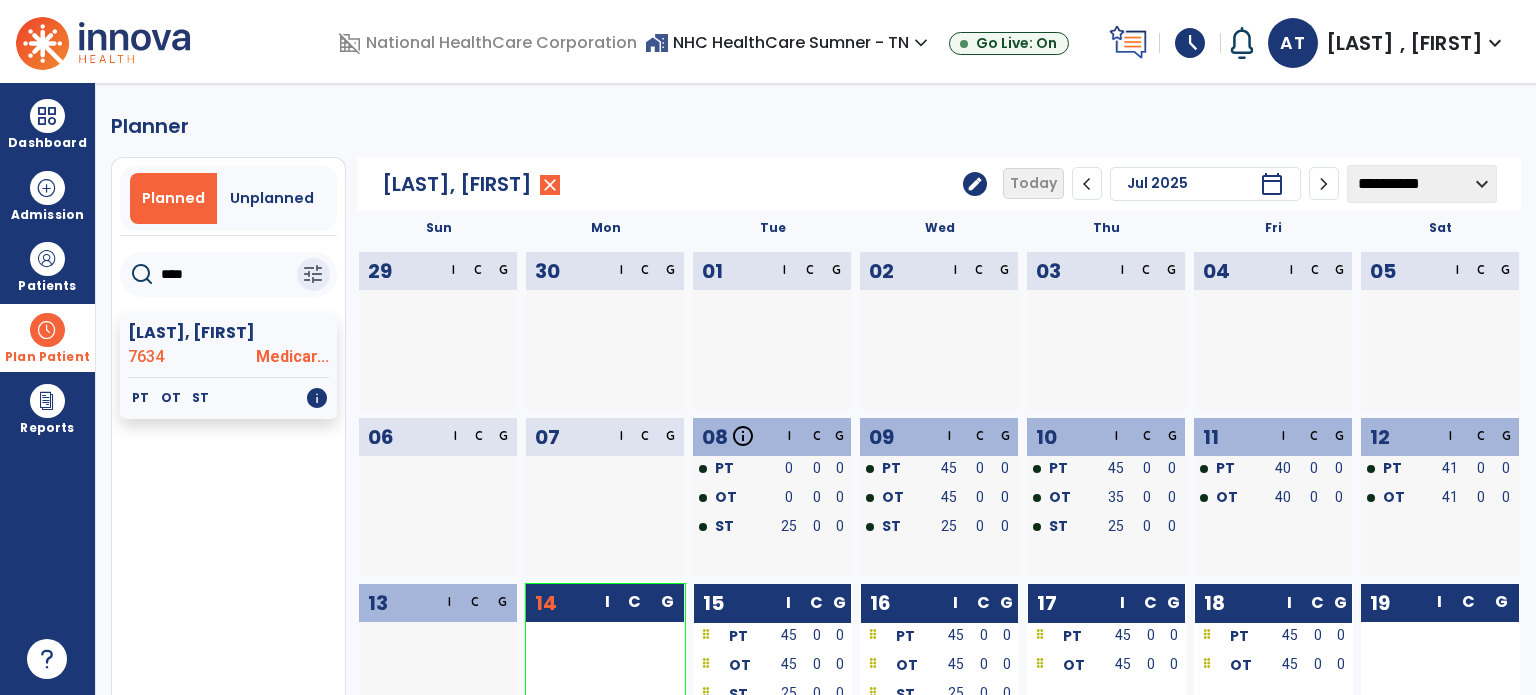 click on "edit" 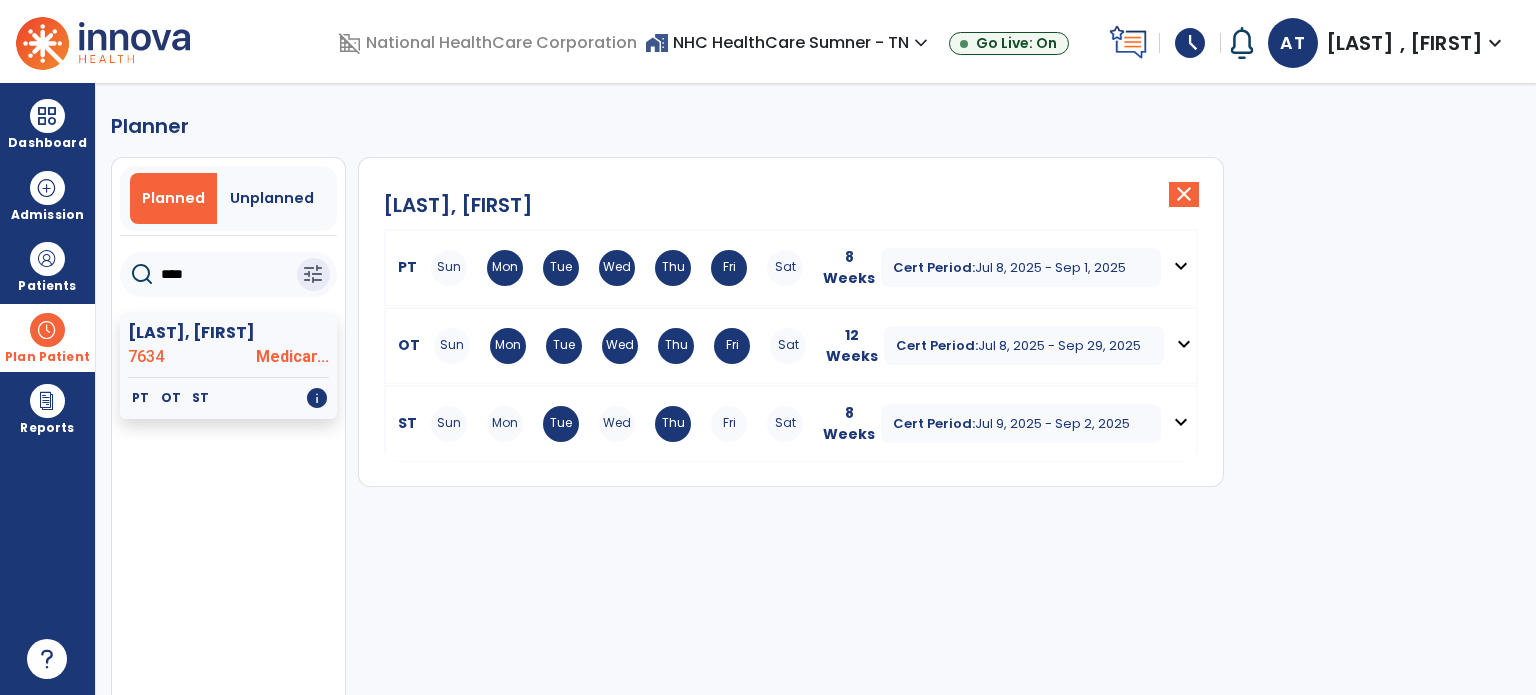 click on "expand_more" at bounding box center [1181, 422] 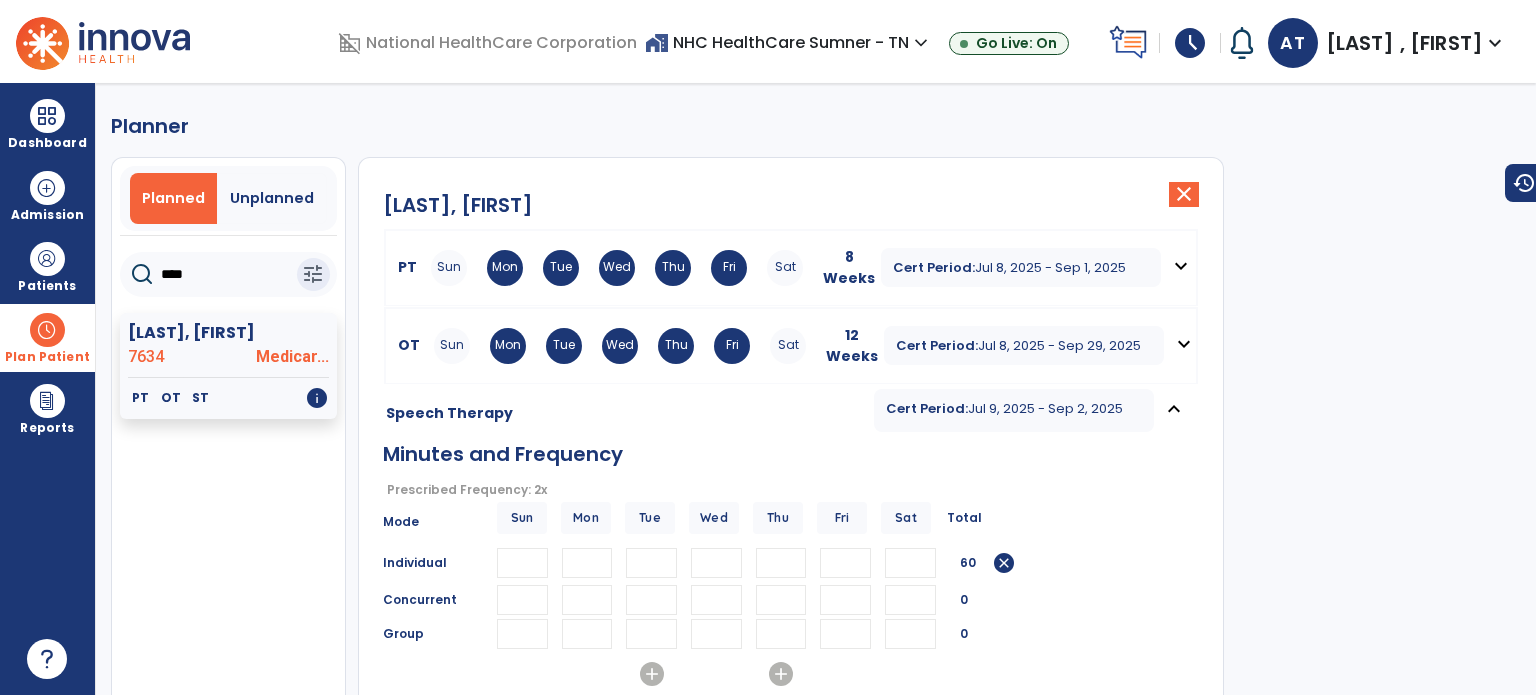click on "**" at bounding box center [781, 563] 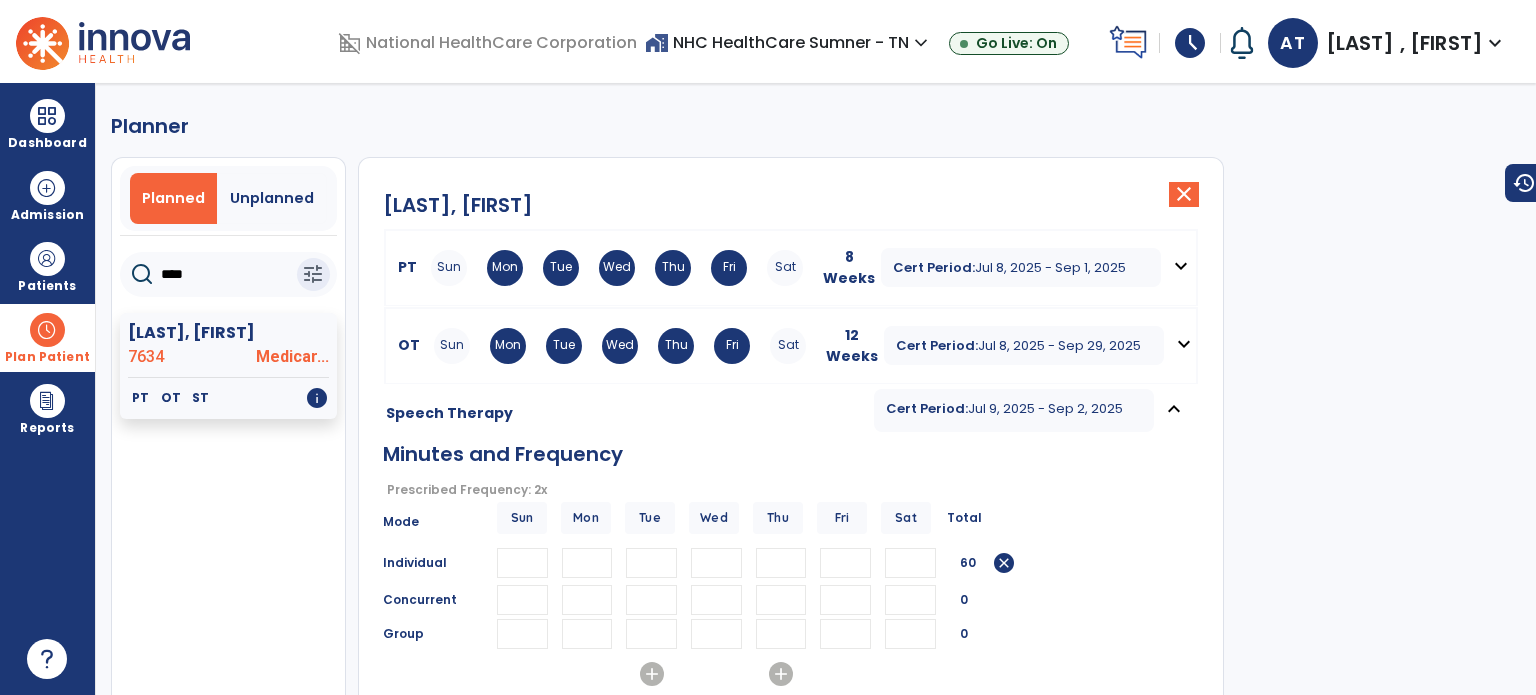 click on "**" at bounding box center (781, 563) 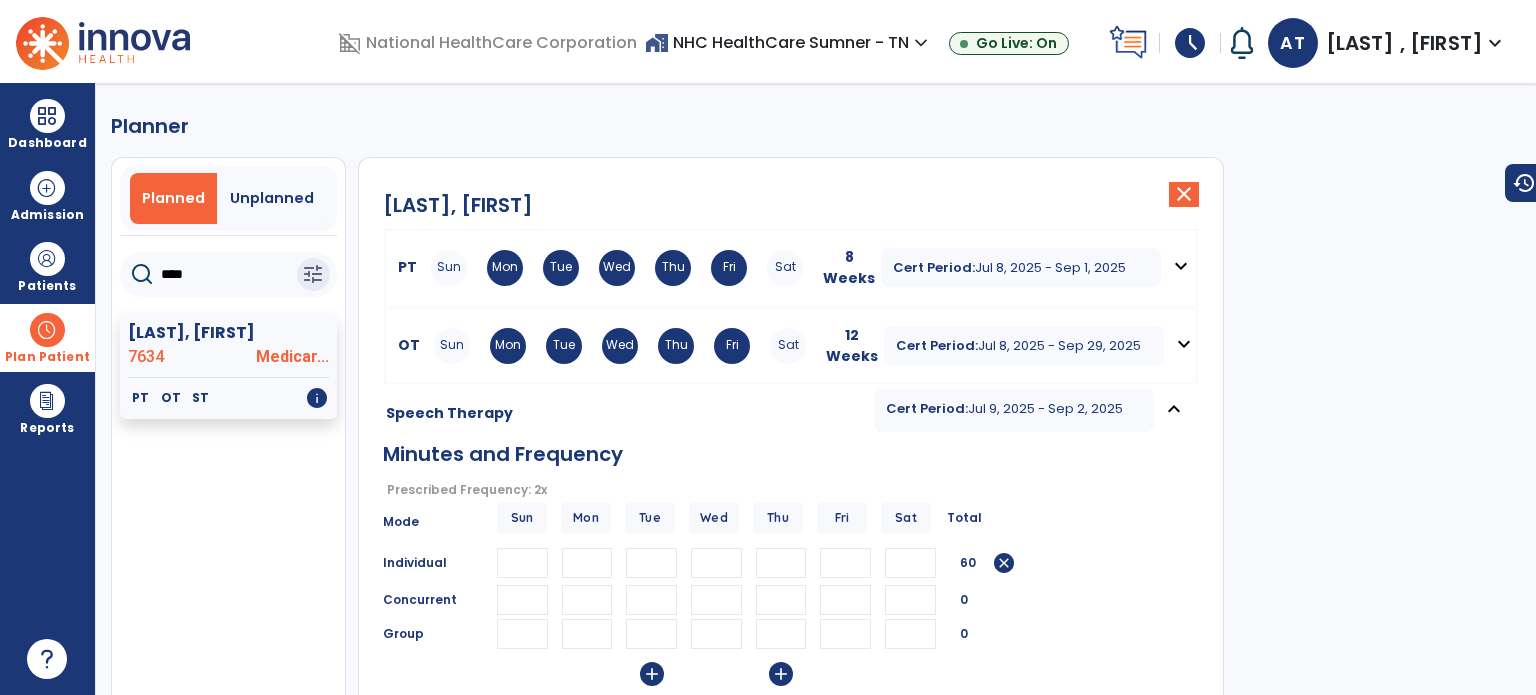 type 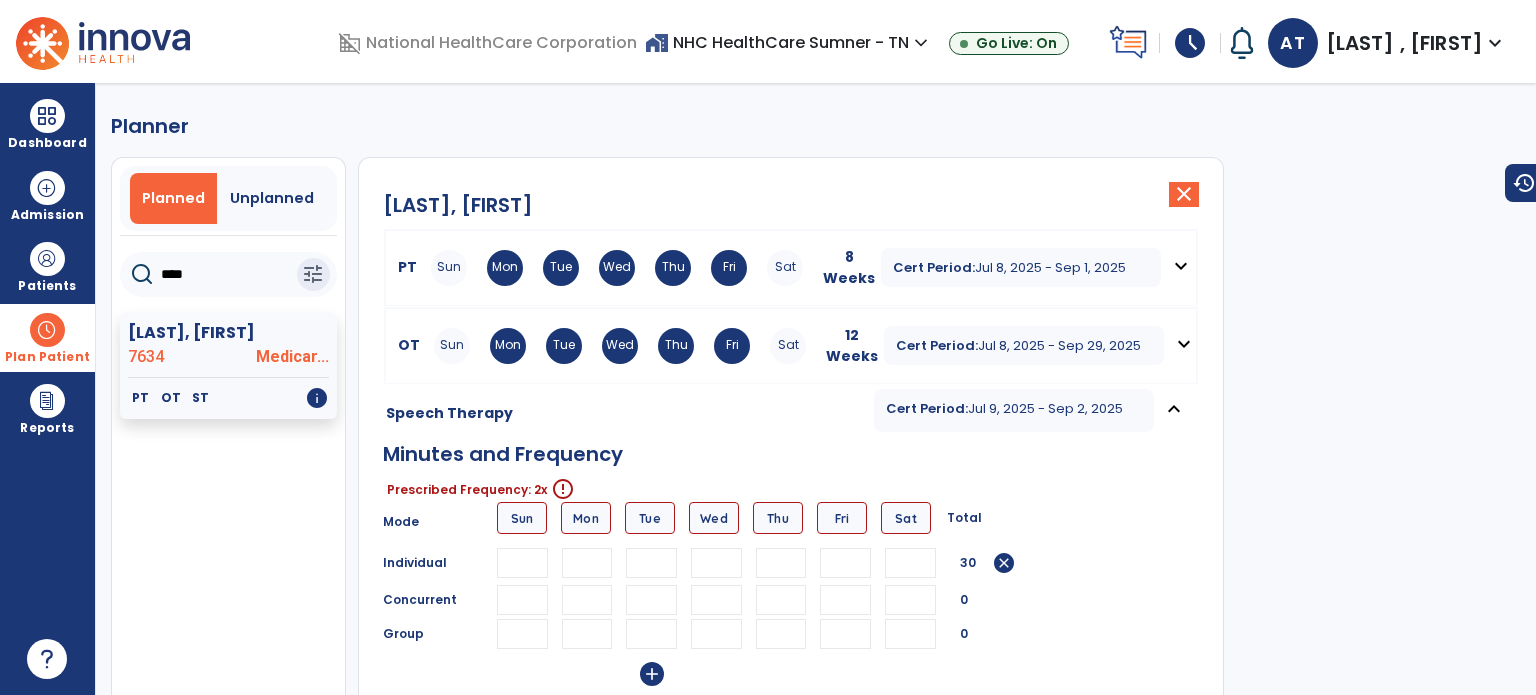 click at bounding box center (781, 563) 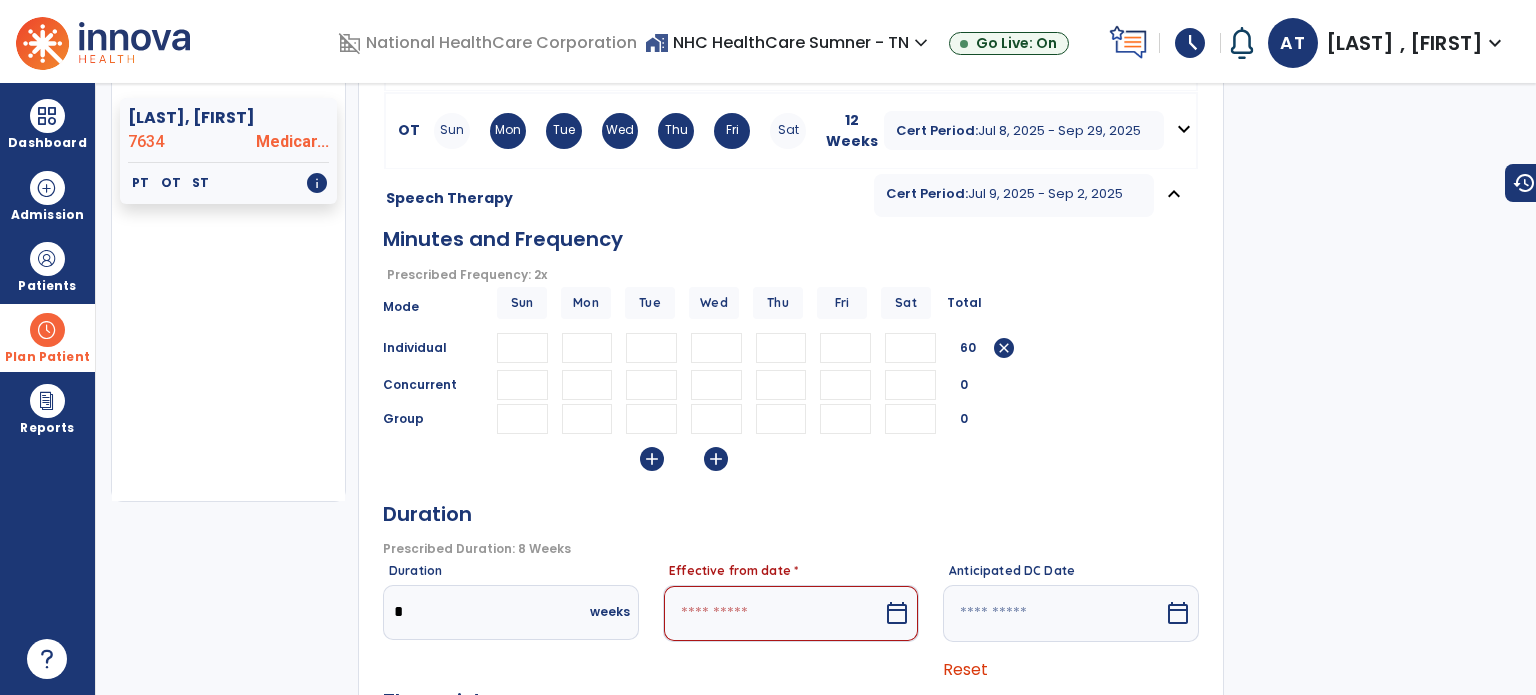 scroll, scrollTop: 457, scrollLeft: 0, axis: vertical 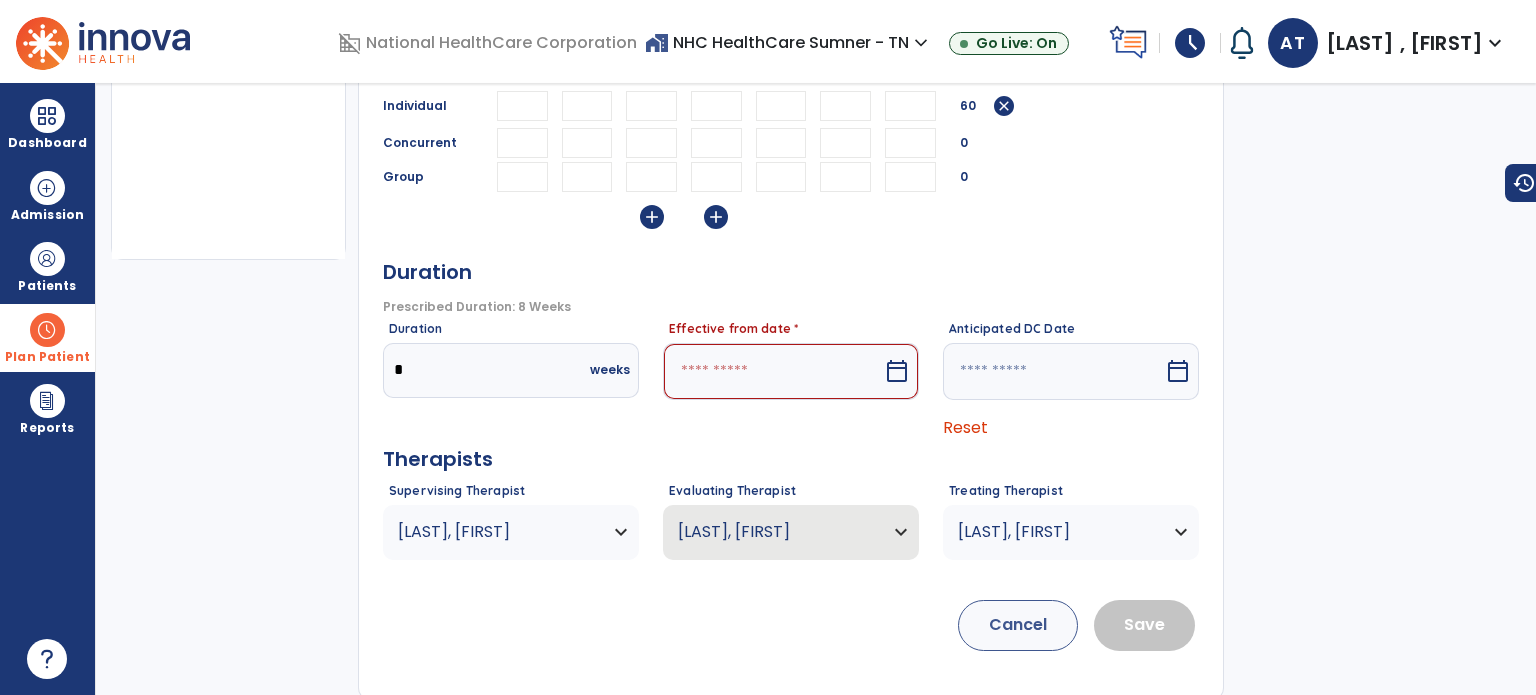 type on "**" 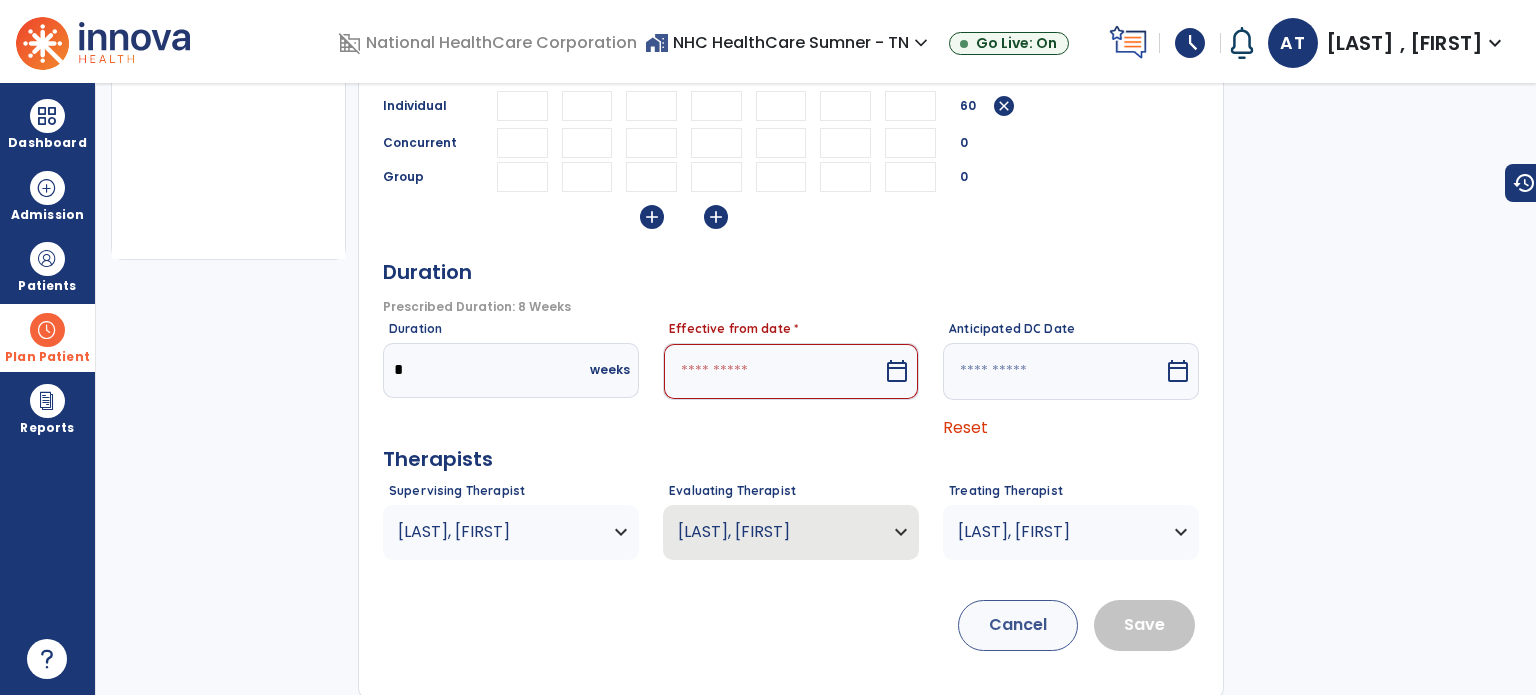 click at bounding box center [773, 371] 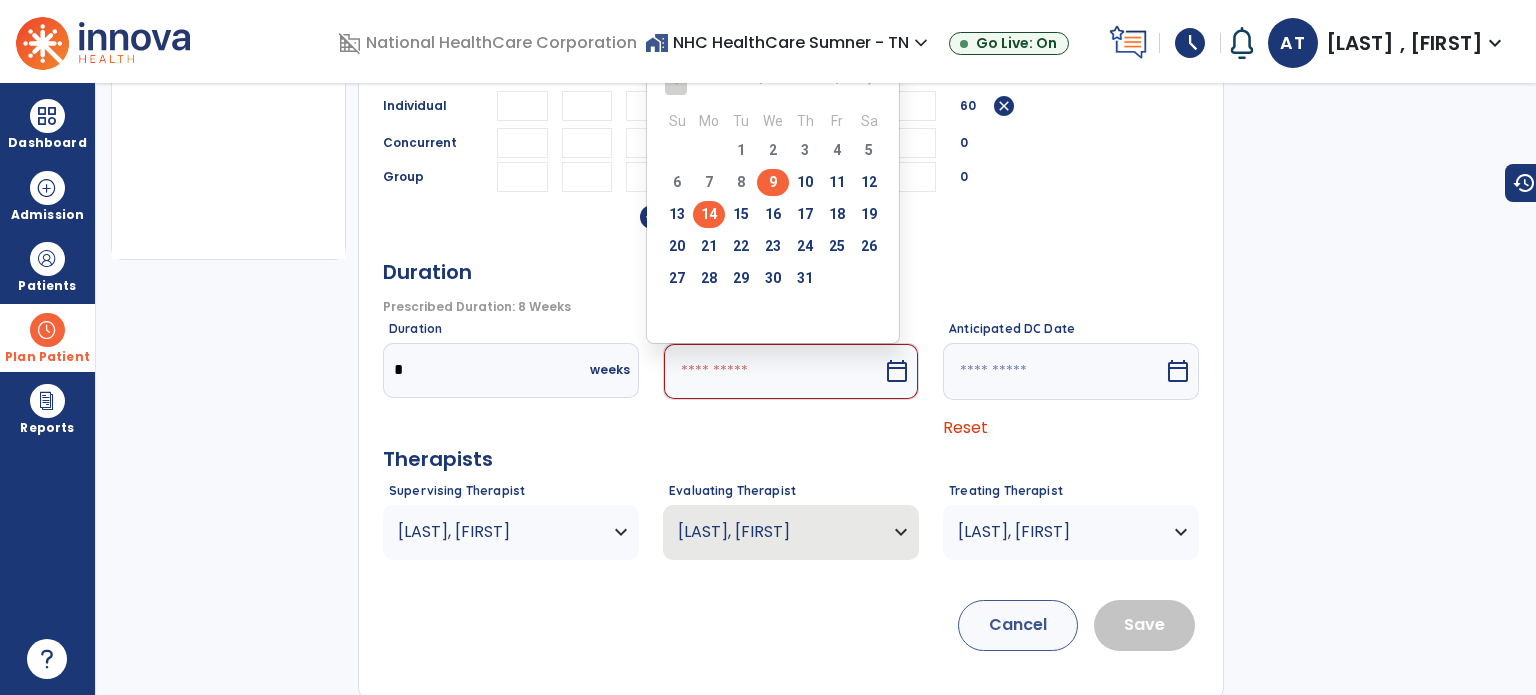 click on "14" at bounding box center [709, 214] 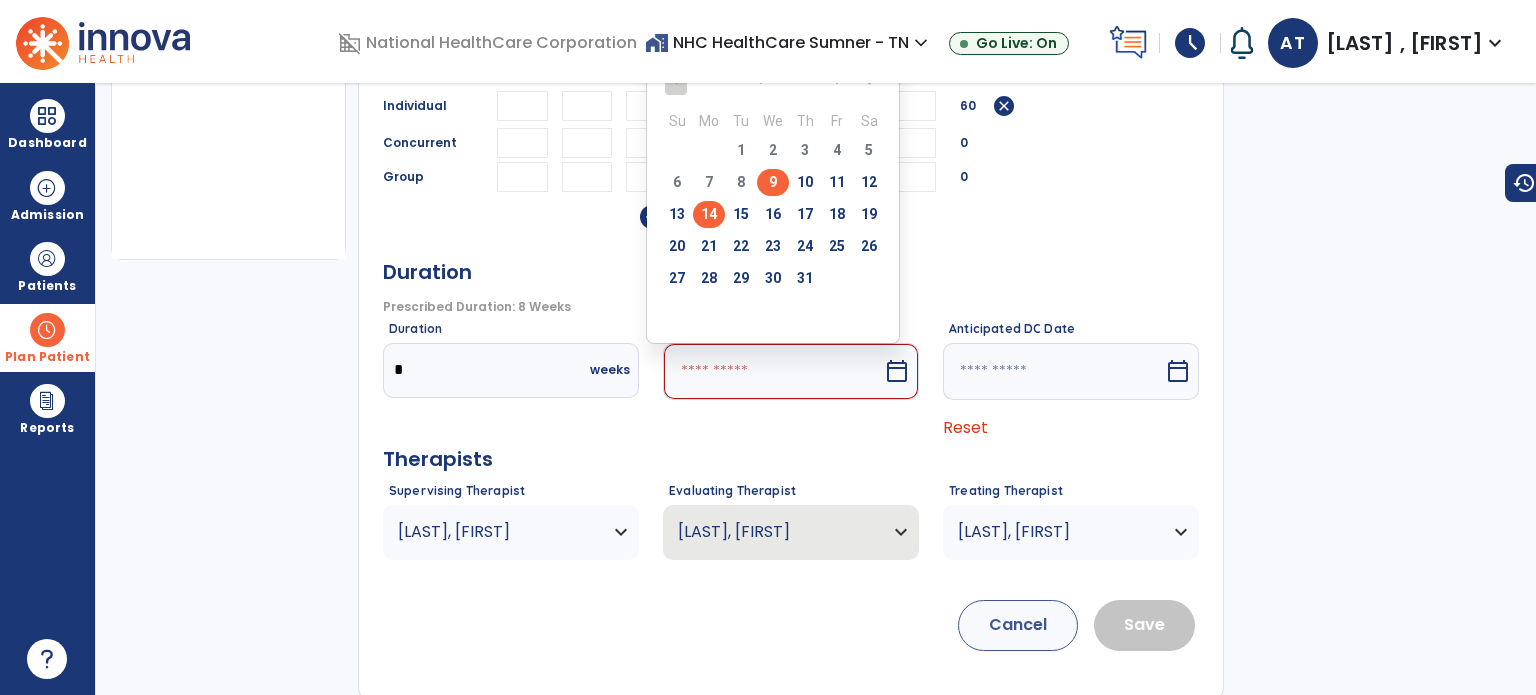 type on "*********" 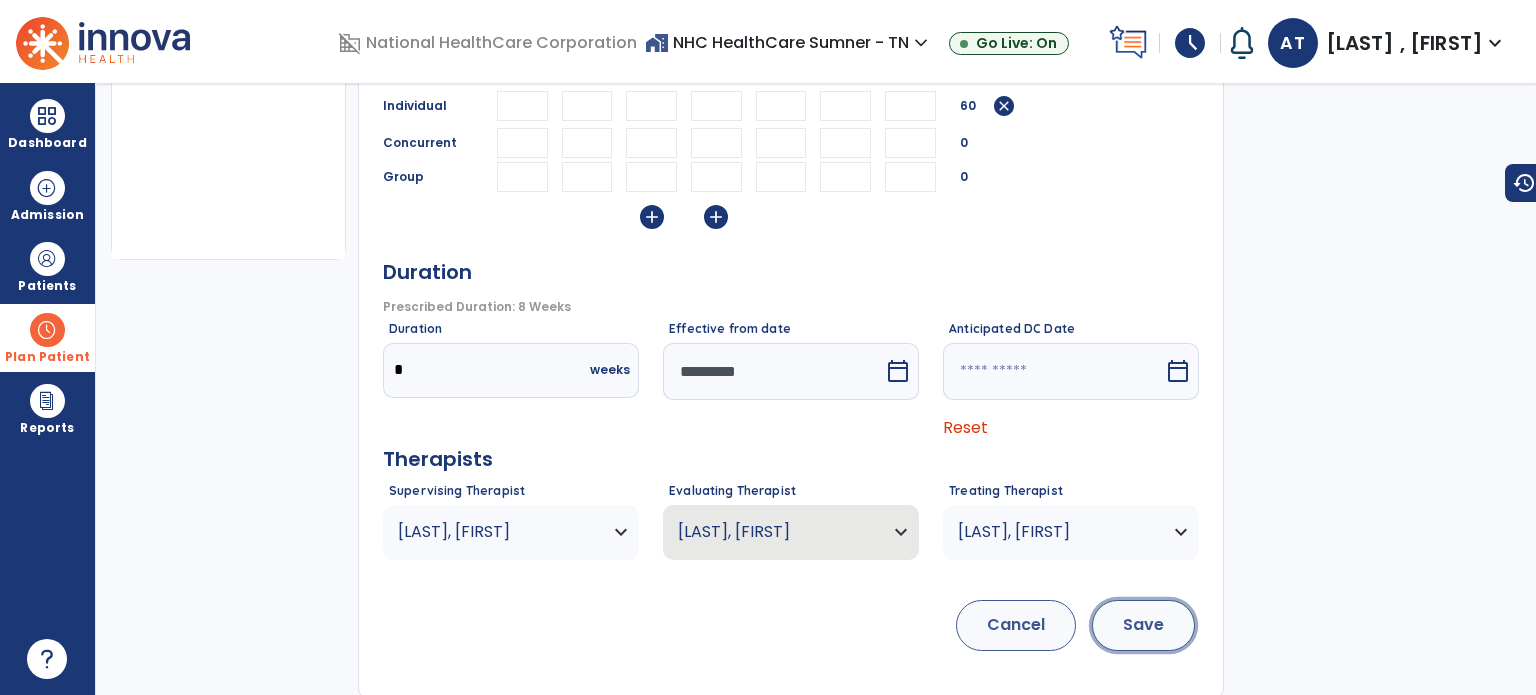 click on "Save" at bounding box center (1143, 625) 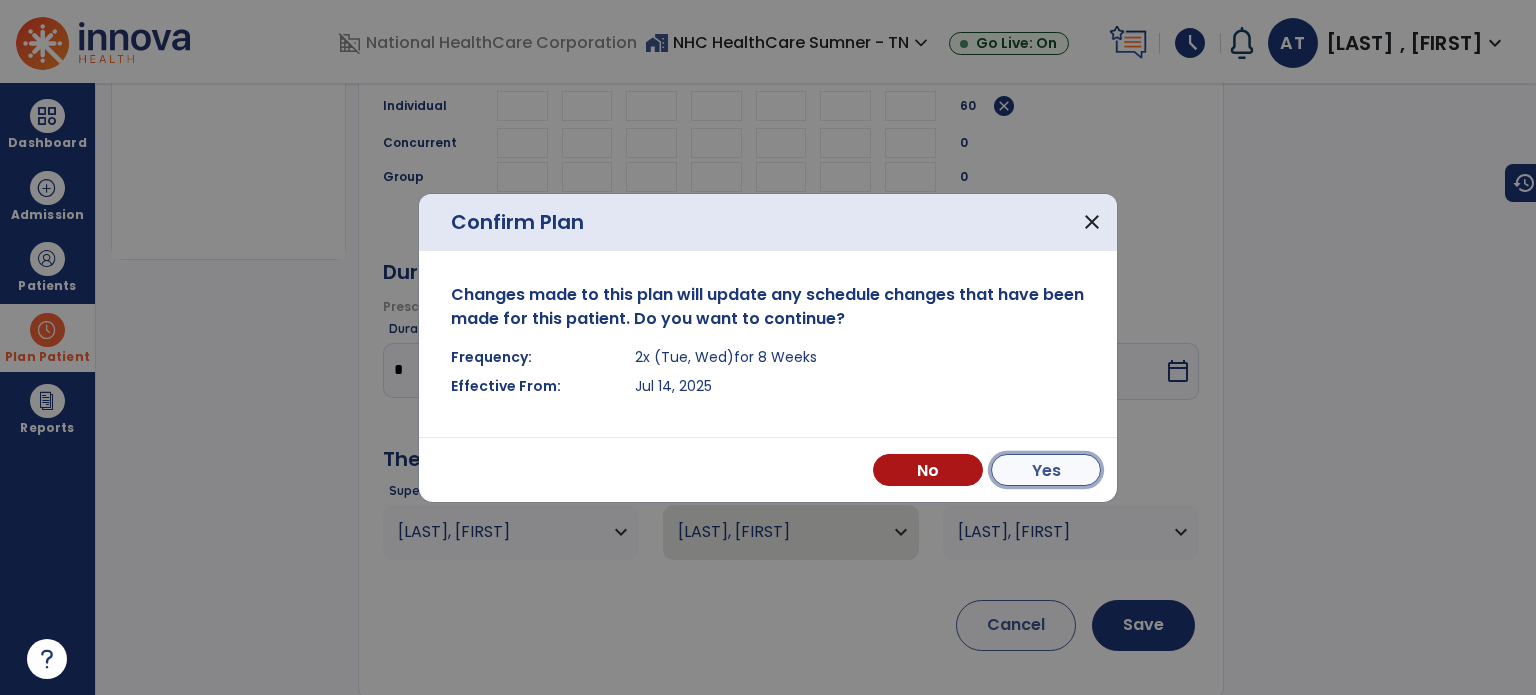 click on "Yes" at bounding box center (1046, 470) 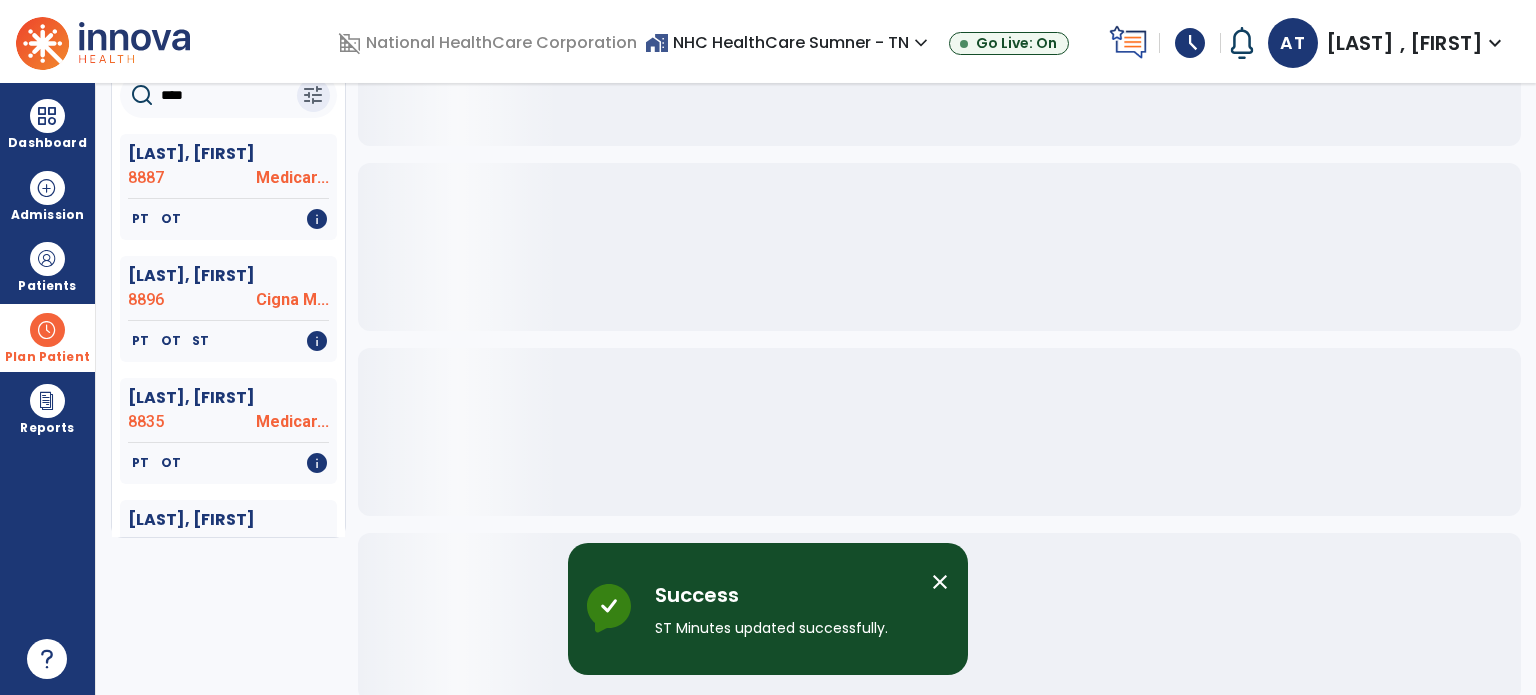 scroll, scrollTop: 0, scrollLeft: 0, axis: both 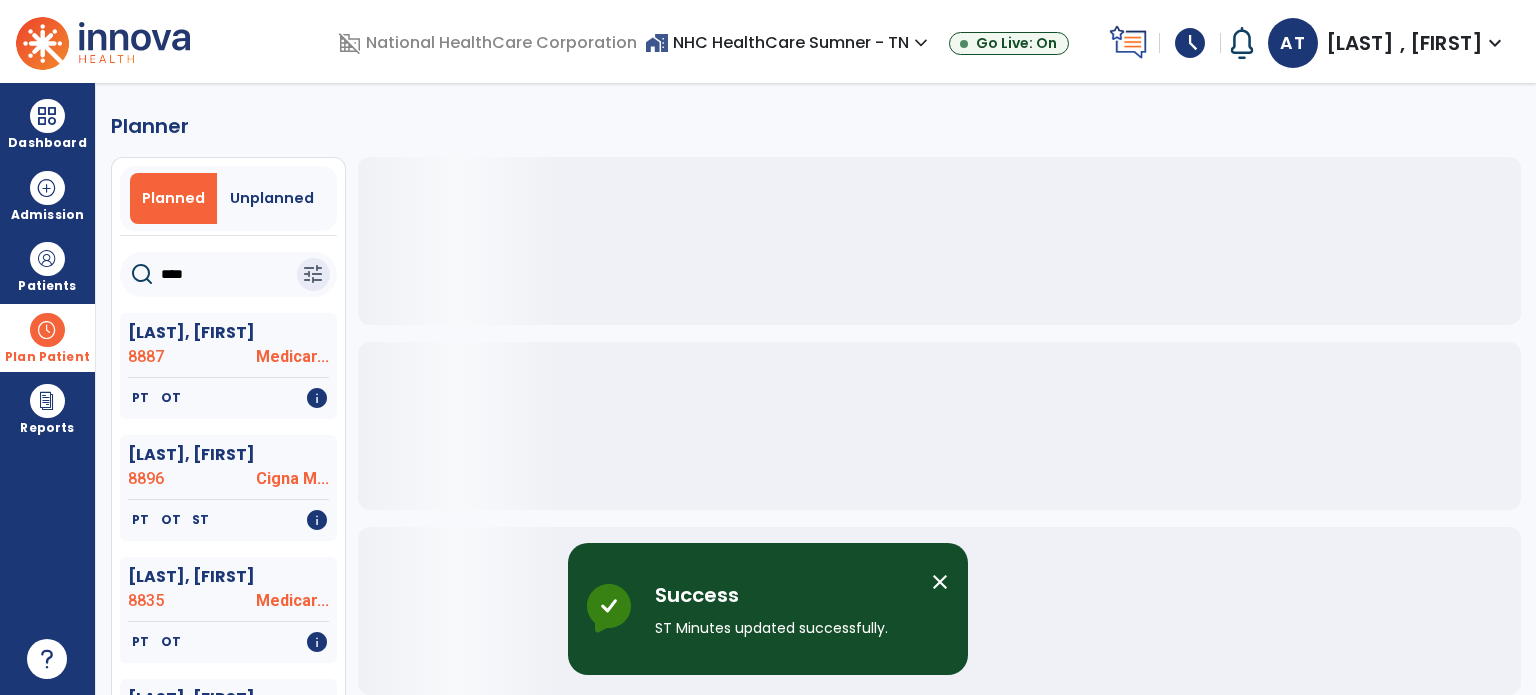 click on "Plan Patient" at bounding box center [47, 357] 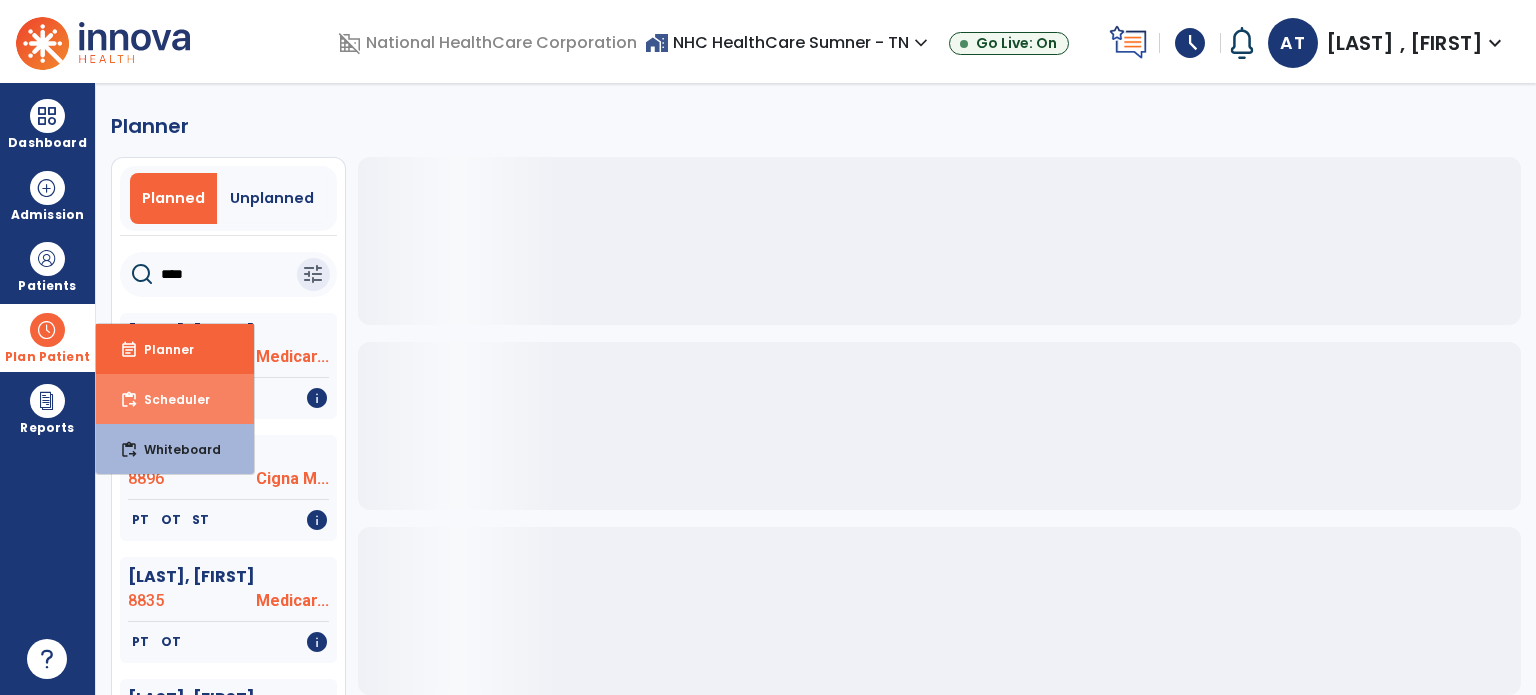 click on "Scheduler" at bounding box center [169, 399] 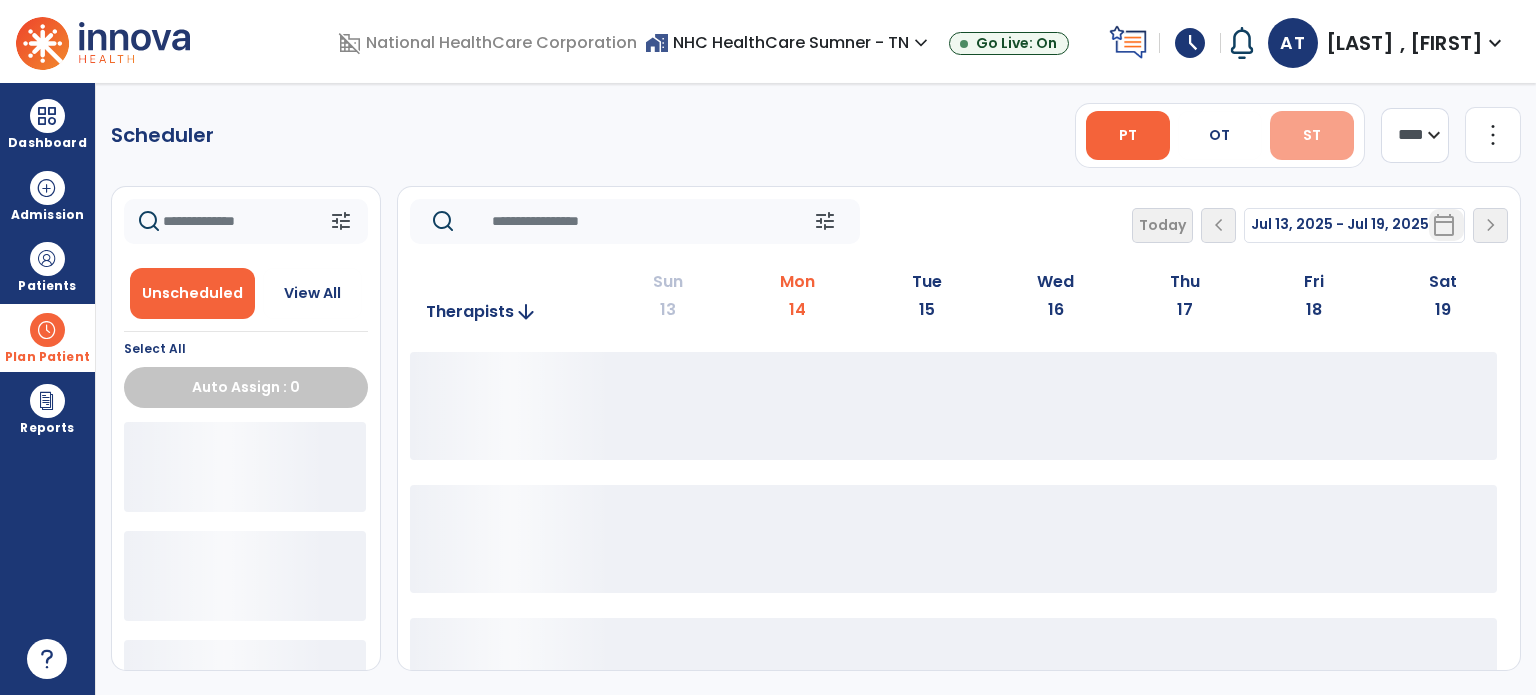 click on "ST" at bounding box center [1312, 135] 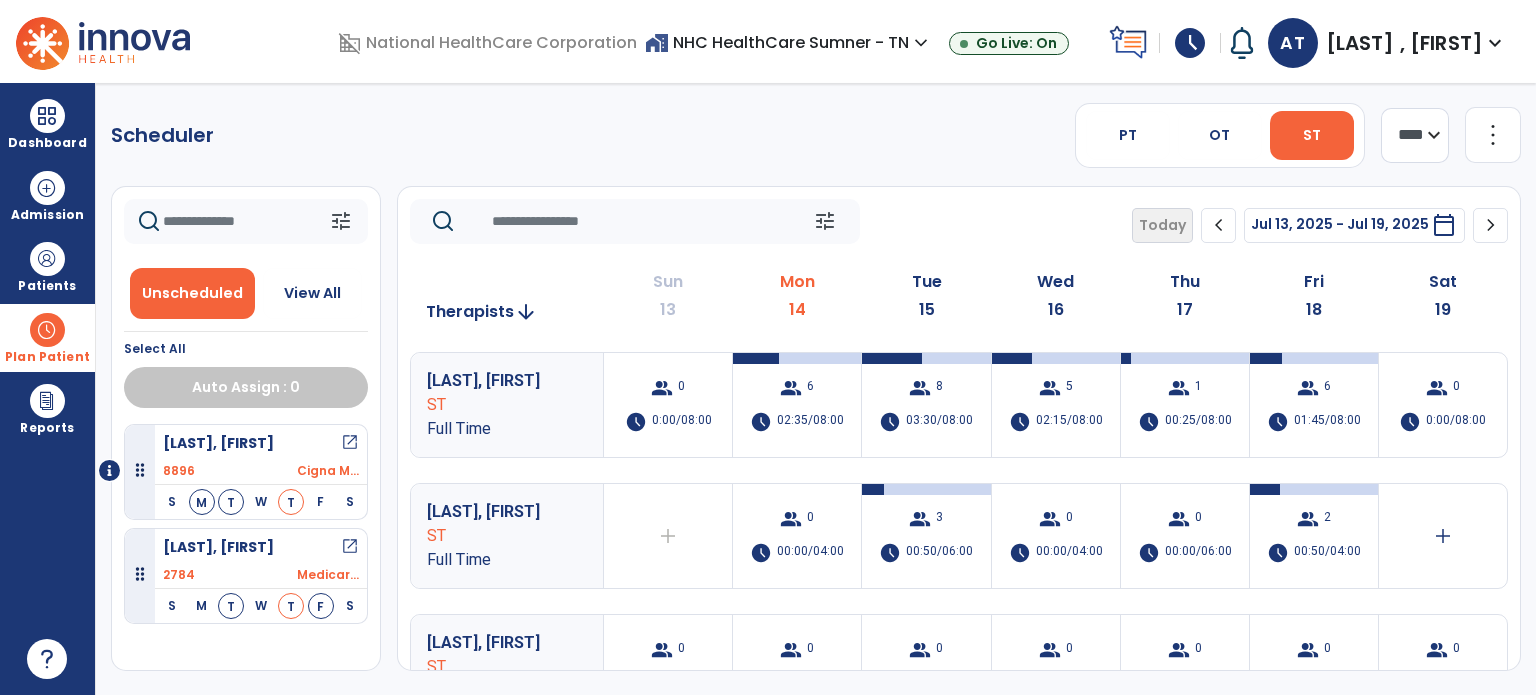 click at bounding box center (47, 330) 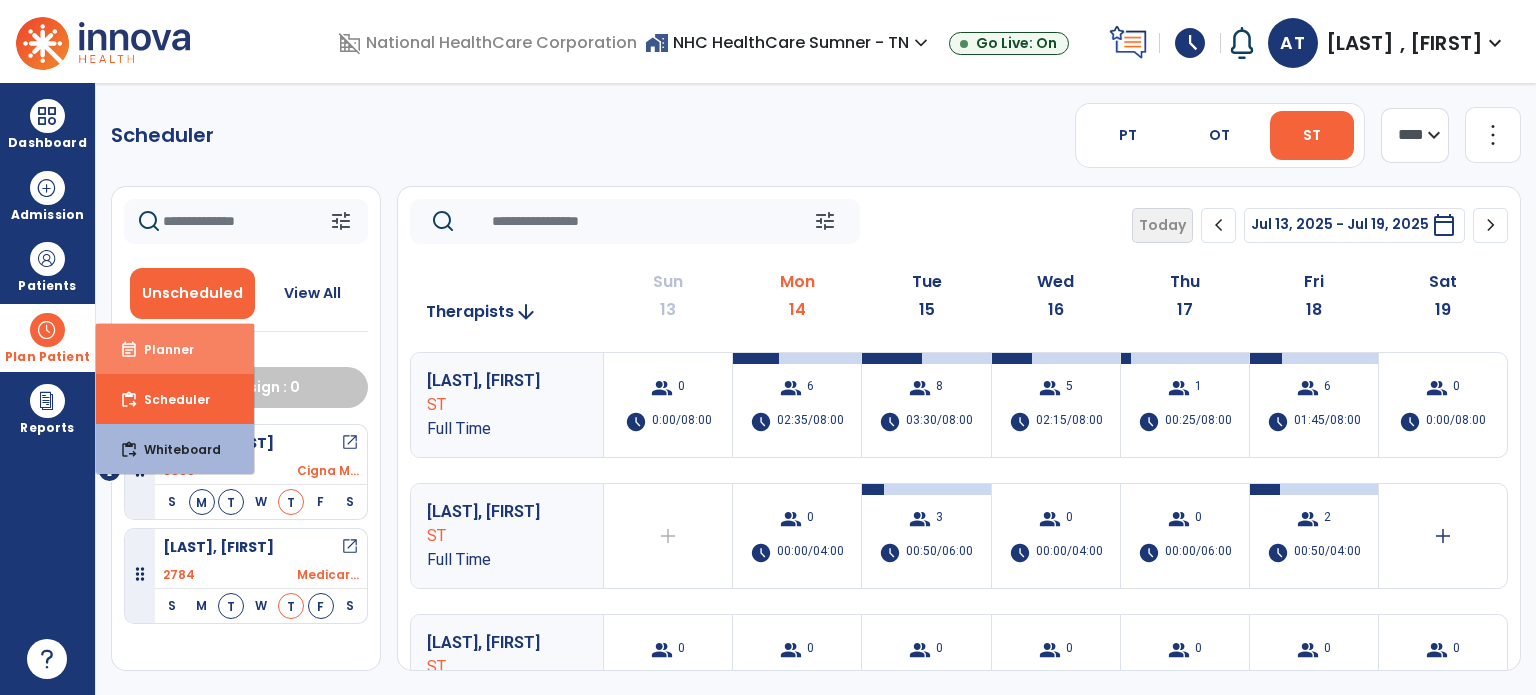 click on "Planner" at bounding box center (161, 349) 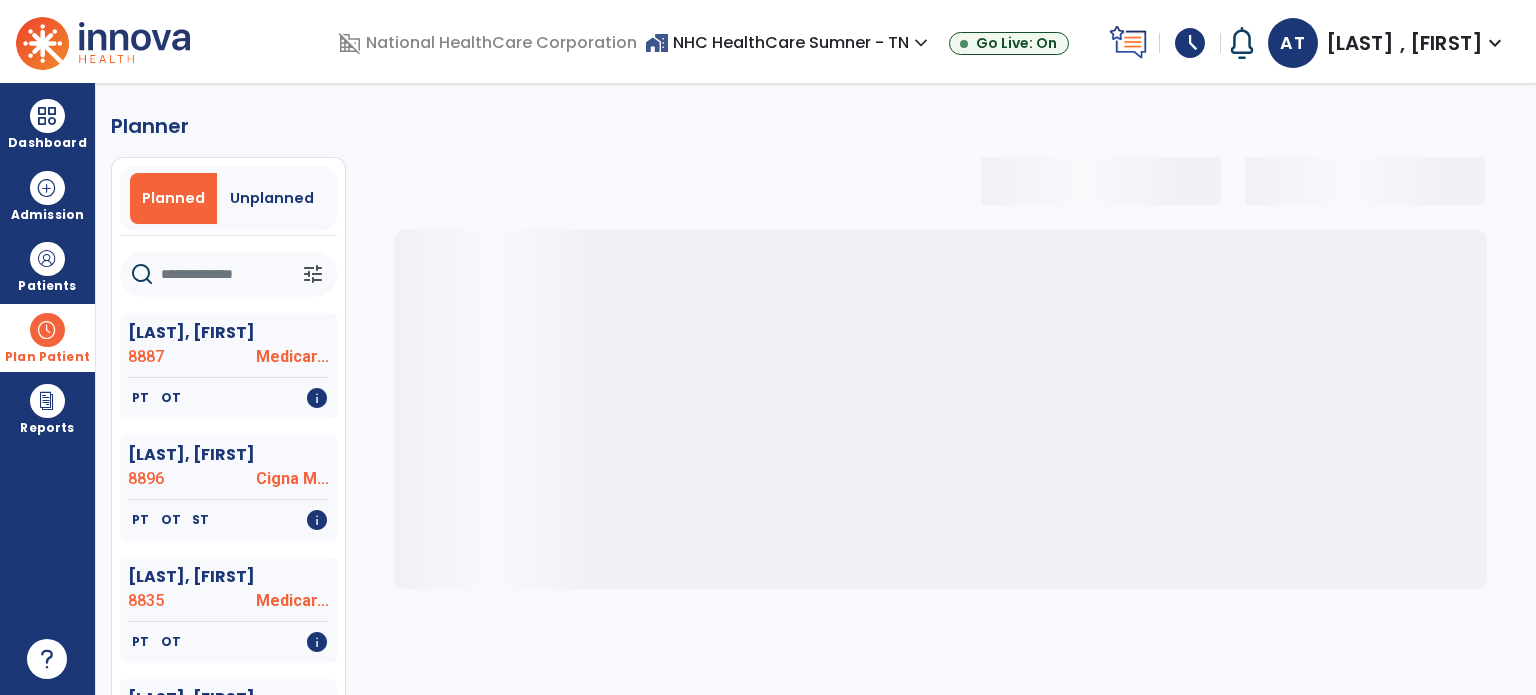 click 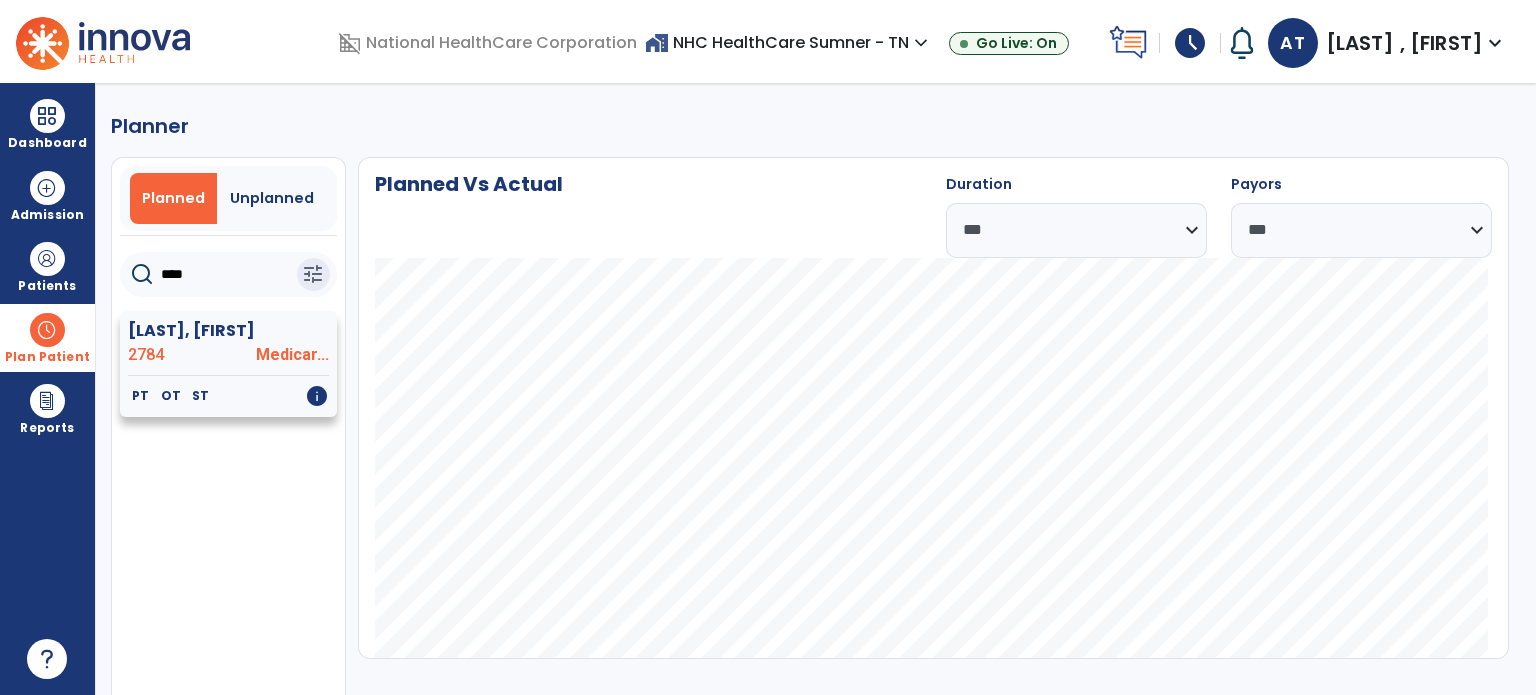 type on "****" 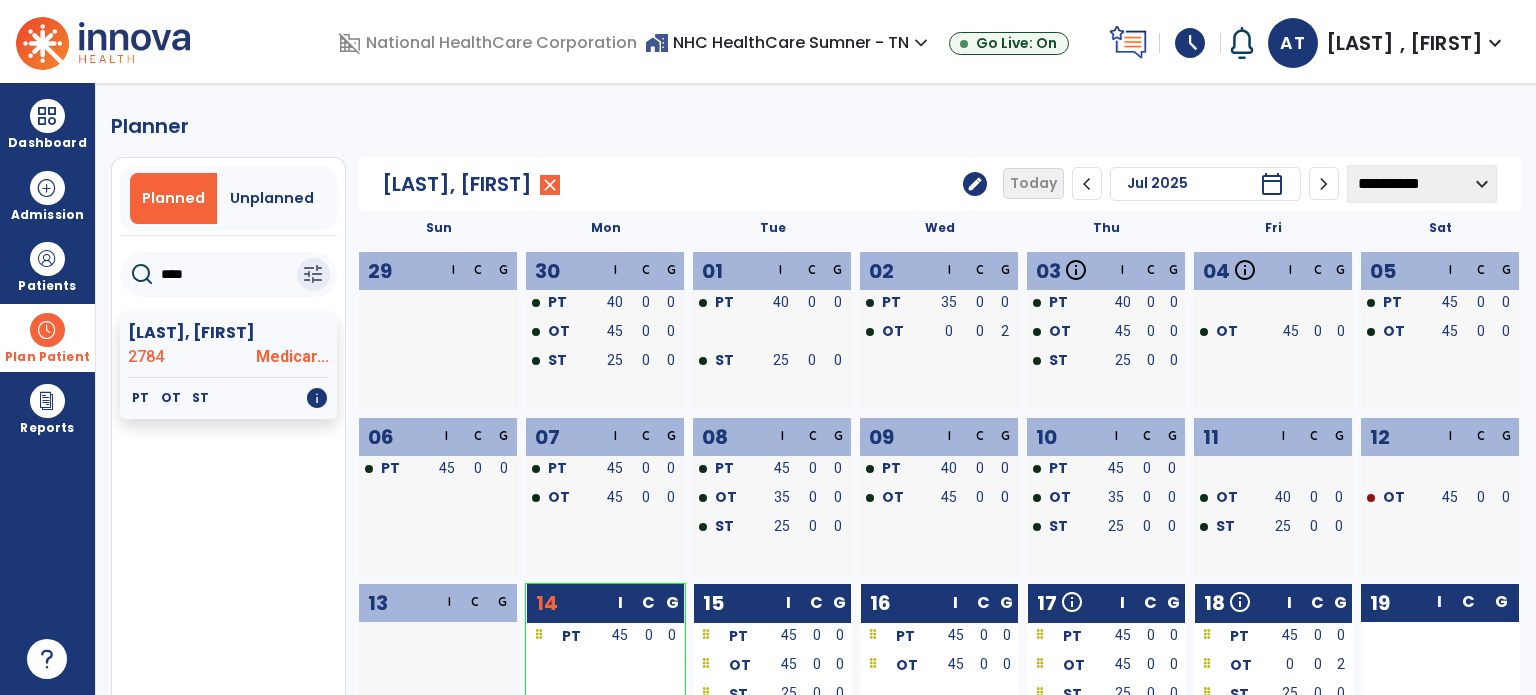 click on "edit" 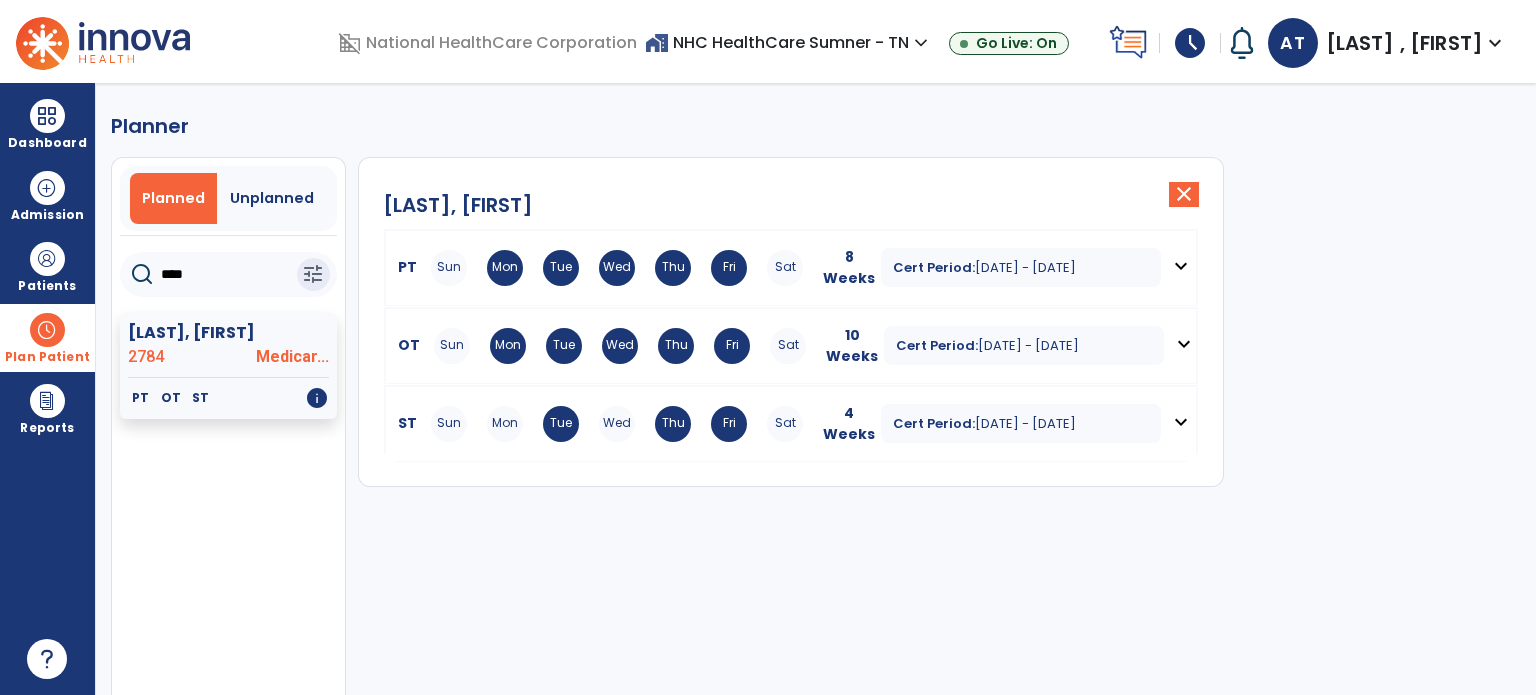 click on "expand_more" at bounding box center (1181, 422) 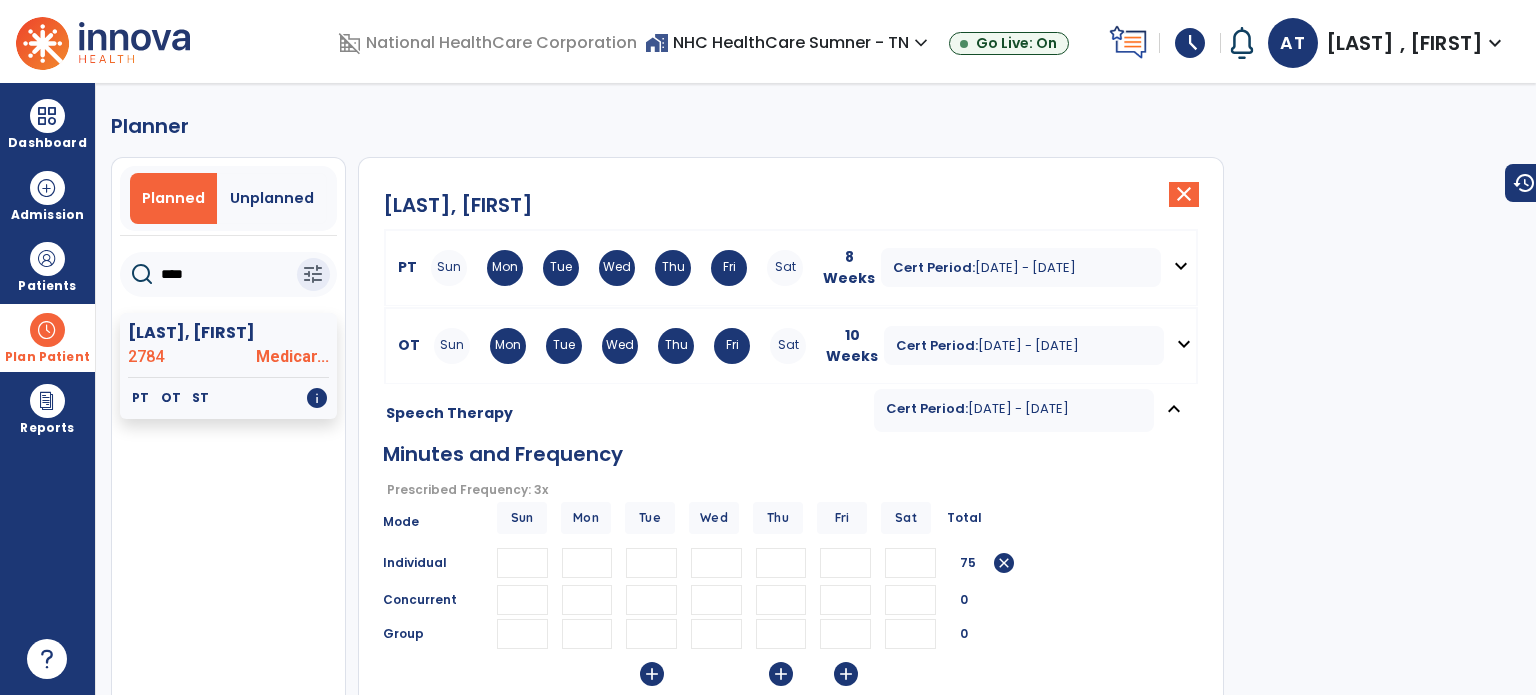 click on "**" at bounding box center [781, 563] 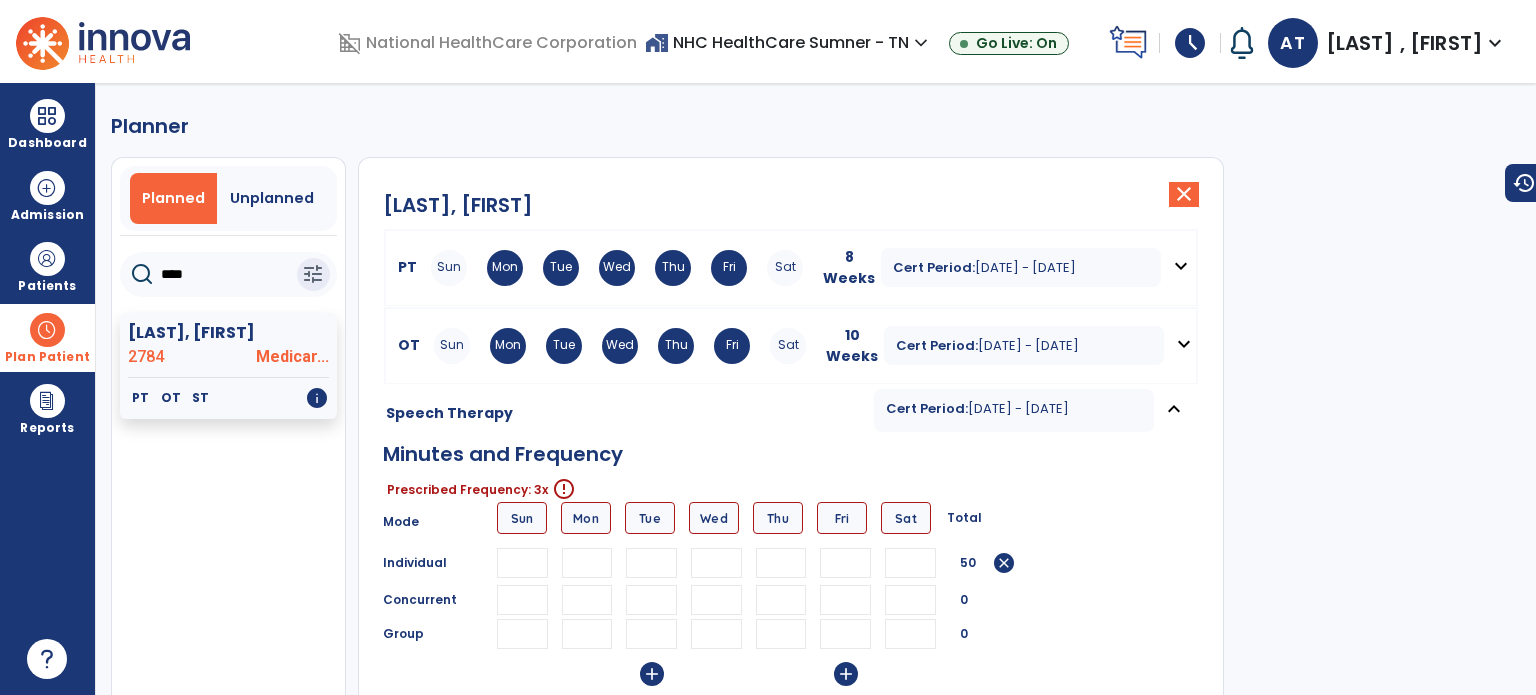type 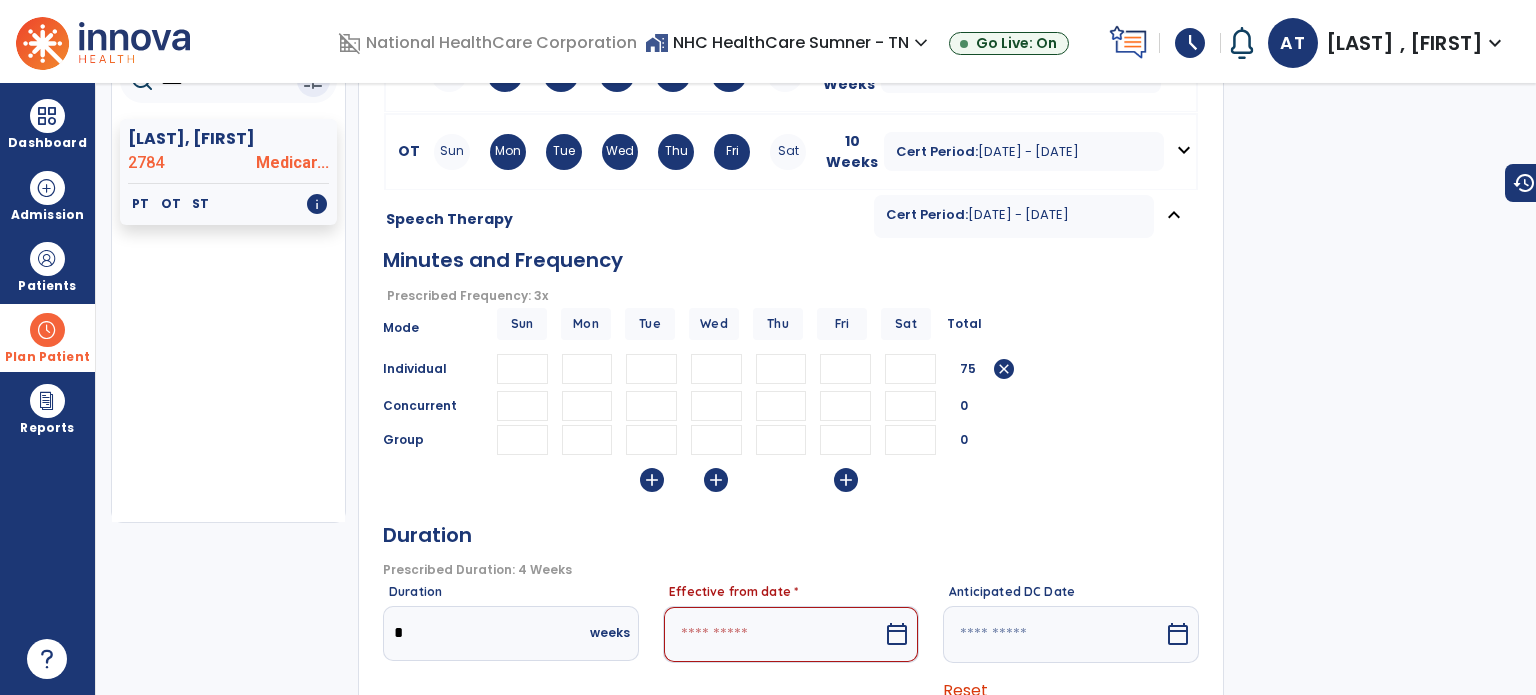 scroll, scrollTop: 400, scrollLeft: 0, axis: vertical 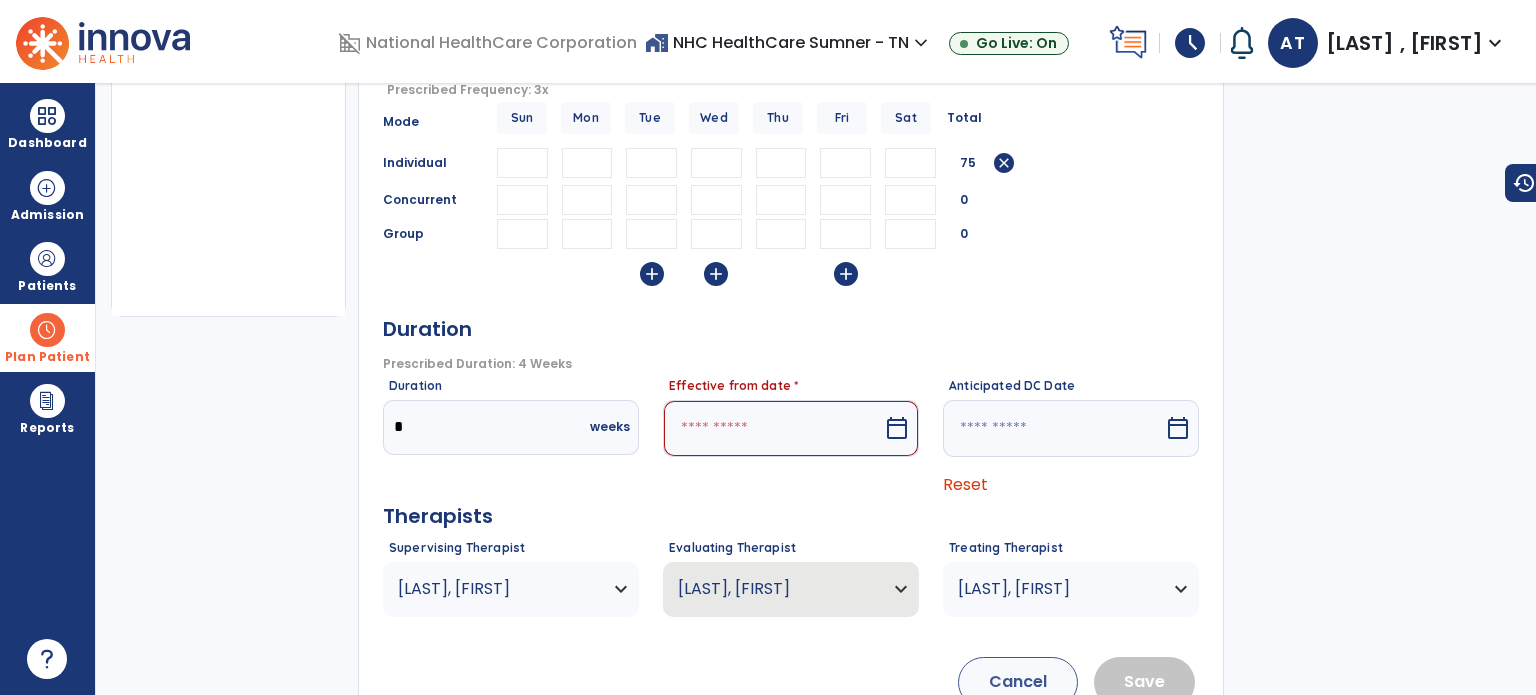 type on "**" 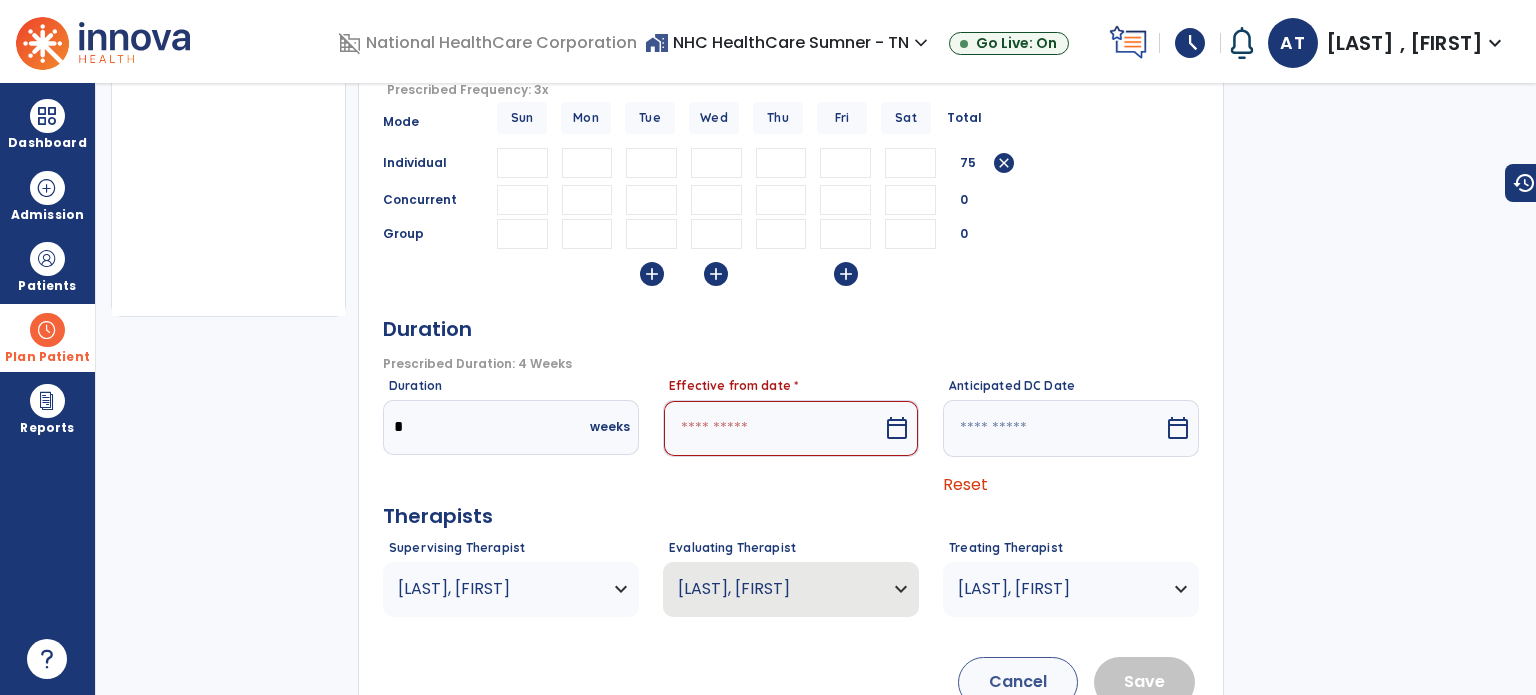 click at bounding box center (773, 428) 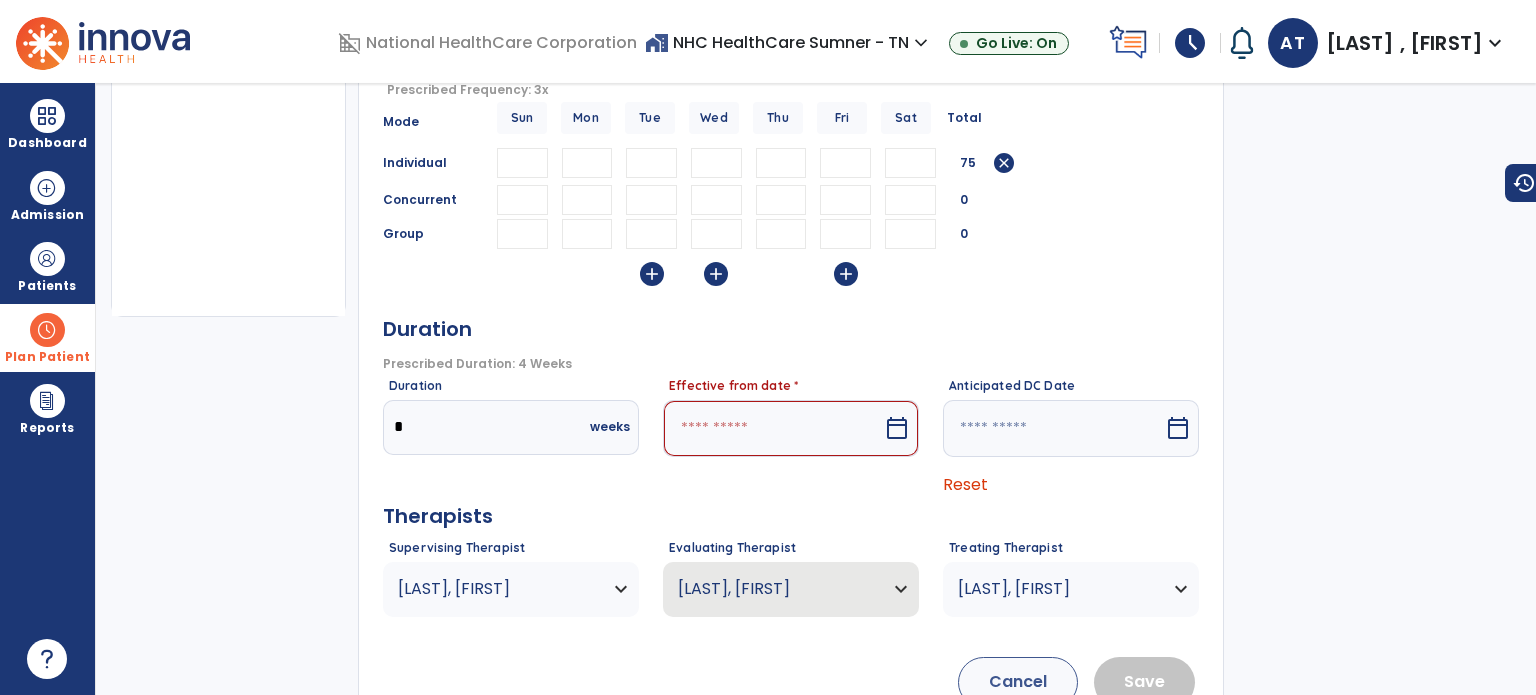 select on "*" 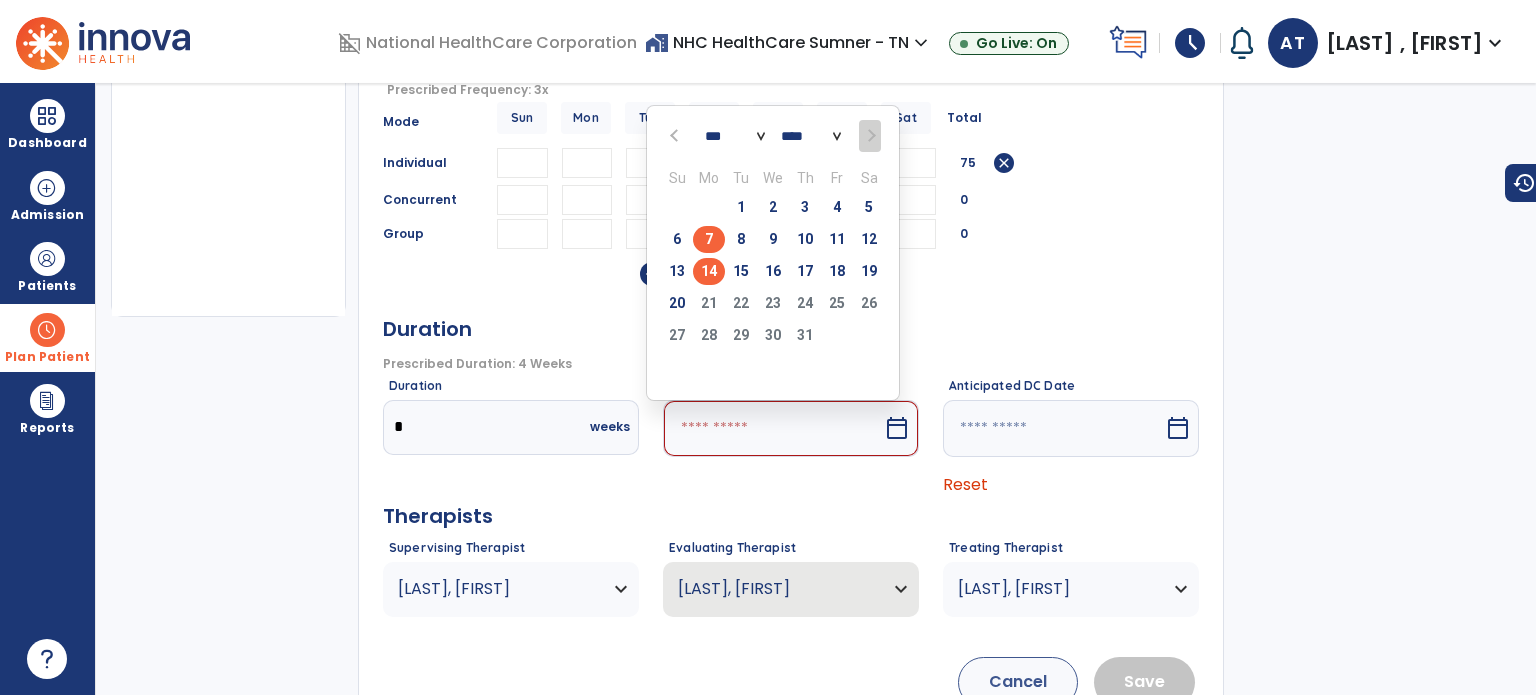 click on "14" at bounding box center [709, 271] 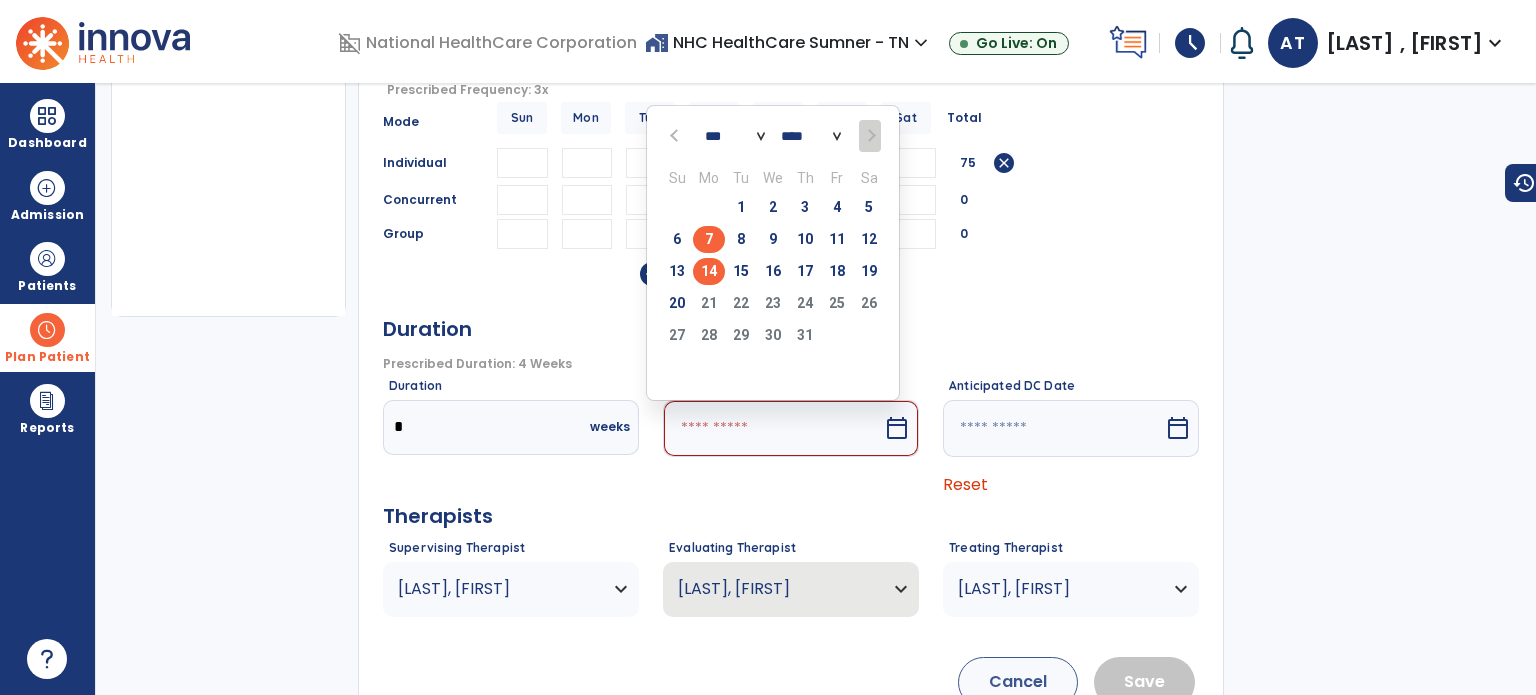 type on "*********" 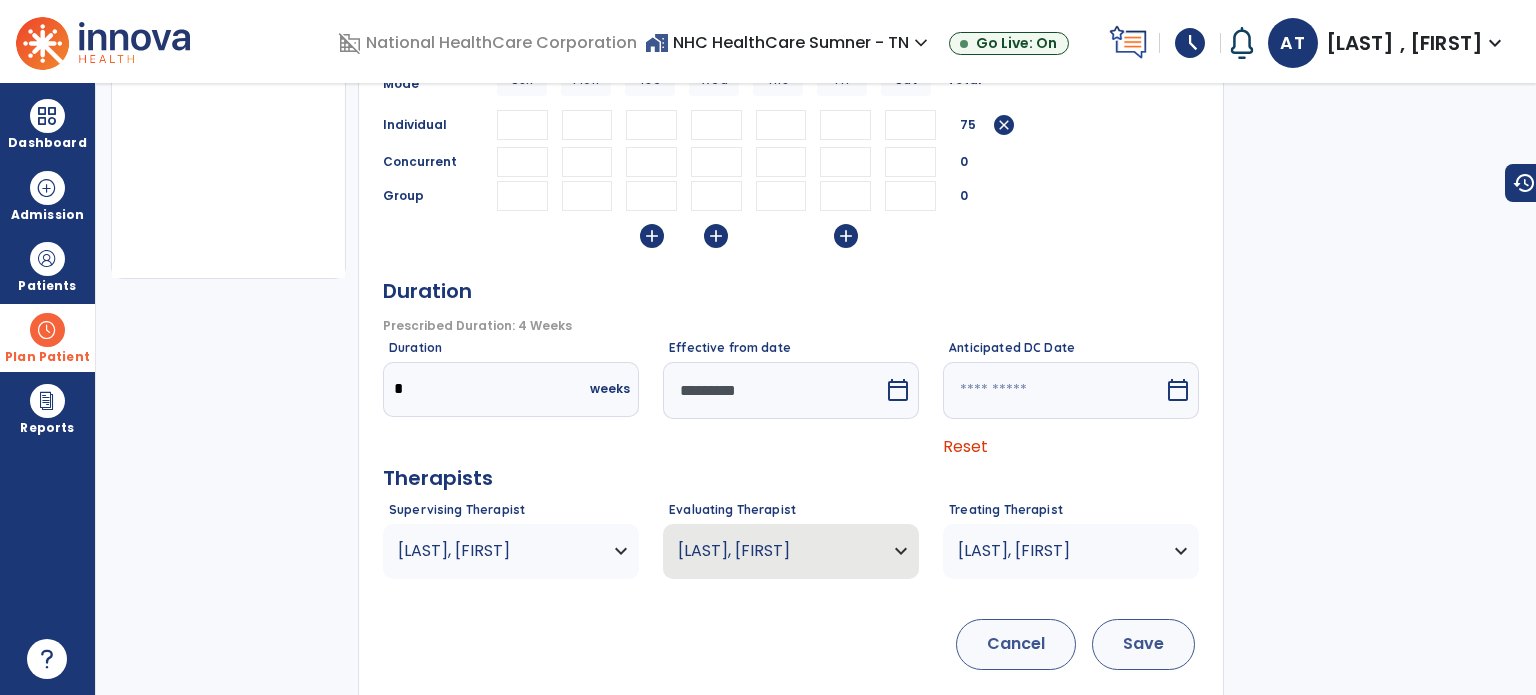 scroll, scrollTop: 457, scrollLeft: 0, axis: vertical 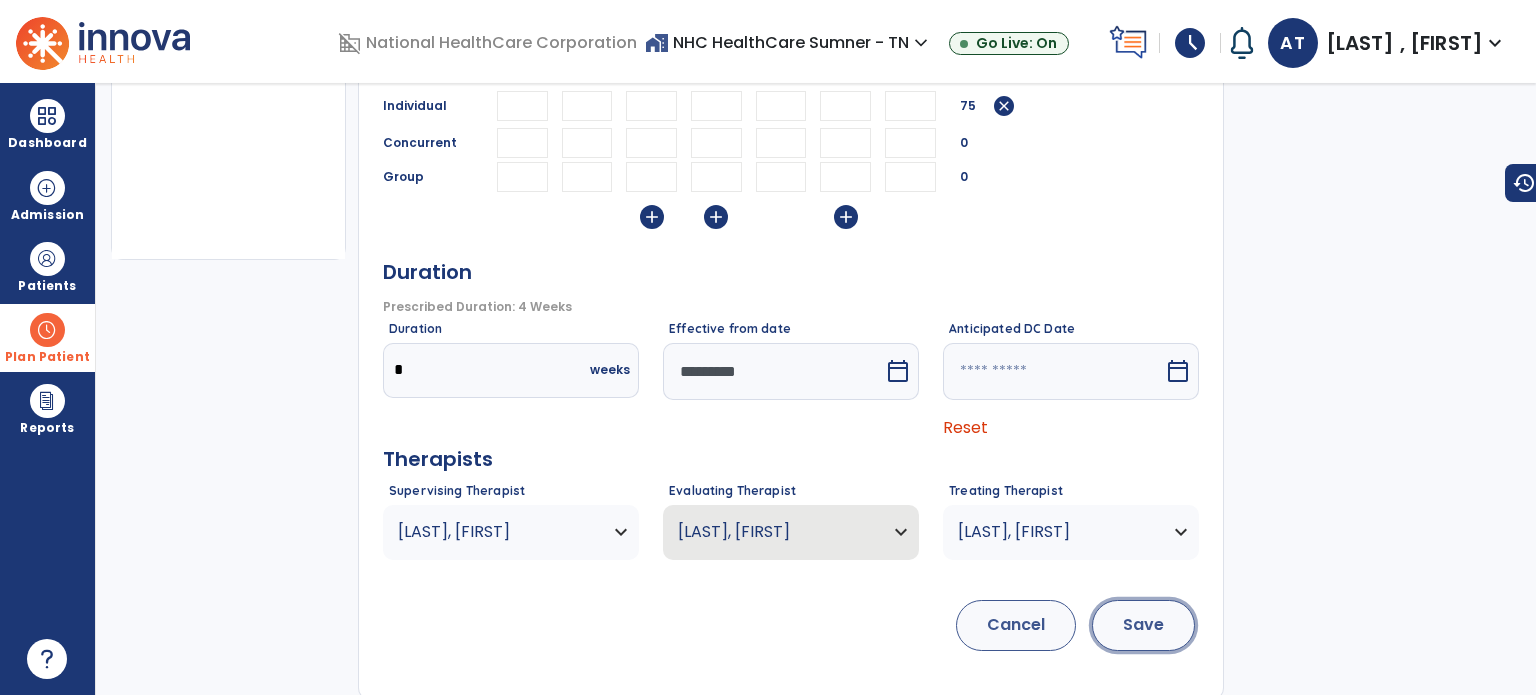 click on "Save" at bounding box center (1143, 625) 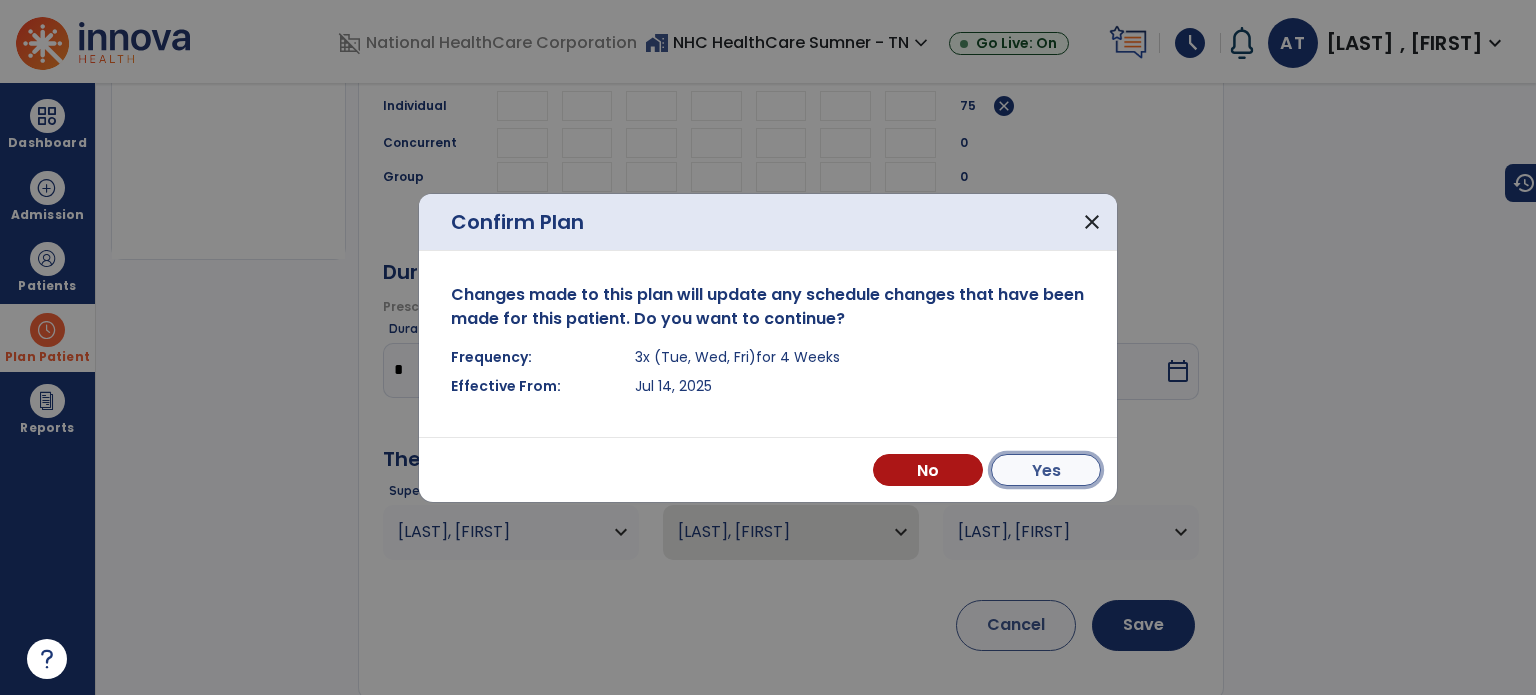 click on "Yes" at bounding box center [1046, 470] 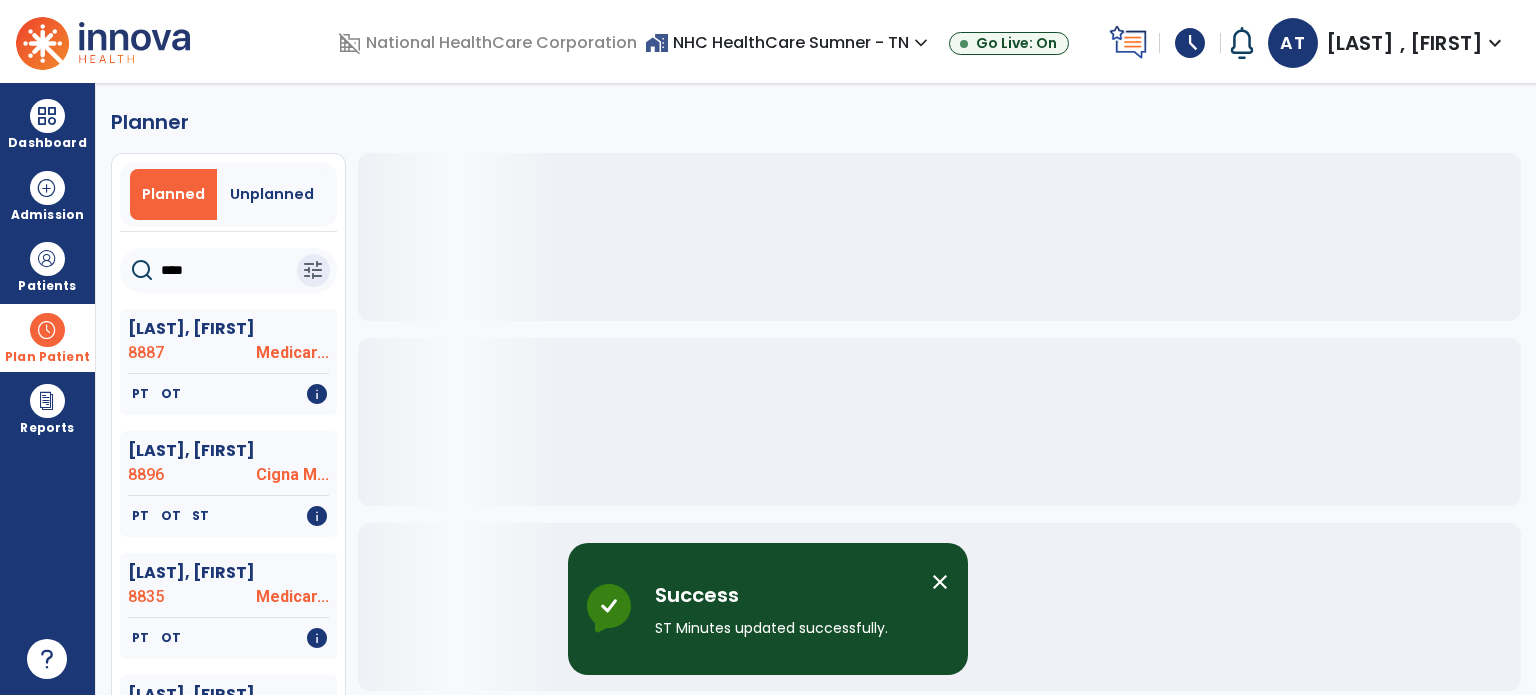 scroll, scrollTop: 0, scrollLeft: 0, axis: both 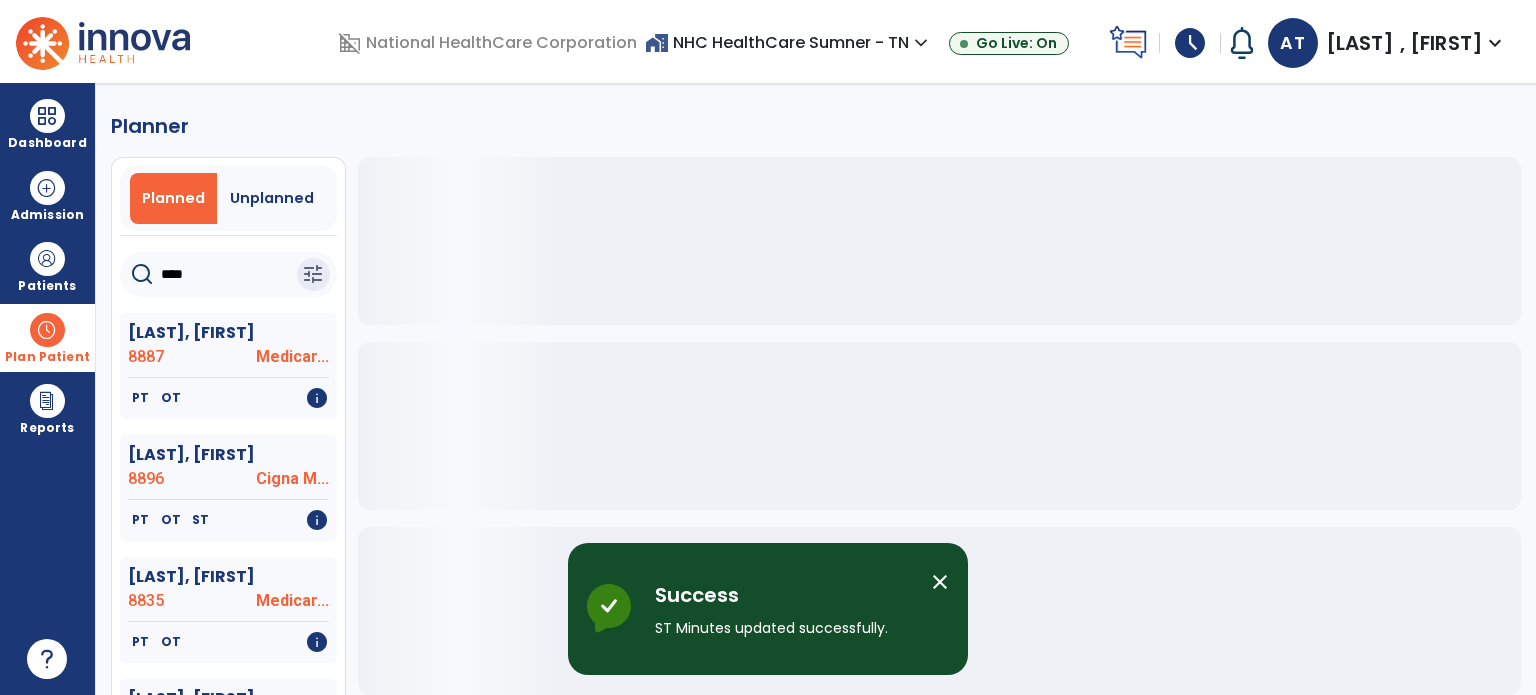 click on "****" 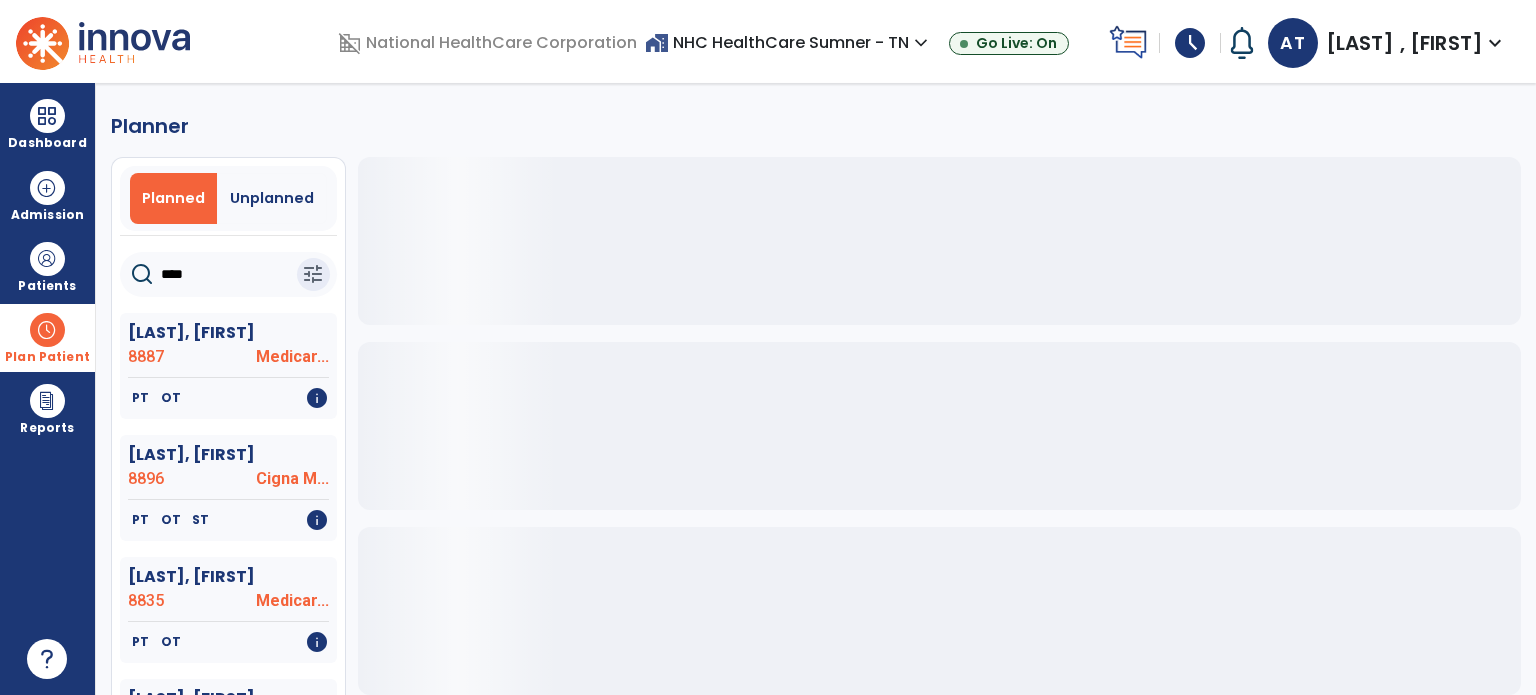 click on "****" 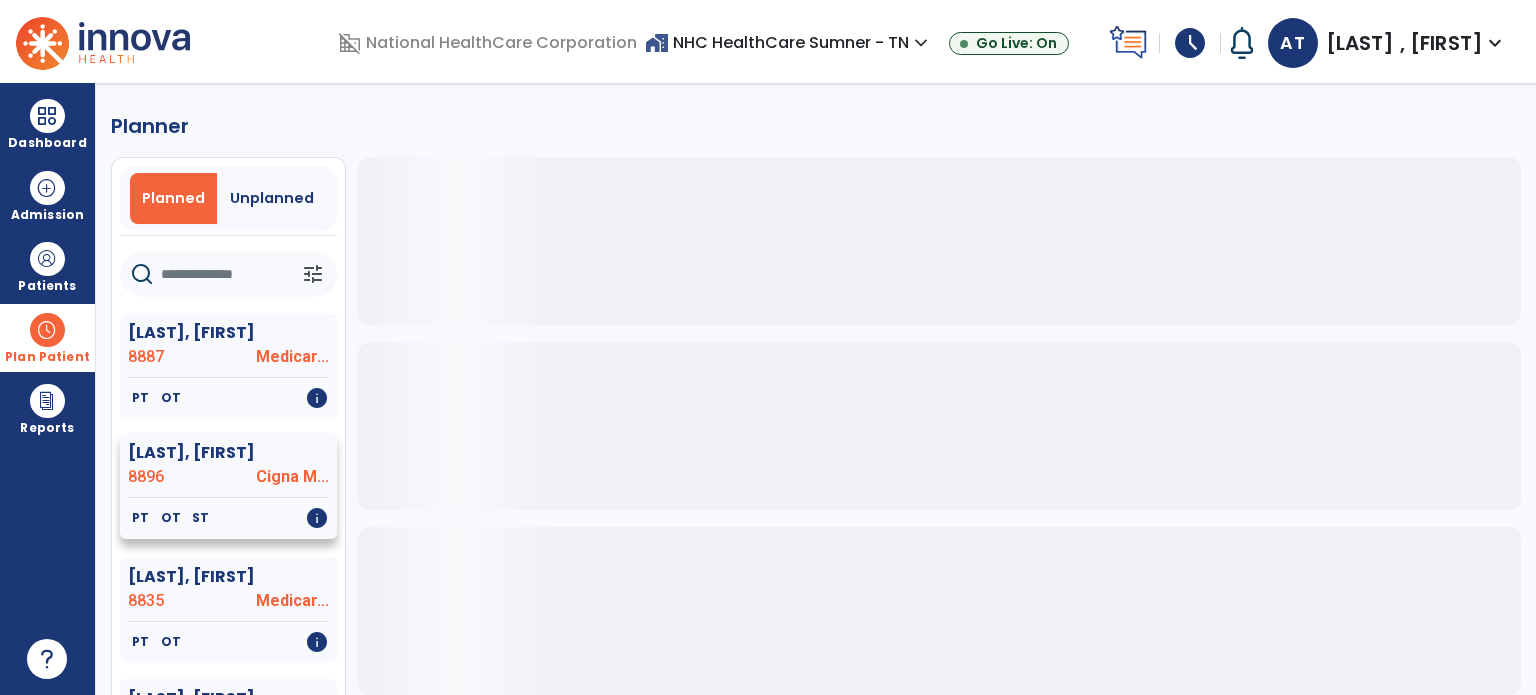 type 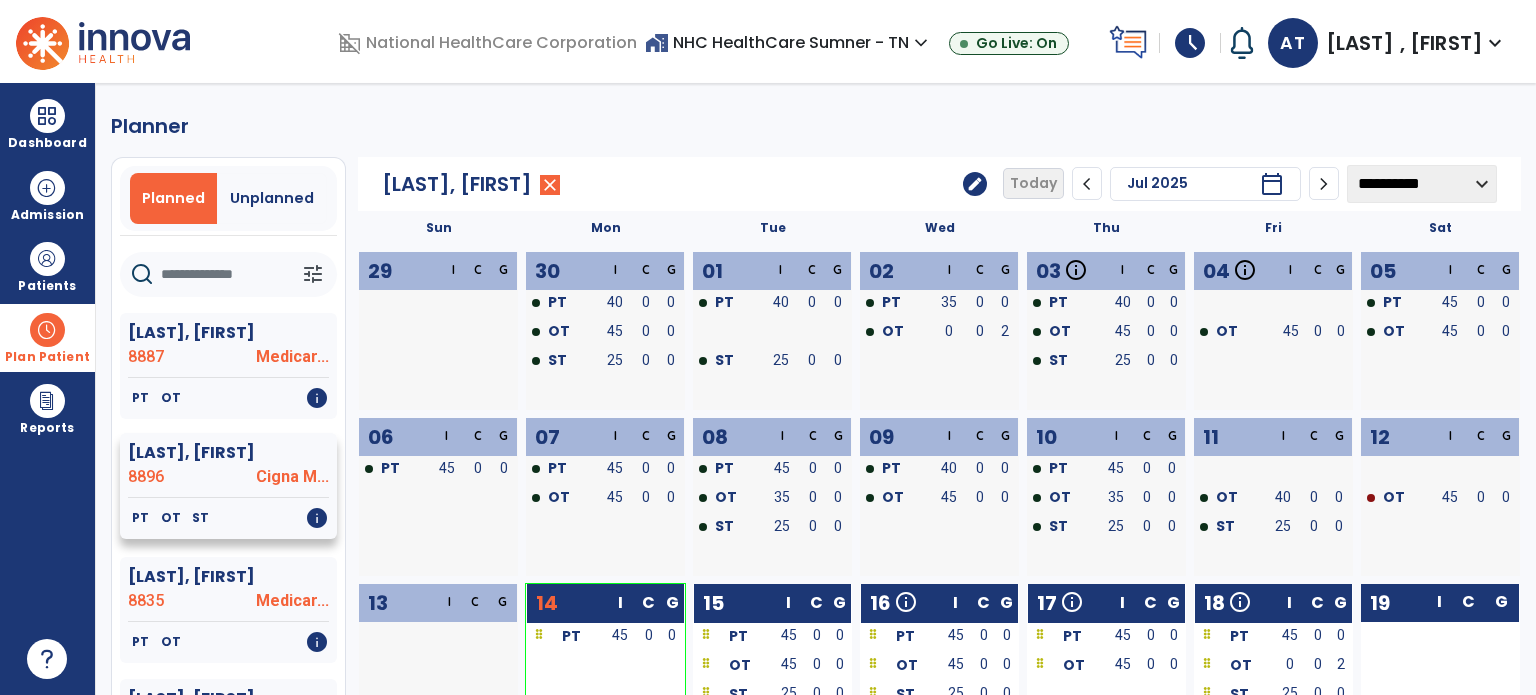 click on "8896" 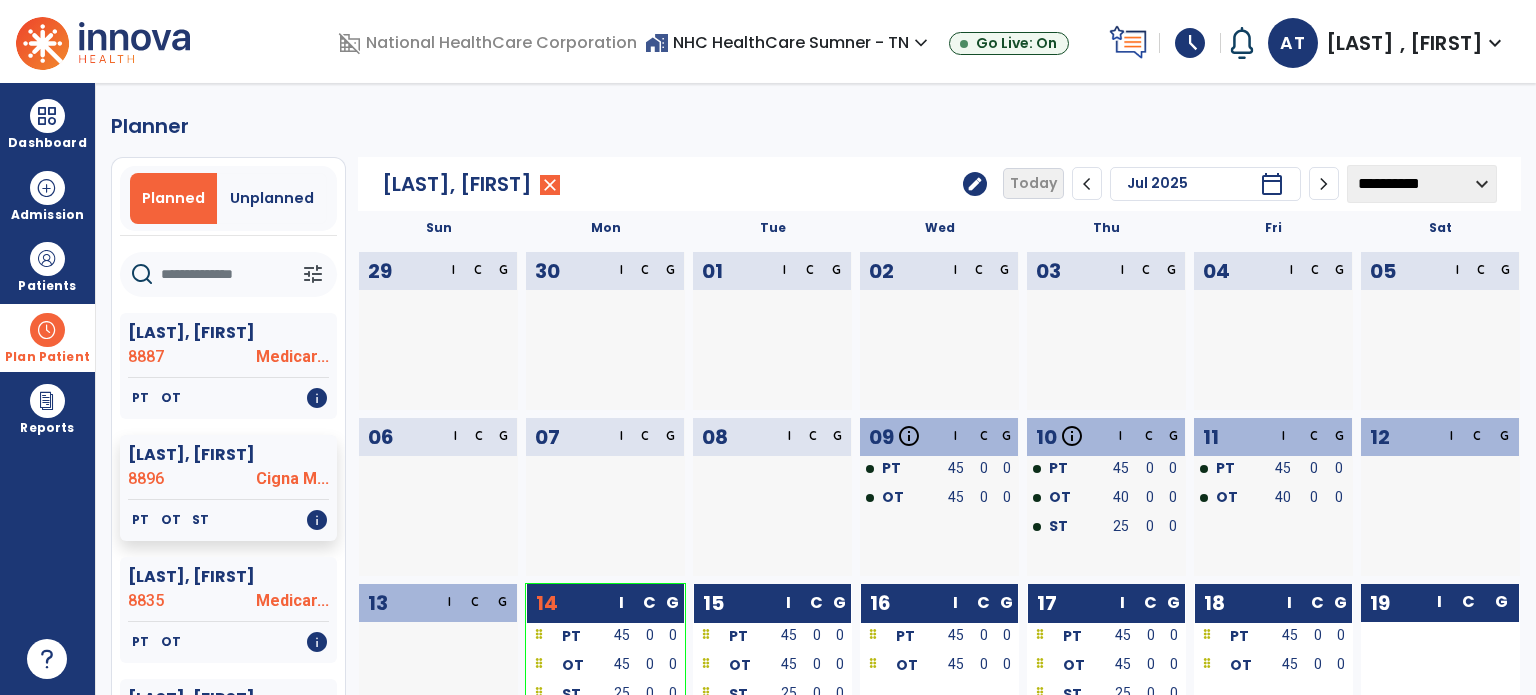 click on "edit" 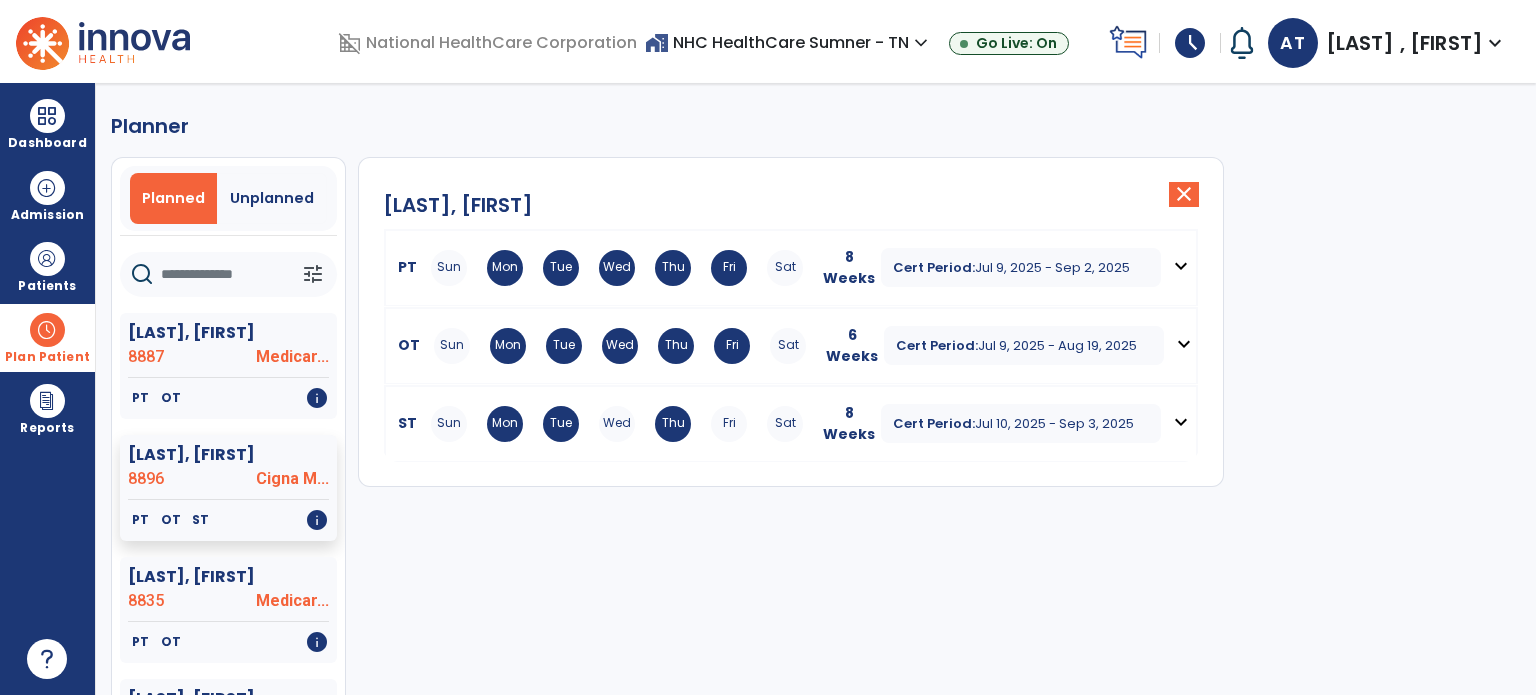 click on "expand_more" at bounding box center [1181, 422] 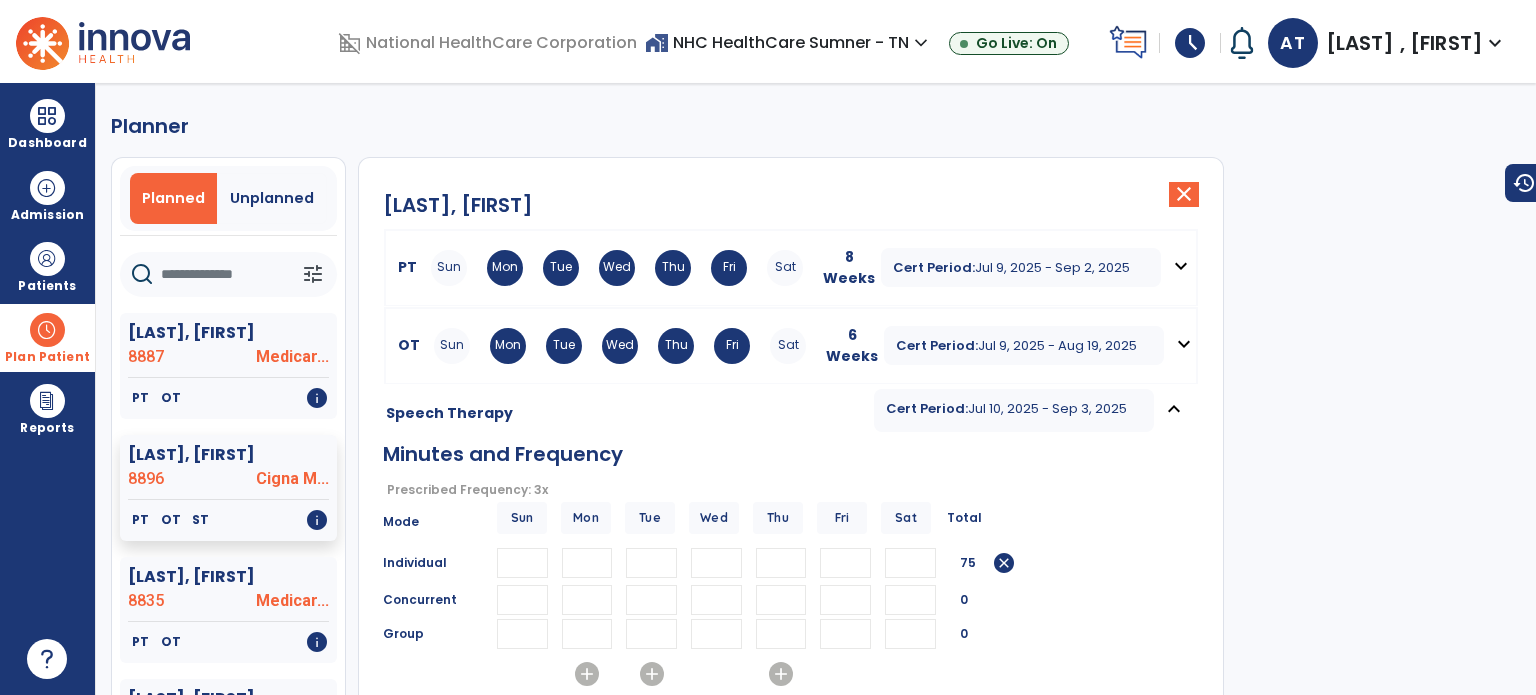 click on "**" at bounding box center (781, 563) 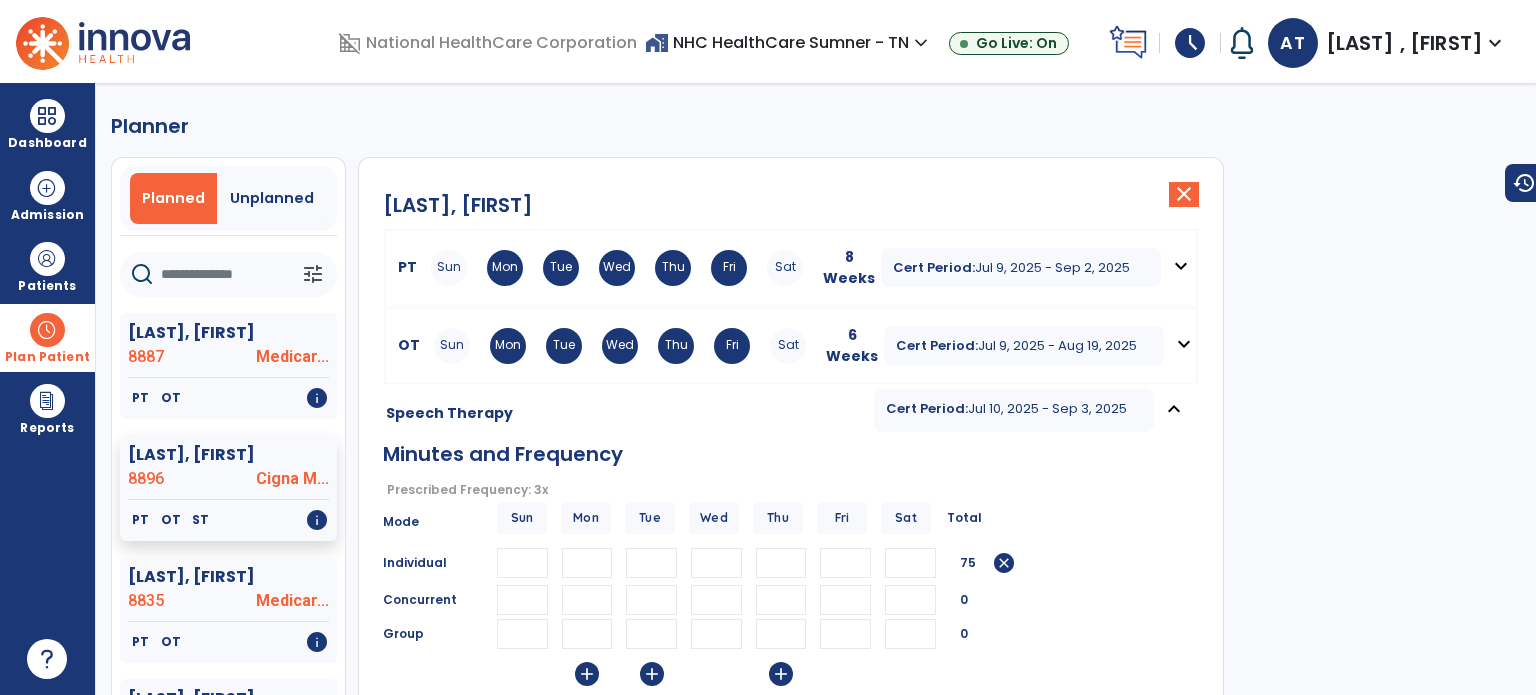 click on "**" at bounding box center [781, 563] 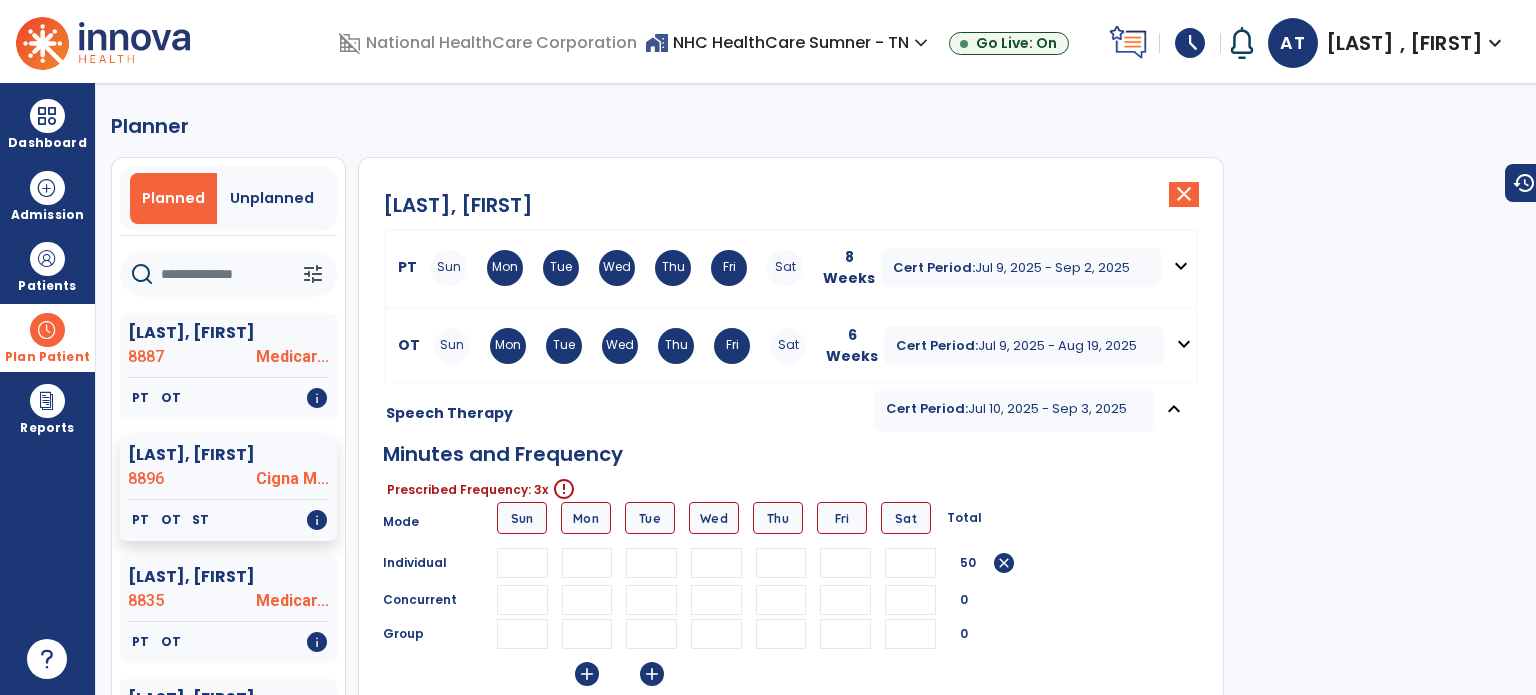 type 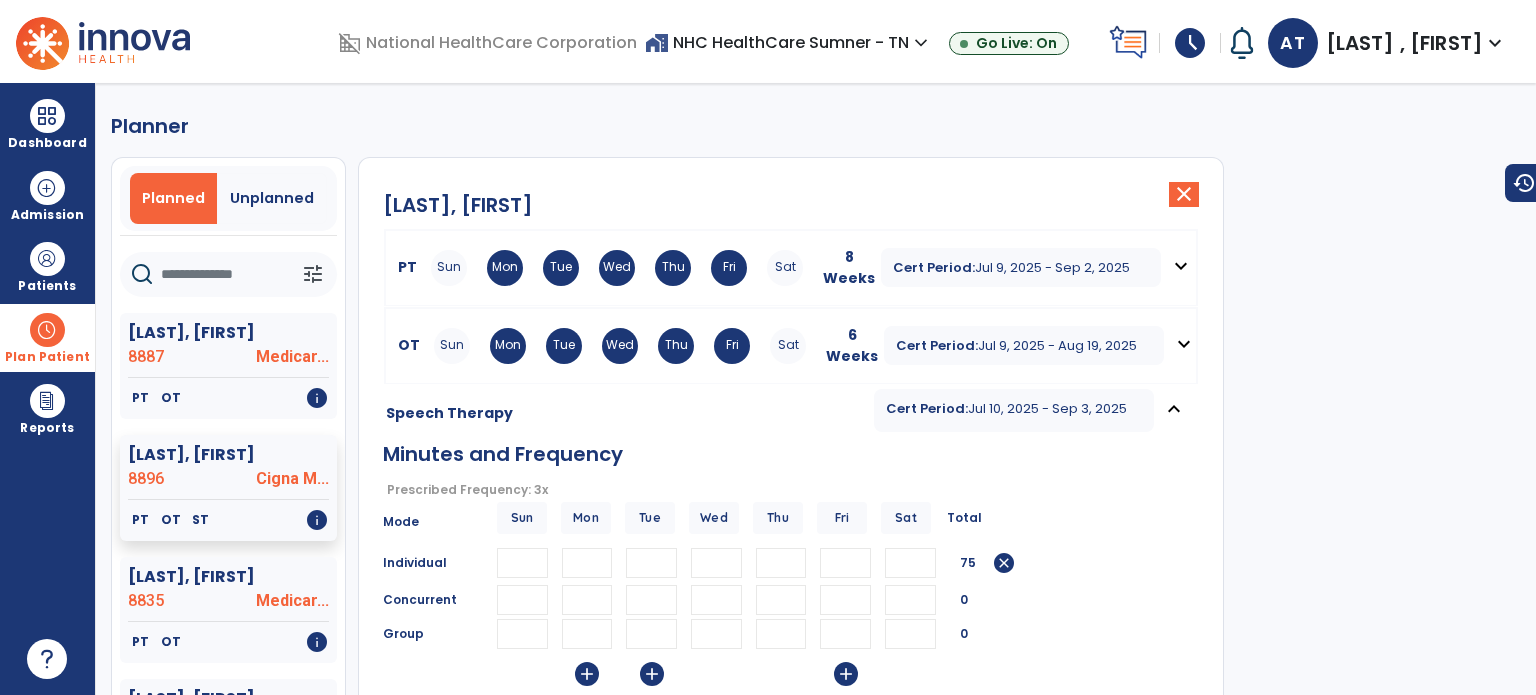 type on "**" 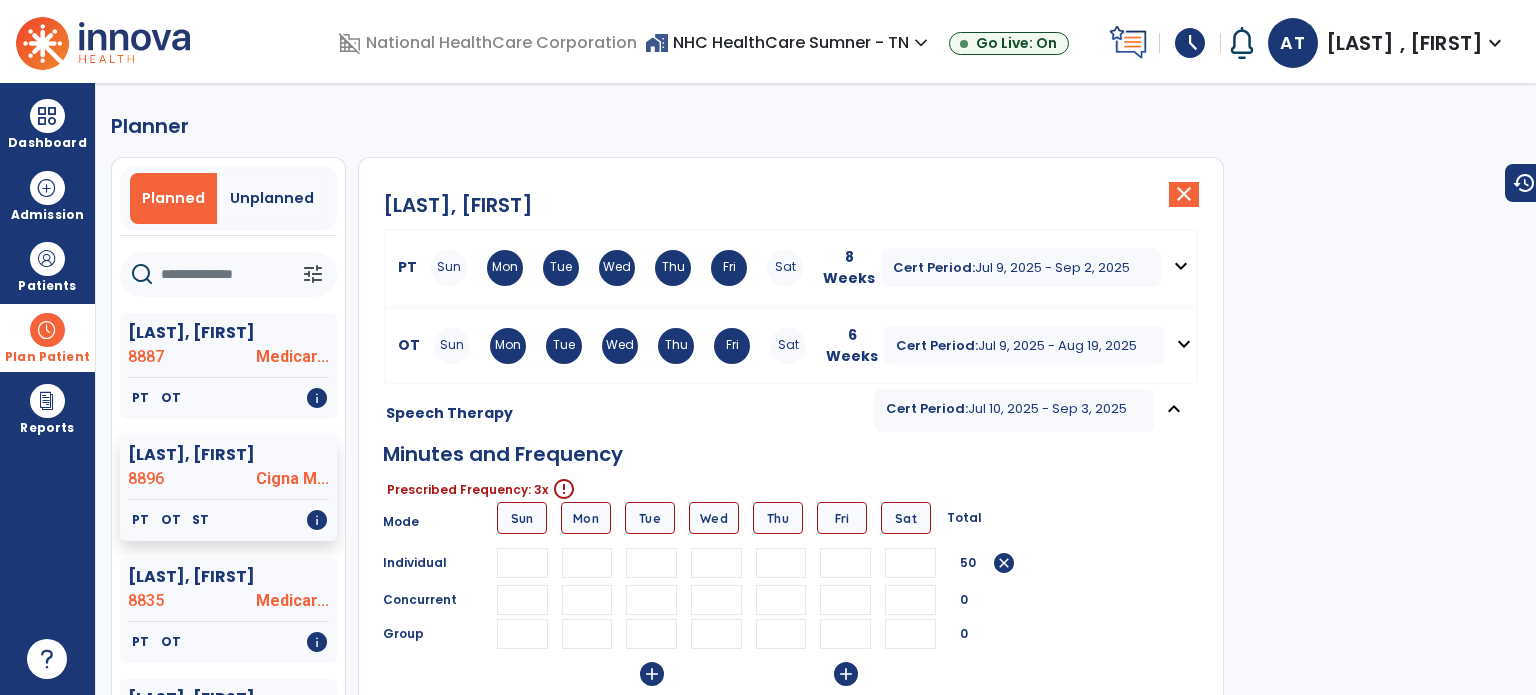 type 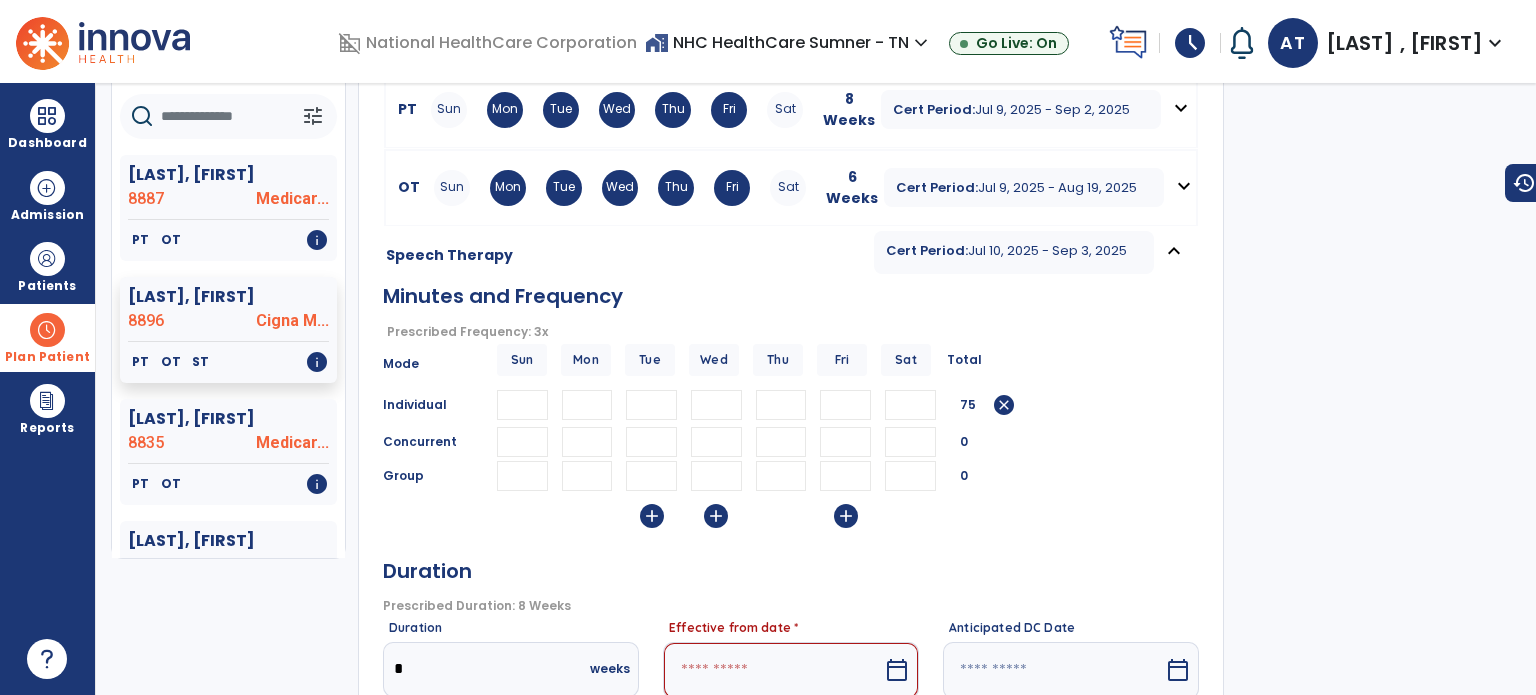 scroll, scrollTop: 400, scrollLeft: 0, axis: vertical 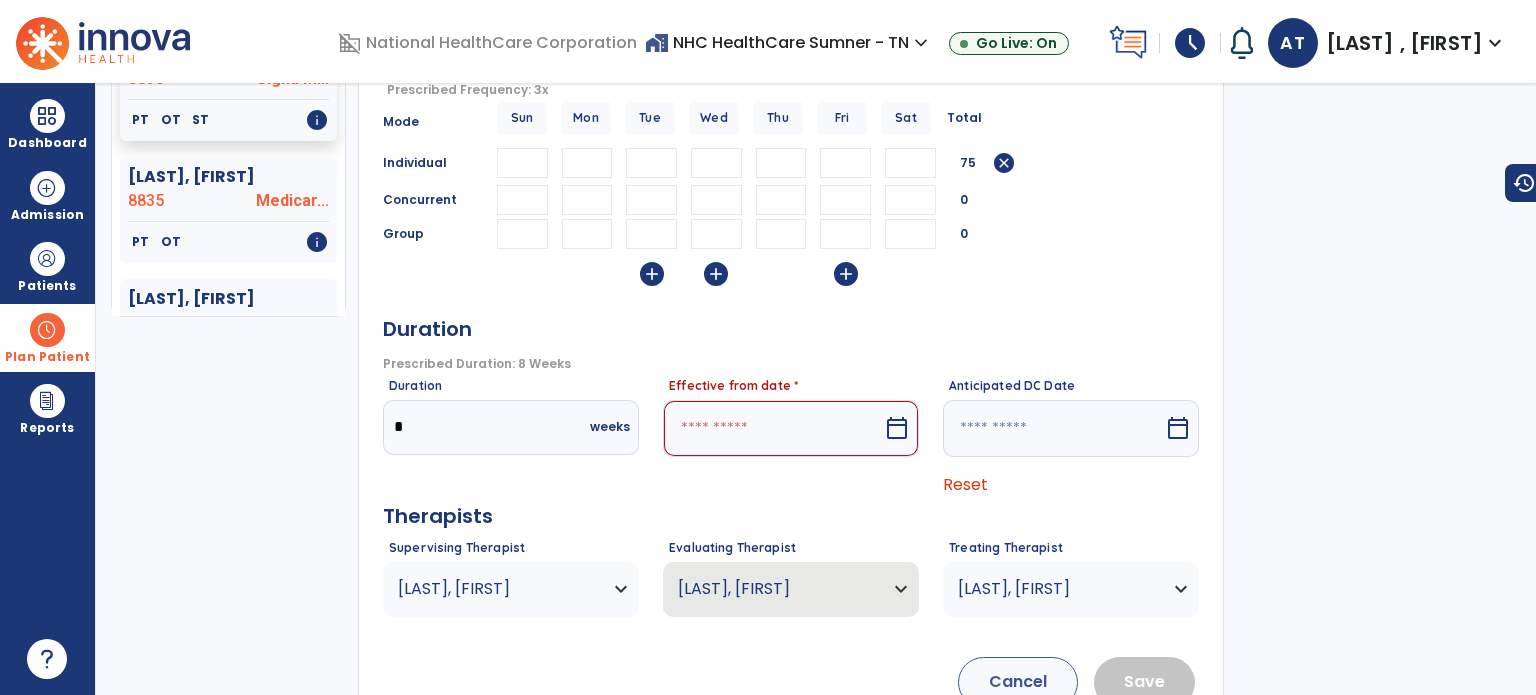 type on "**" 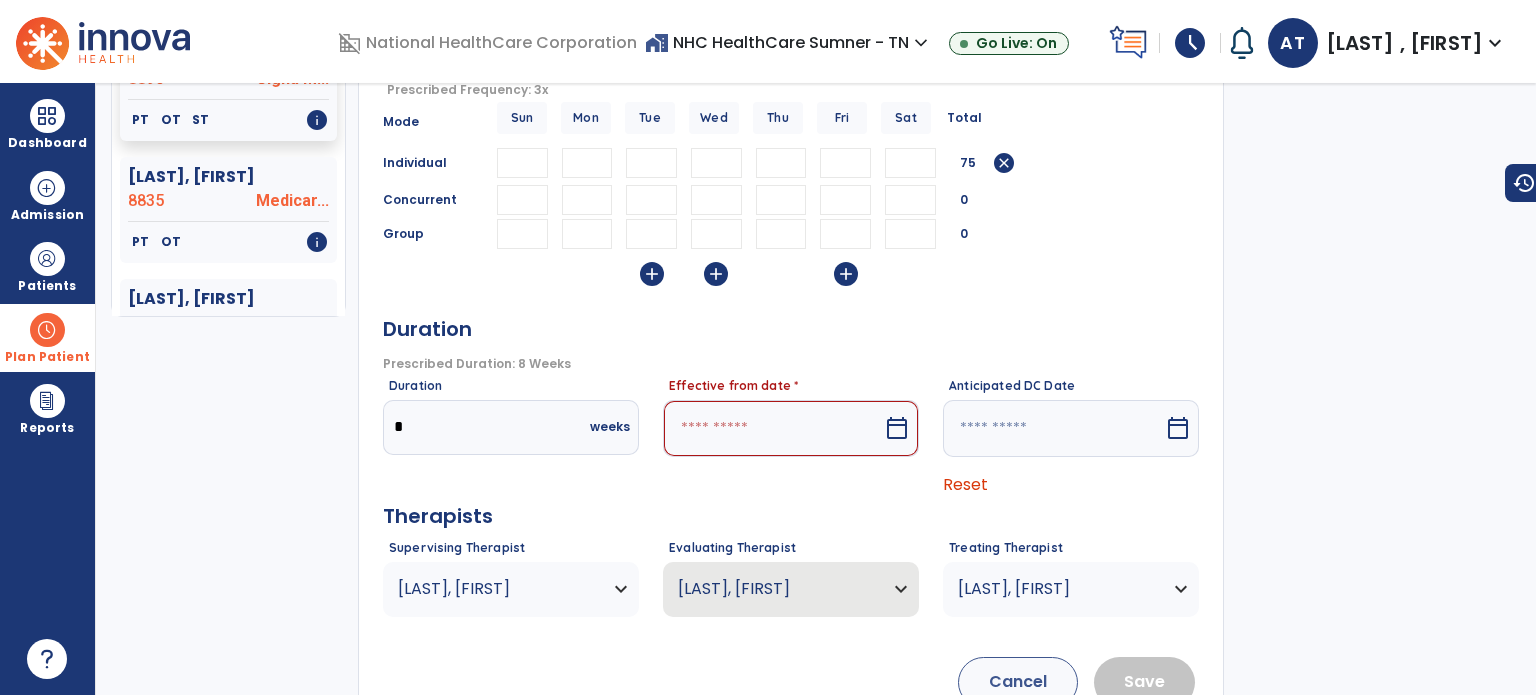 click on "calendar_today" at bounding box center (897, 428) 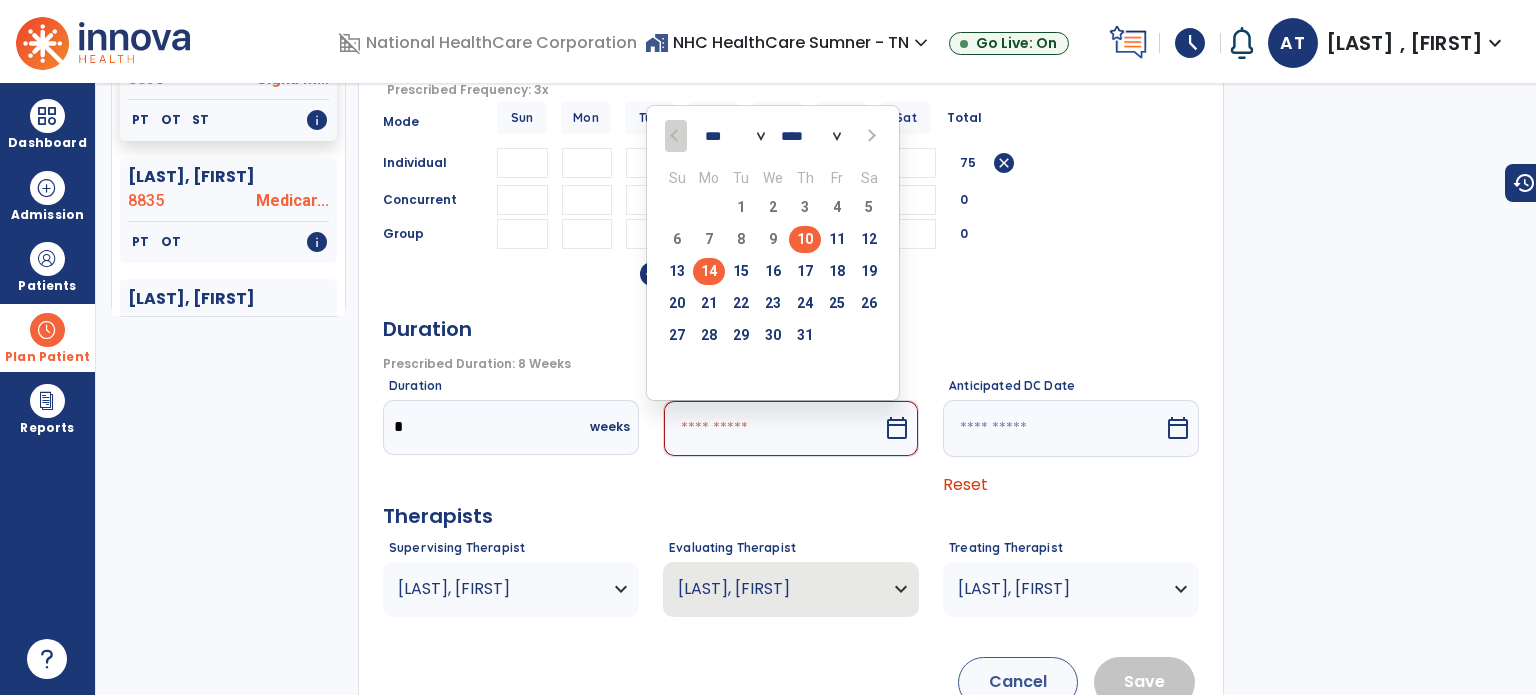 click on "14" at bounding box center (709, 271) 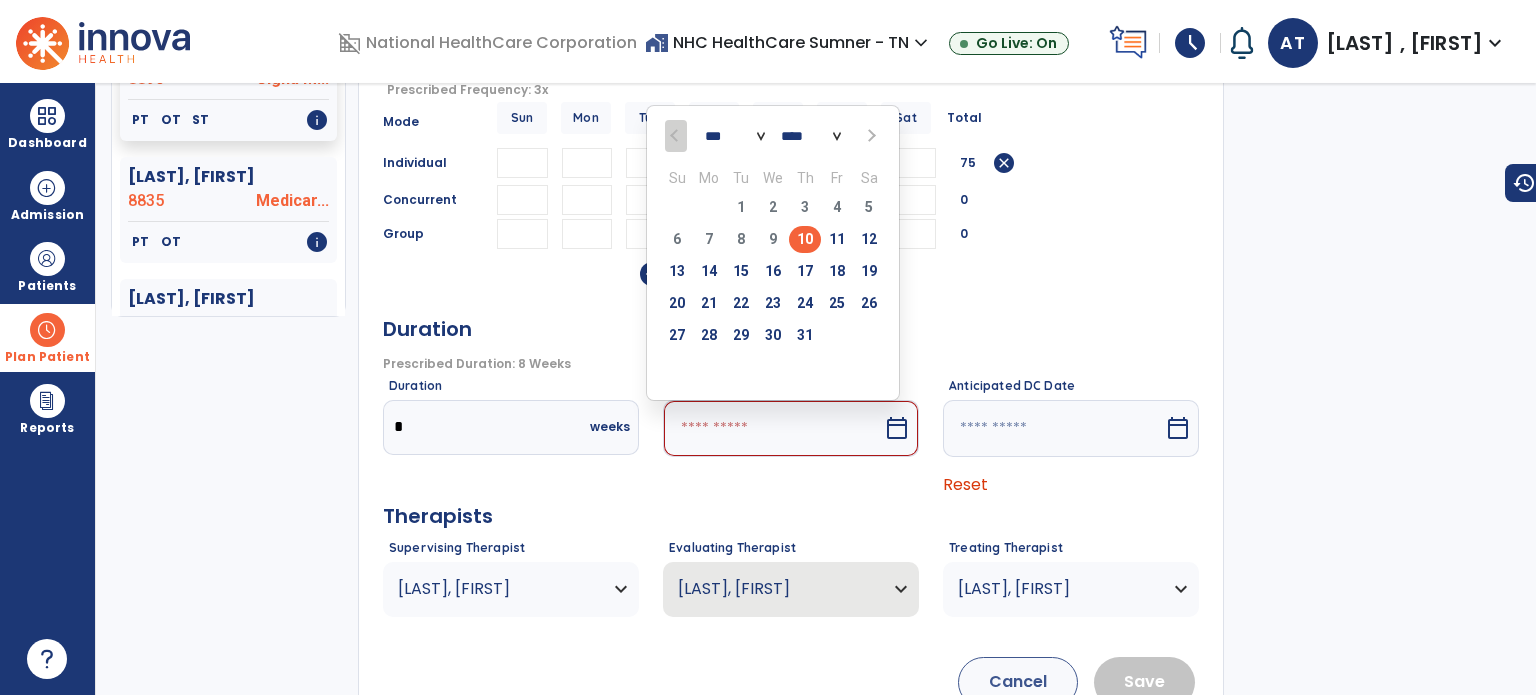 type on "*********" 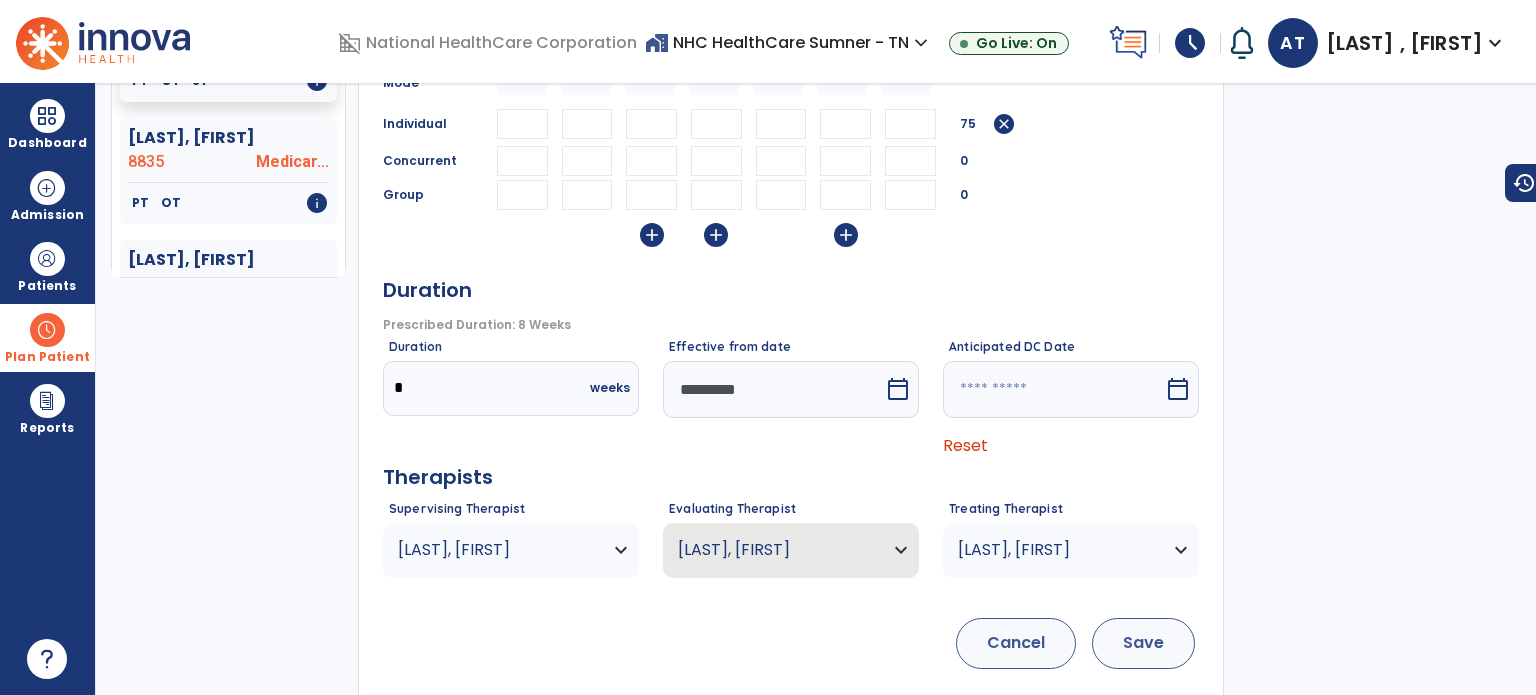scroll, scrollTop: 457, scrollLeft: 0, axis: vertical 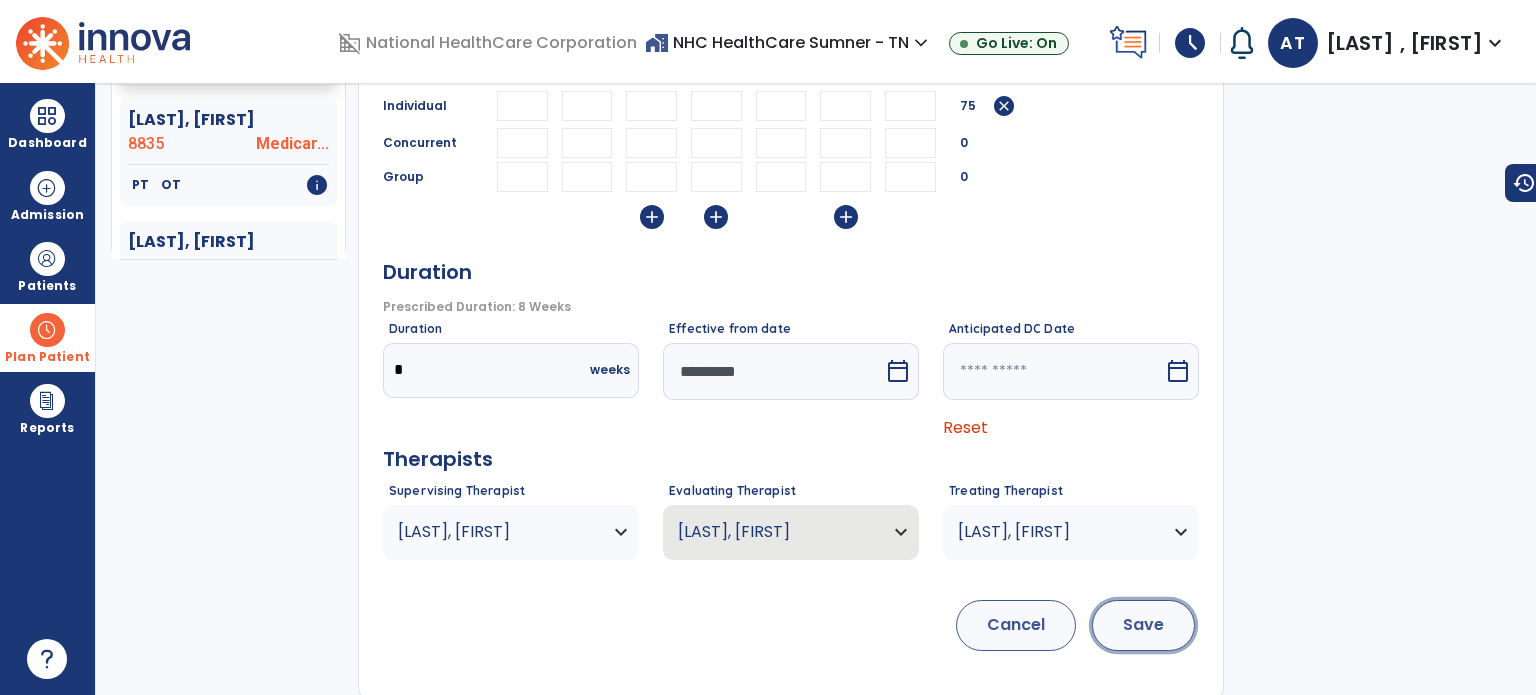 click on "Save" at bounding box center (1143, 625) 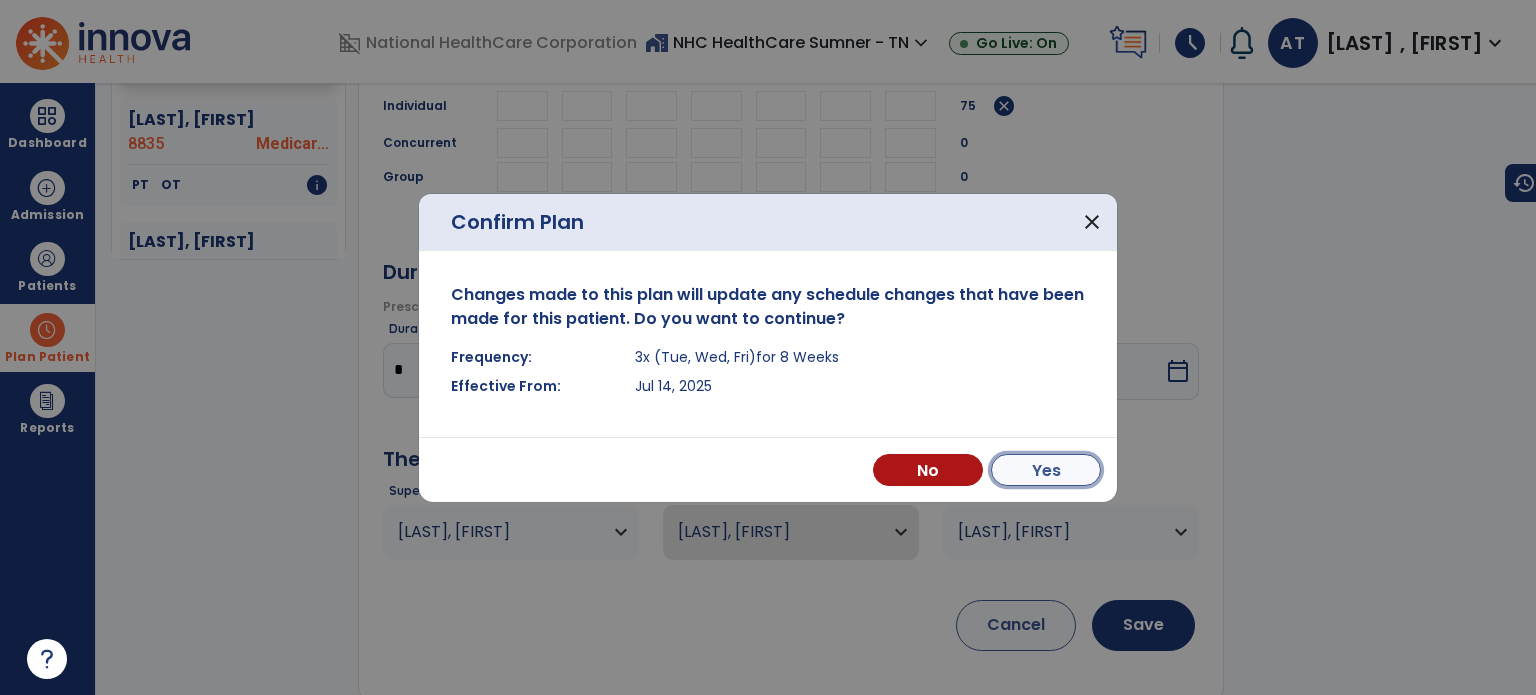 click on "Yes" at bounding box center [1046, 470] 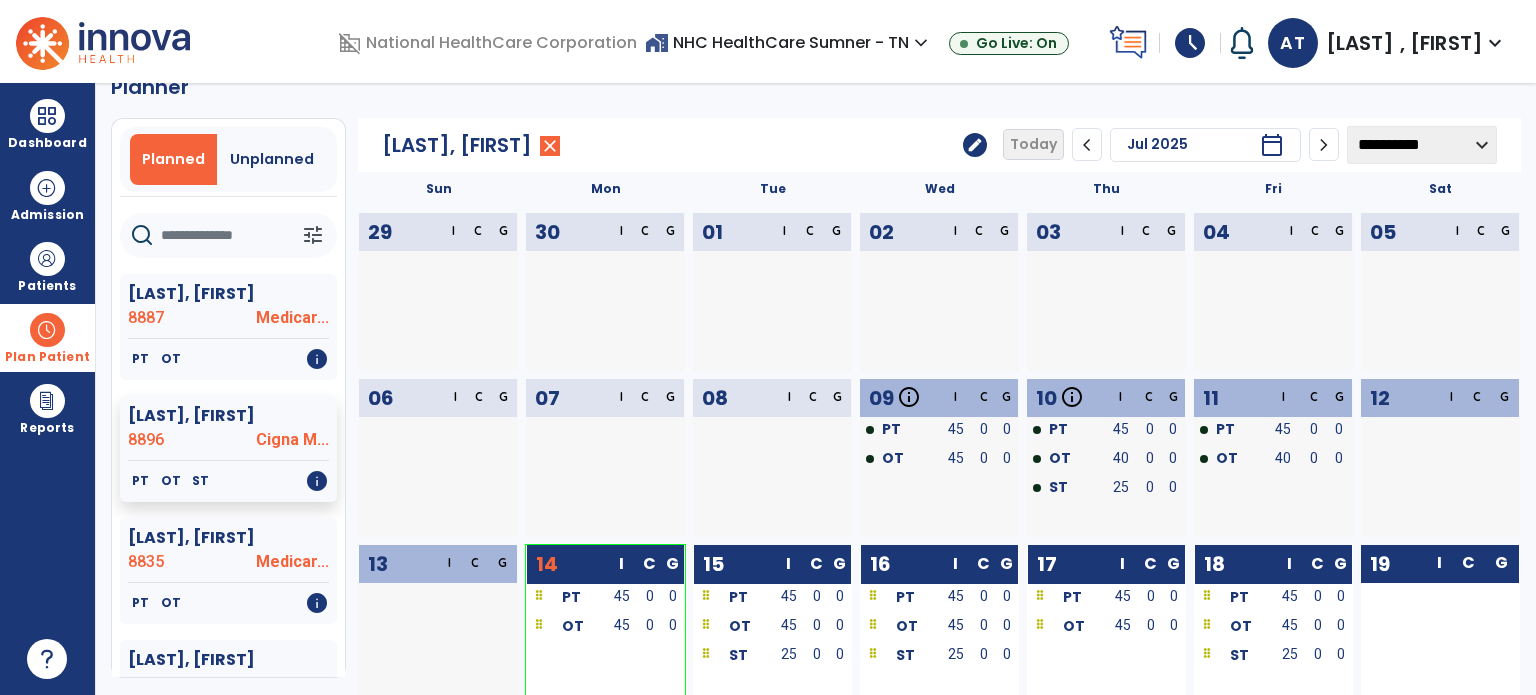 scroll, scrollTop: 0, scrollLeft: 0, axis: both 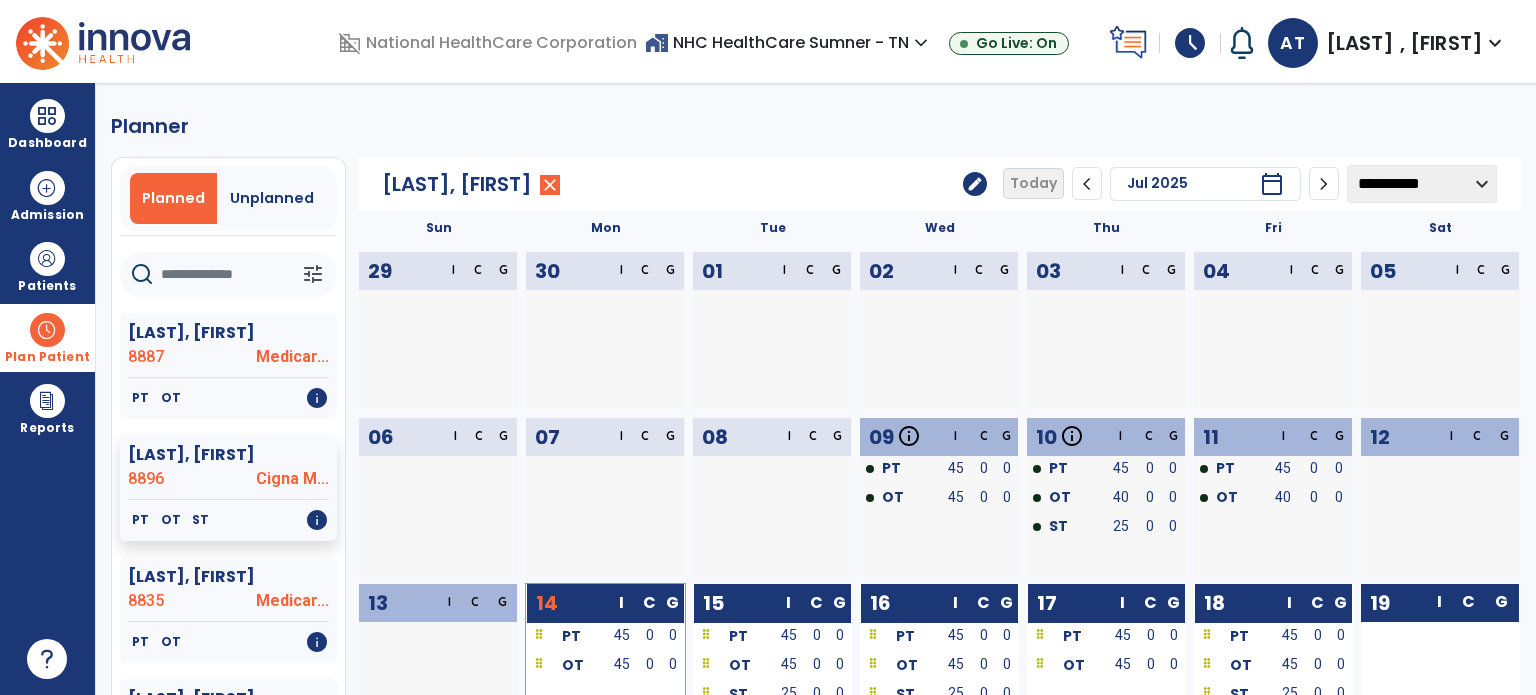 click on "Plan Patient" at bounding box center (47, 337) 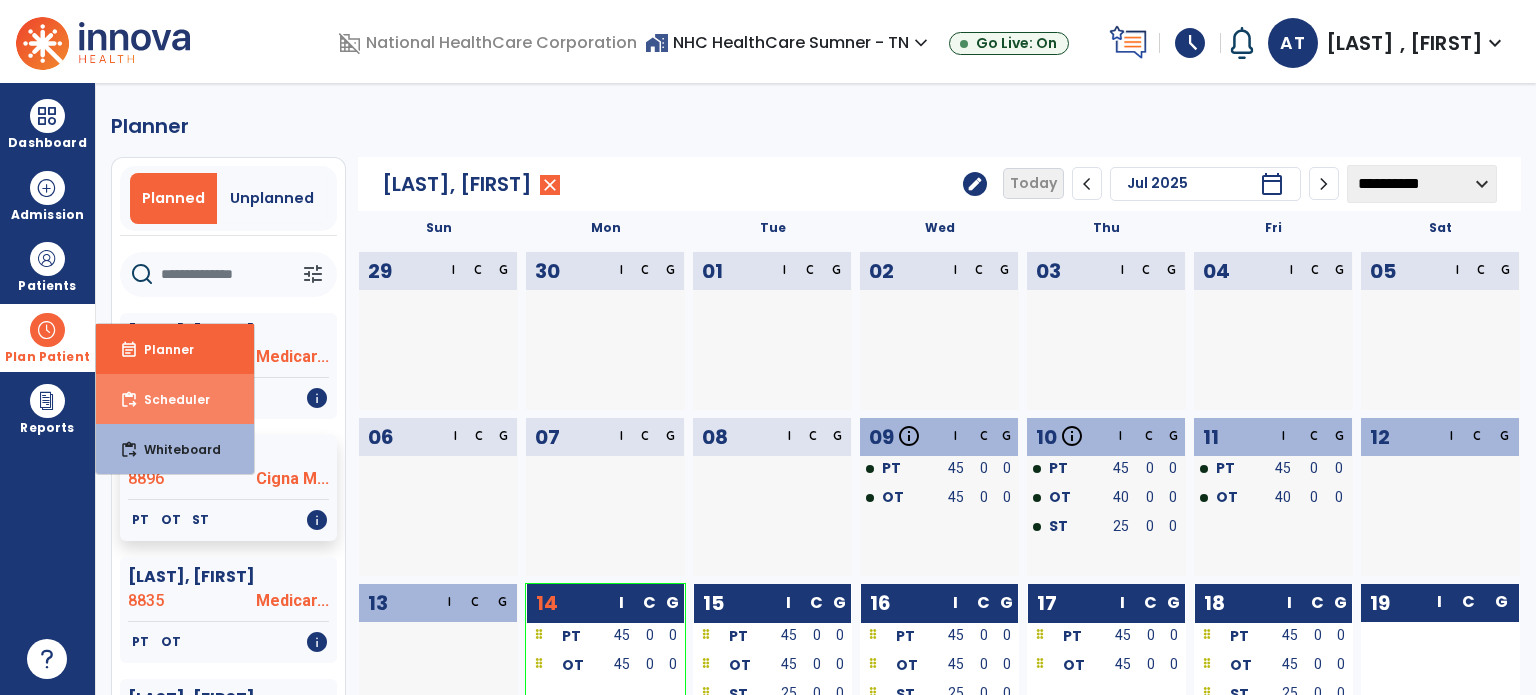click on "Scheduler" at bounding box center [169, 399] 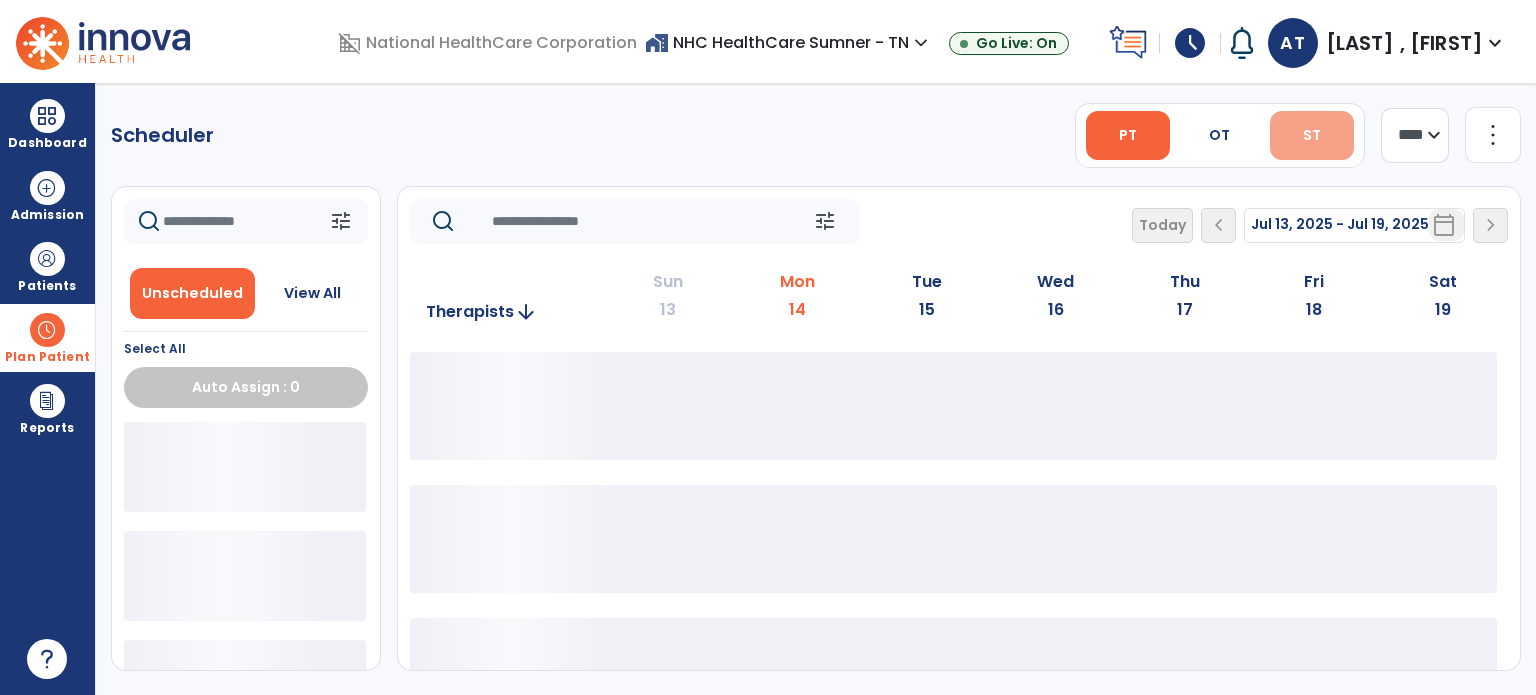 click on "ST" at bounding box center [1312, 135] 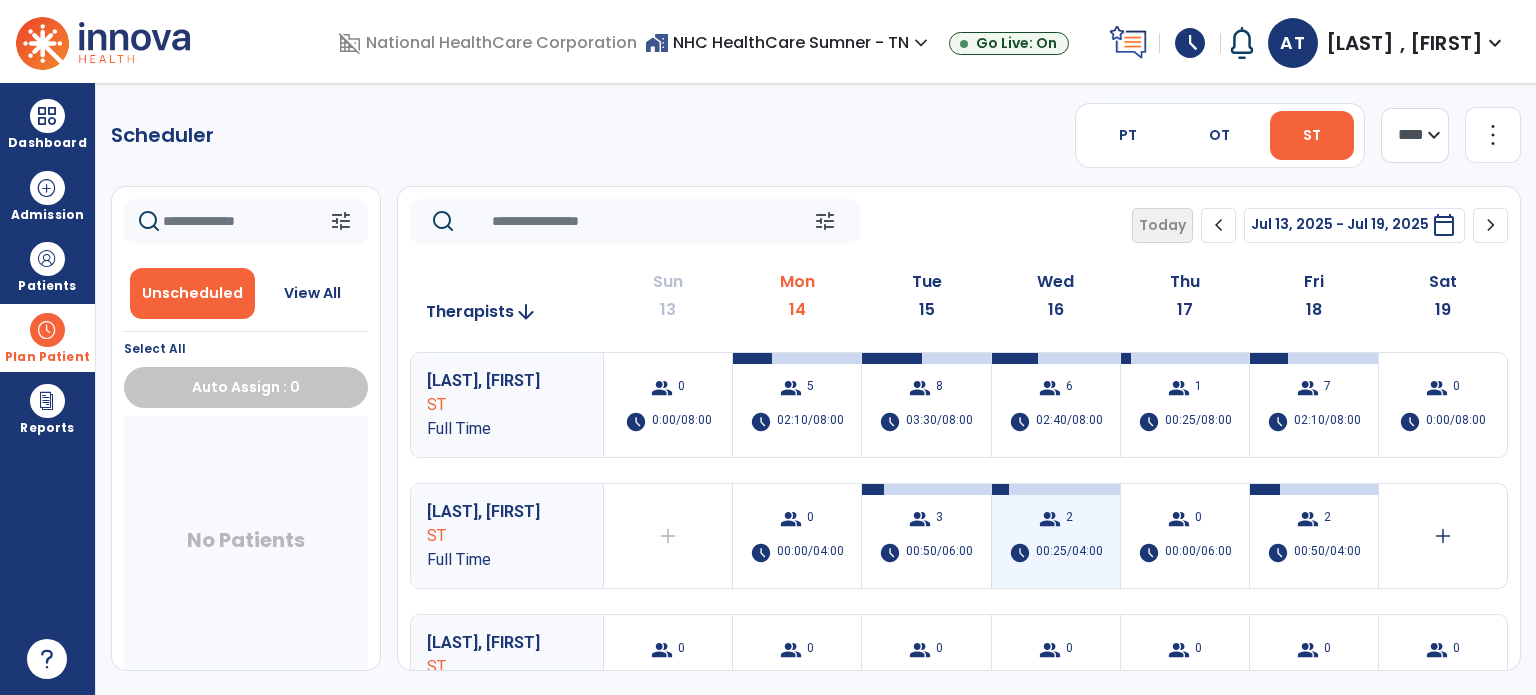 click on "00:25/04:00" at bounding box center (1069, 553) 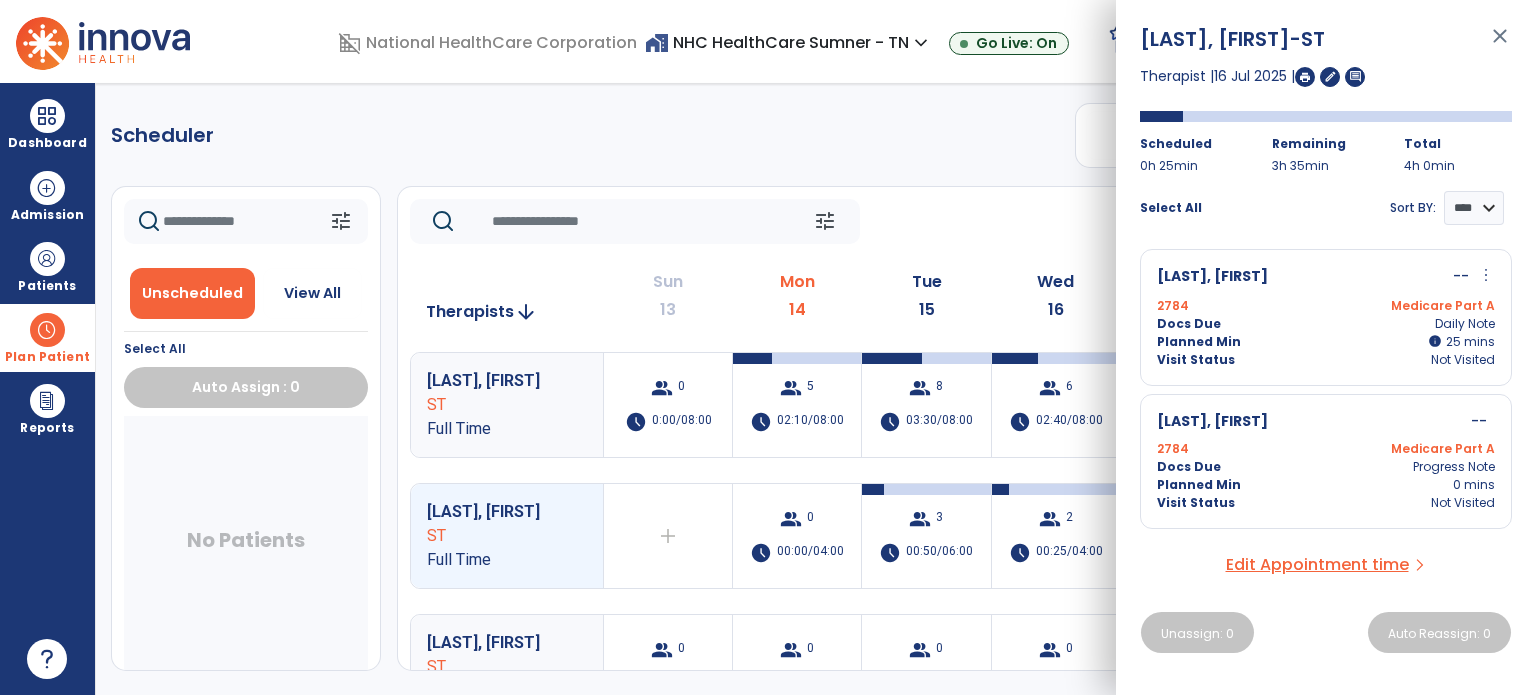 click on "Planned Min  info   25 I 25 mins" at bounding box center (1326, 342) 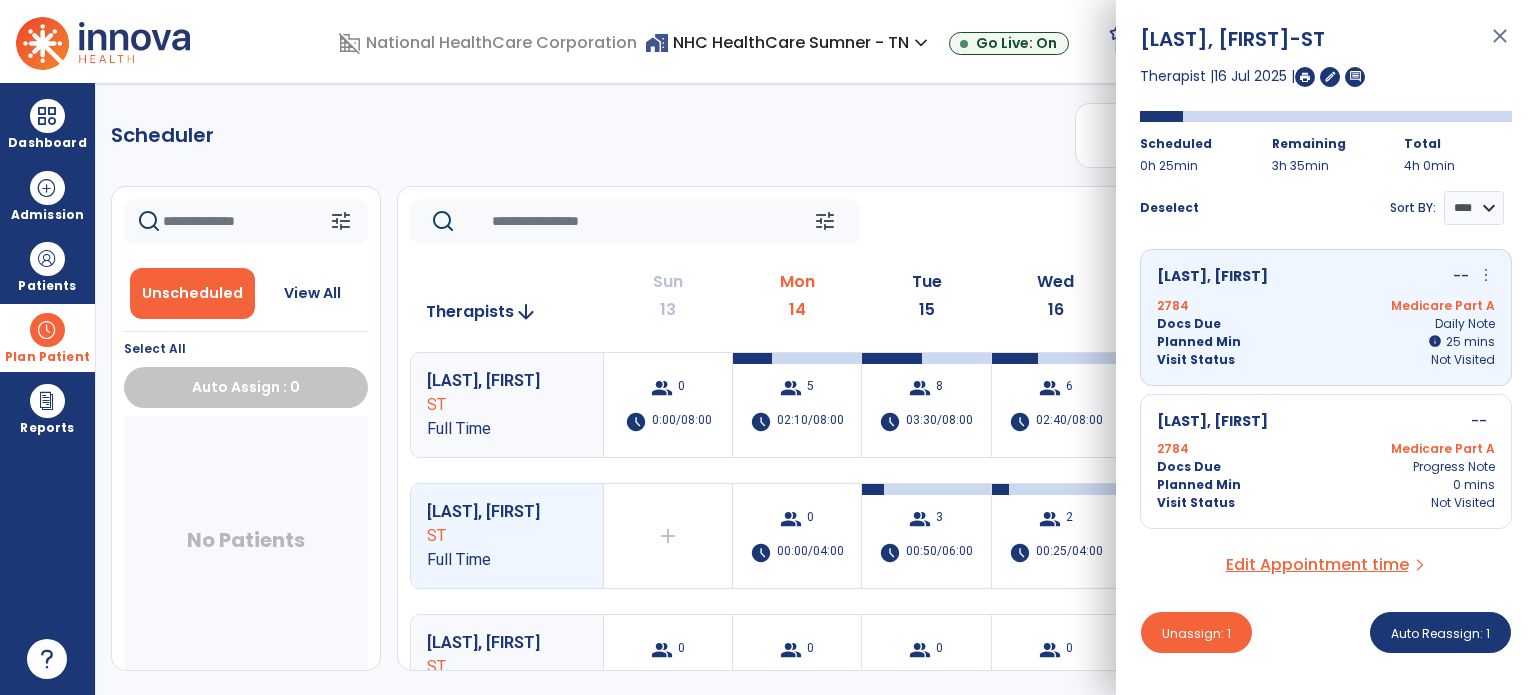 click on "[LAST], [FIRST]" at bounding box center (1212, 421) 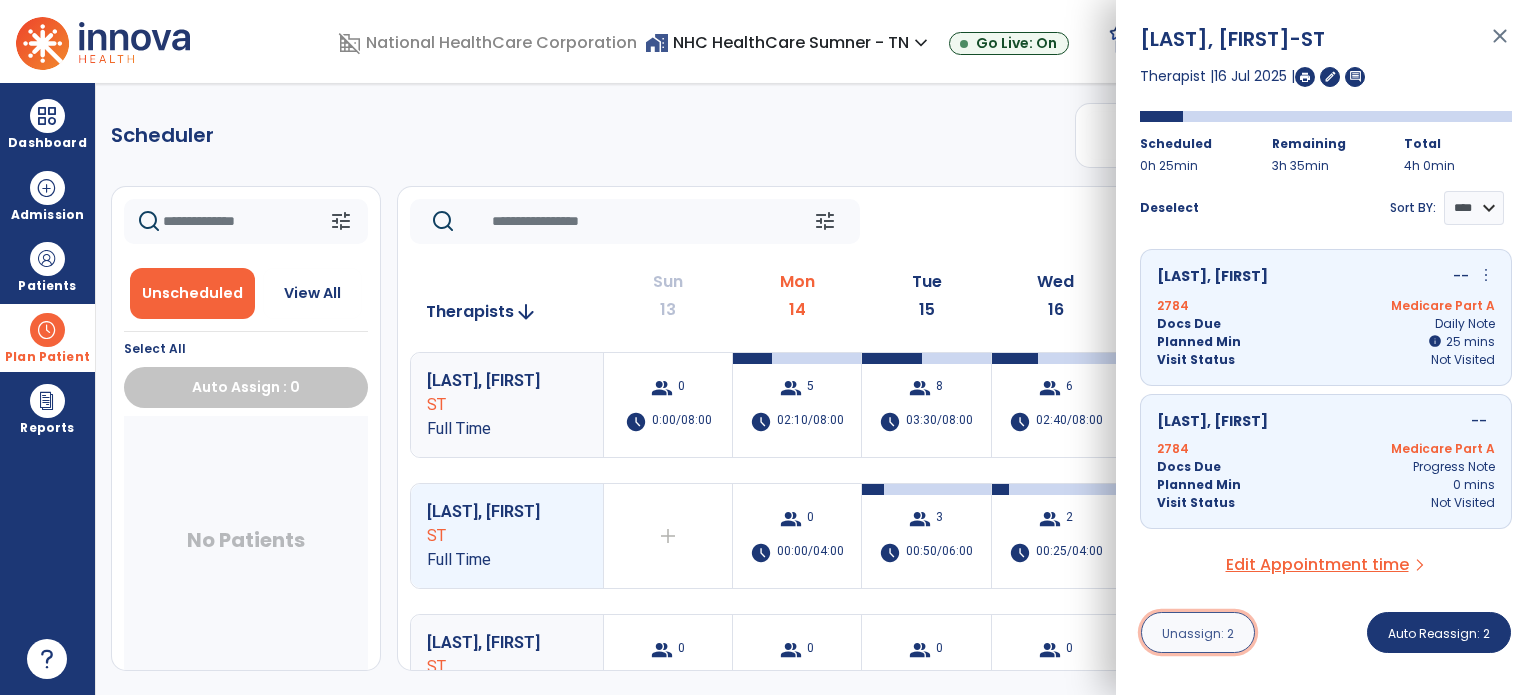 click on "Unassign: 2" at bounding box center [1198, 632] 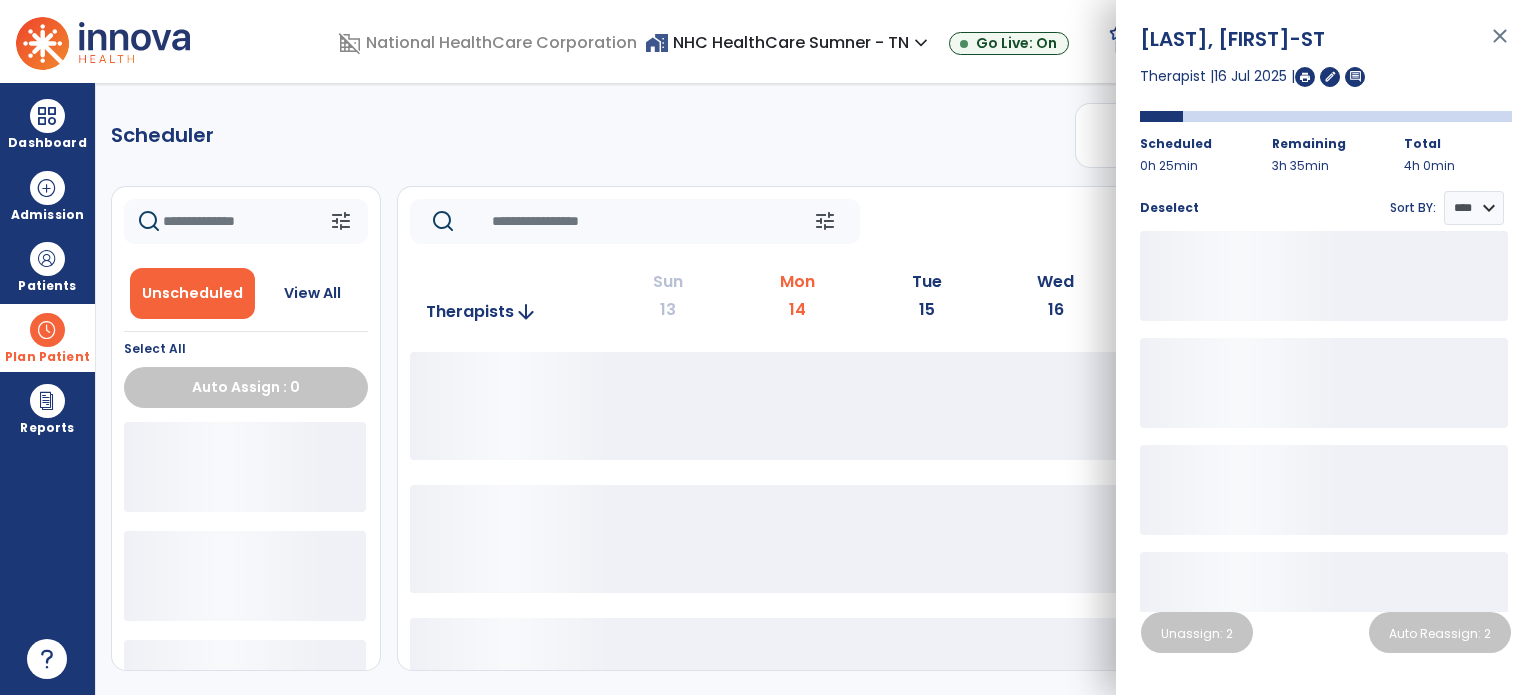 click on "close" at bounding box center [1500, 45] 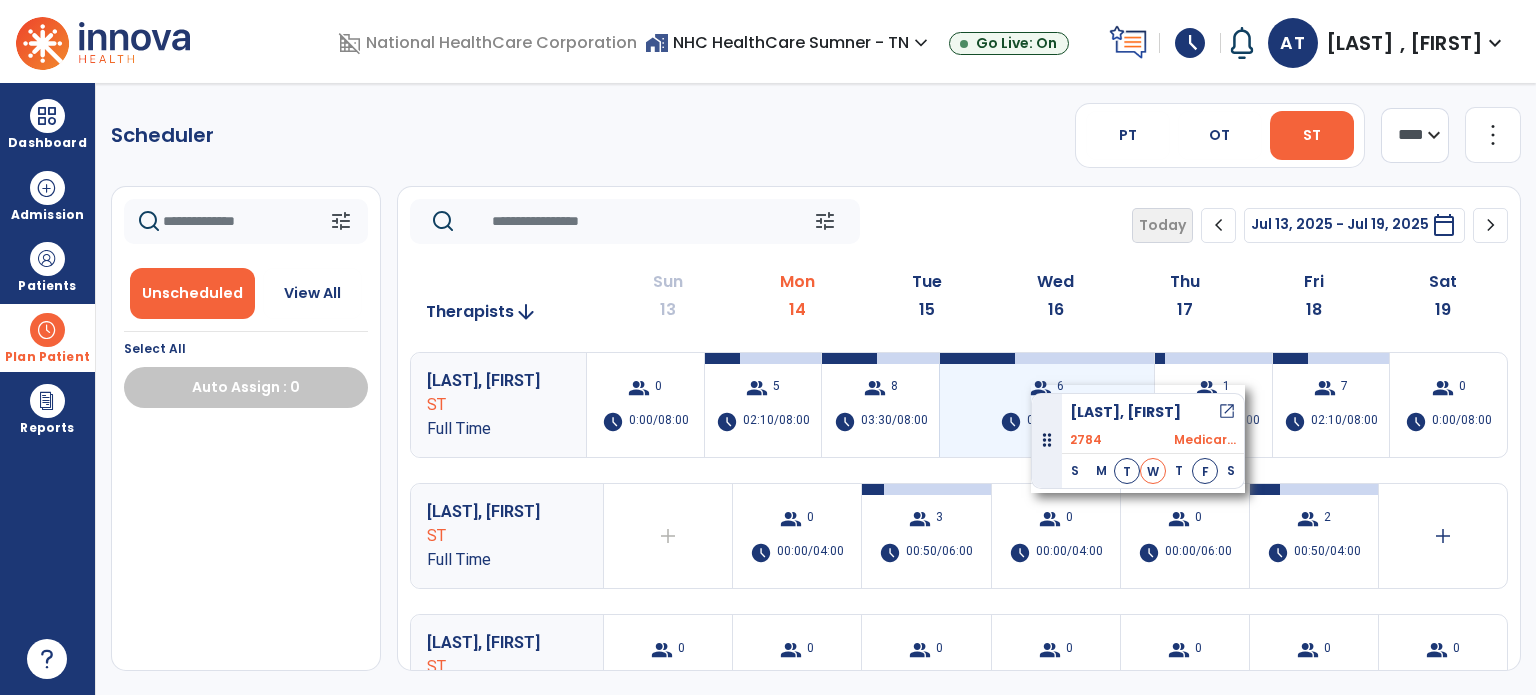 drag, startPoint x: 234, startPoint y: 467, endPoint x: 1031, endPoint y: 385, distance: 801.2072 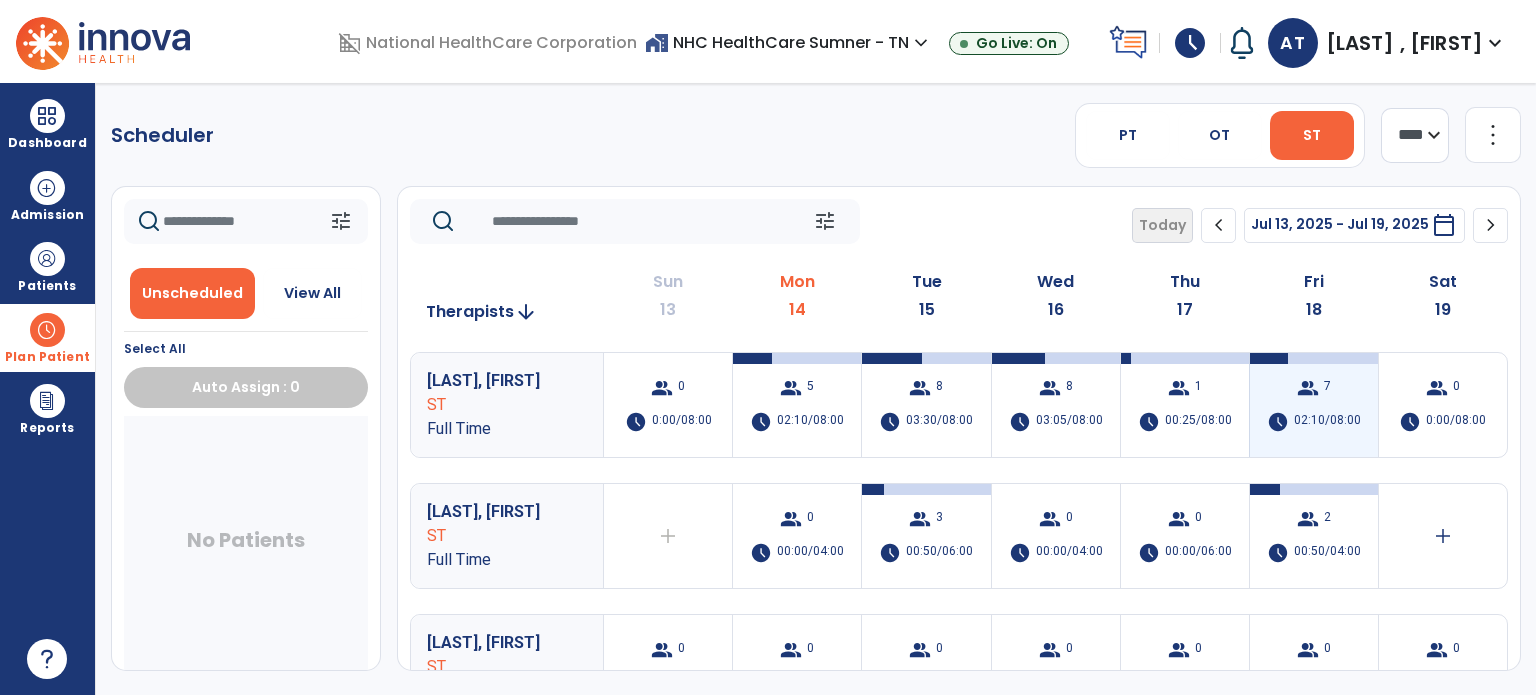 click on "02:10/08:00" at bounding box center (1327, 422) 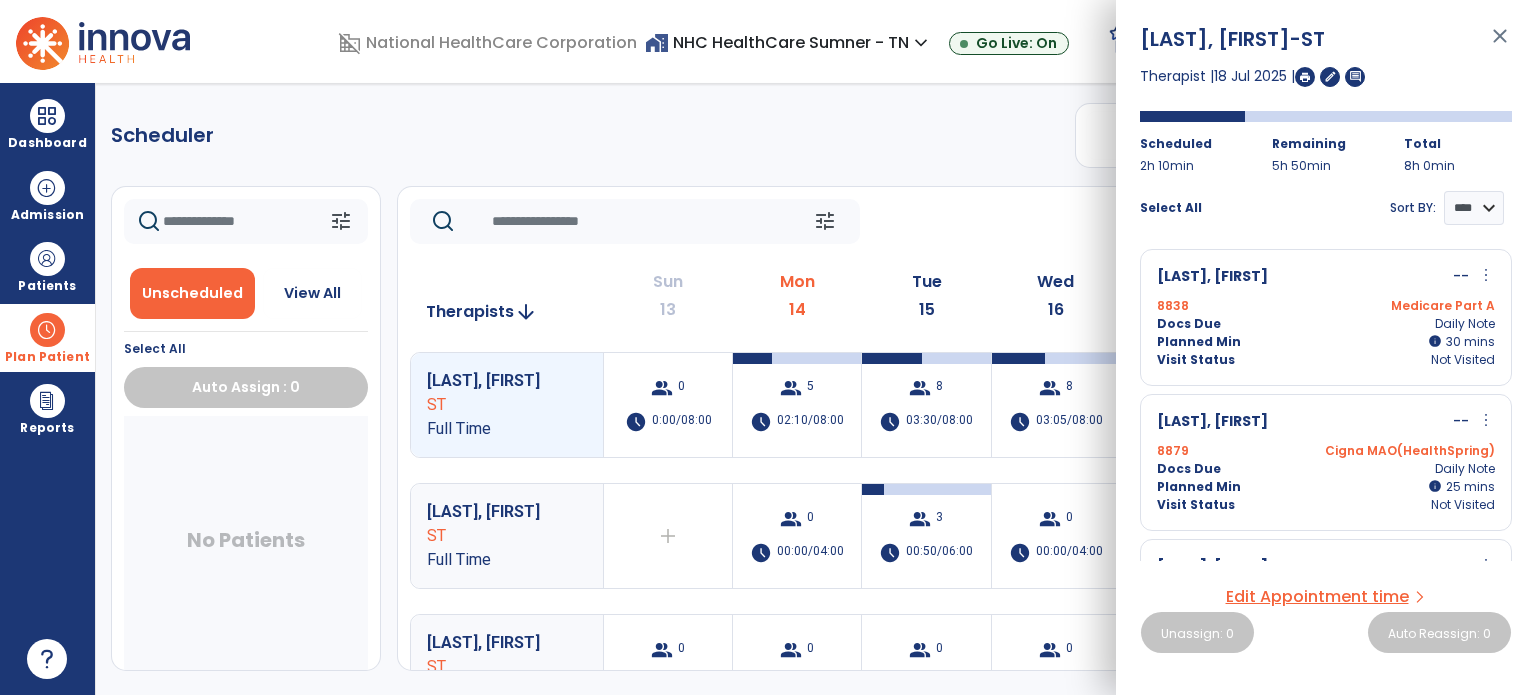 click on "Docs Due Daily Note" at bounding box center [1326, 324] 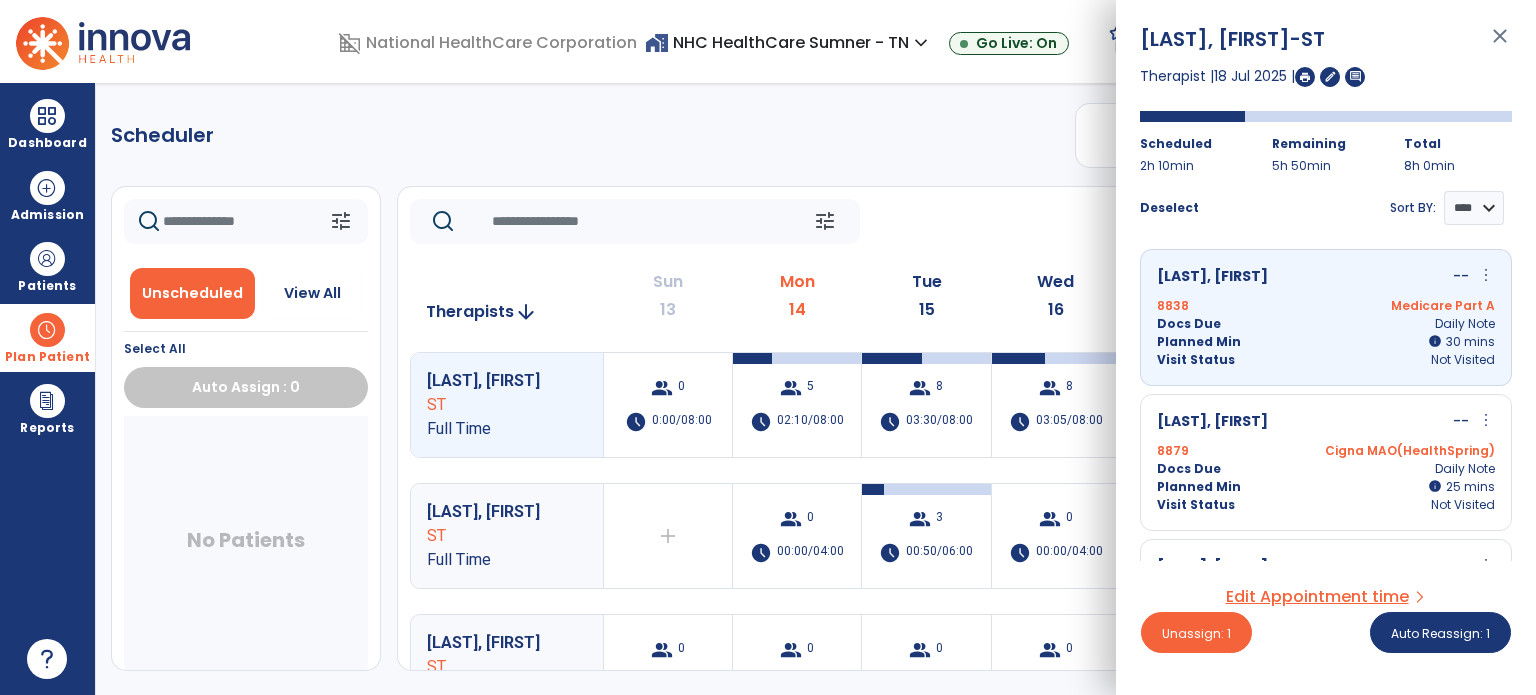 click on "[NUMBER] Cigna MAO(HealthSpring)" at bounding box center [1326, 451] 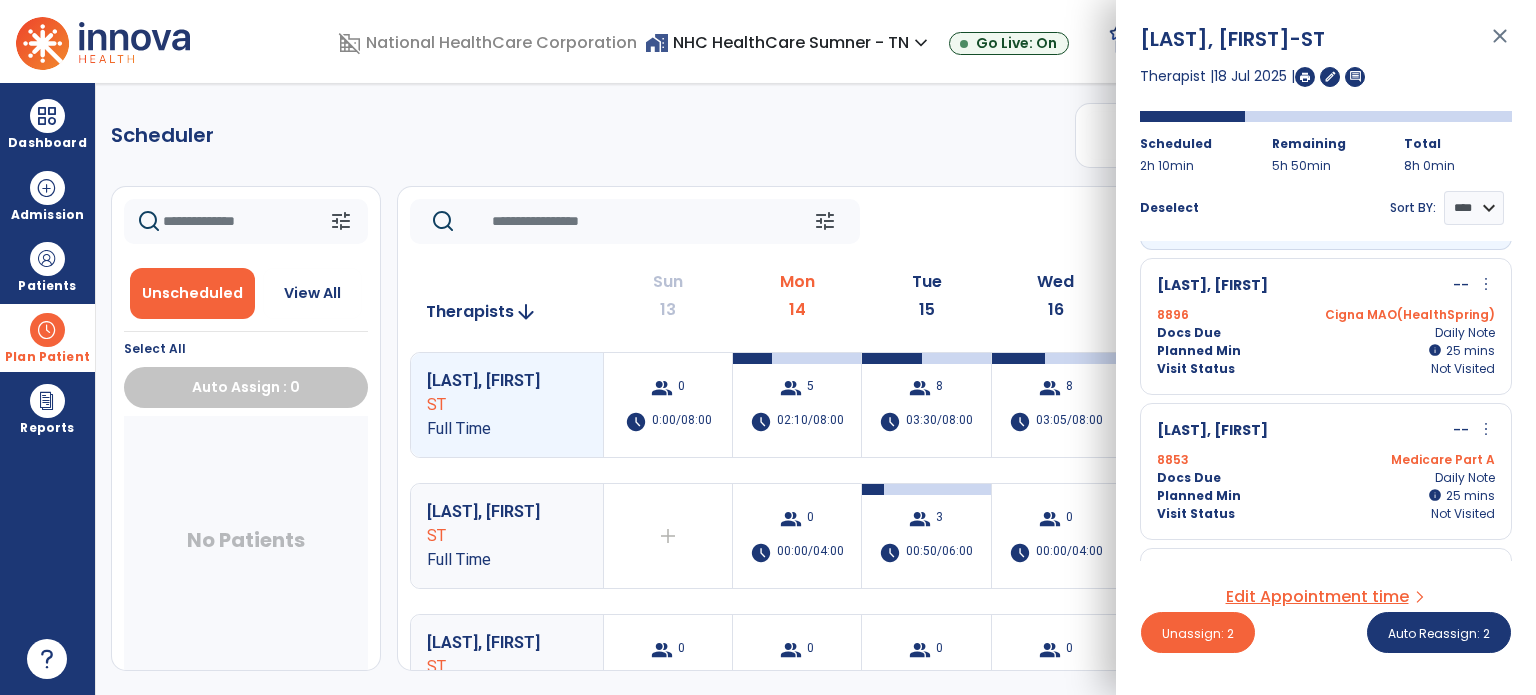 scroll, scrollTop: 300, scrollLeft: 0, axis: vertical 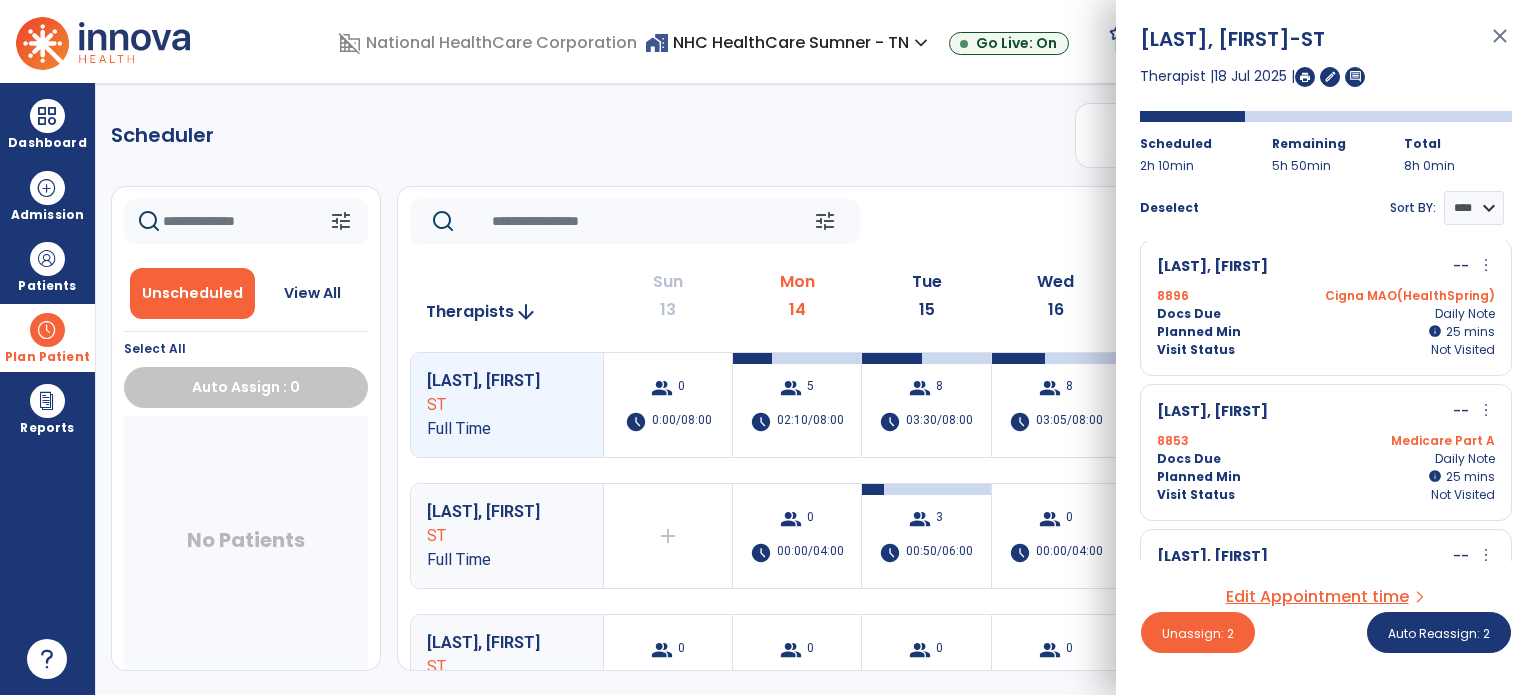 click on "Docs Due" at bounding box center (1189, 314) 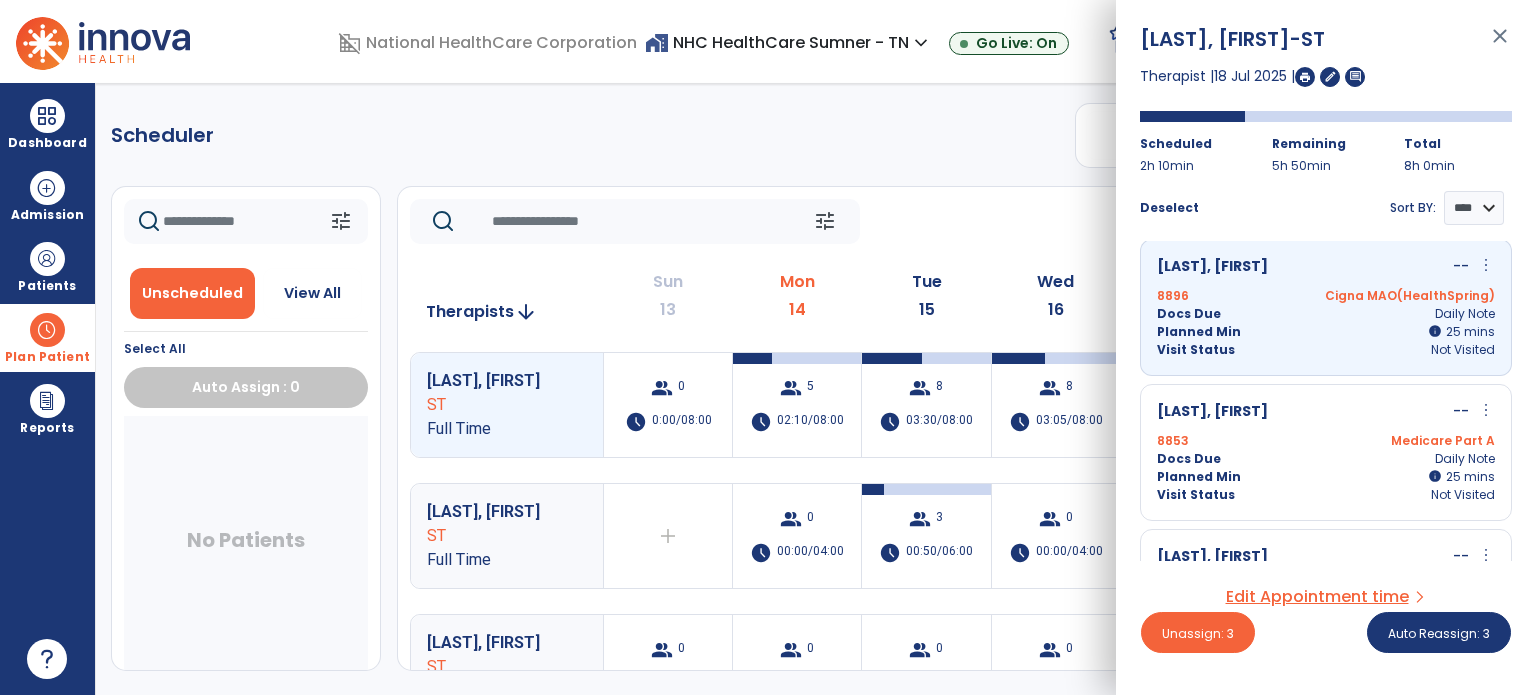 click on "[LAST], [FIRST] -- more_vert edit Edit Session alt_route Split Minutes [NUMBER] Medicare Part A Docs Due Daily Note Planned Min info 25 I 25 mins Visit Status Not Visited" at bounding box center (1326, 452) 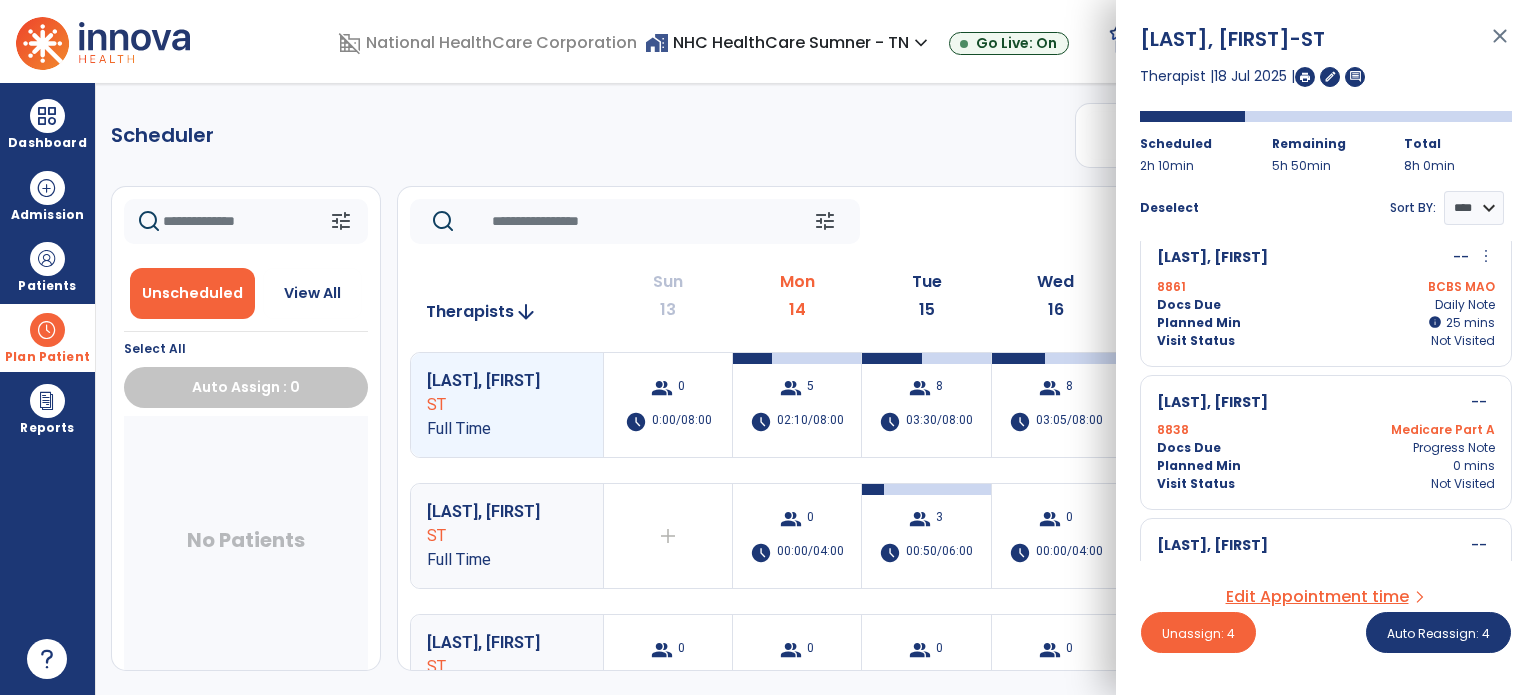 scroll, scrollTop: 600, scrollLeft: 0, axis: vertical 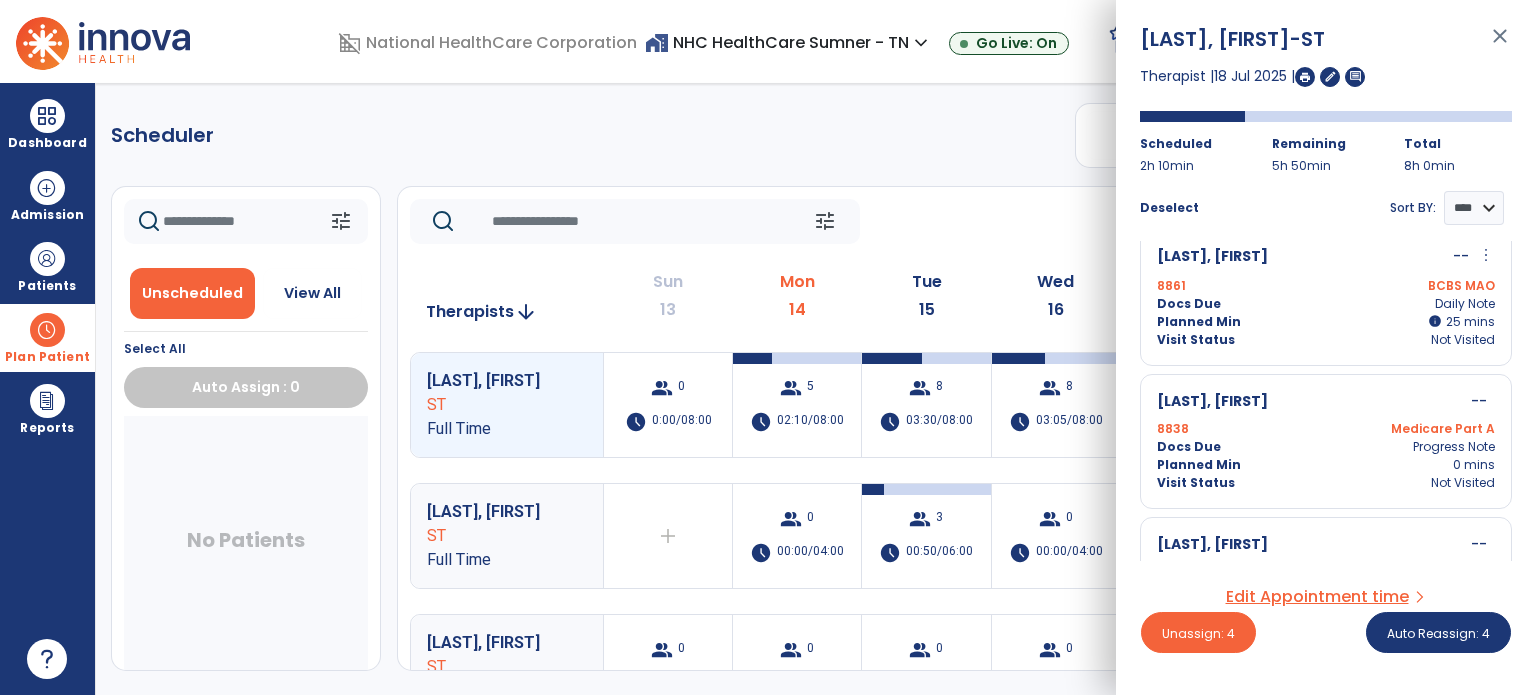 click on "Docs Due" at bounding box center (1189, 304) 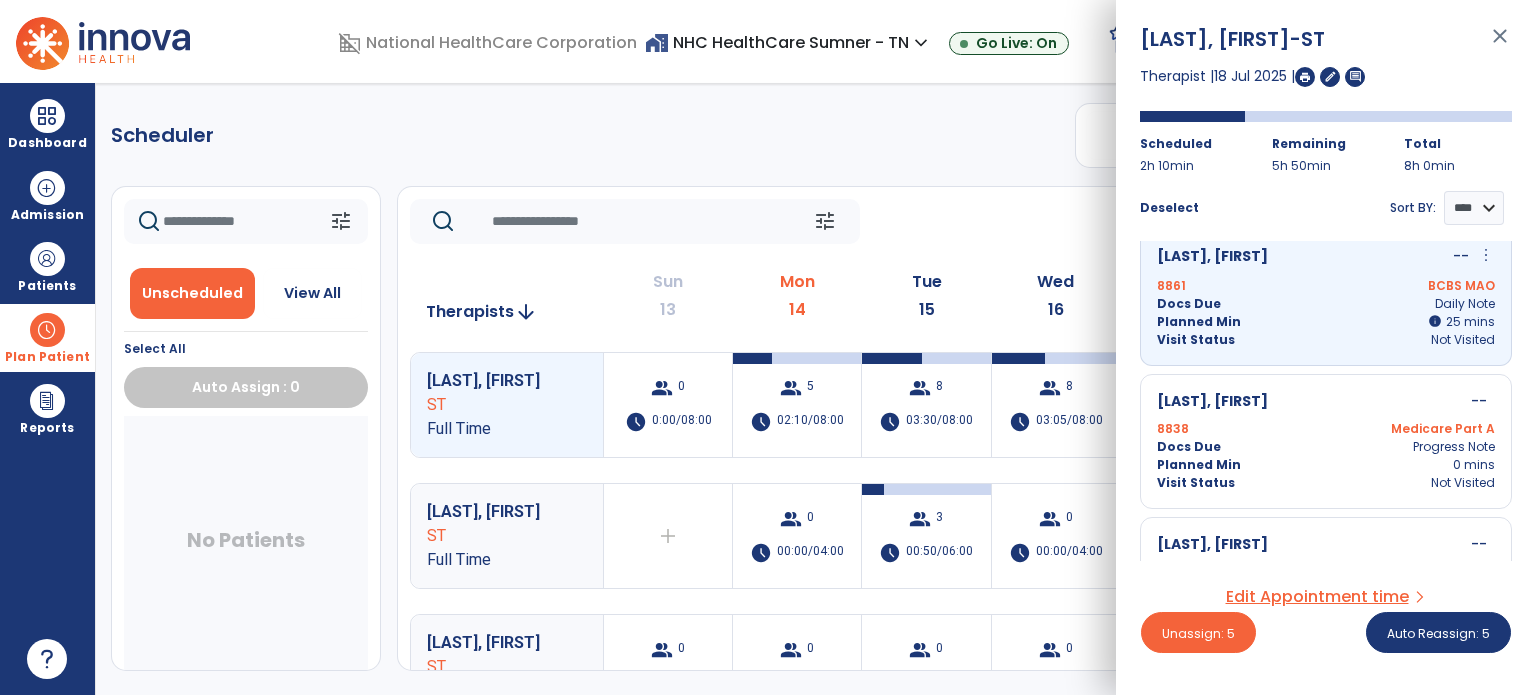 click on "8838 Medicare Part A" at bounding box center [1326, 429] 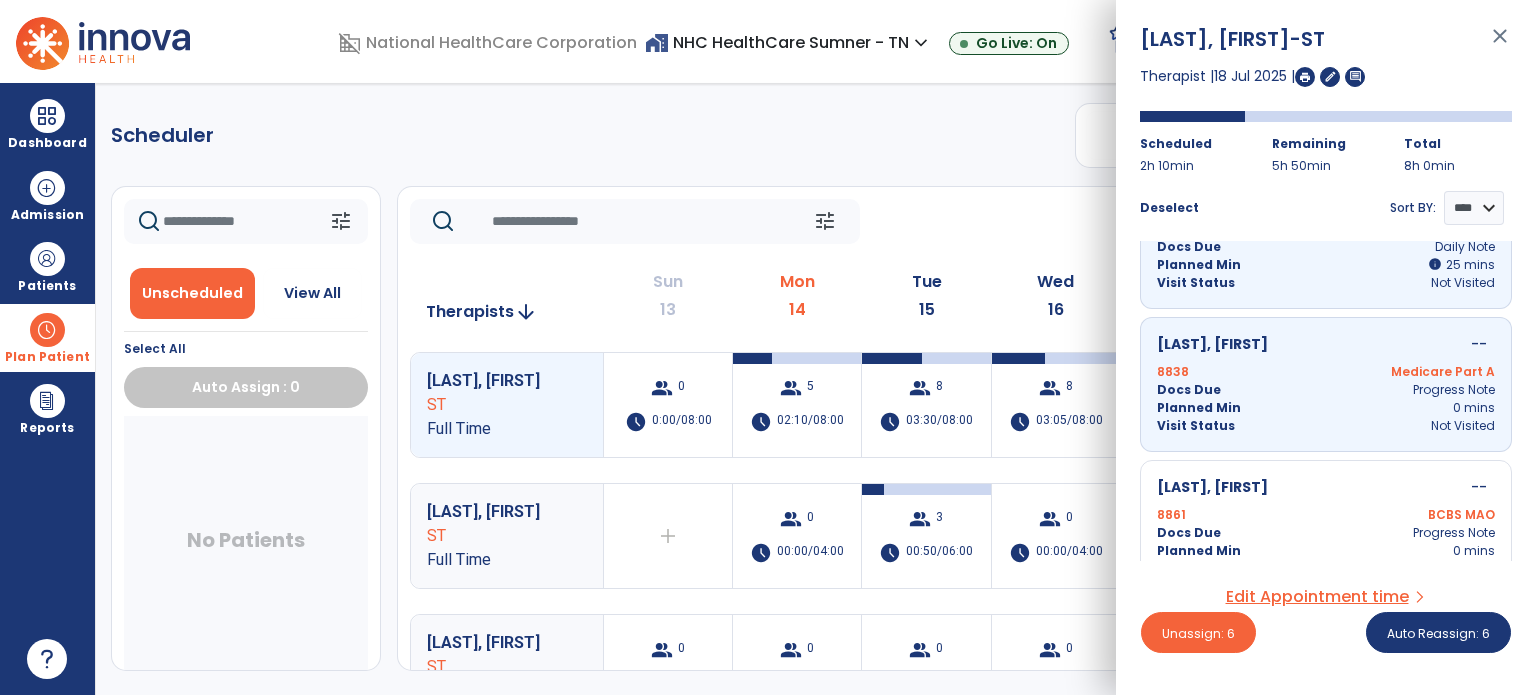 scroll, scrollTop: 687, scrollLeft: 0, axis: vertical 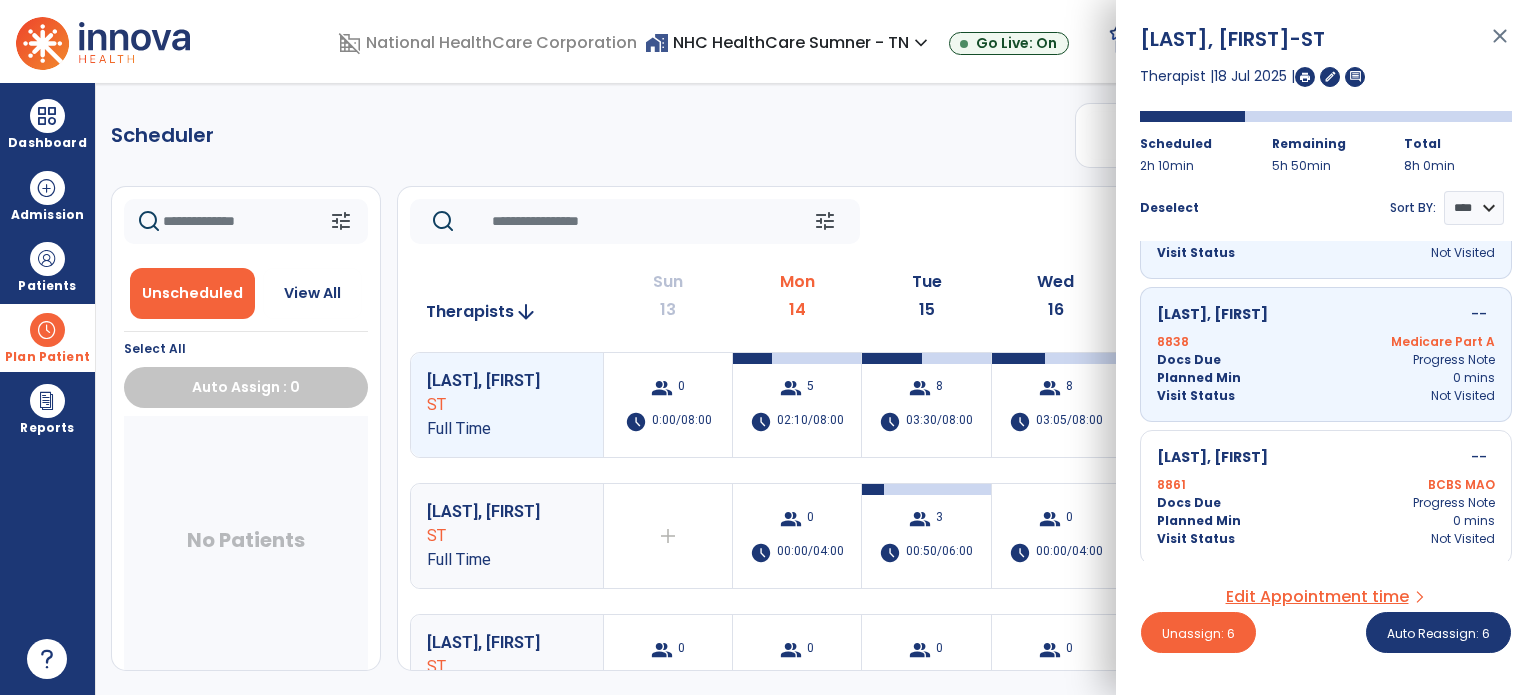 click on "[LAST], [FIRST]" at bounding box center [1212, 314] 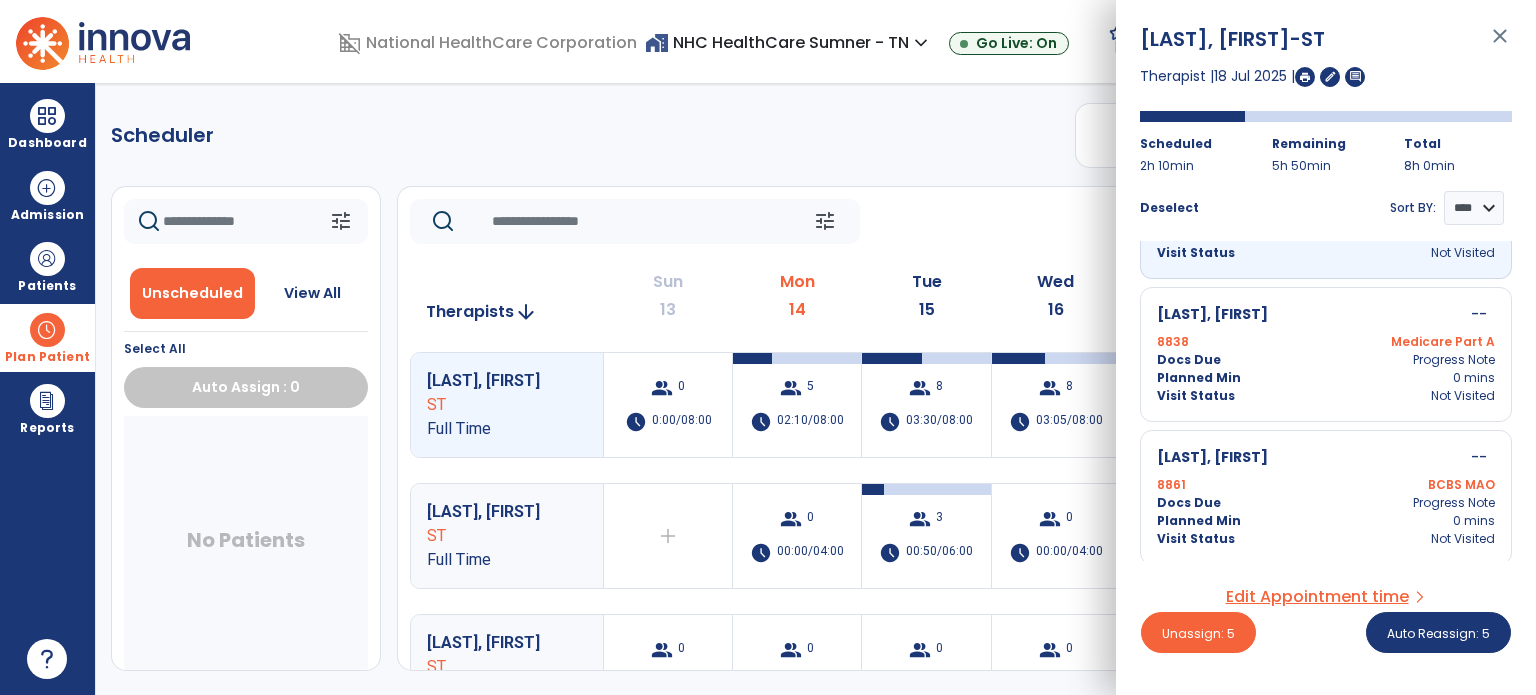 click on "[LAST], [FIRST]" at bounding box center (1212, 314) 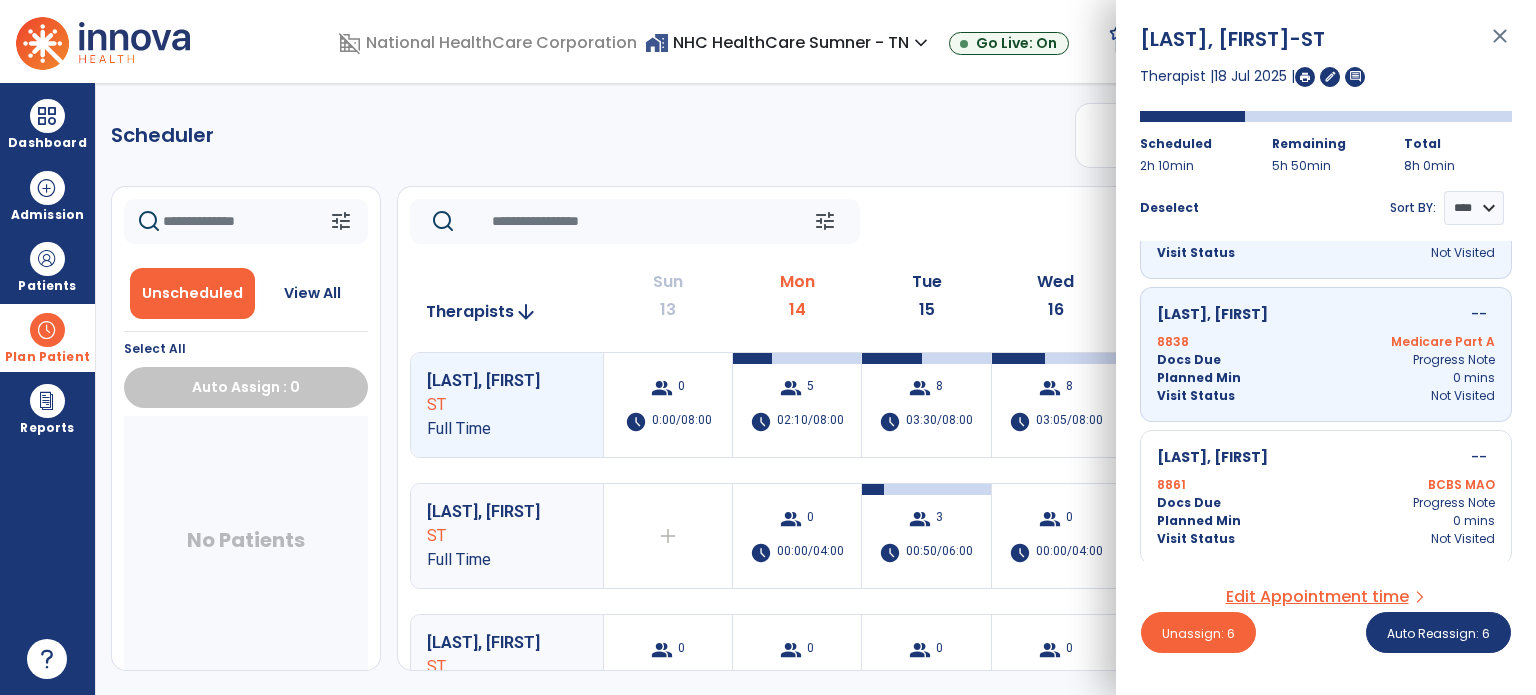 click on "[LAST], [FIRST]   --  8861 BCBS MAO  Docs Due Progress Note   Planned Min 0 mins  Visit Status  Not Visited" at bounding box center [1326, 497] 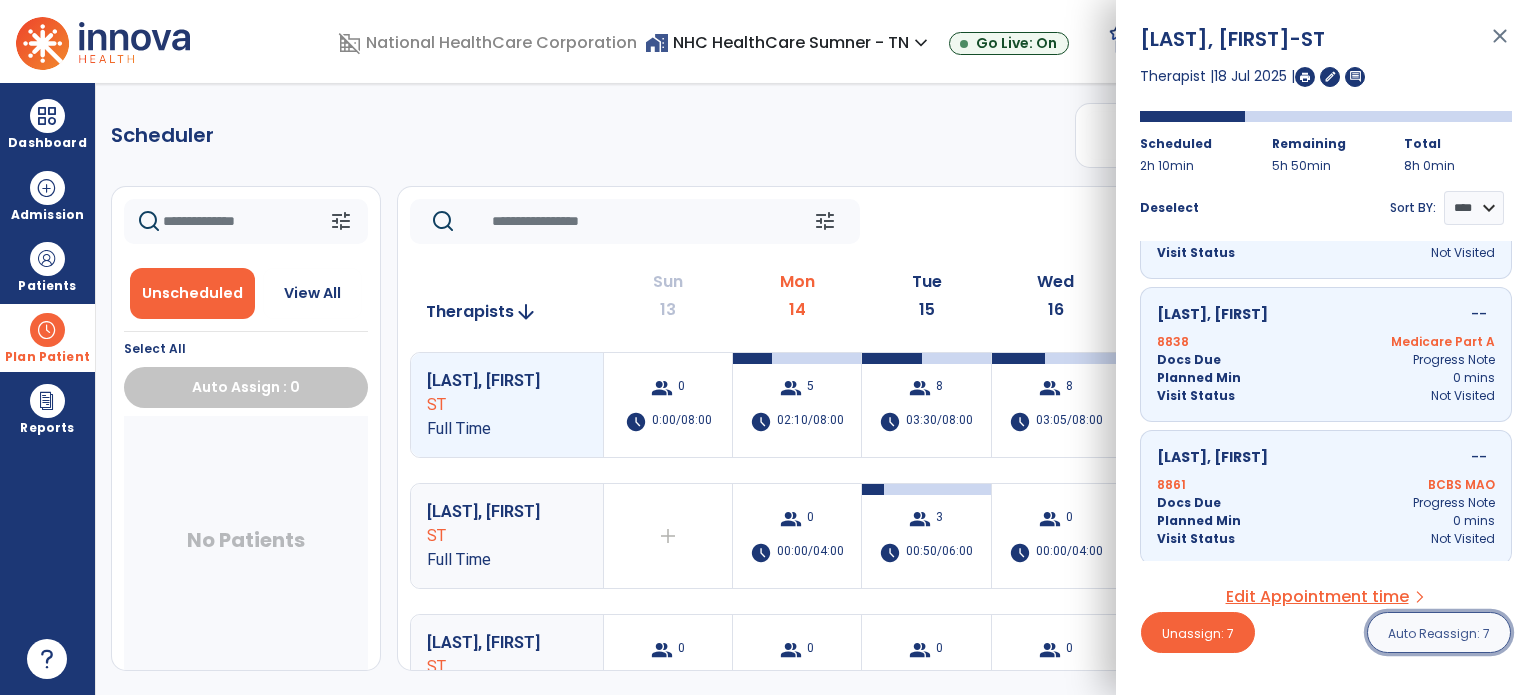 click on "Auto Reassign: 7" at bounding box center (1439, 633) 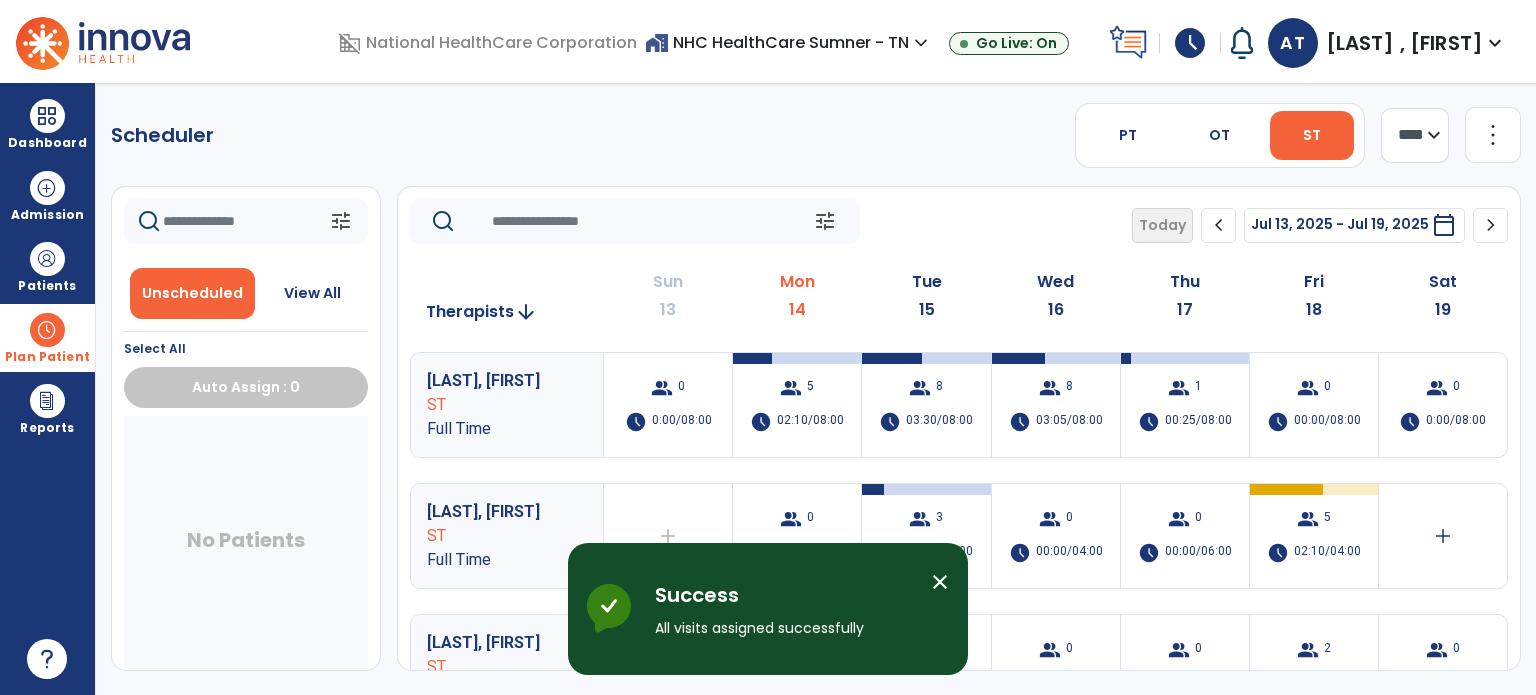 click on "close" at bounding box center (940, 582) 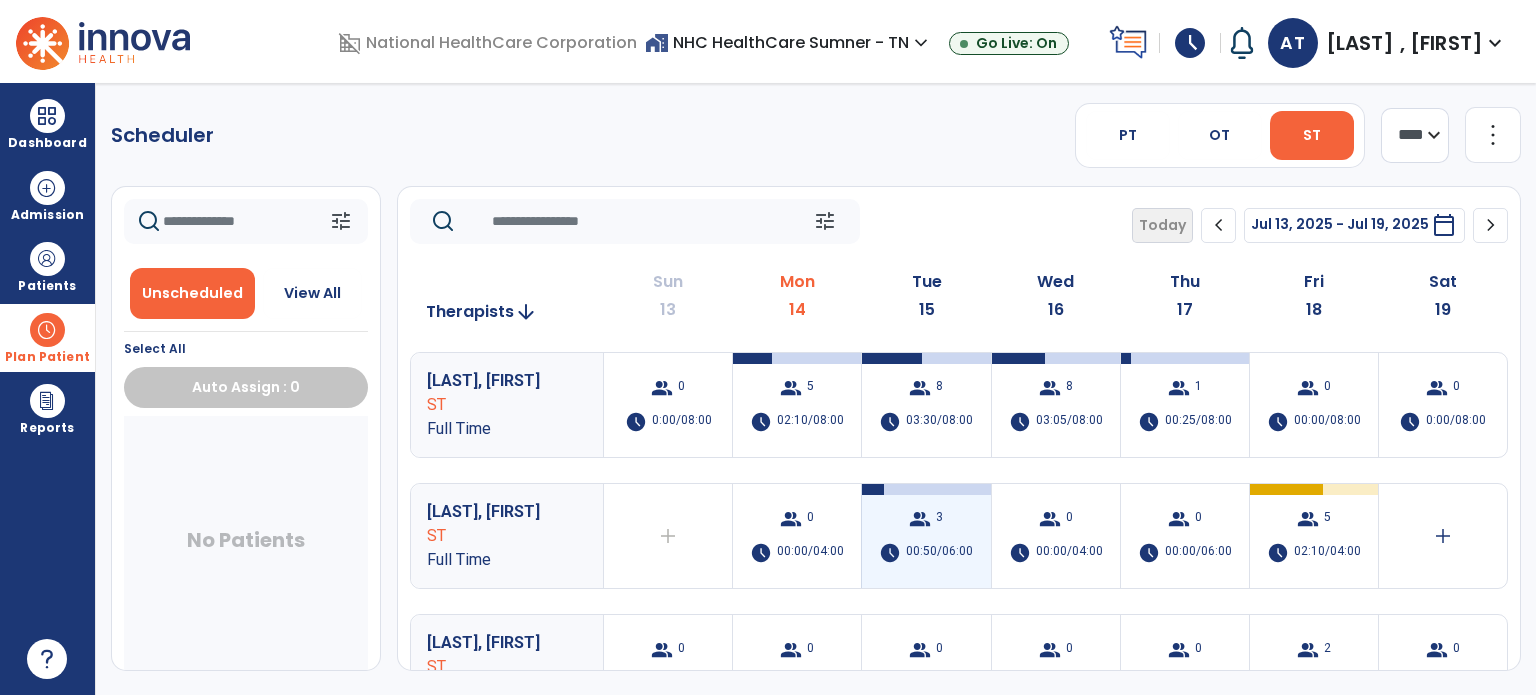 click on "00:50/06:00" at bounding box center [939, 553] 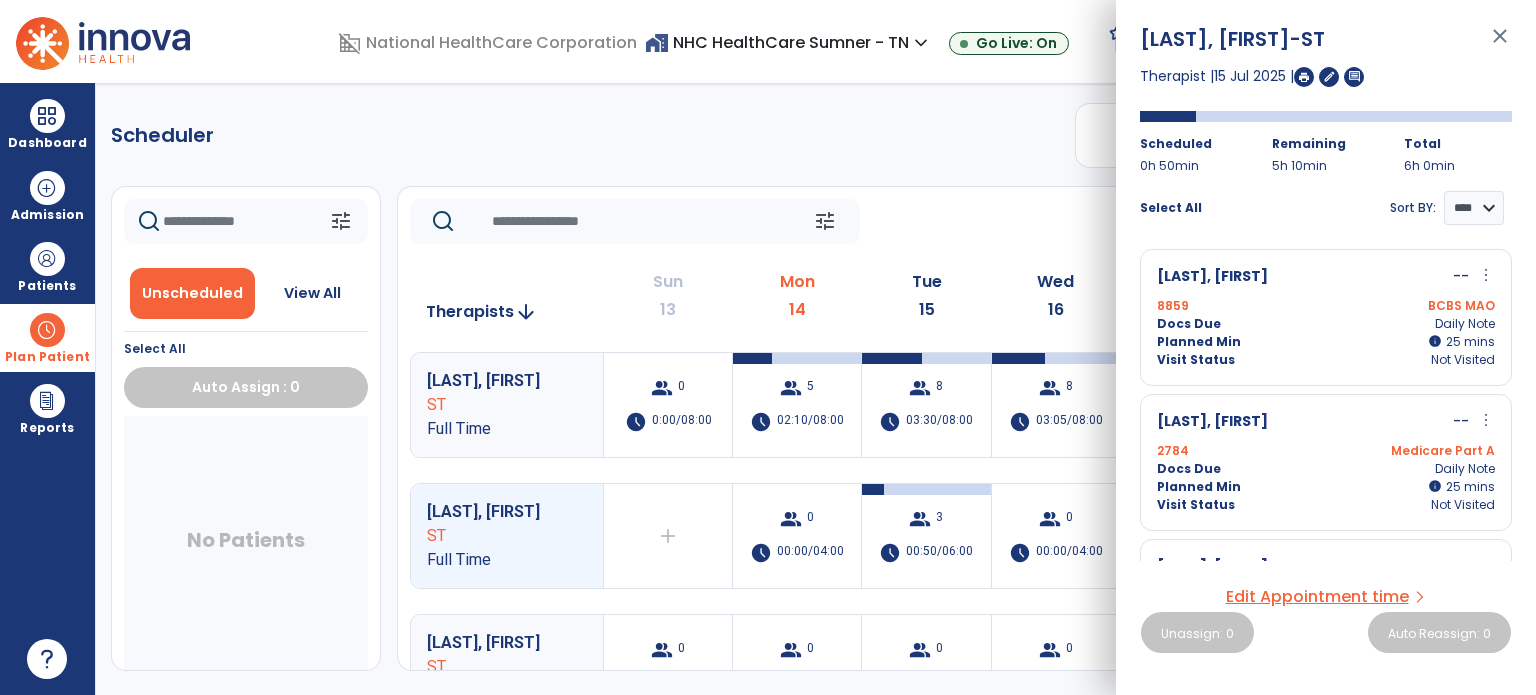 click on "Planned Min" at bounding box center (1199, 342) 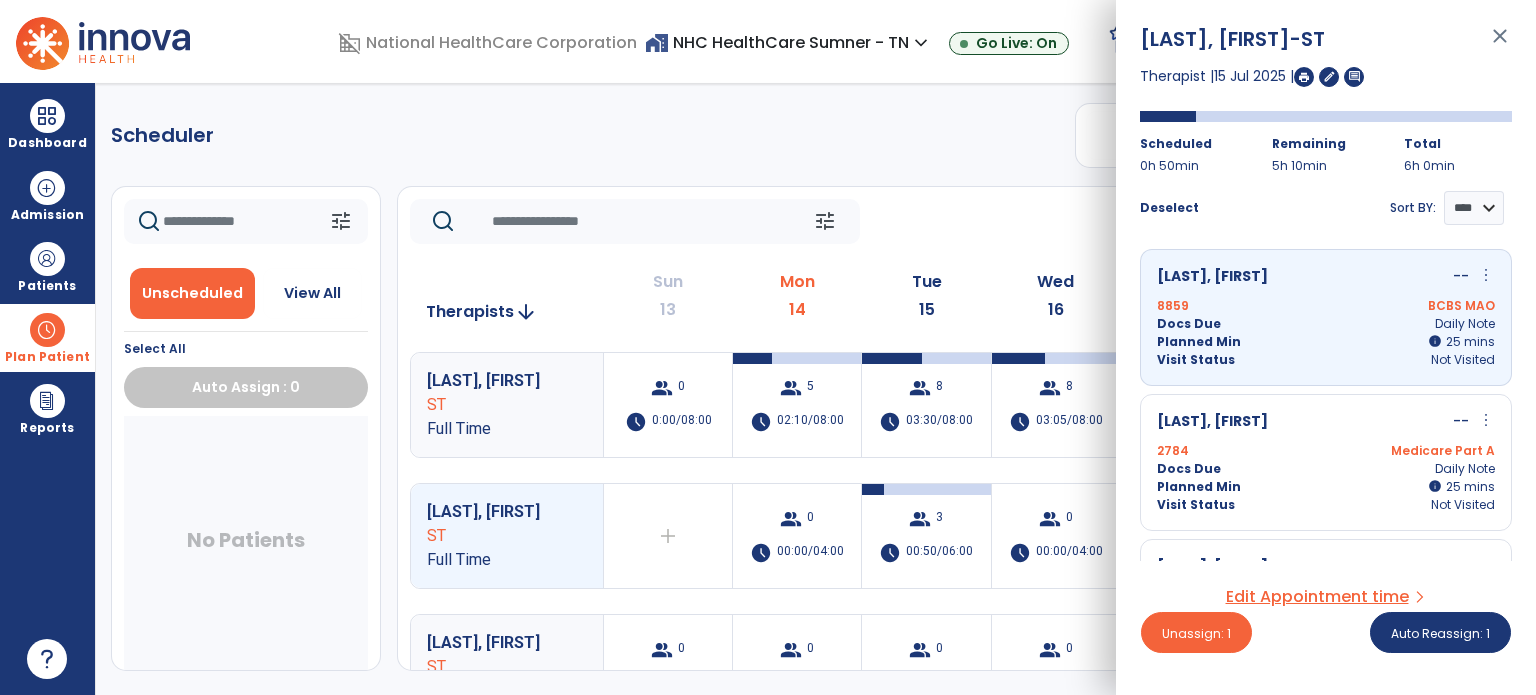 click on "Docs Due" at bounding box center [1189, 469] 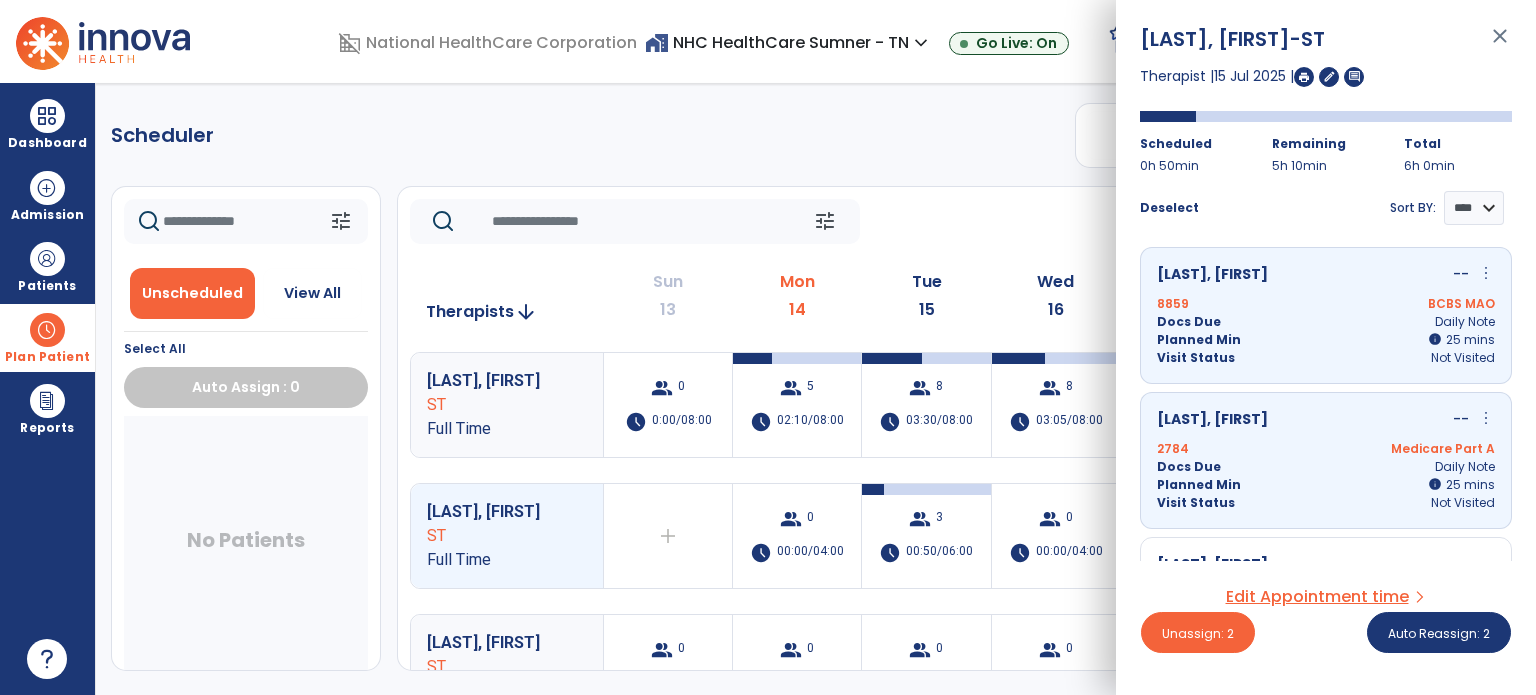 scroll, scrollTop: 0, scrollLeft: 0, axis: both 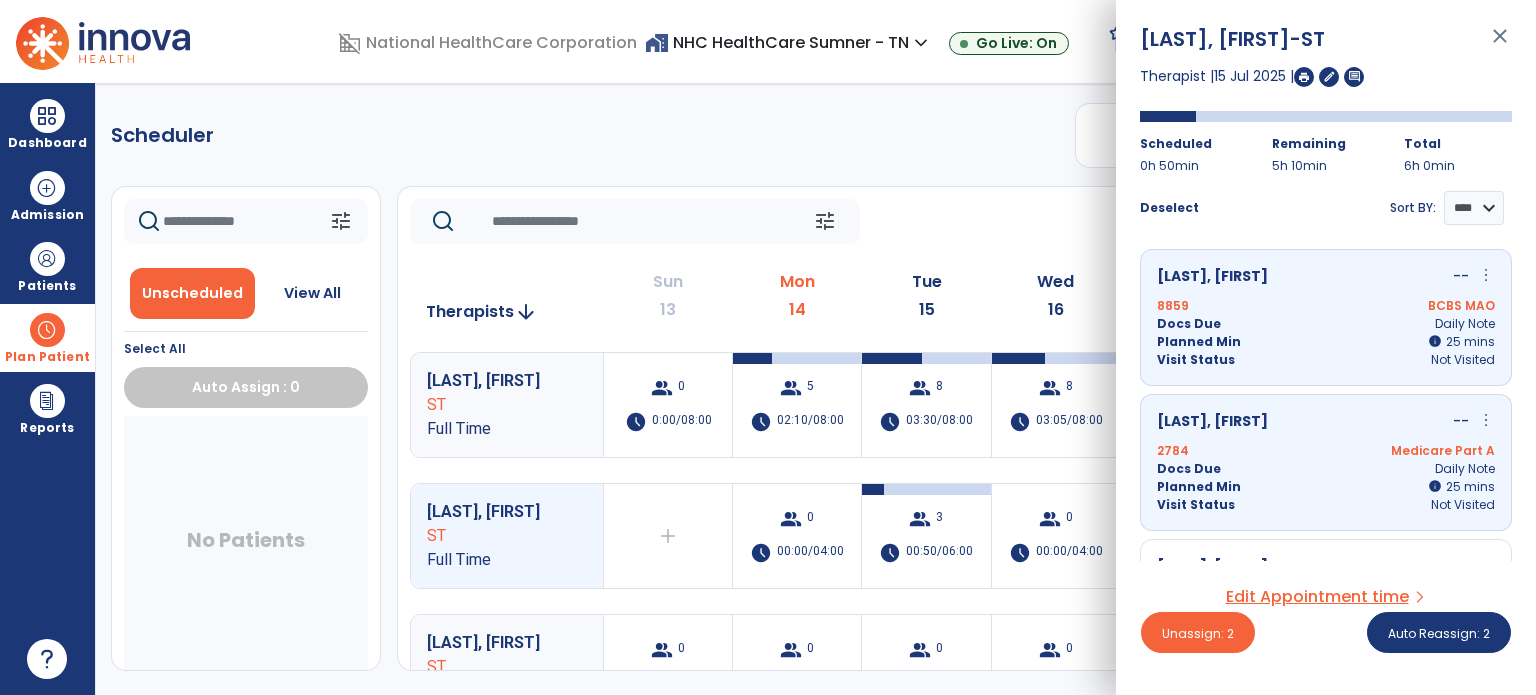 click on "[LAST], [FIRST]" at bounding box center [1212, 422] 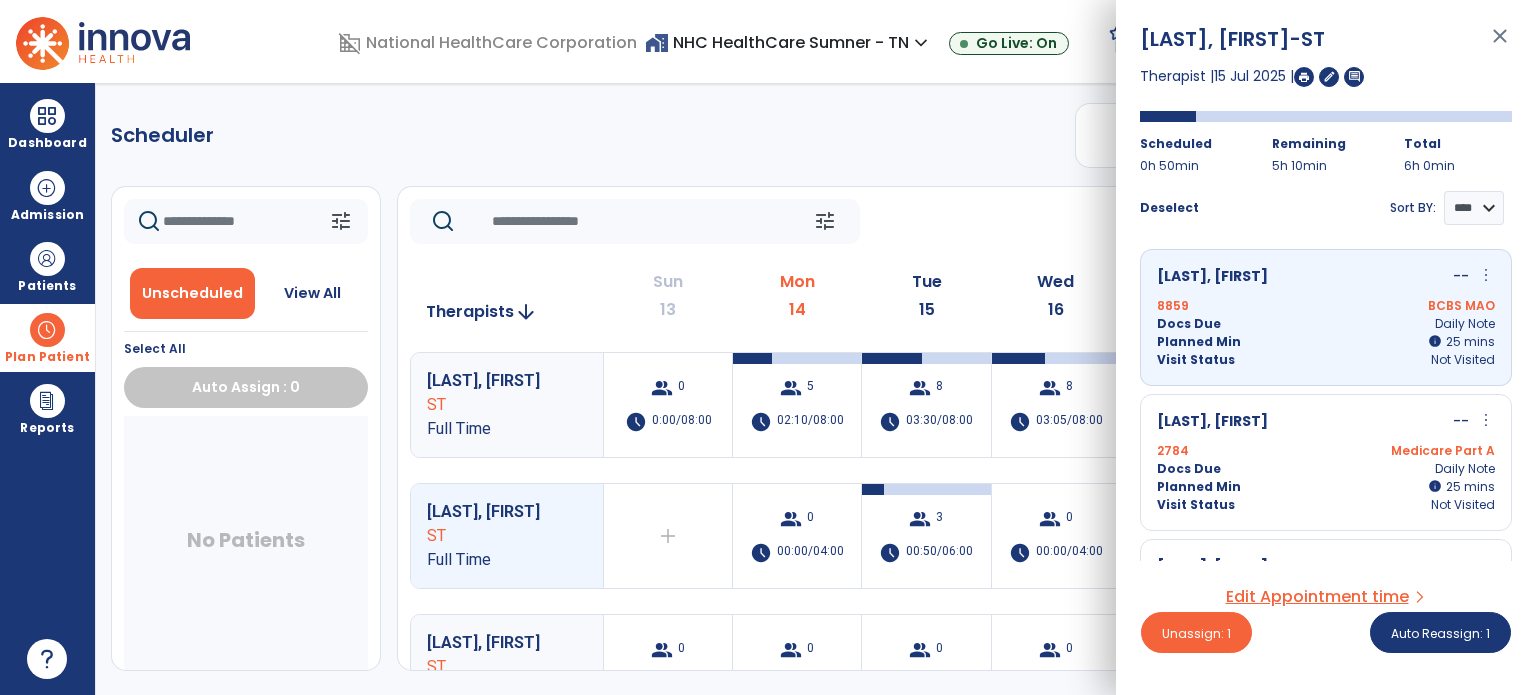 click on "Planned Min" at bounding box center (1199, 342) 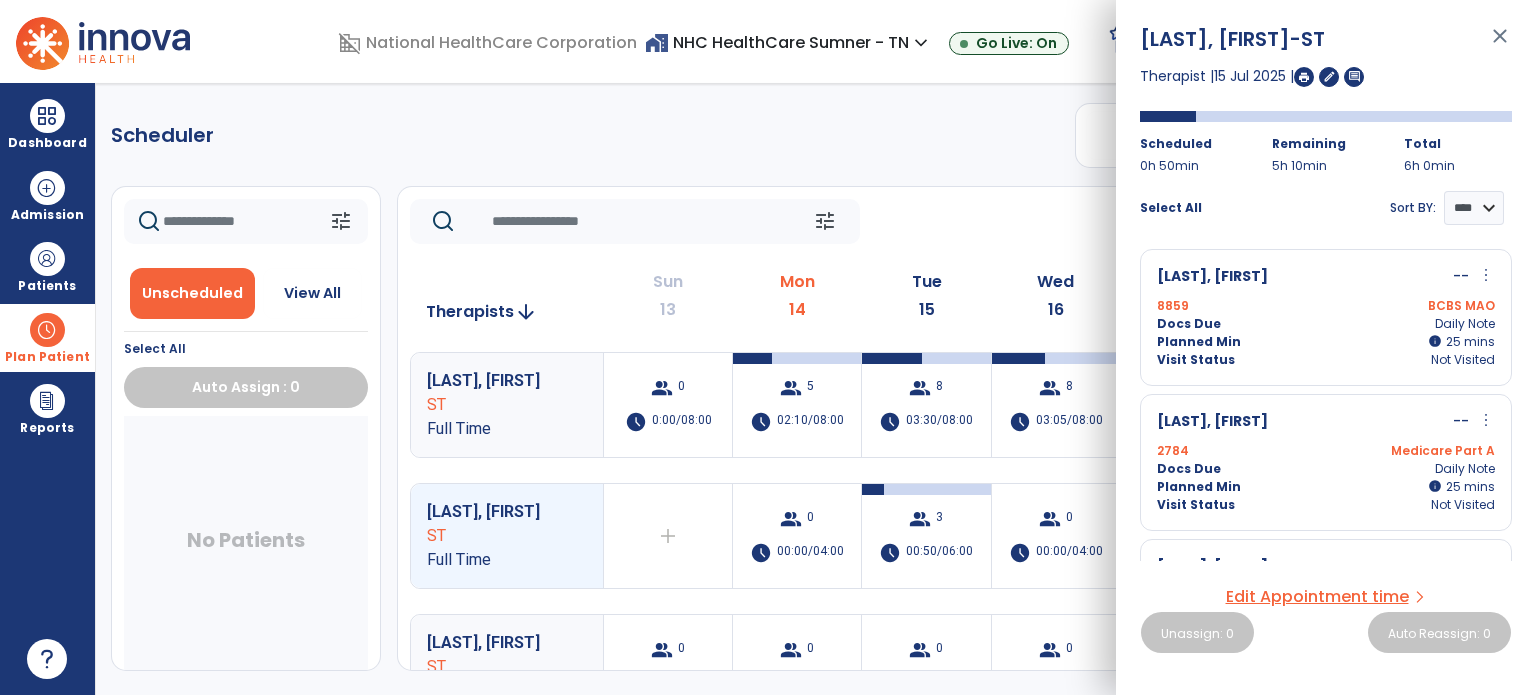click on "close" at bounding box center (1500, 45) 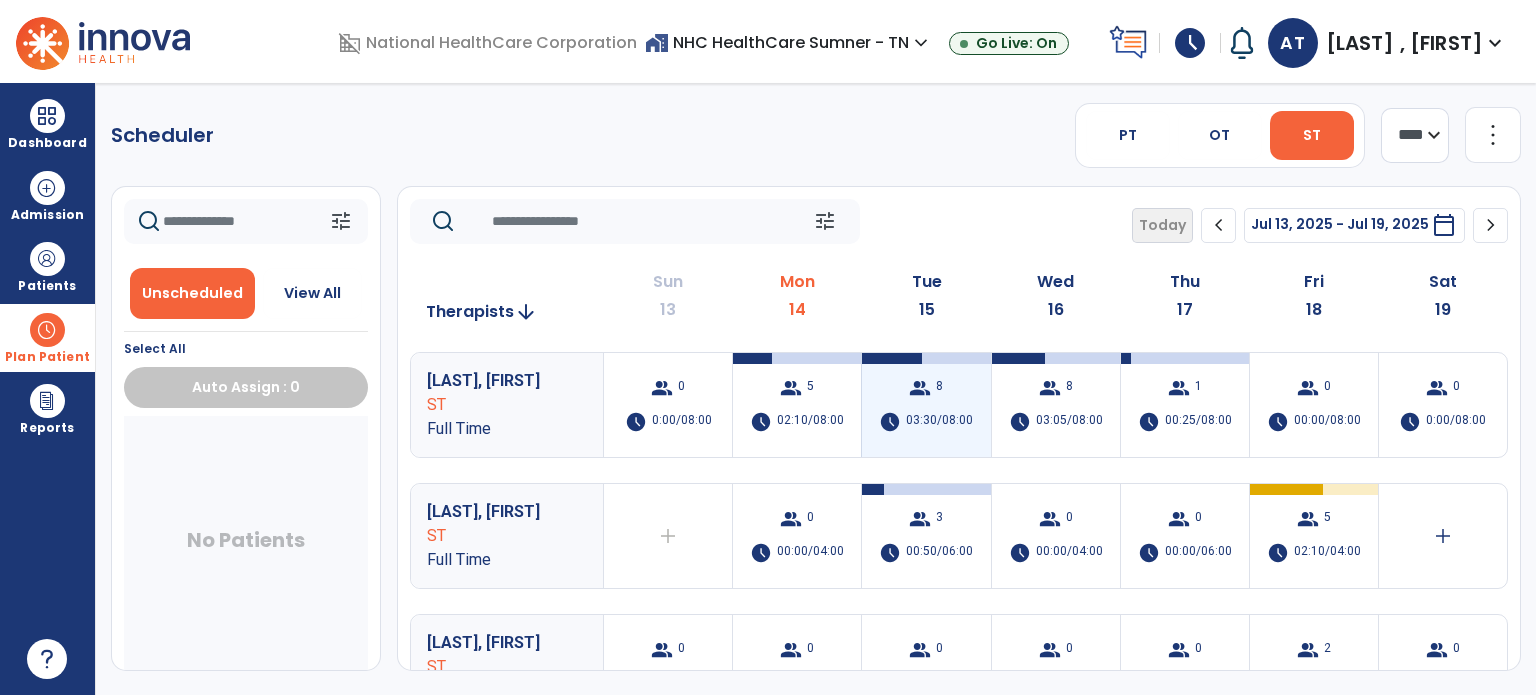 click on "group  8  schedule  03:30/08:00" at bounding box center [926, 405] 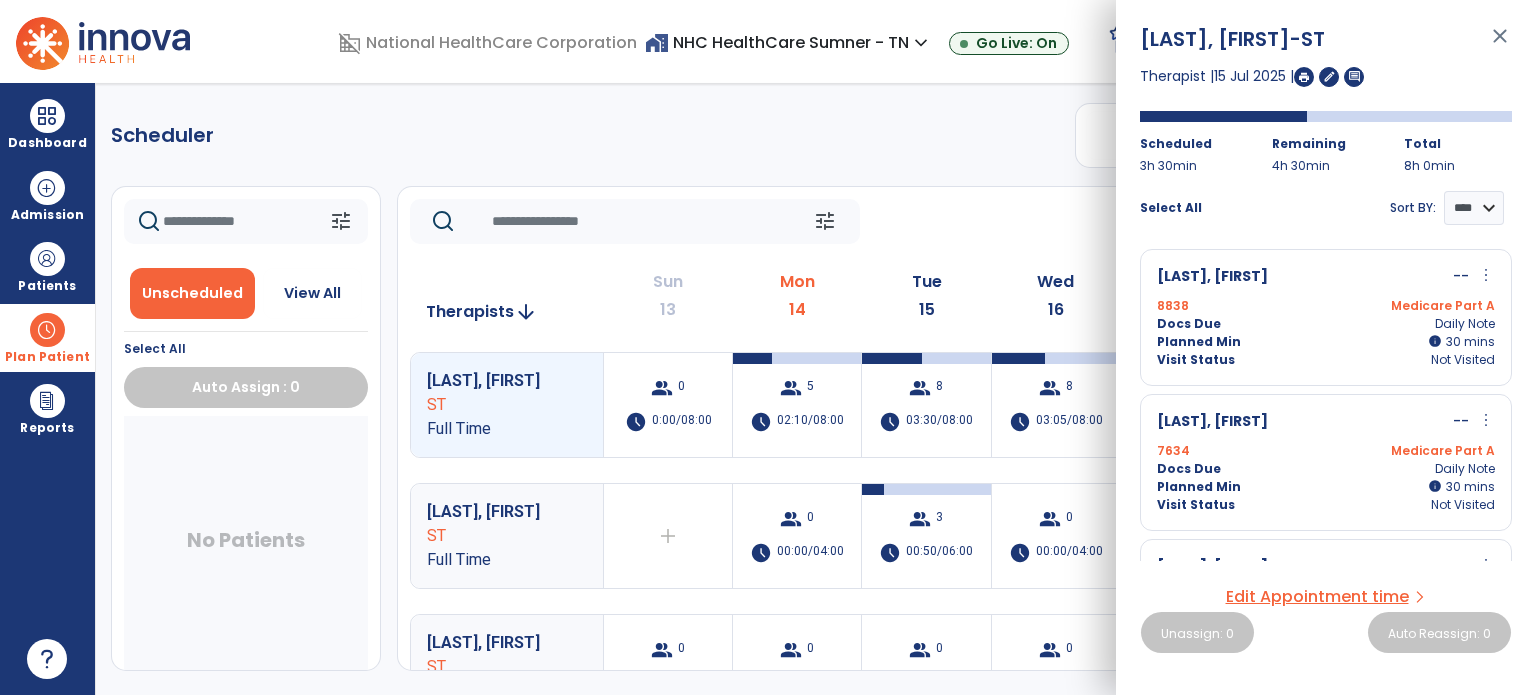 click on "8838 Medicare Part A" at bounding box center [1326, 306] 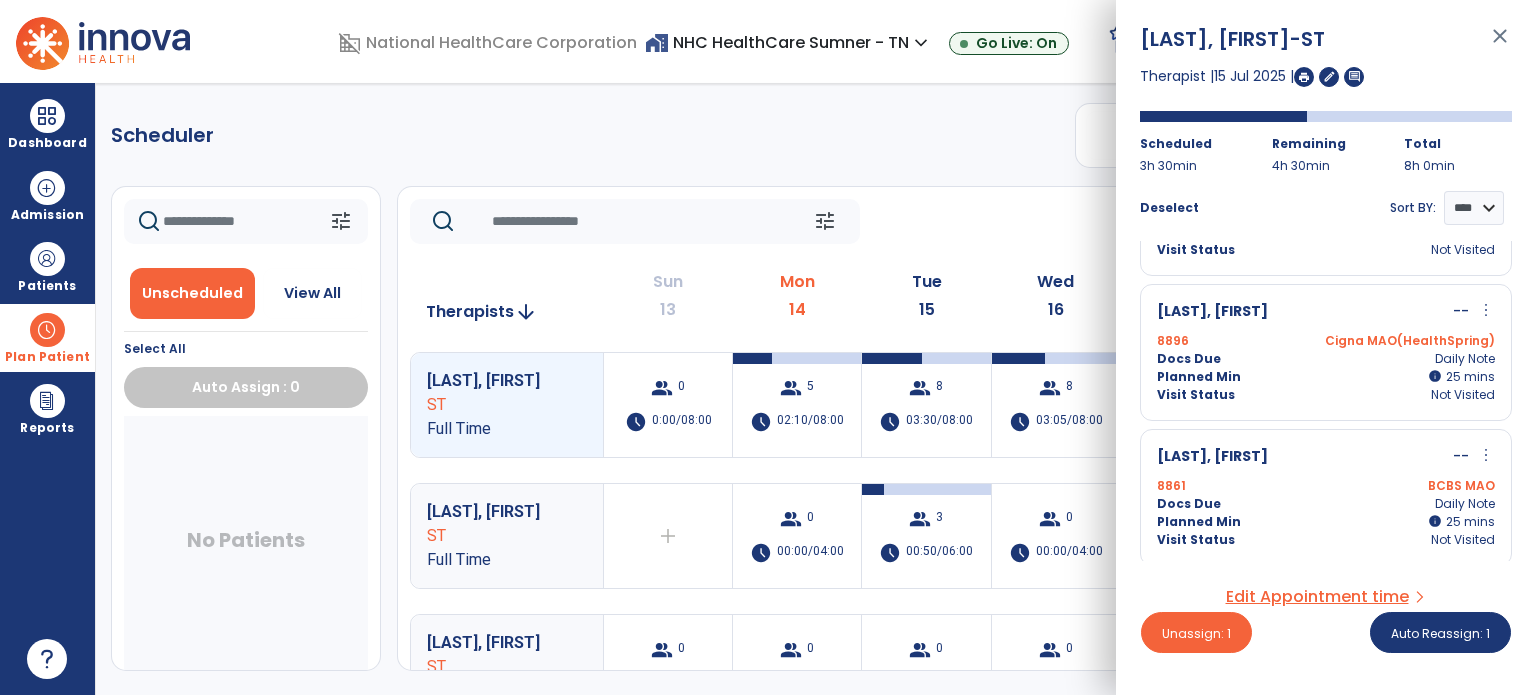 scroll, scrollTop: 600, scrollLeft: 0, axis: vertical 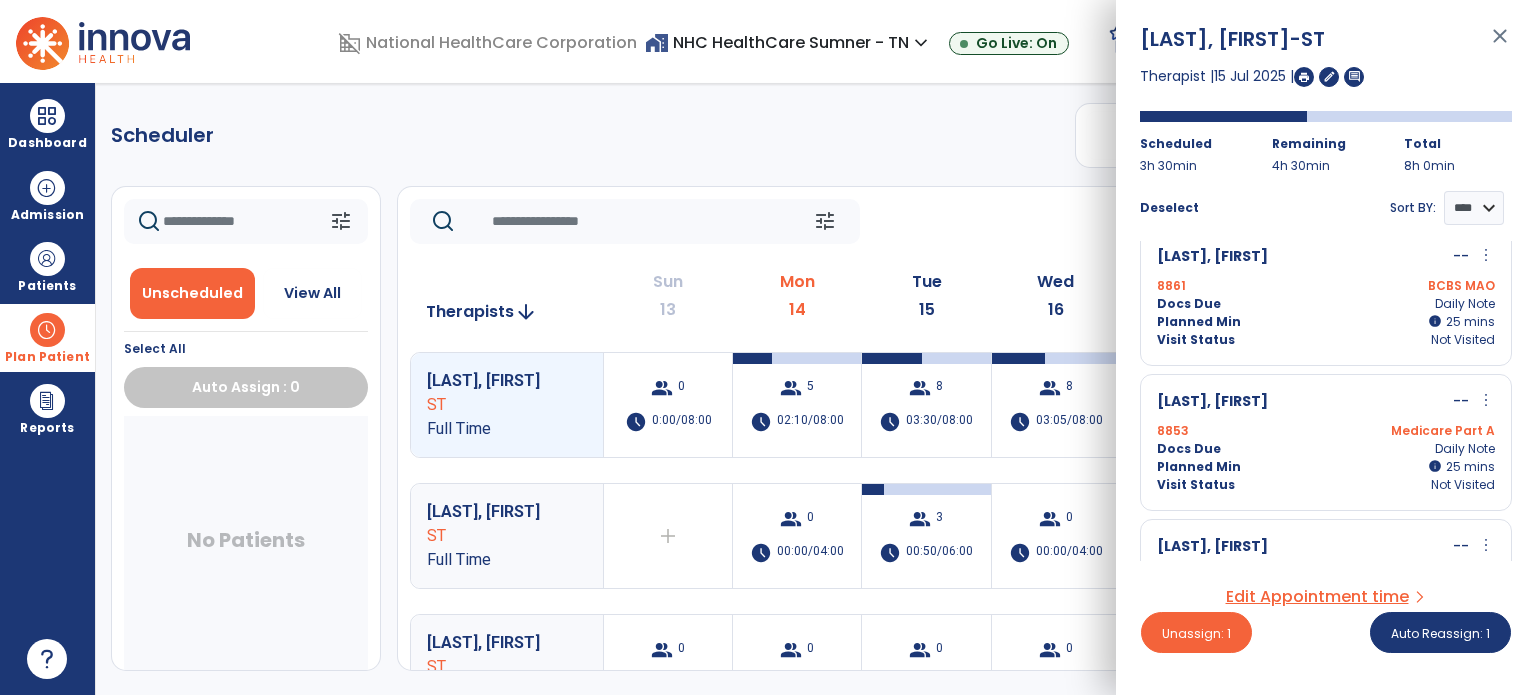 click on "[LAST], [FIRST]" at bounding box center [1212, 402] 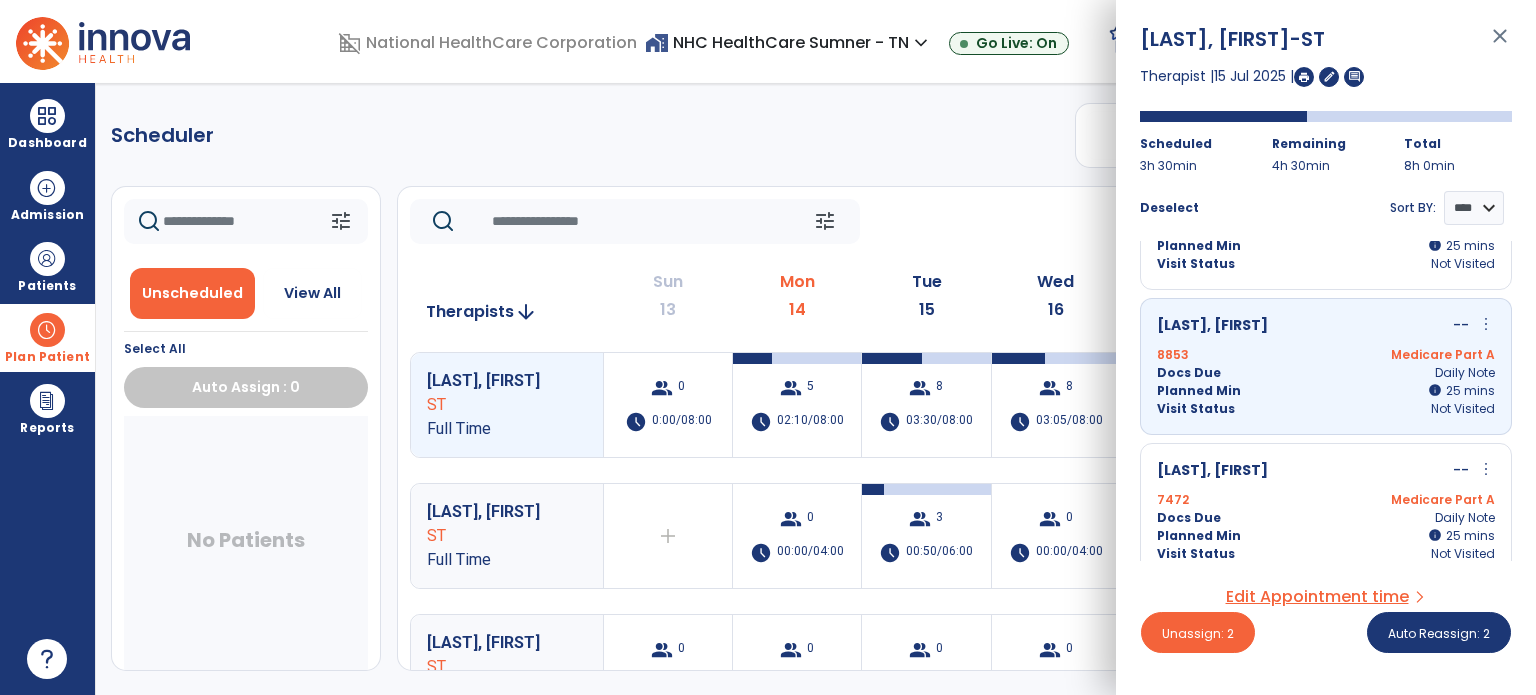 scroll, scrollTop: 835, scrollLeft: 0, axis: vertical 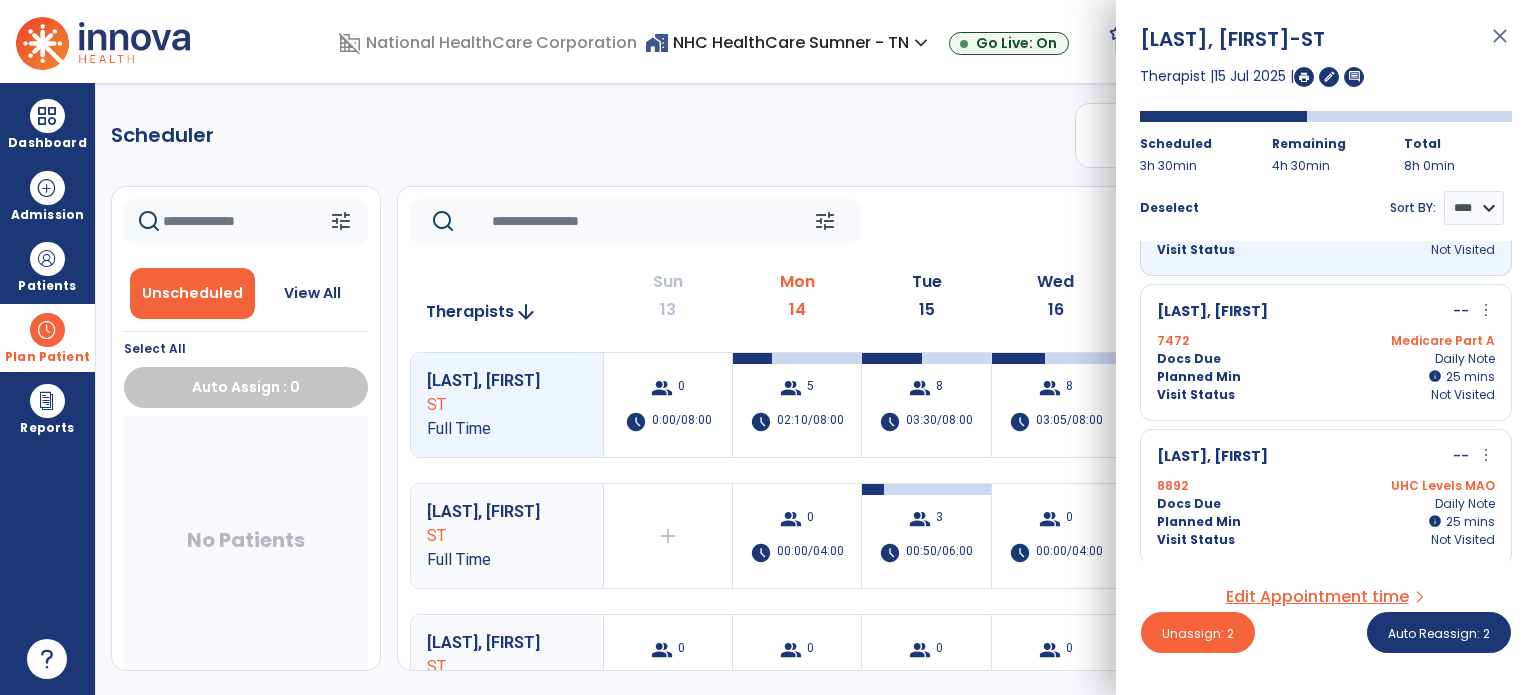 click on "Docs Due Daily Note" at bounding box center [1326, 504] 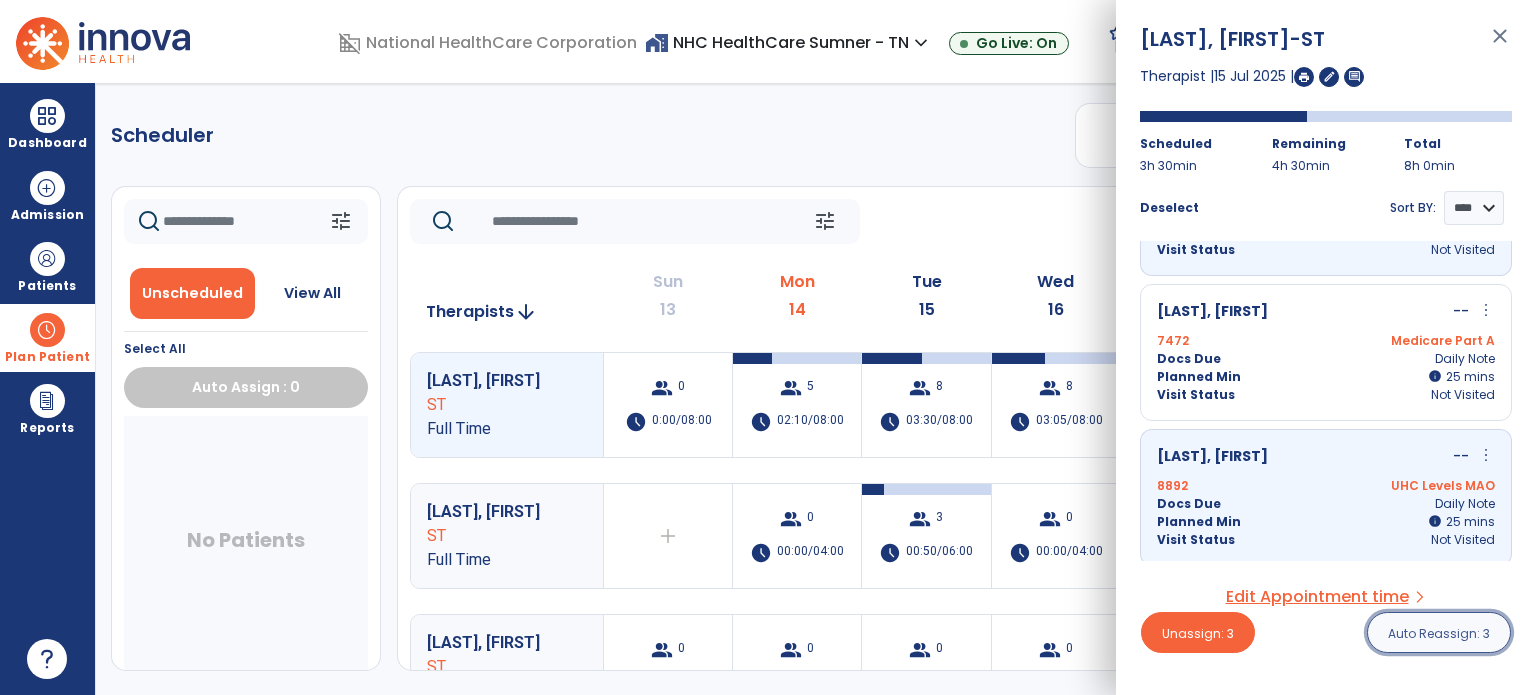 click on "Auto Reassign: 3" at bounding box center [1439, 633] 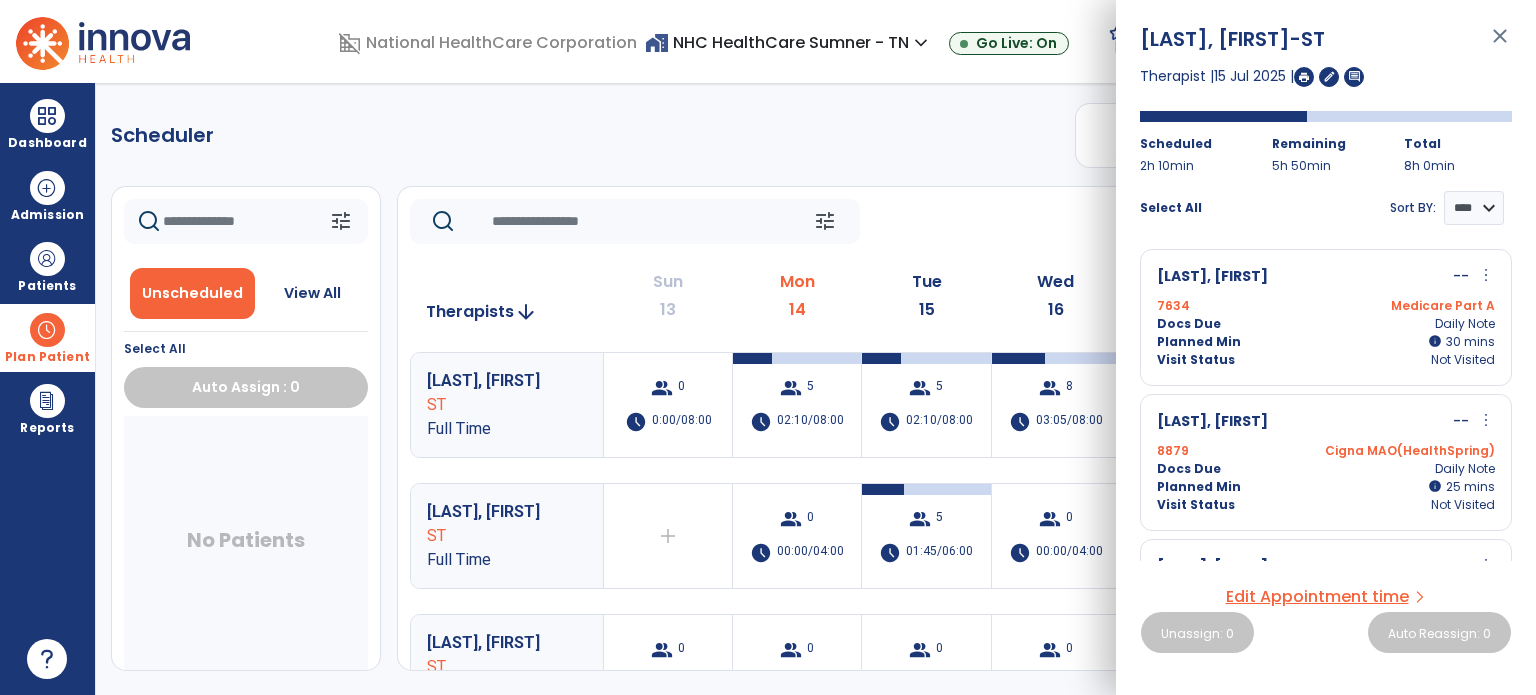 click on "close" at bounding box center (1500, 45) 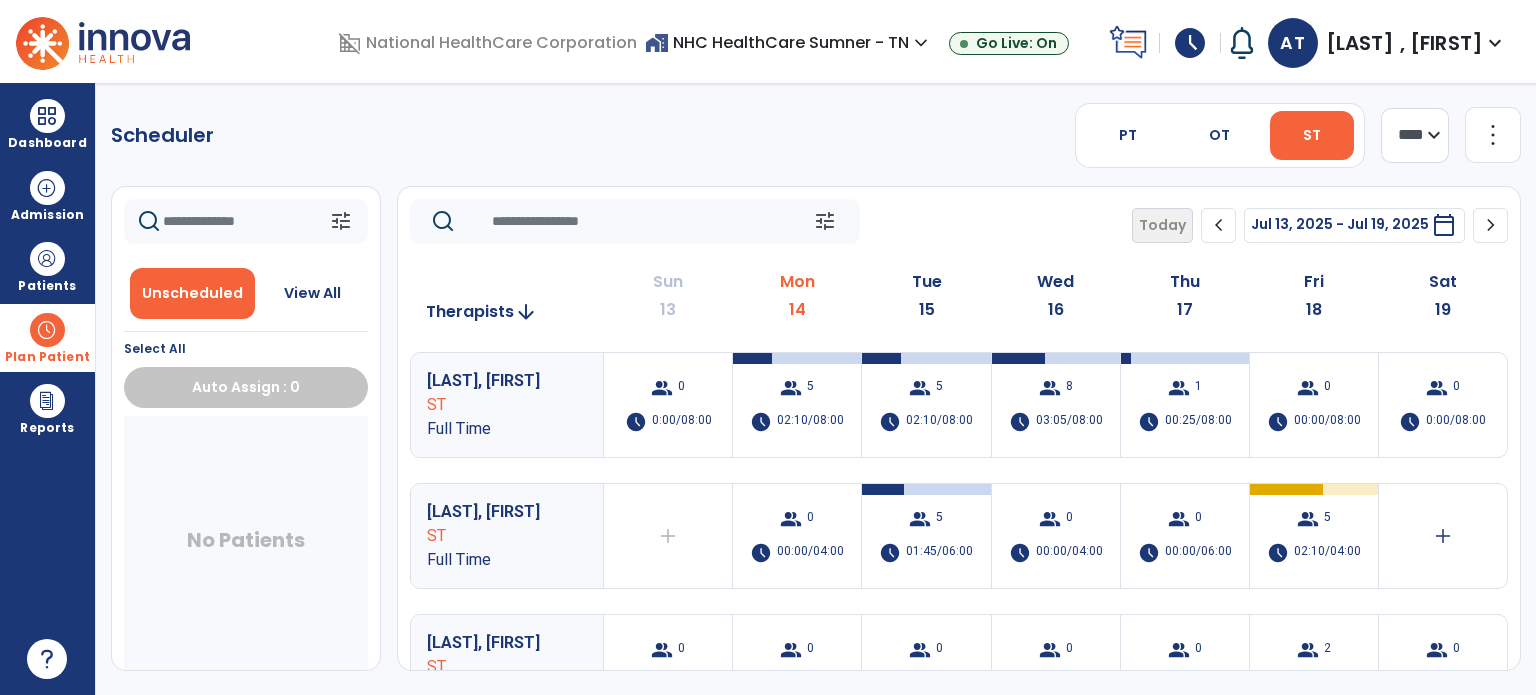 click at bounding box center [47, 330] 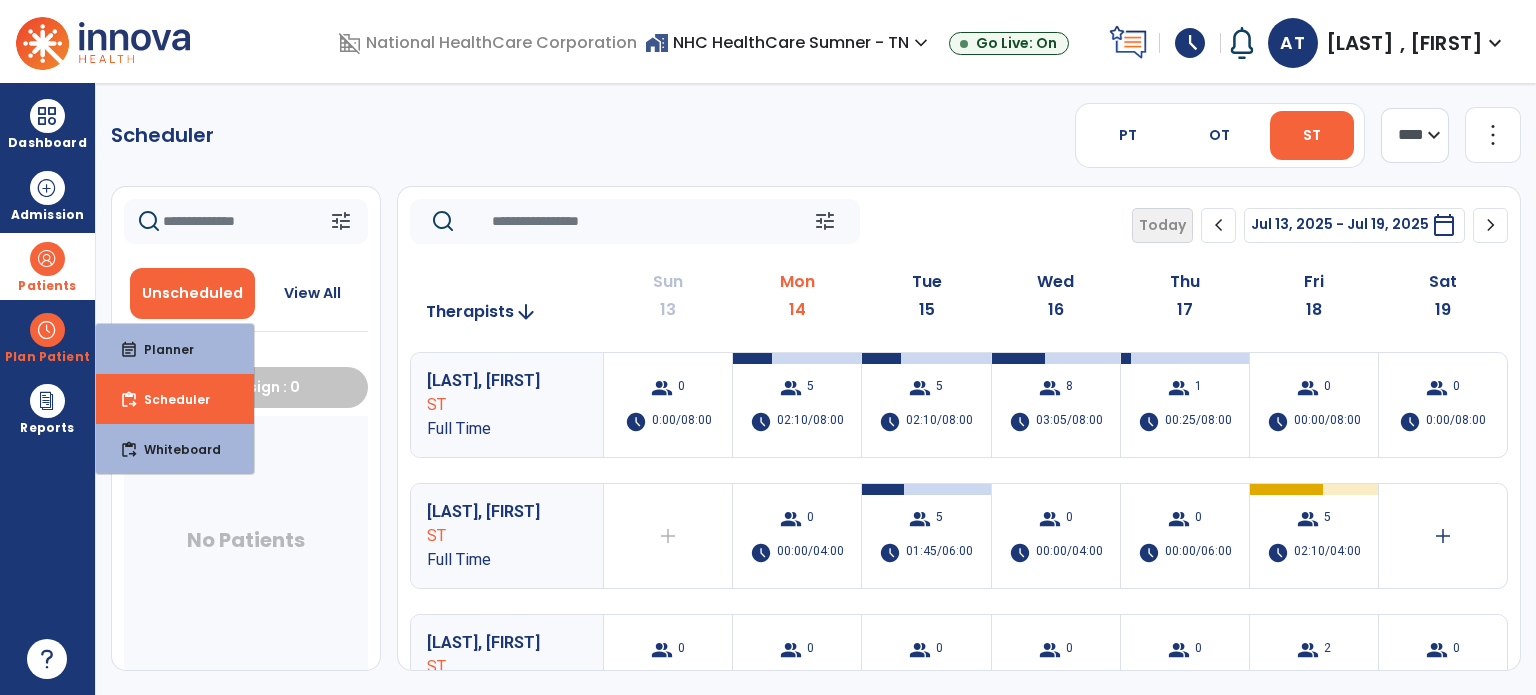 click at bounding box center [47, 259] 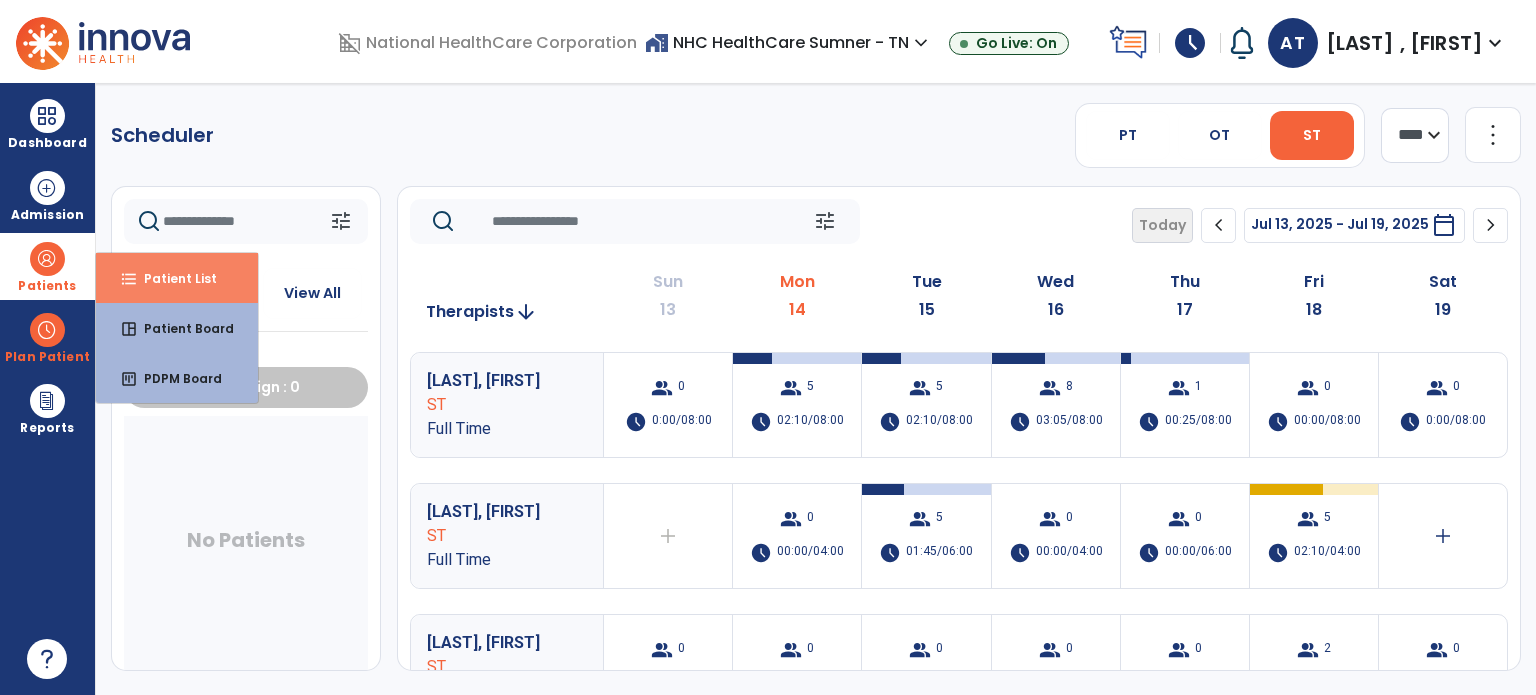 click on "format_list_bulleted  Patient List" at bounding box center (177, 278) 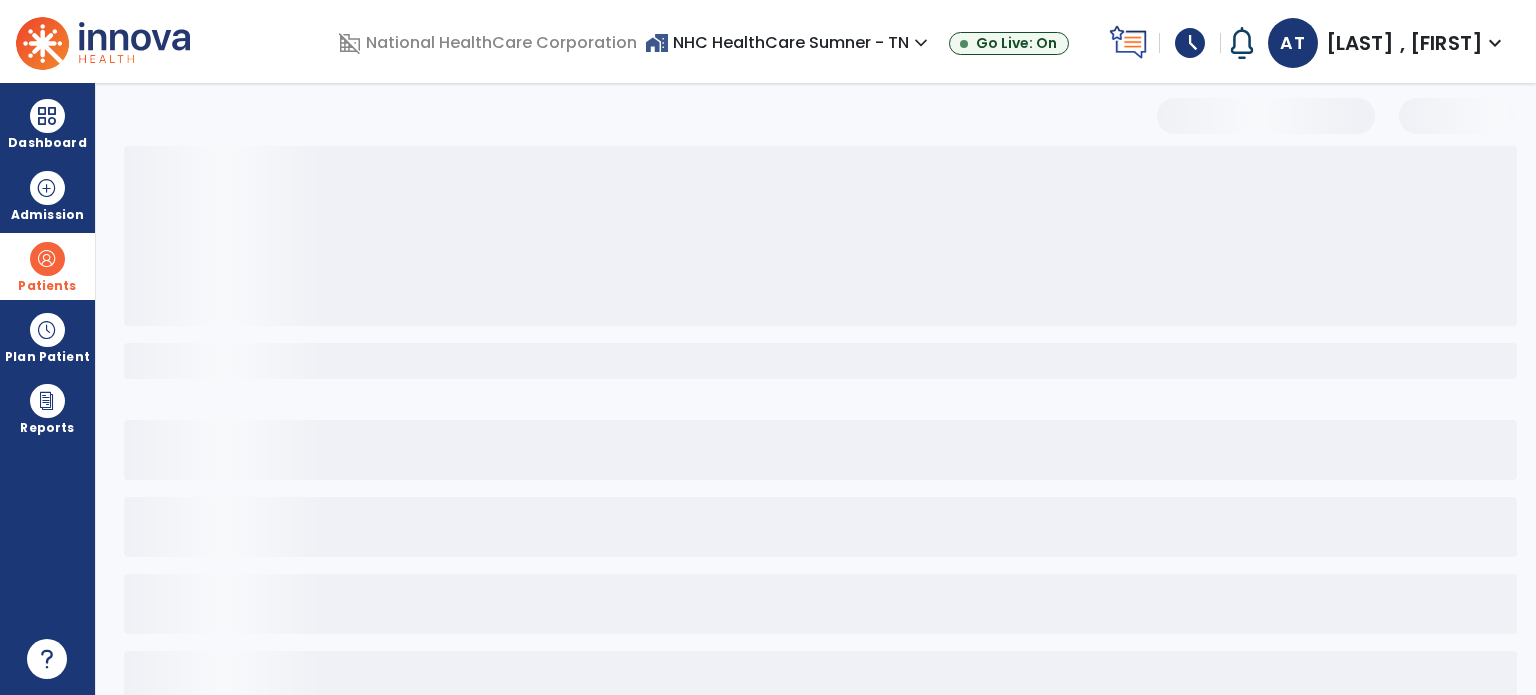 select on "***" 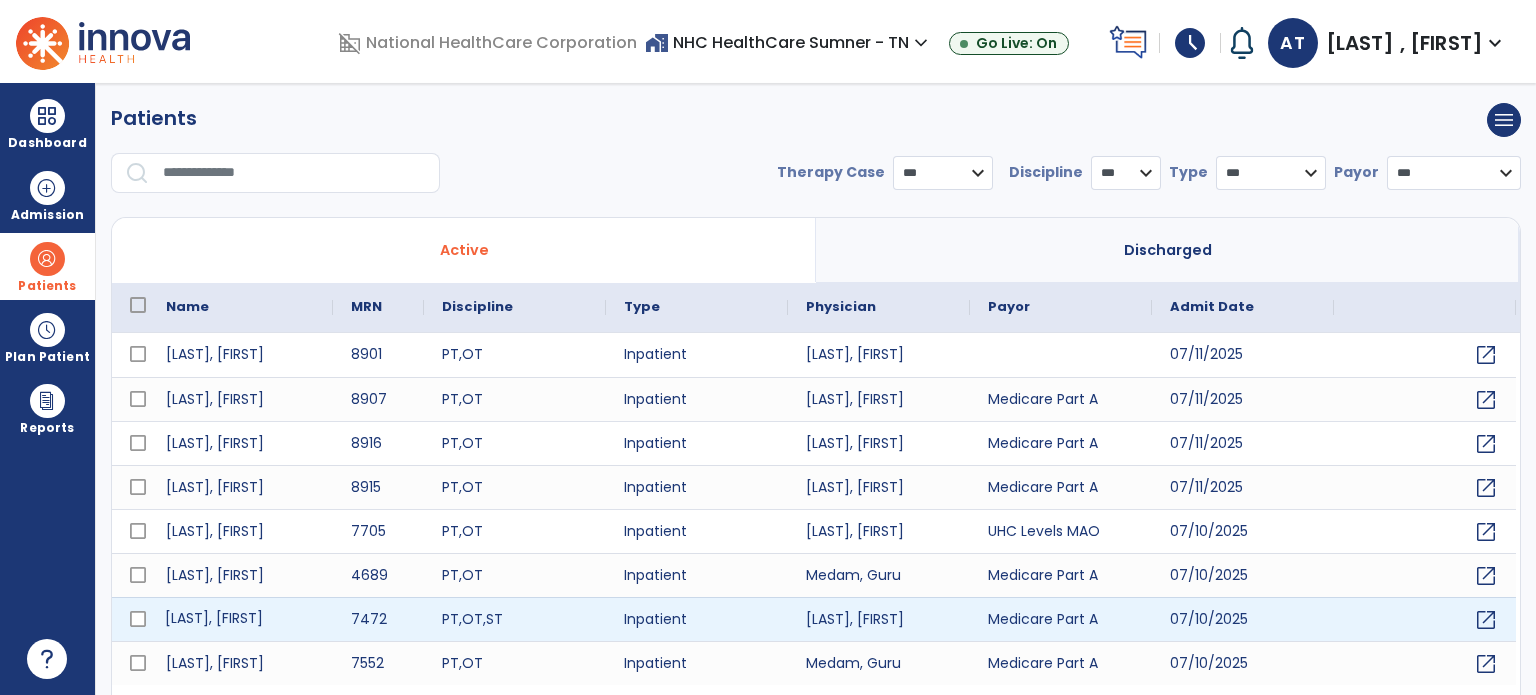 click on "[LAST], [FIRST]" at bounding box center (240, 619) 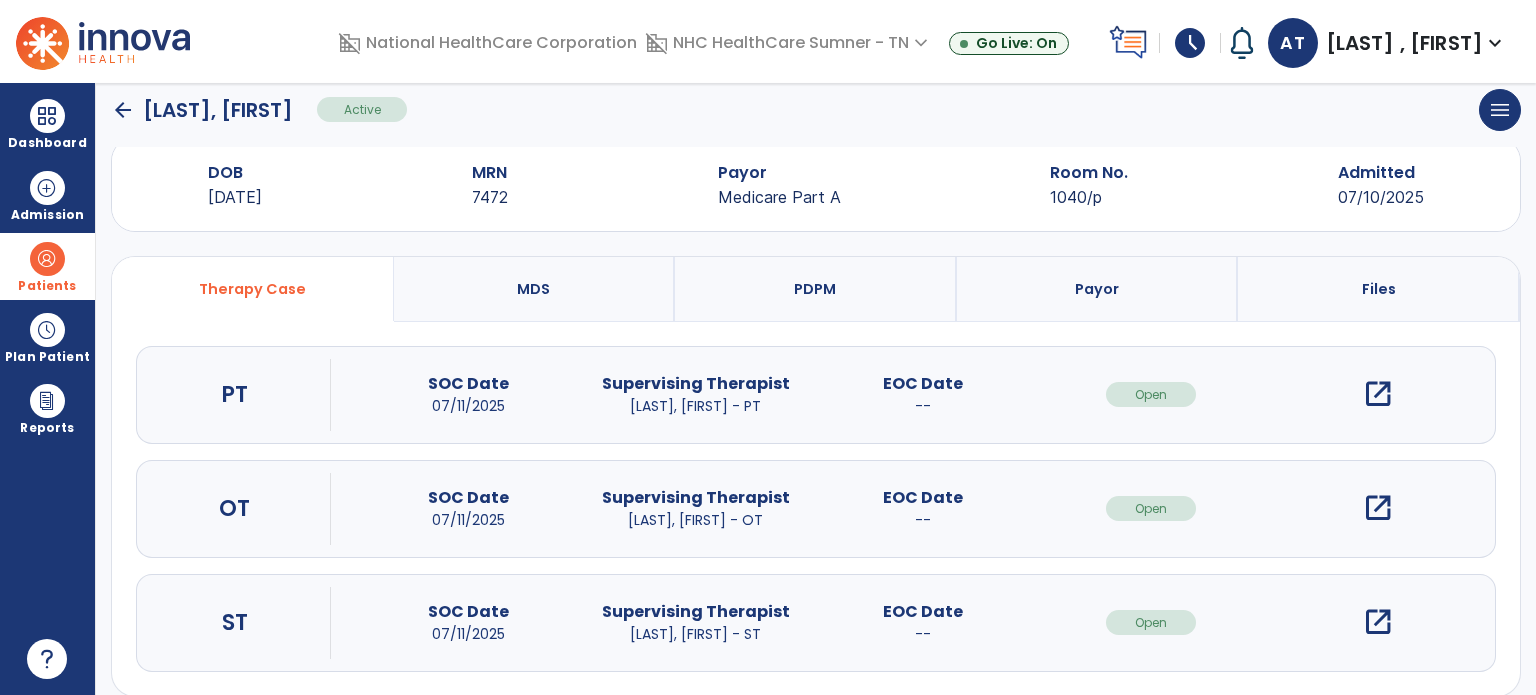 scroll, scrollTop: 62, scrollLeft: 0, axis: vertical 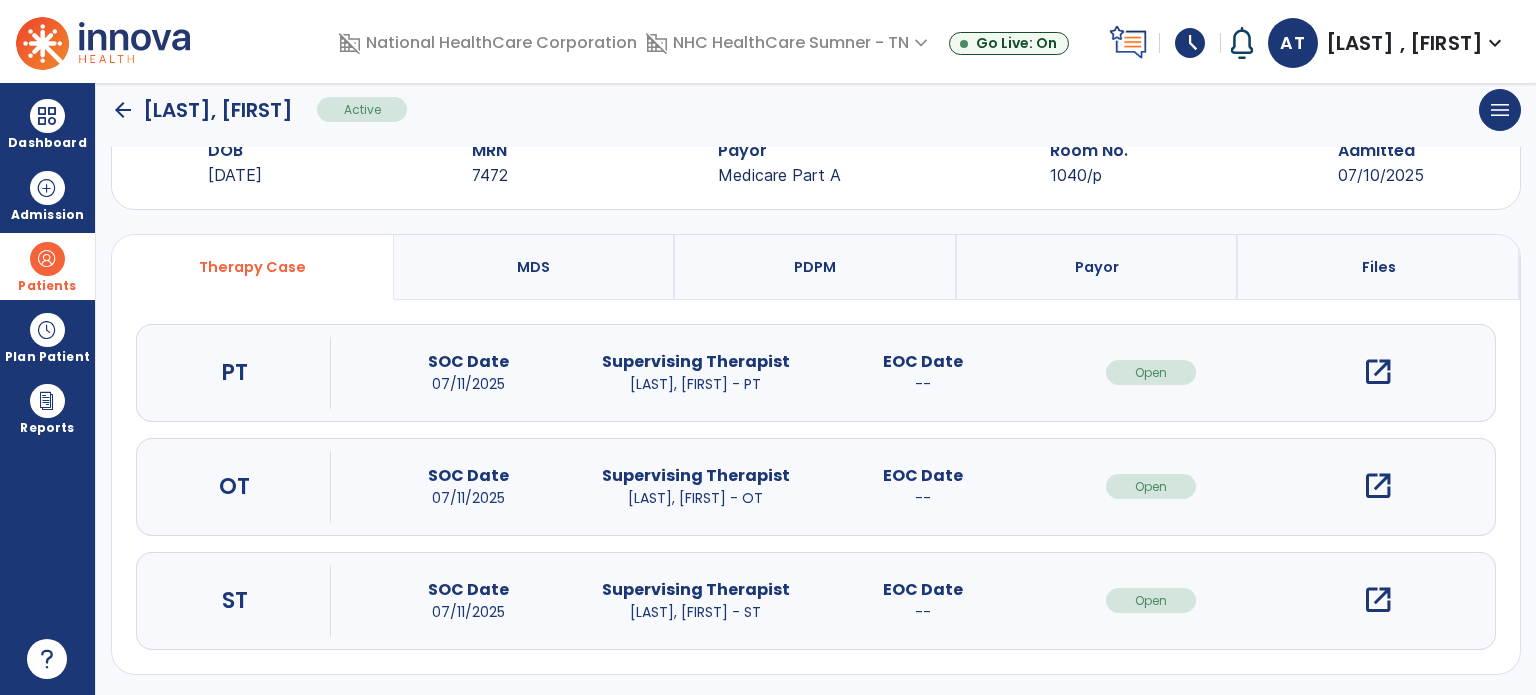click on "open_in_new" at bounding box center [1378, 600] 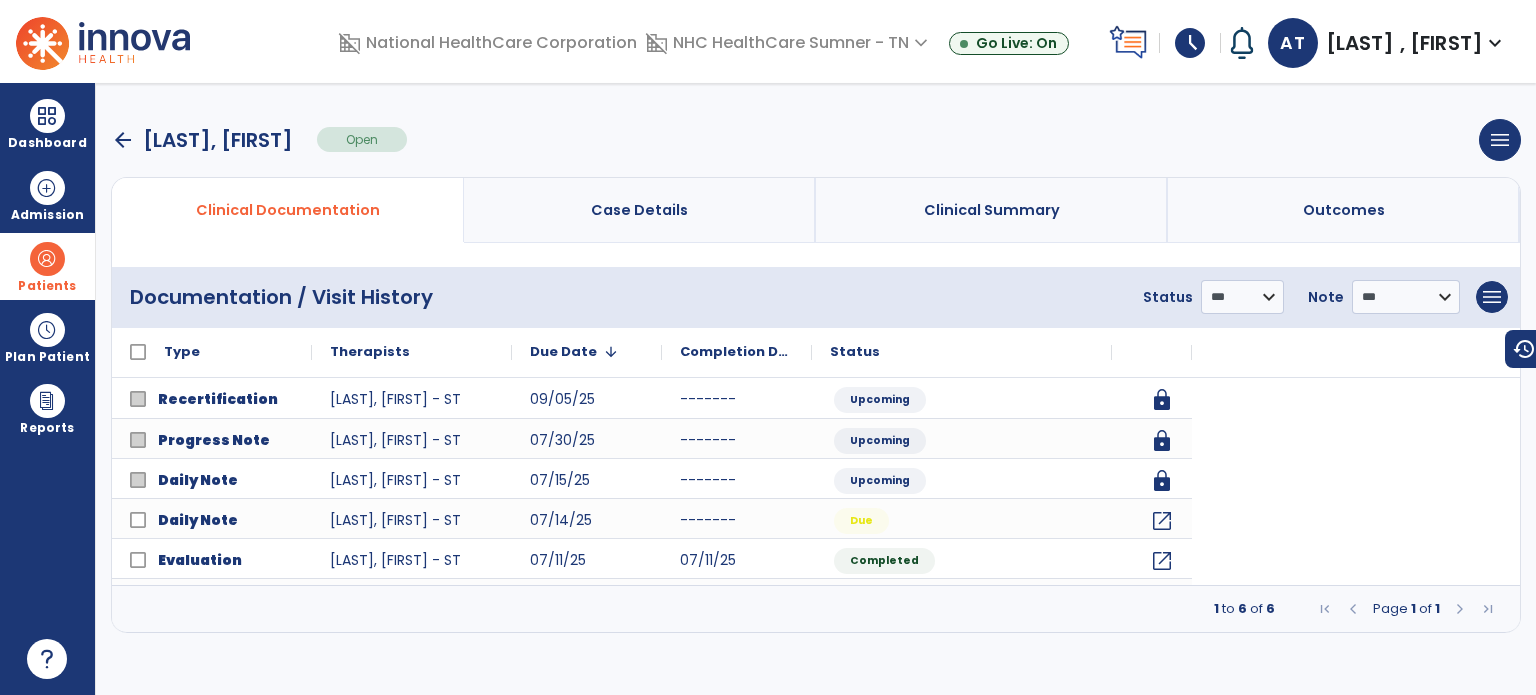 scroll, scrollTop: 0, scrollLeft: 0, axis: both 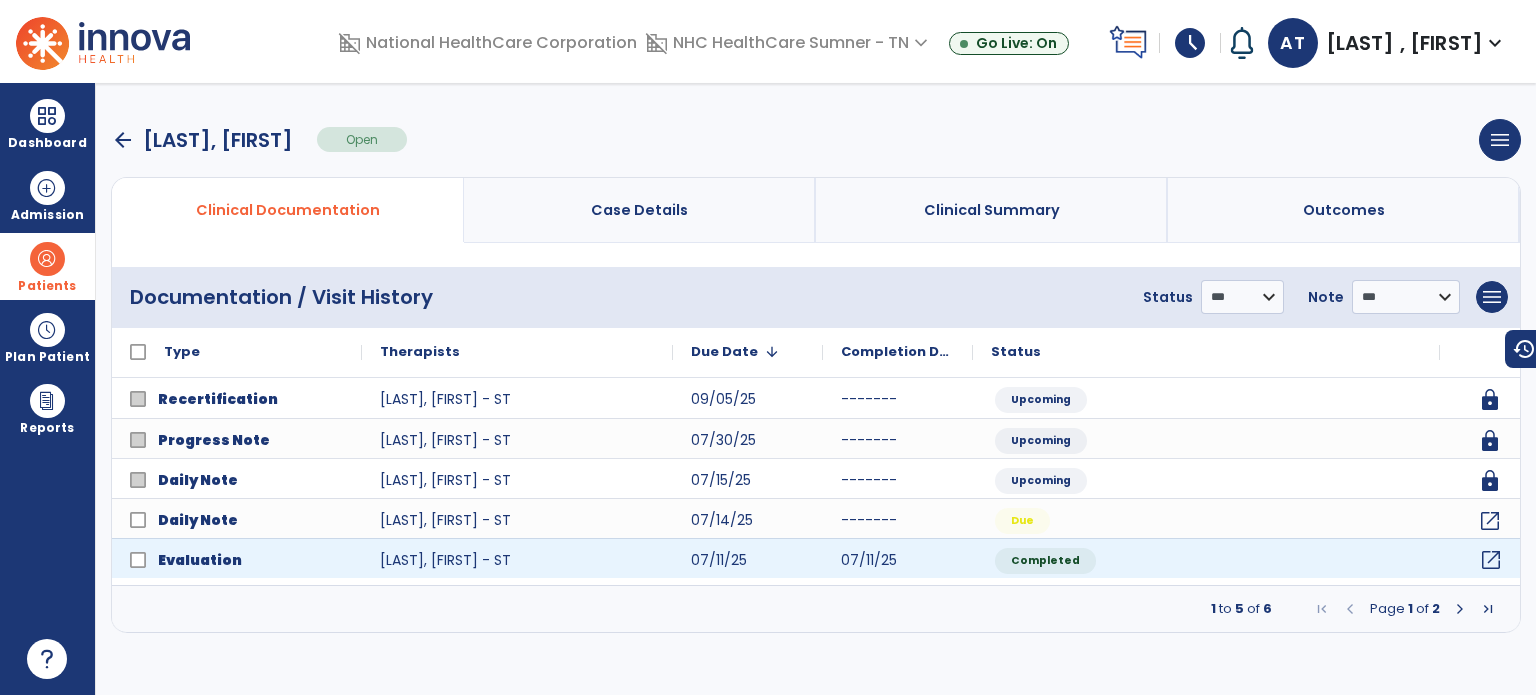 click on "open_in_new" 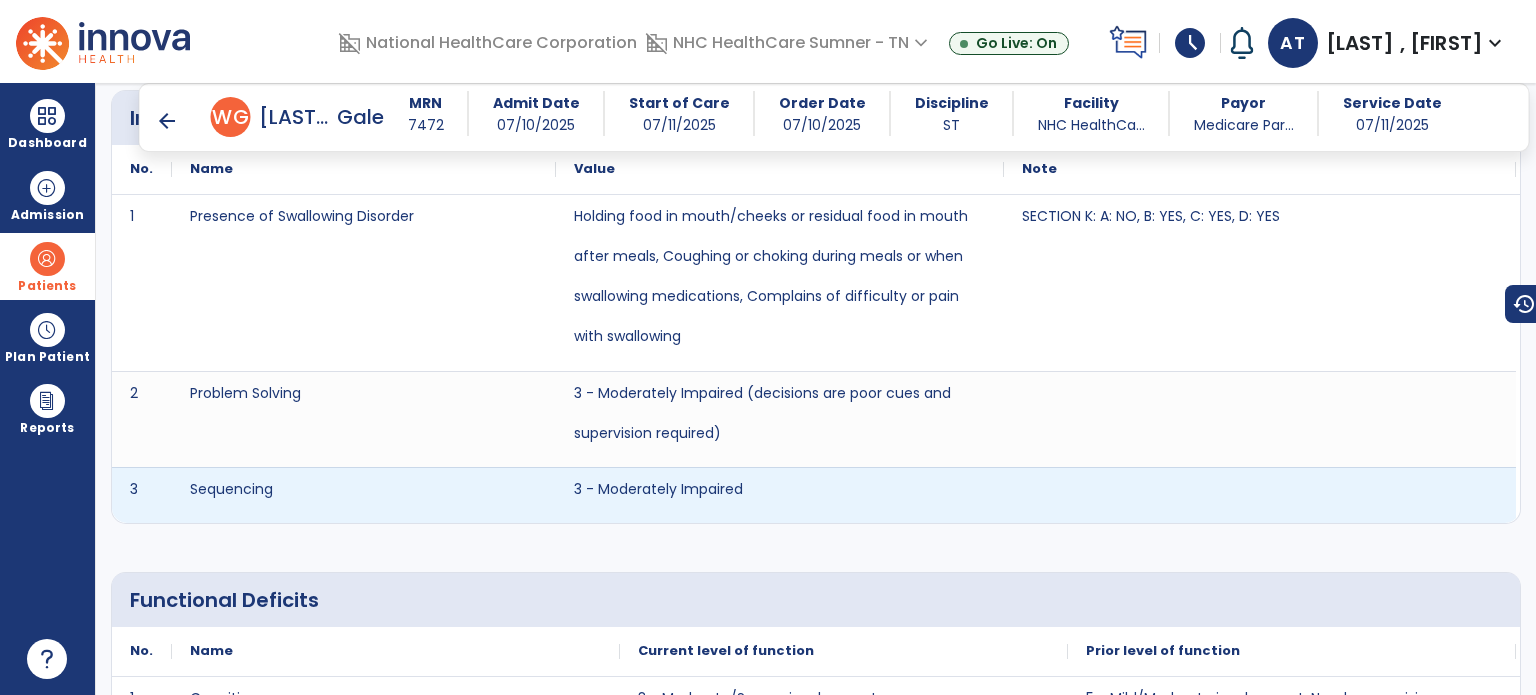 scroll, scrollTop: 2300, scrollLeft: 0, axis: vertical 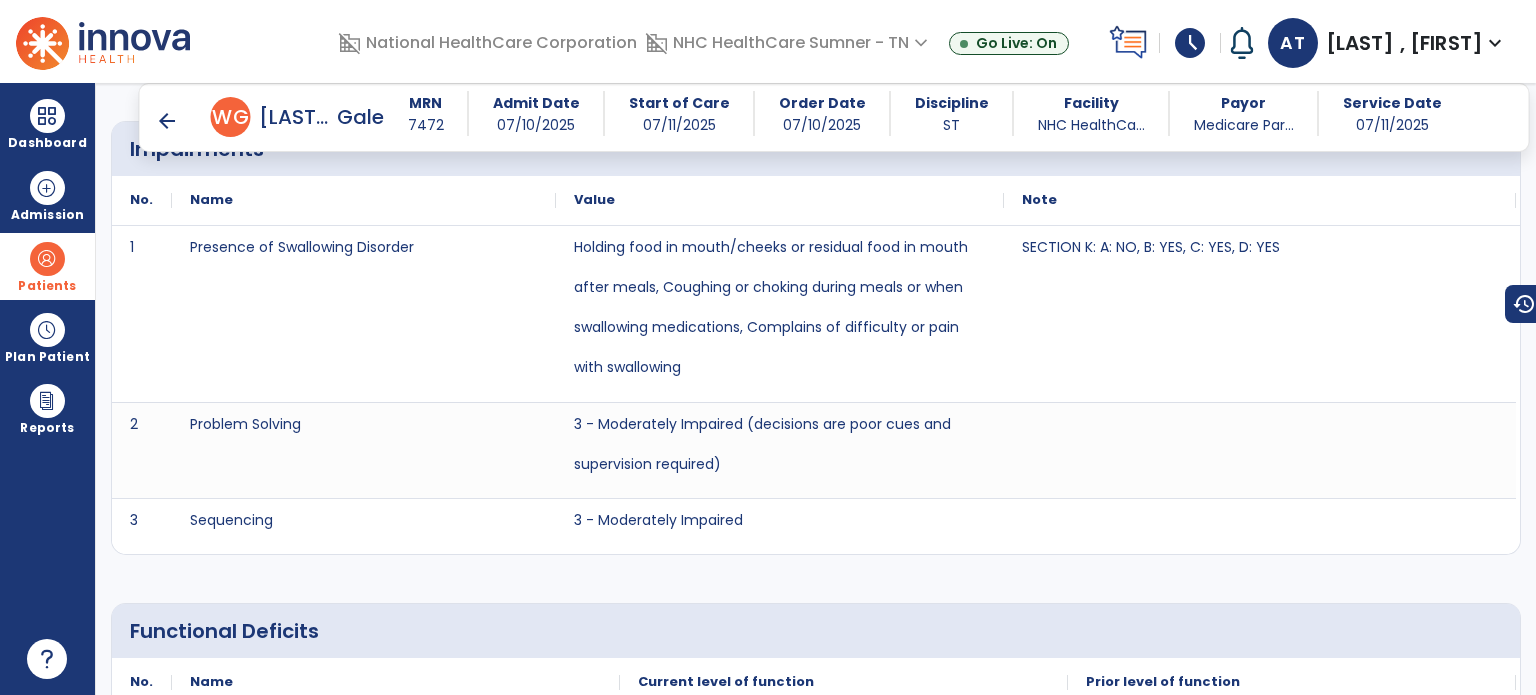 click at bounding box center [47, 259] 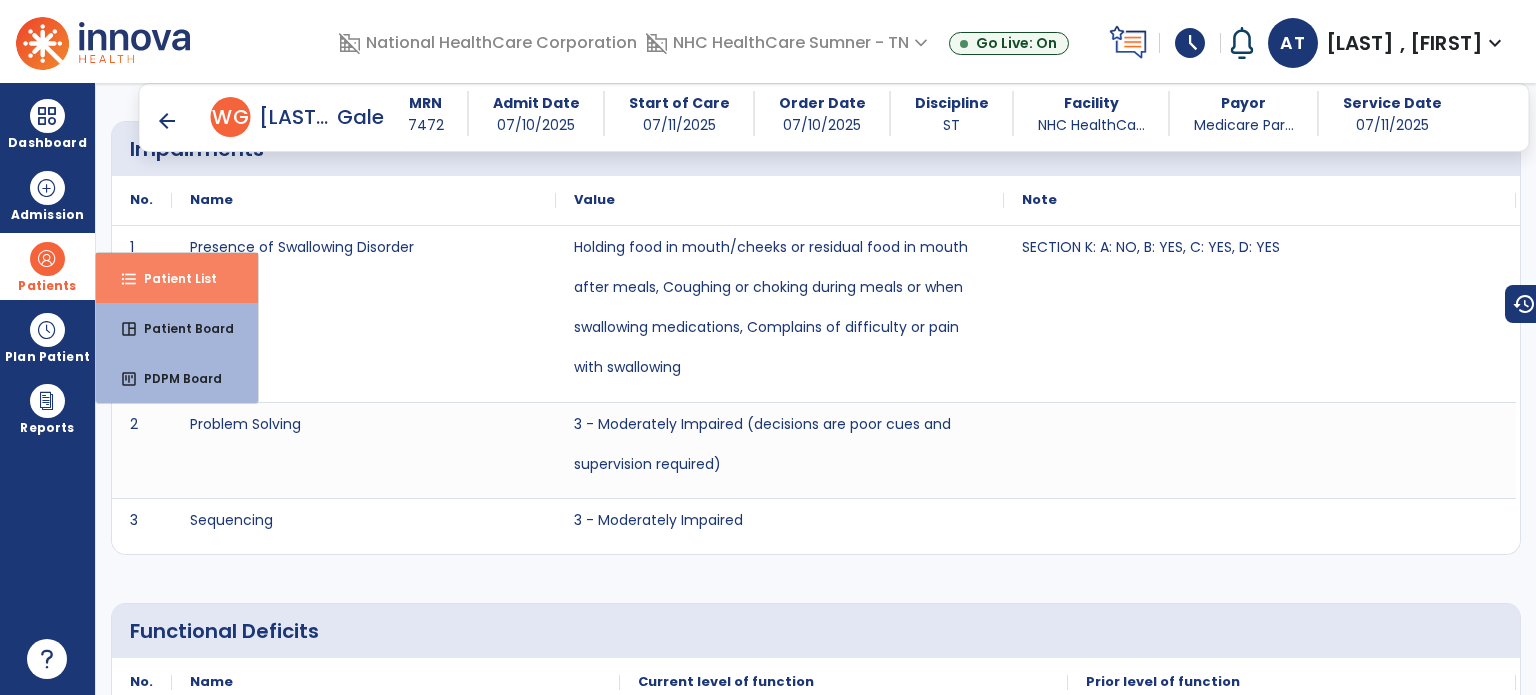 click on "format_list_bulleted  Patient List" at bounding box center (177, 278) 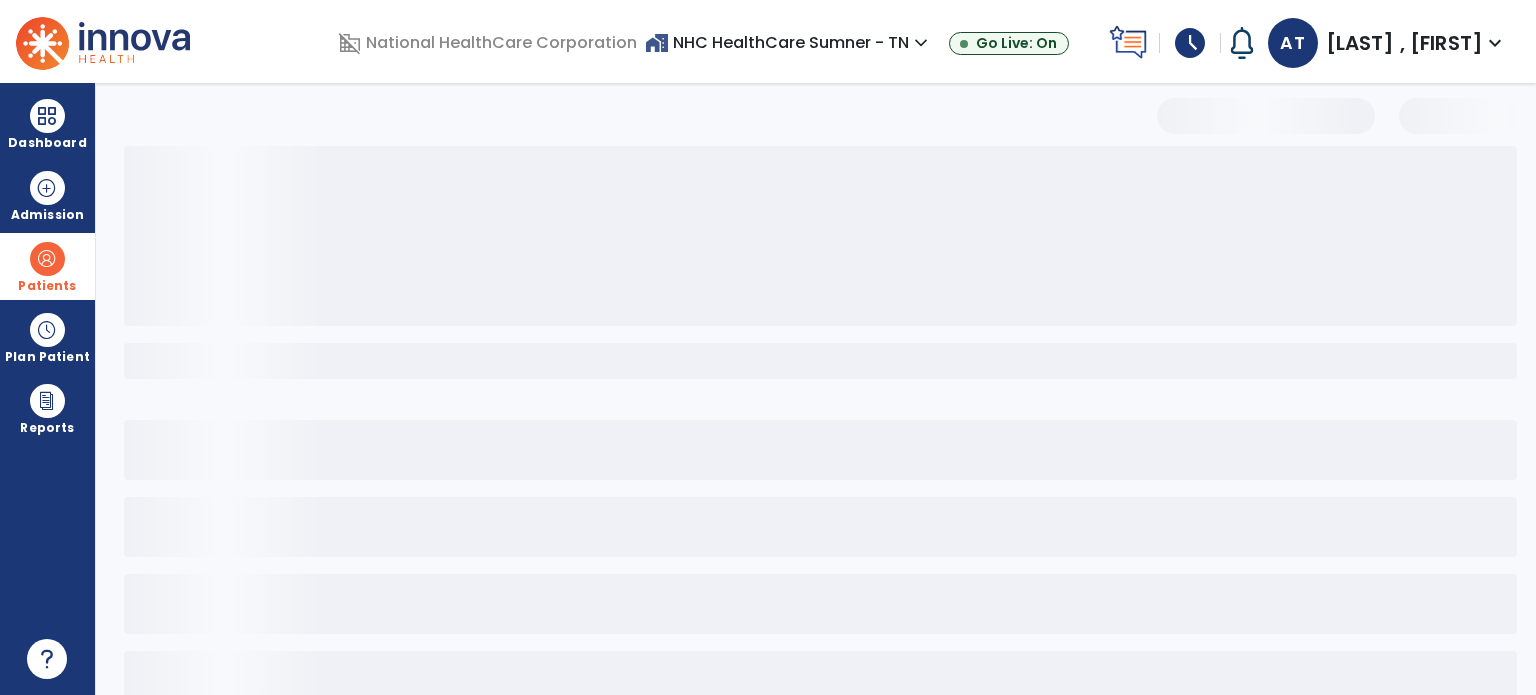 scroll, scrollTop: 46, scrollLeft: 0, axis: vertical 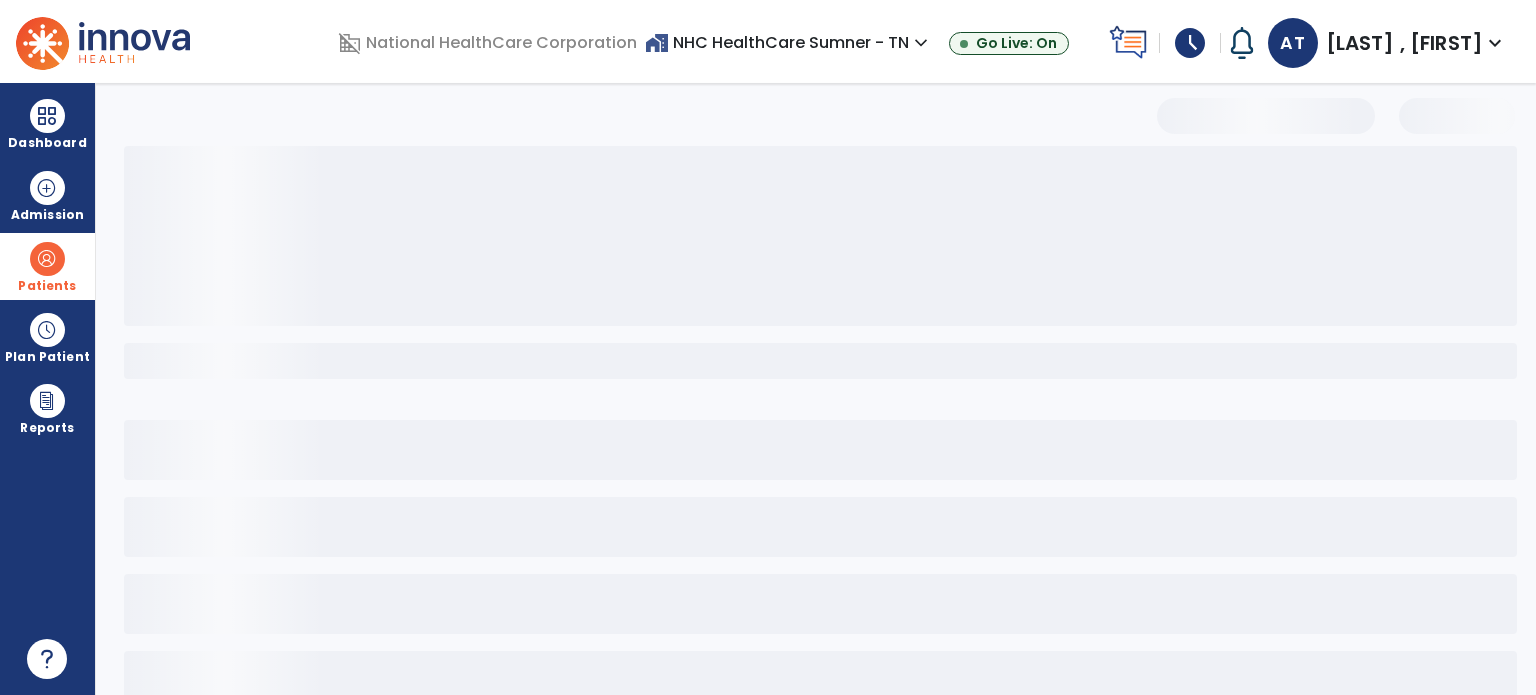 select on "***" 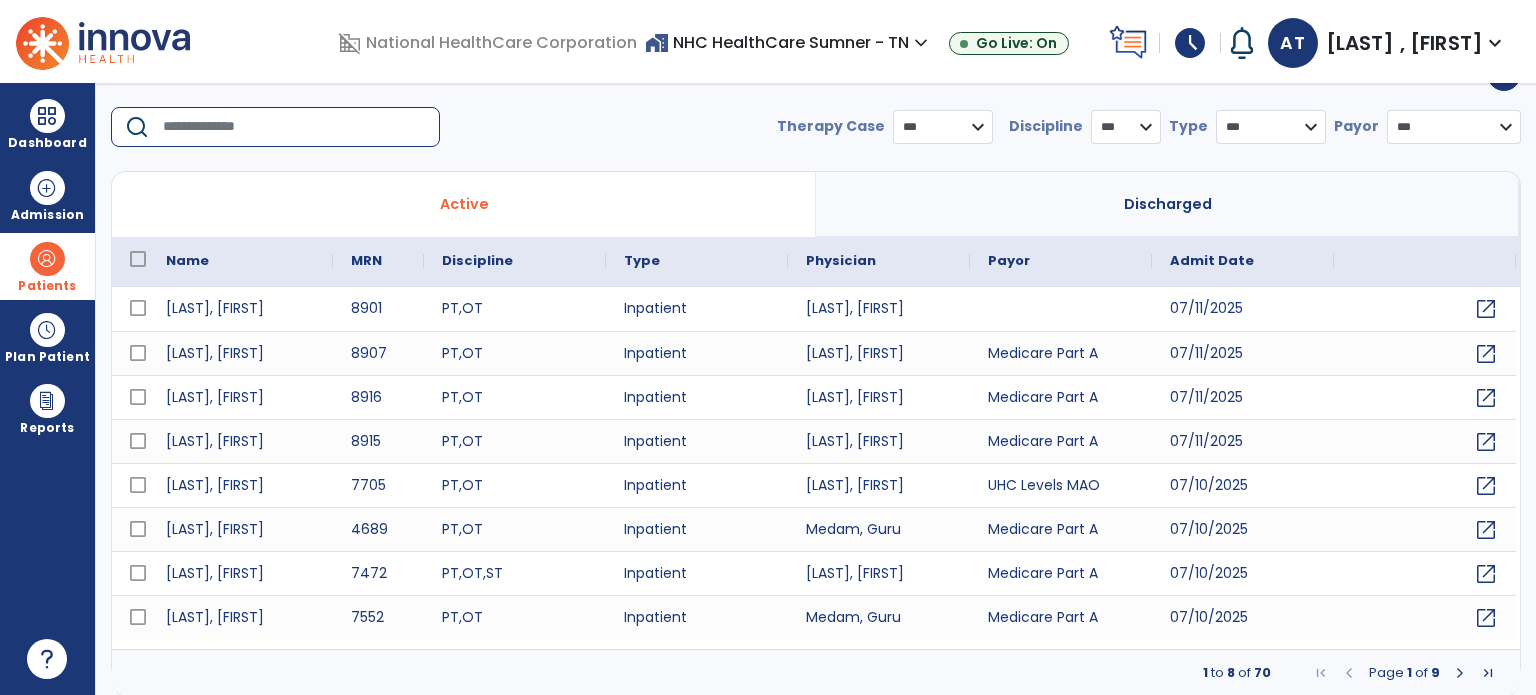 click at bounding box center [294, 127] 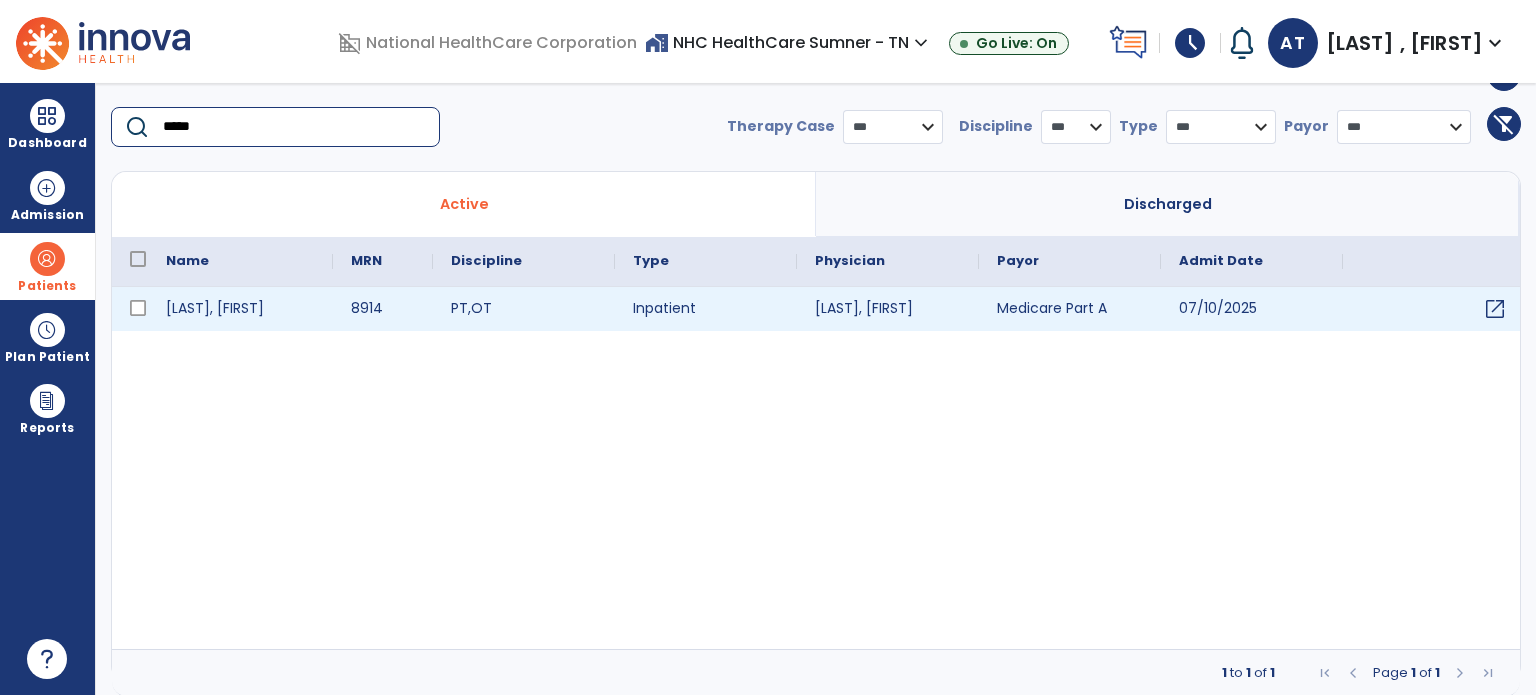 type on "*****" 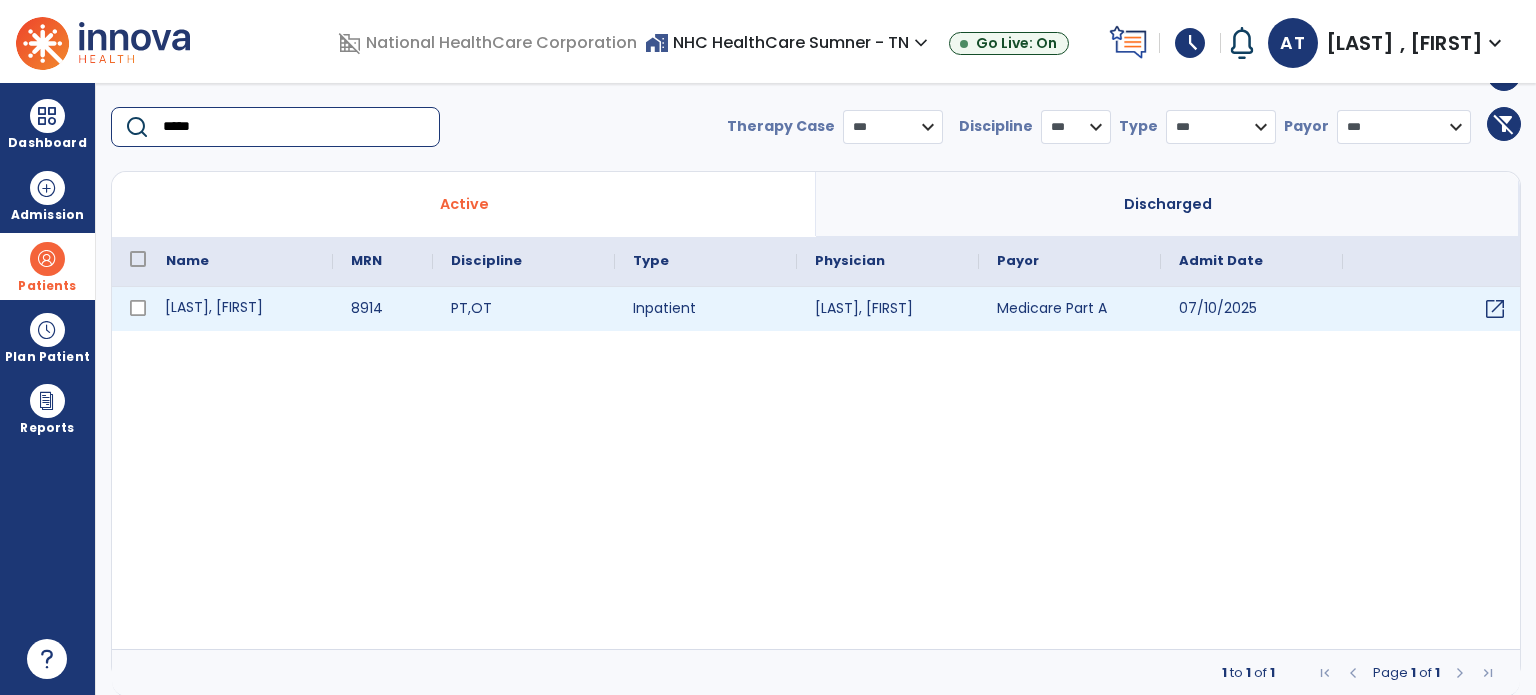 click on "[LAST], [FIRST]" at bounding box center (240, 309) 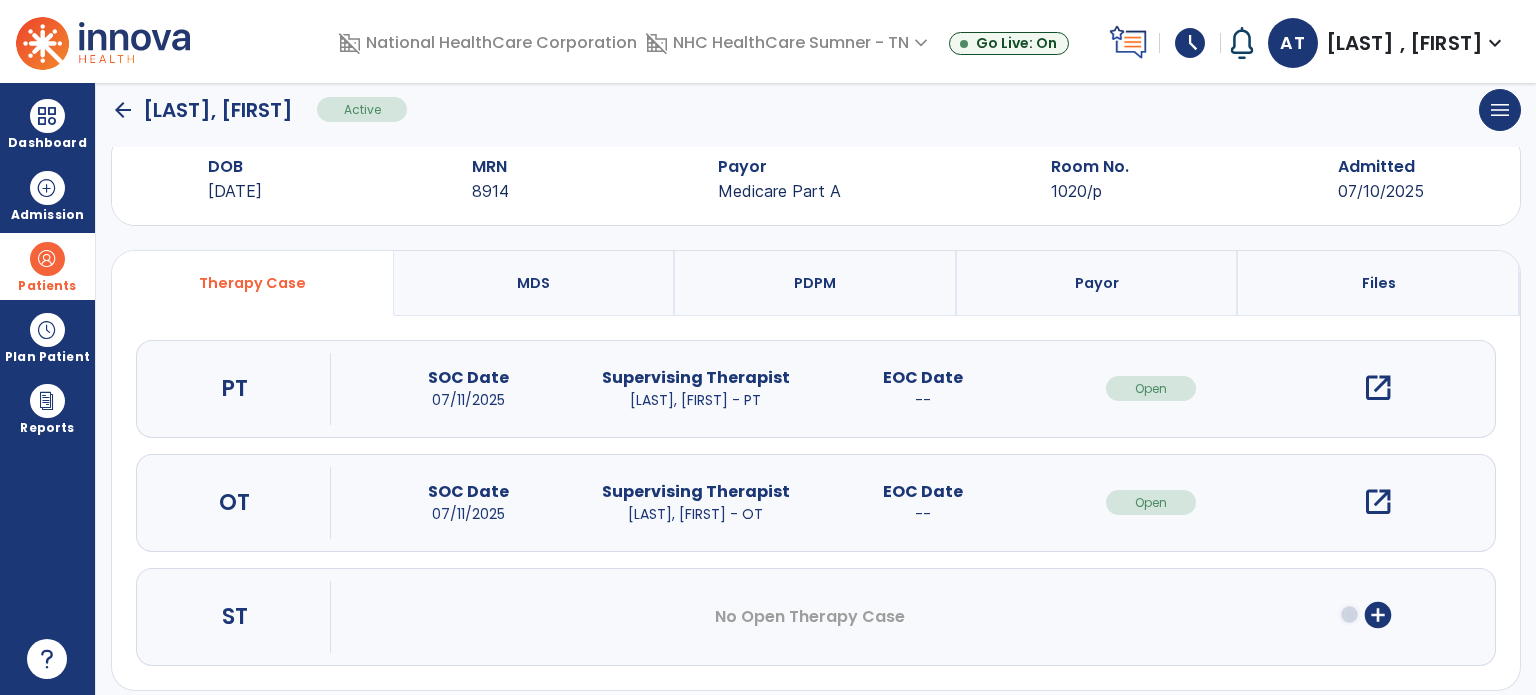 click on "add_circle" at bounding box center [1378, 615] 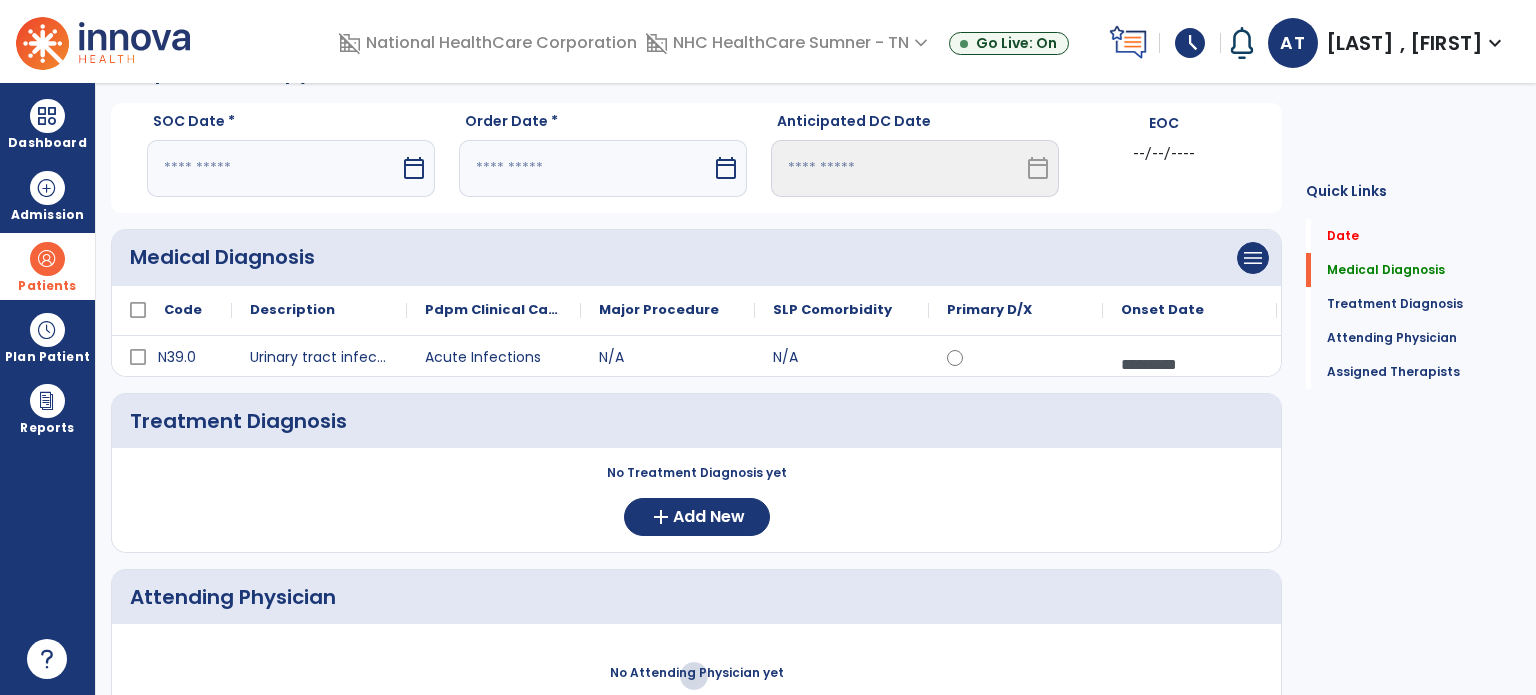 click at bounding box center (273, 168) 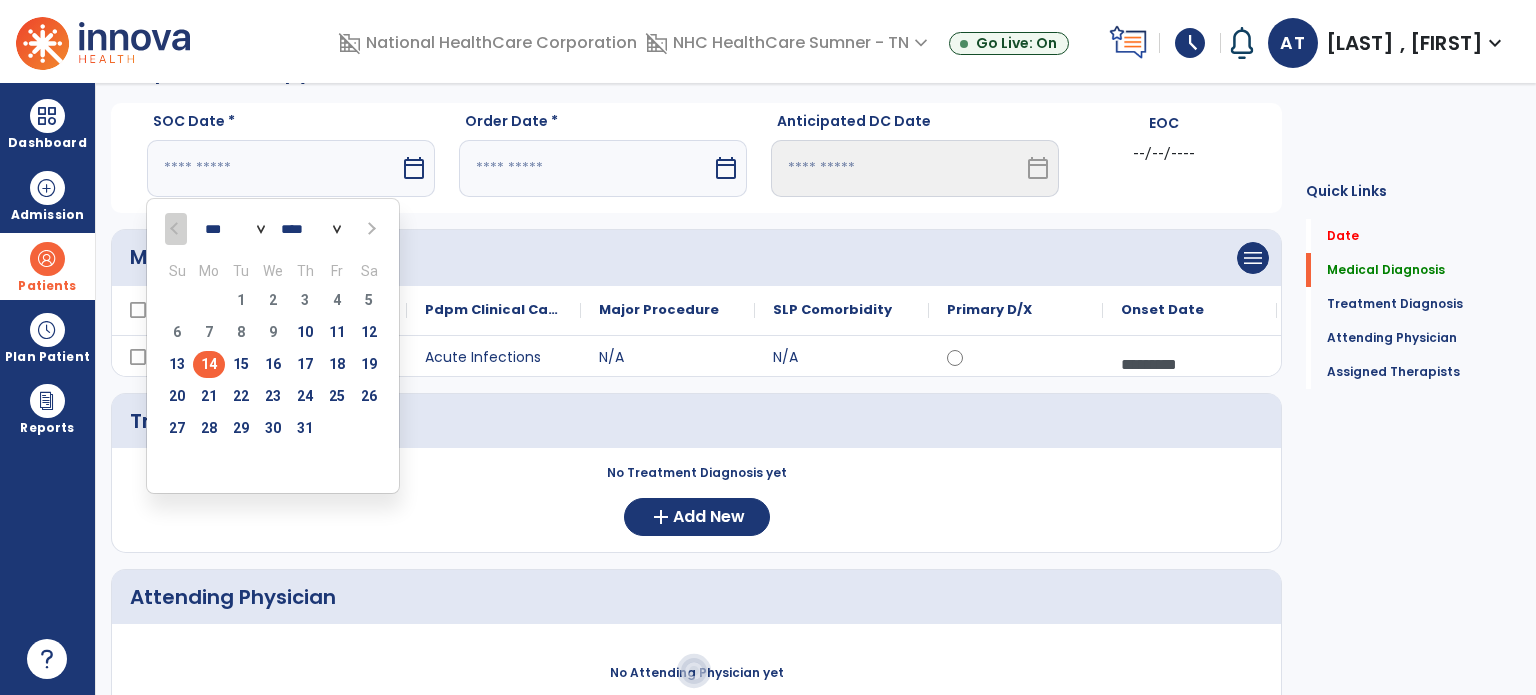 click on "14" at bounding box center [209, 364] 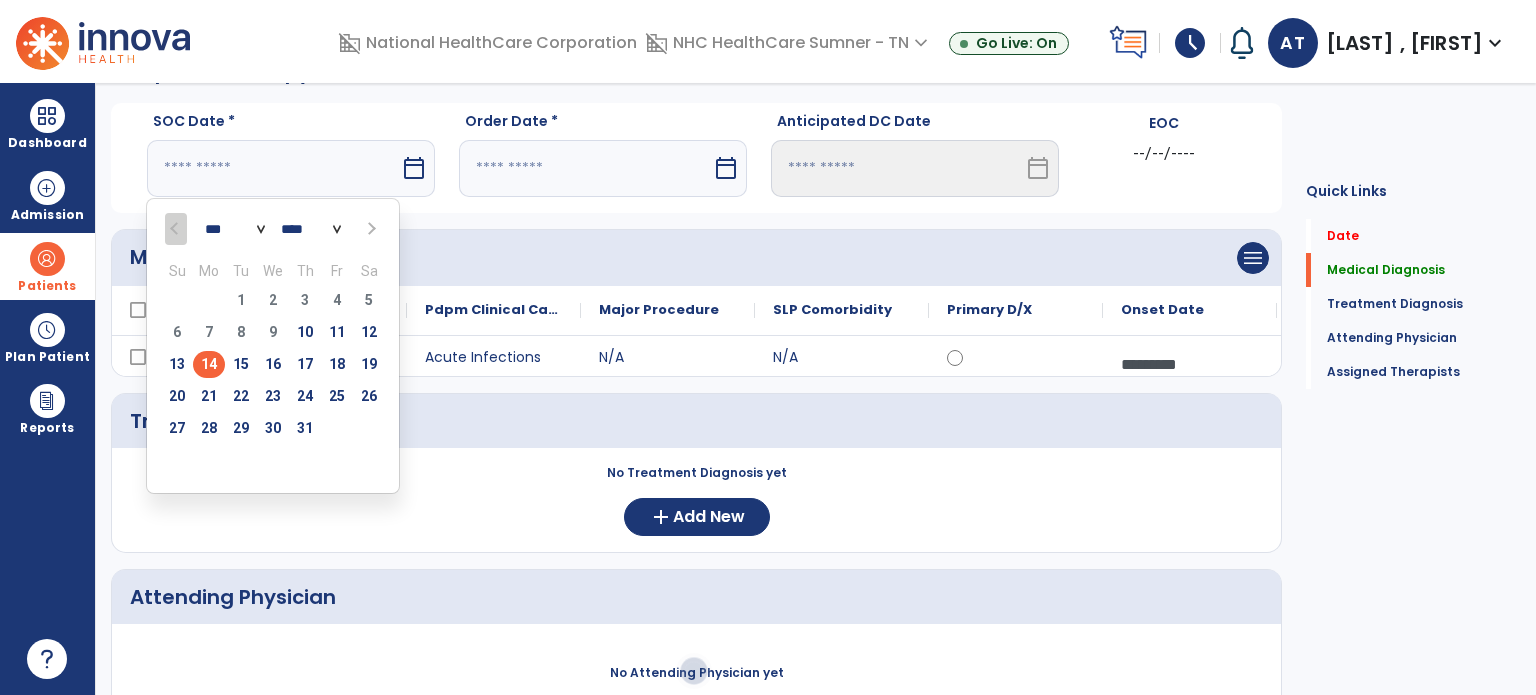 type on "*********" 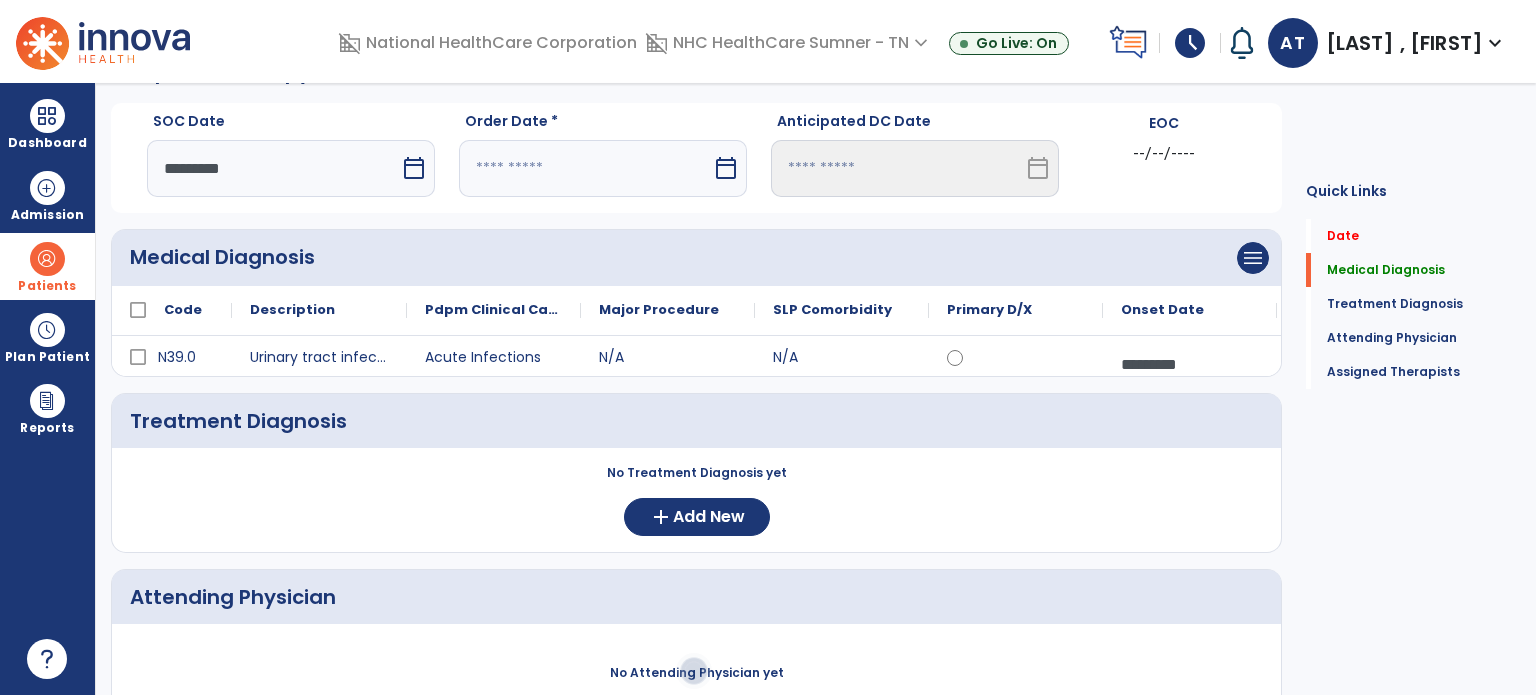 click at bounding box center (585, 168) 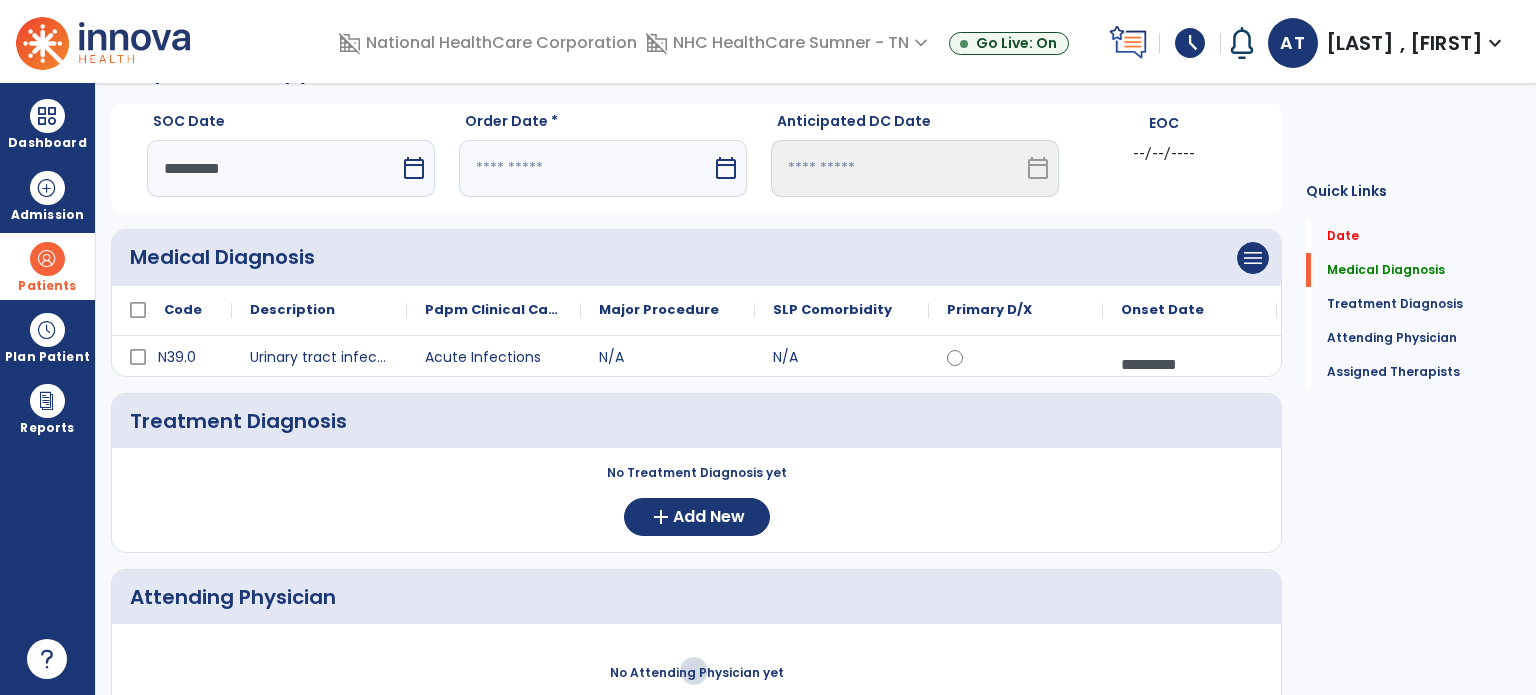 select on "*" 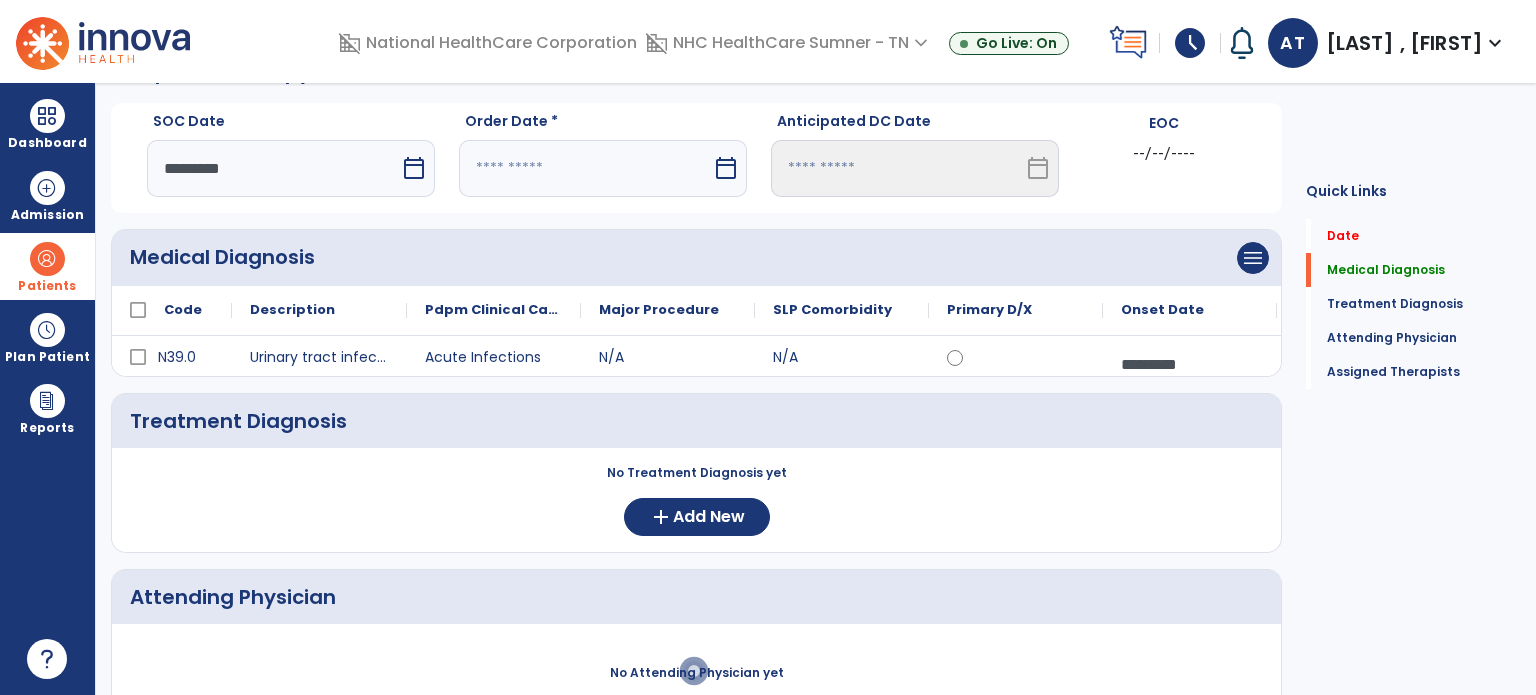 select on "****" 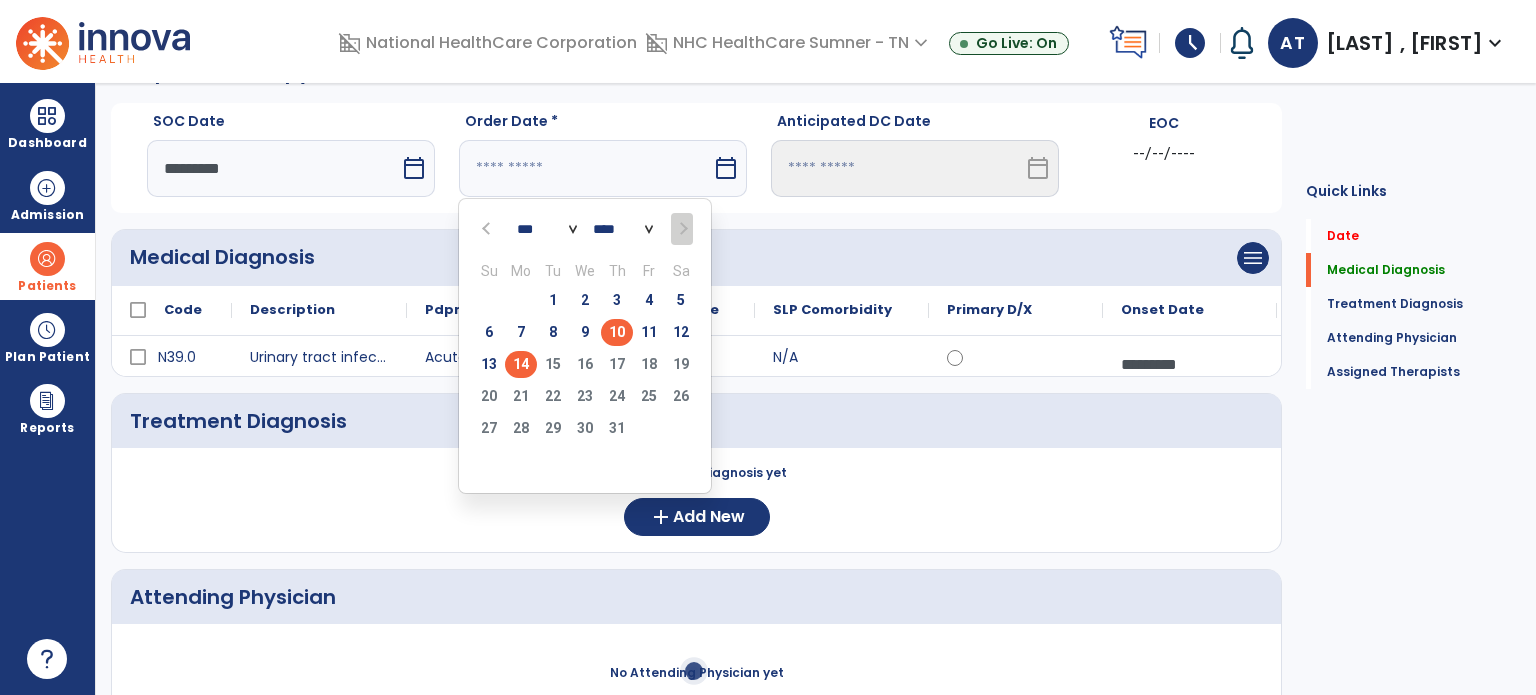 click on "10" at bounding box center (617, 332) 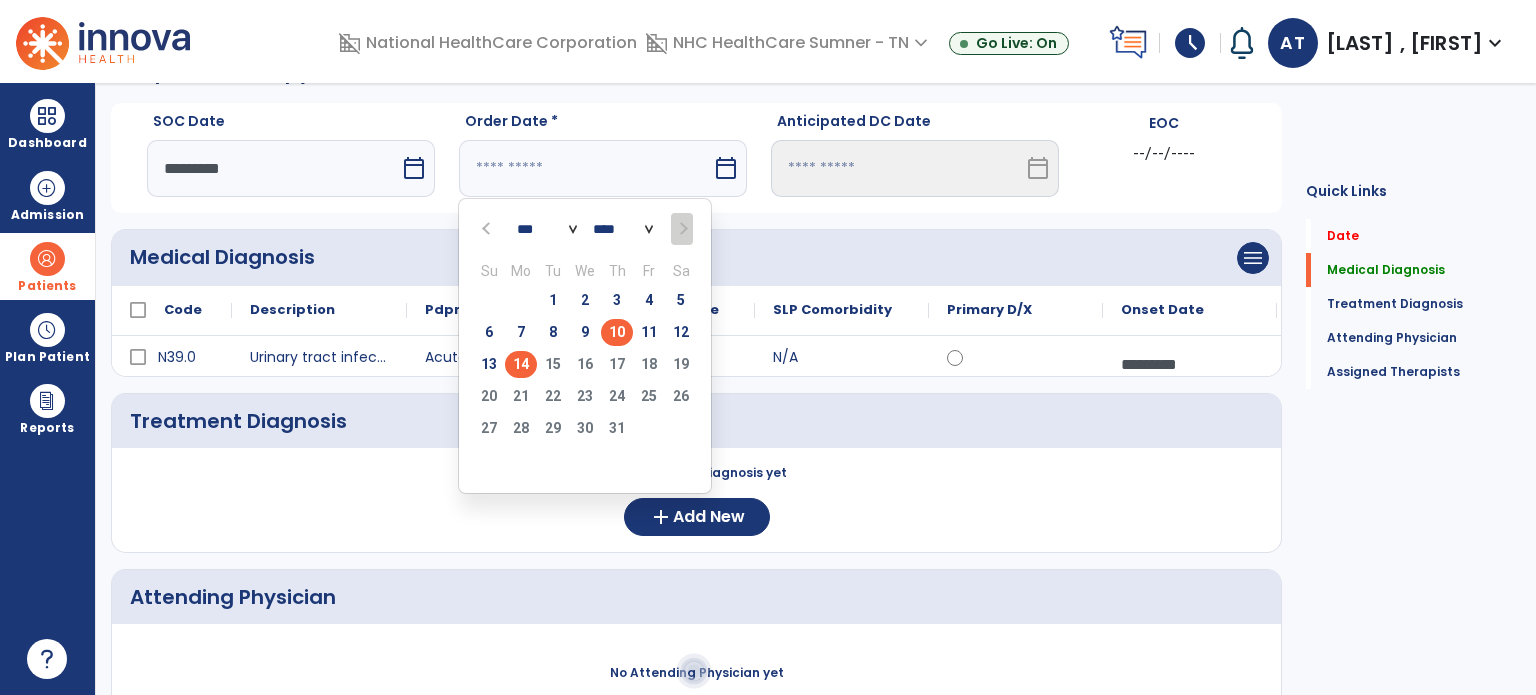 type on "*********" 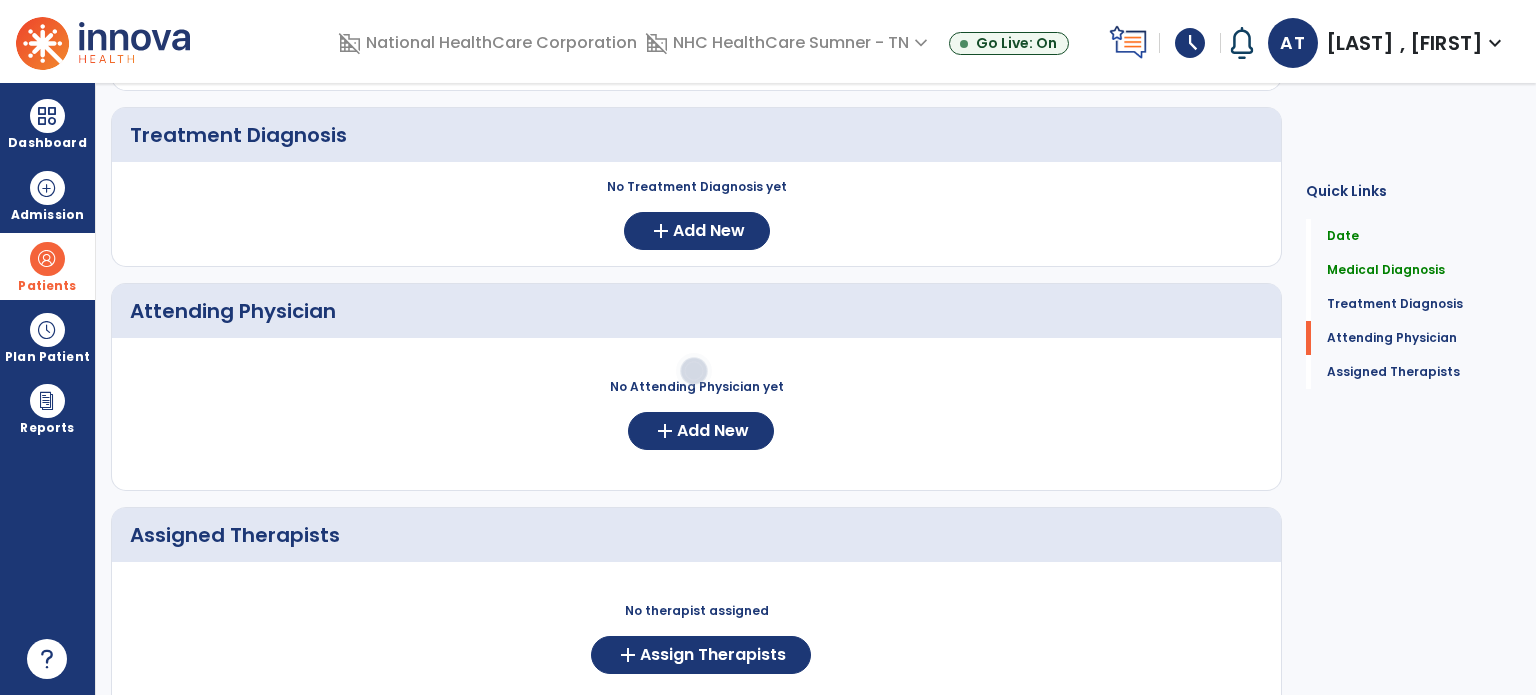 scroll, scrollTop: 346, scrollLeft: 0, axis: vertical 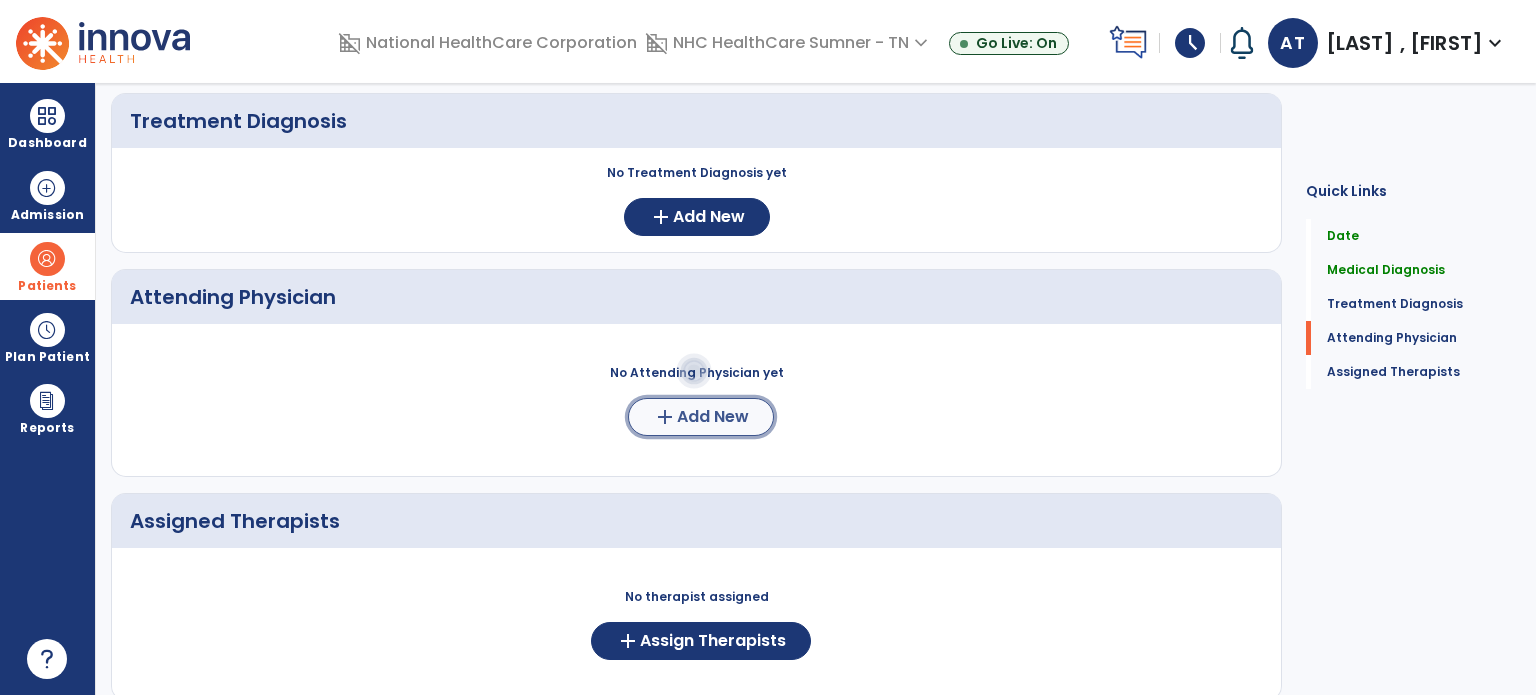 click on "Add New" 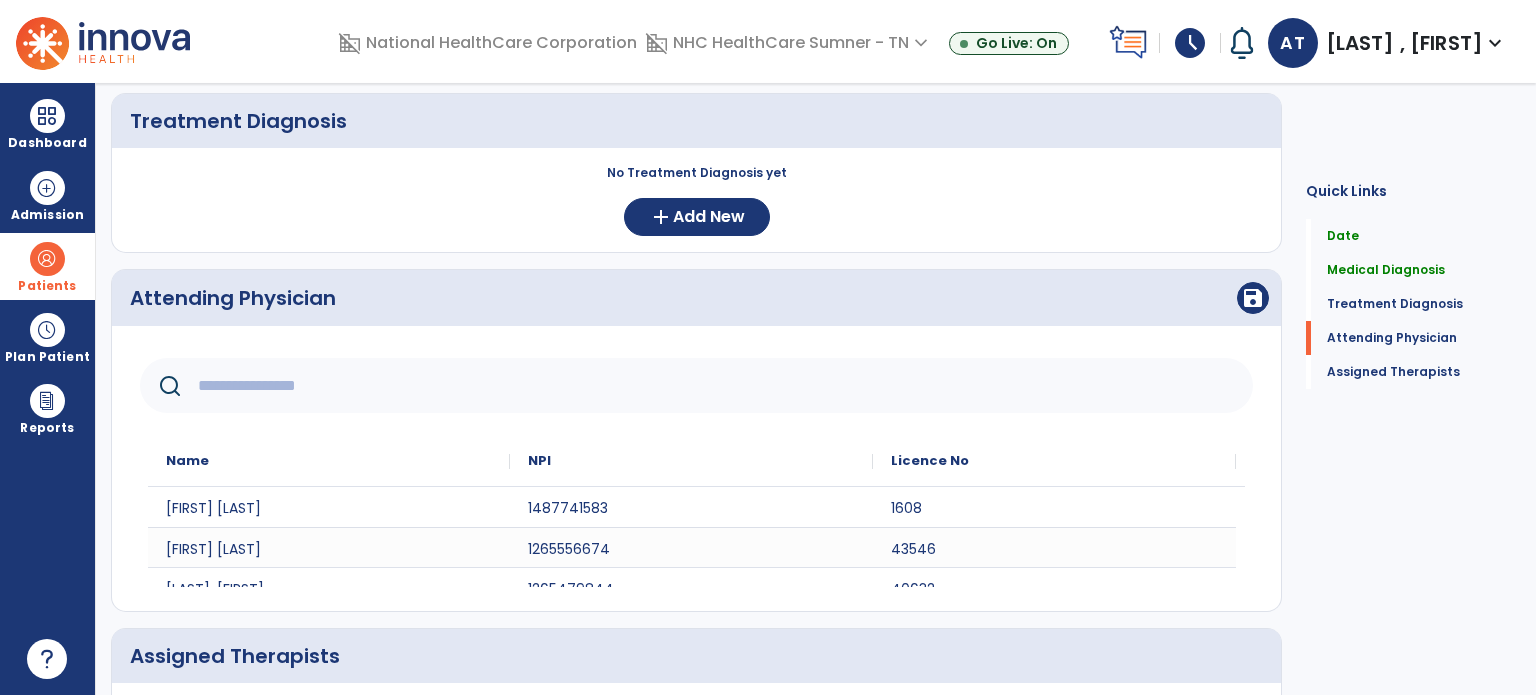 click 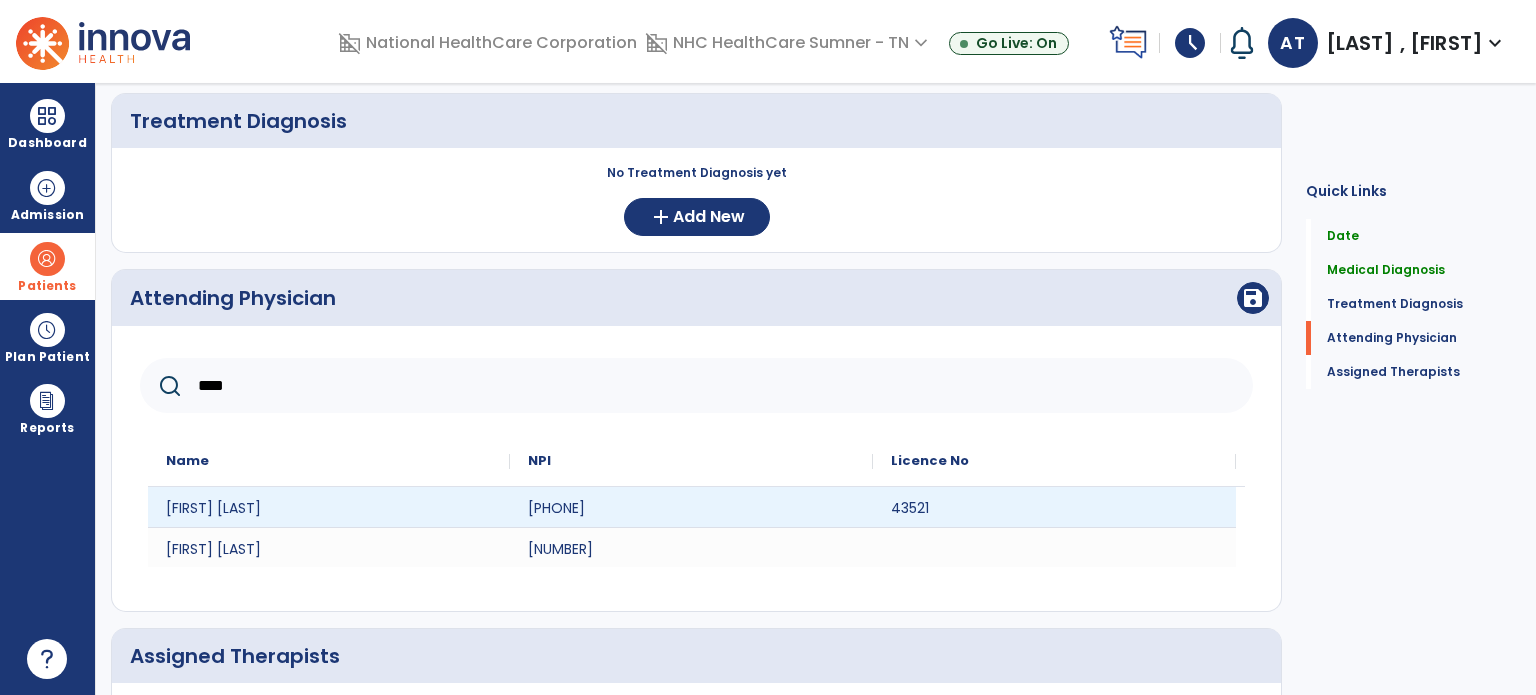 type on "****" 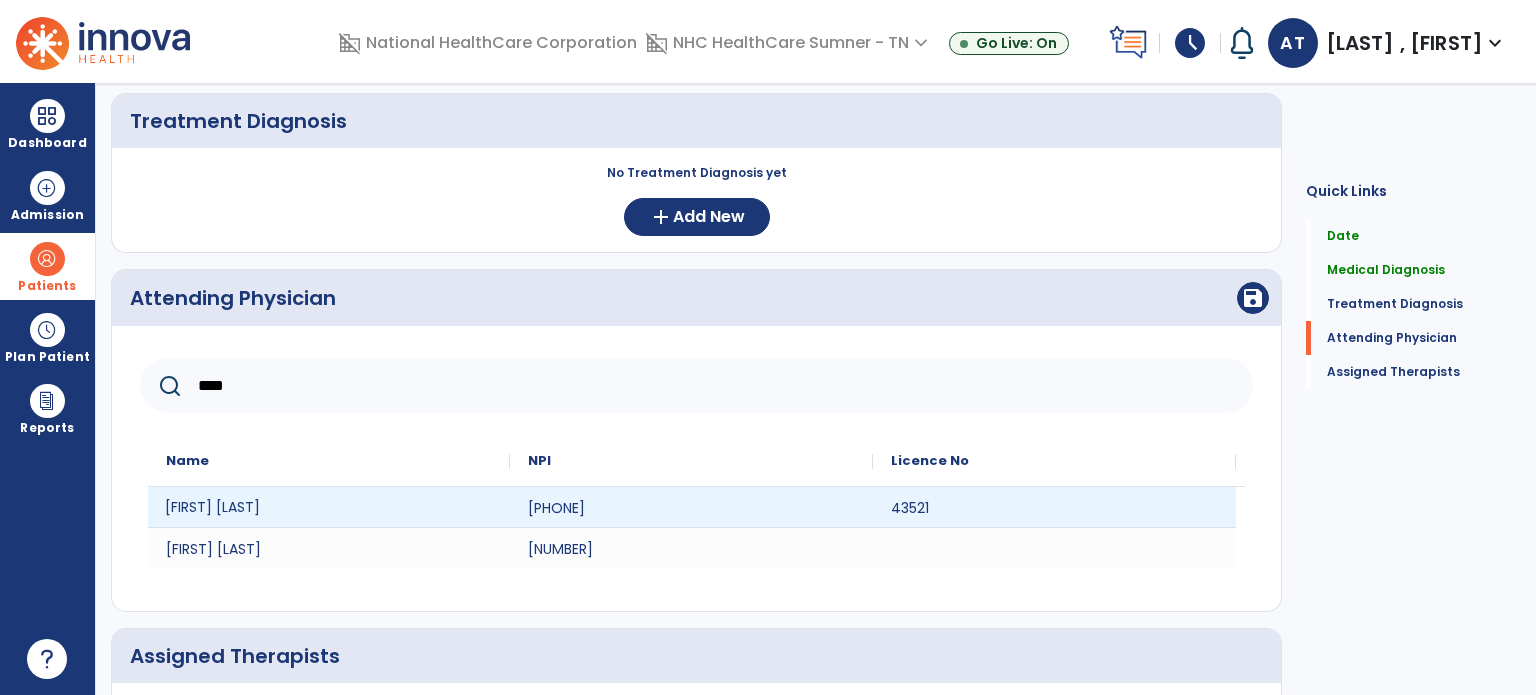click on "[FIRST] [LAST]" 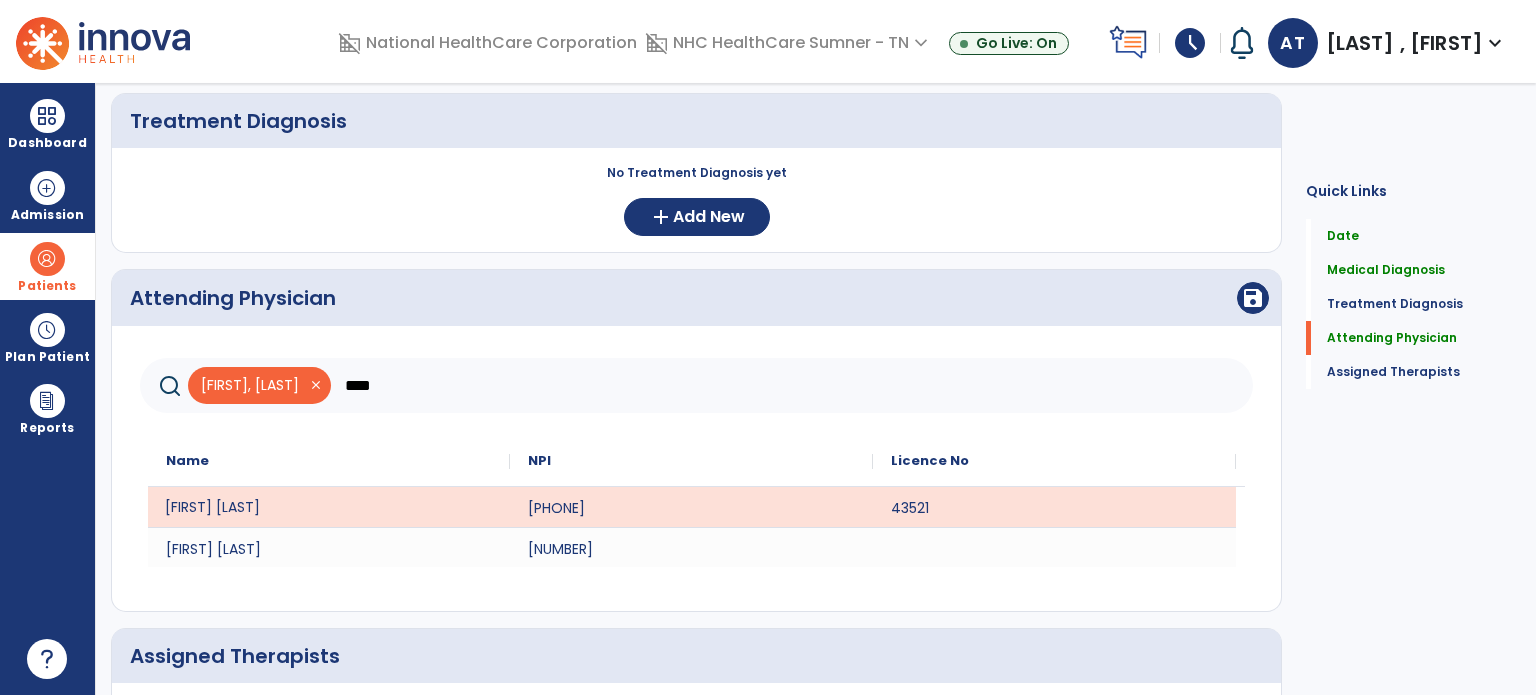 click on "Attending Physician  save" 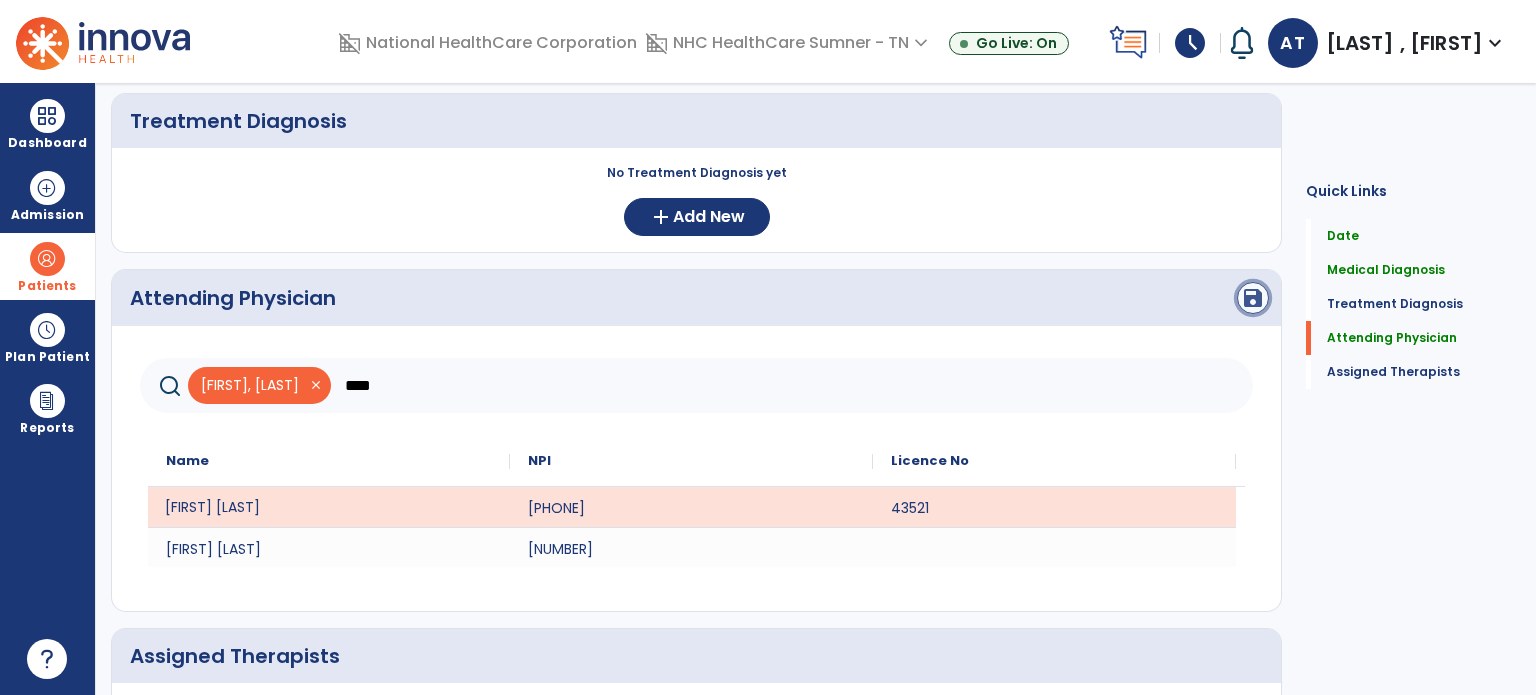 click on "save" 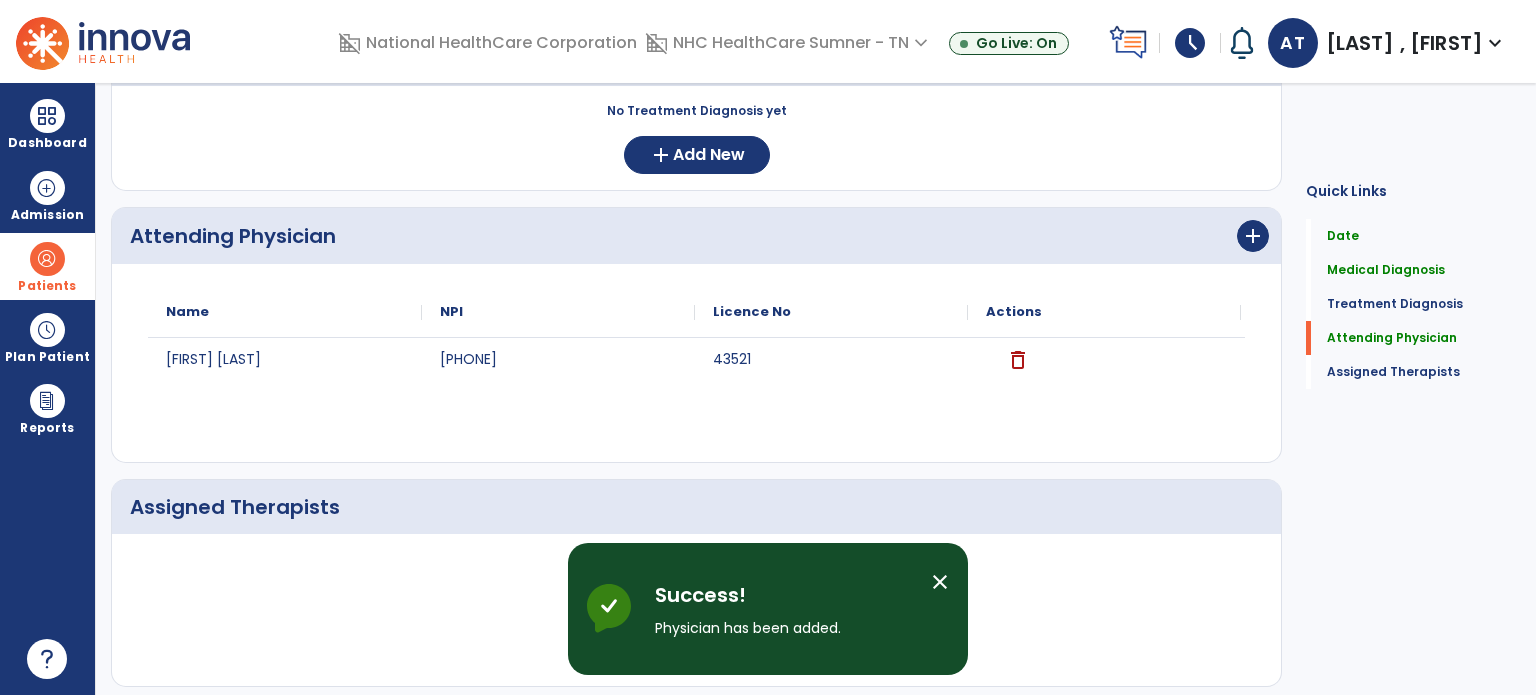 scroll, scrollTop: 489, scrollLeft: 0, axis: vertical 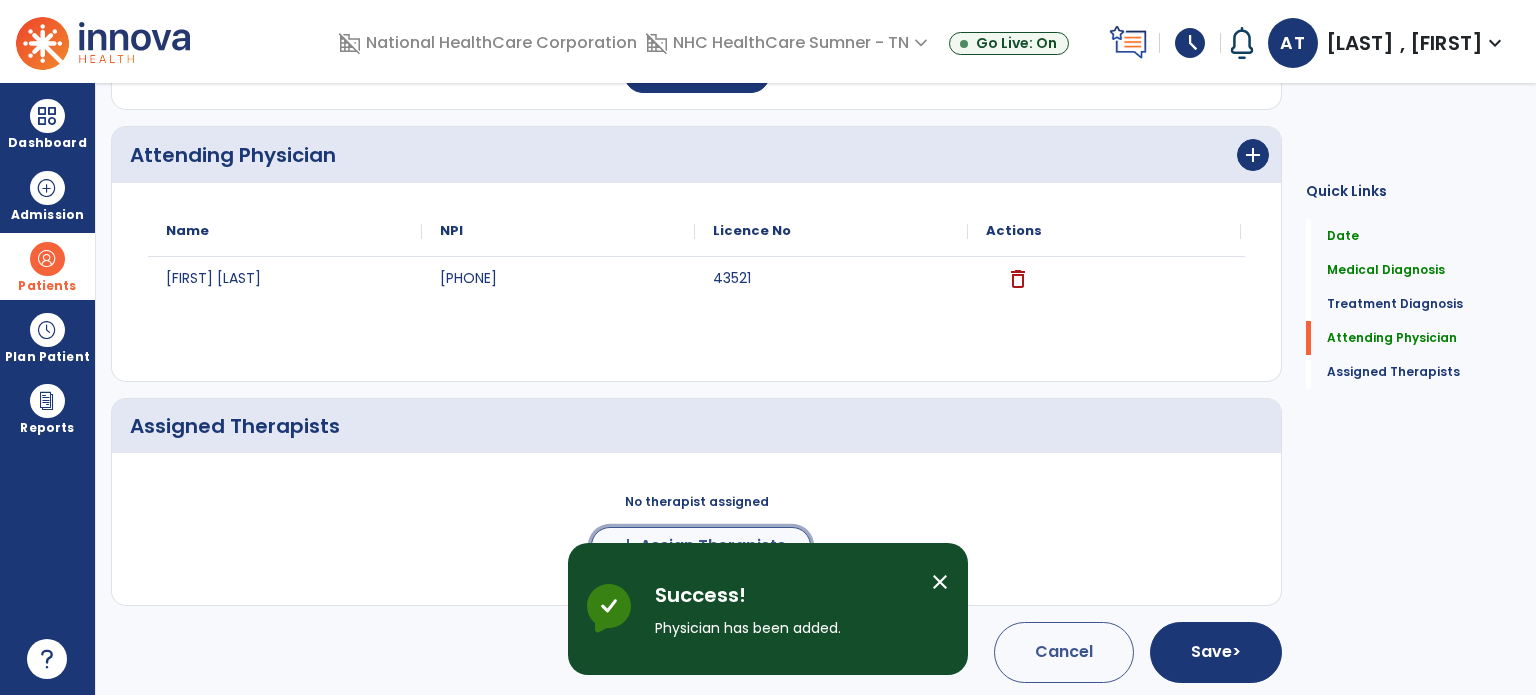 click on "add  Assign Therapists" 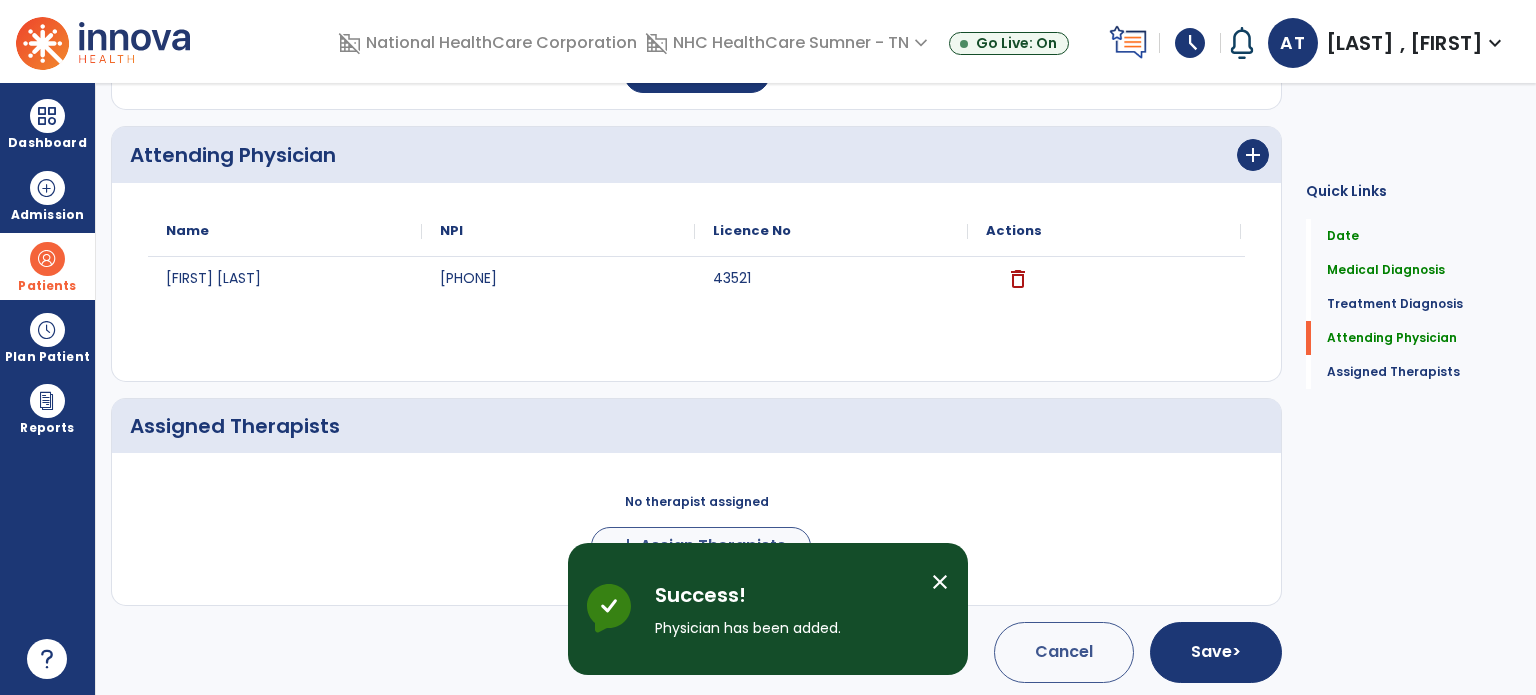 scroll, scrollTop: 485, scrollLeft: 0, axis: vertical 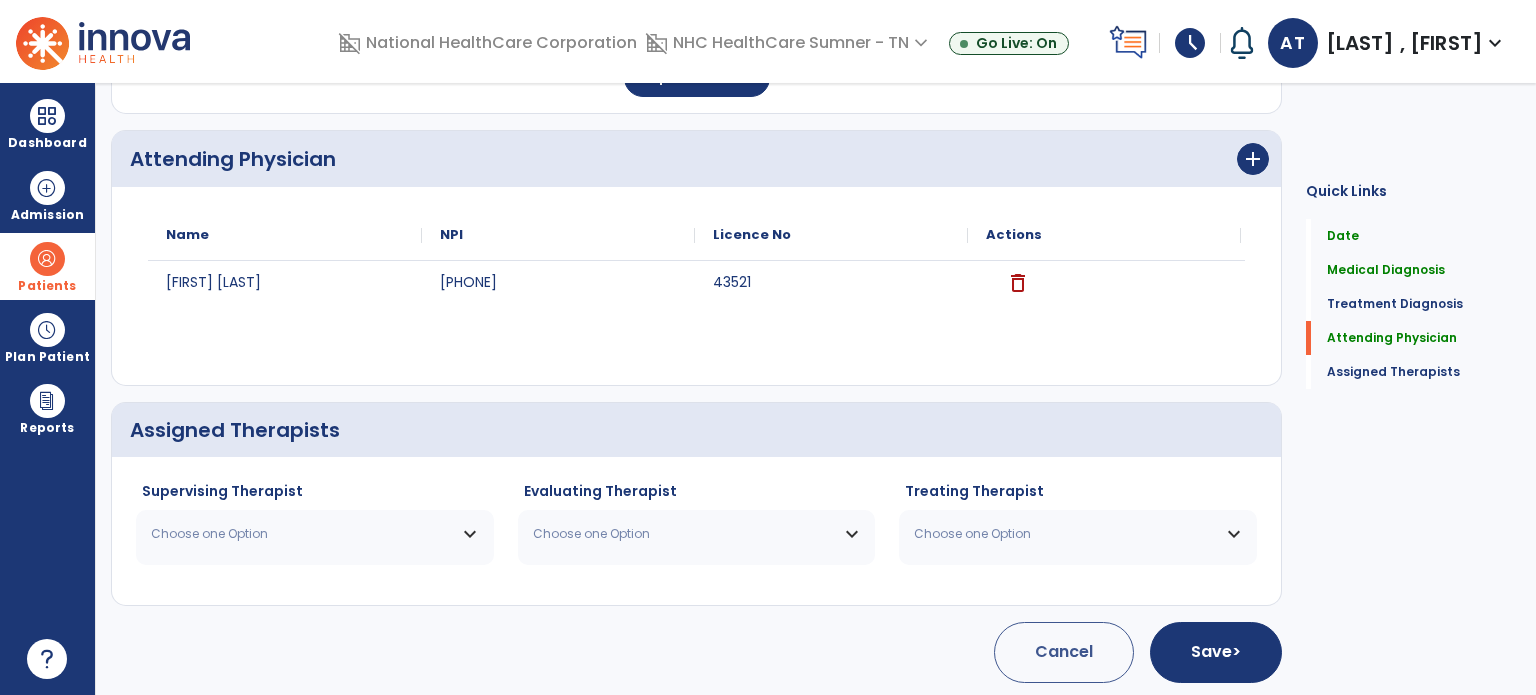 click on "Choose one Option" at bounding box center (315, 534) 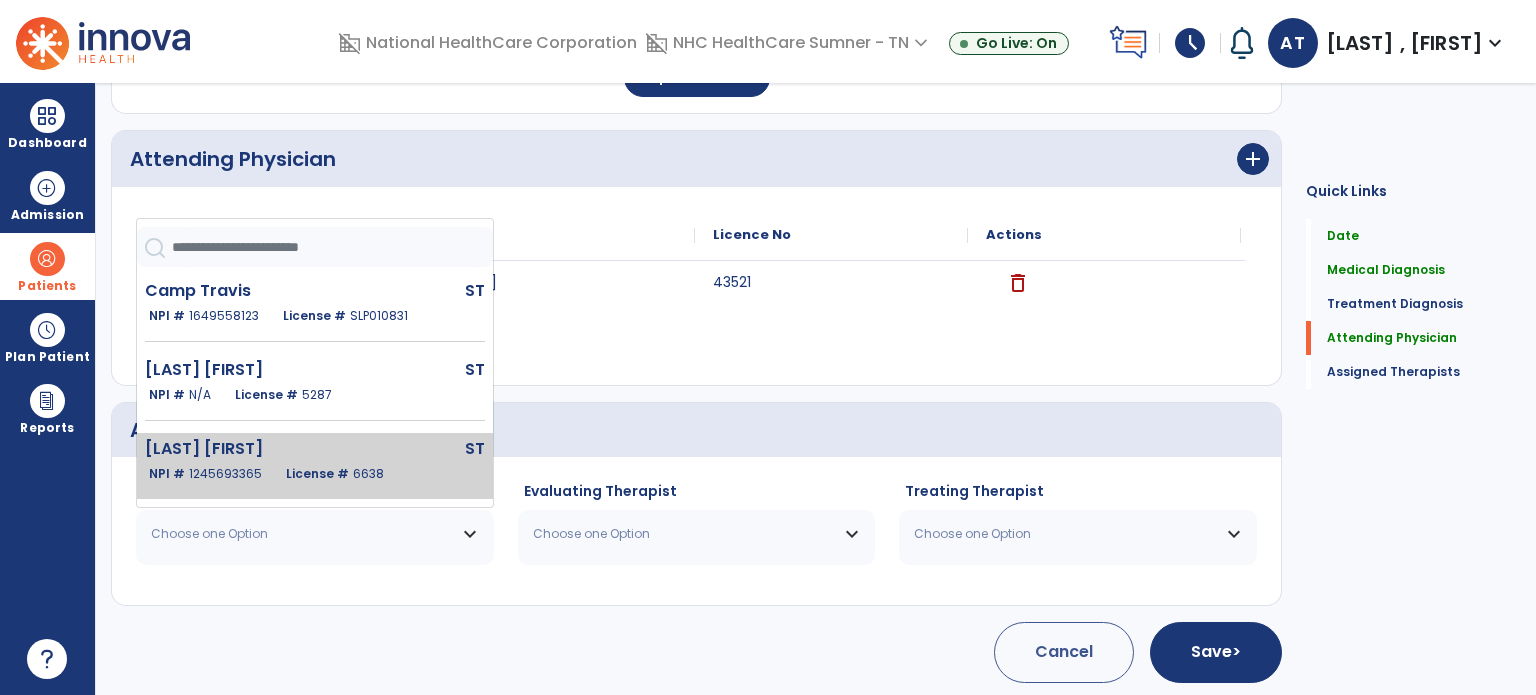 scroll, scrollTop: 400, scrollLeft: 0, axis: vertical 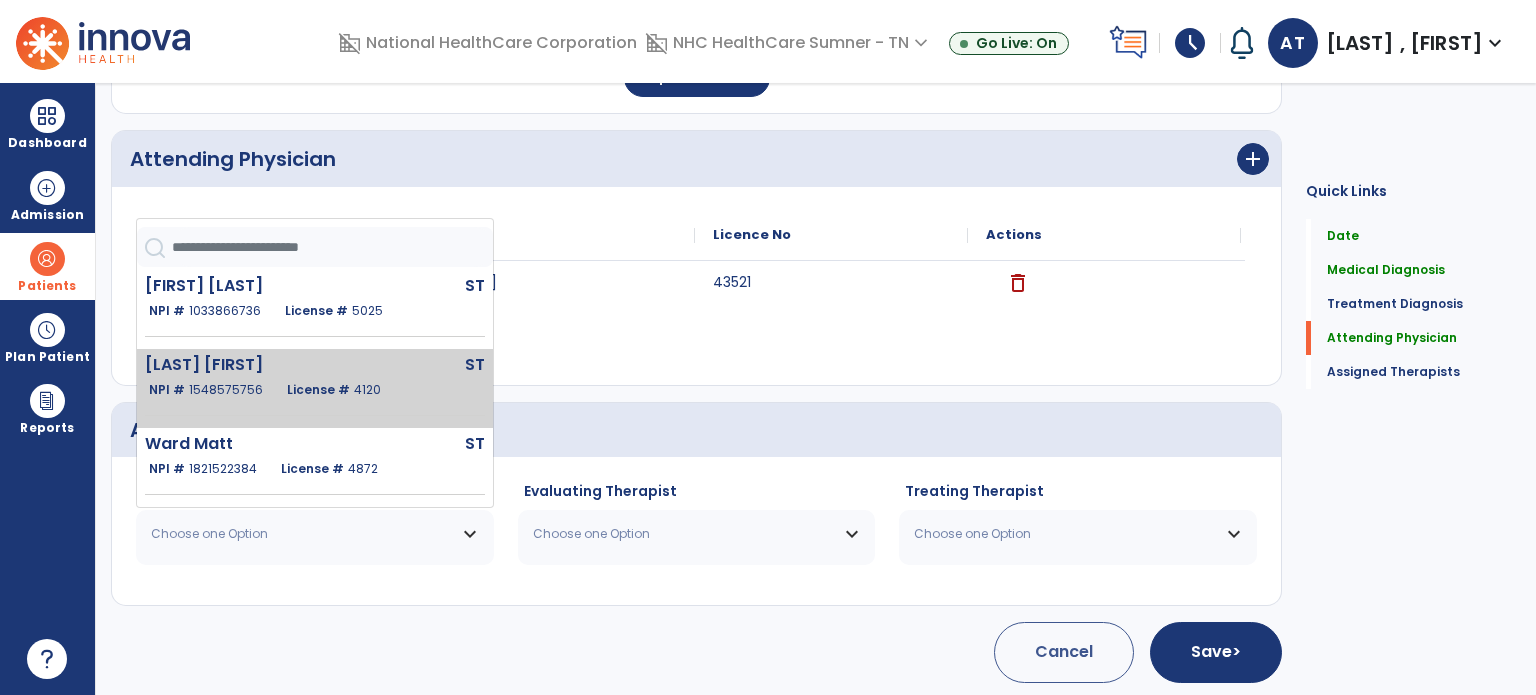 click on "License # [NUMBER]" 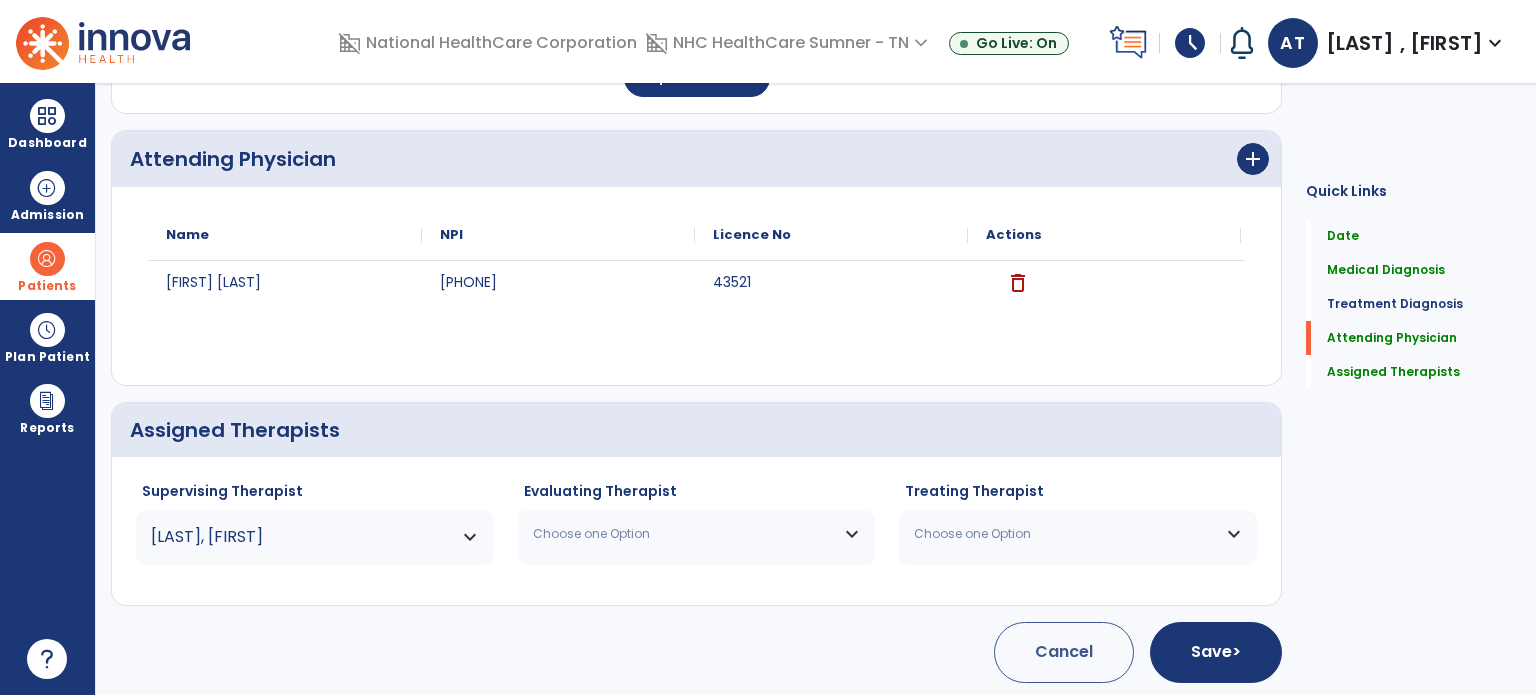 click on "Choose one Option" at bounding box center (684, 534) 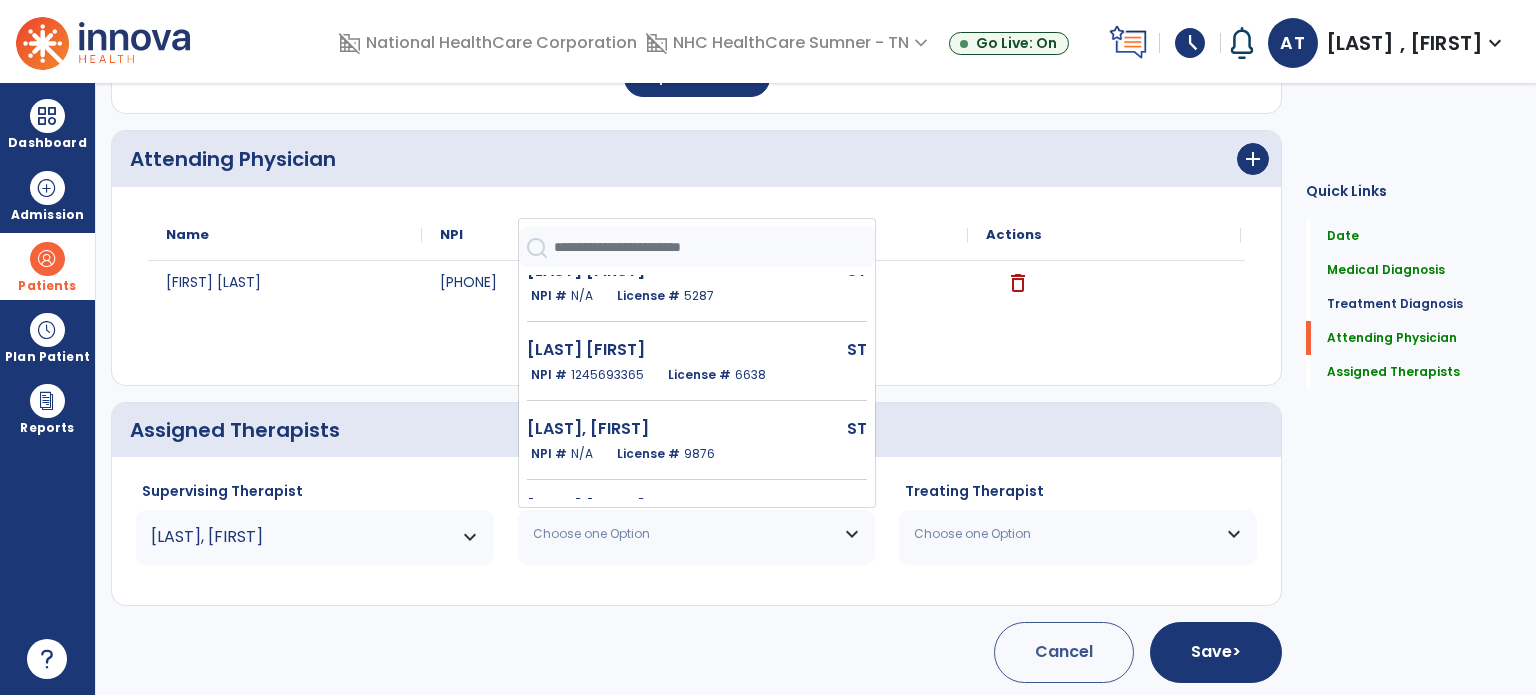 scroll, scrollTop: 300, scrollLeft: 0, axis: vertical 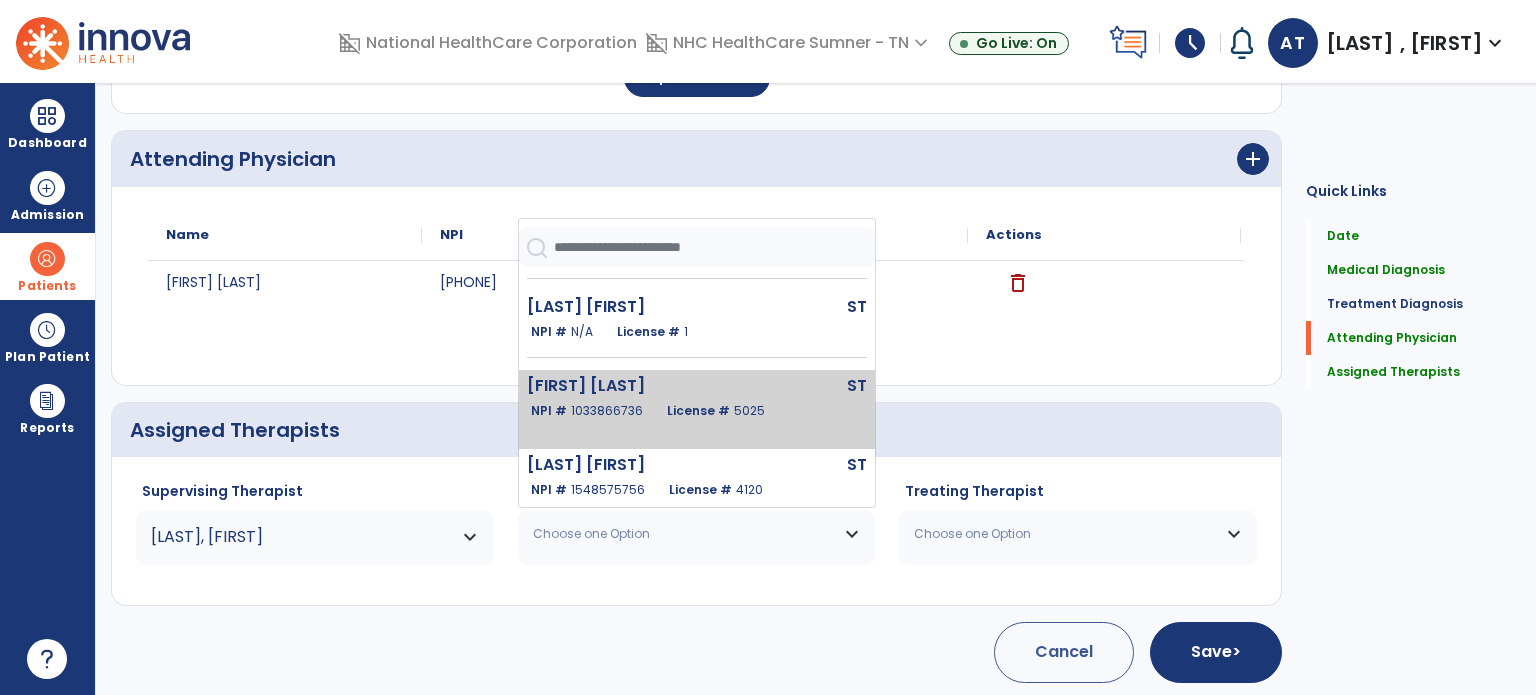 click on "1033866736" 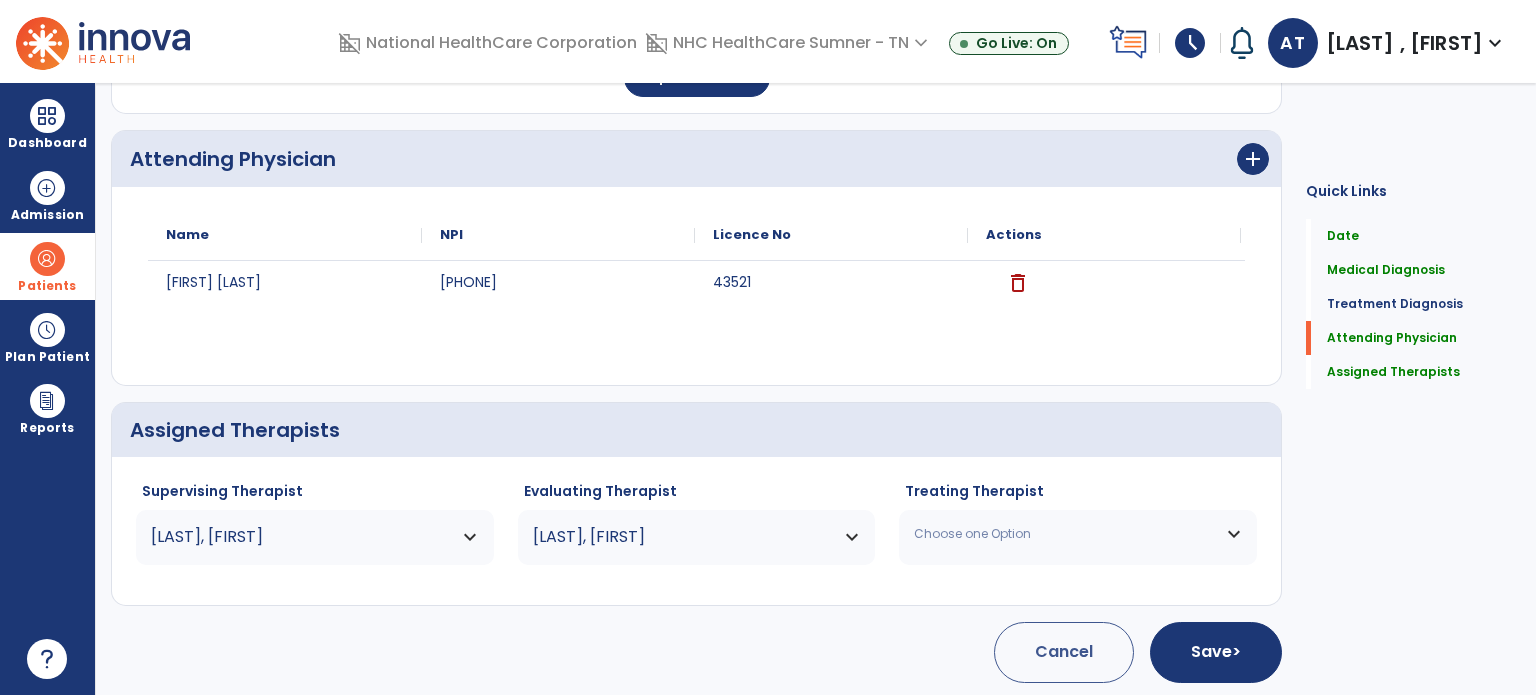 click on "[LAST], [FIRST]" at bounding box center [302, 537] 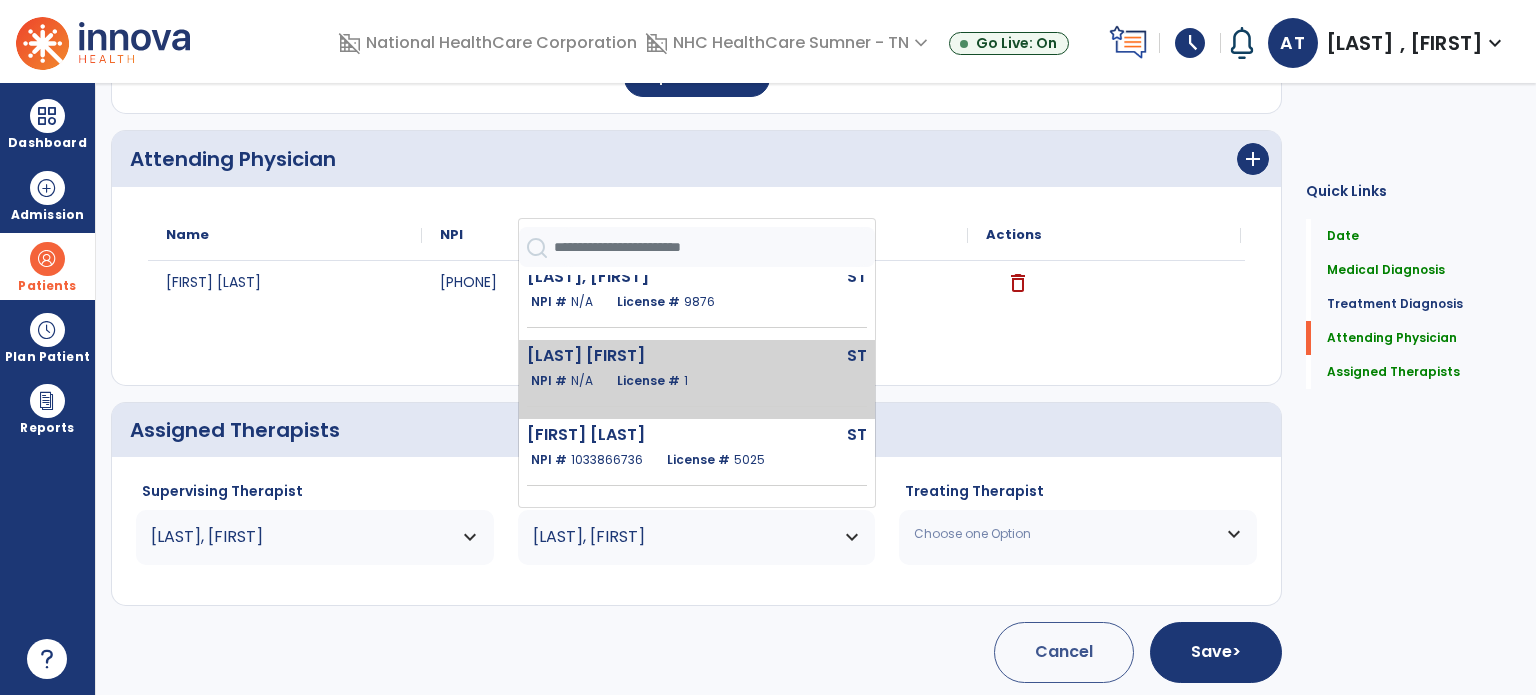 scroll, scrollTop: 406, scrollLeft: 0, axis: vertical 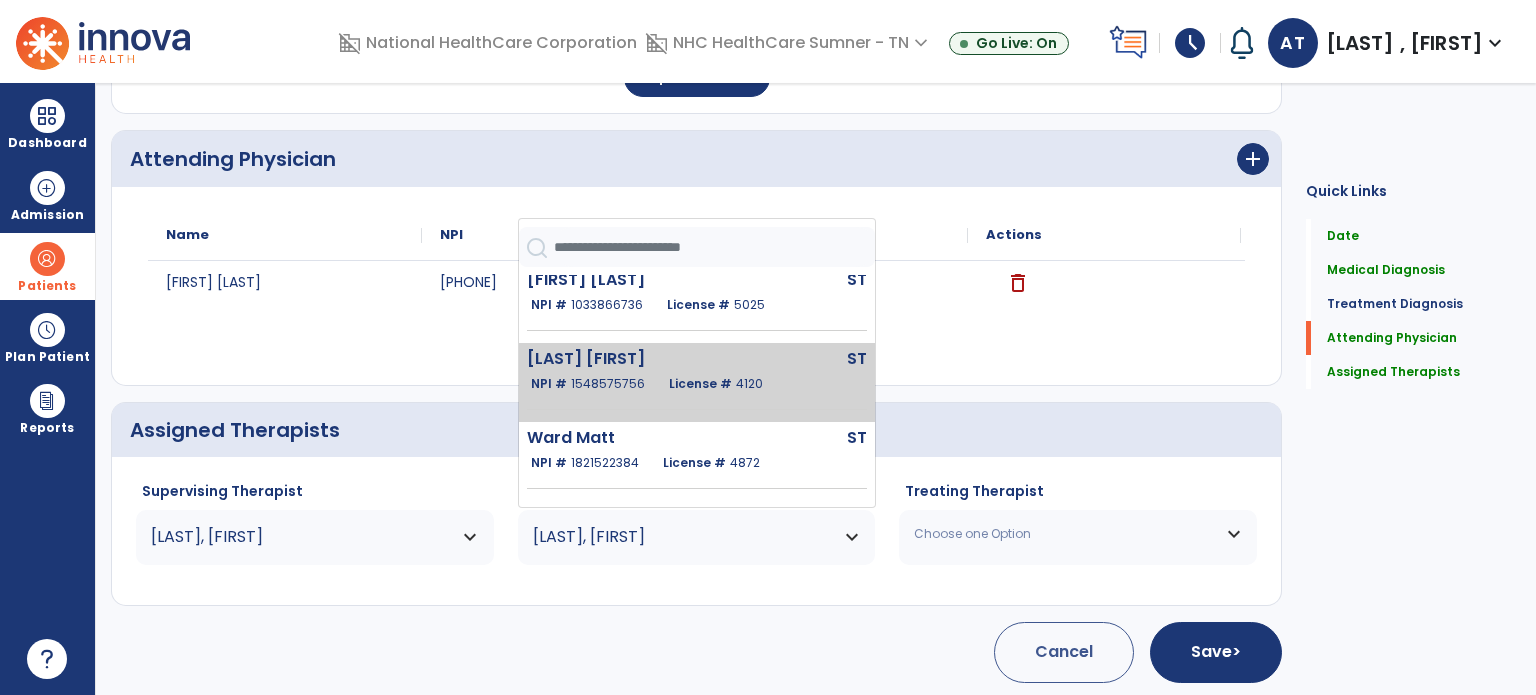click on "[LAST] [FIRST] ST   NPI #  [PHONE]  License #  4120" 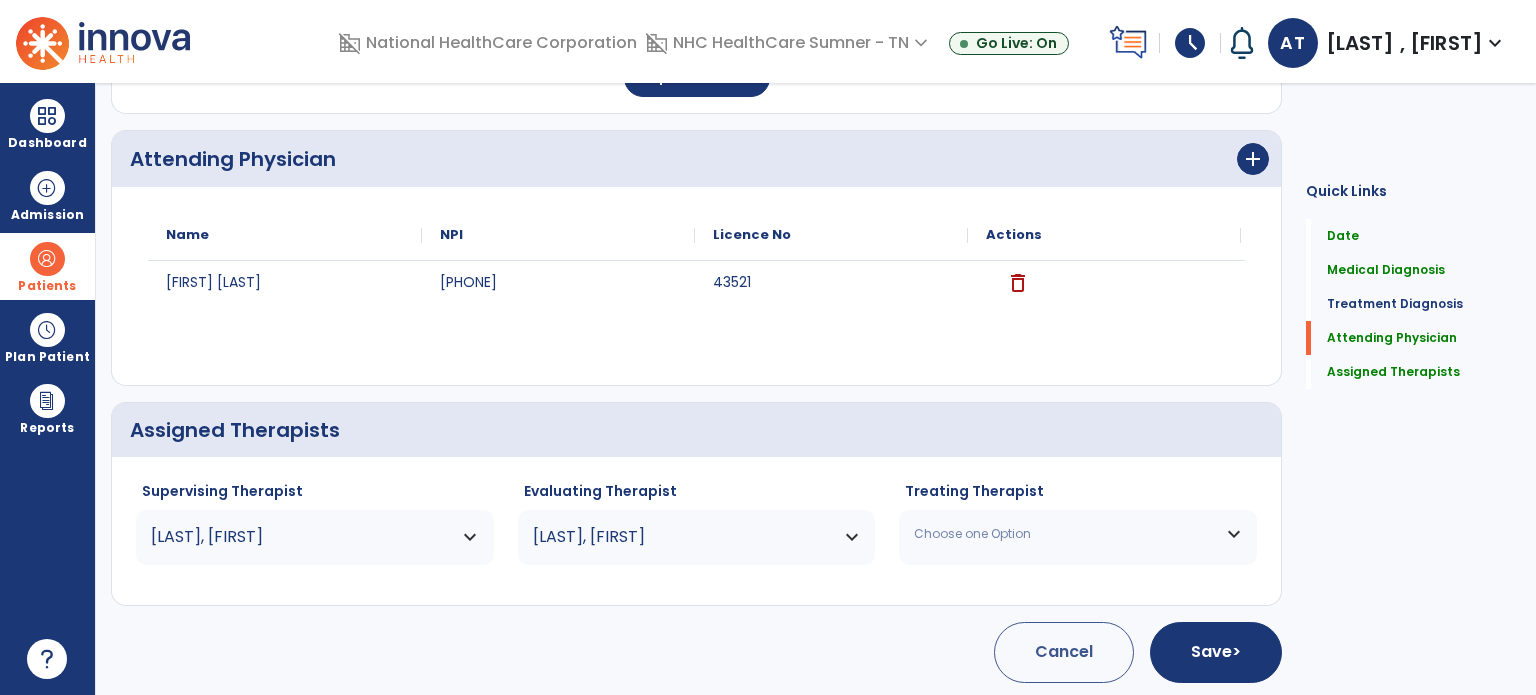 click on "Choose one Option" at bounding box center (1078, 534) 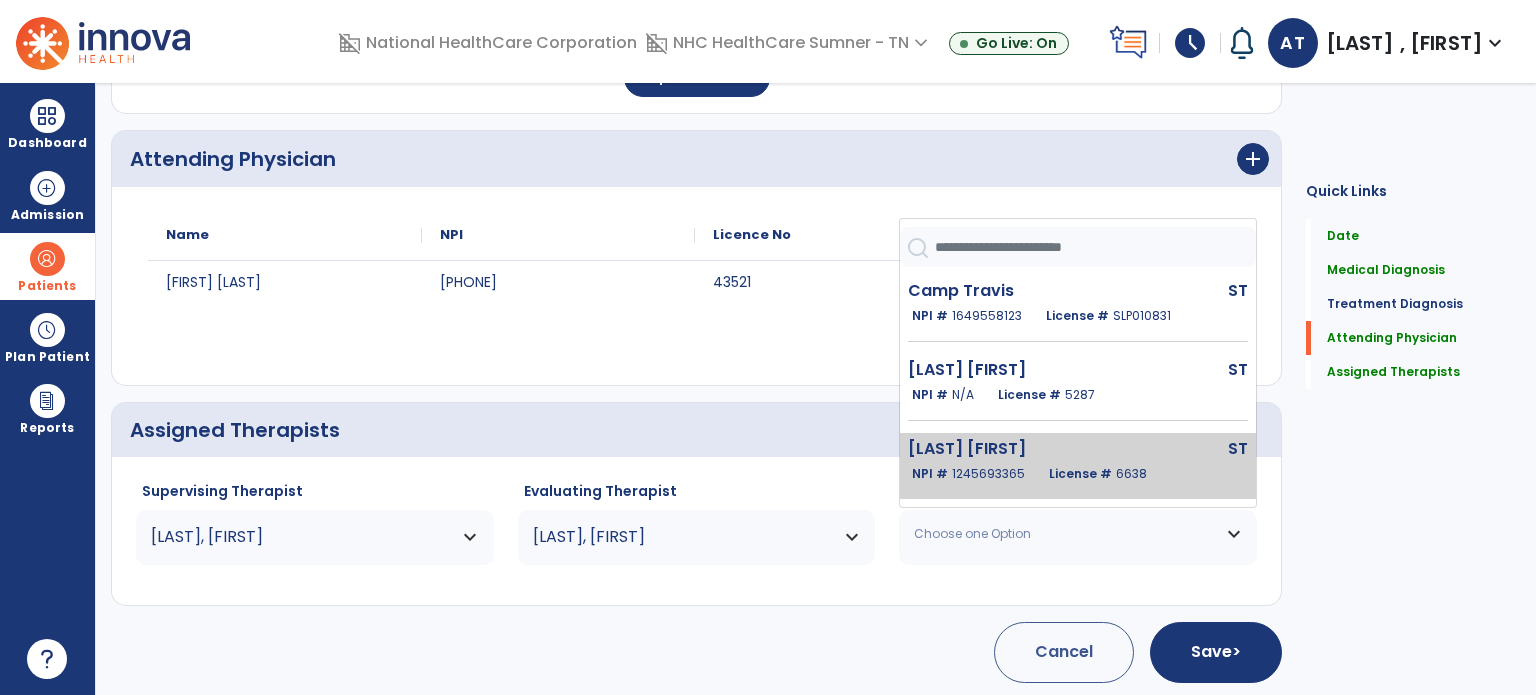 scroll, scrollTop: 400, scrollLeft: 0, axis: vertical 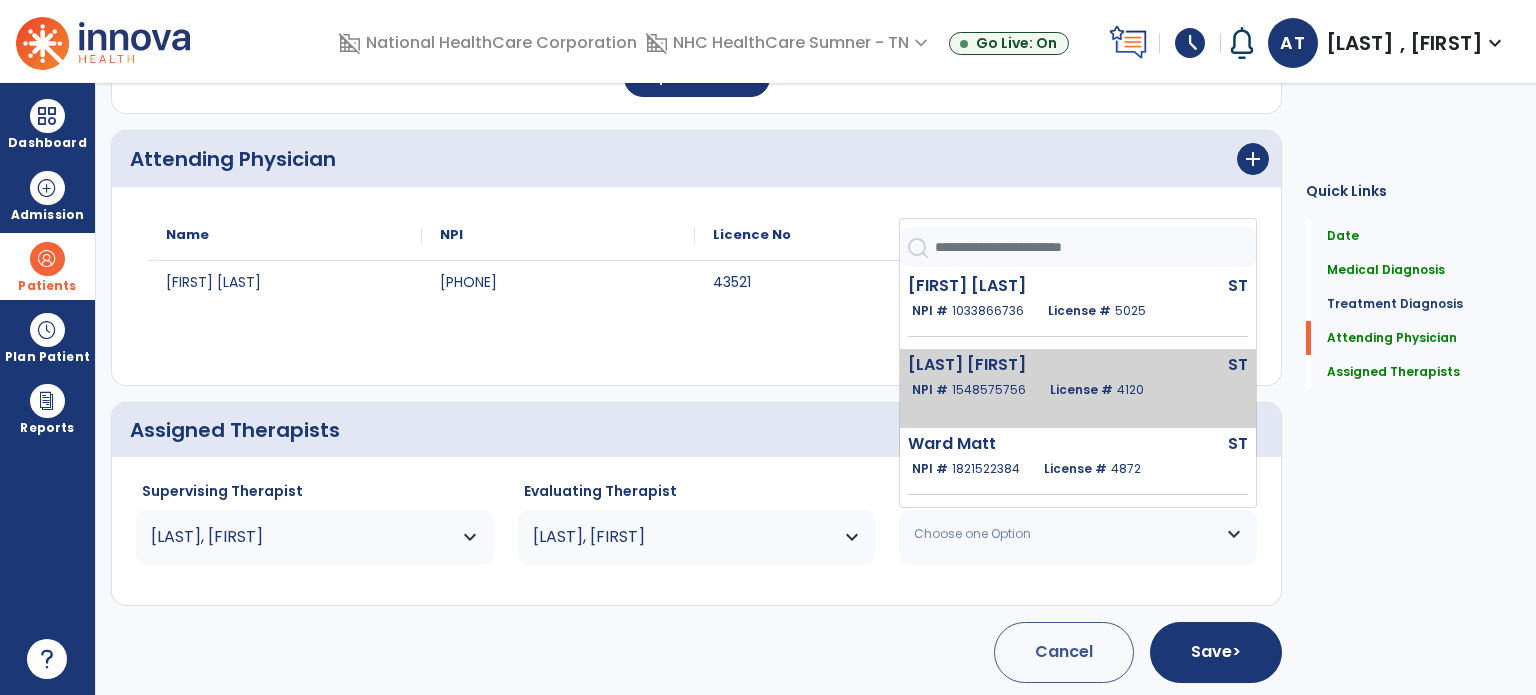 click on "[LAST] [FIRST]" 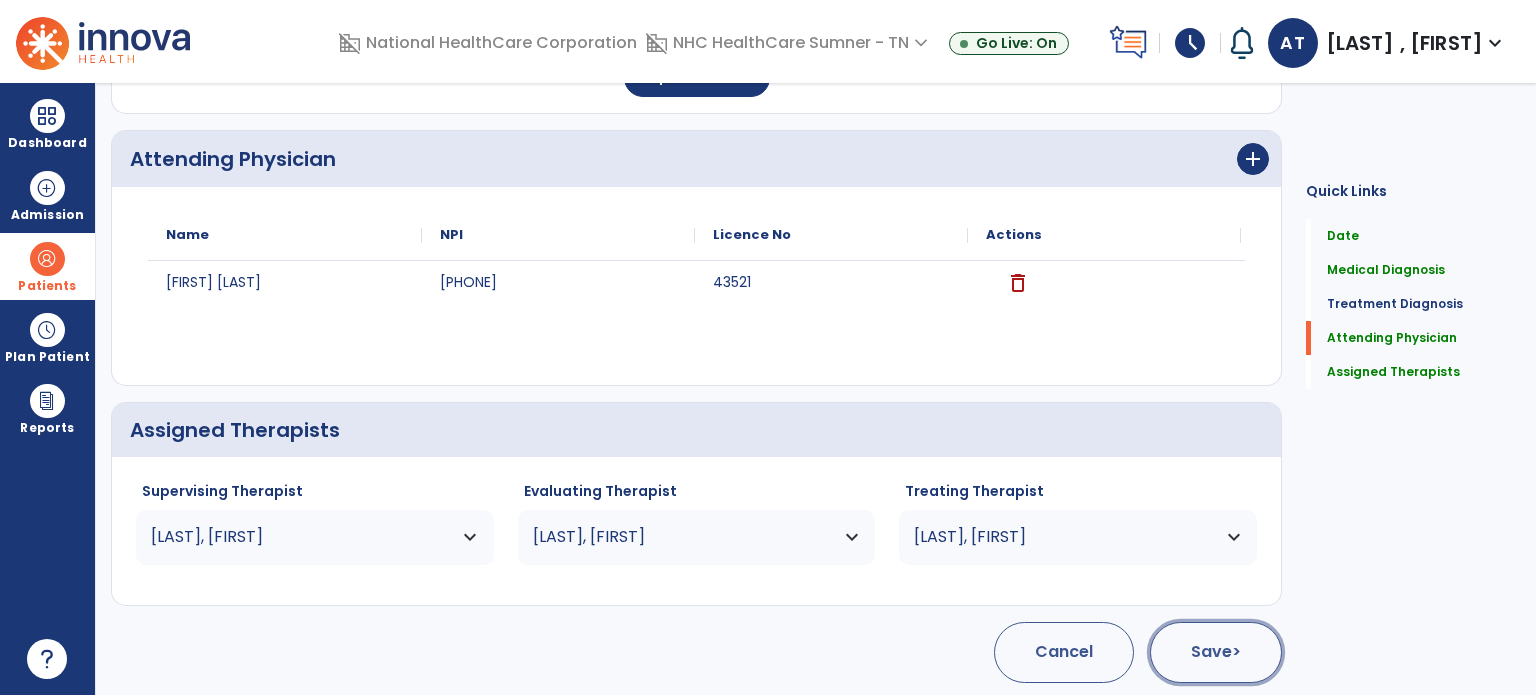 click on "Save  >" 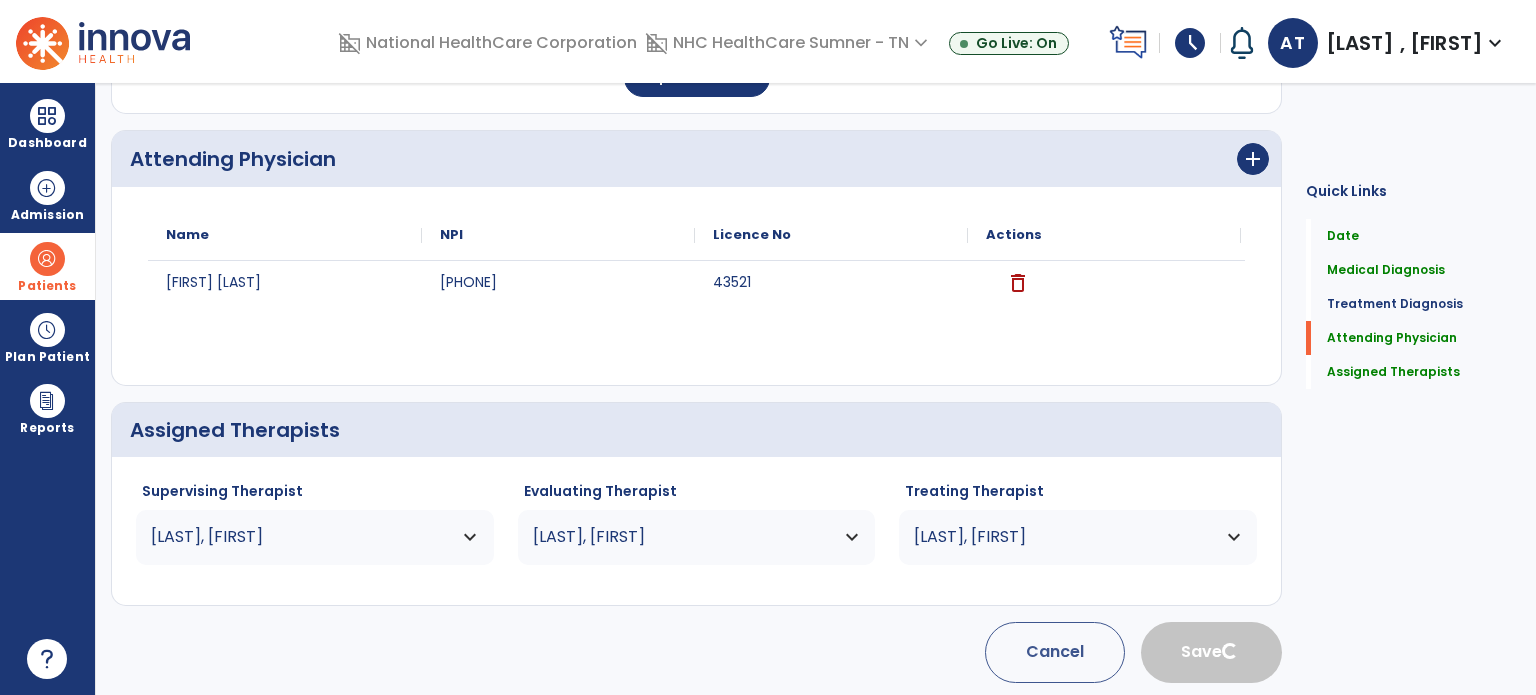 type 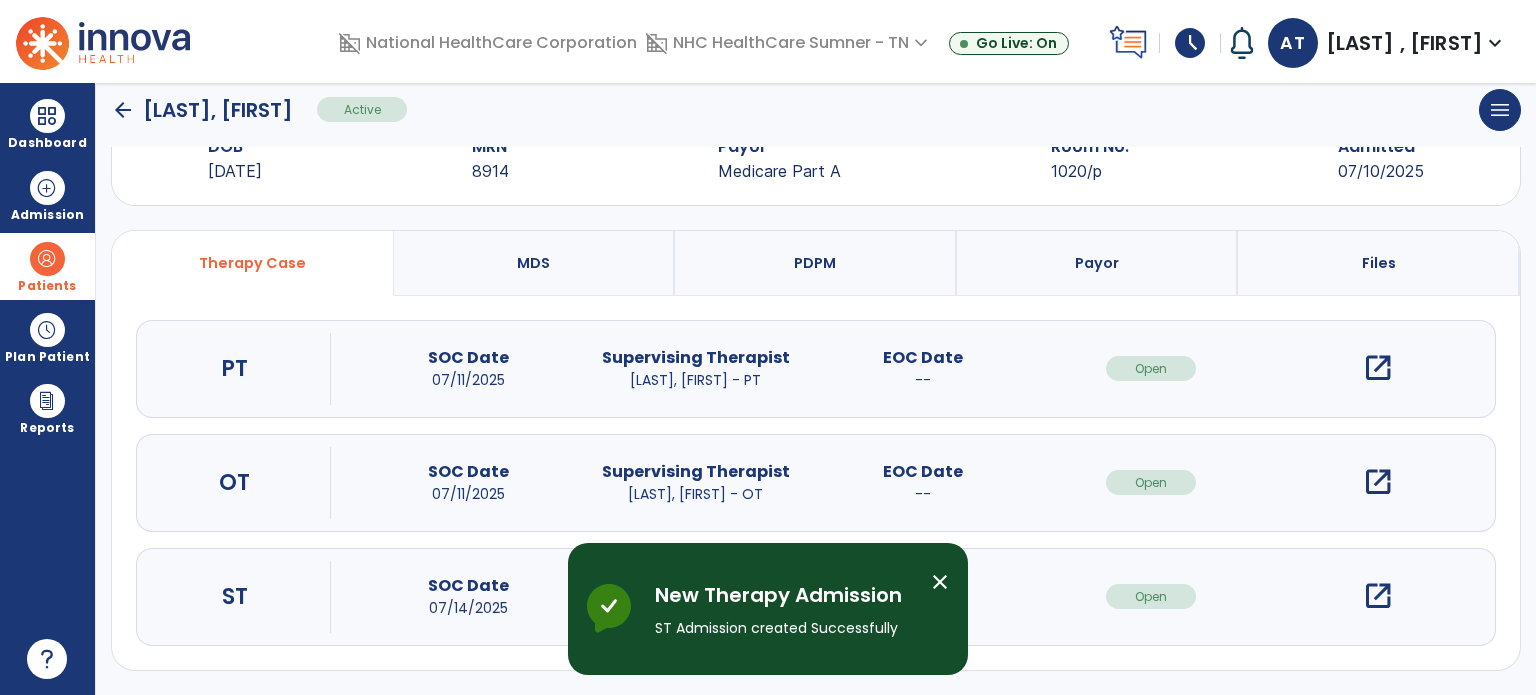scroll, scrollTop: 62, scrollLeft: 0, axis: vertical 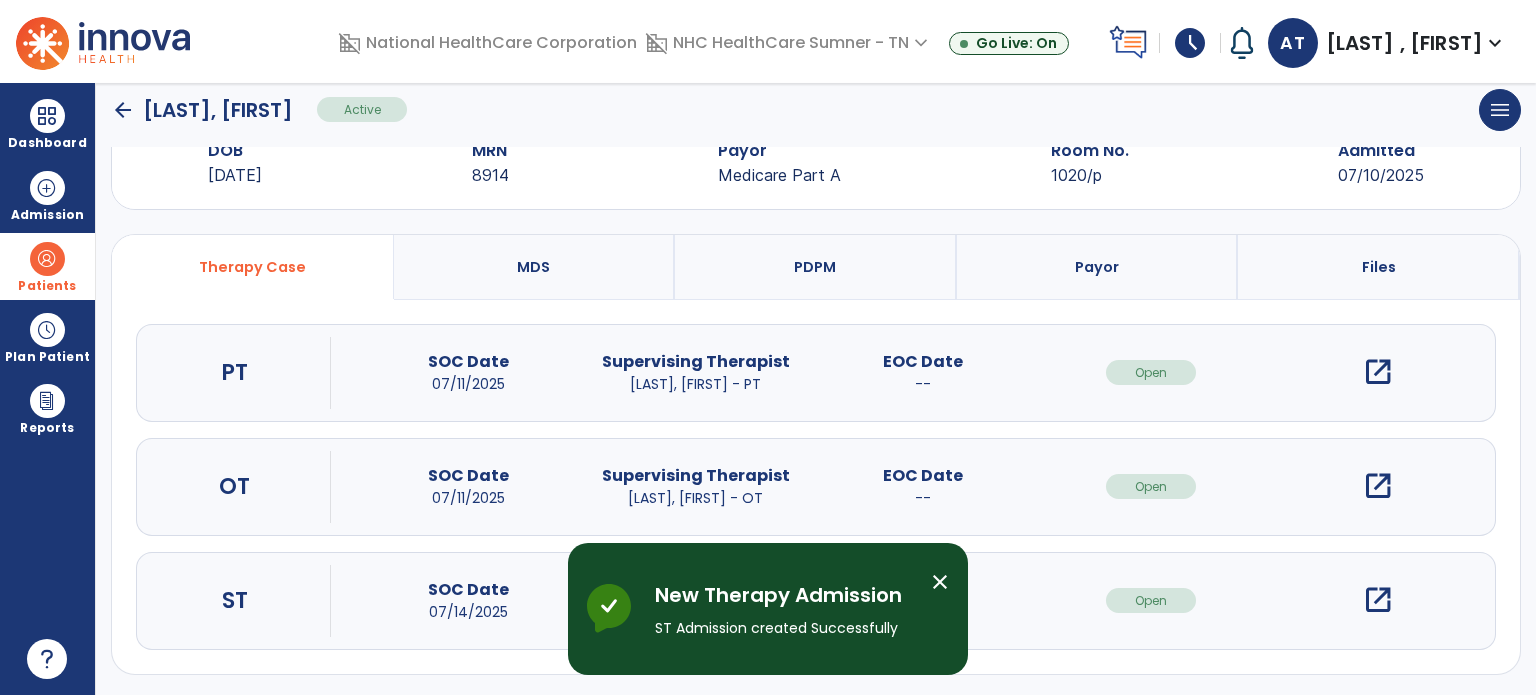click on "arrow_back" 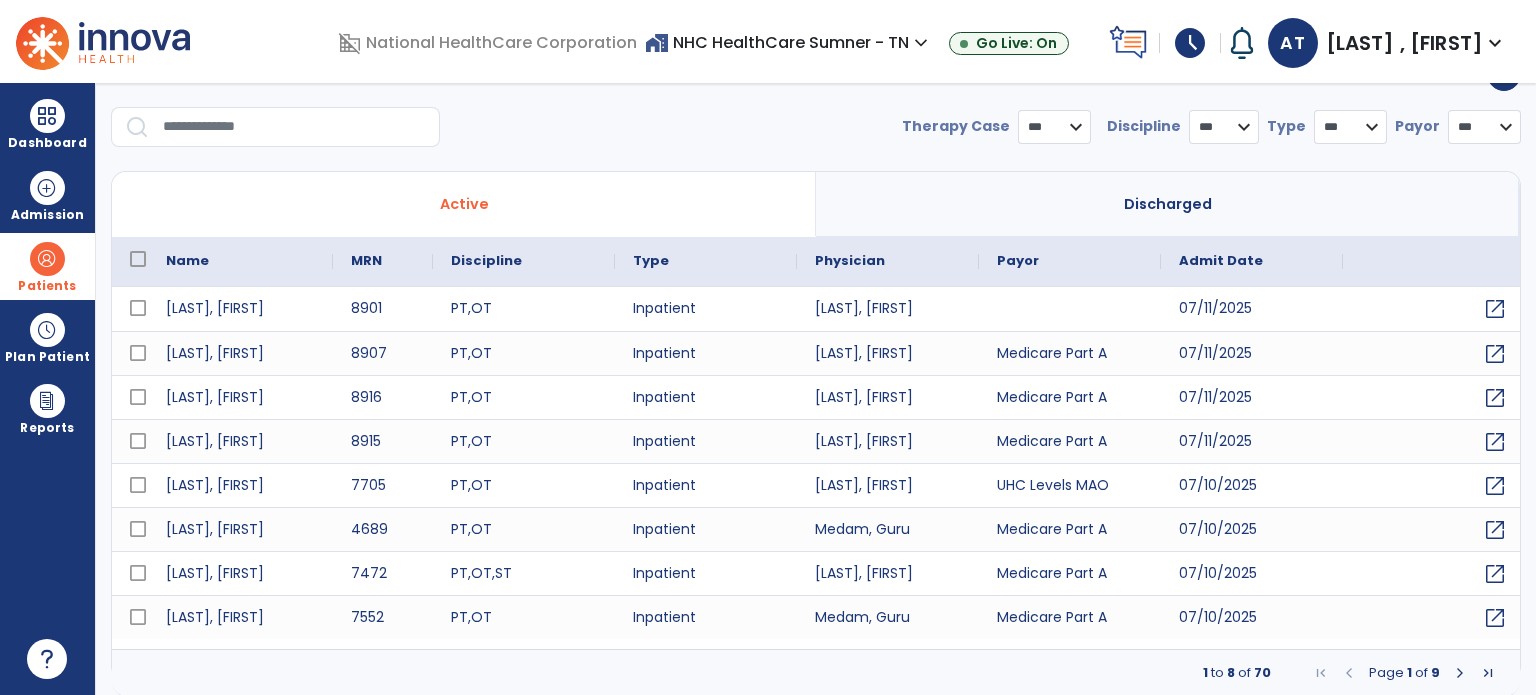 select on "***" 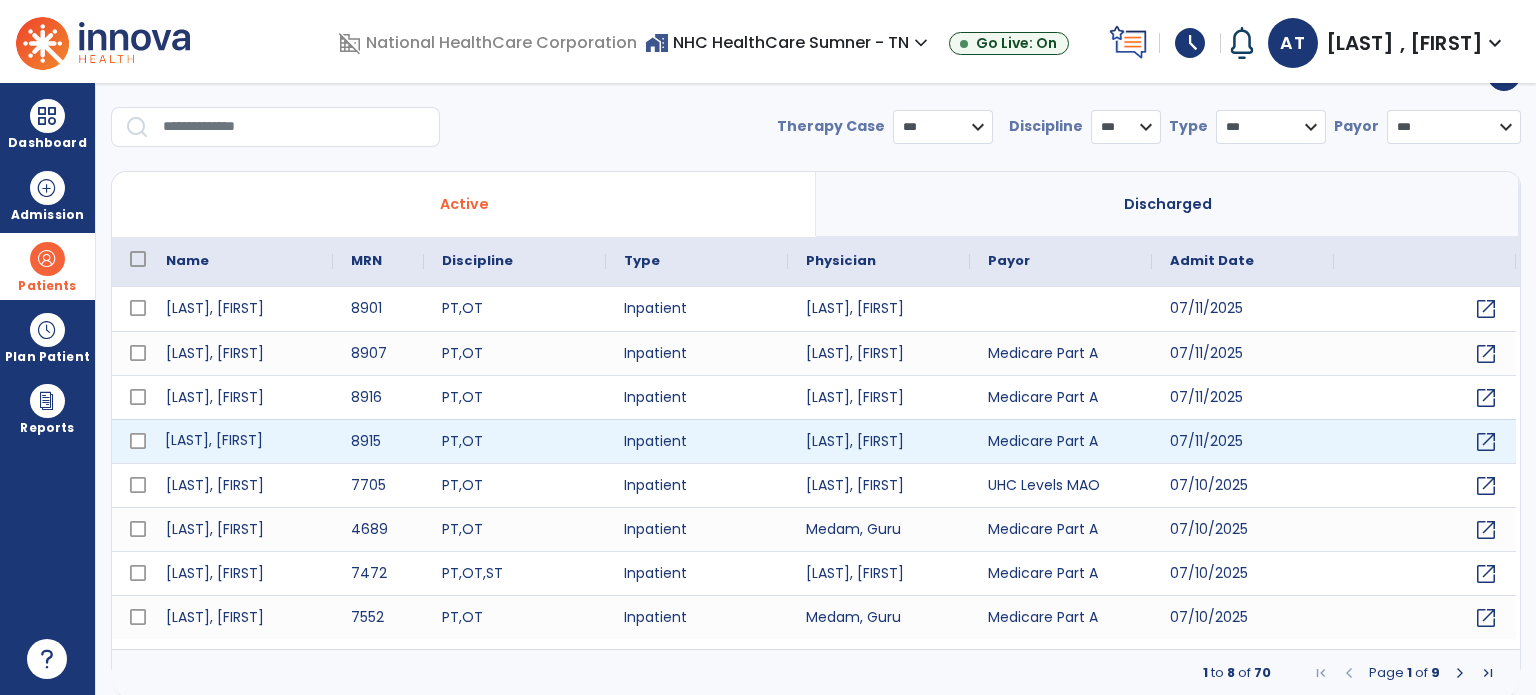 click on "[LAST], [FIRST]" at bounding box center (240, 441) 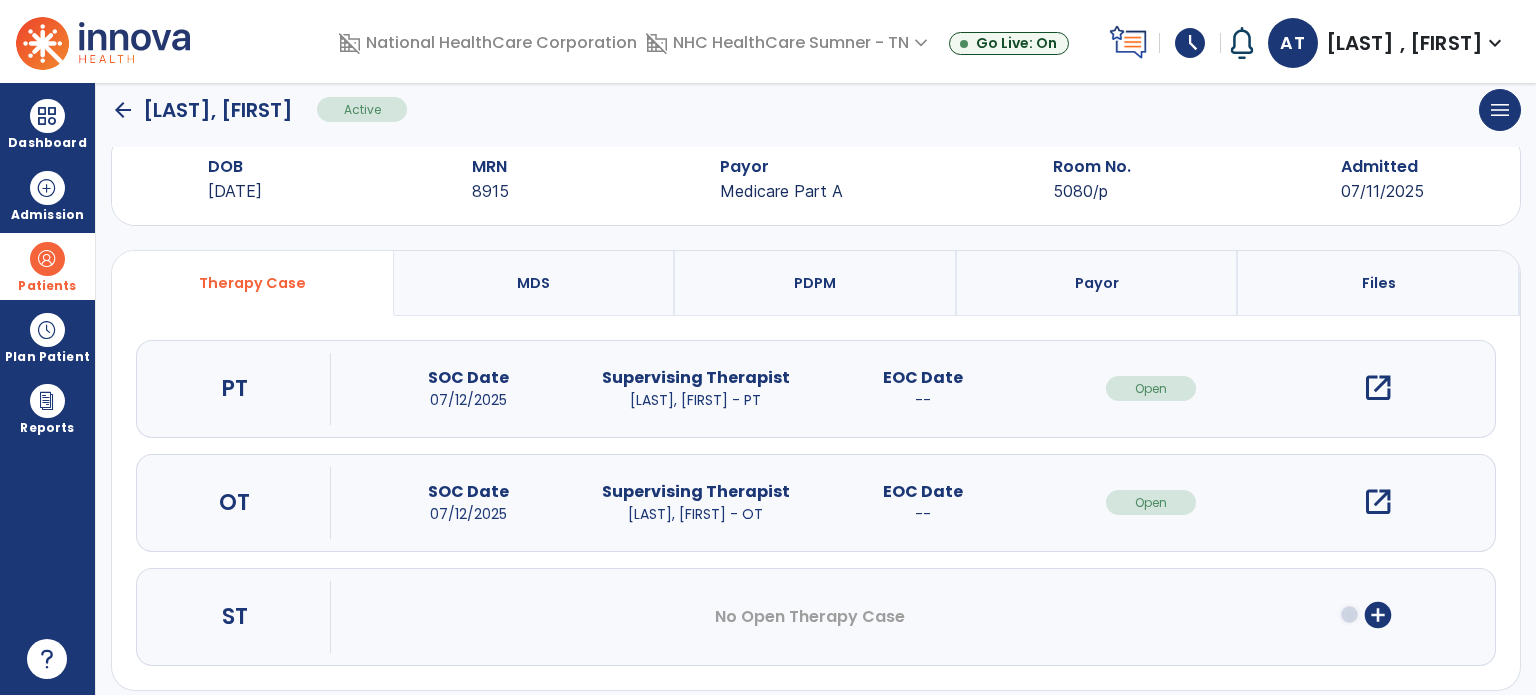 click on "add_circle" at bounding box center (1378, 615) 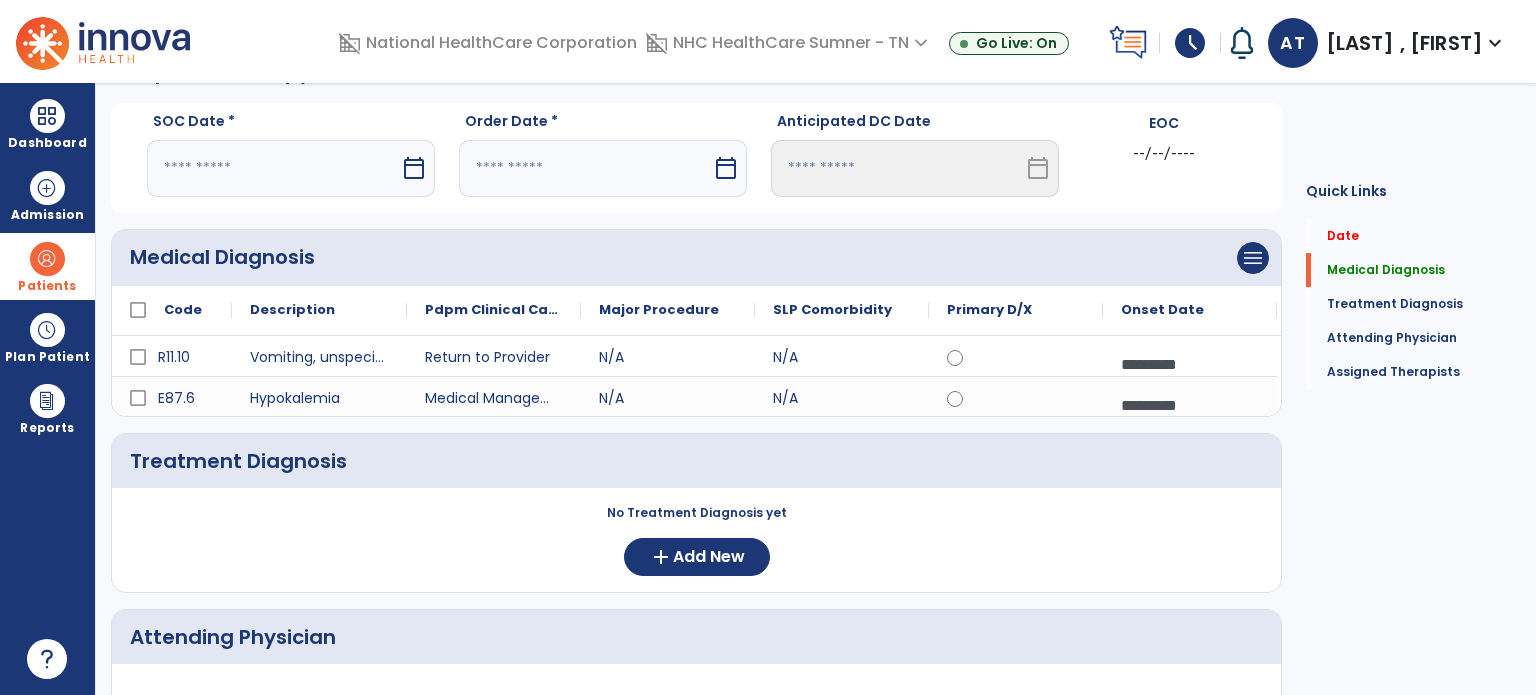 click at bounding box center (273, 168) 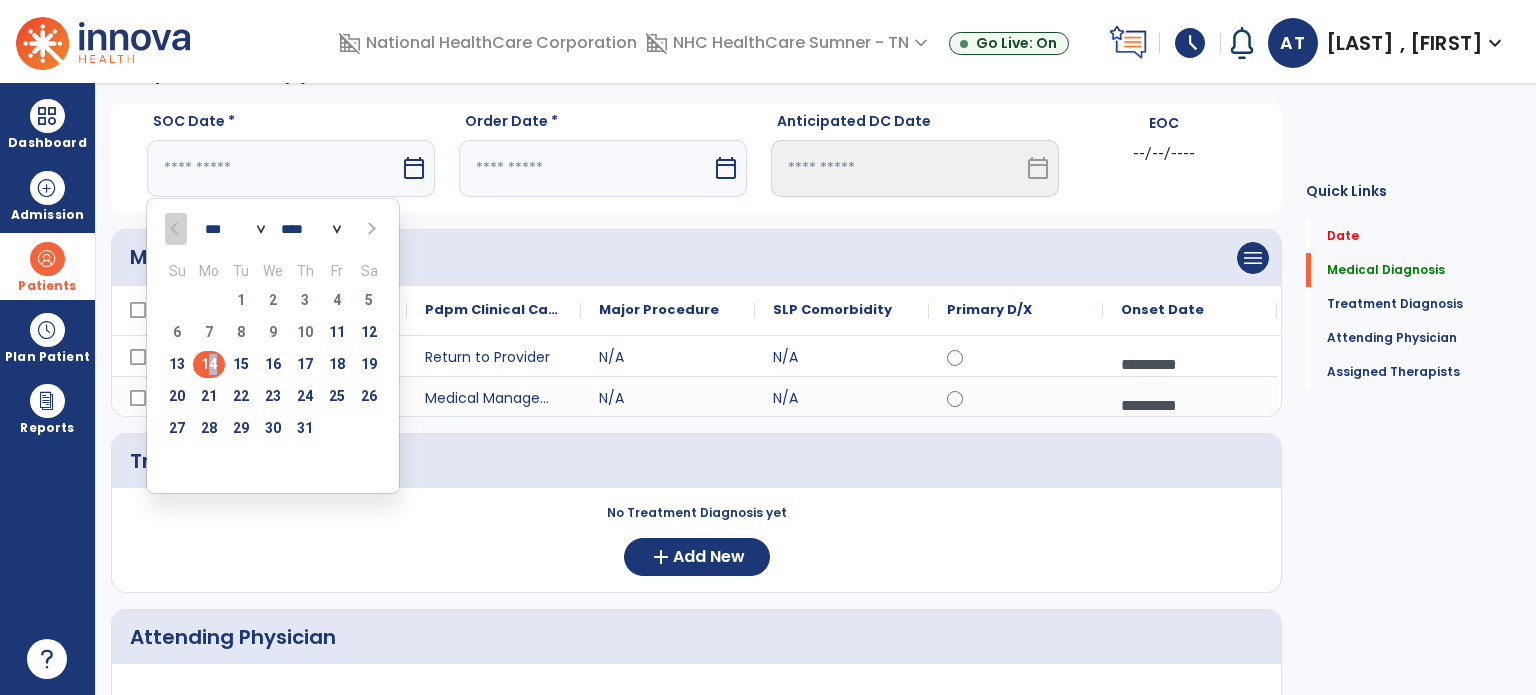 click on "14" at bounding box center (209, 364) 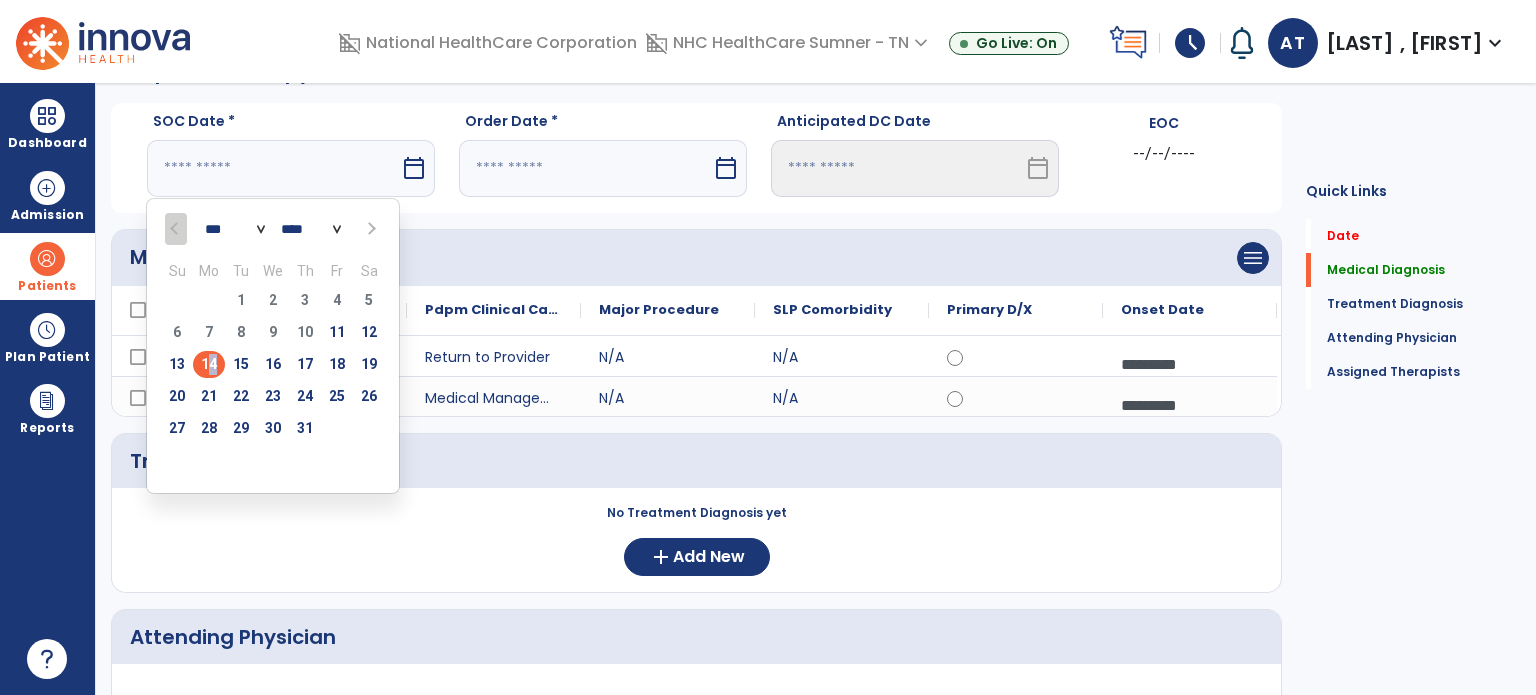 type on "*********" 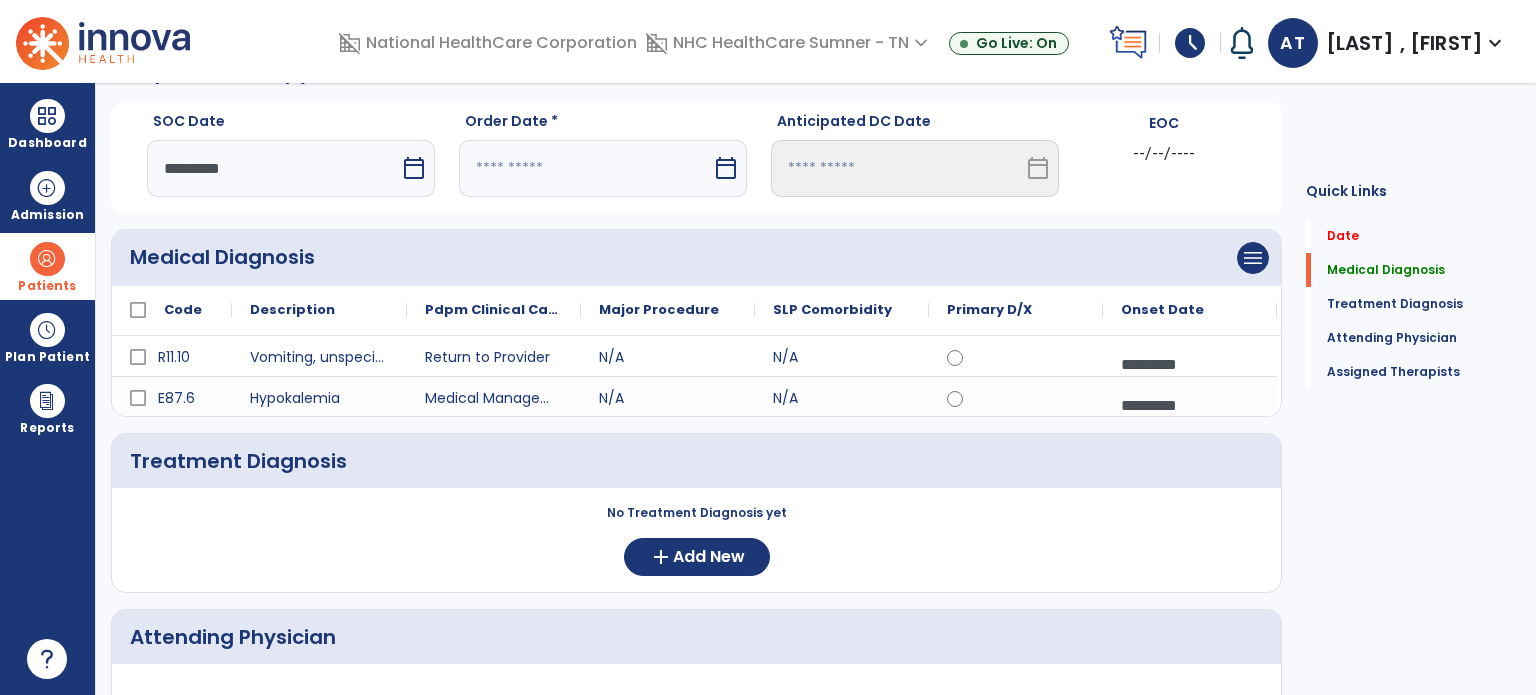 click at bounding box center [585, 168] 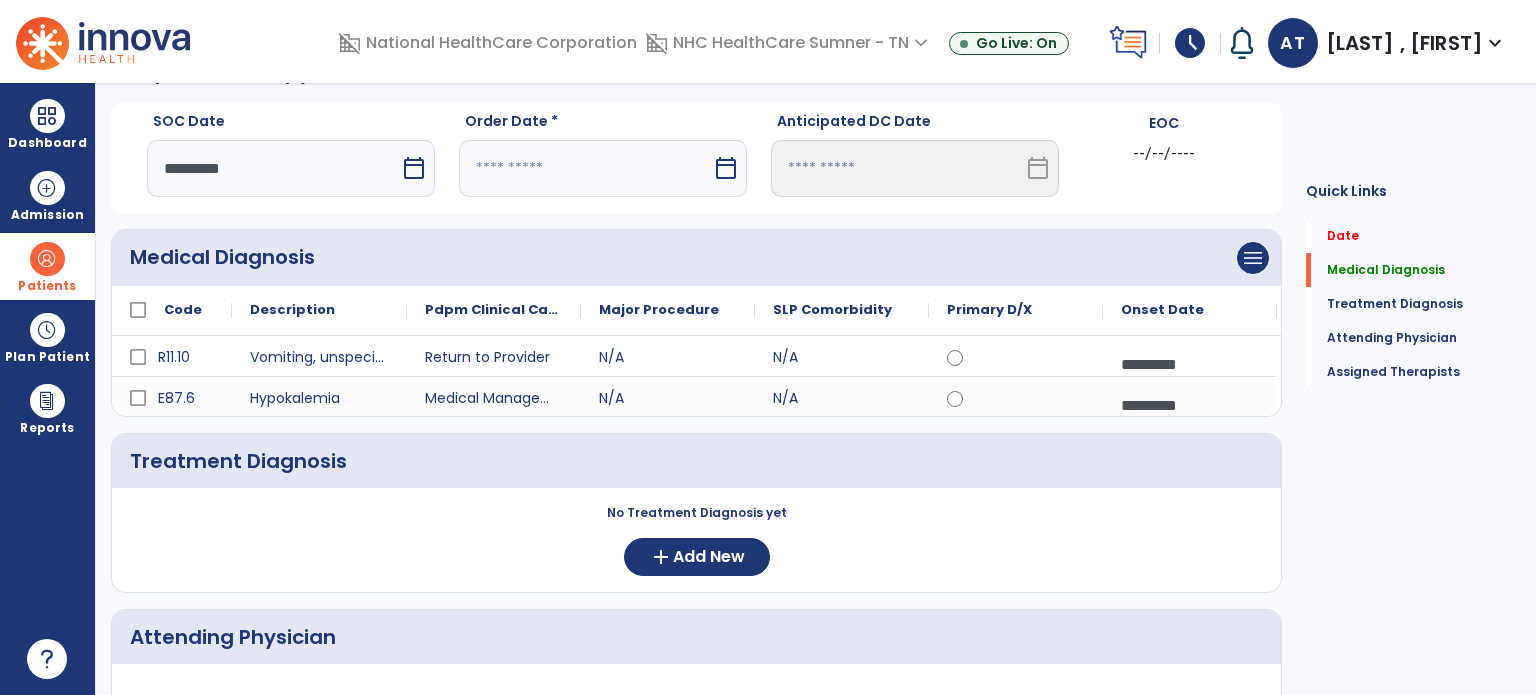 select on "*" 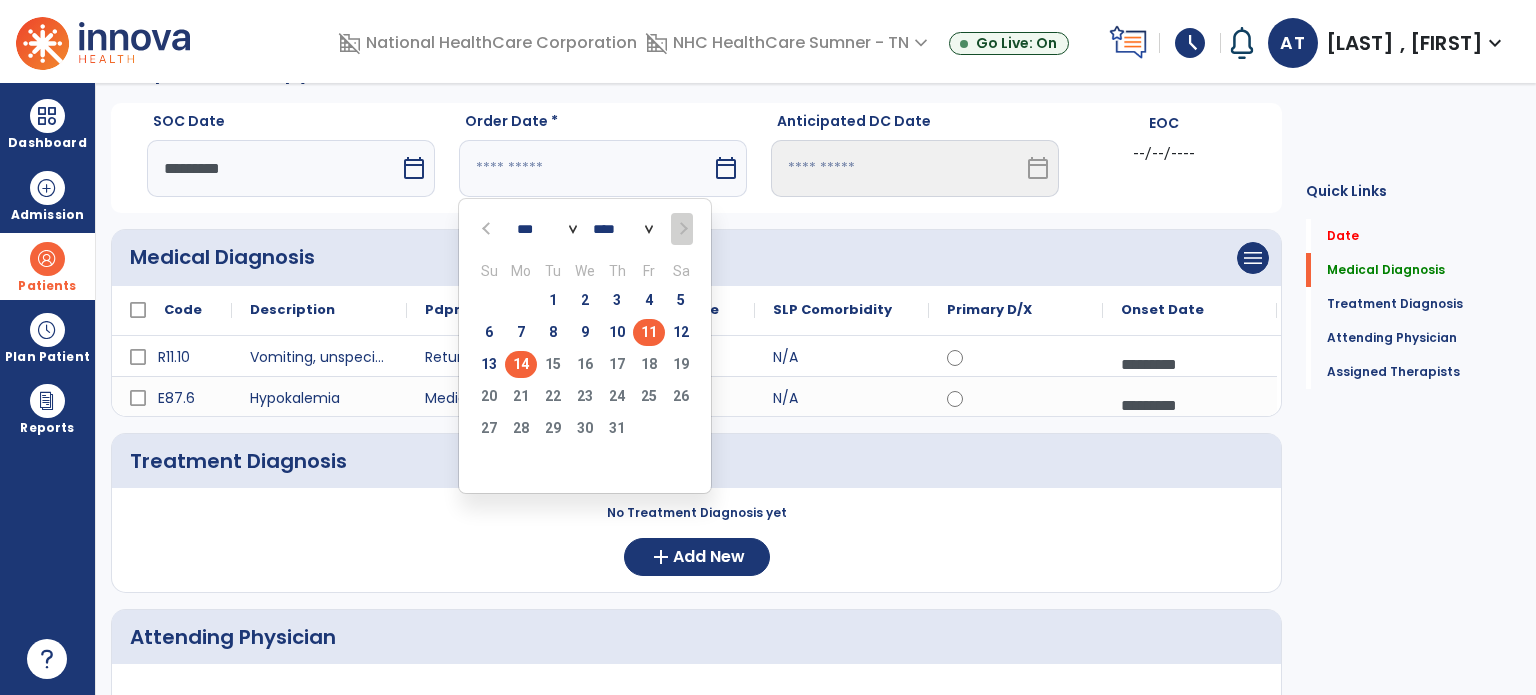 click on "11" at bounding box center (649, 332) 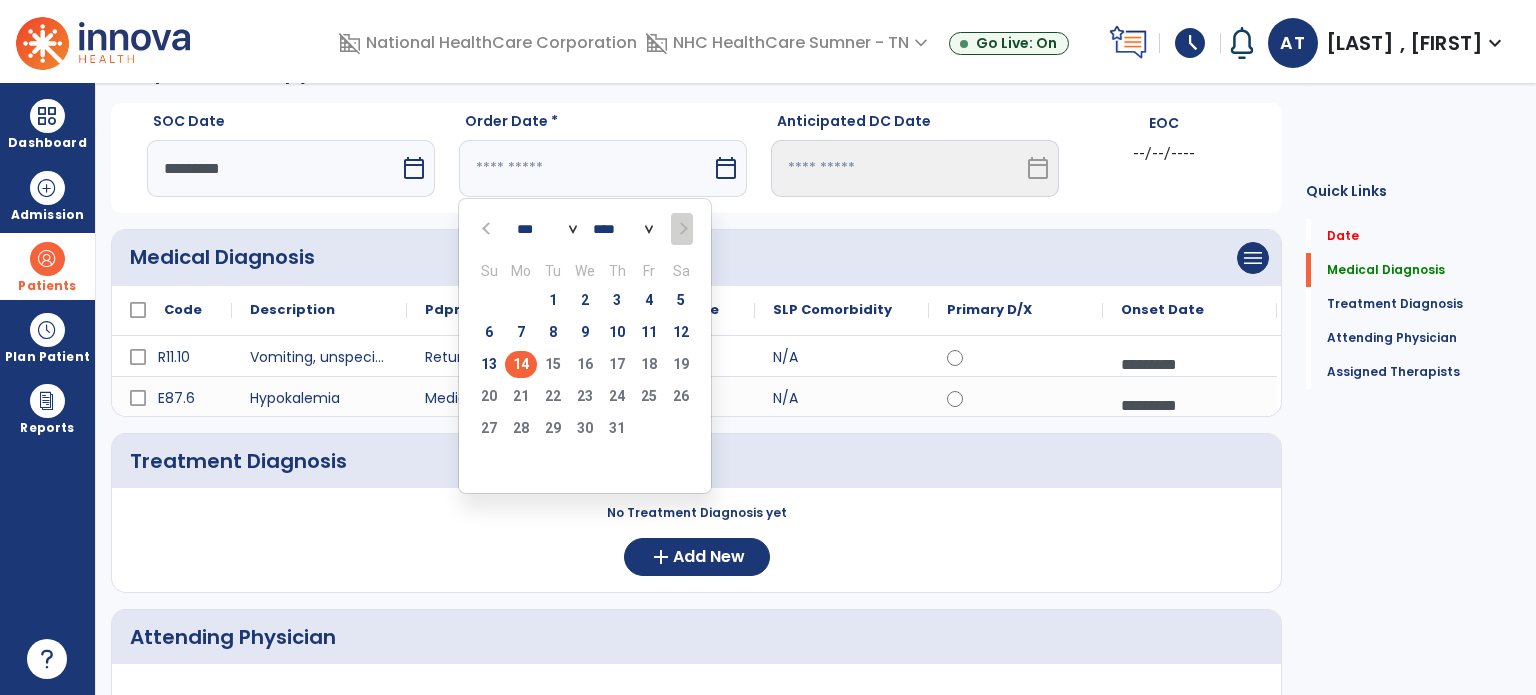 type on "*********" 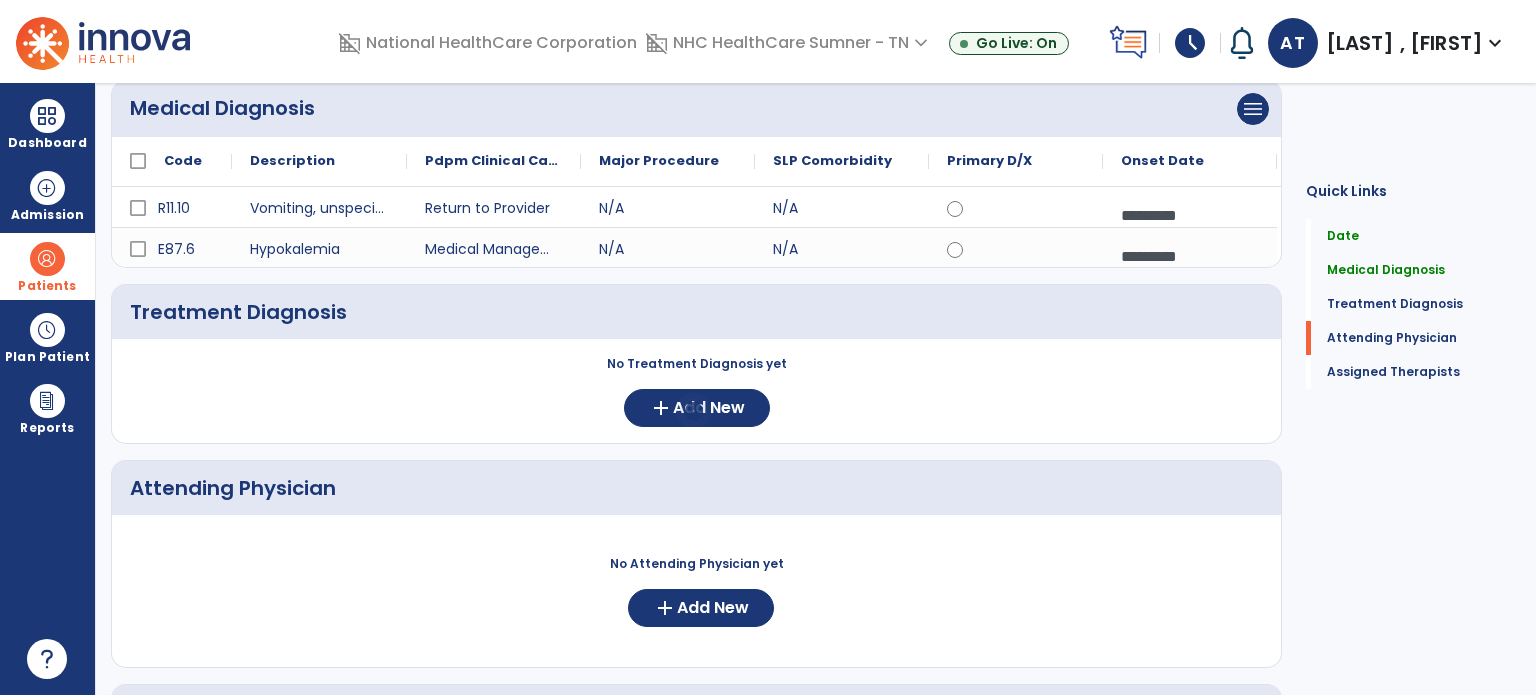 scroll, scrollTop: 346, scrollLeft: 0, axis: vertical 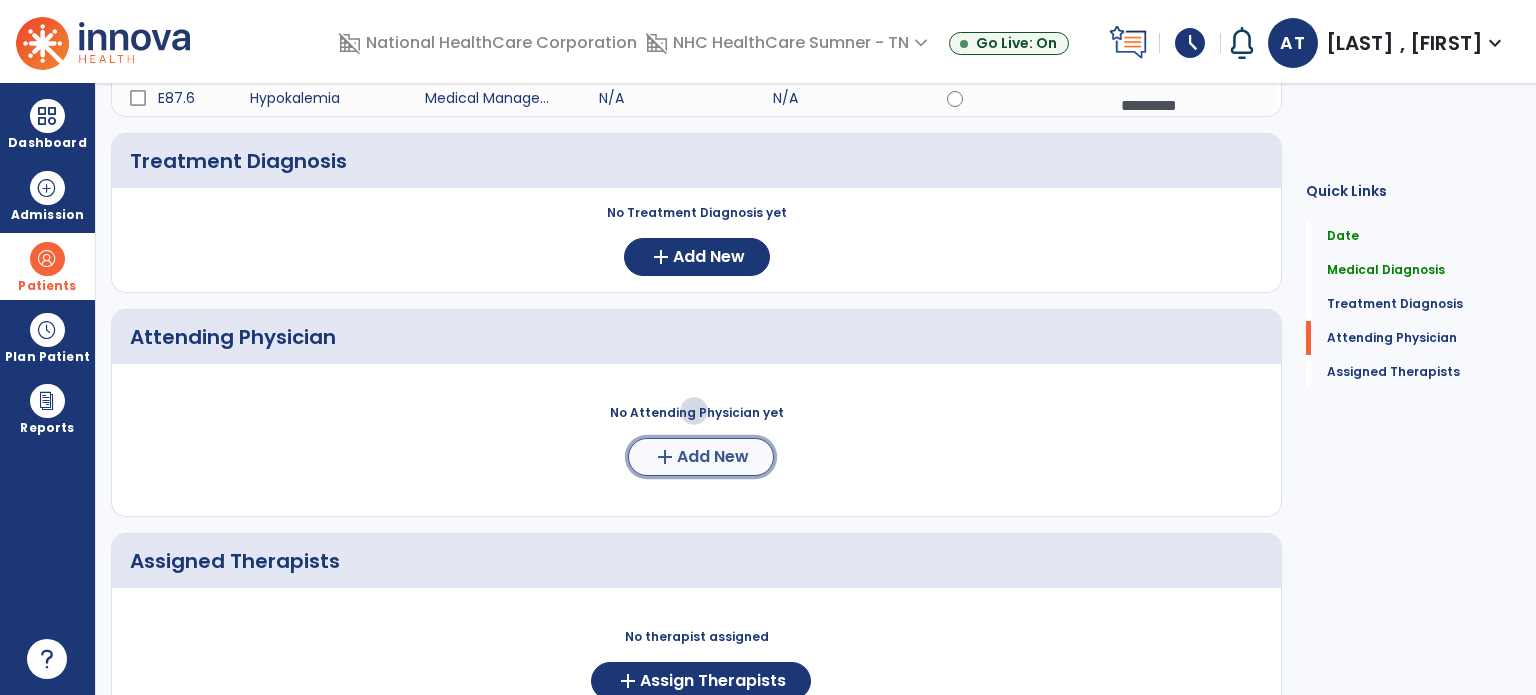 click on "Add New" 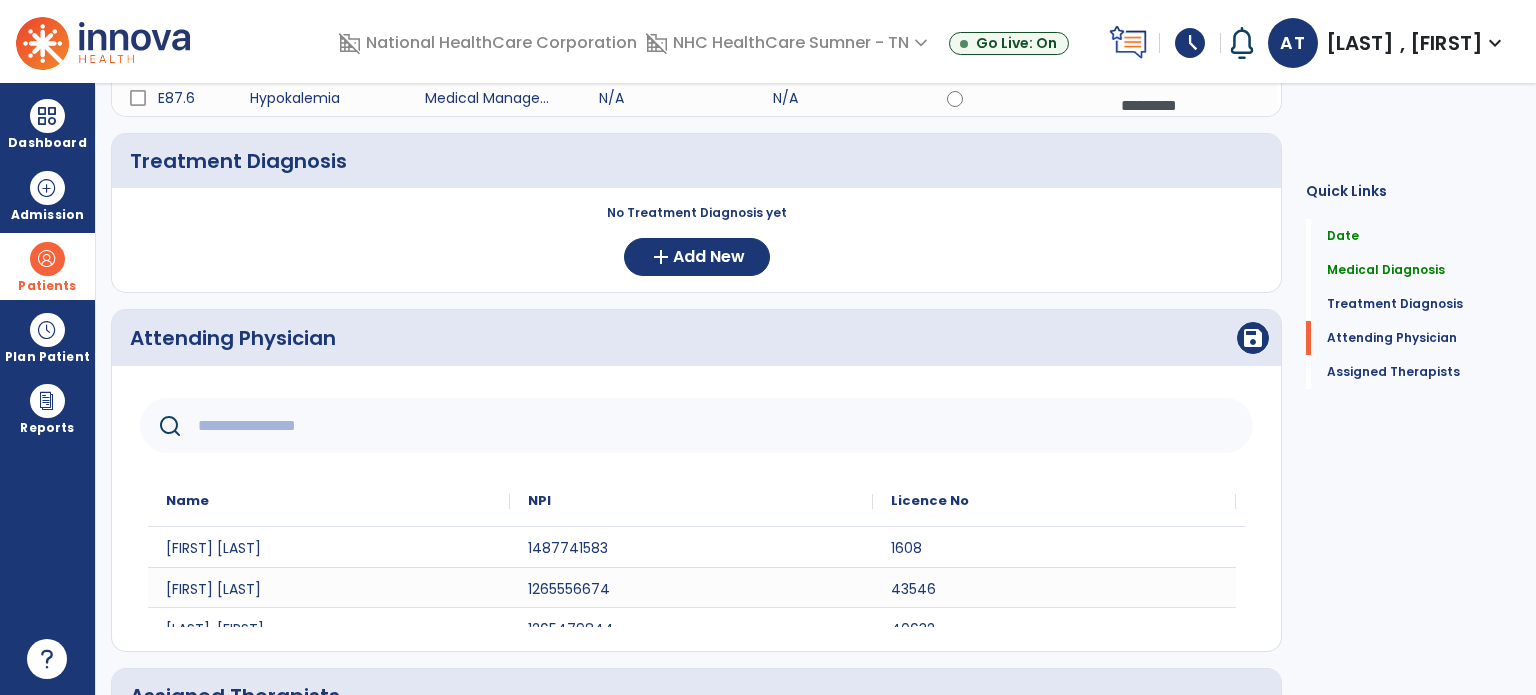 click 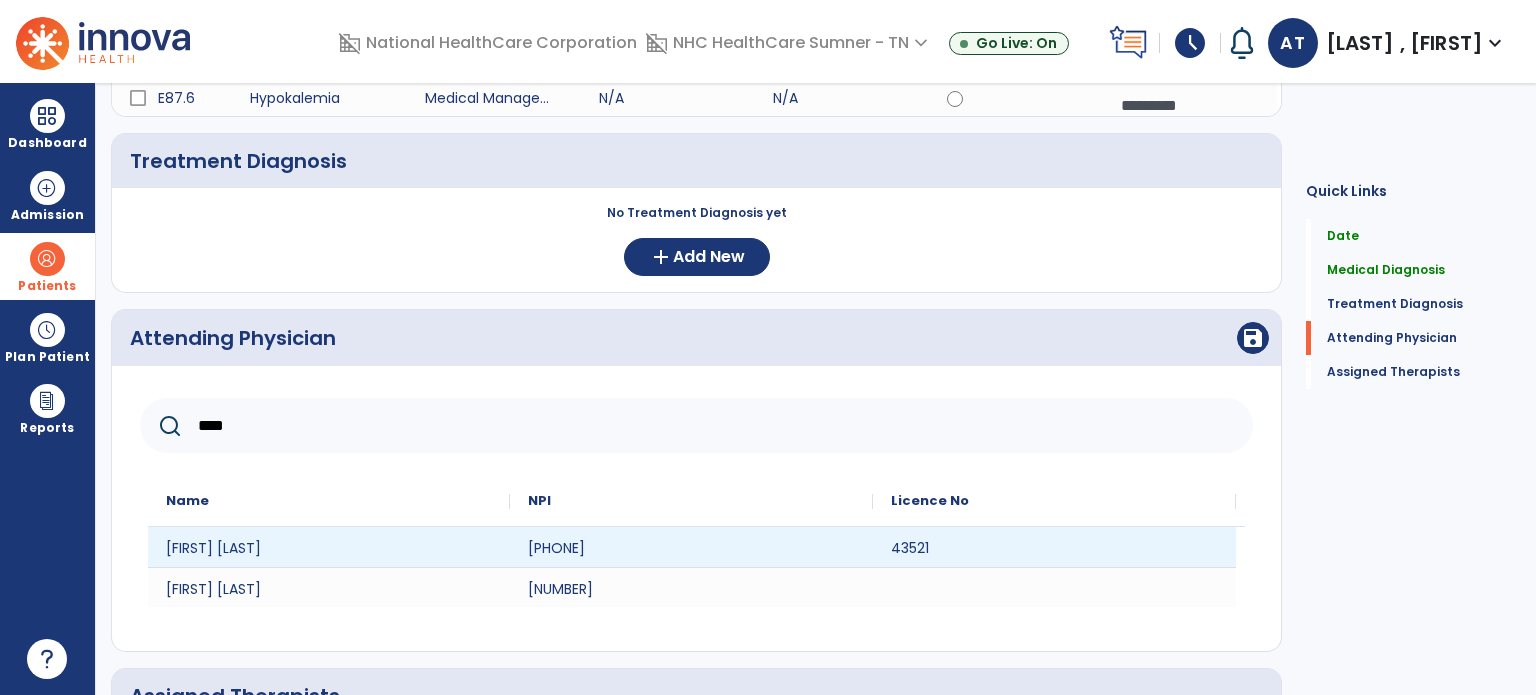 type on "****" 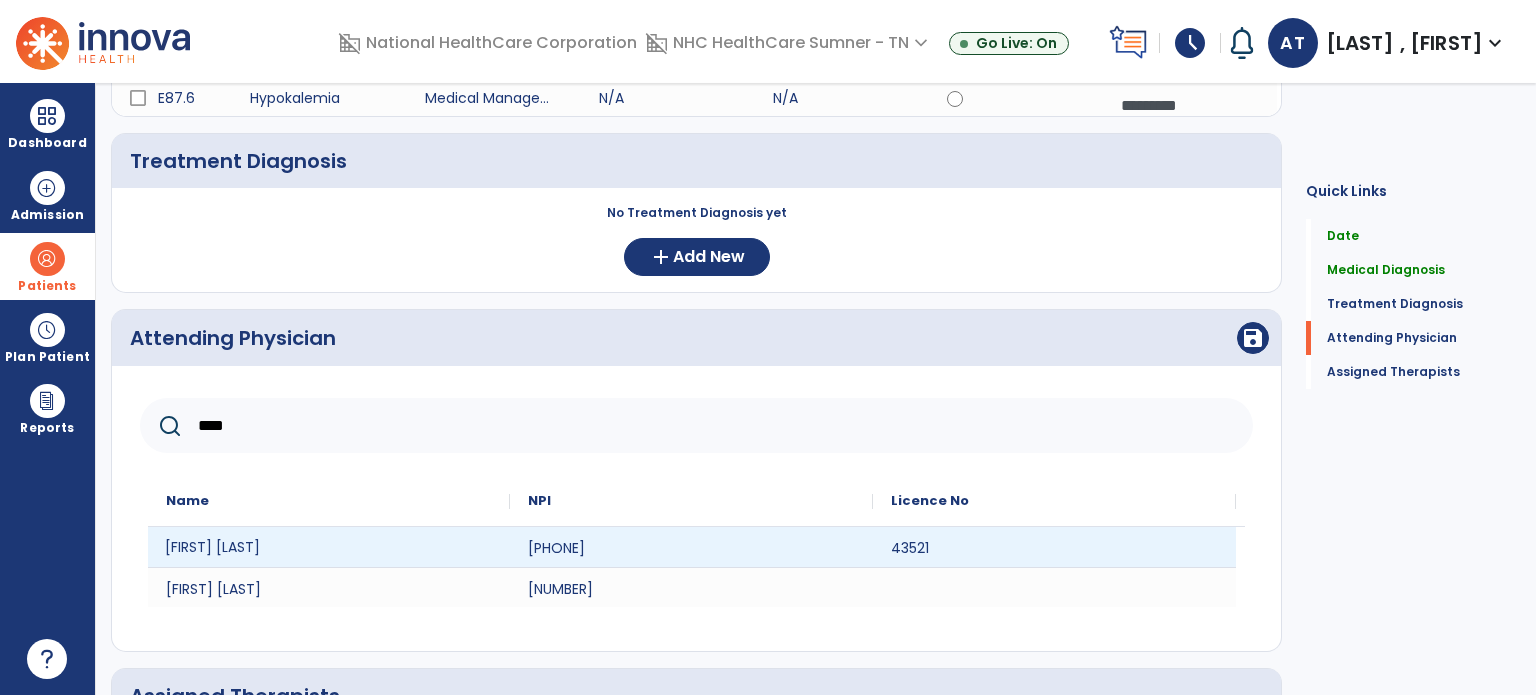 click on "[FIRST] [LAST]" 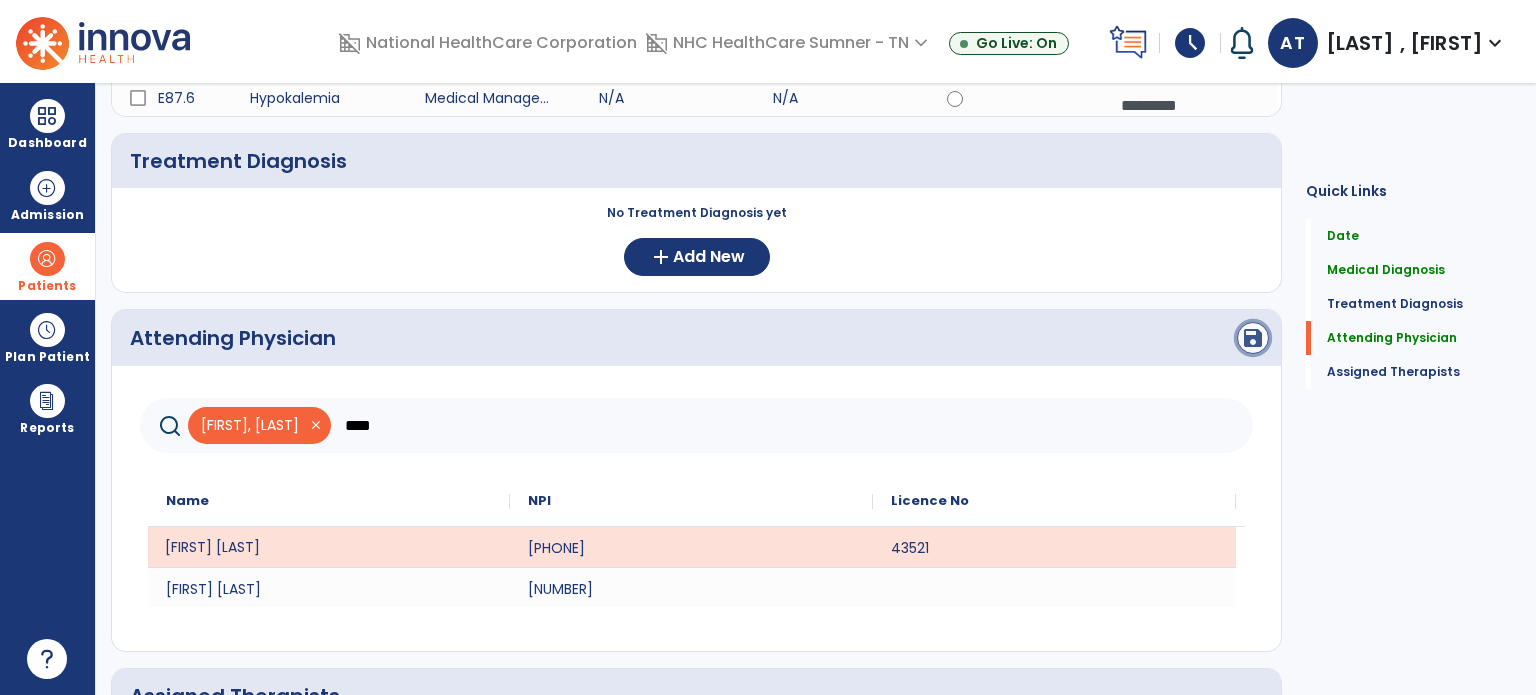 click on "save" 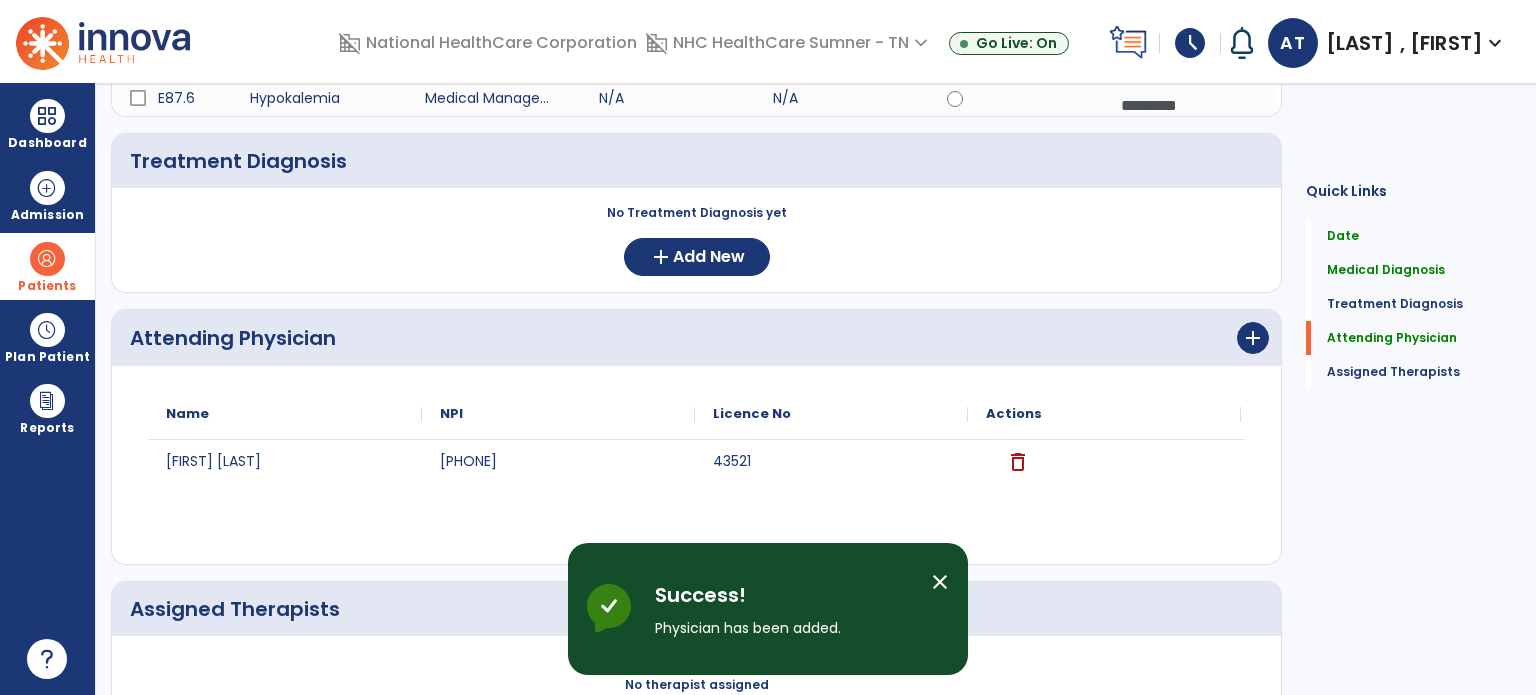scroll, scrollTop: 529, scrollLeft: 0, axis: vertical 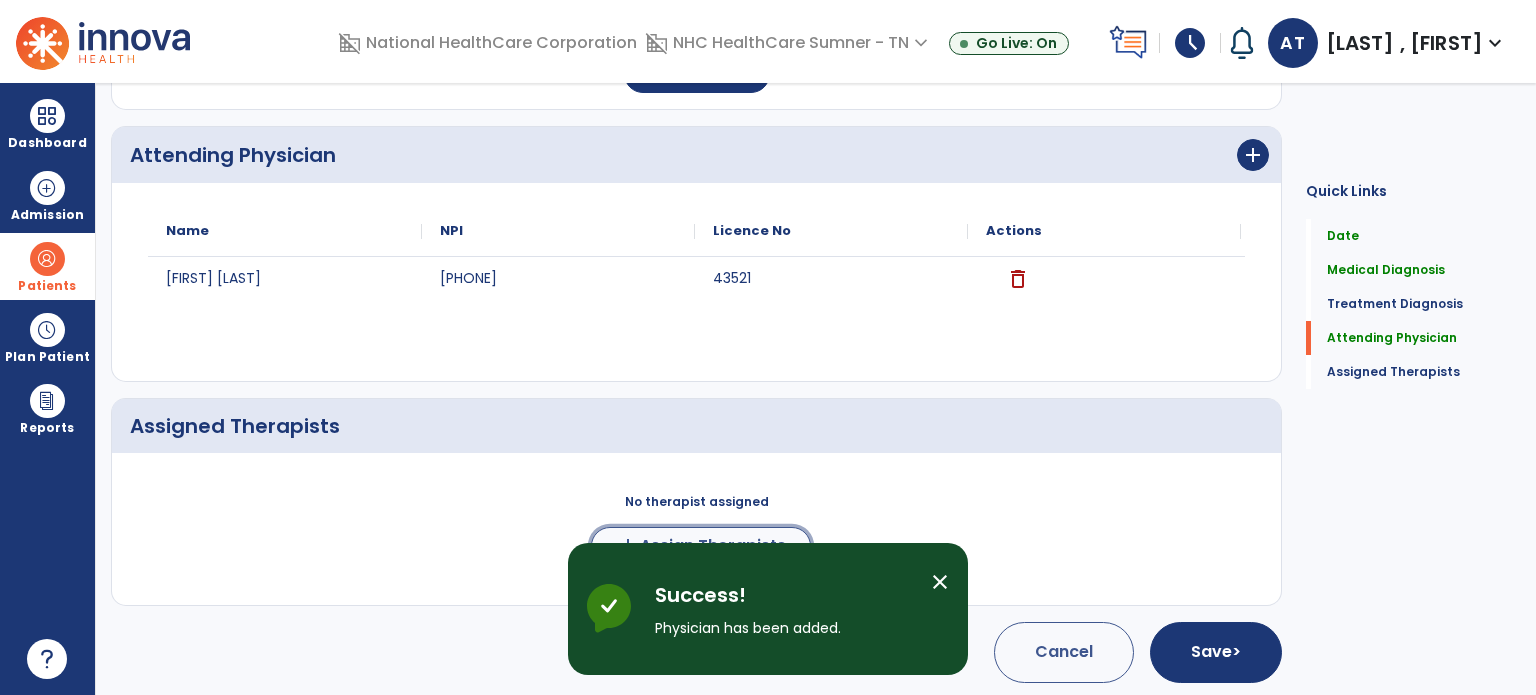 click on "Assign Therapists" 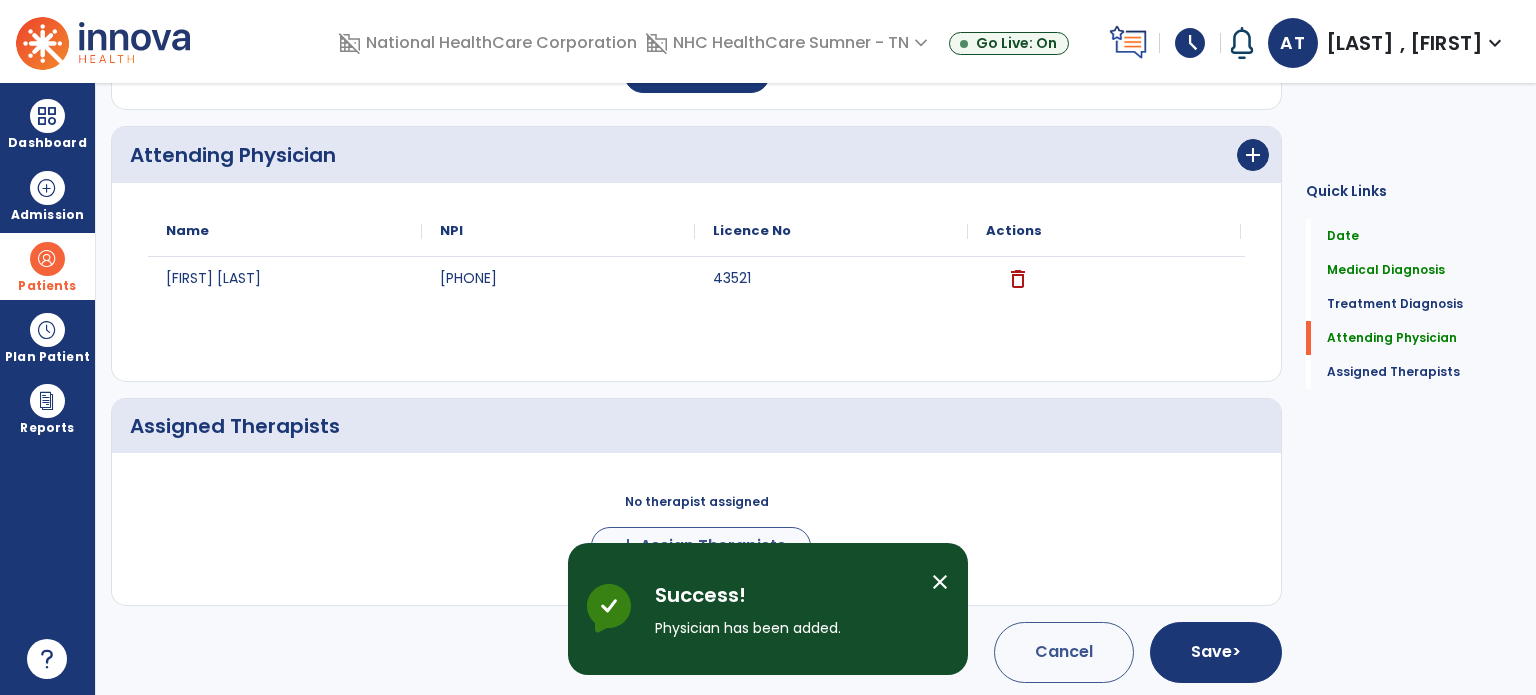 scroll, scrollTop: 525, scrollLeft: 0, axis: vertical 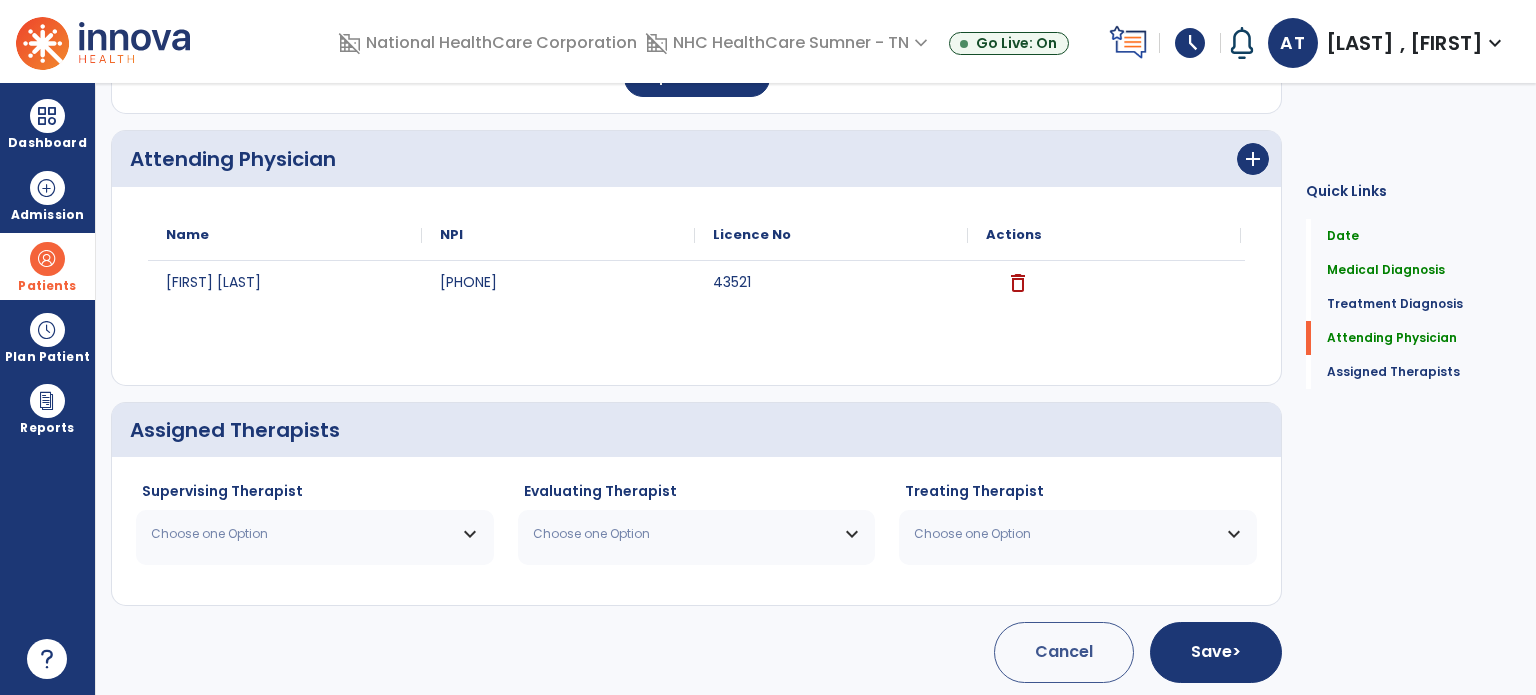 click on "Choose one Option" at bounding box center [302, 534] 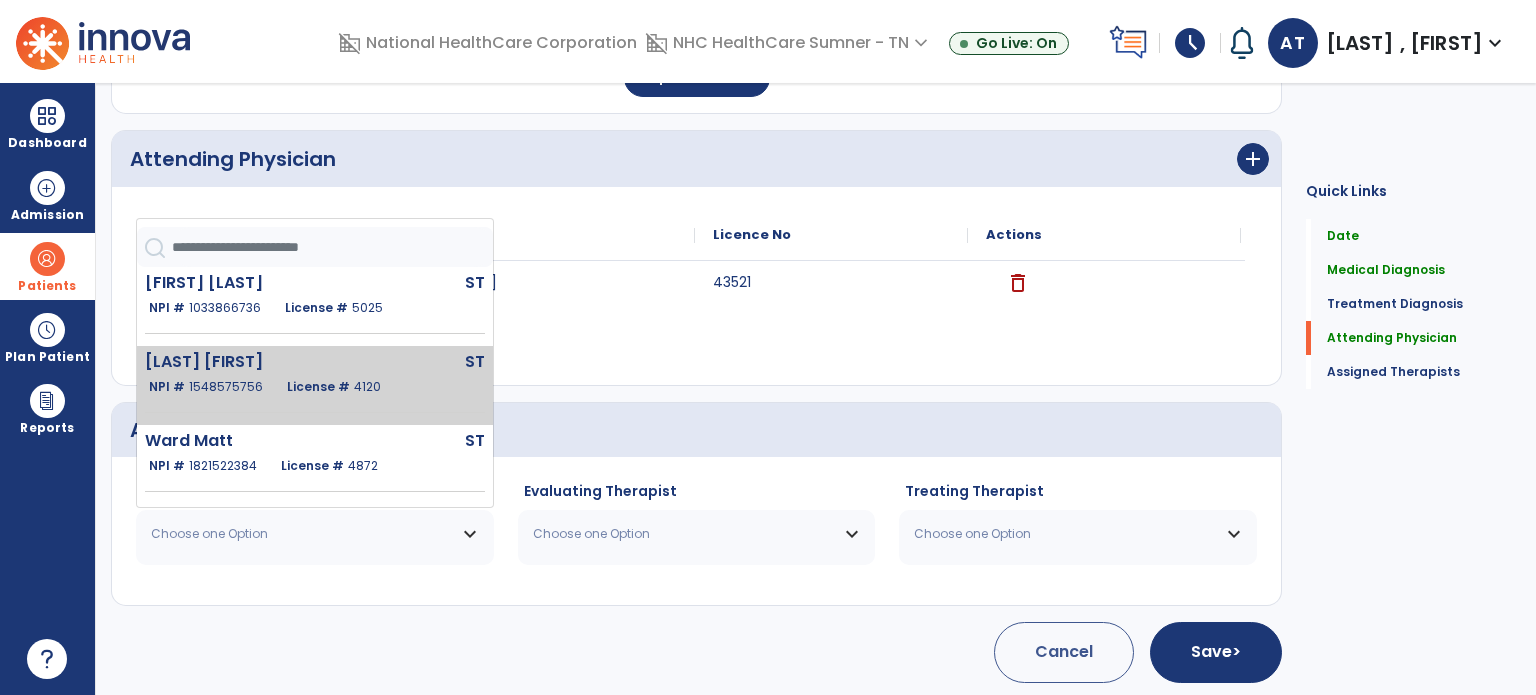 scroll, scrollTop: 406, scrollLeft: 0, axis: vertical 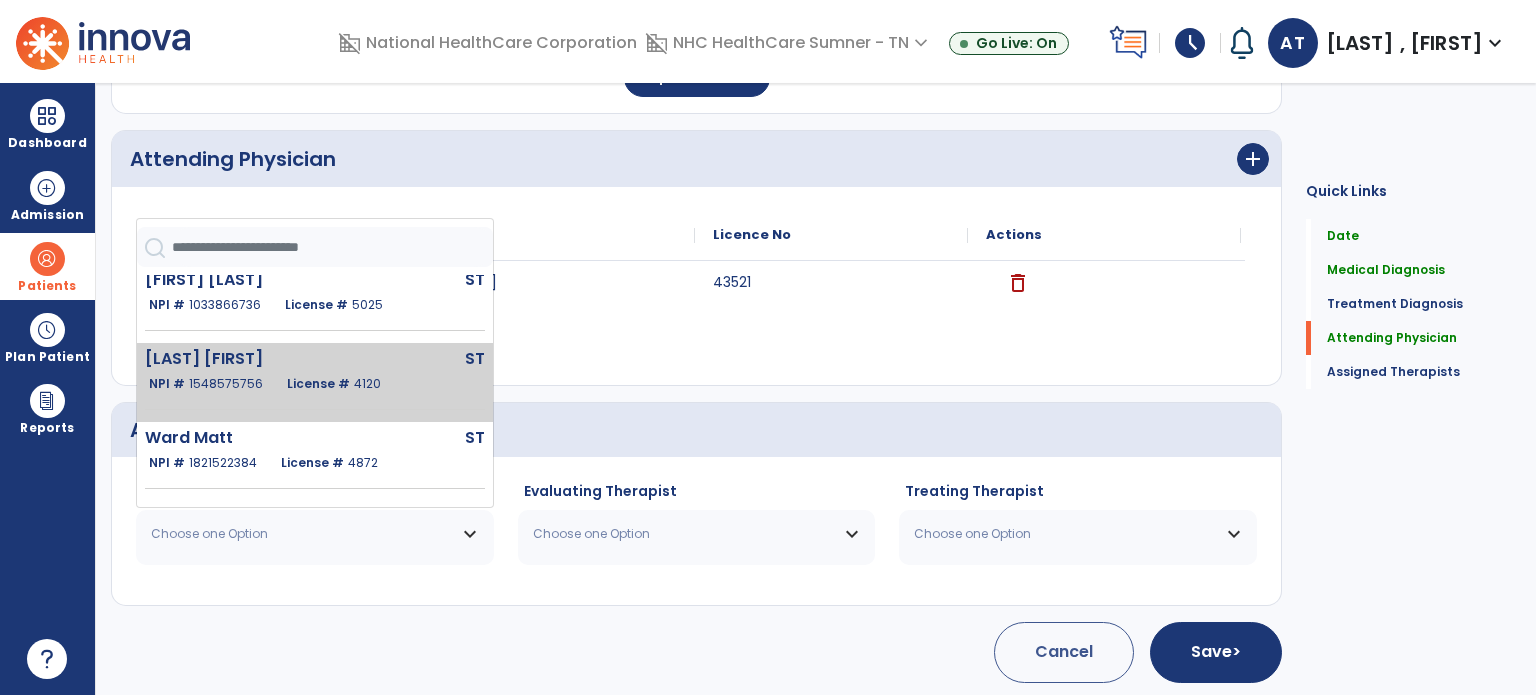 click on "[LAST] [FIRST]" 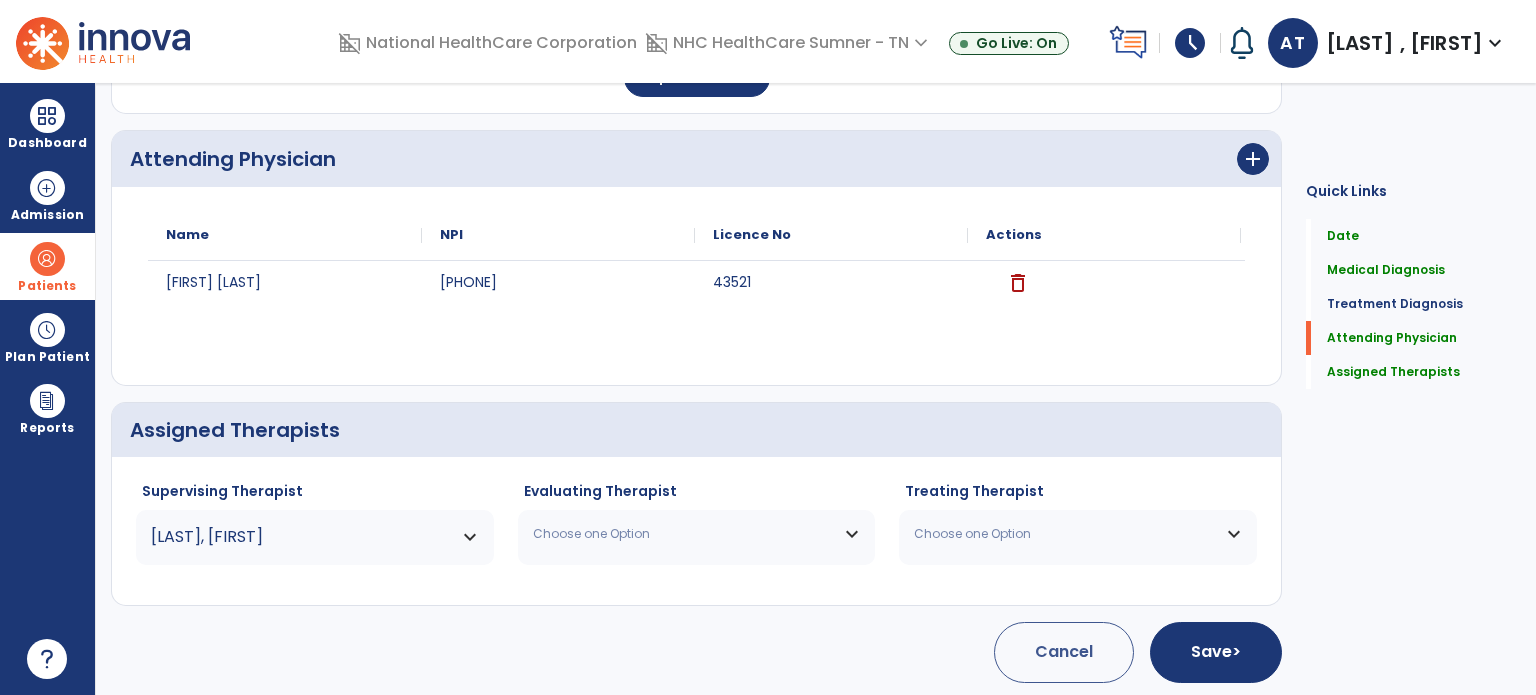 click on "Choose one Option" at bounding box center [684, 534] 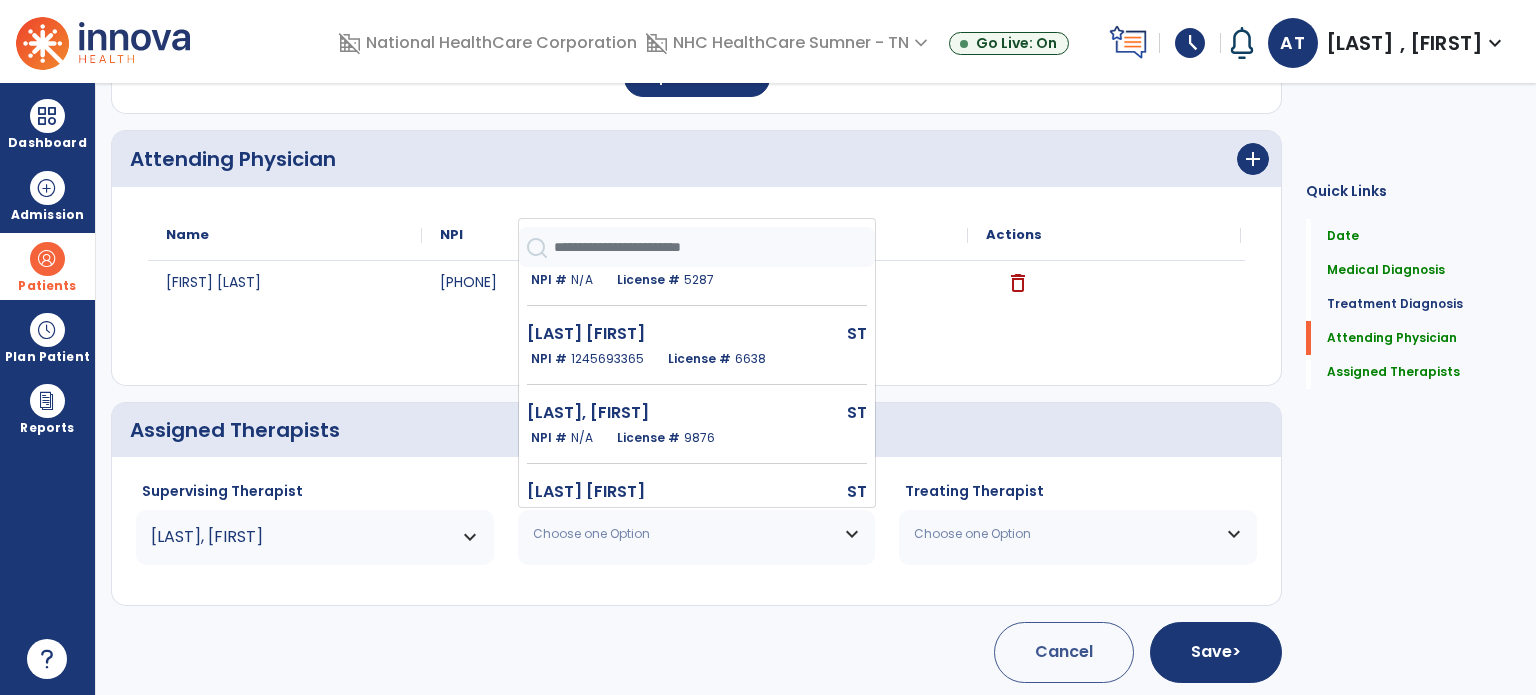 scroll, scrollTop: 400, scrollLeft: 0, axis: vertical 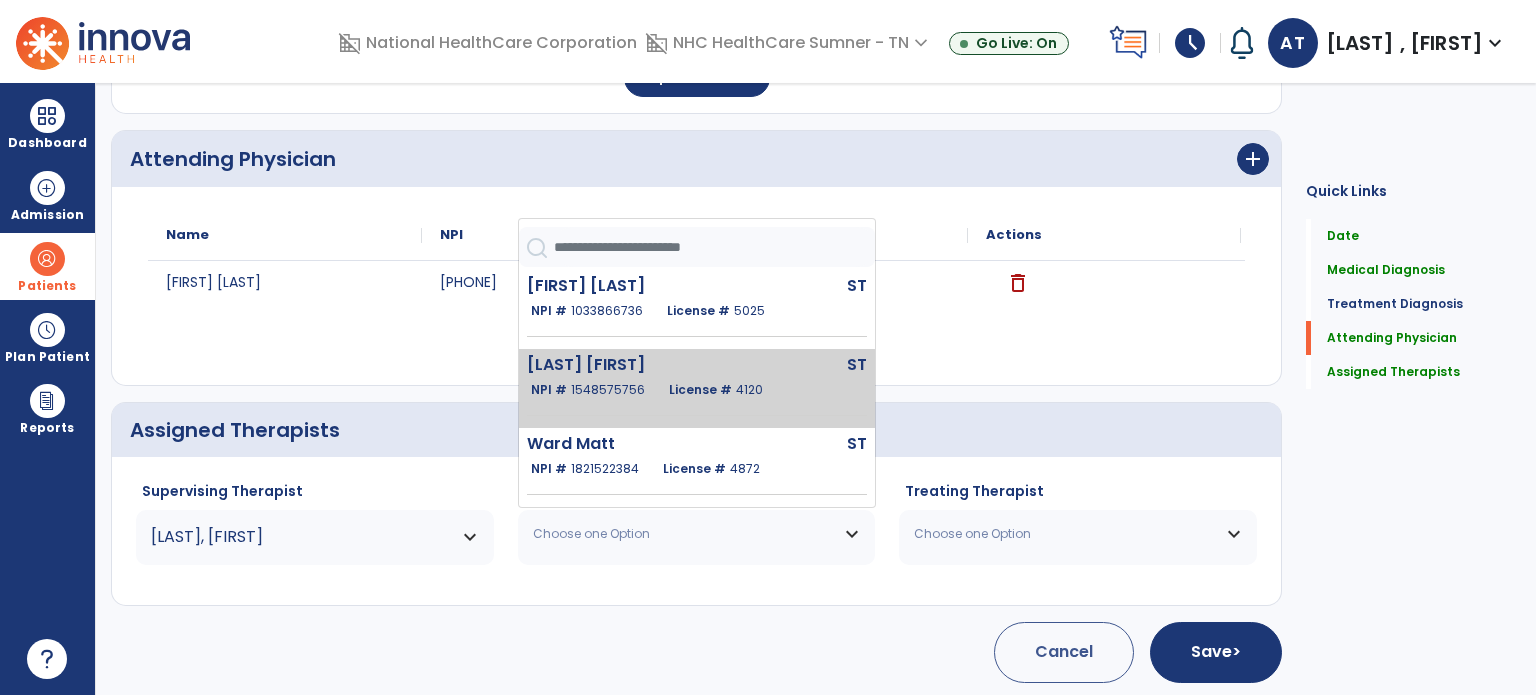 click on "[LAST] [FIRST]" 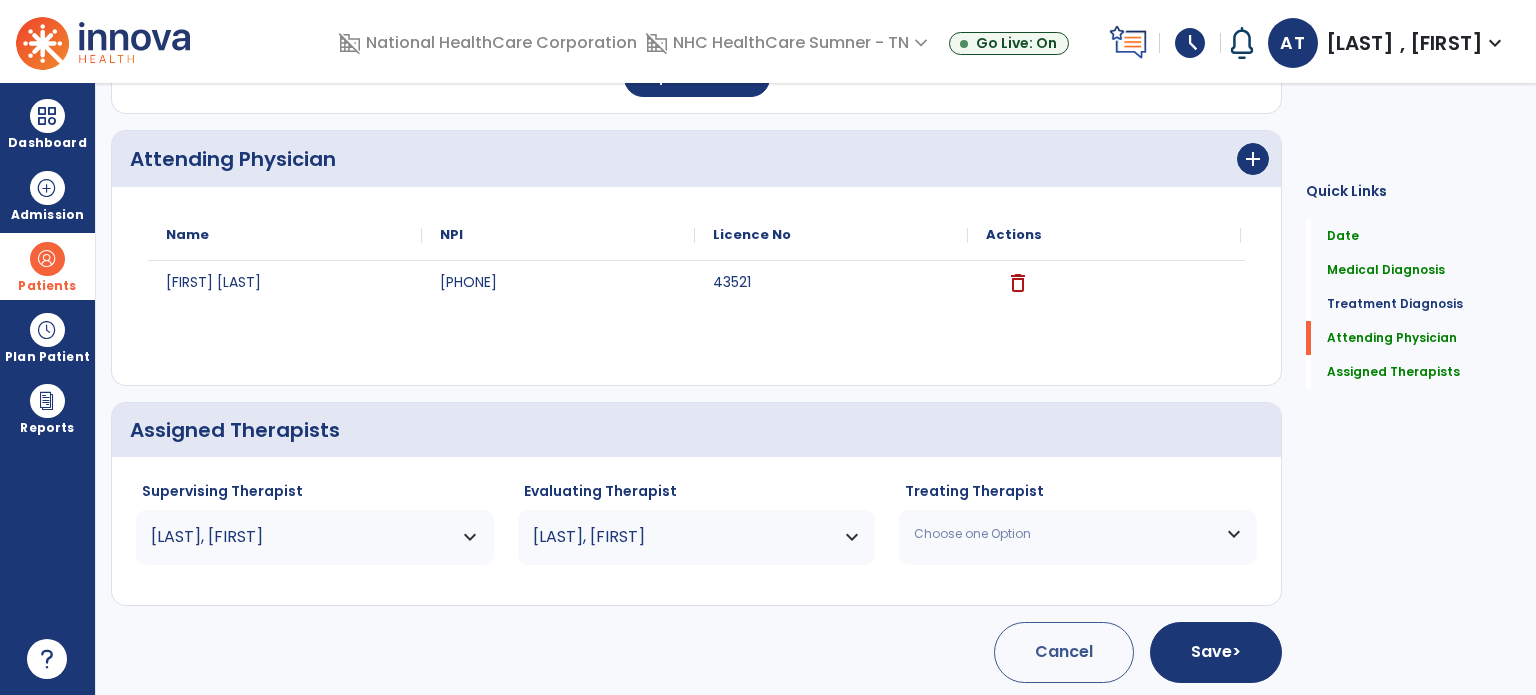 click on "Choose one Option" at bounding box center [1078, 534] 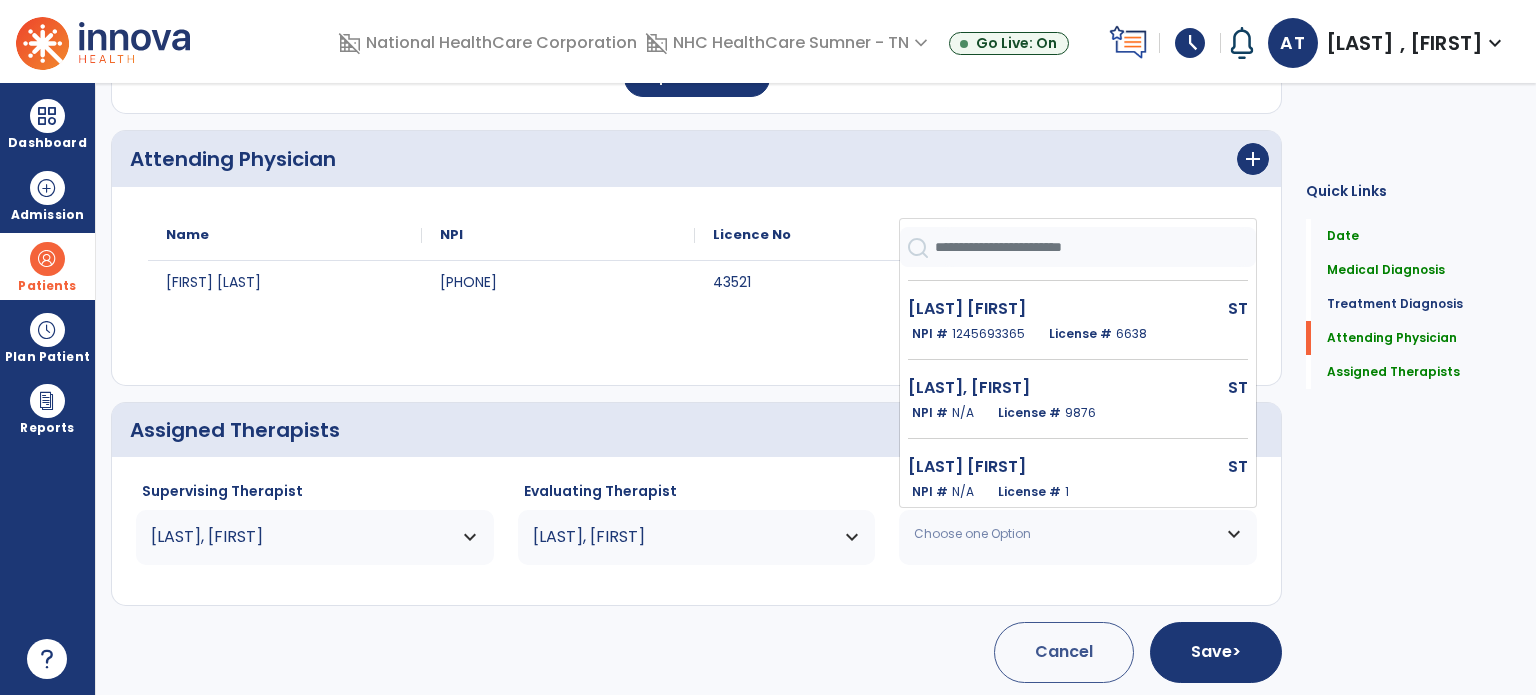 scroll, scrollTop: 400, scrollLeft: 0, axis: vertical 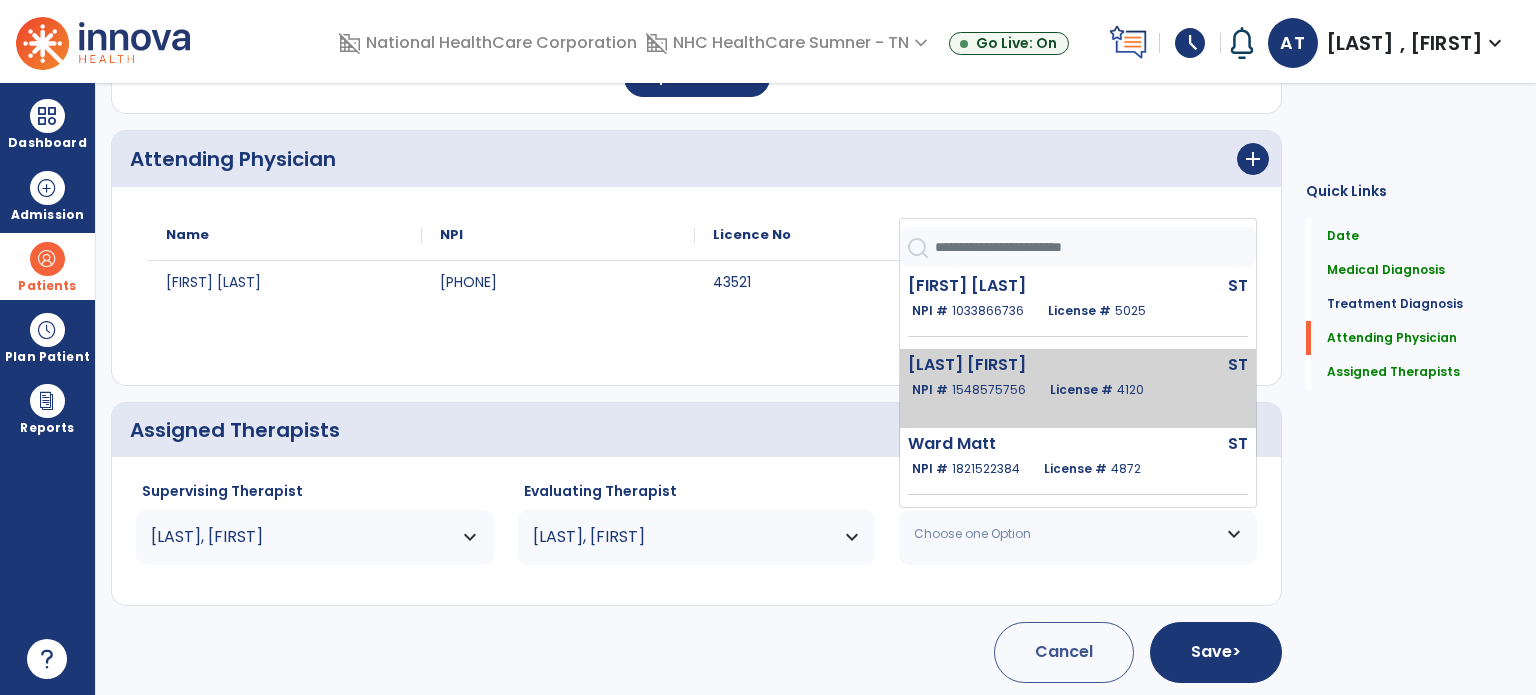 click on "1548575756" 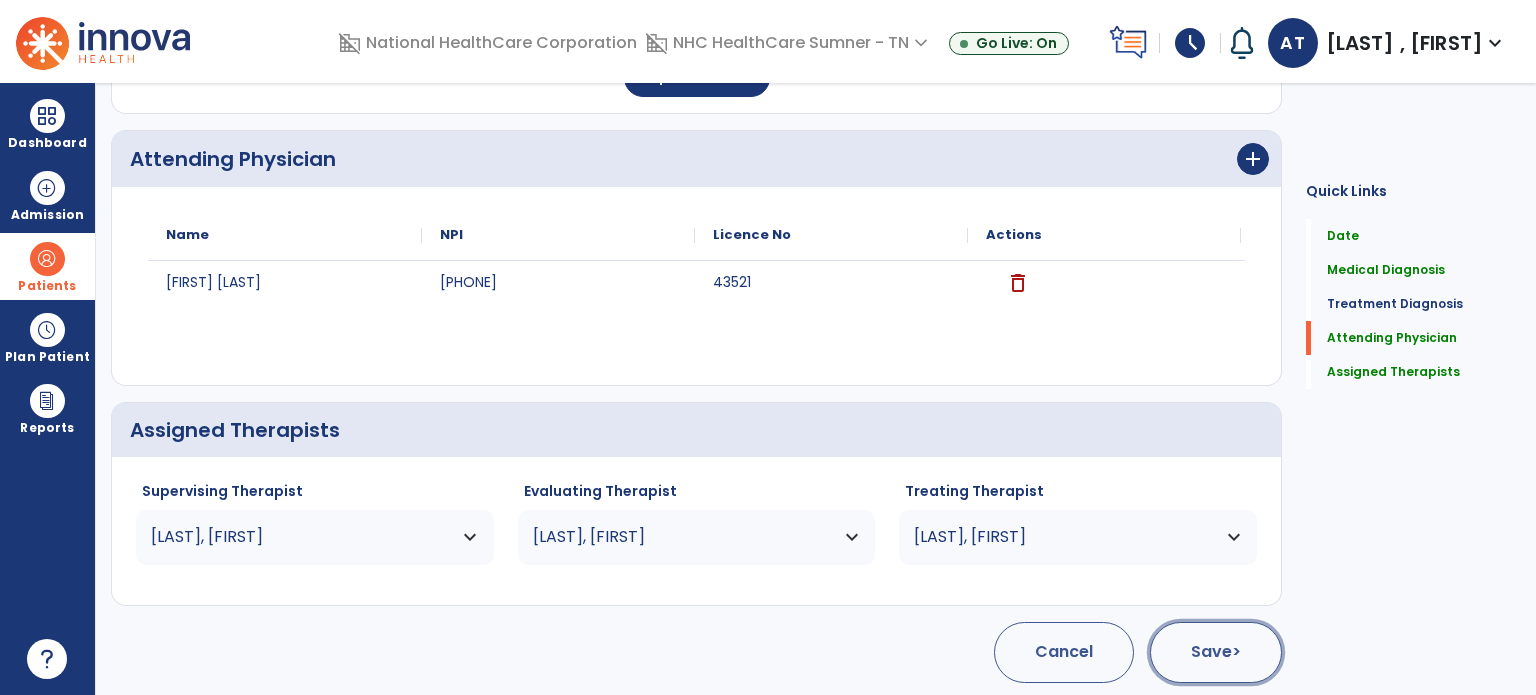 click on "Save  >" 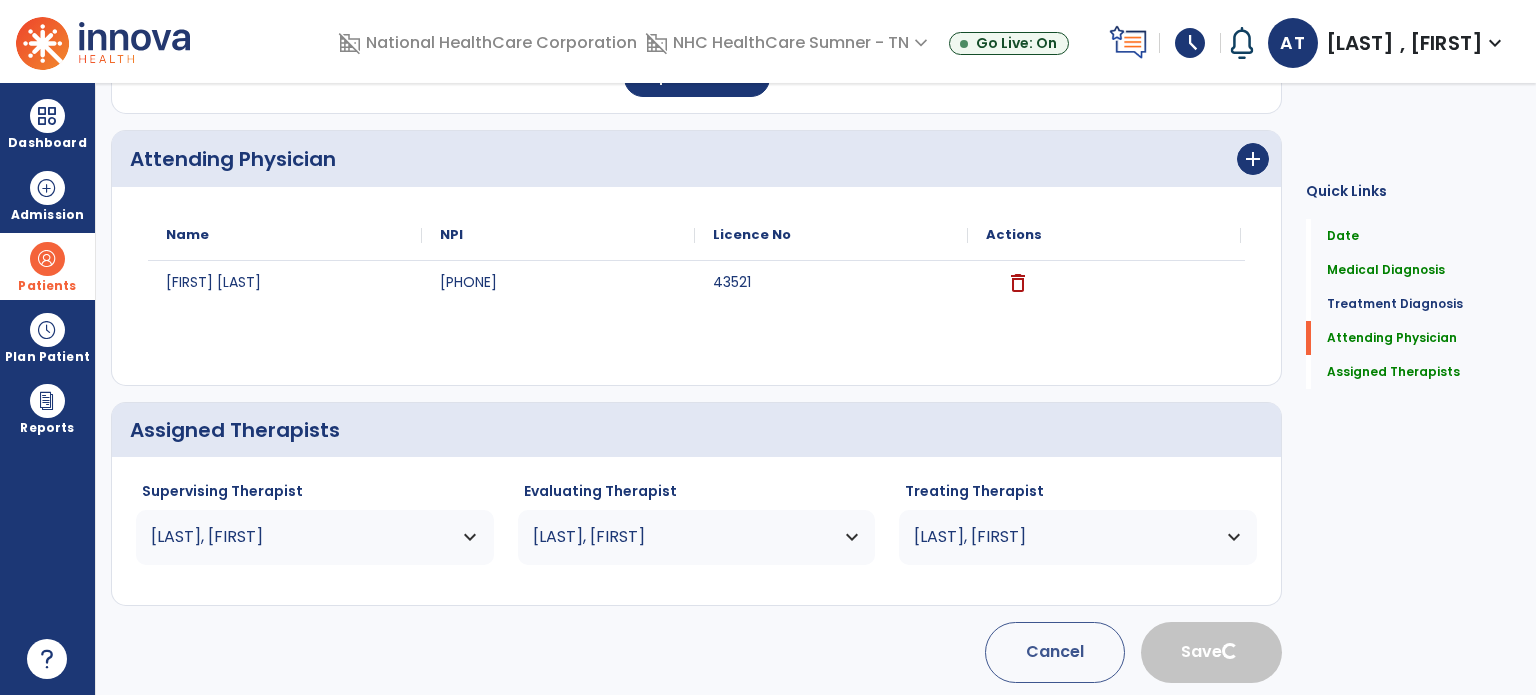 type 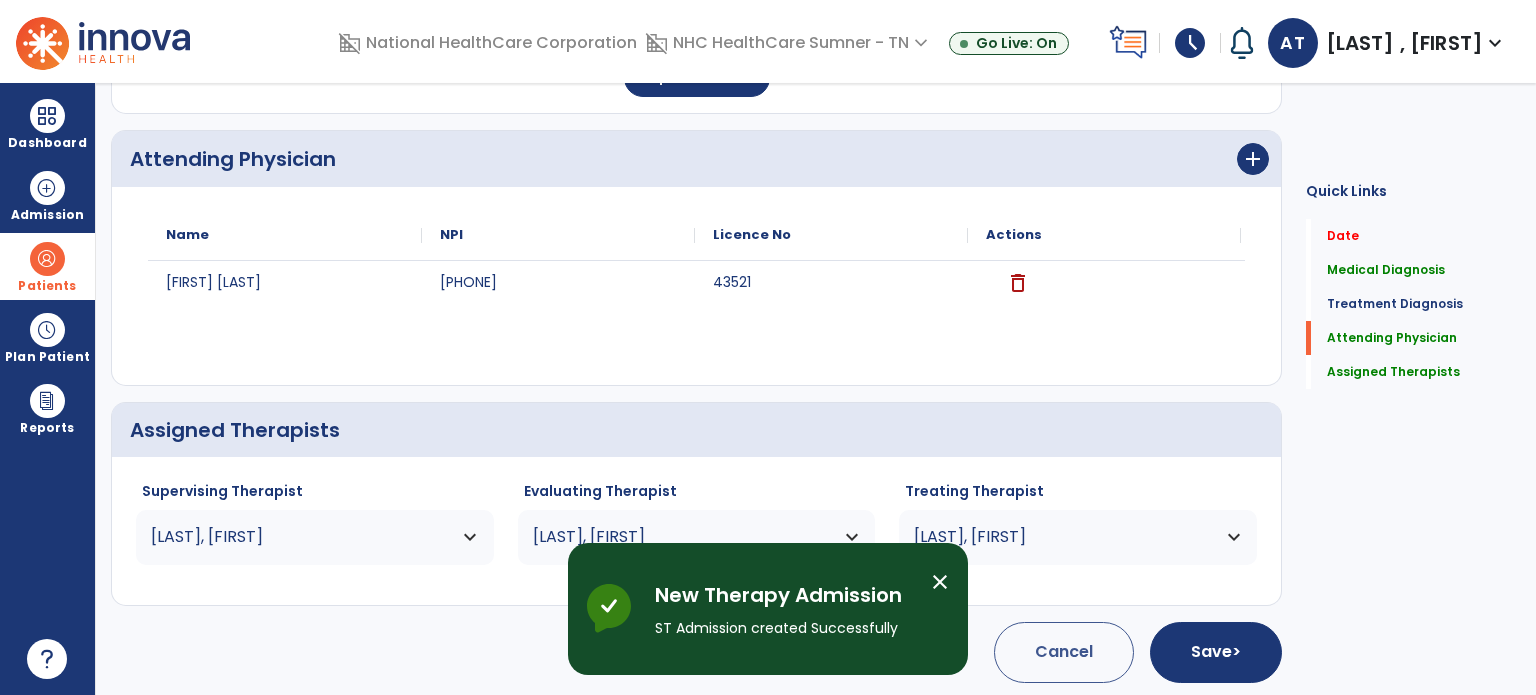 scroll, scrollTop: 62, scrollLeft: 0, axis: vertical 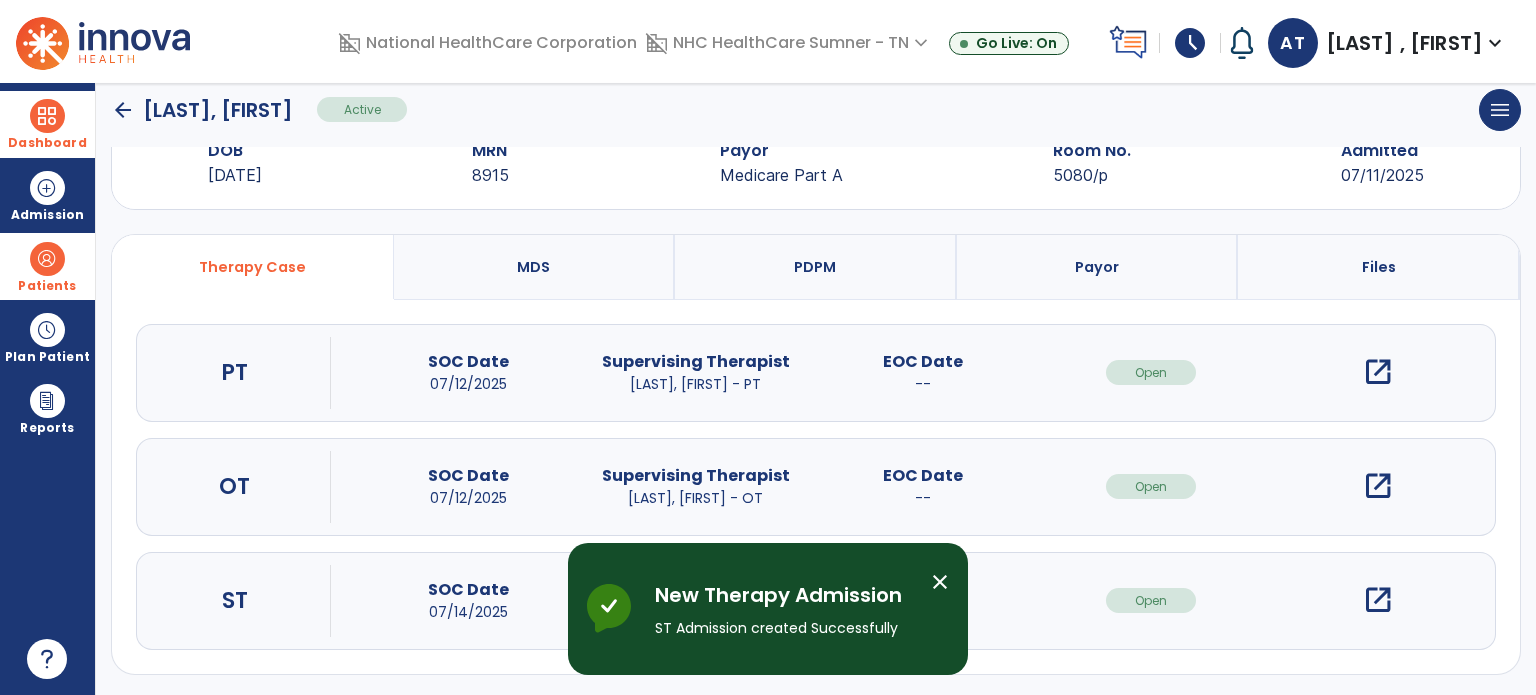 click on "Dashboard  dashboard  Therapist Dashboard" at bounding box center (47, 124) 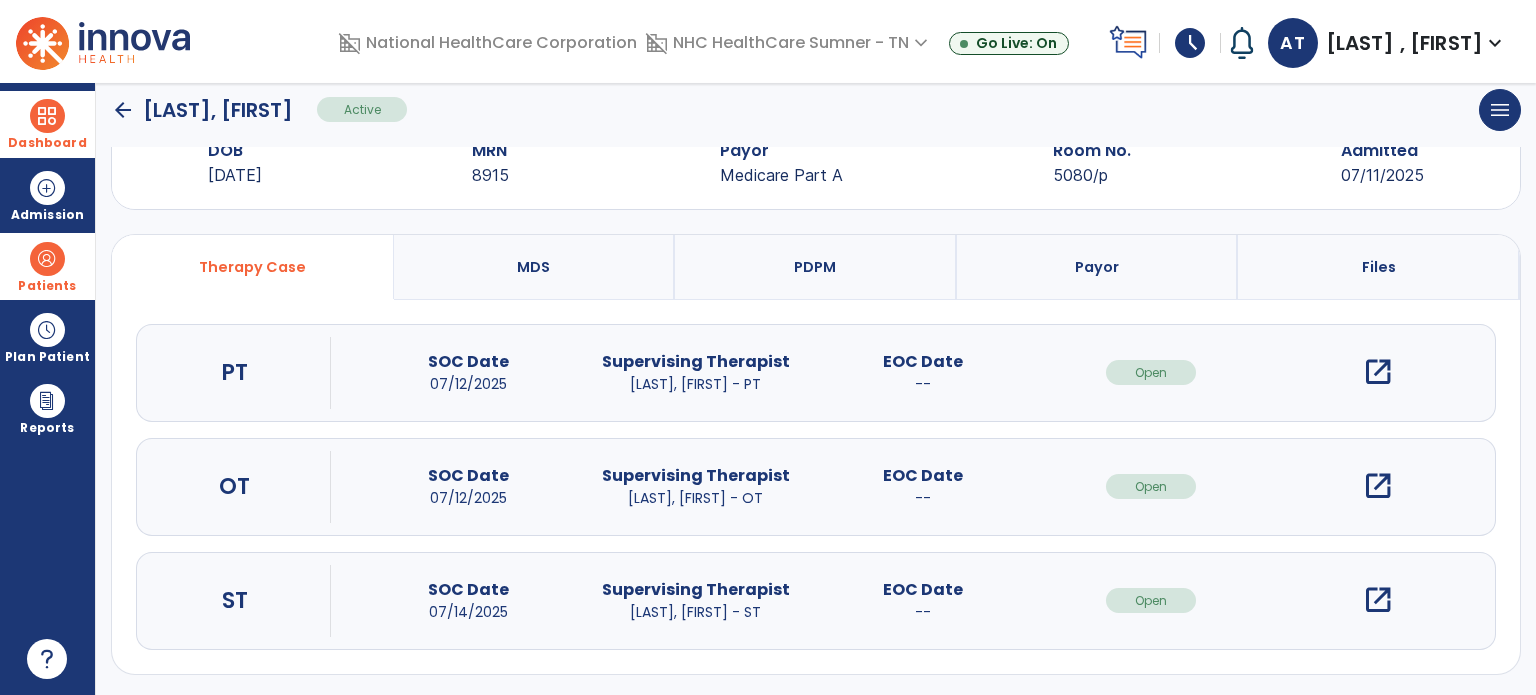 click on "Dashboard" at bounding box center [47, 124] 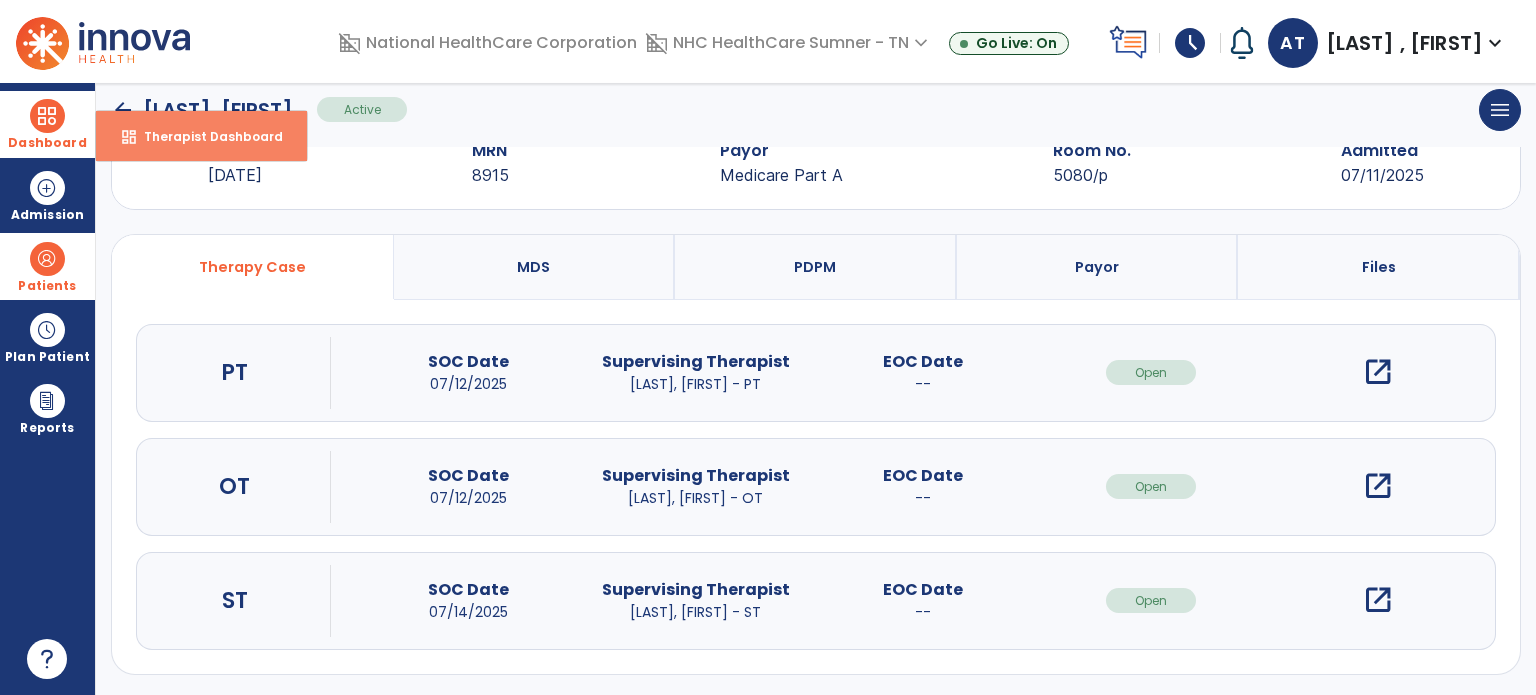 click on "Therapist Dashboard" at bounding box center (205, 136) 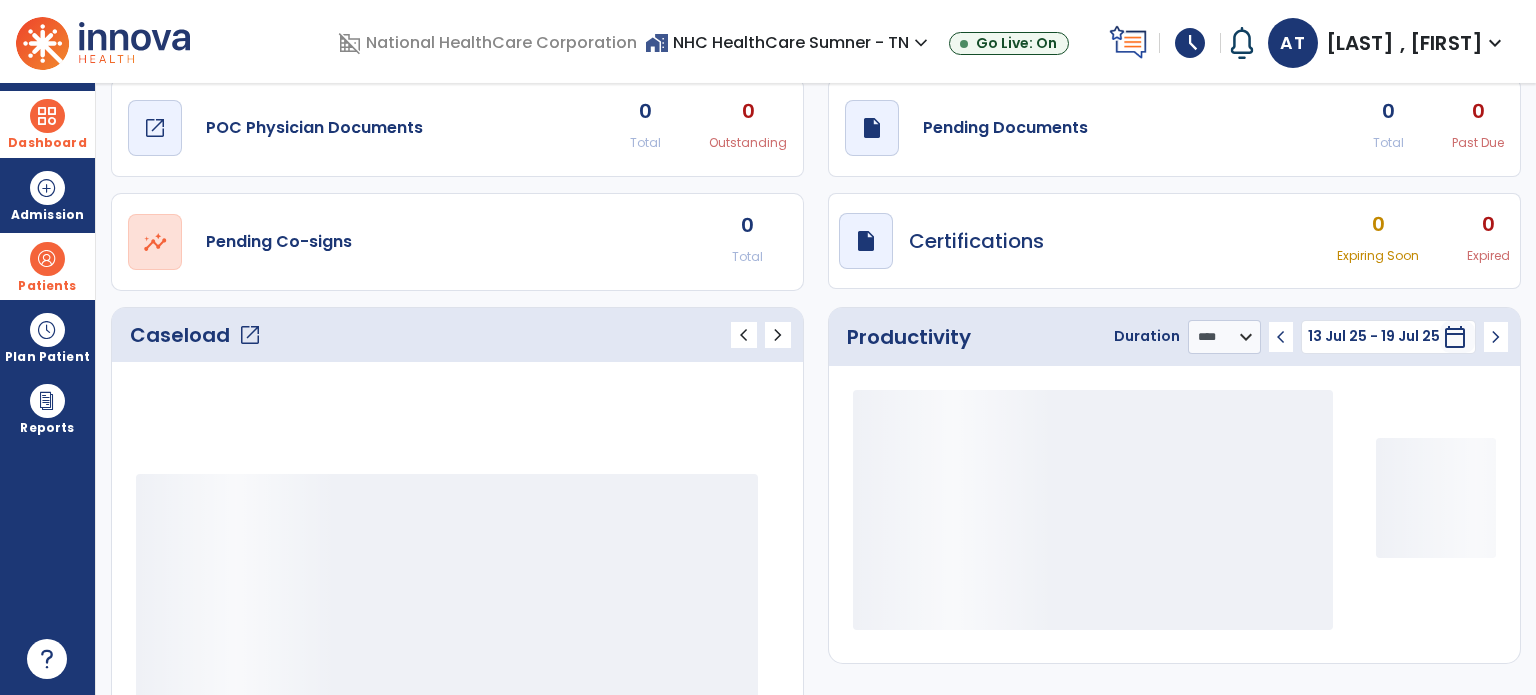 scroll, scrollTop: 62, scrollLeft: 0, axis: vertical 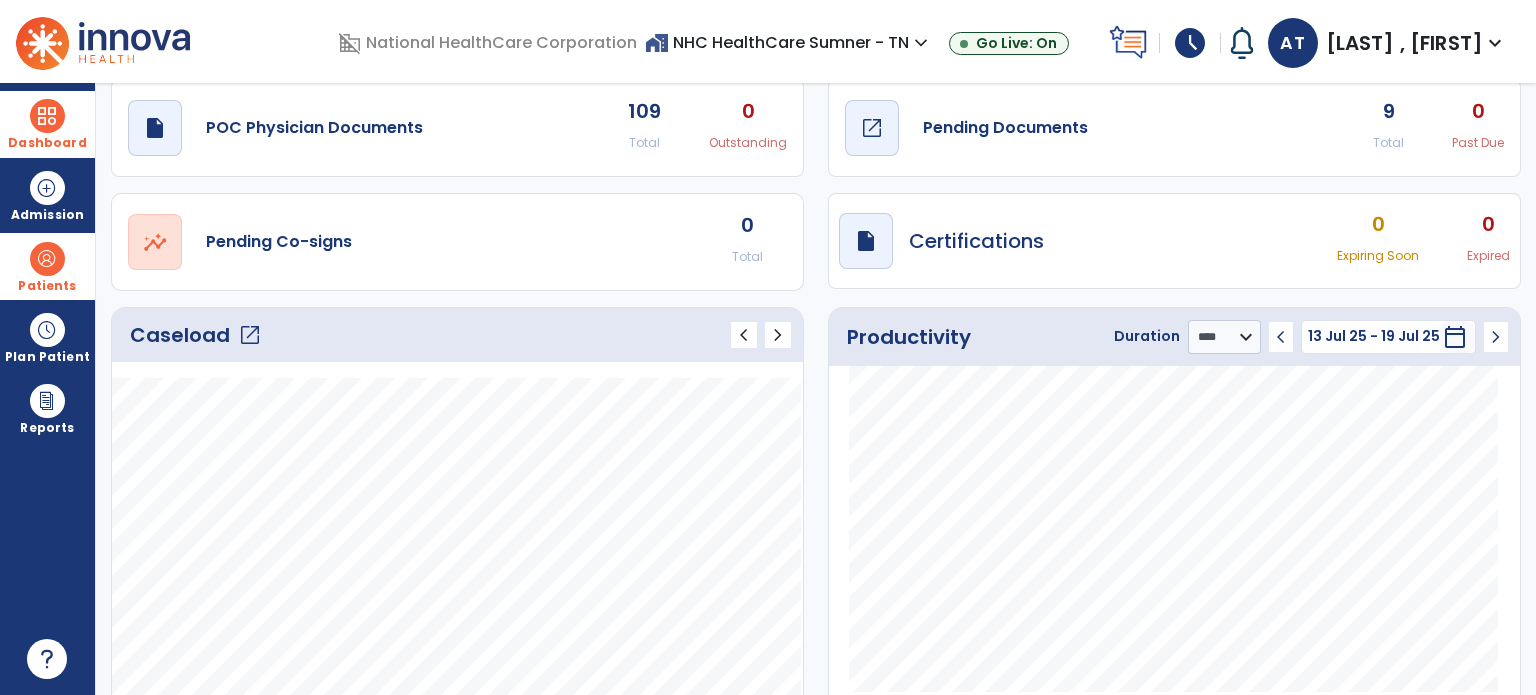 click on "Pending Documents" 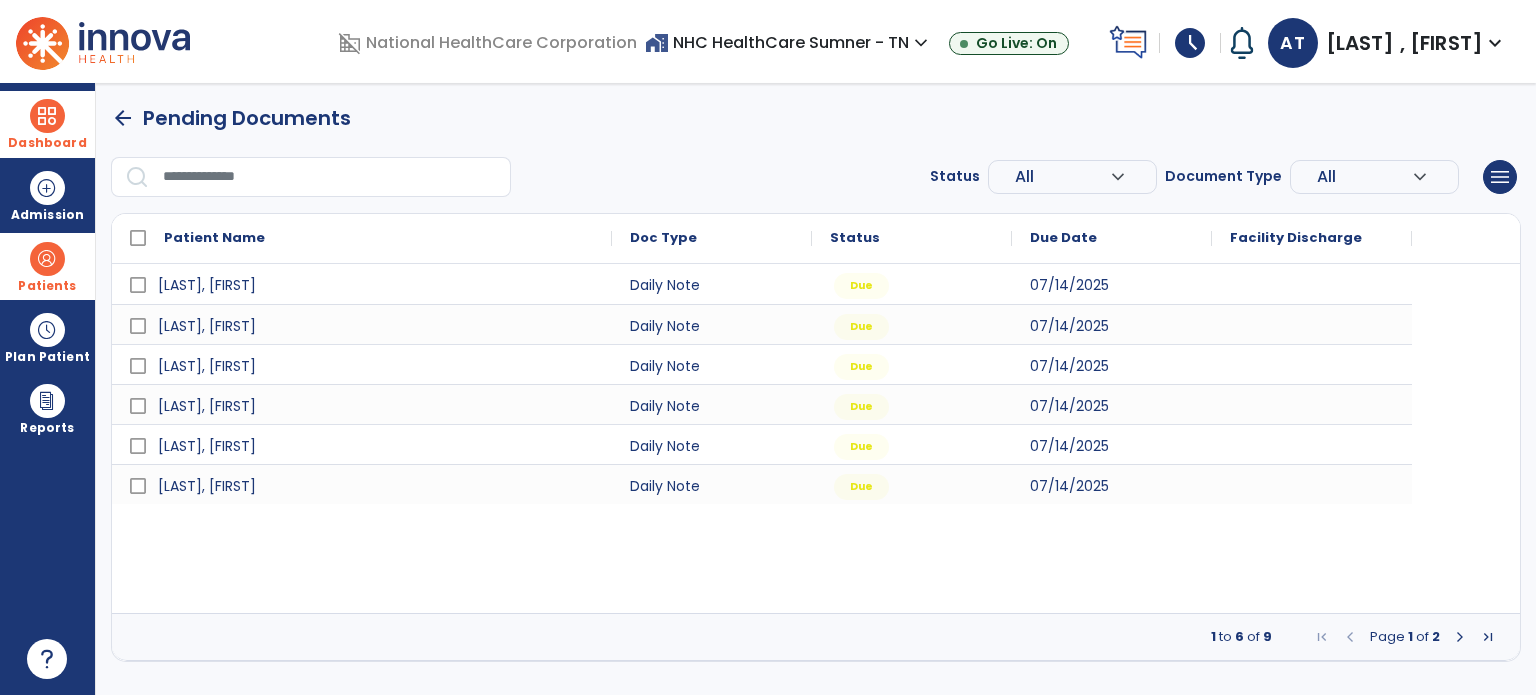 scroll, scrollTop: 0, scrollLeft: 0, axis: both 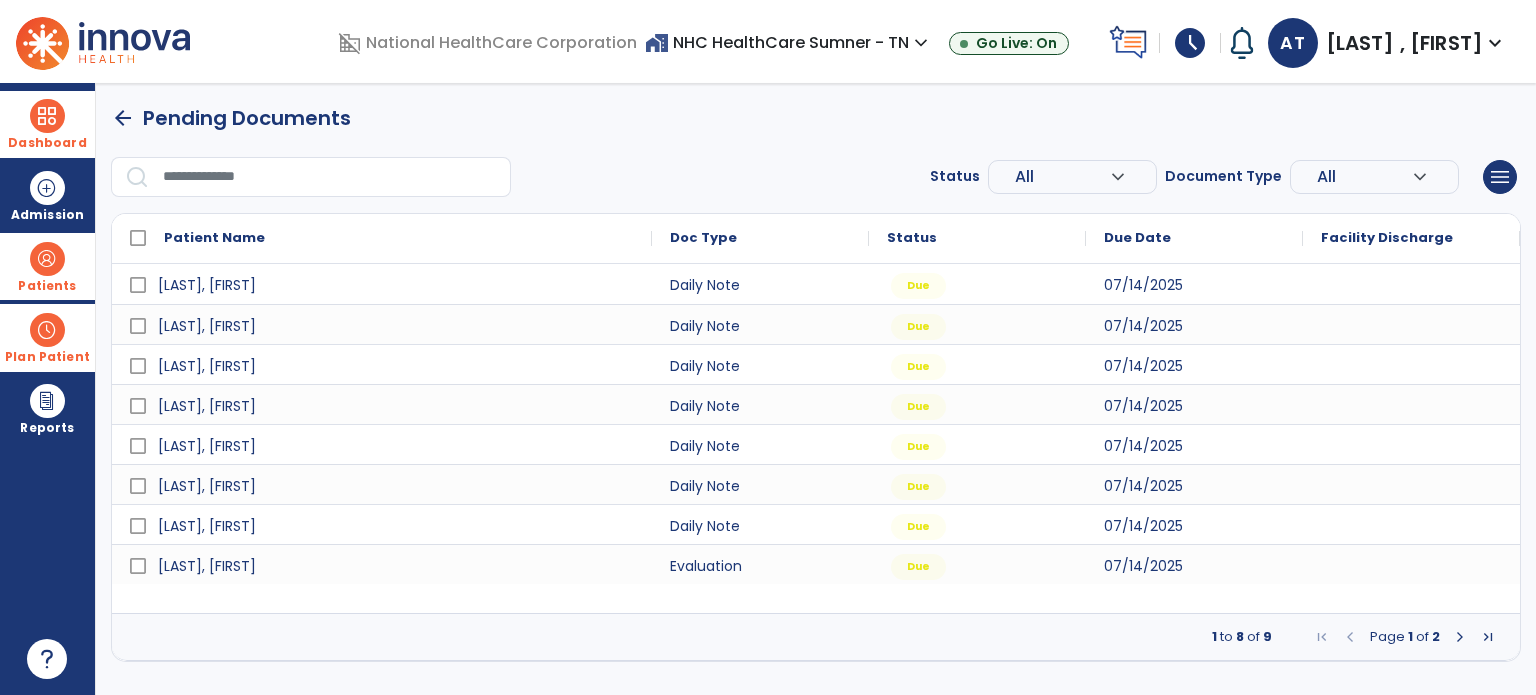 click on "Plan Patient" at bounding box center (47, 266) 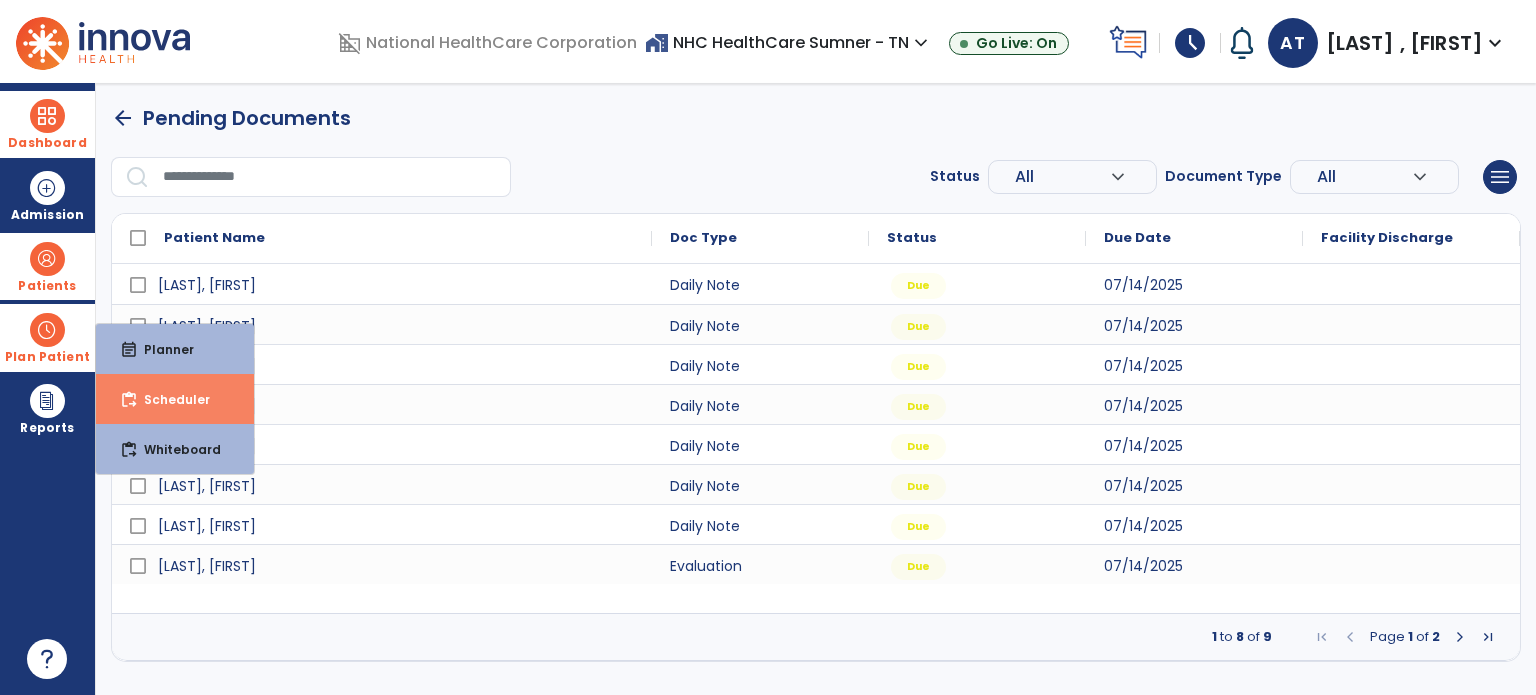 click on "content_paste_go  Scheduler" at bounding box center (175, 399) 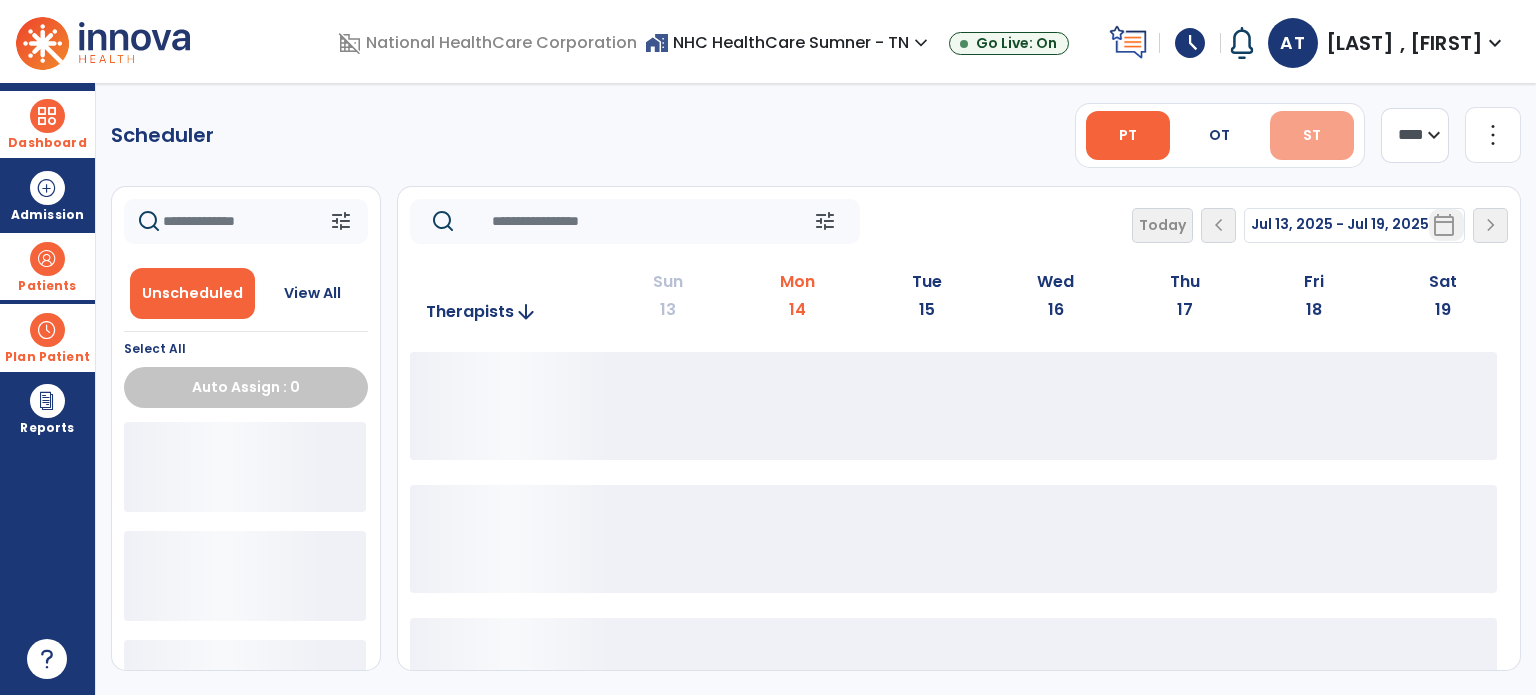 click on "ST" at bounding box center (1312, 135) 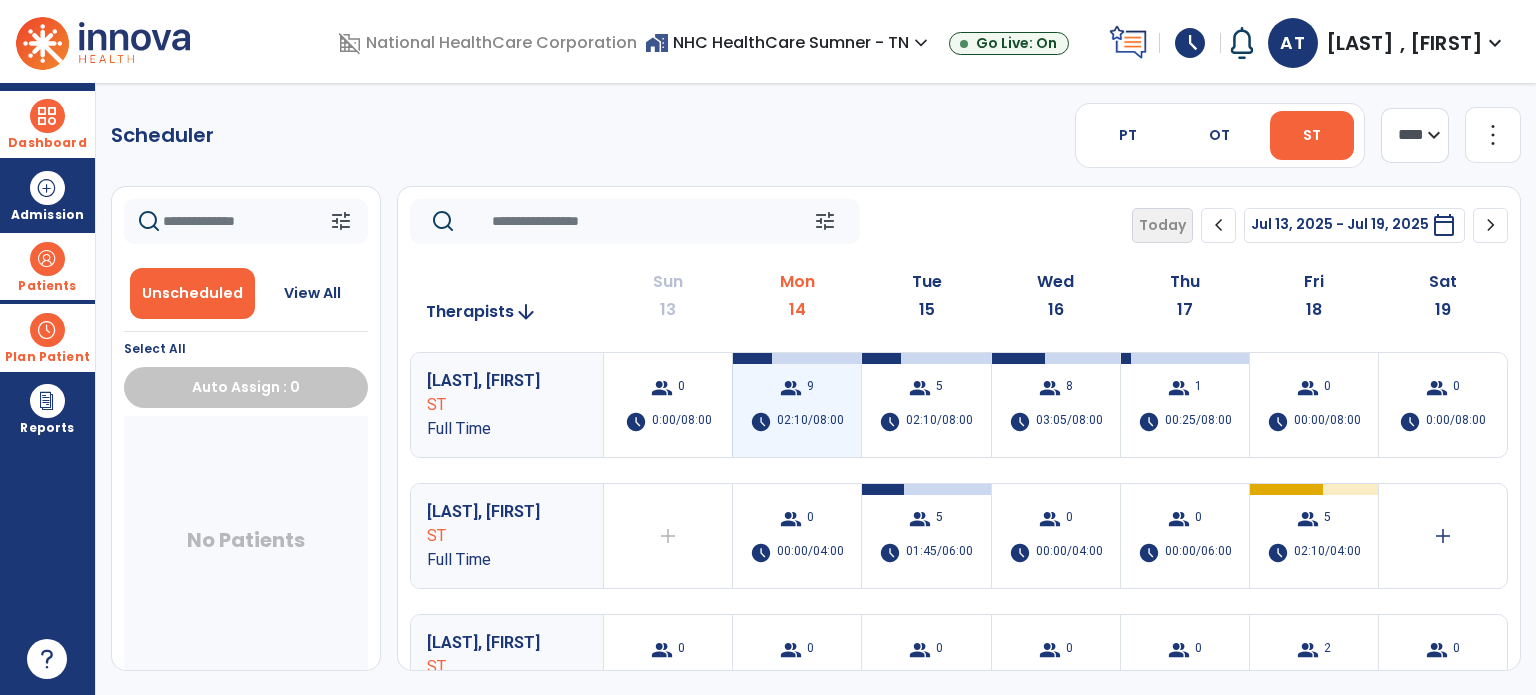 click on "02:10/08:00" at bounding box center (810, 422) 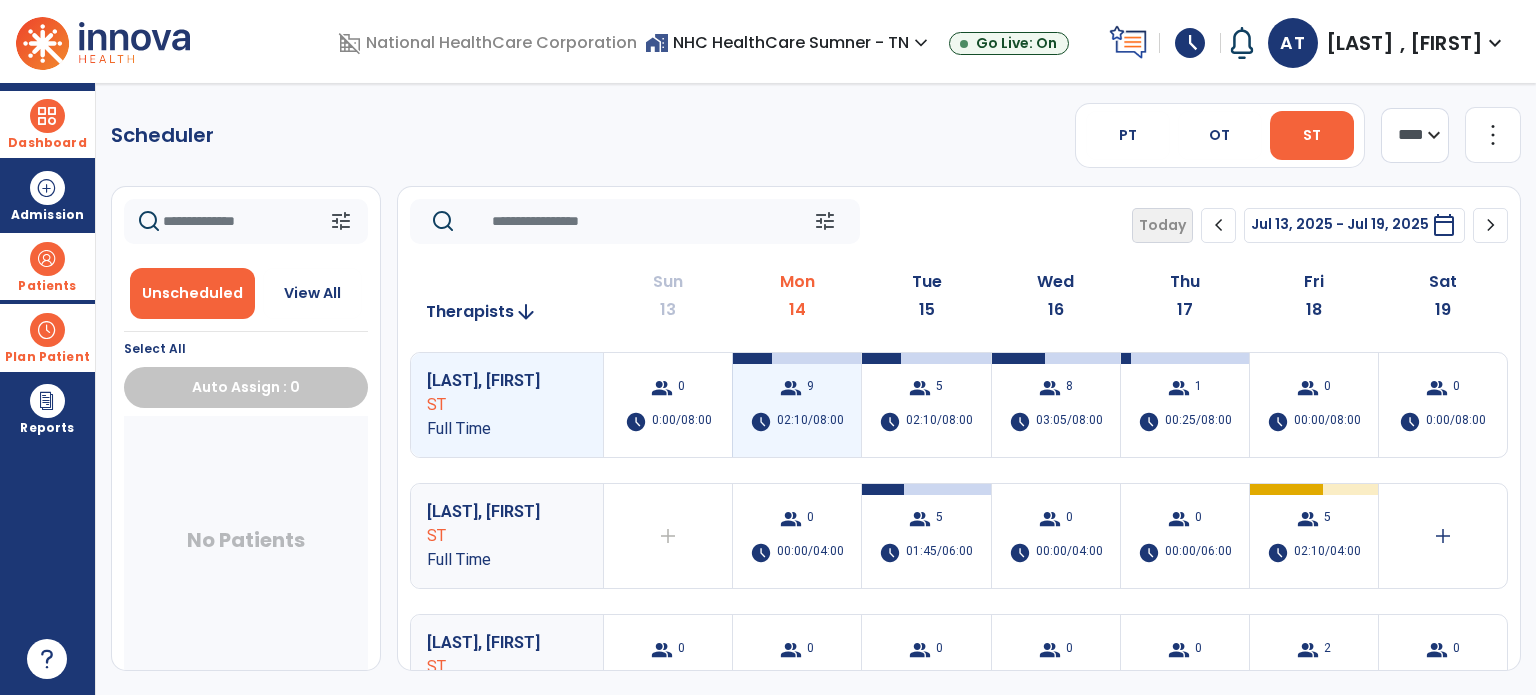 click on "02:10/08:00" at bounding box center [810, 422] 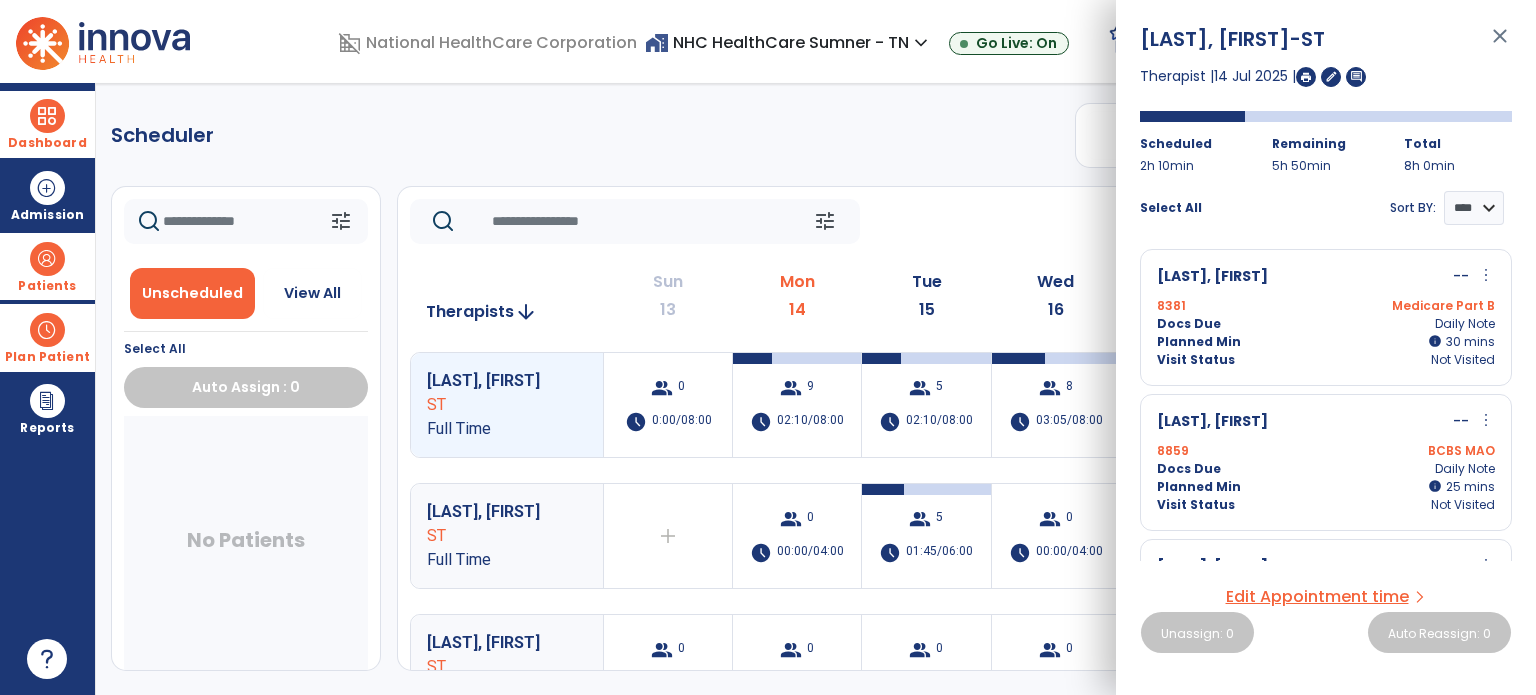 click at bounding box center (1306, 77) 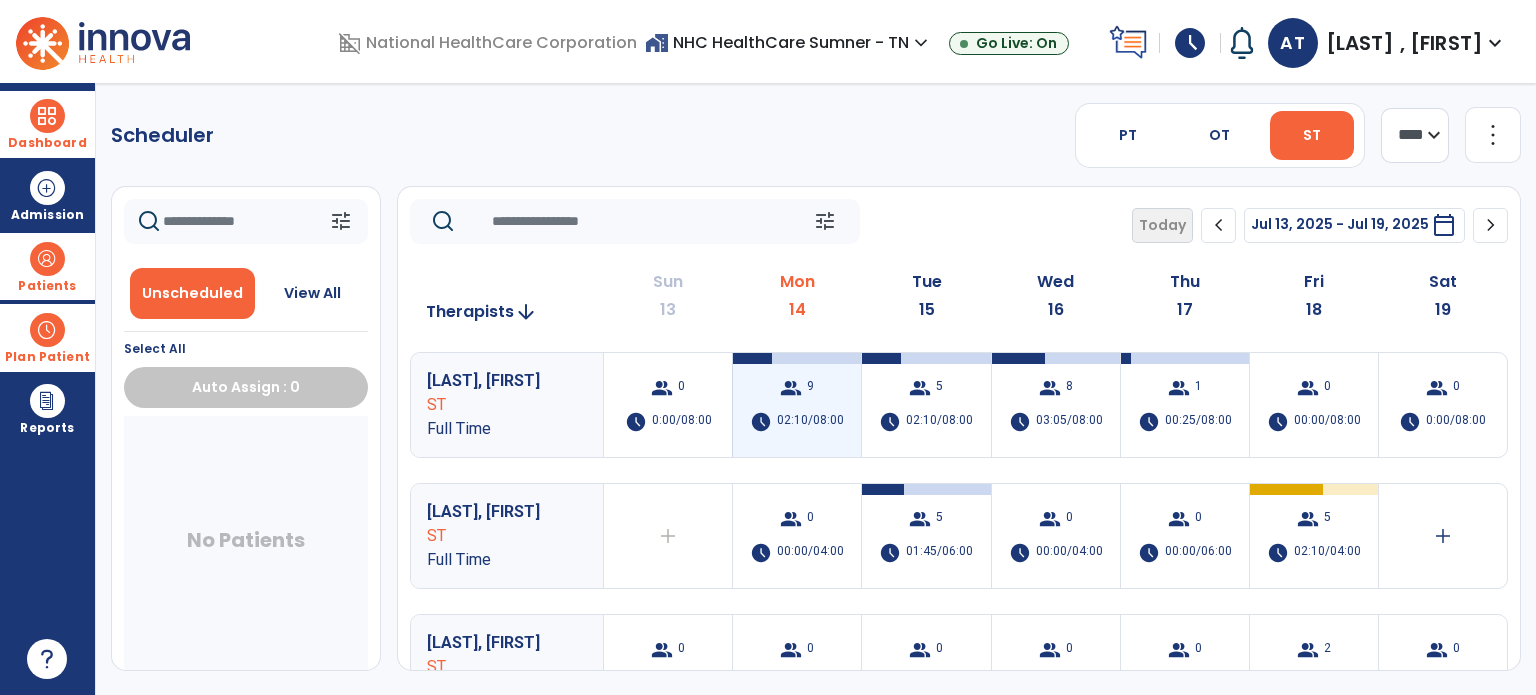 click on "9" at bounding box center (810, 388) 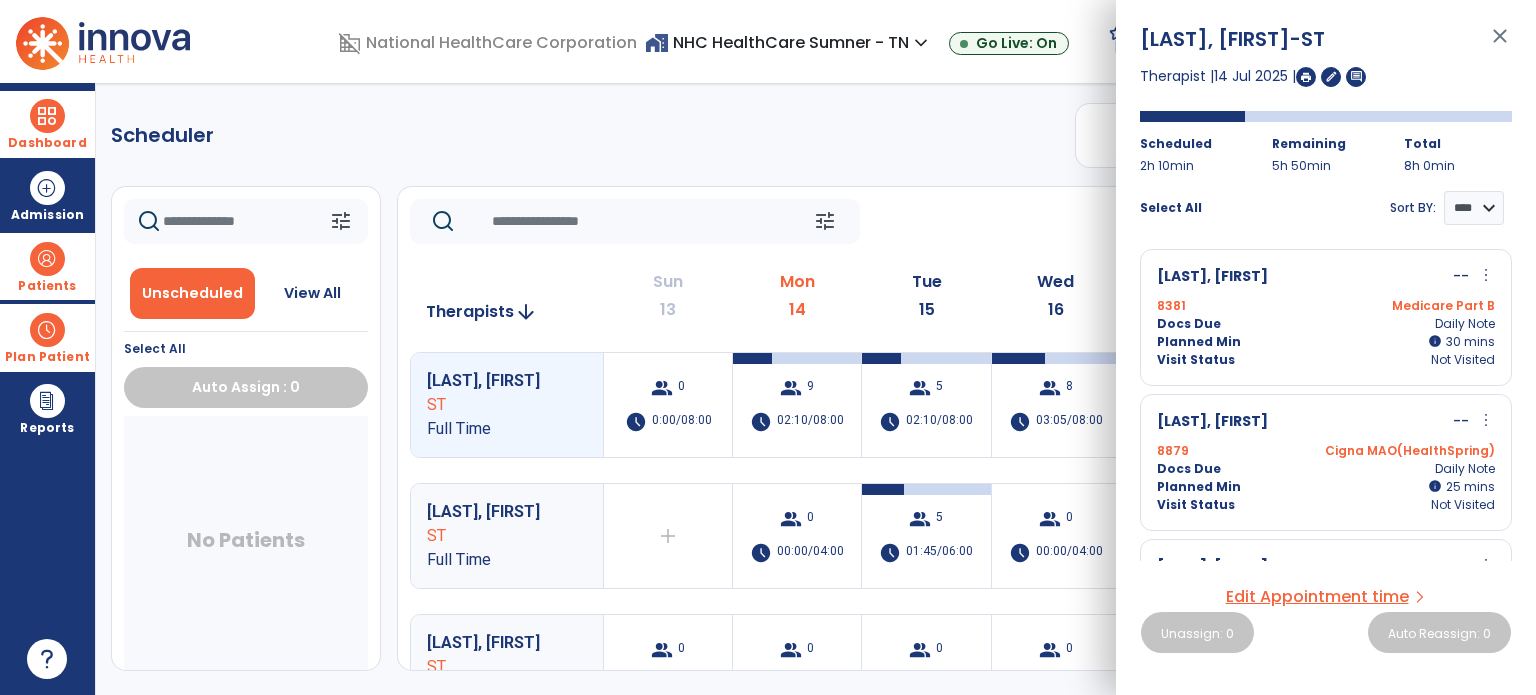 click at bounding box center [1306, 77] 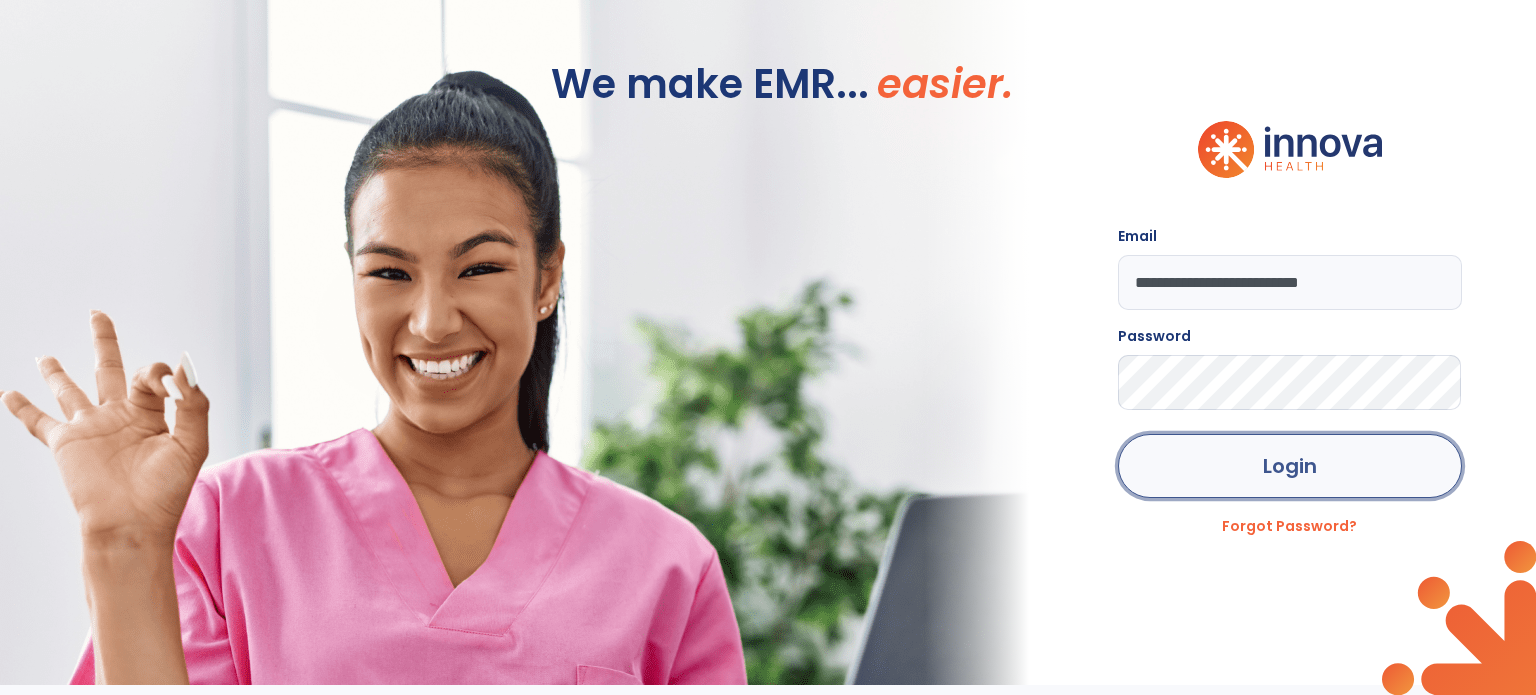 click on "Login" 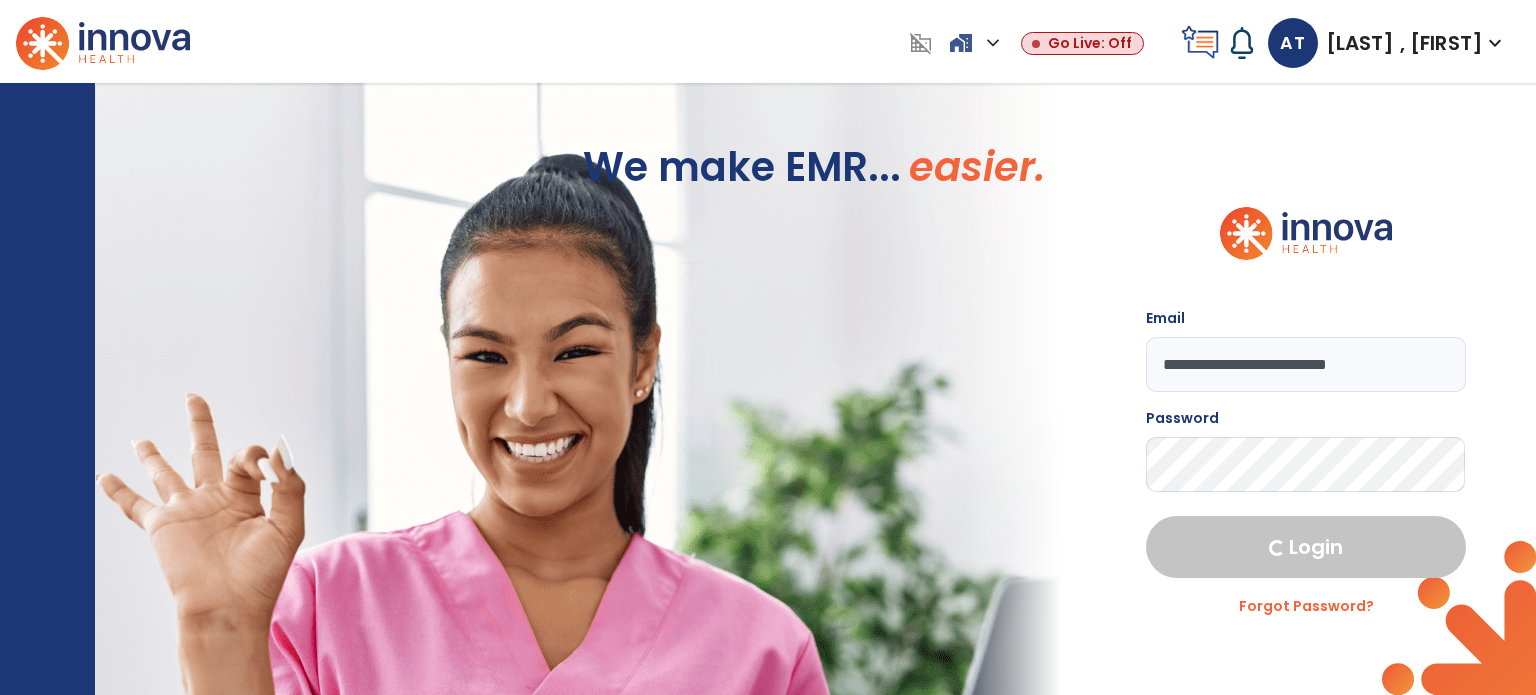 select on "****" 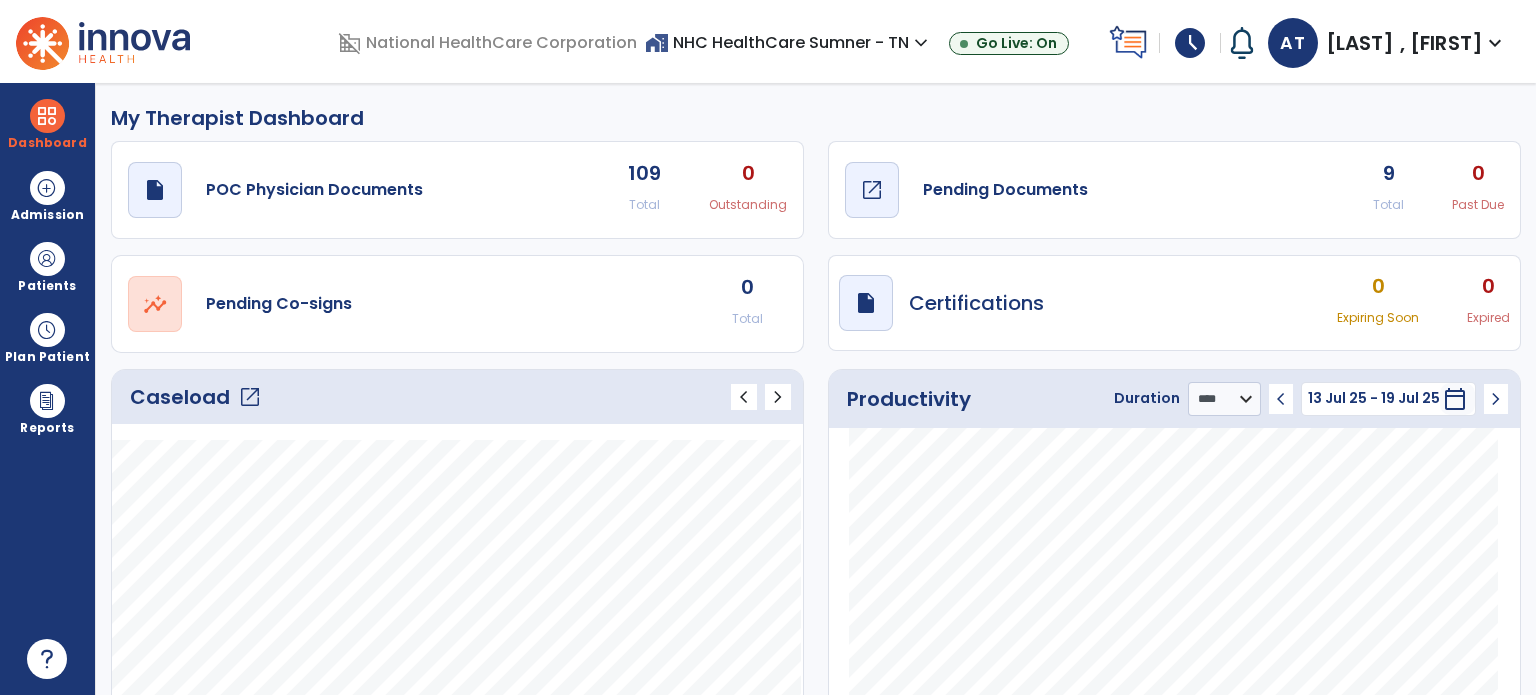 click on "Pending Documents" 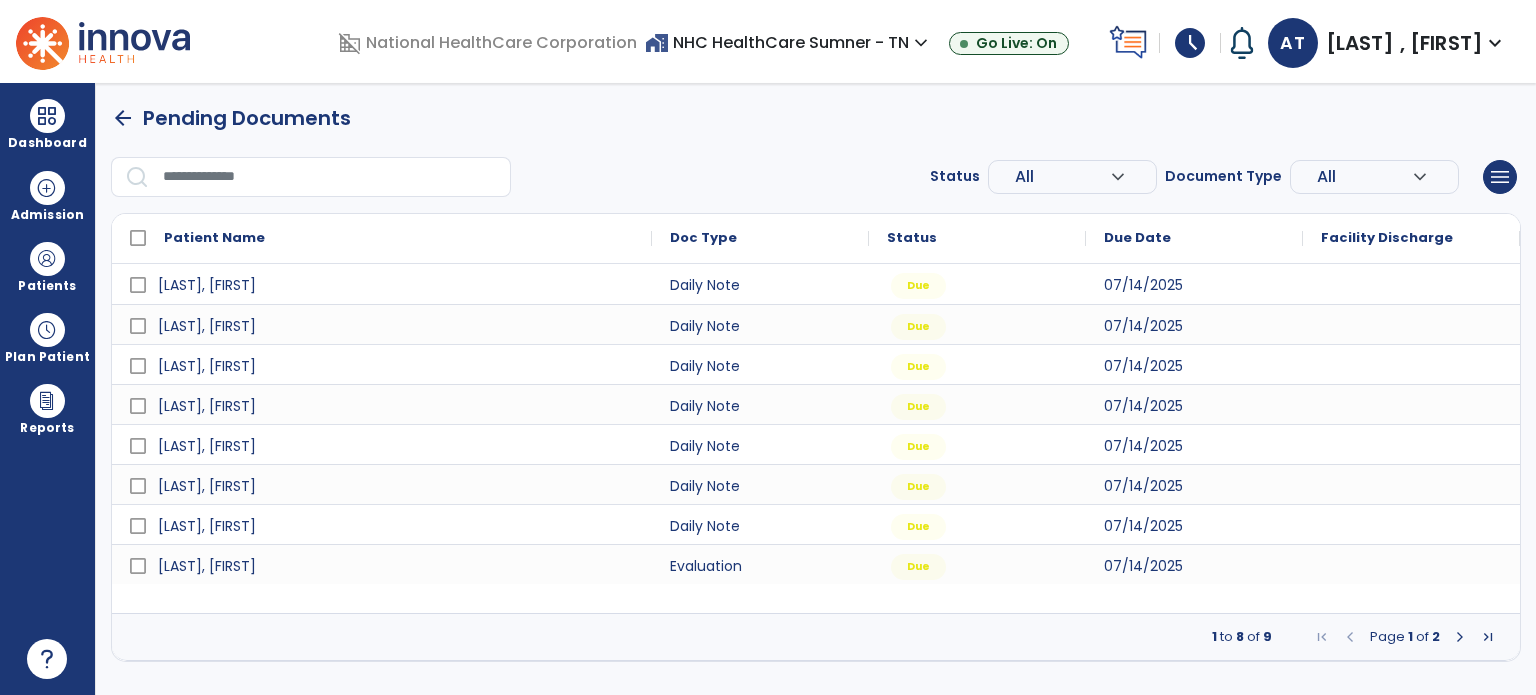 click on "arrow_back" at bounding box center (123, 118) 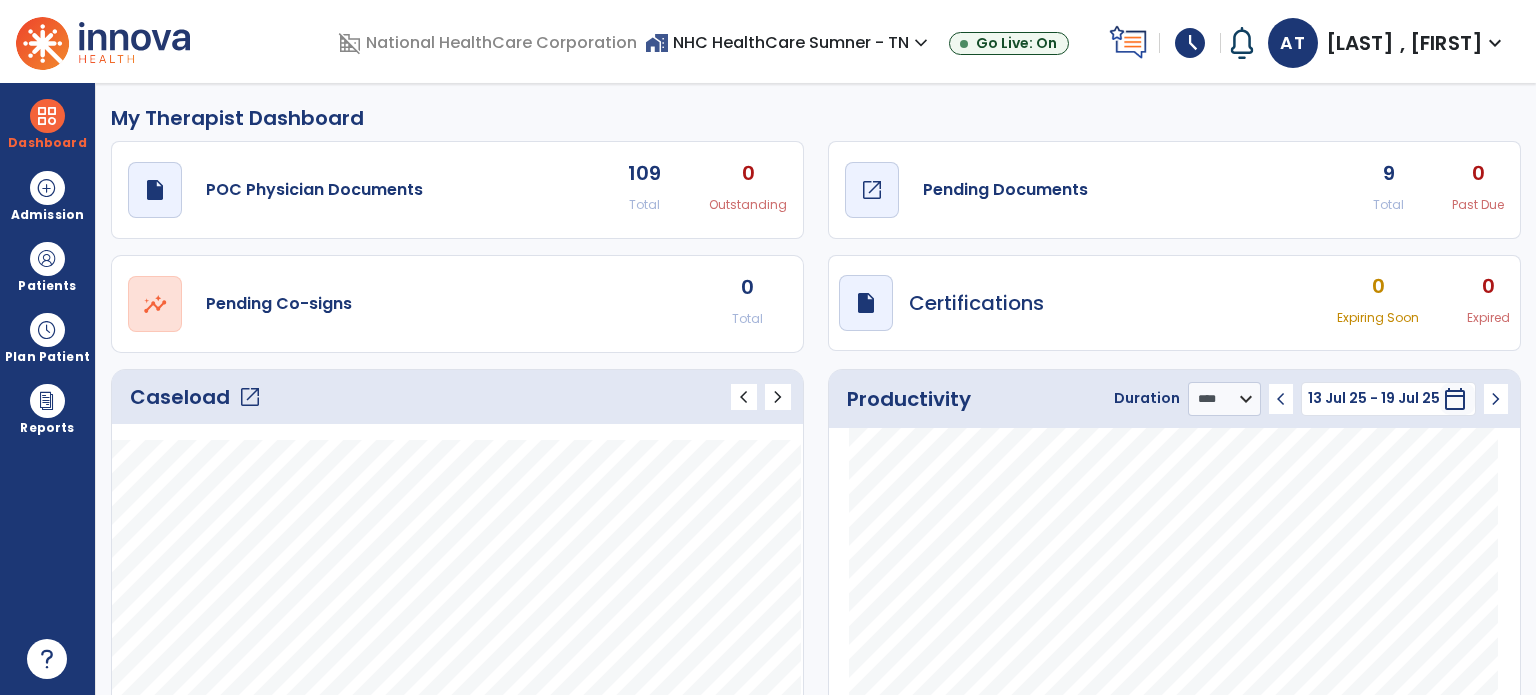 click on "Pending Documents" 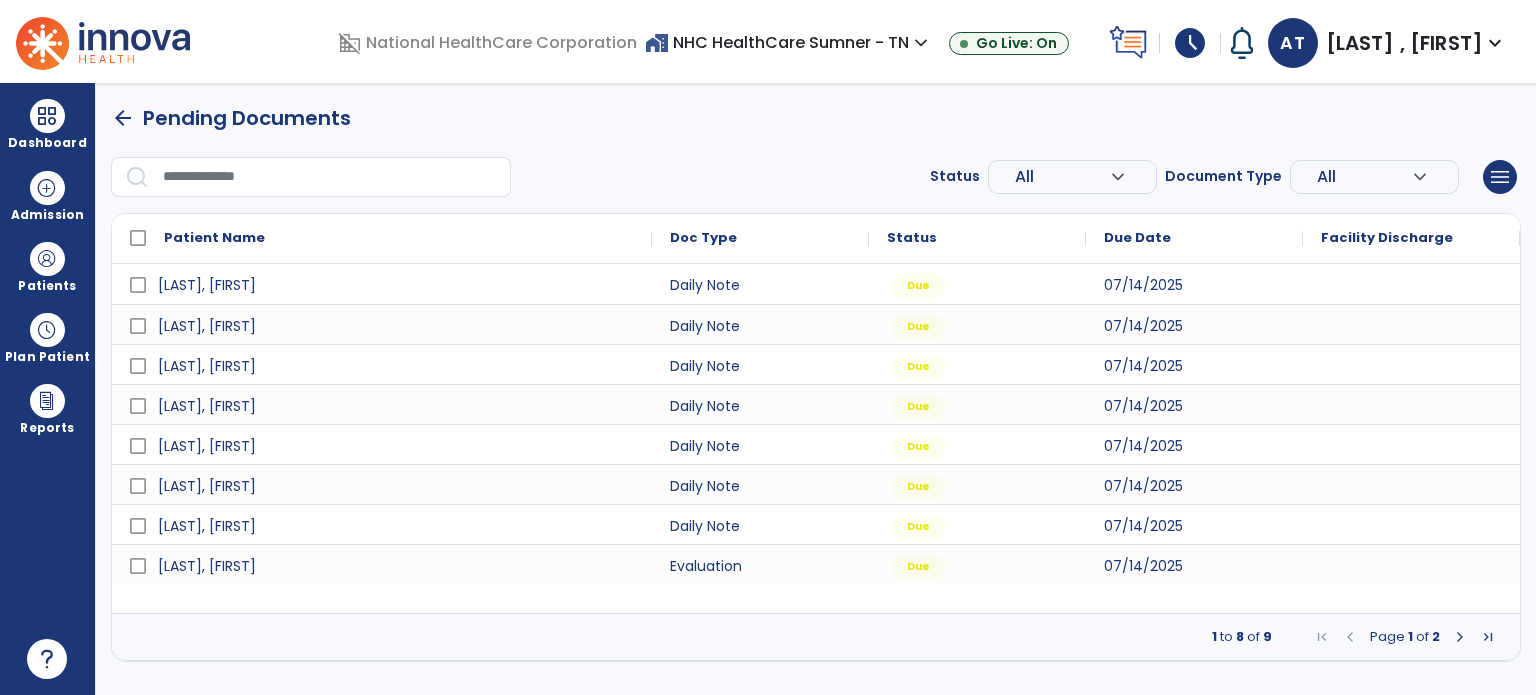 click on "Page
1
of
2" at bounding box center [1405, 637] 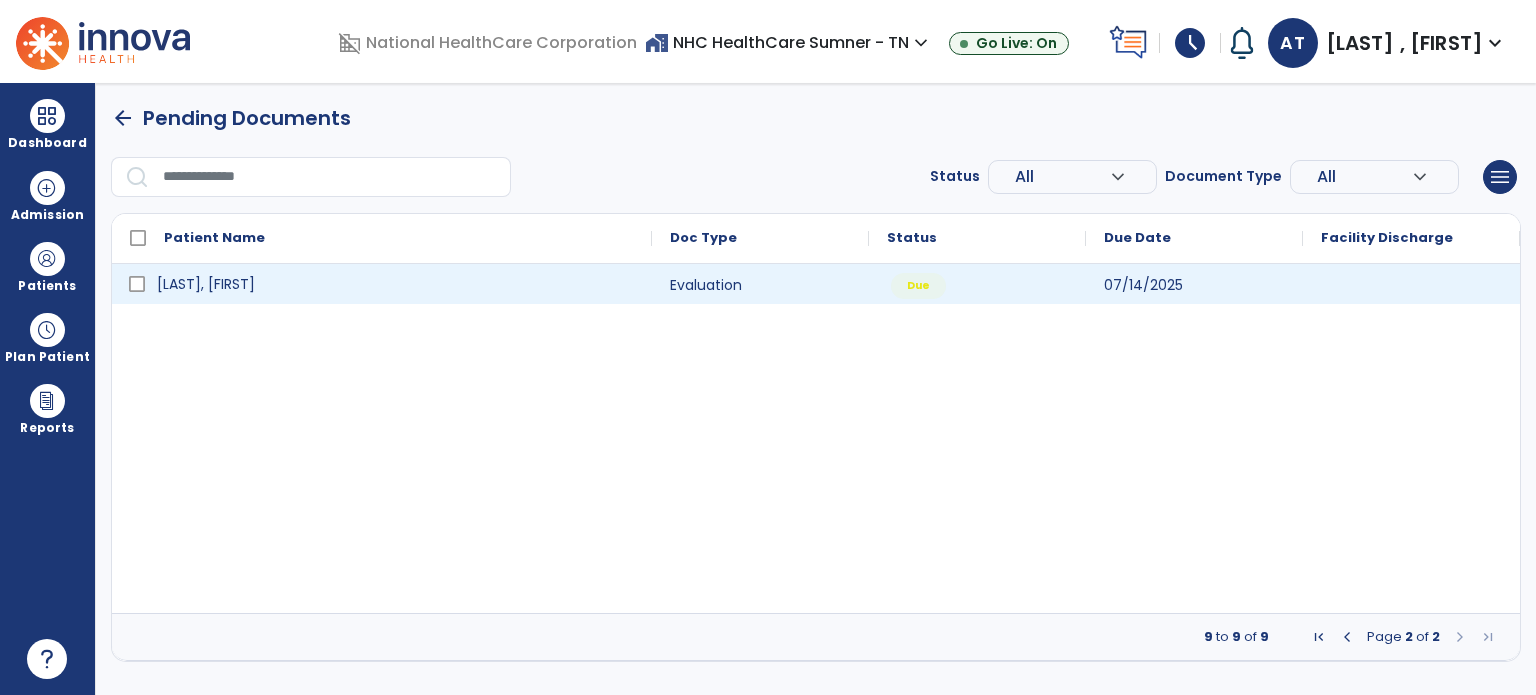 click on "[LAST], [FIRST]" at bounding box center (382, 284) 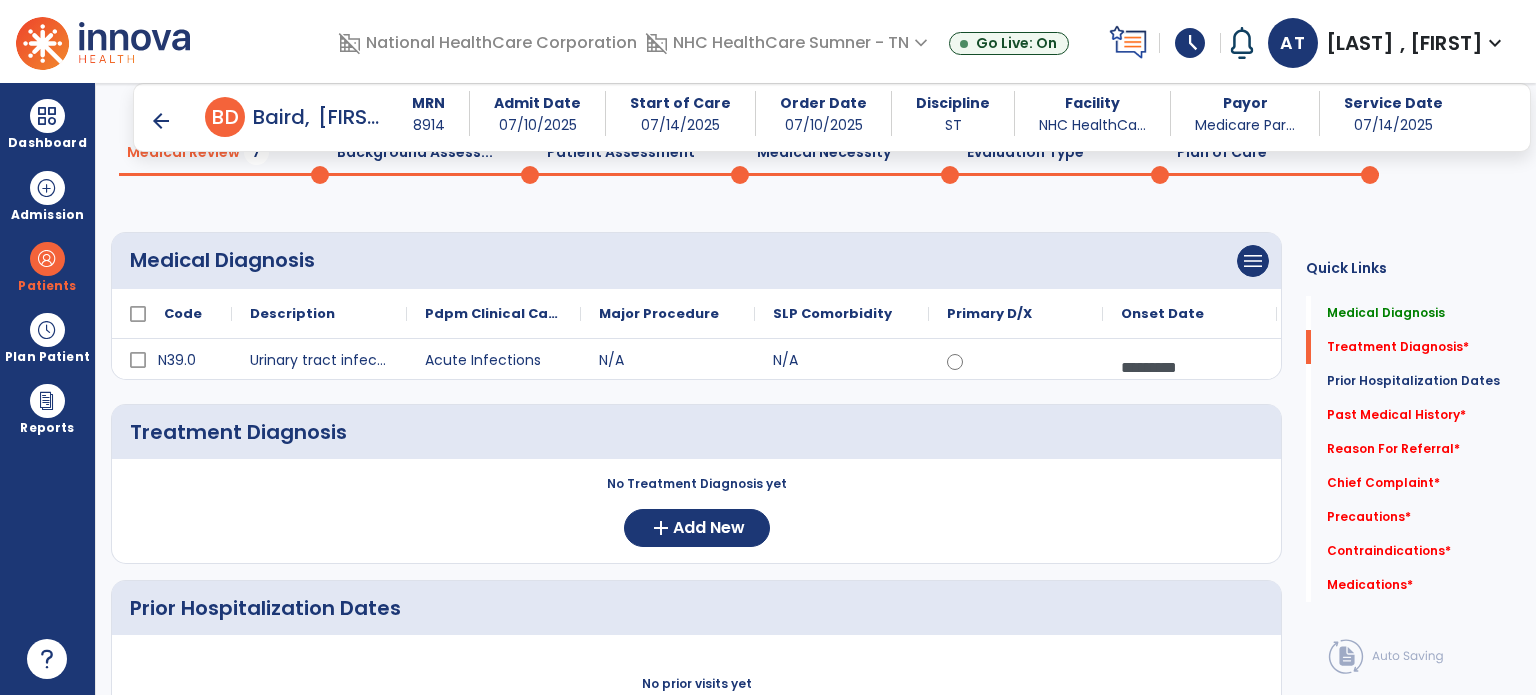 scroll, scrollTop: 200, scrollLeft: 0, axis: vertical 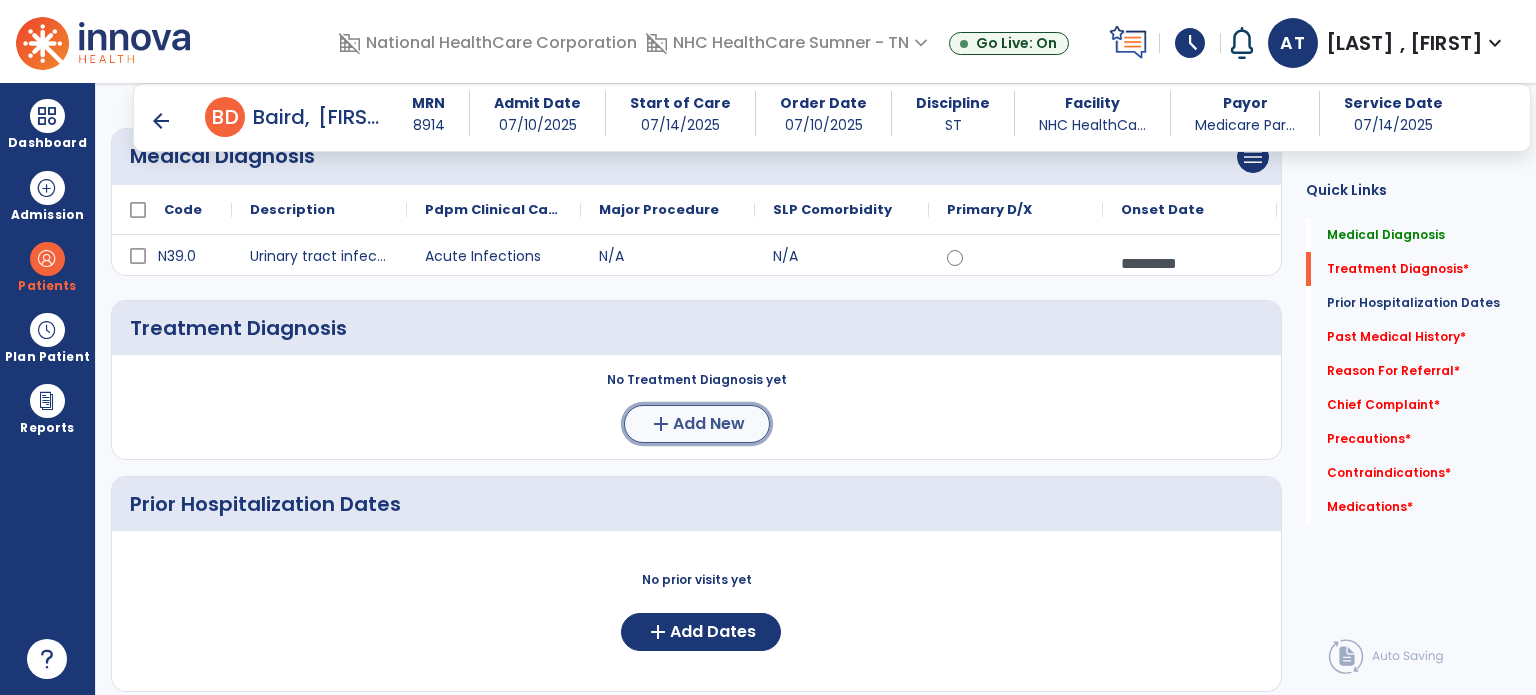 click on "Add New" 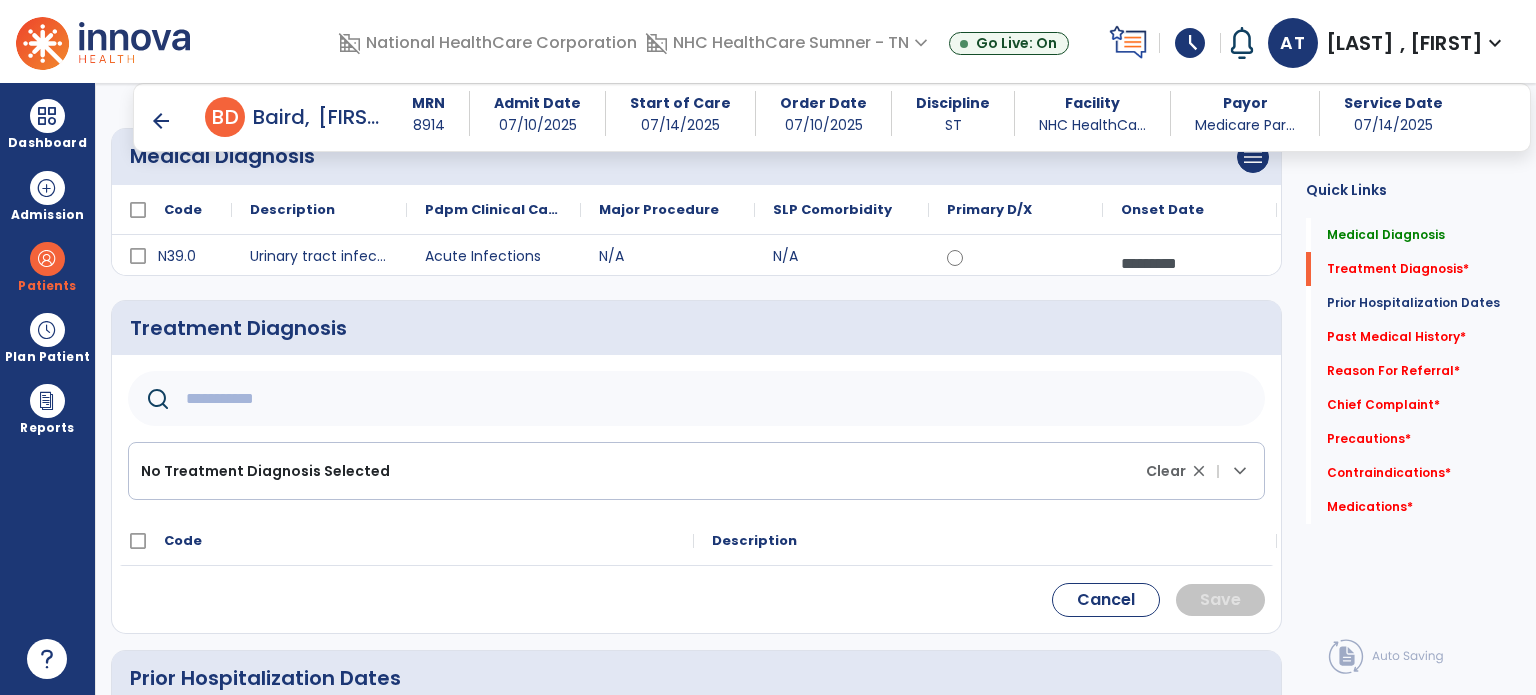 click 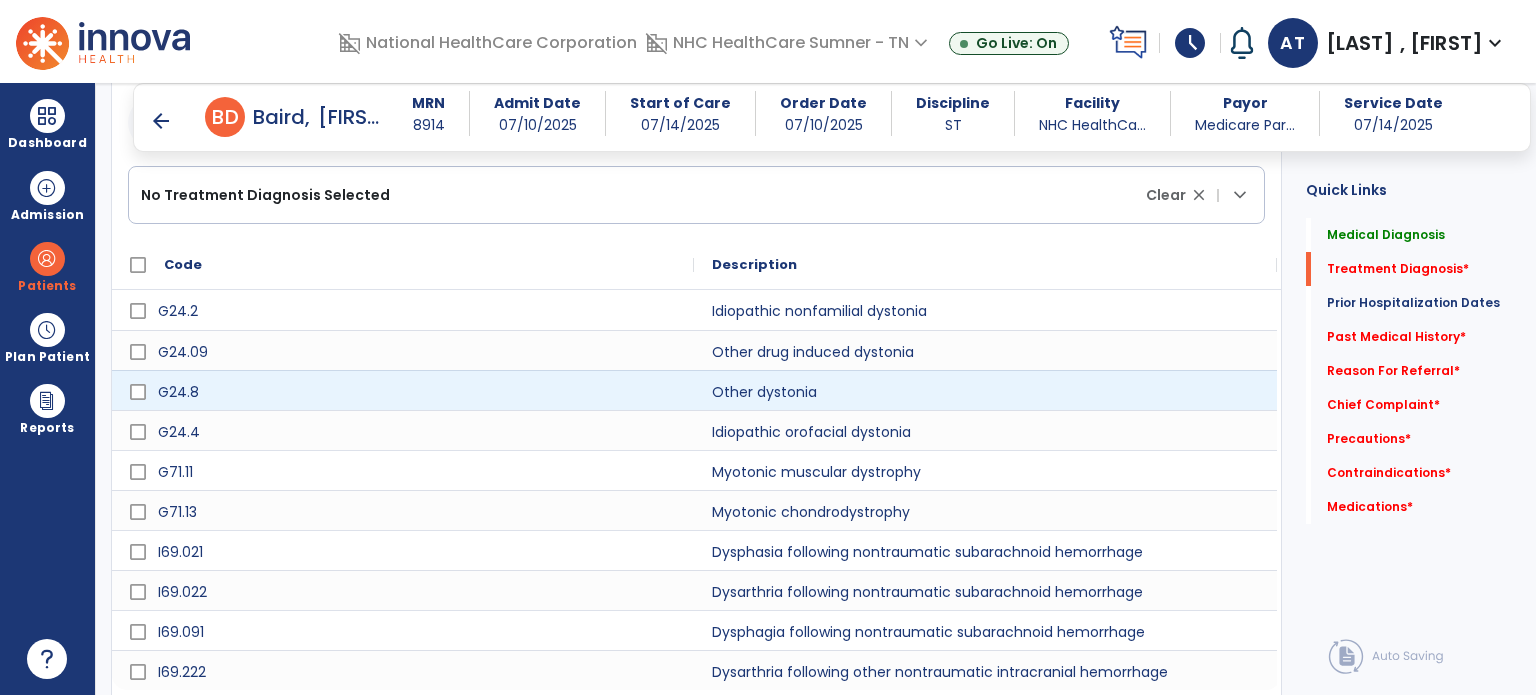 scroll, scrollTop: 176, scrollLeft: 0, axis: vertical 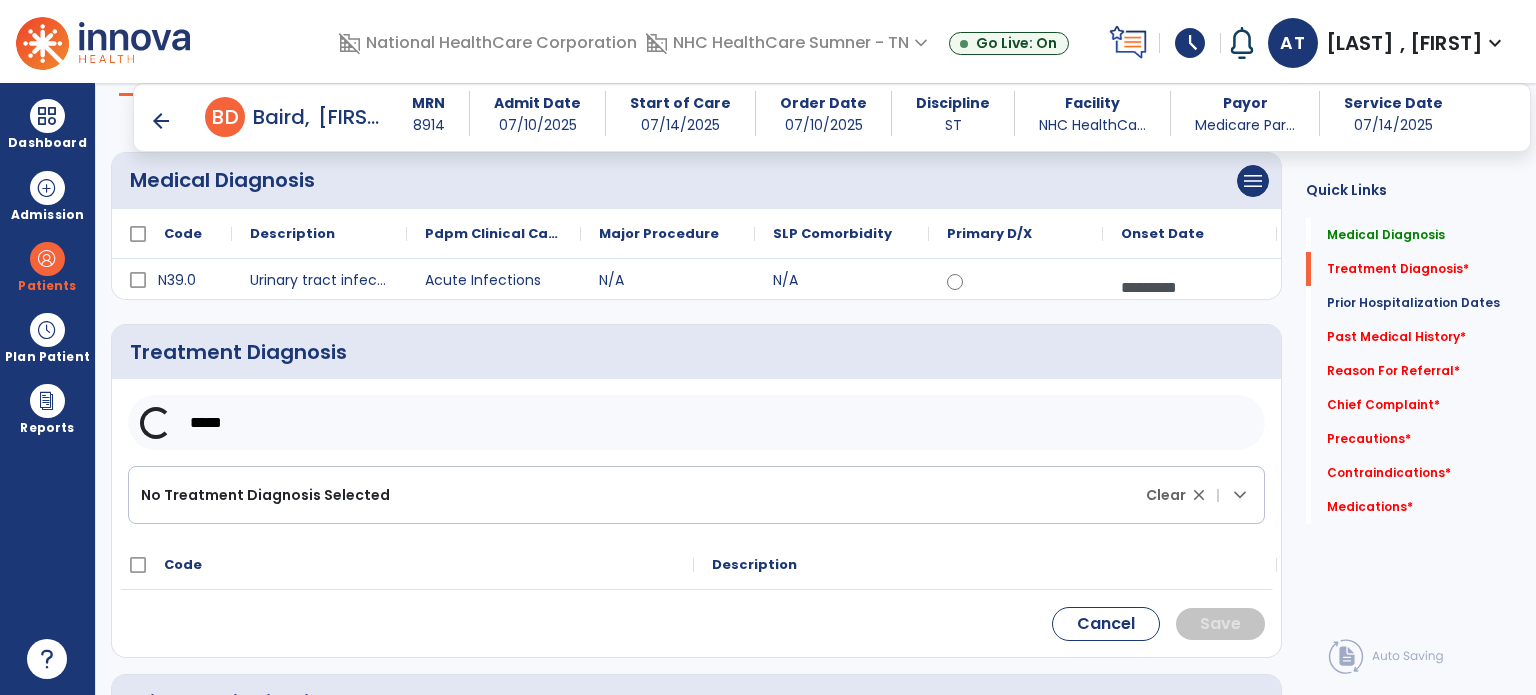 click on "*****" 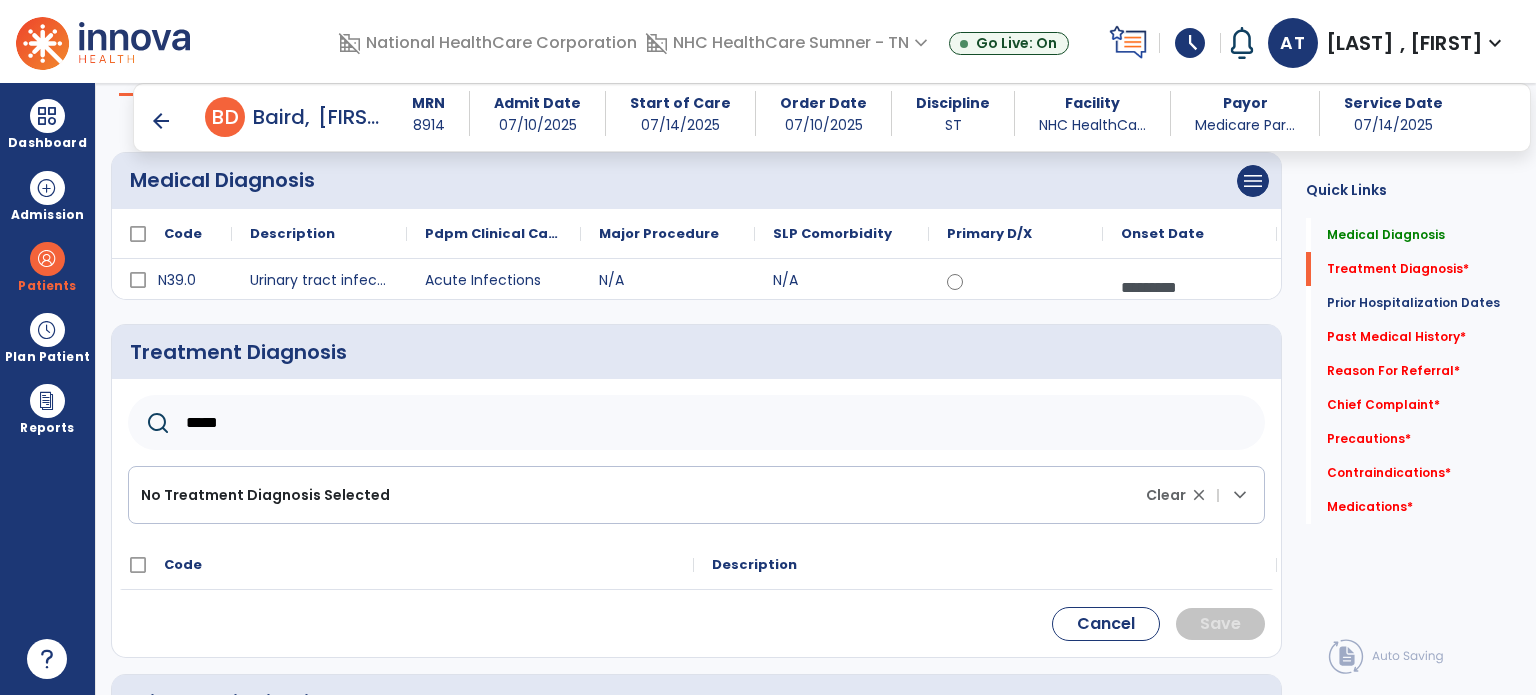 click on "*****" 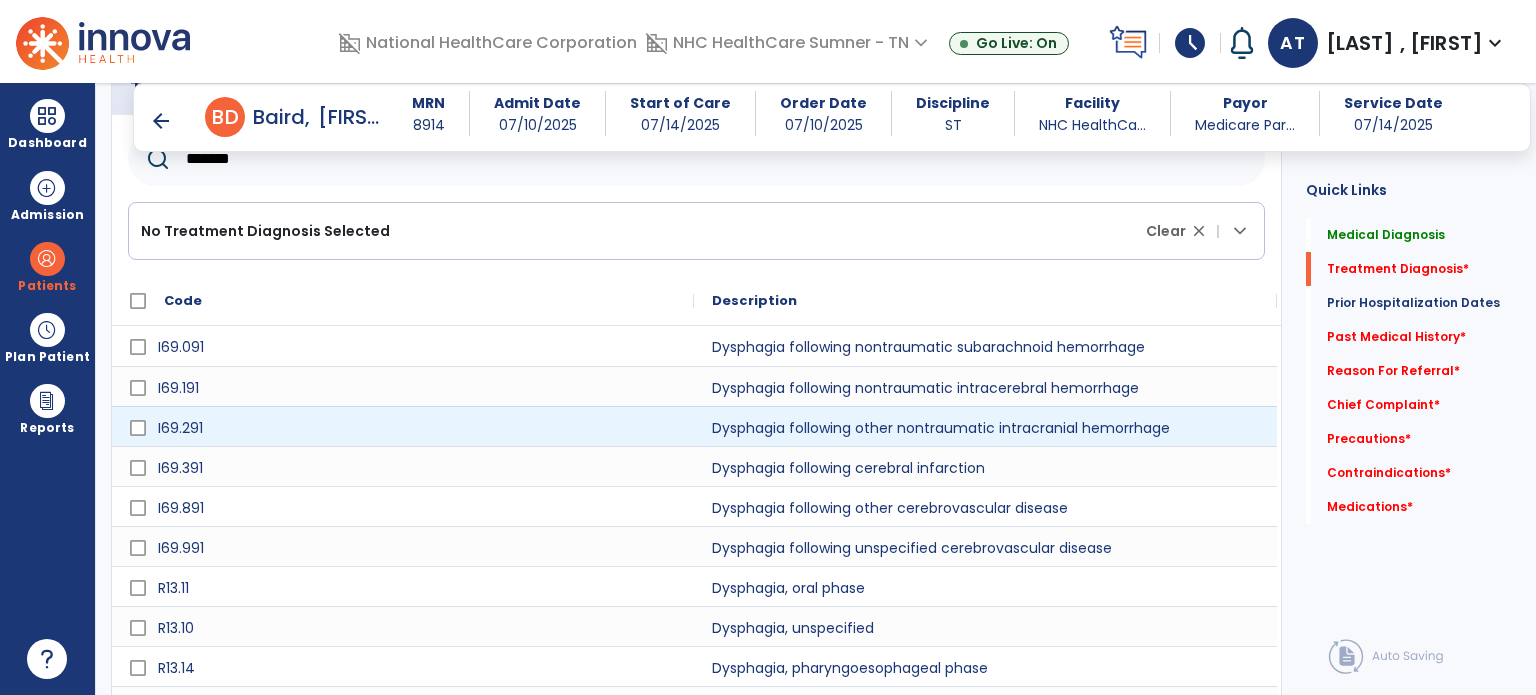 scroll, scrollTop: 516, scrollLeft: 0, axis: vertical 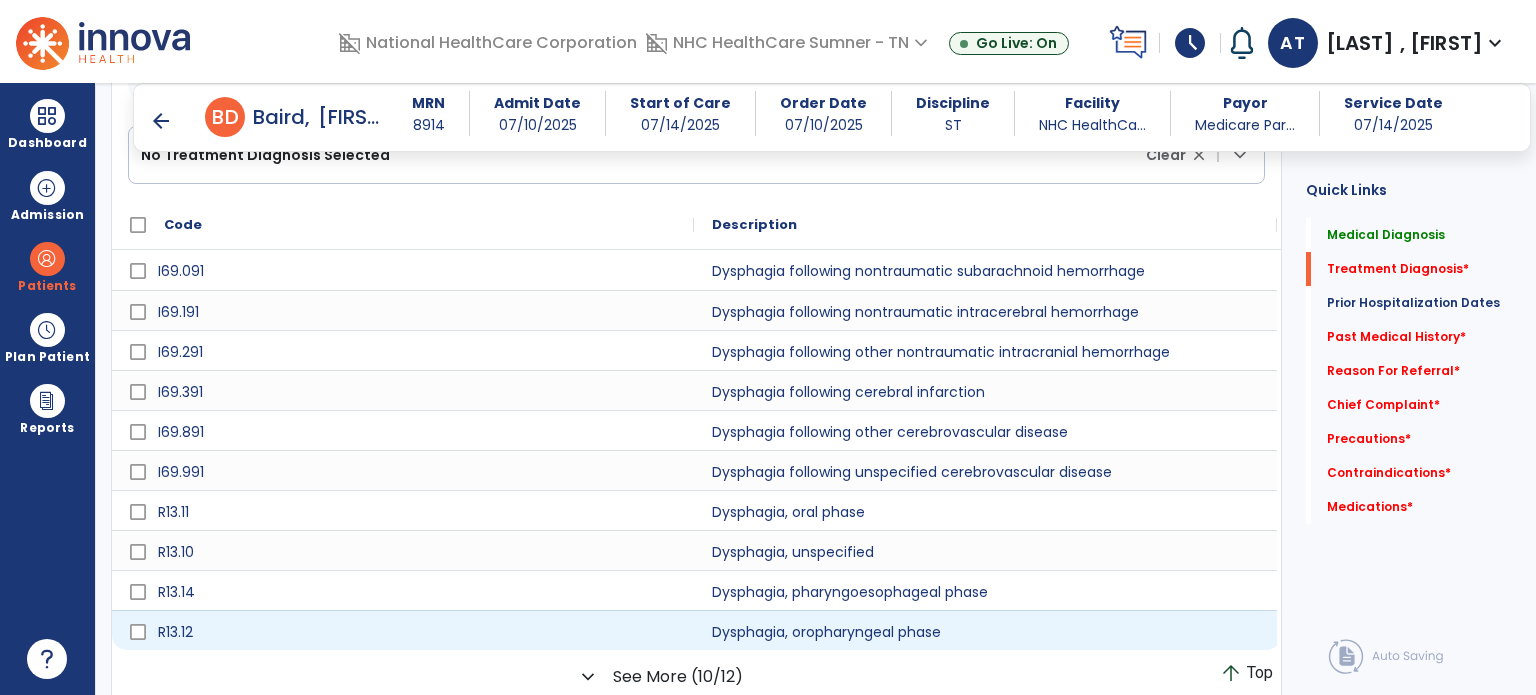 type on "*******" 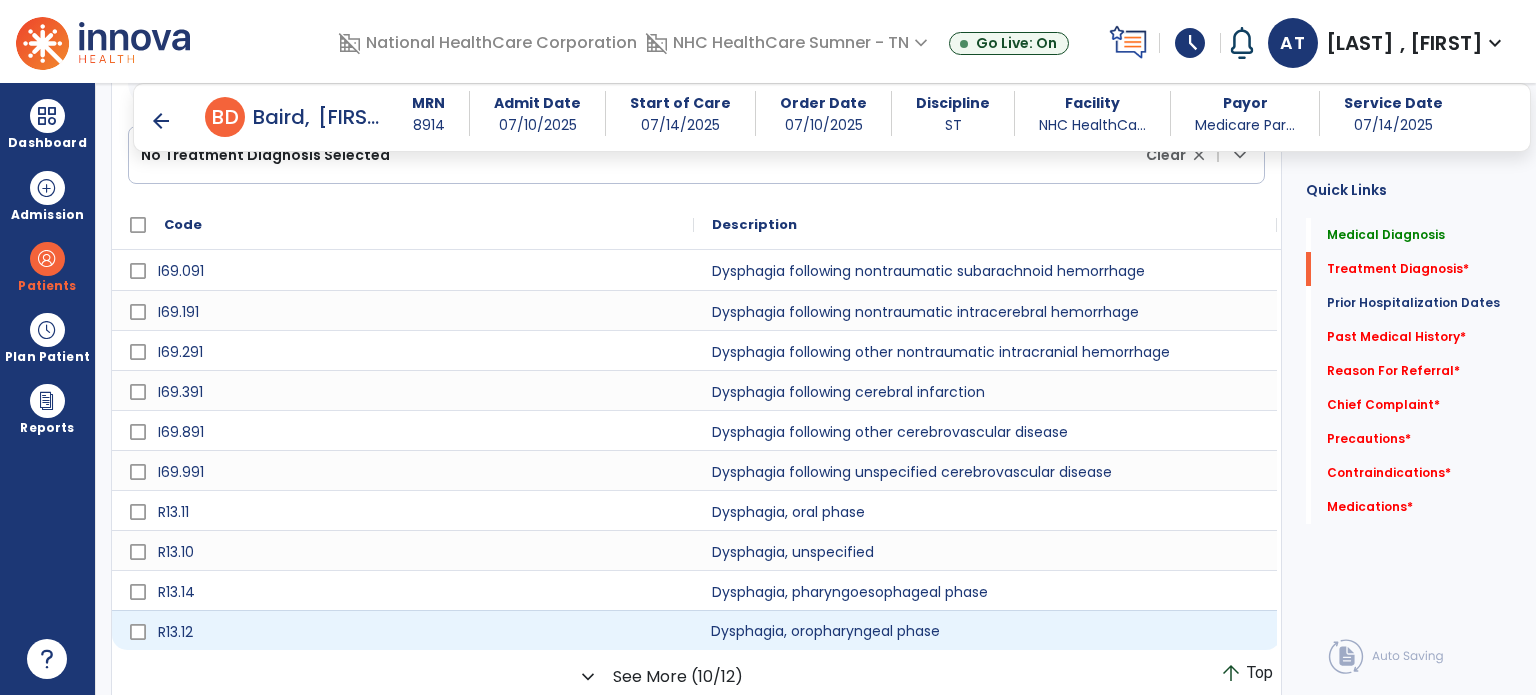 click on "Dysphagia, oropharyngeal phase" 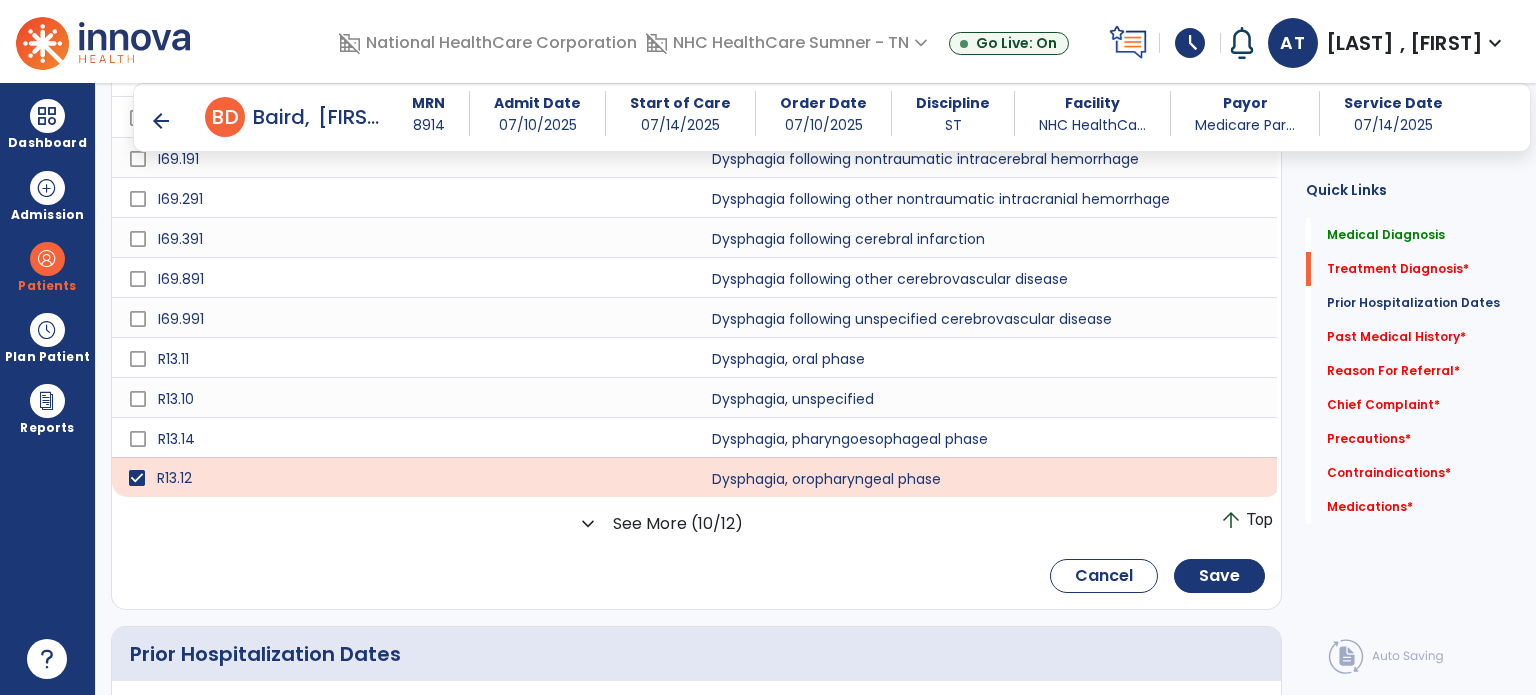 scroll, scrollTop: 716, scrollLeft: 0, axis: vertical 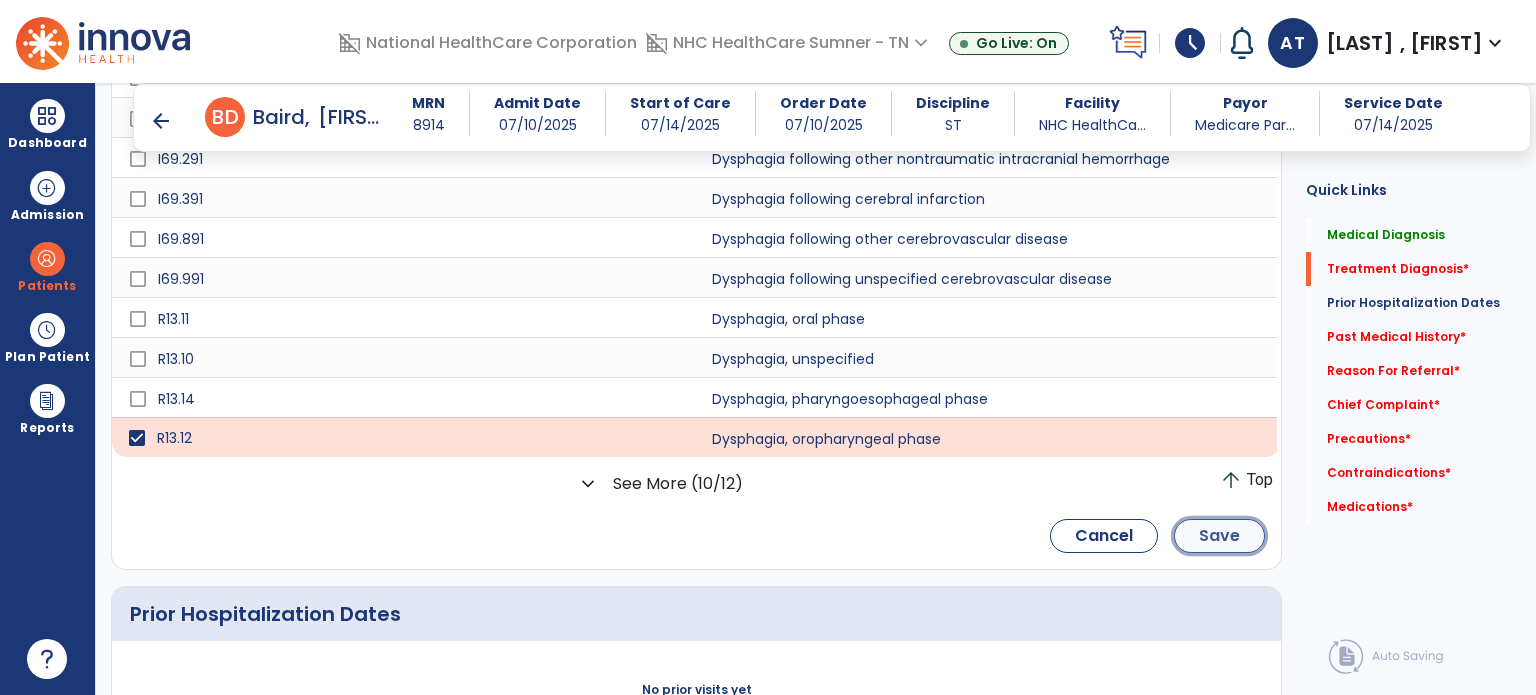 click on "Save" 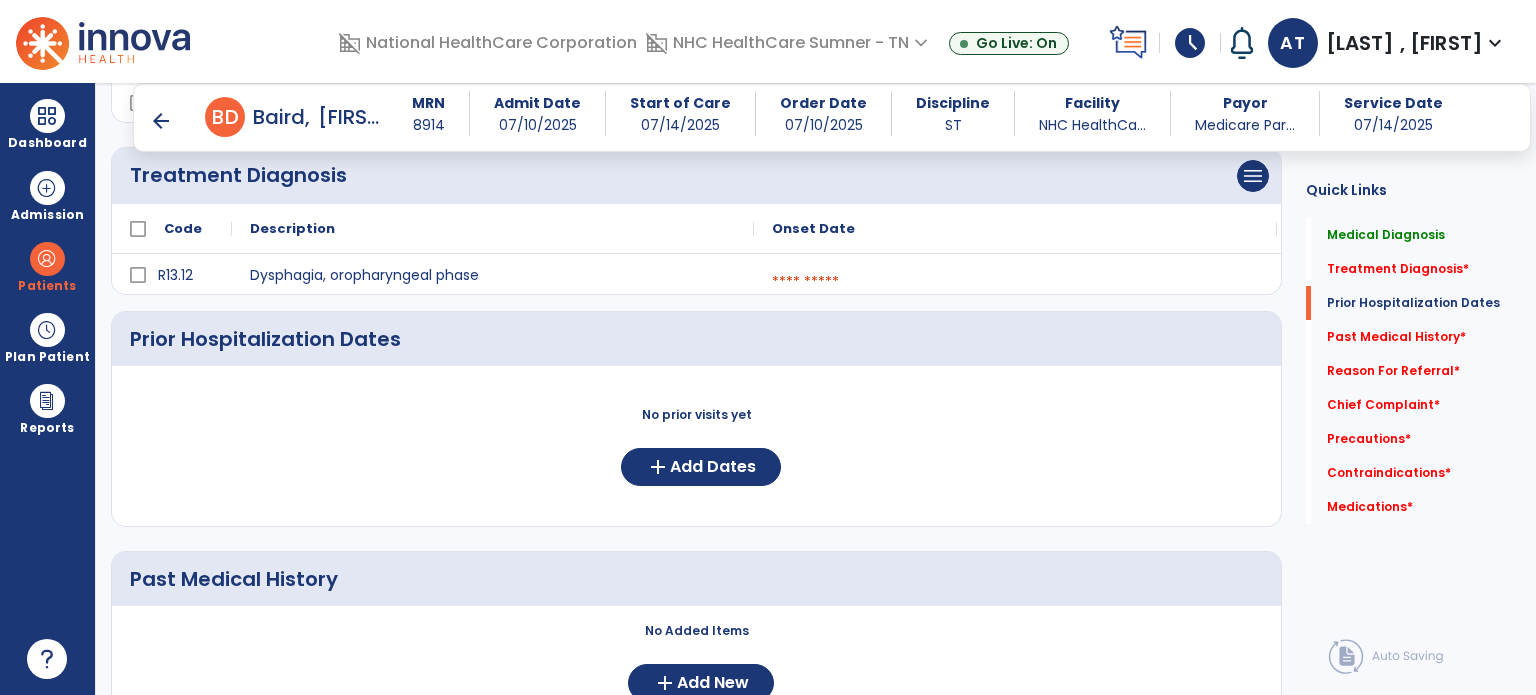 scroll, scrollTop: 350, scrollLeft: 0, axis: vertical 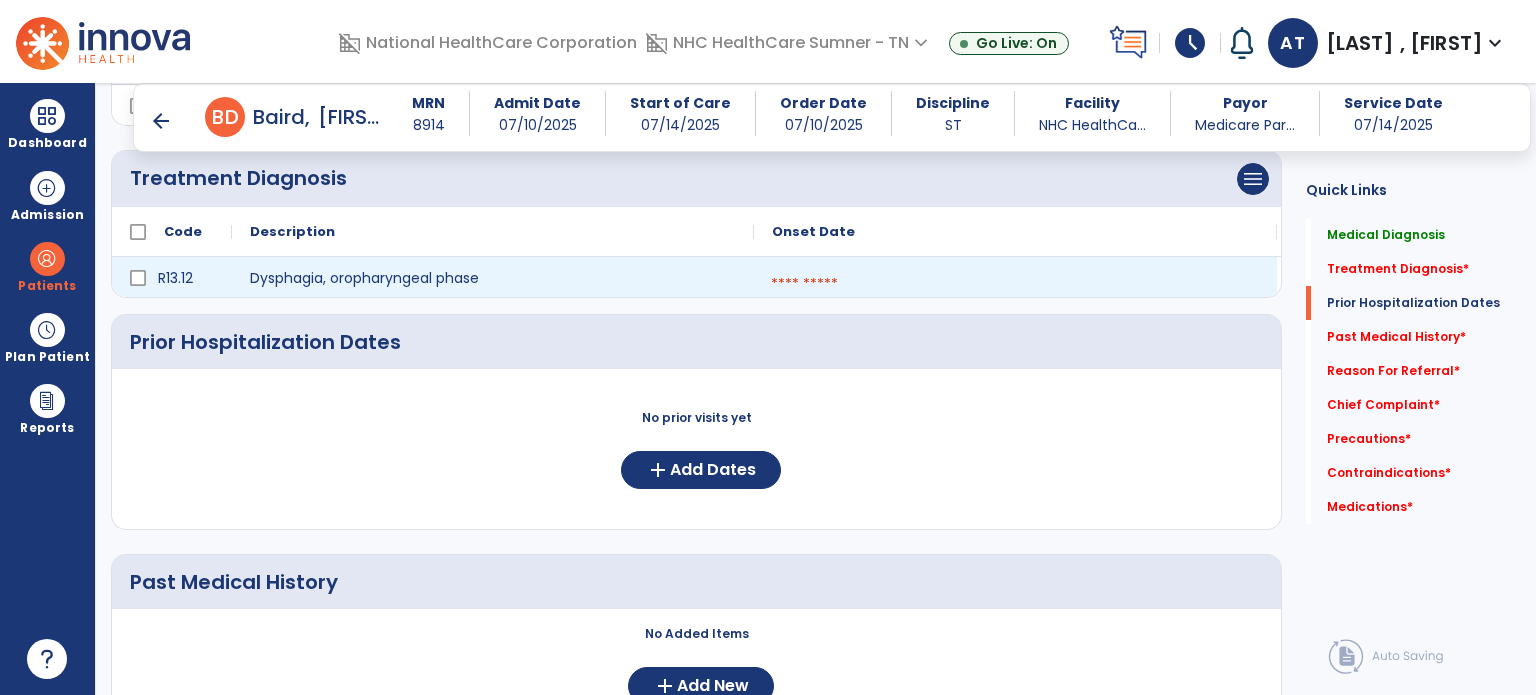 click at bounding box center [1015, 284] 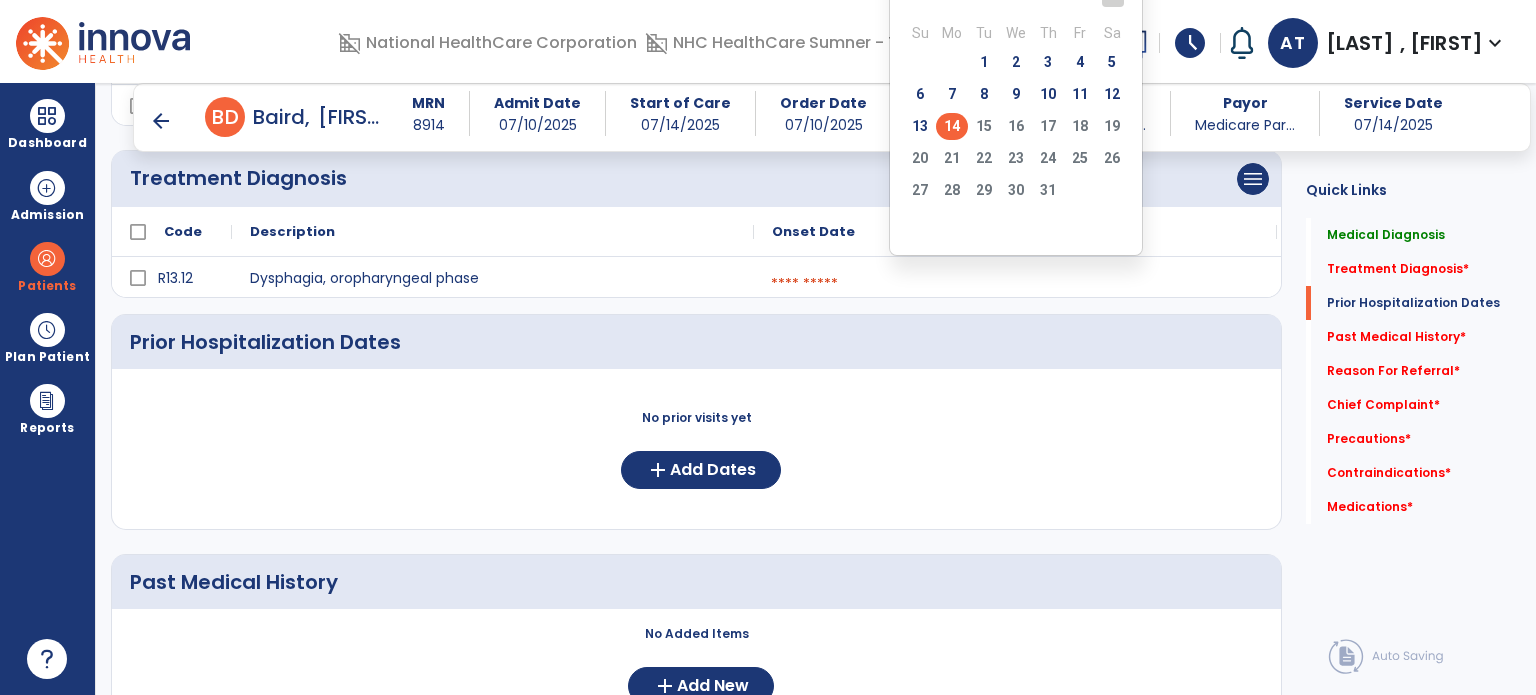 click on "14" 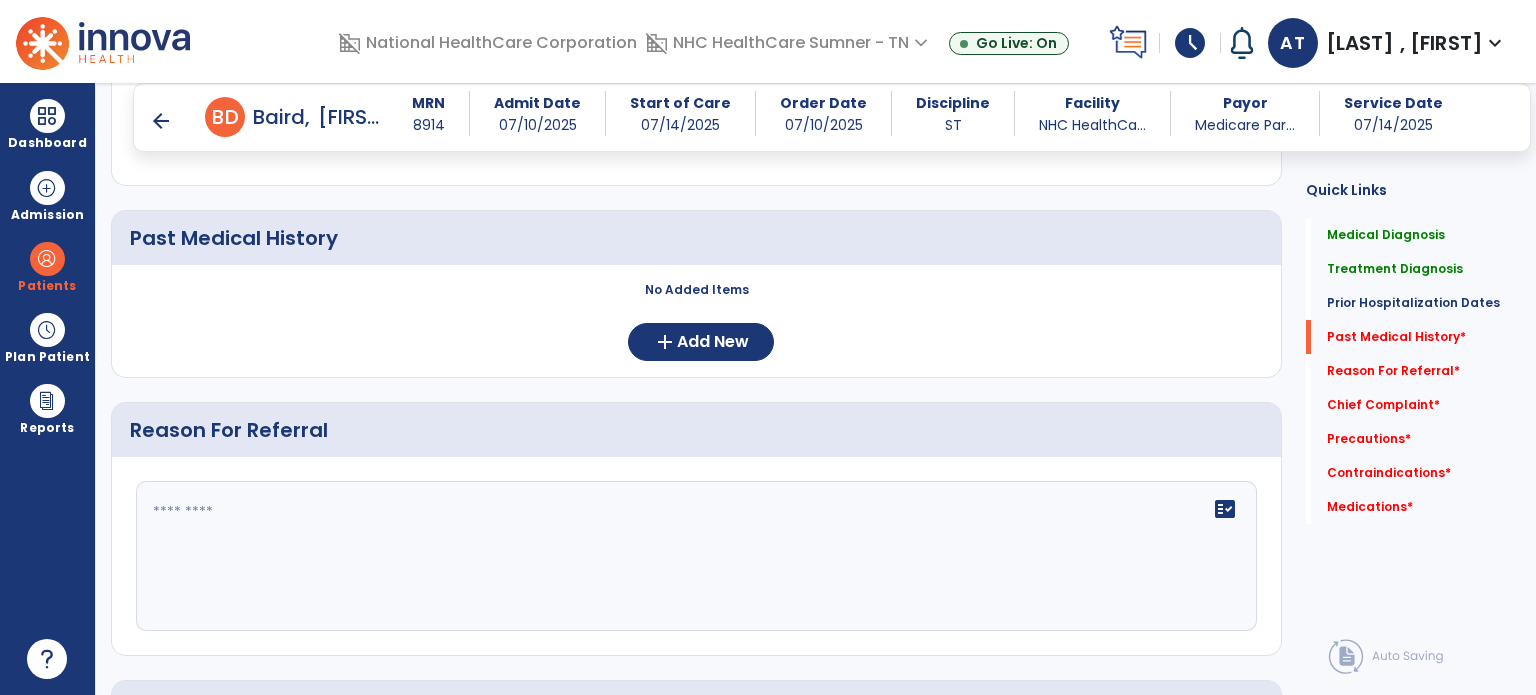 scroll, scrollTop: 700, scrollLeft: 0, axis: vertical 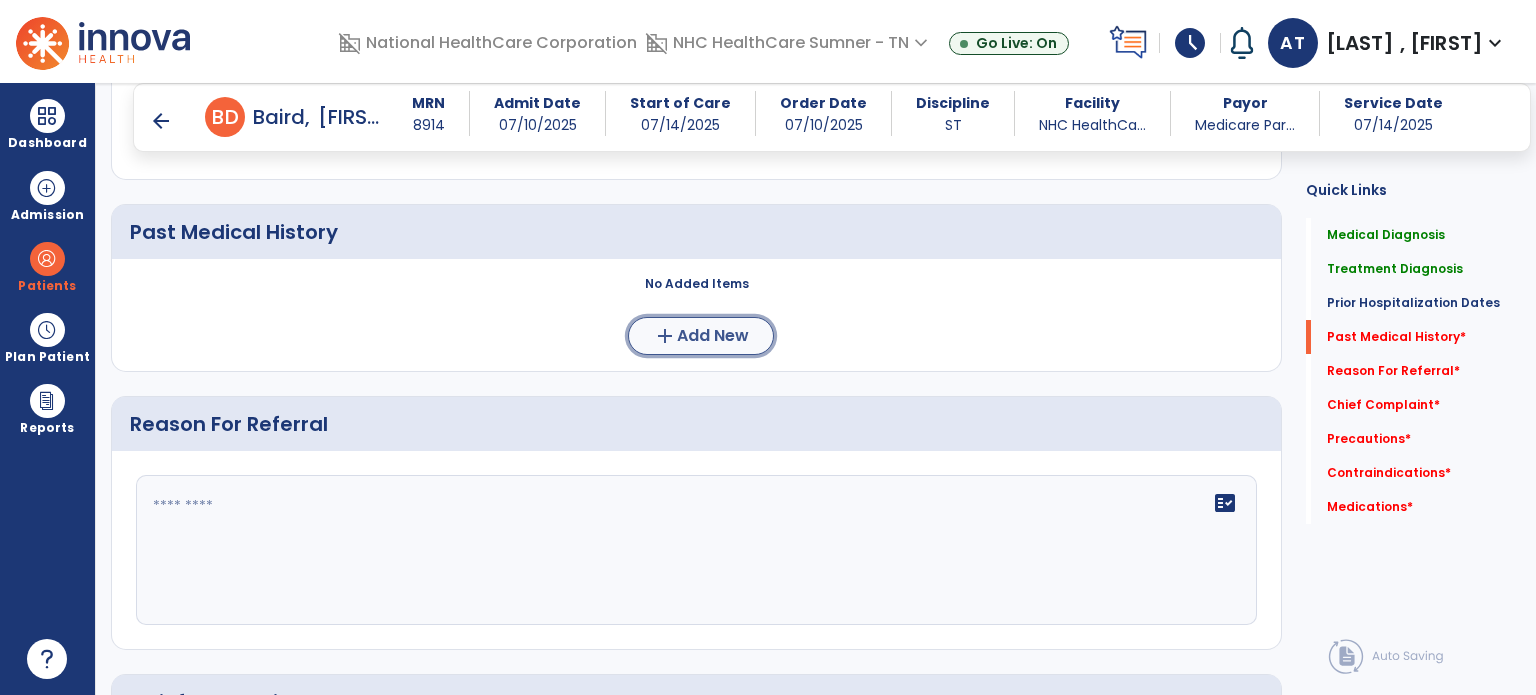 click on "Add New" 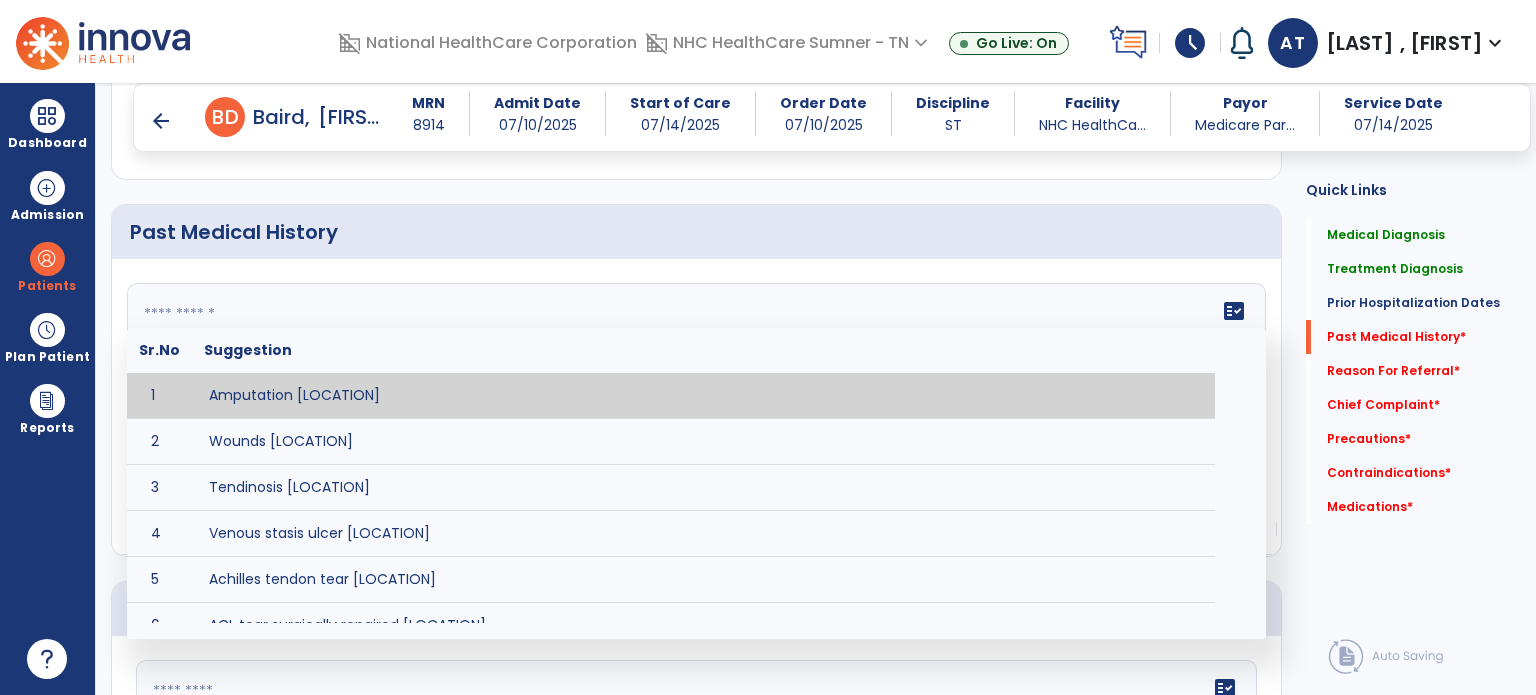 click 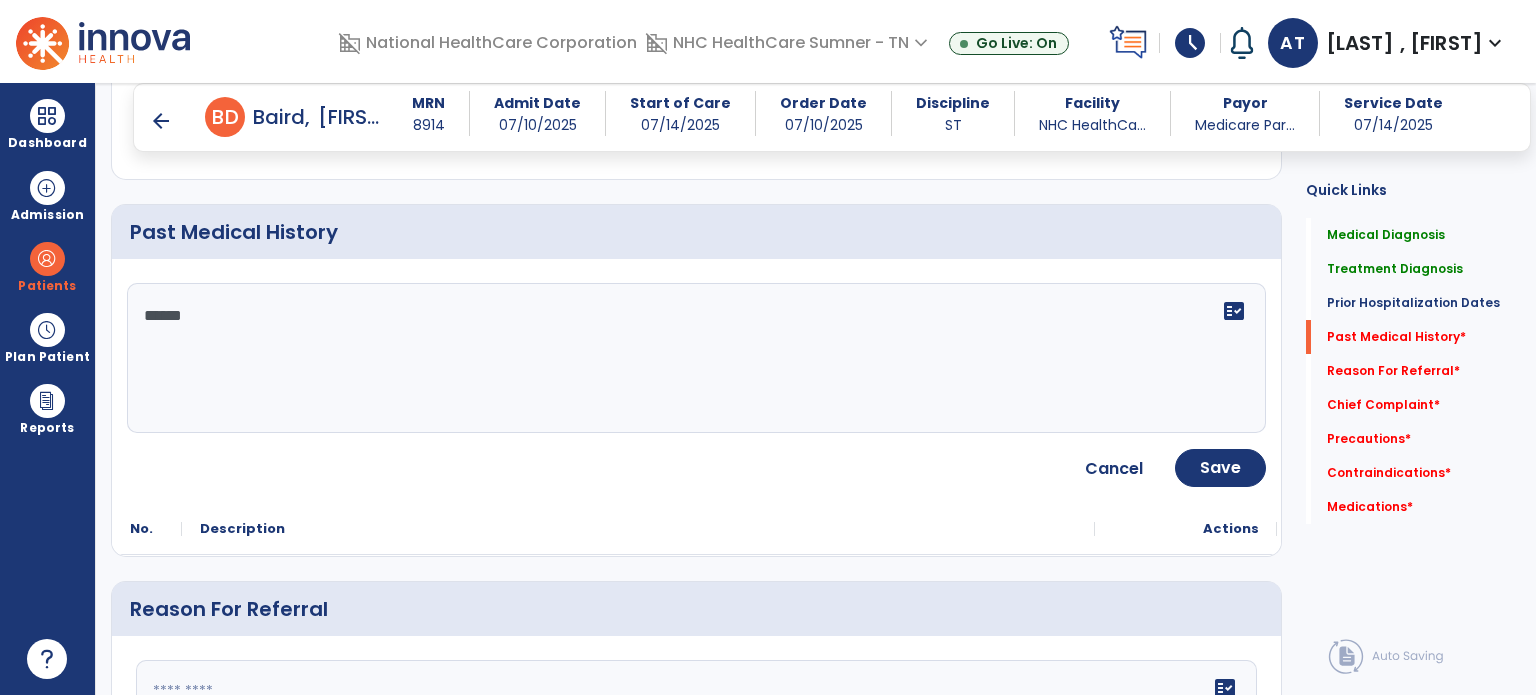 paste on "**********" 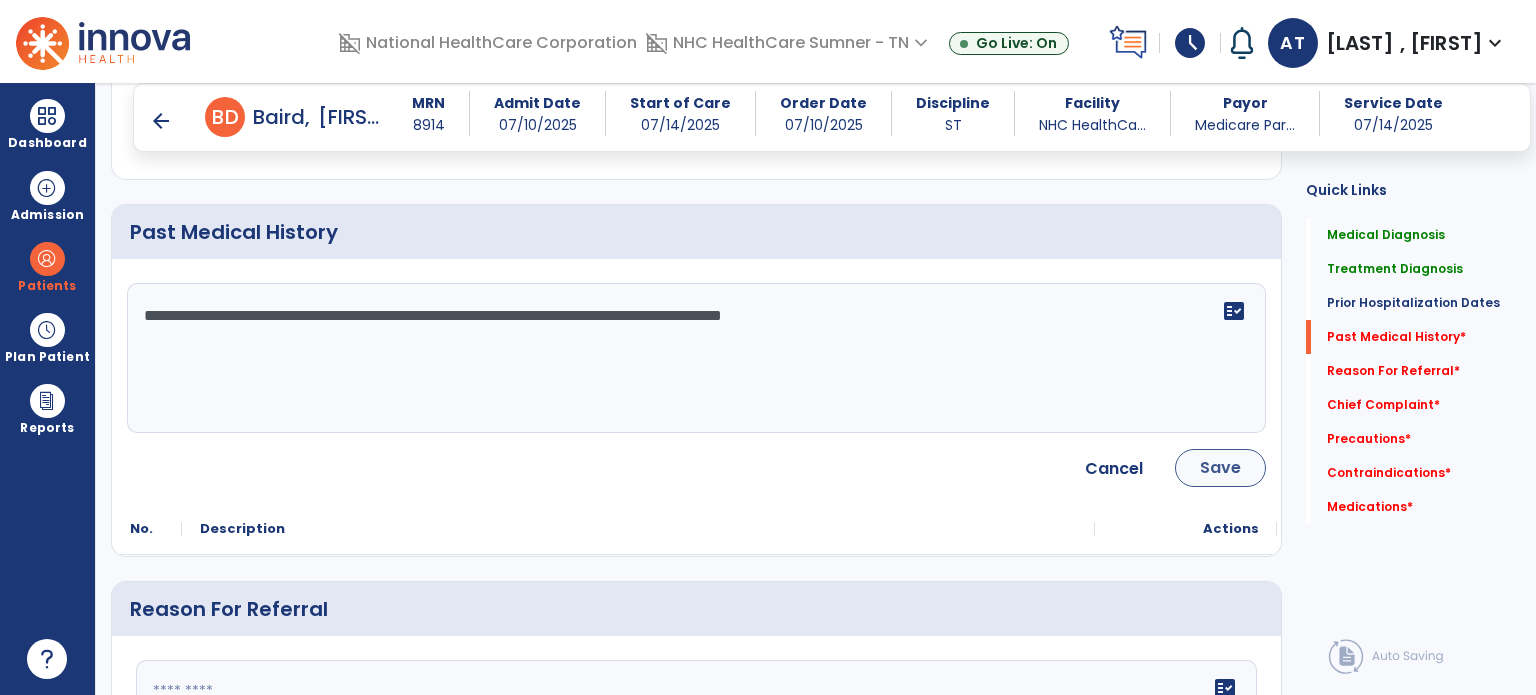 type on "**********" 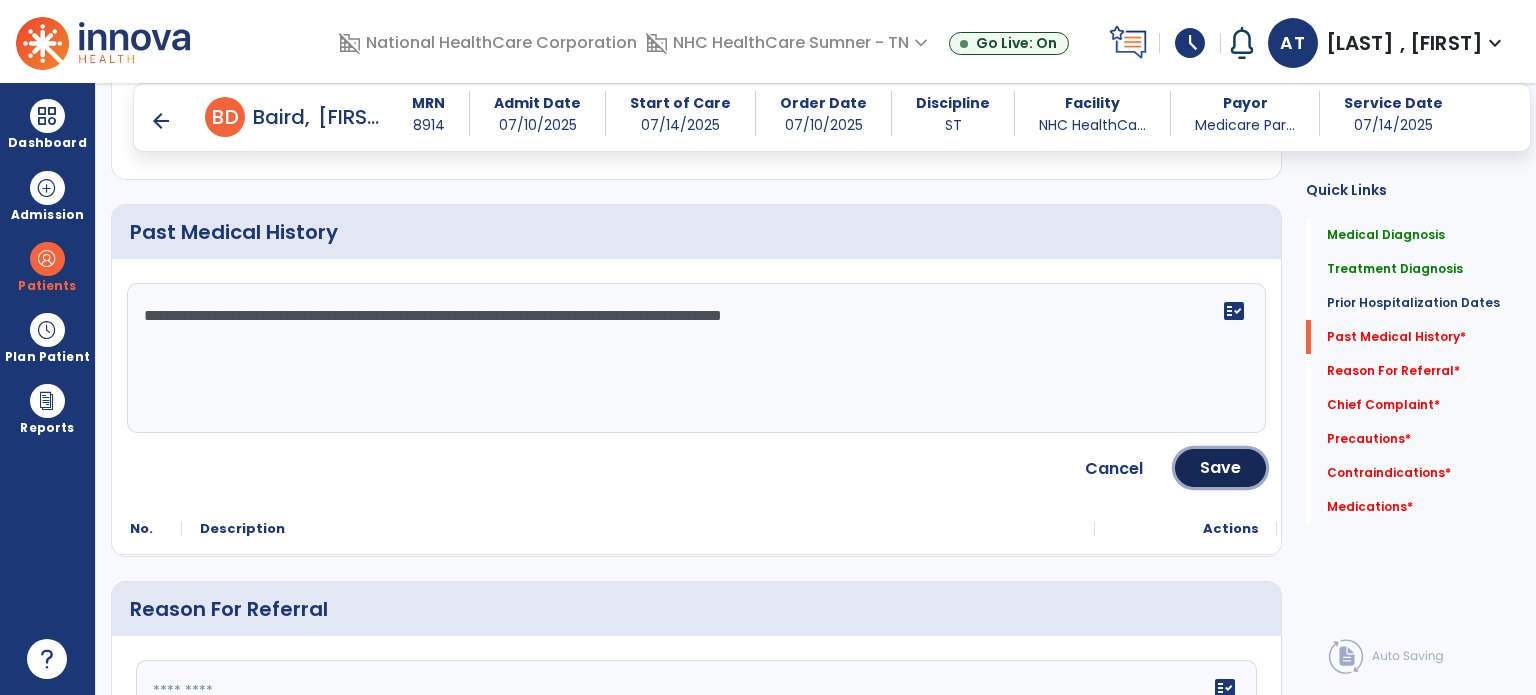 drag, startPoint x: 1213, startPoint y: 456, endPoint x: 1215, endPoint y: 444, distance: 12.165525 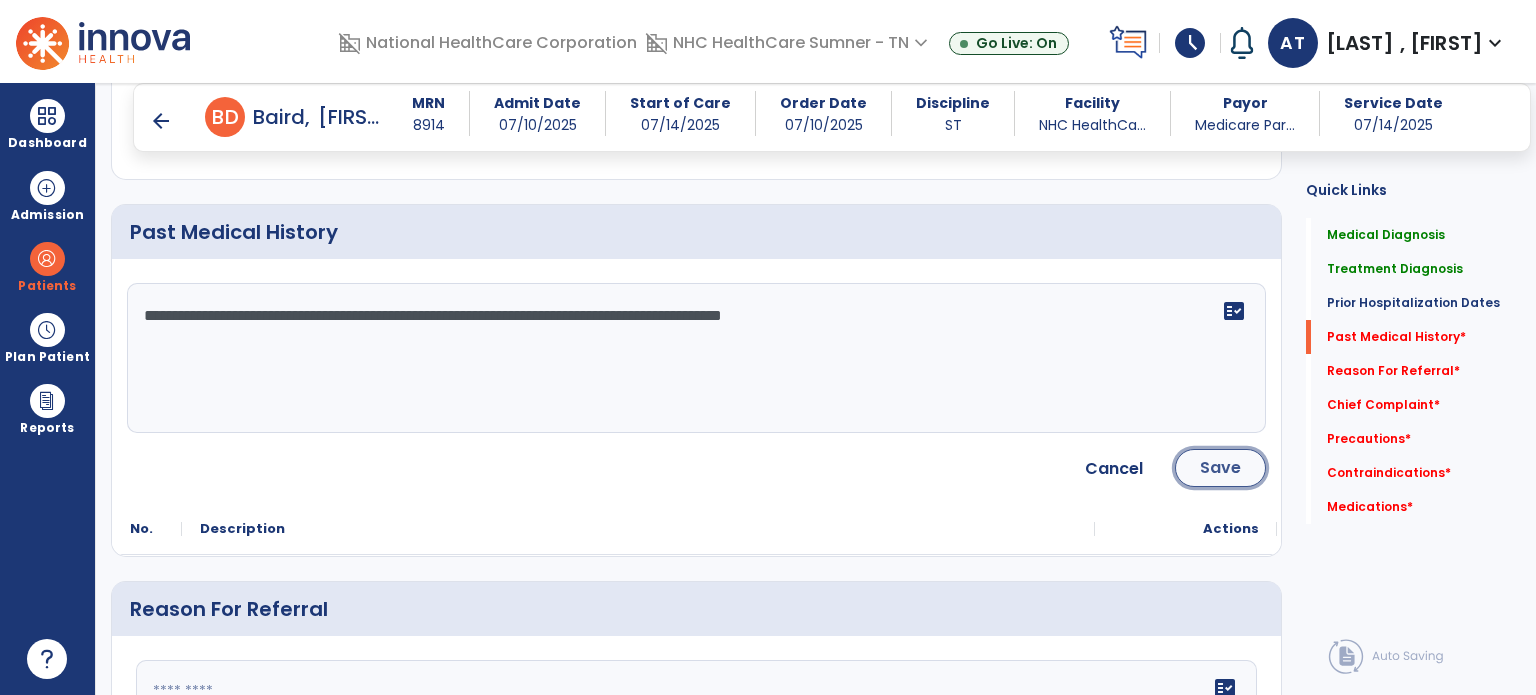 click on "Save" 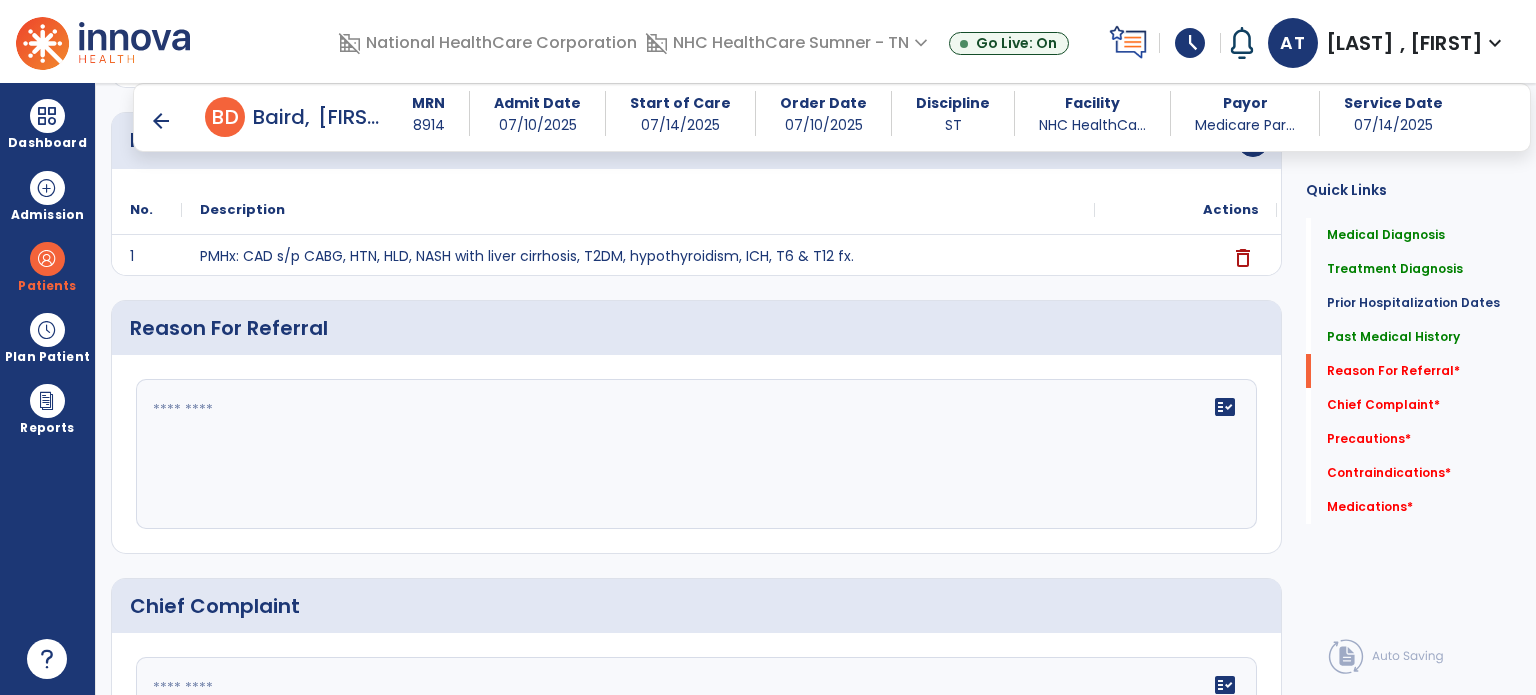 scroll, scrollTop: 900, scrollLeft: 0, axis: vertical 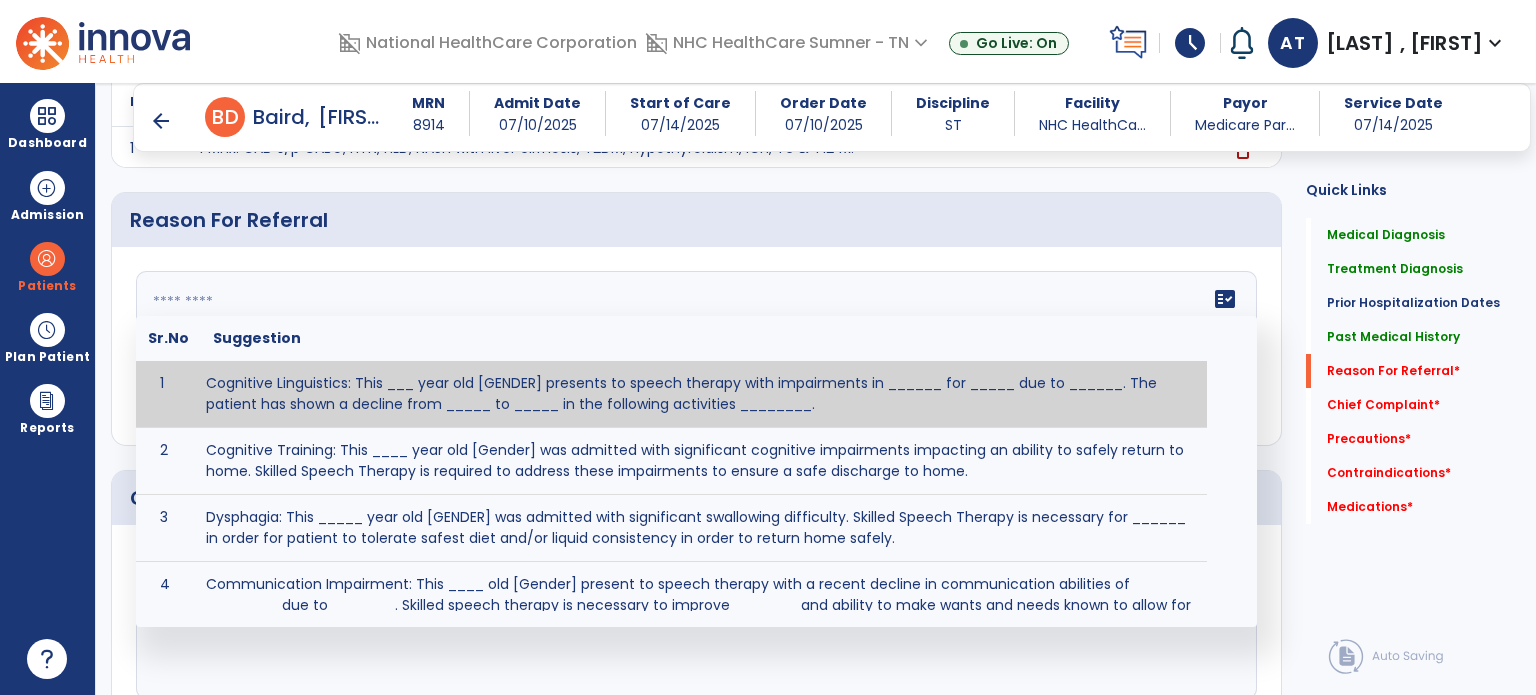 click on "fact_check Sr.No Suggestion 1 Cognitive Linguistics: This ___ year old [GENDER] presents to speech therapy with impairments in ______ for _____ due to ______. The patient has shown a decline from _____ to _____ in the following activities ________. 2 Cognitive Training: This ____ year old [Gender] was admitted with significant cognitive impairments impacting an ability to safely return to home. Skilled Speech Therapy is required to address these impairments to ensure a safe discharge to home. 3 Dysphagia: This _____ year old [GENDER] was admitted with significant swallowing difficulty. Skilled Speech Therapy is necessary for ______ in order for patient to tolerate safest diet and/or liquid consistency in order to return home safely. 4 5 6 Post Surgical: This ____ year old ____ [GENDER] underwent [SURGERY] on [DATE].The patient reports complaints of ________ and impaired ability to perform ___________." 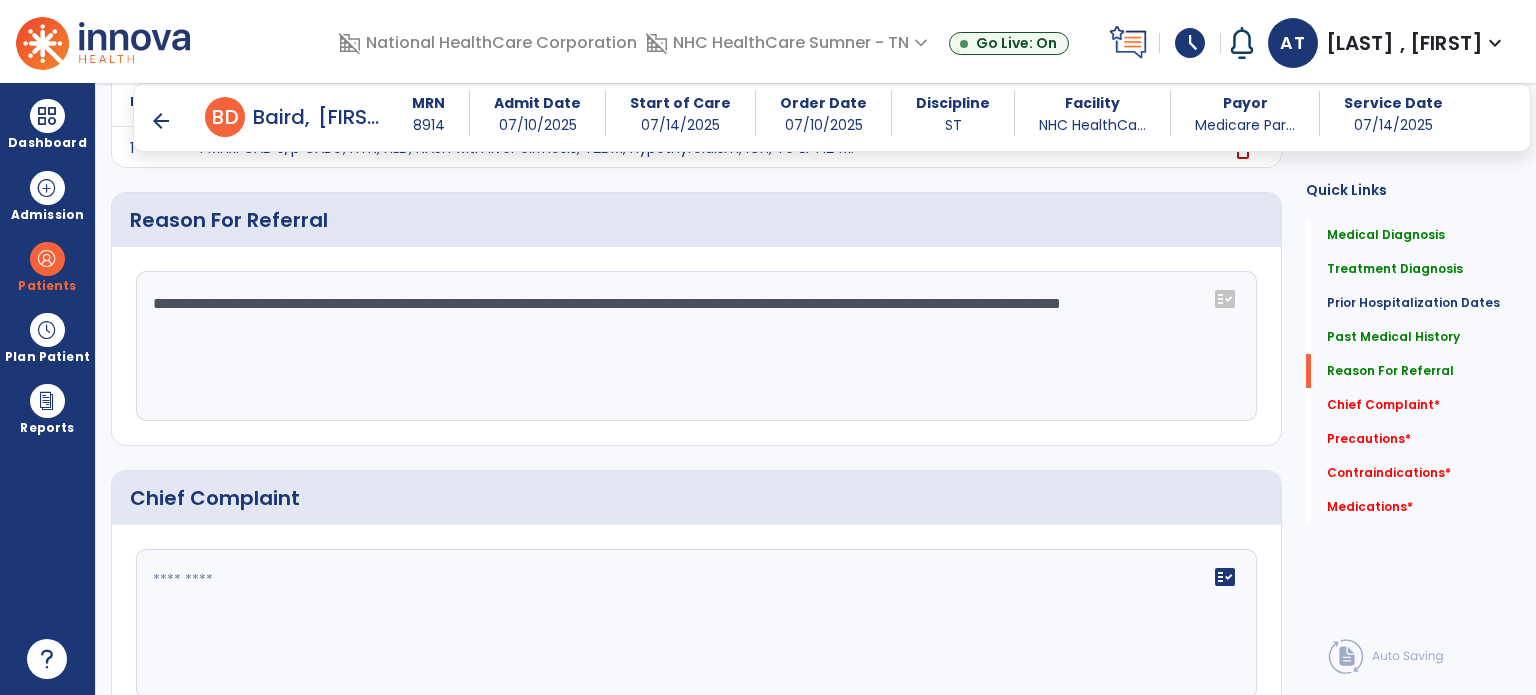 type on "**********" 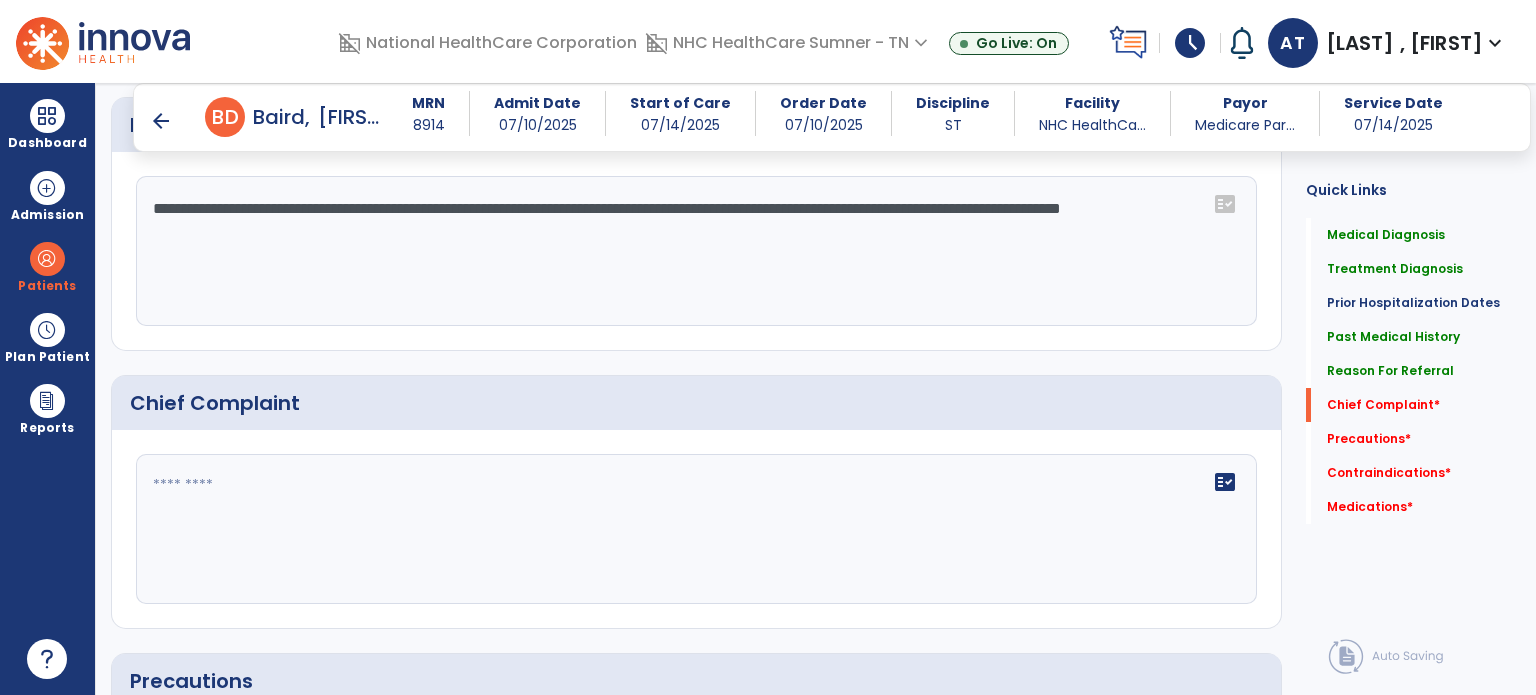 scroll, scrollTop: 1100, scrollLeft: 0, axis: vertical 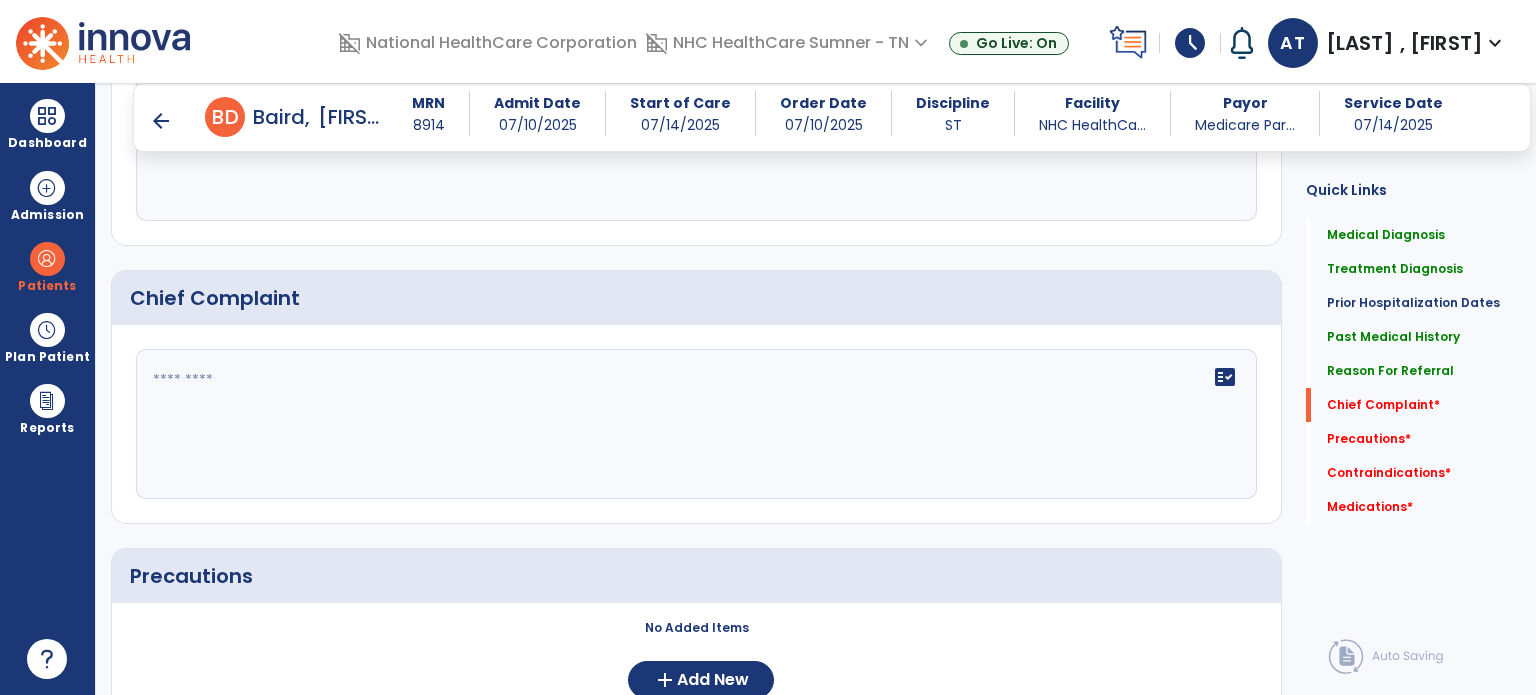 click on "fact_check" 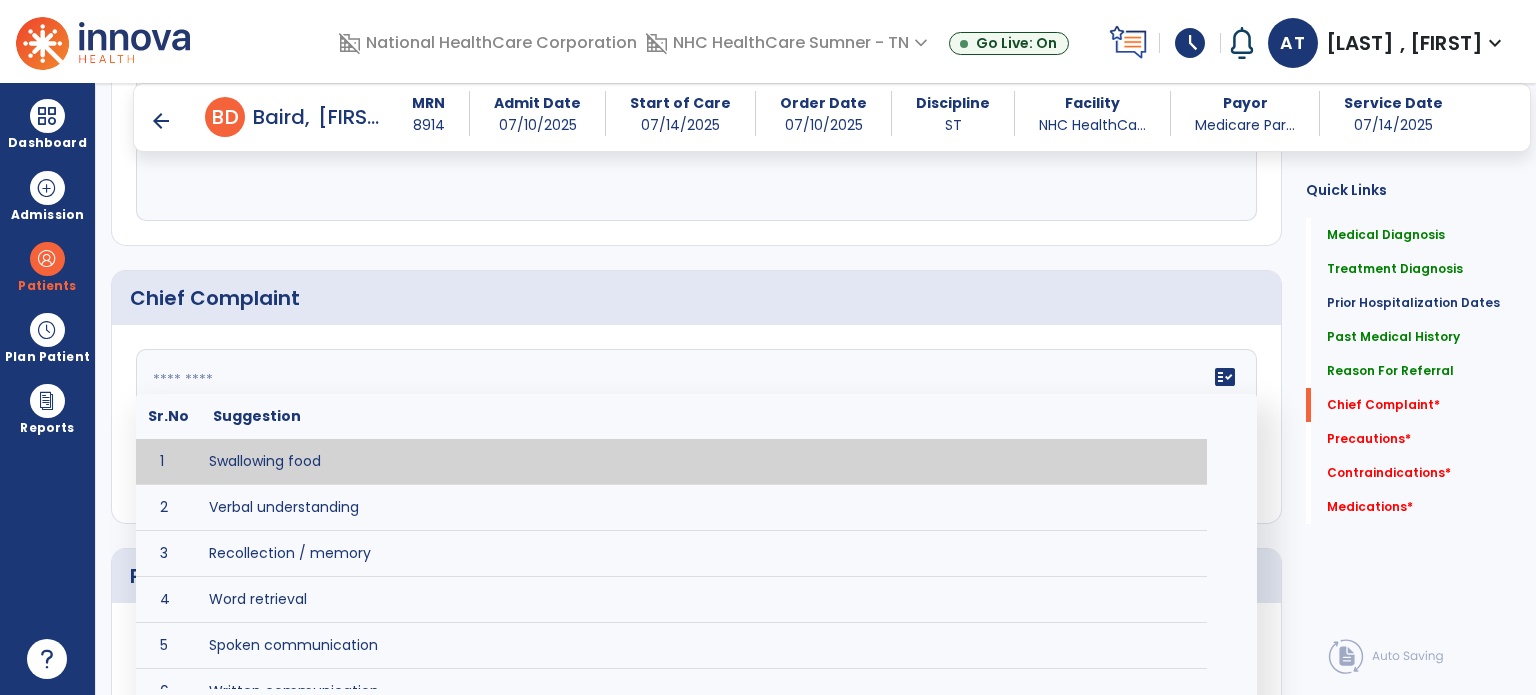 type on "**********" 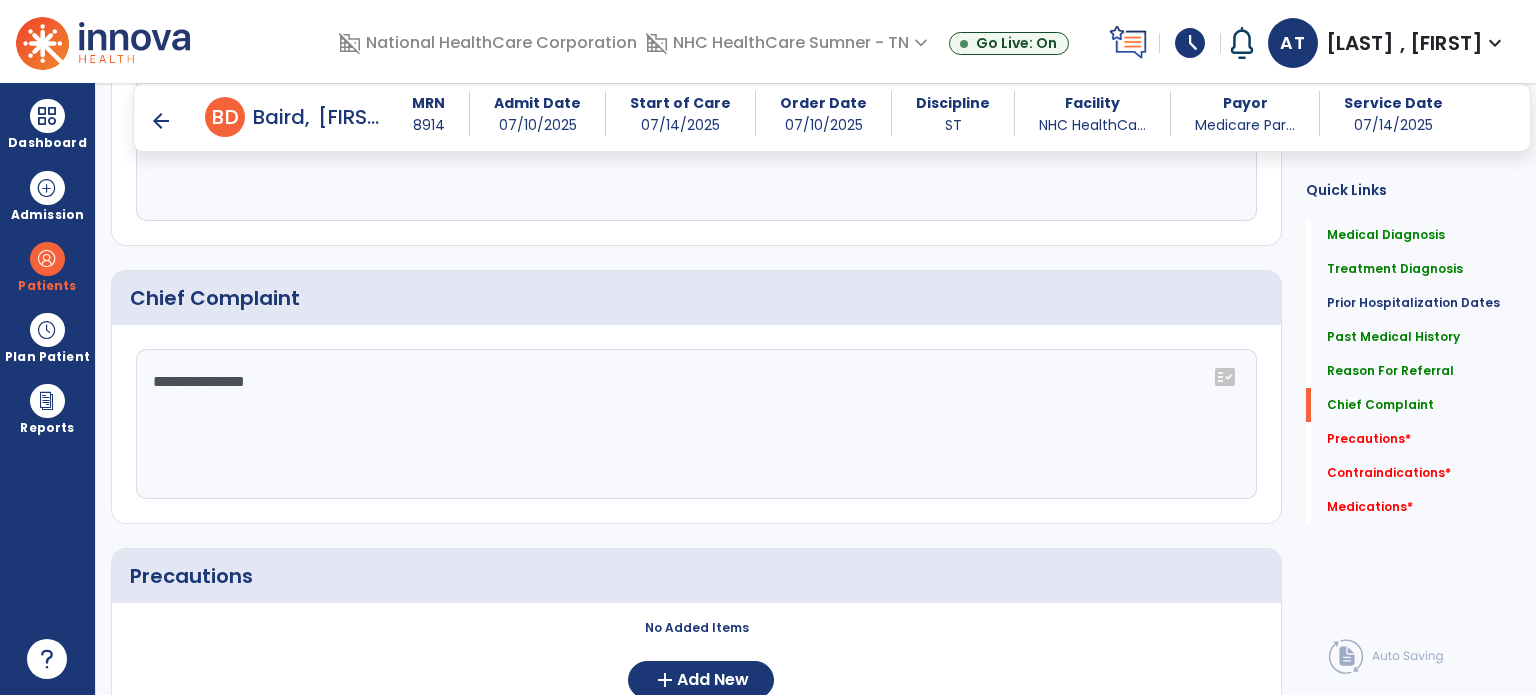 click on "**********" 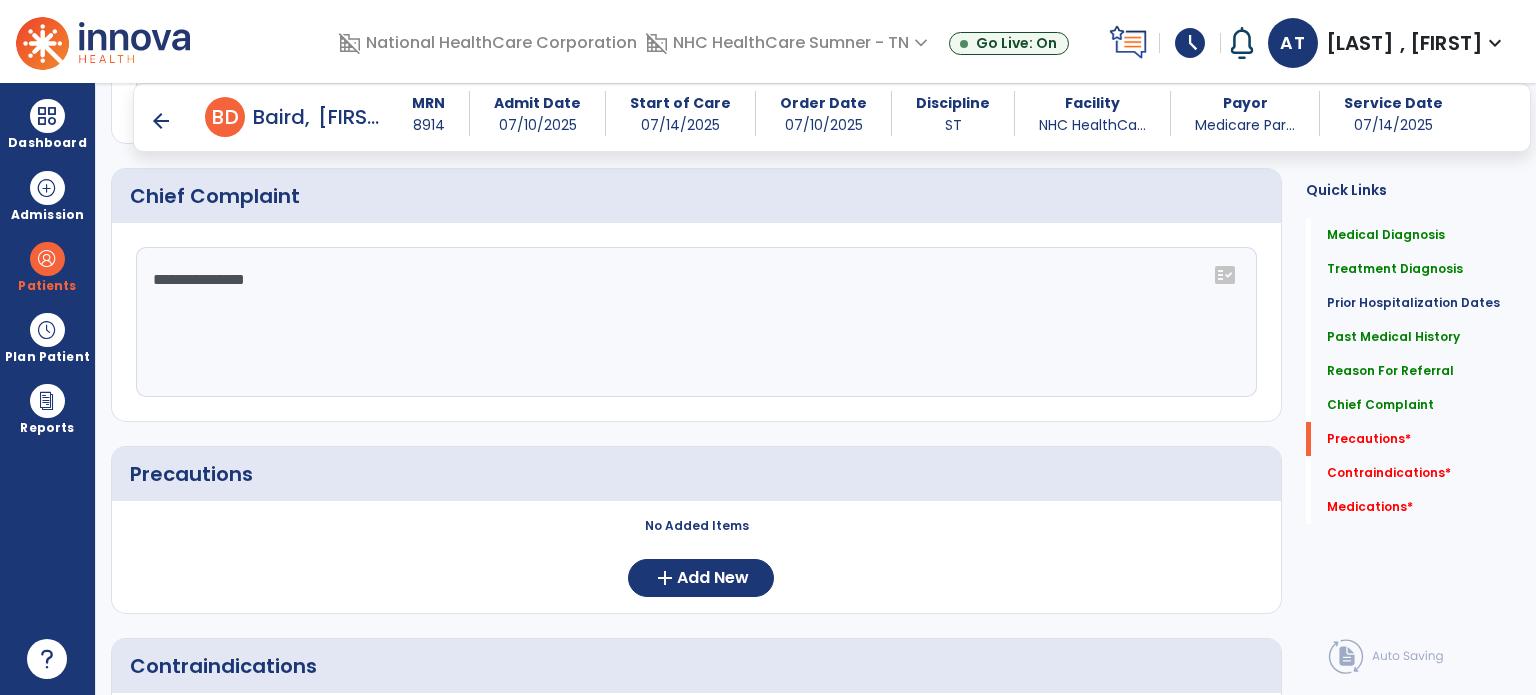 scroll, scrollTop: 1400, scrollLeft: 0, axis: vertical 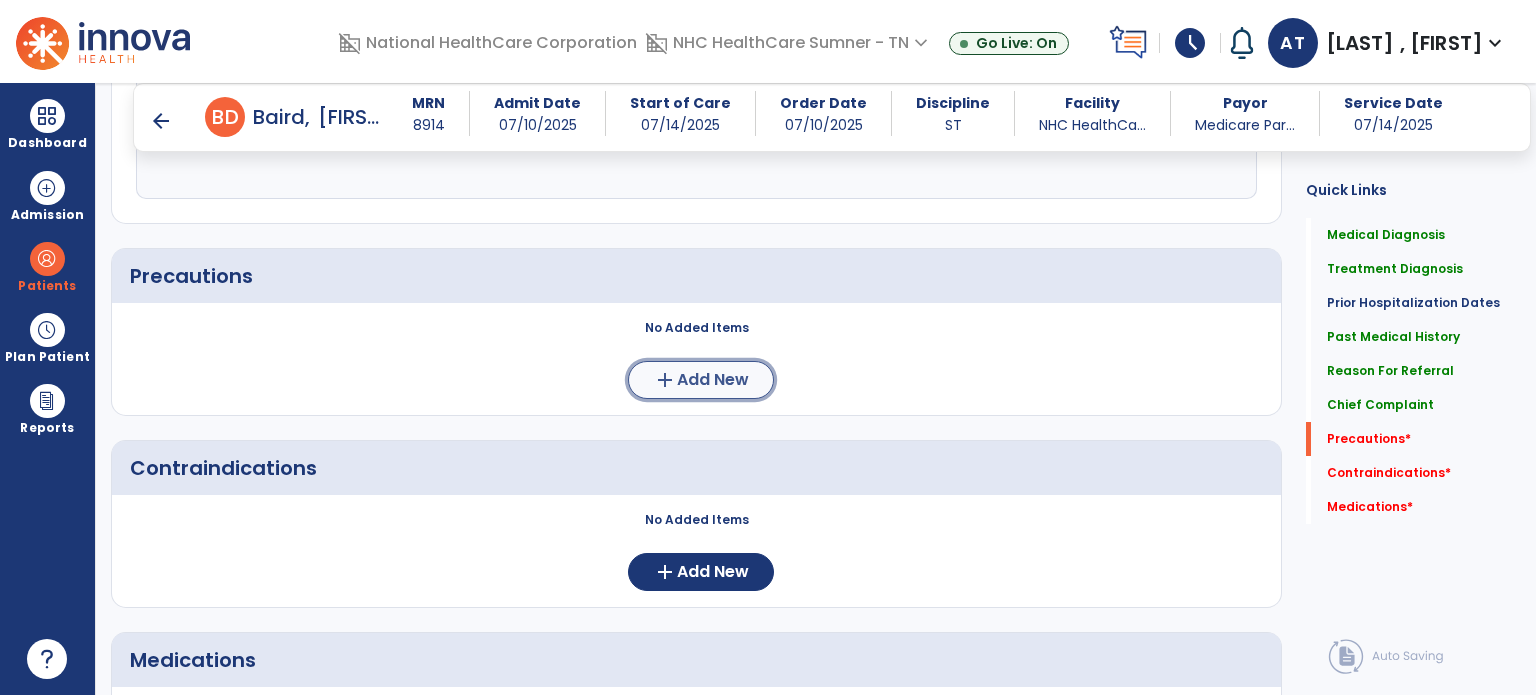 click on "add" 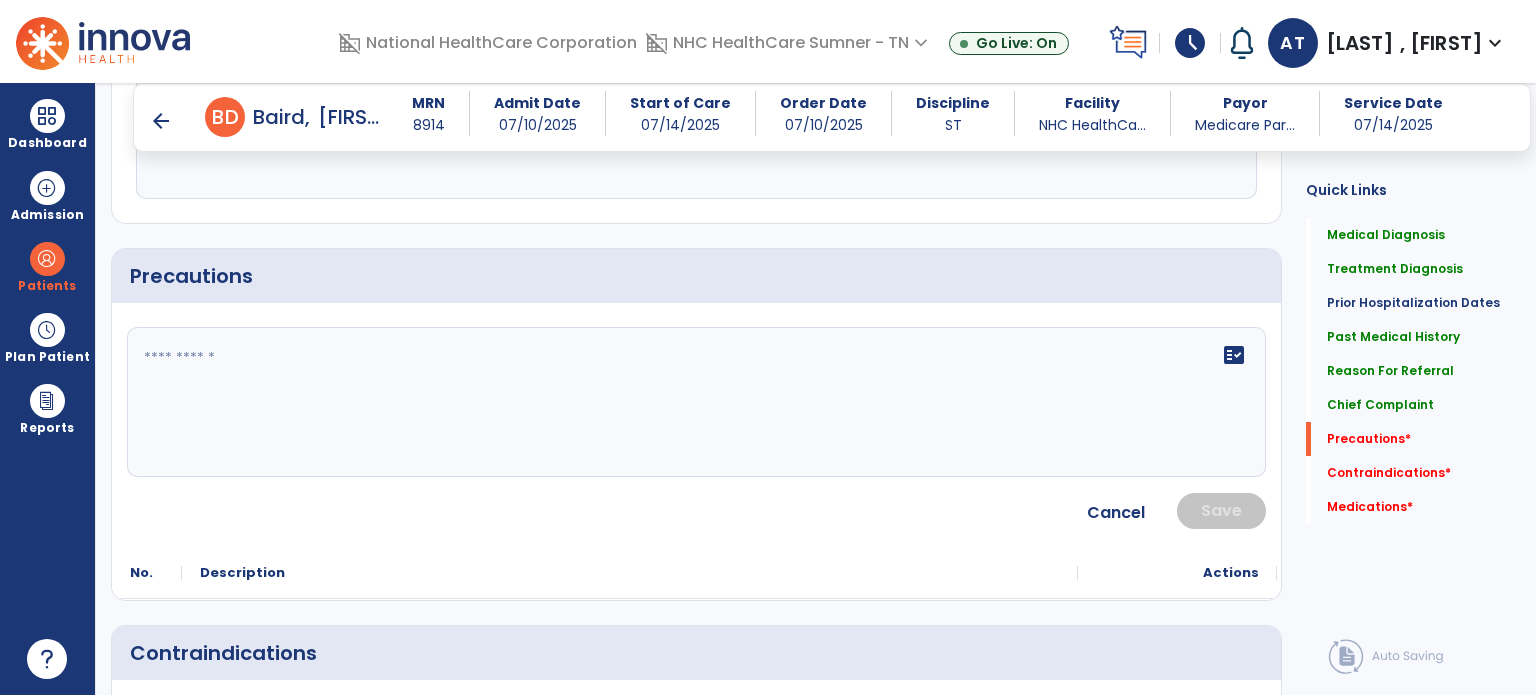 click 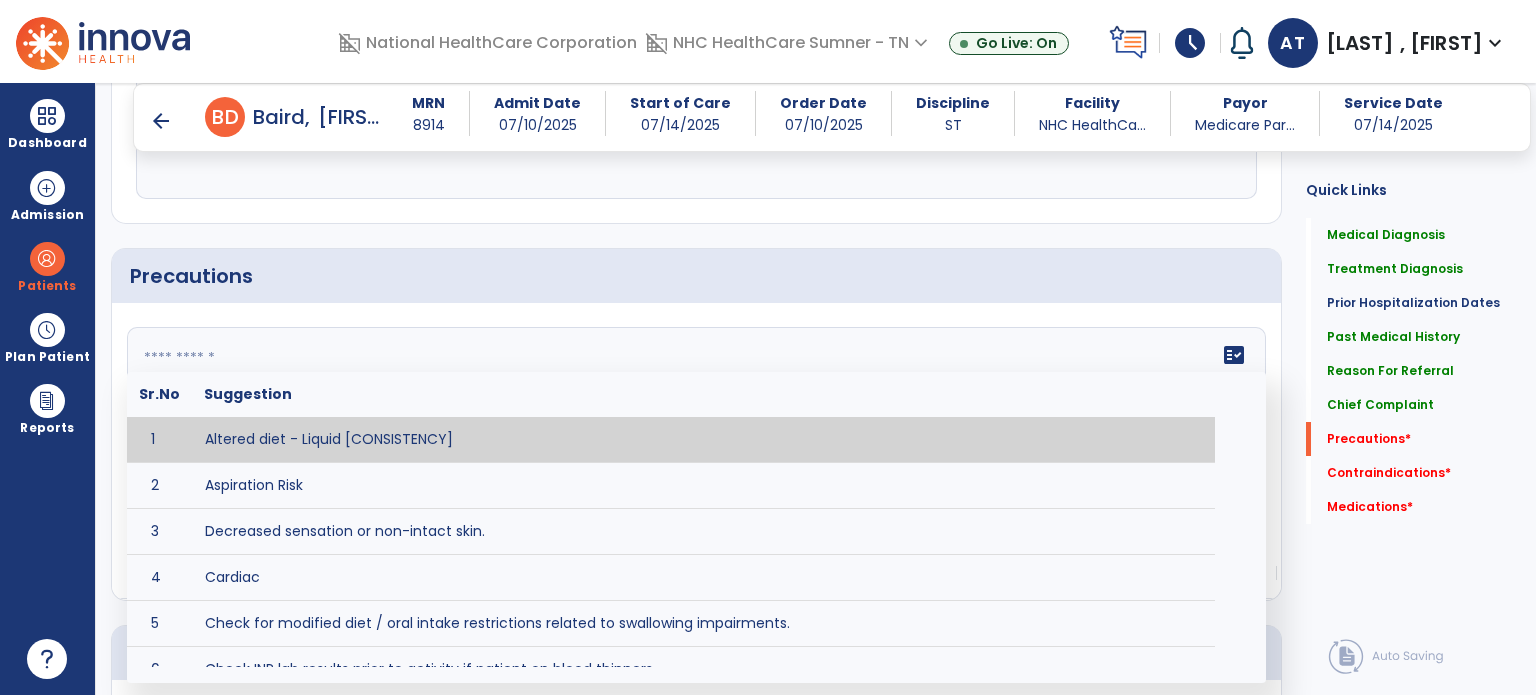 click on "Precautions" 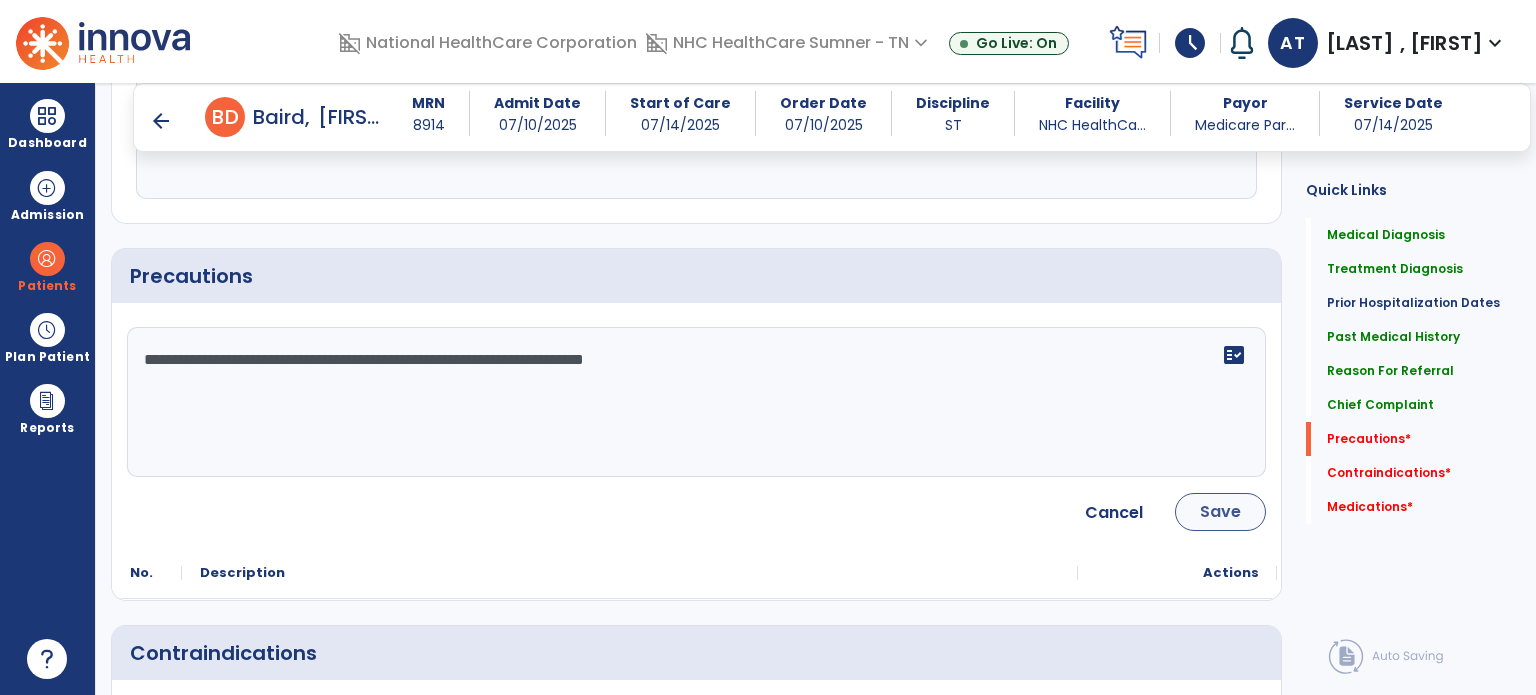 type on "**********" 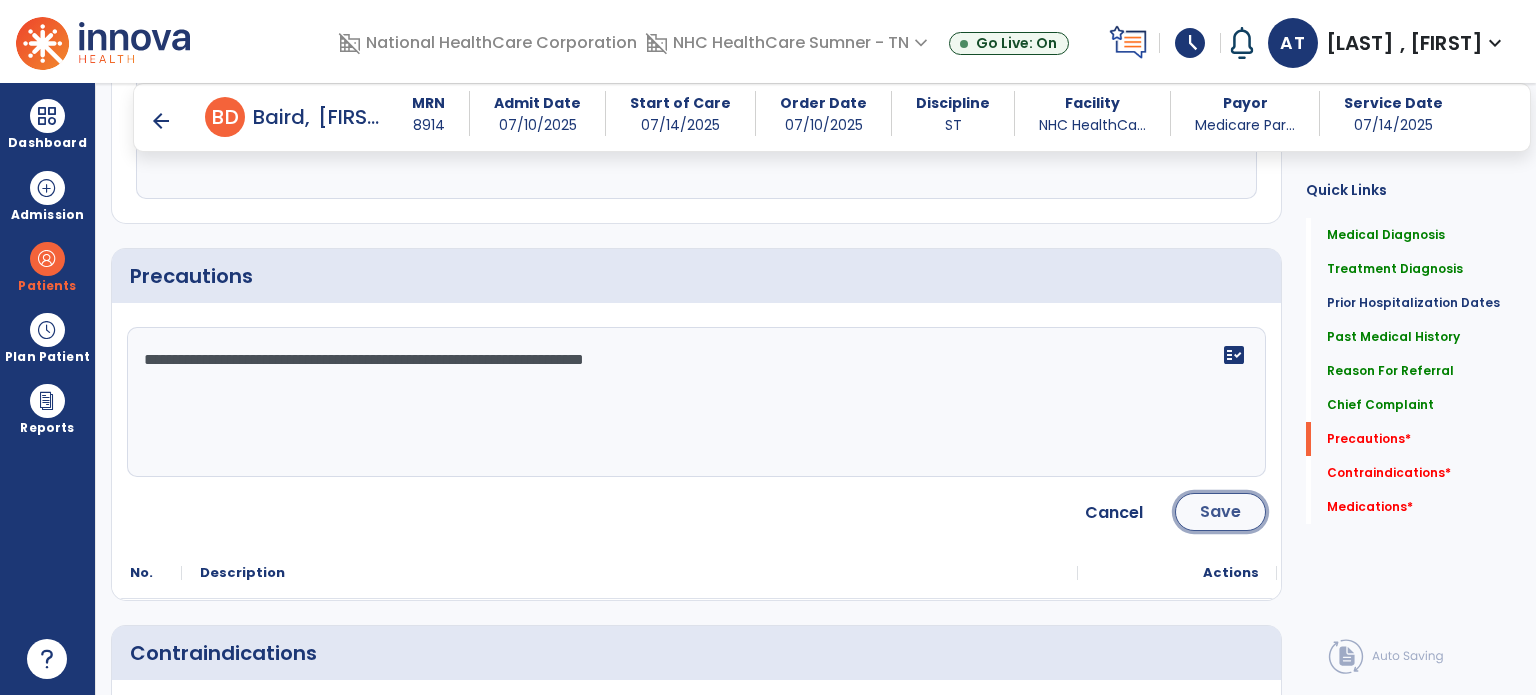 click on "Save" 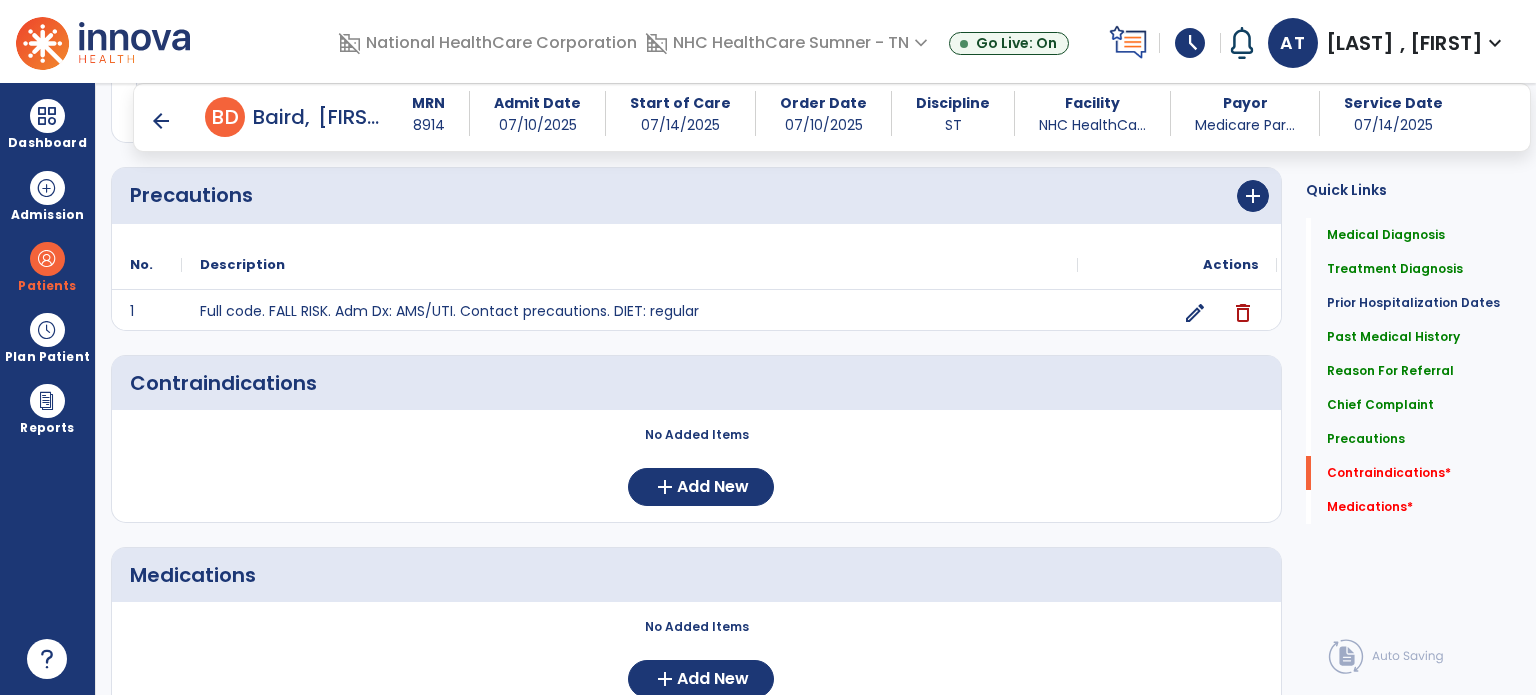 scroll, scrollTop: 1564, scrollLeft: 0, axis: vertical 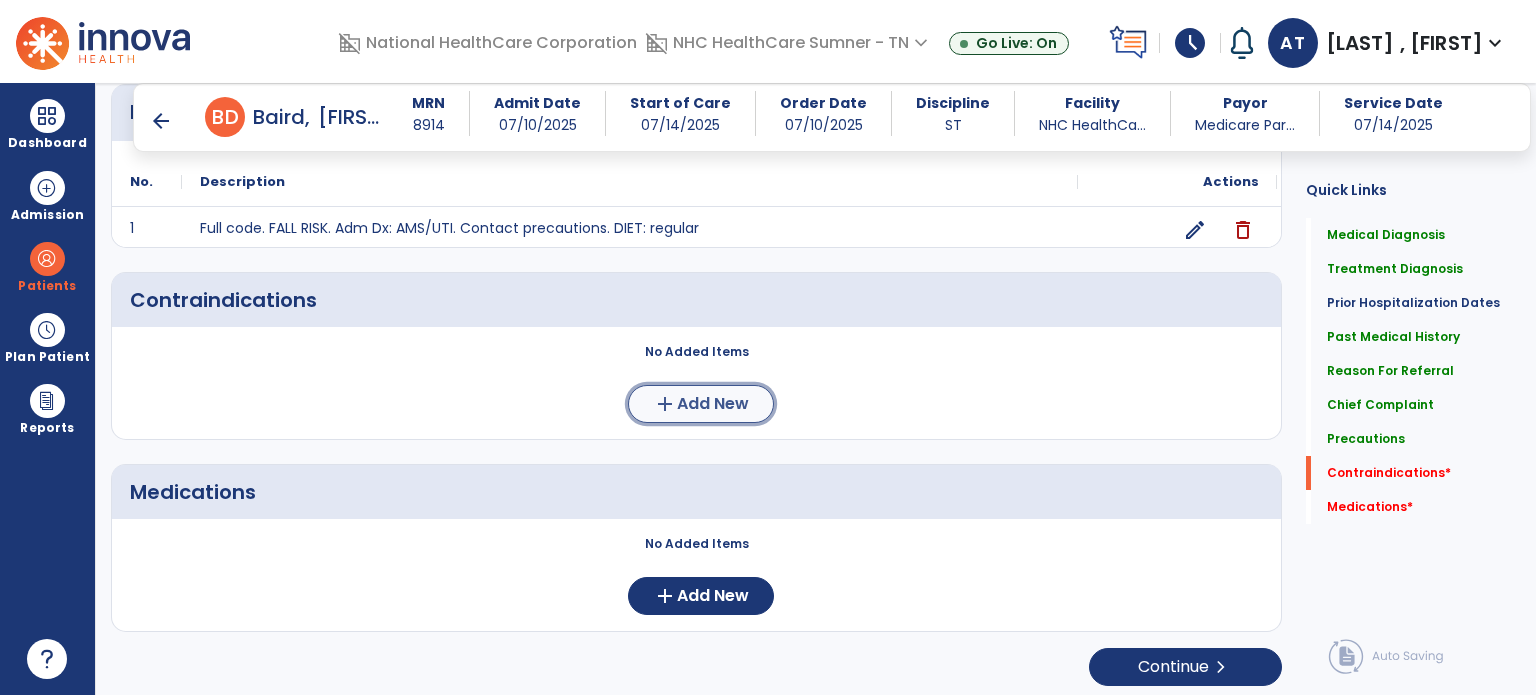 click on "add" 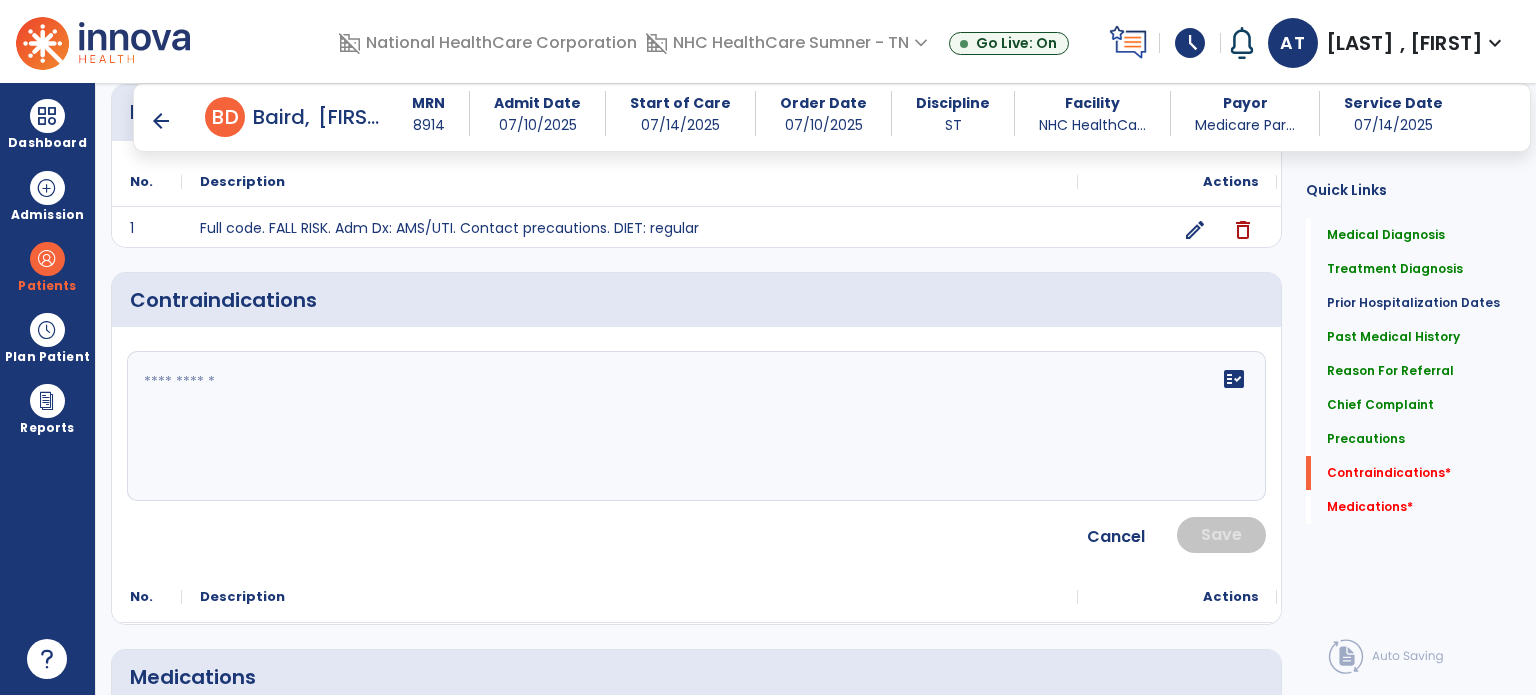 click on "fact_check" 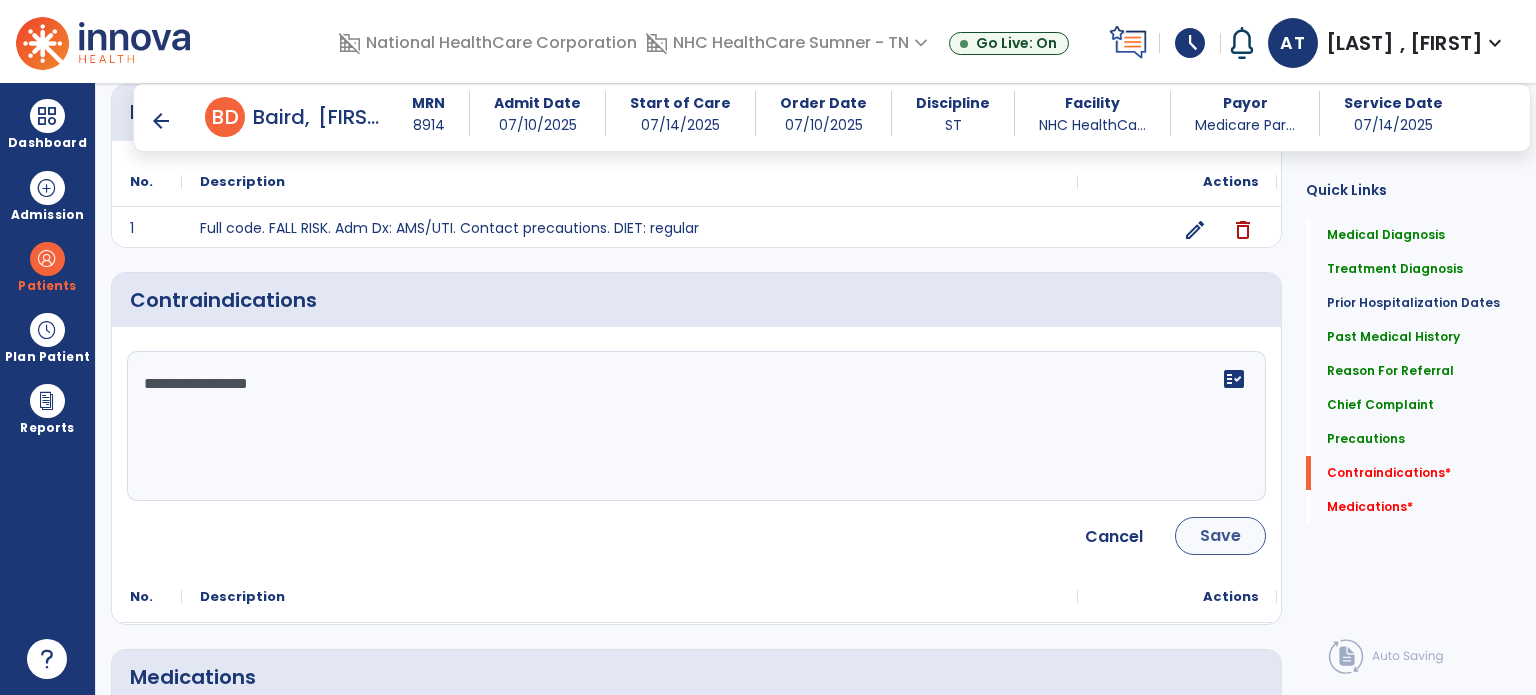 type on "**********" 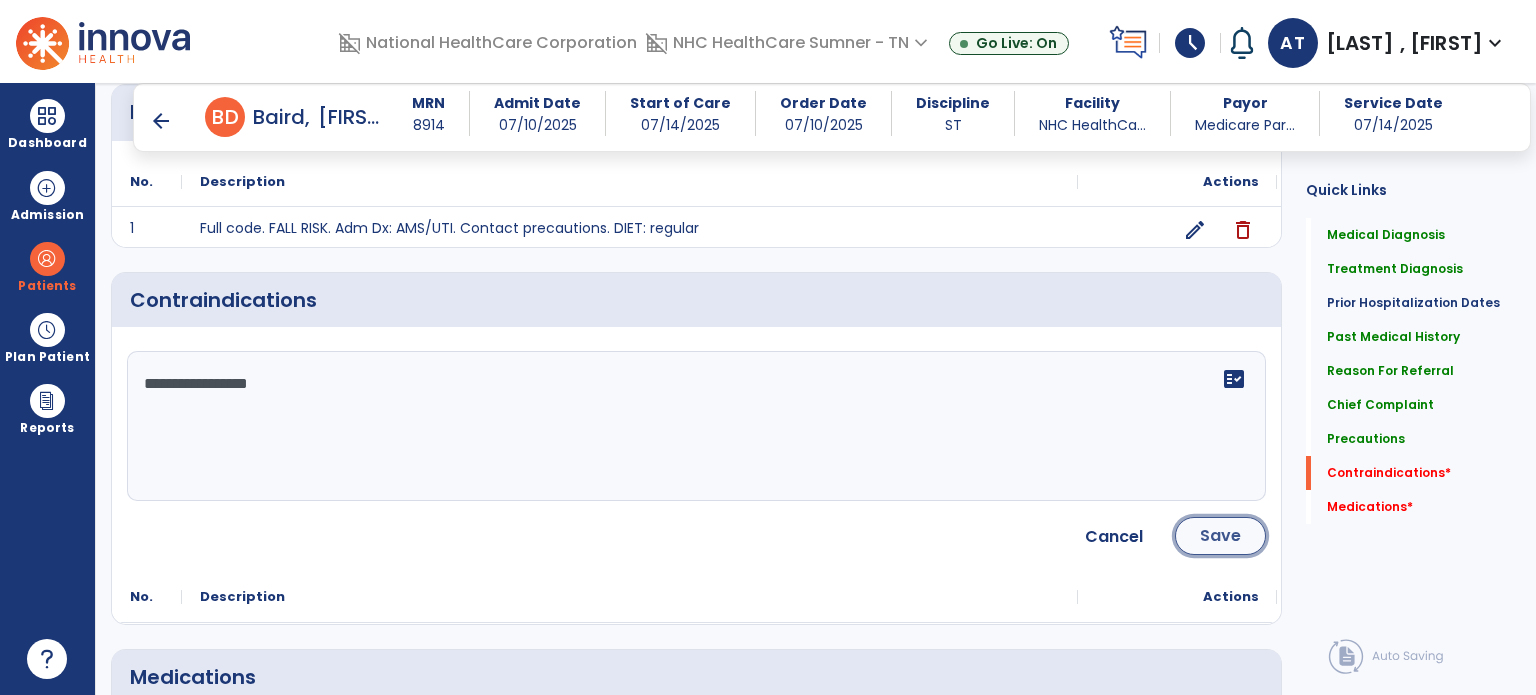 click on "Save" 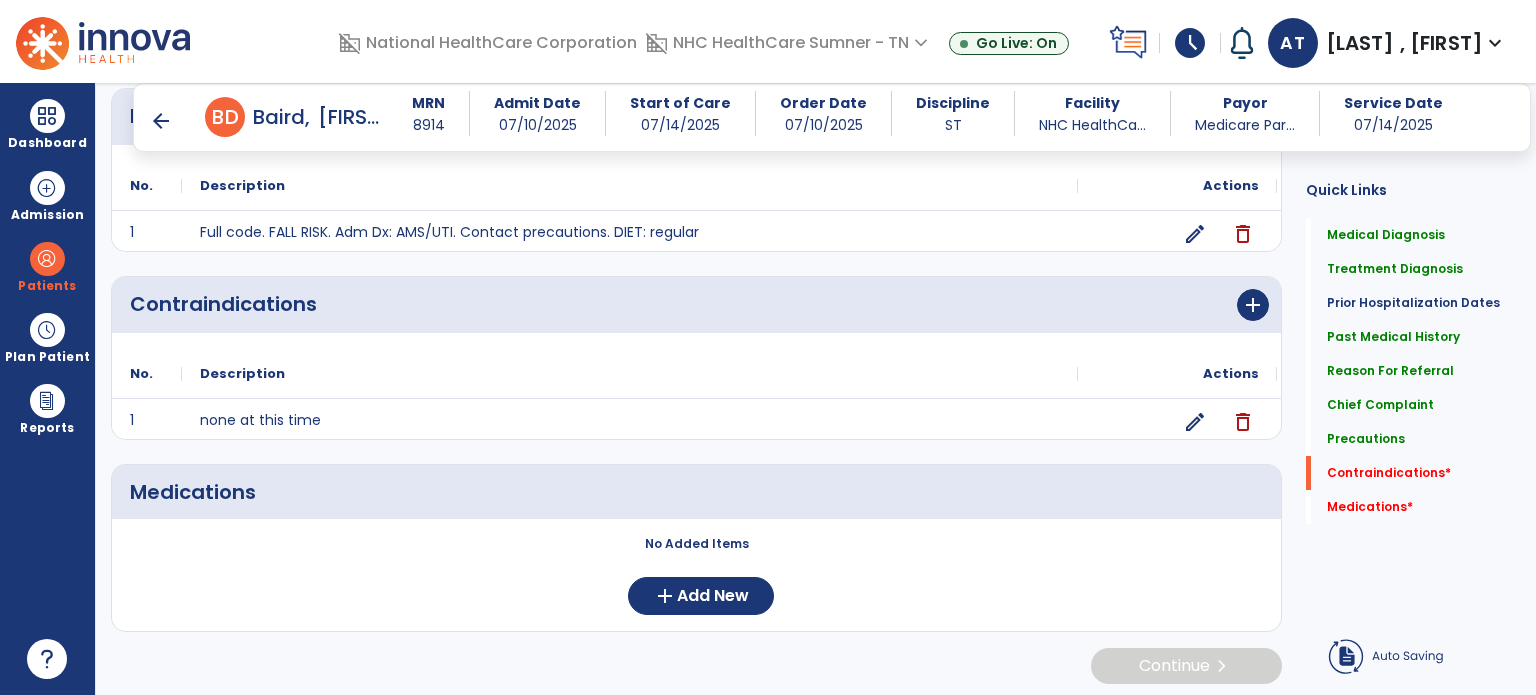 scroll, scrollTop: 1561, scrollLeft: 0, axis: vertical 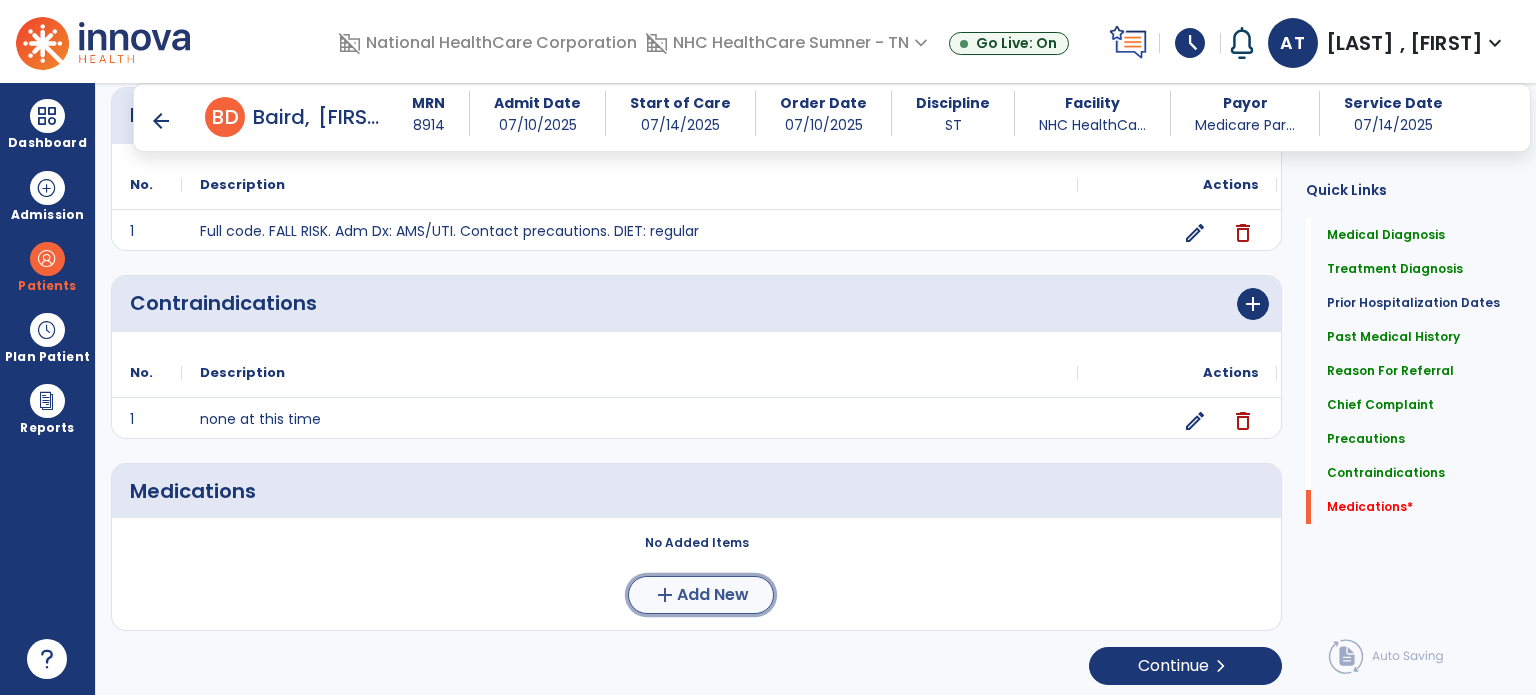 click on "Add New" 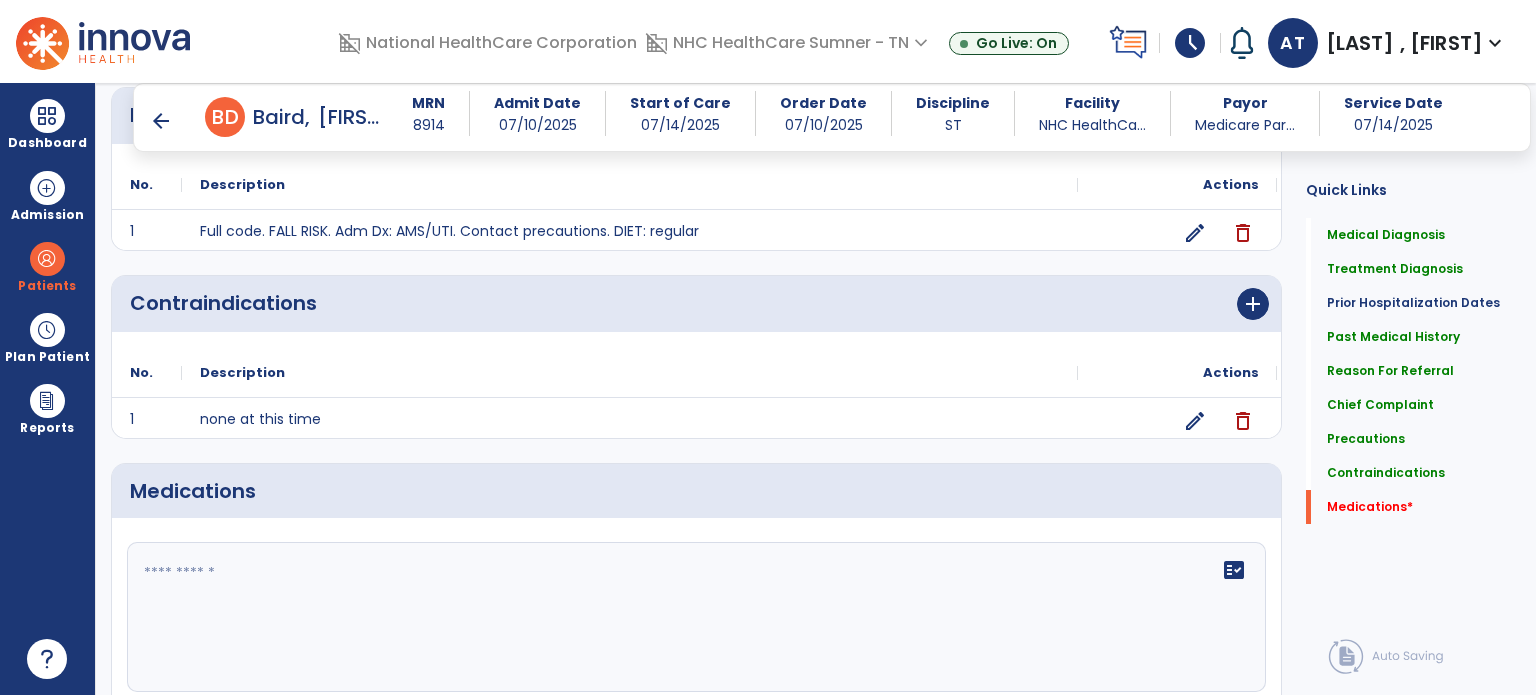 click on "fact_check" 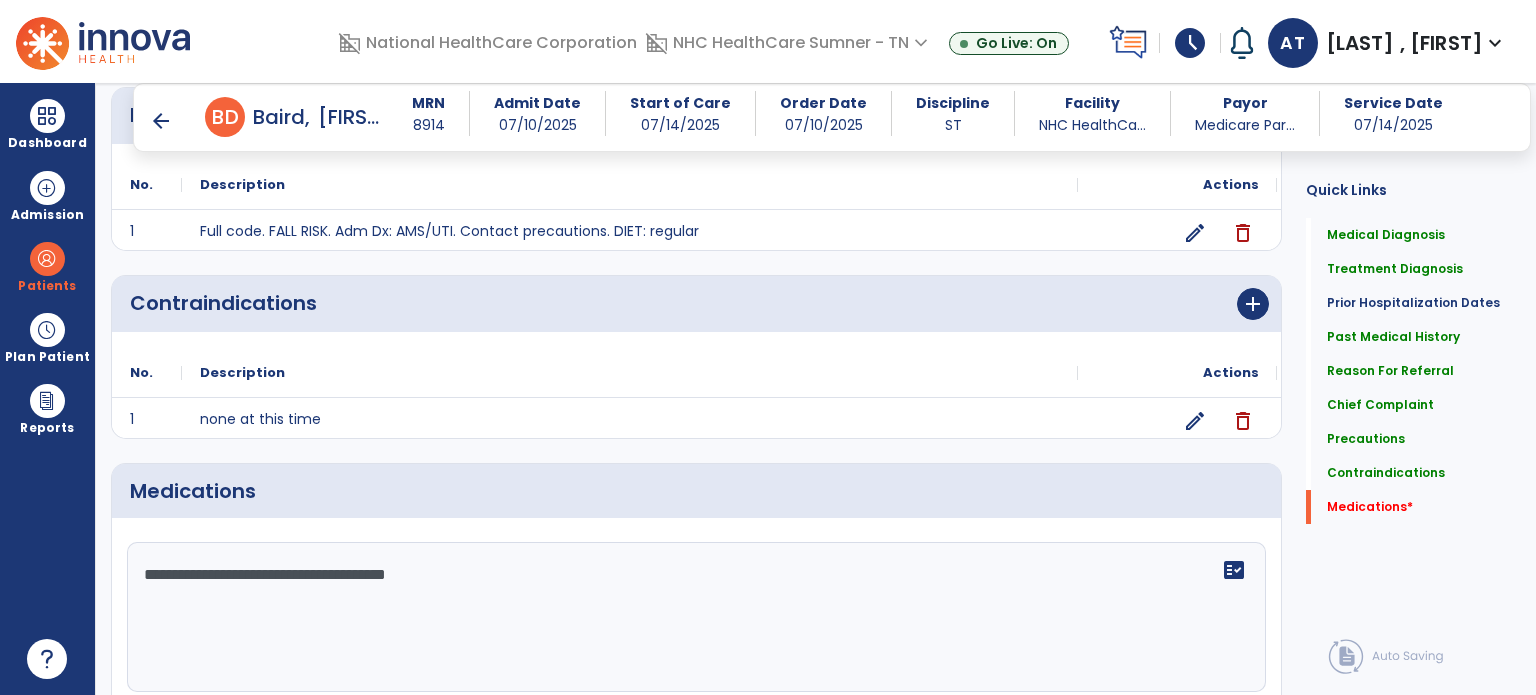 scroll, scrollTop: 1745, scrollLeft: 0, axis: vertical 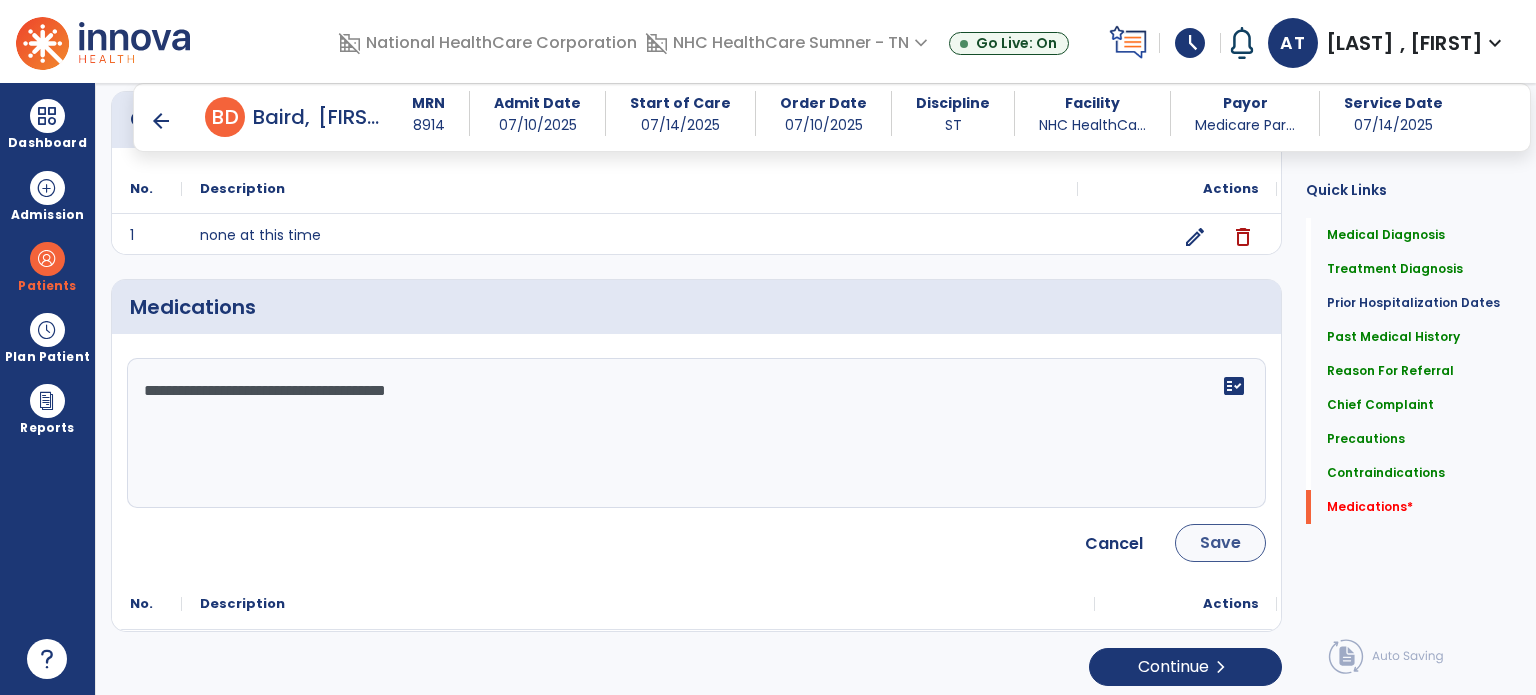 type on "**********" 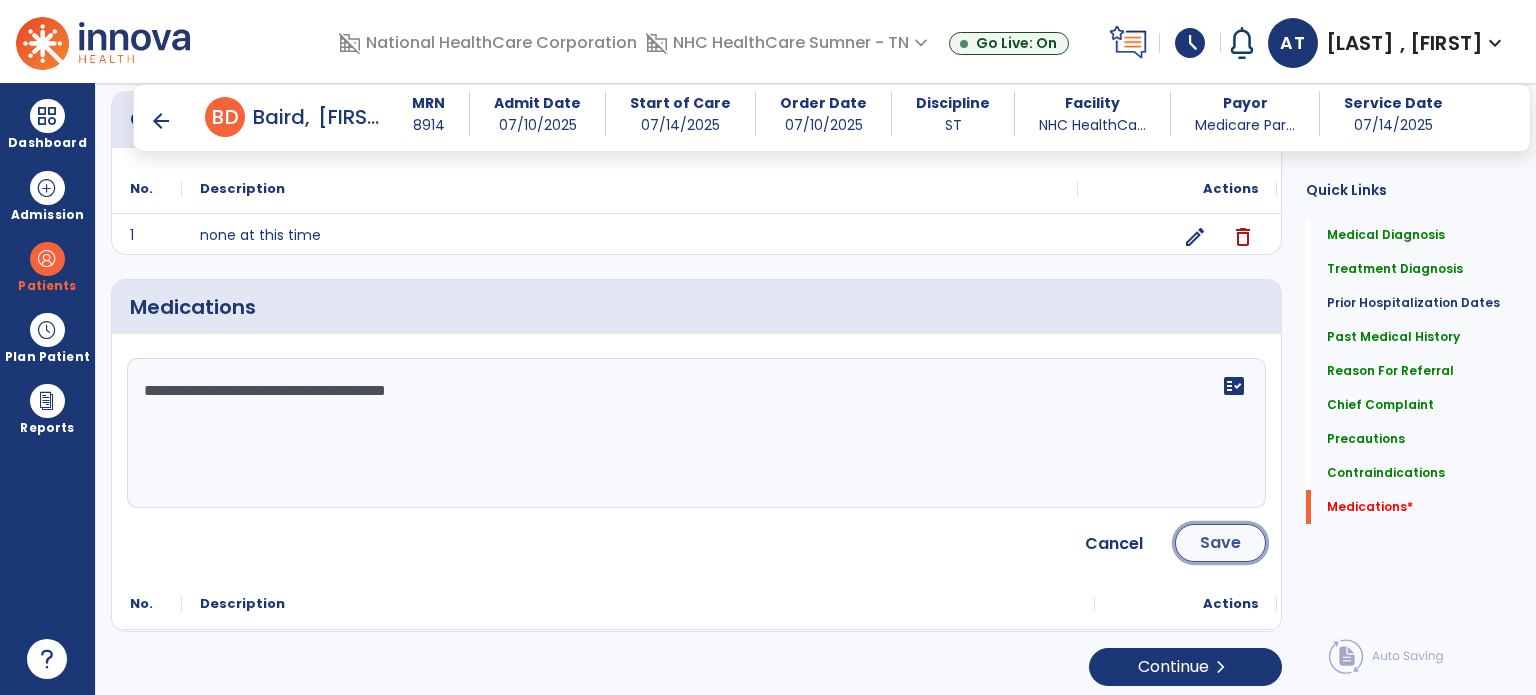 click on "Save" 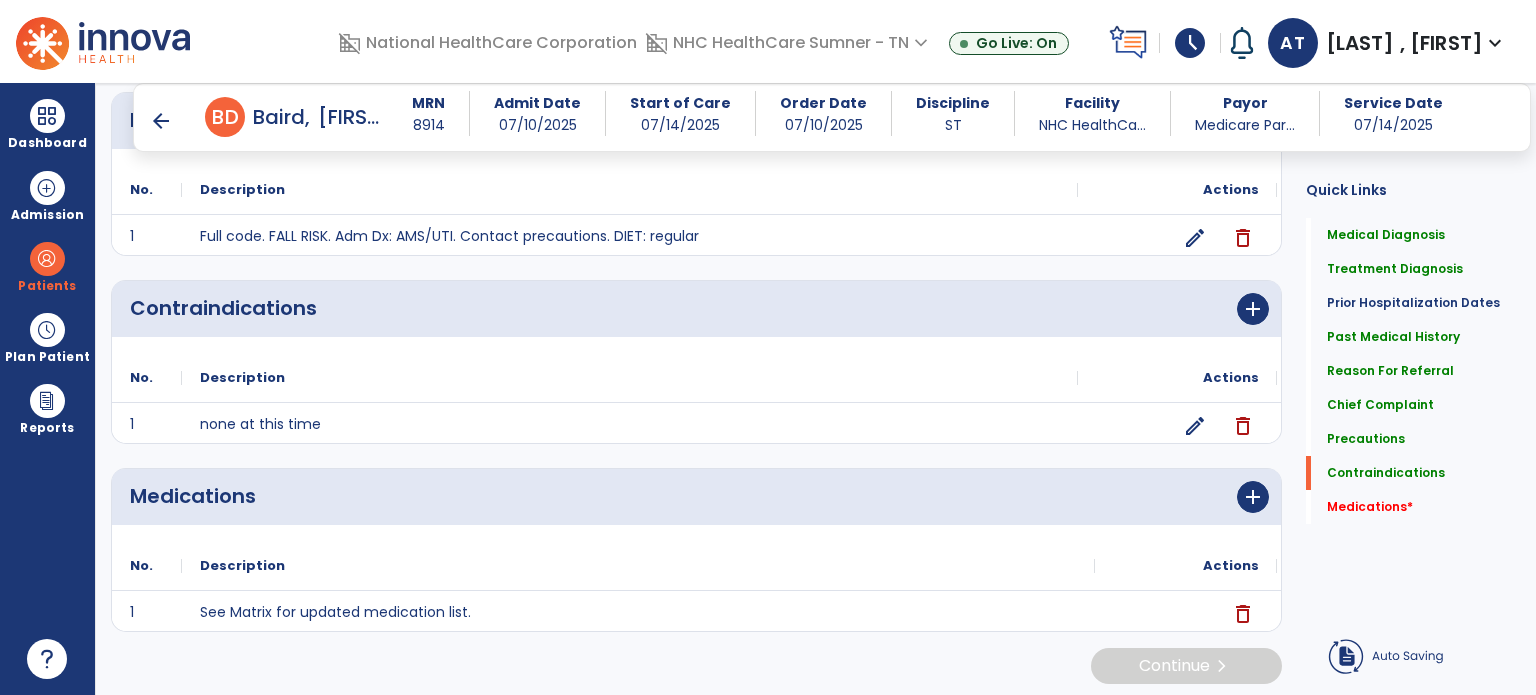 scroll, scrollTop: 1557, scrollLeft: 0, axis: vertical 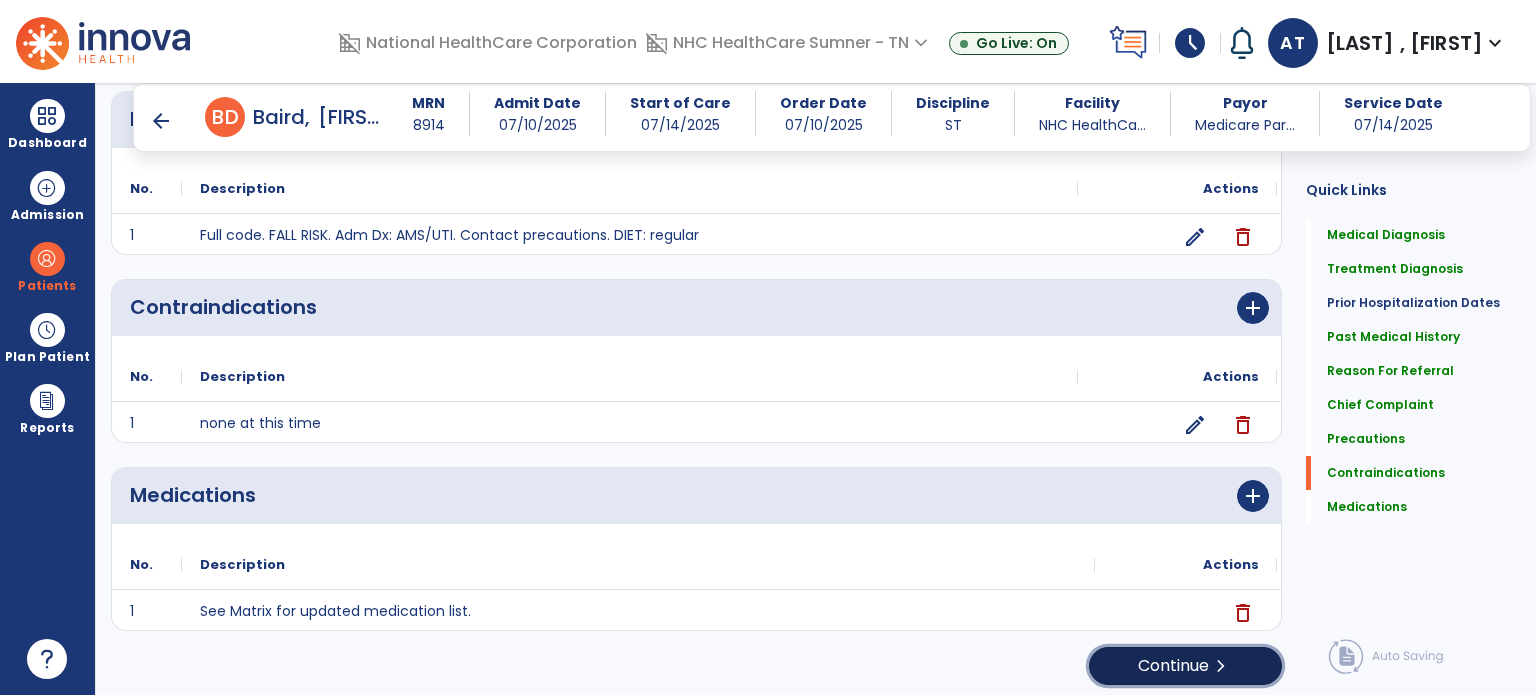click on "Continue  chevron_right" 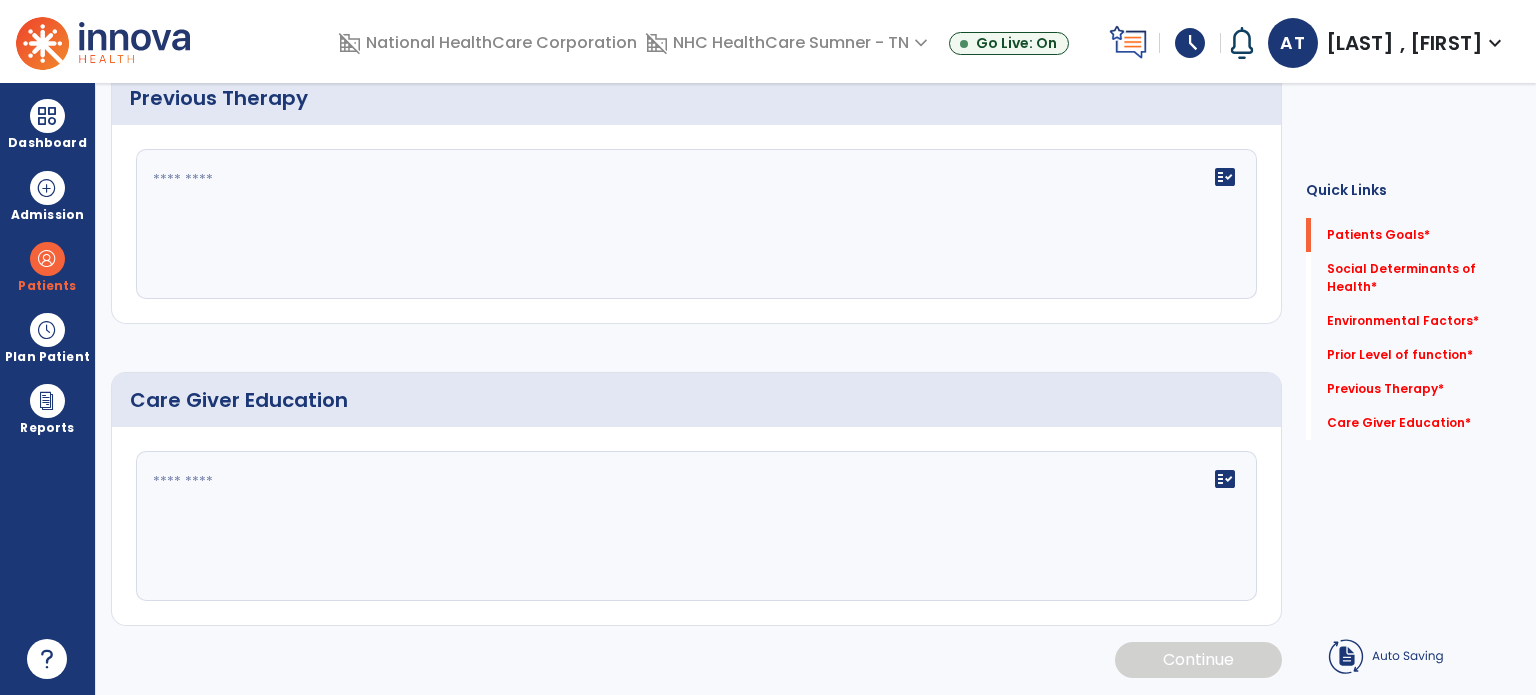 scroll, scrollTop: 0, scrollLeft: 0, axis: both 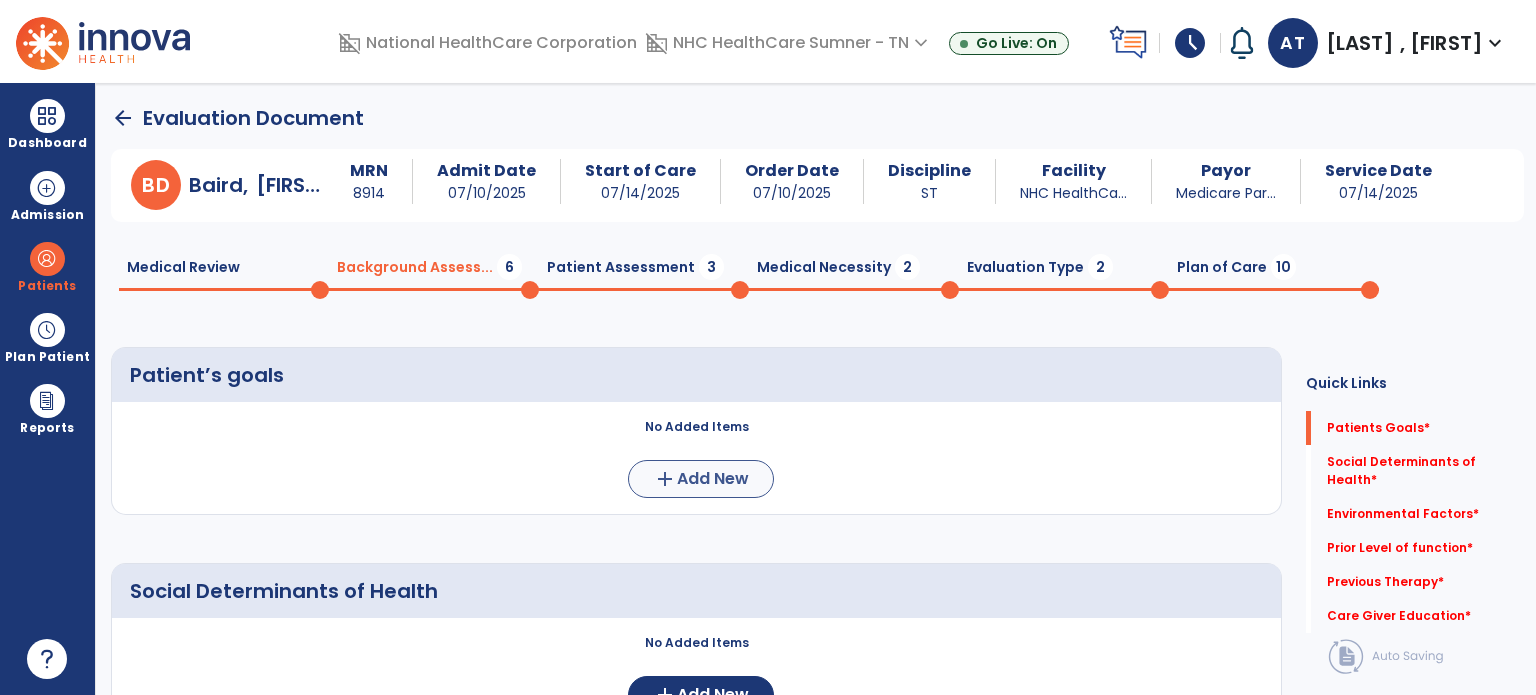 drag, startPoint x: 682, startPoint y: 502, endPoint x: 673, endPoint y: 487, distance: 17.492855 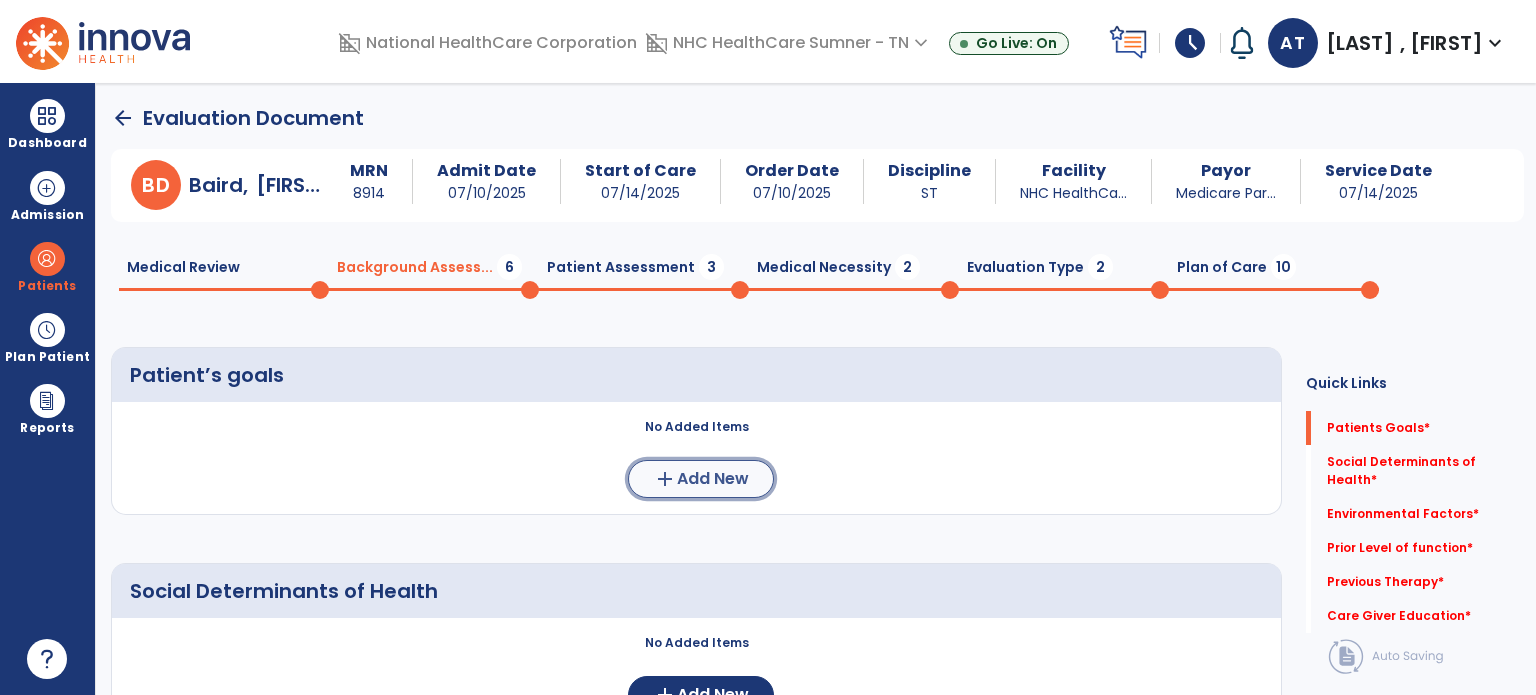 click on "add" 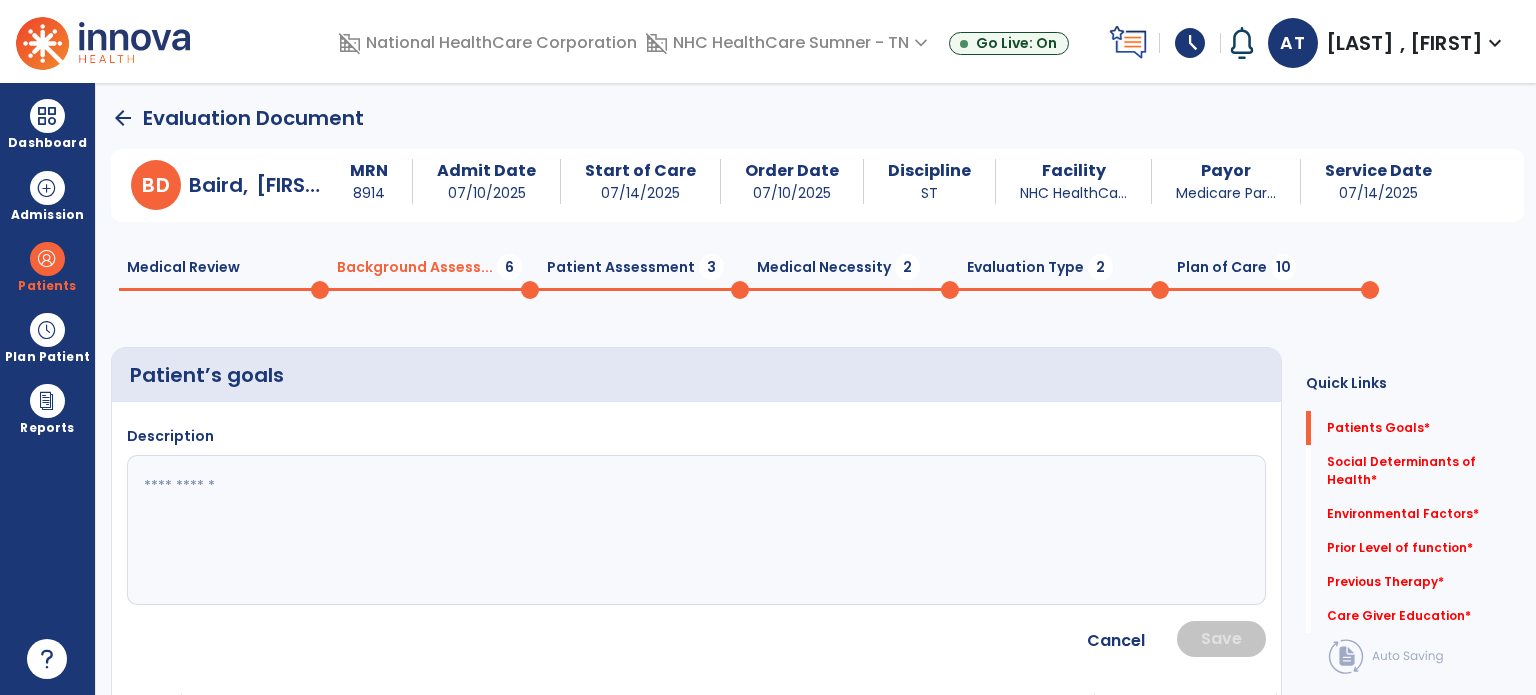click 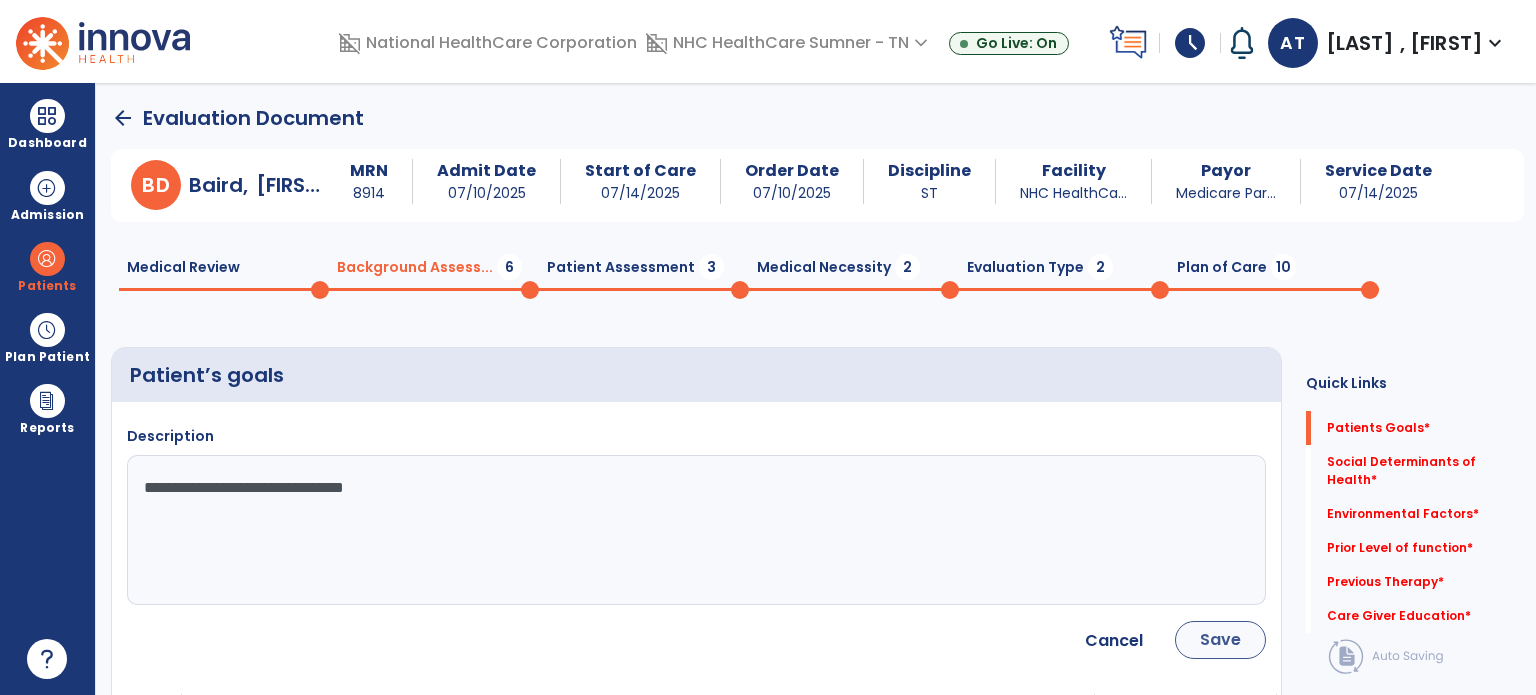type on "**********" 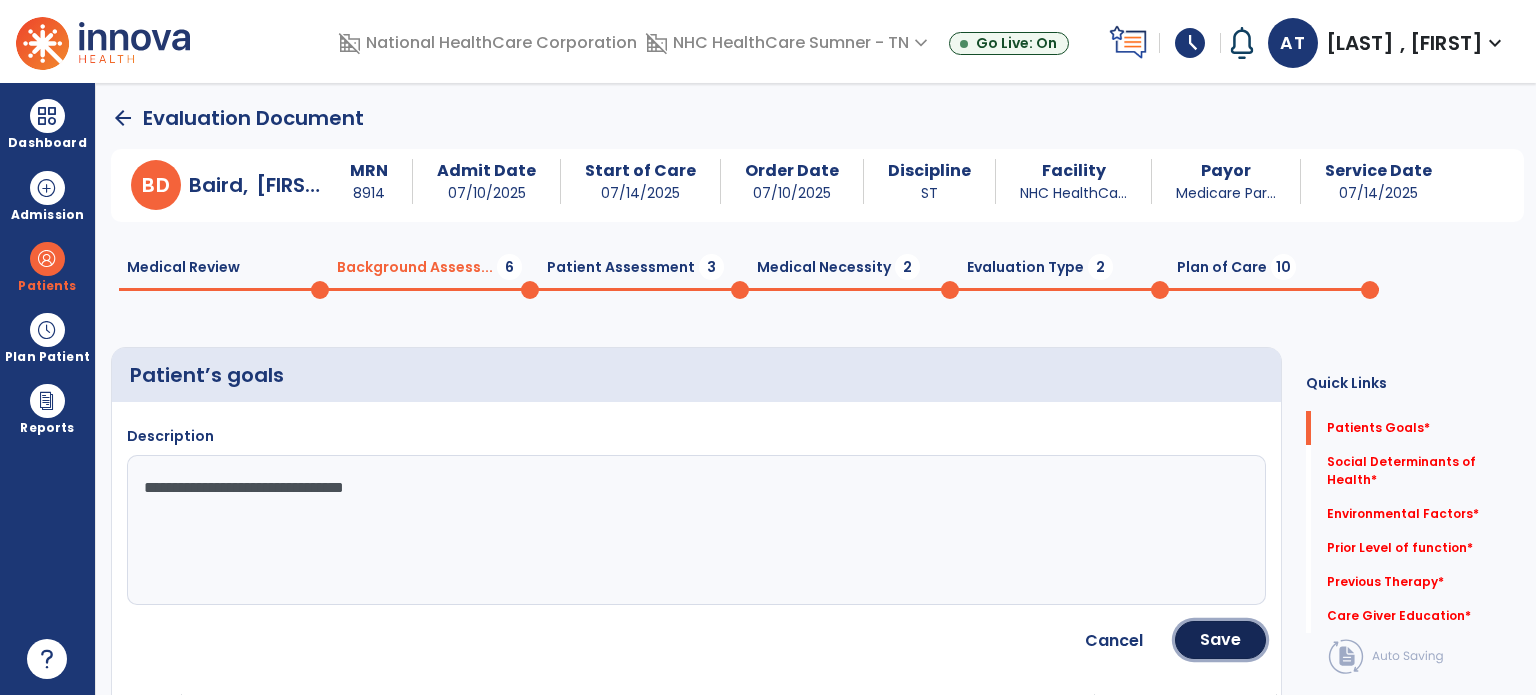 drag, startPoint x: 1232, startPoint y: 633, endPoint x: 664, endPoint y: 451, distance: 596.44617 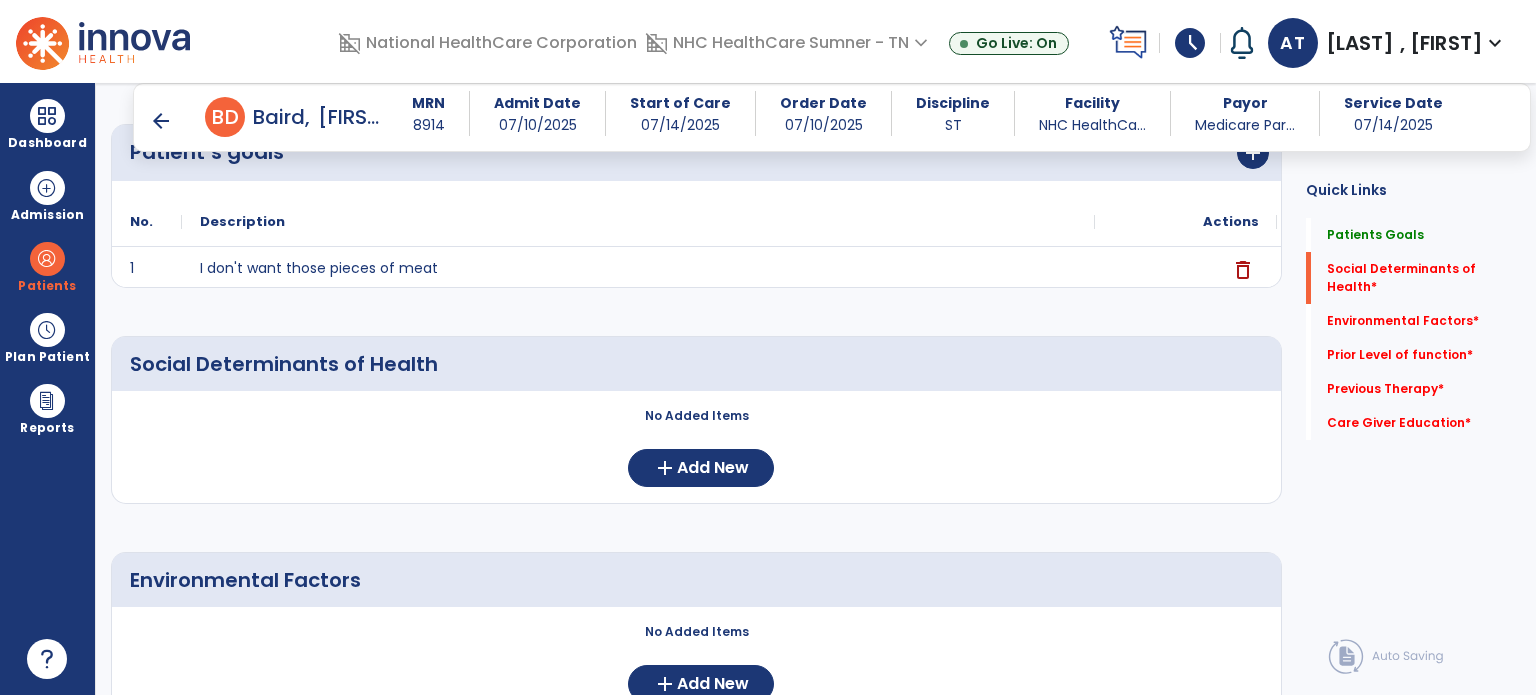scroll, scrollTop: 400, scrollLeft: 0, axis: vertical 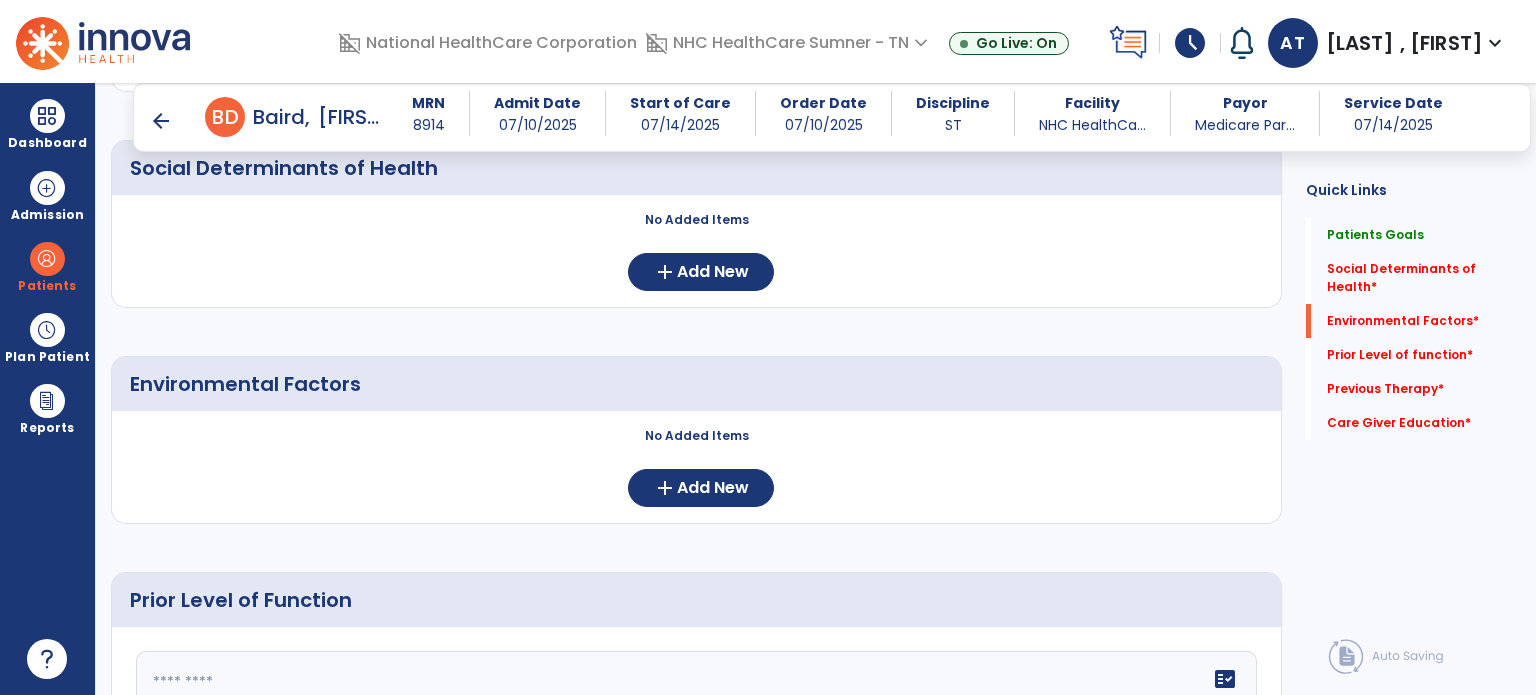 click on "No Added Items  add  Add New" 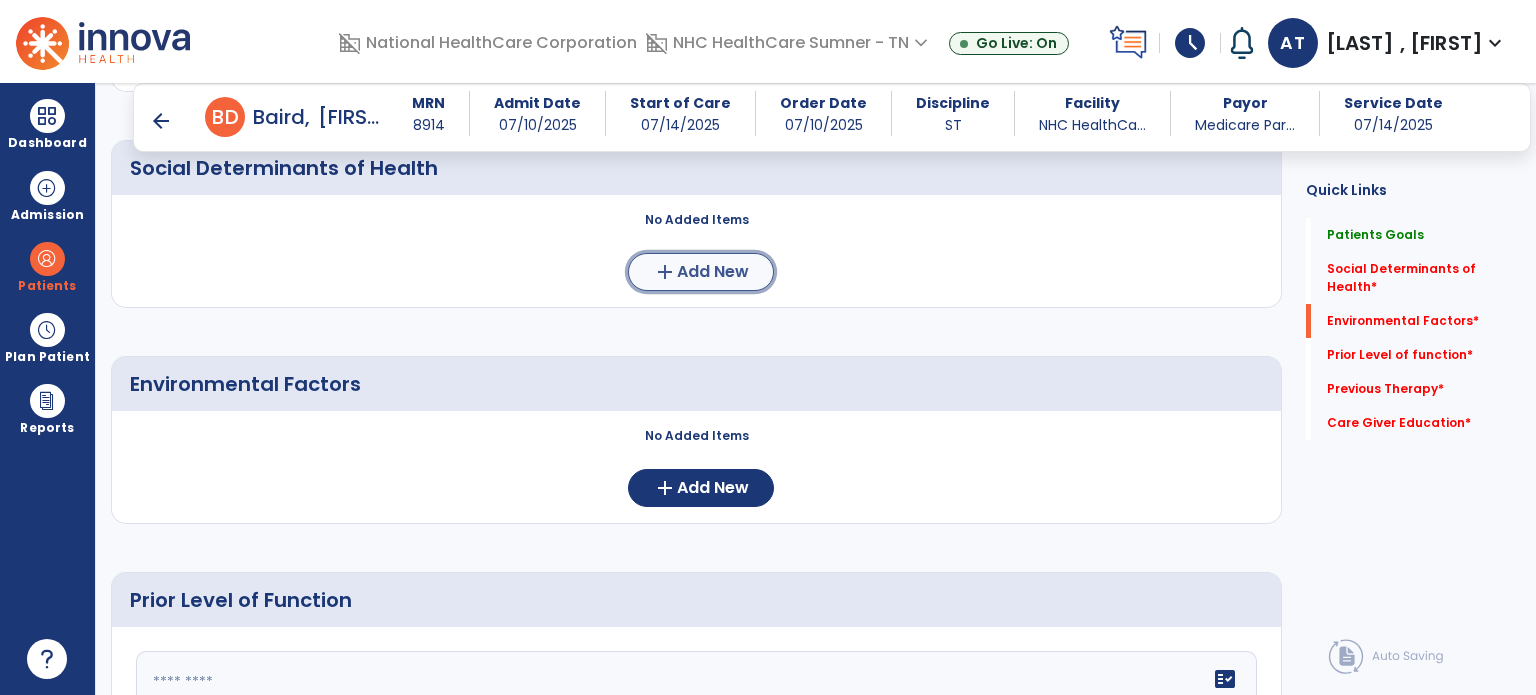 click on "add  Add New" 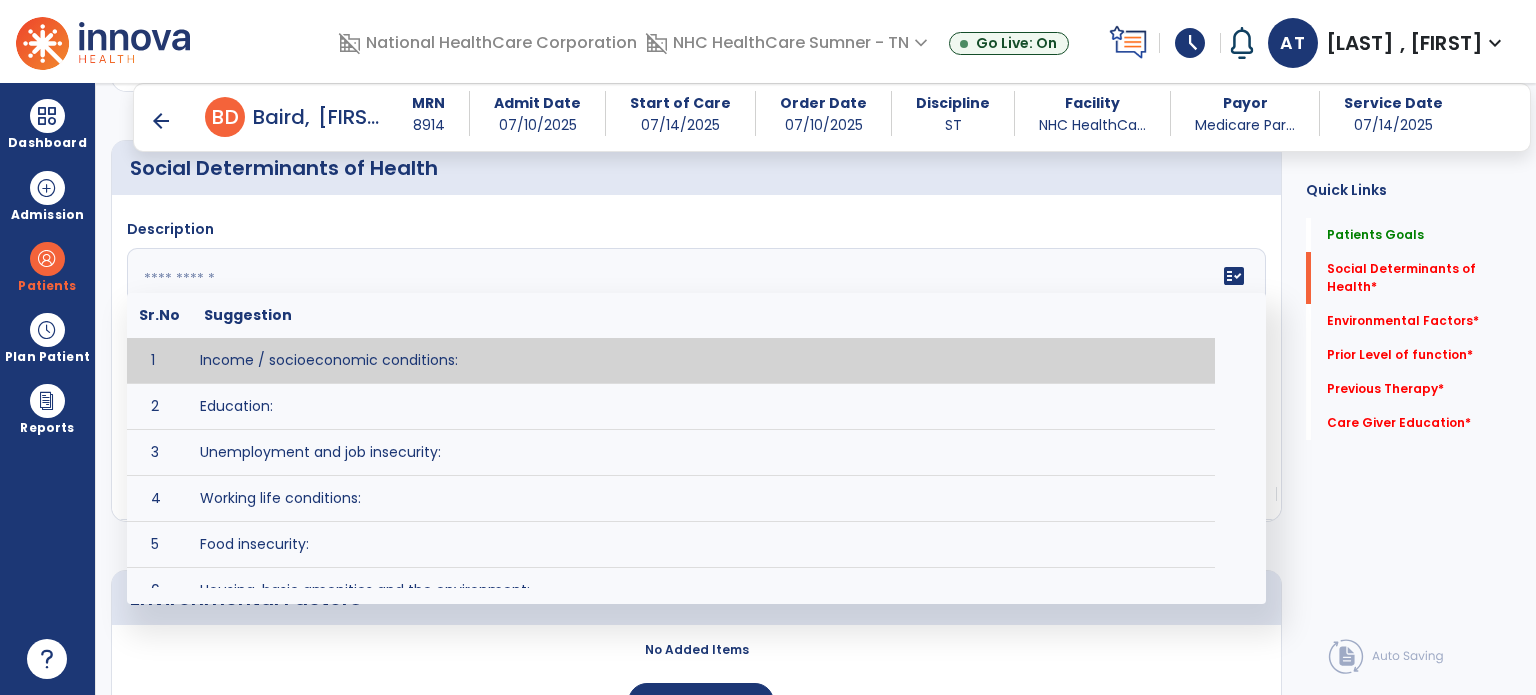 click on "fact_check  Sr.No Suggestion 1 Income / socioeconomic conditions:  2 Education:  3 Unemployment and job insecurity:  4 Working life conditions:  5 Food insecurity:  6 Housing, basic amenities and the environment:  7 Early childhood development:  8 Social inclusion and non-discrimination: 9 Structural conflict: 10 Access to affordable health services of decent quality:" 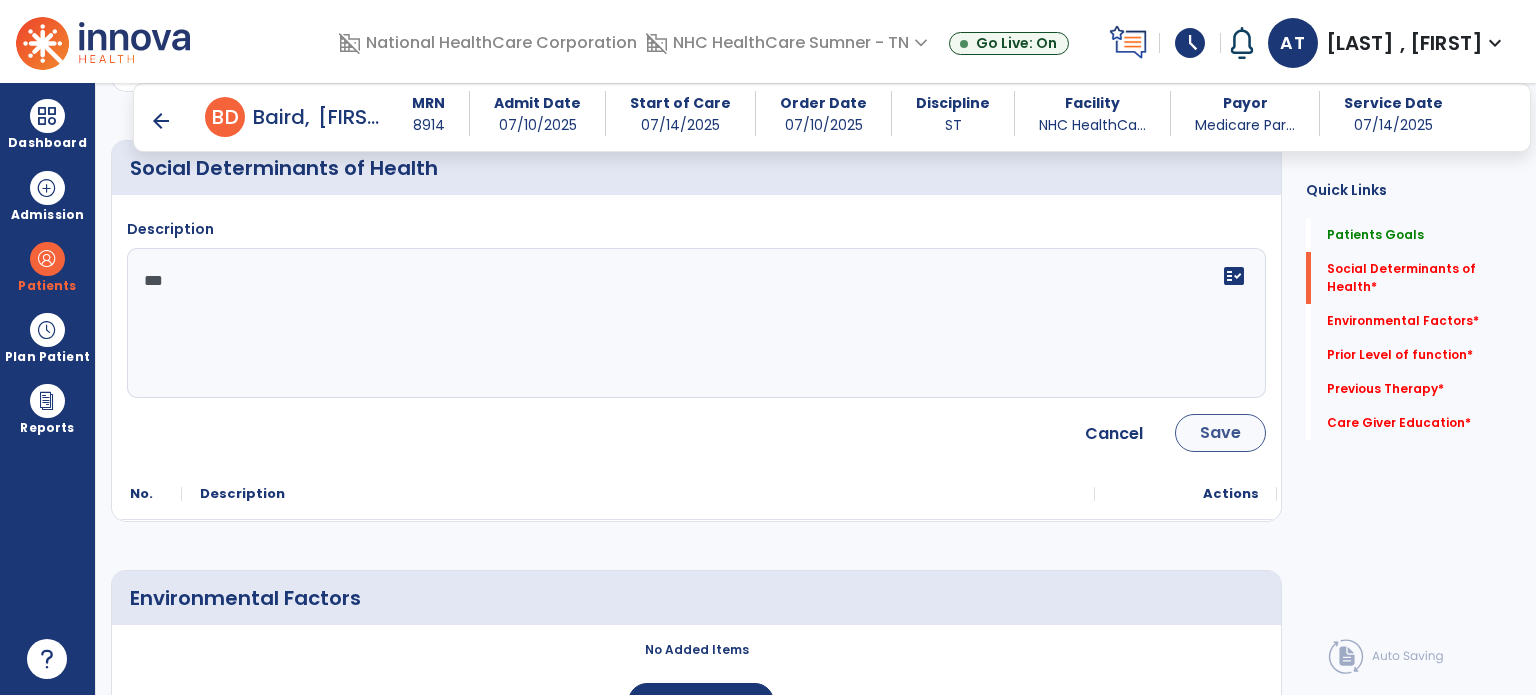 type on "***" 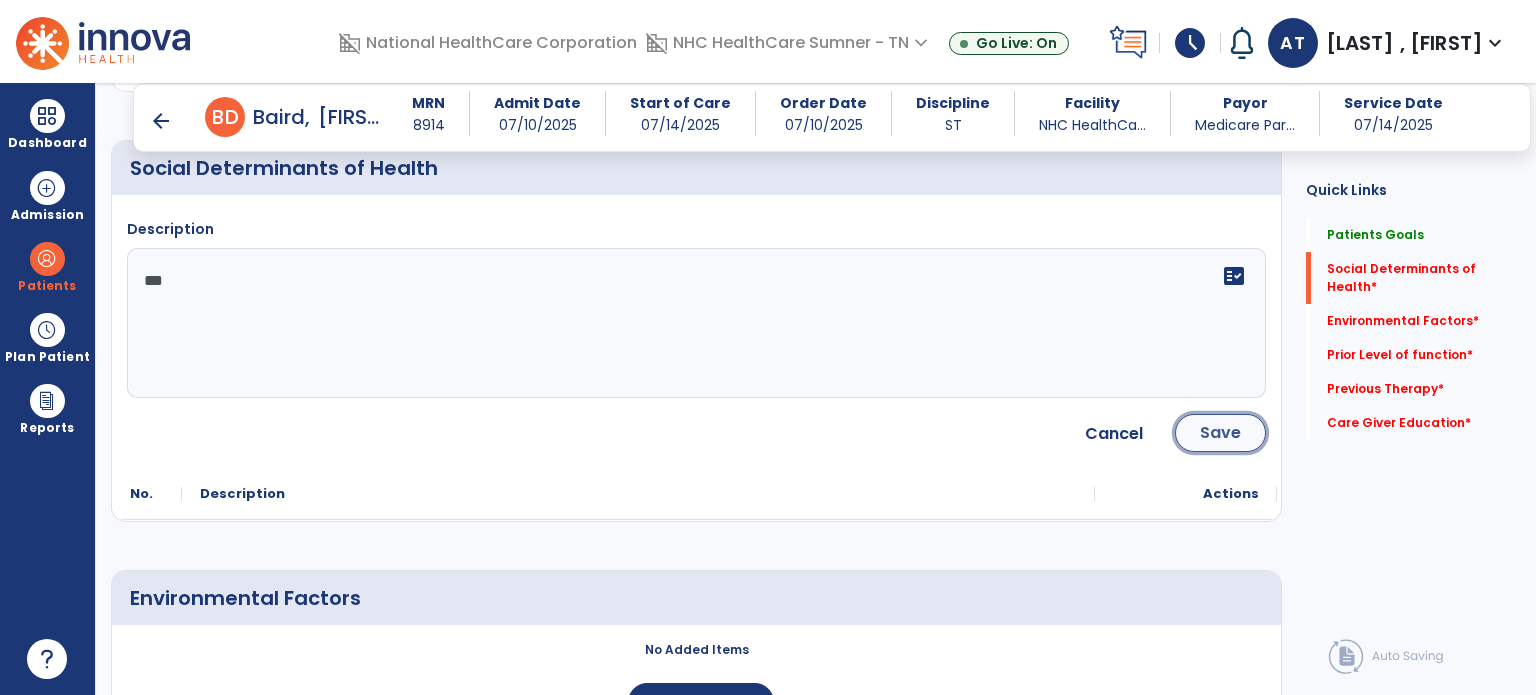 click on "Save" 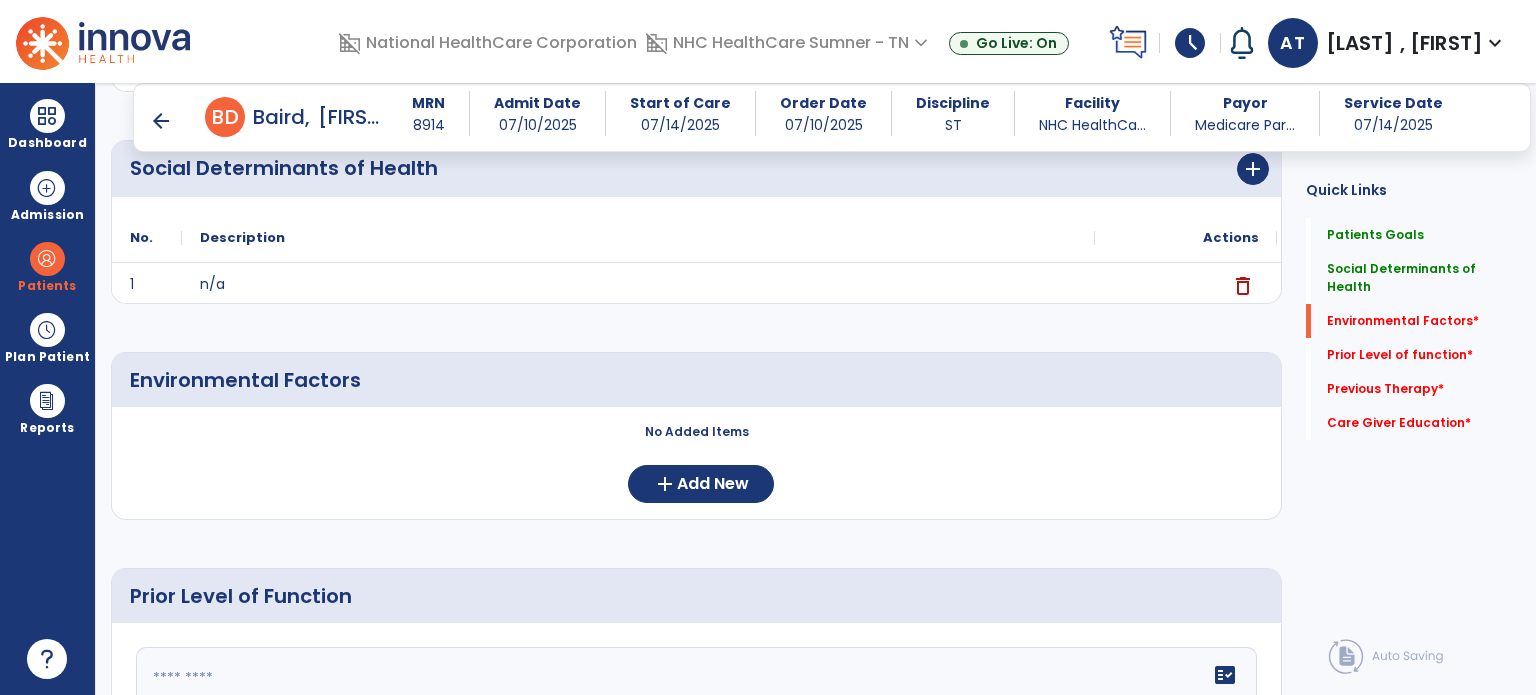 click on "No Added Items  add  Add New" 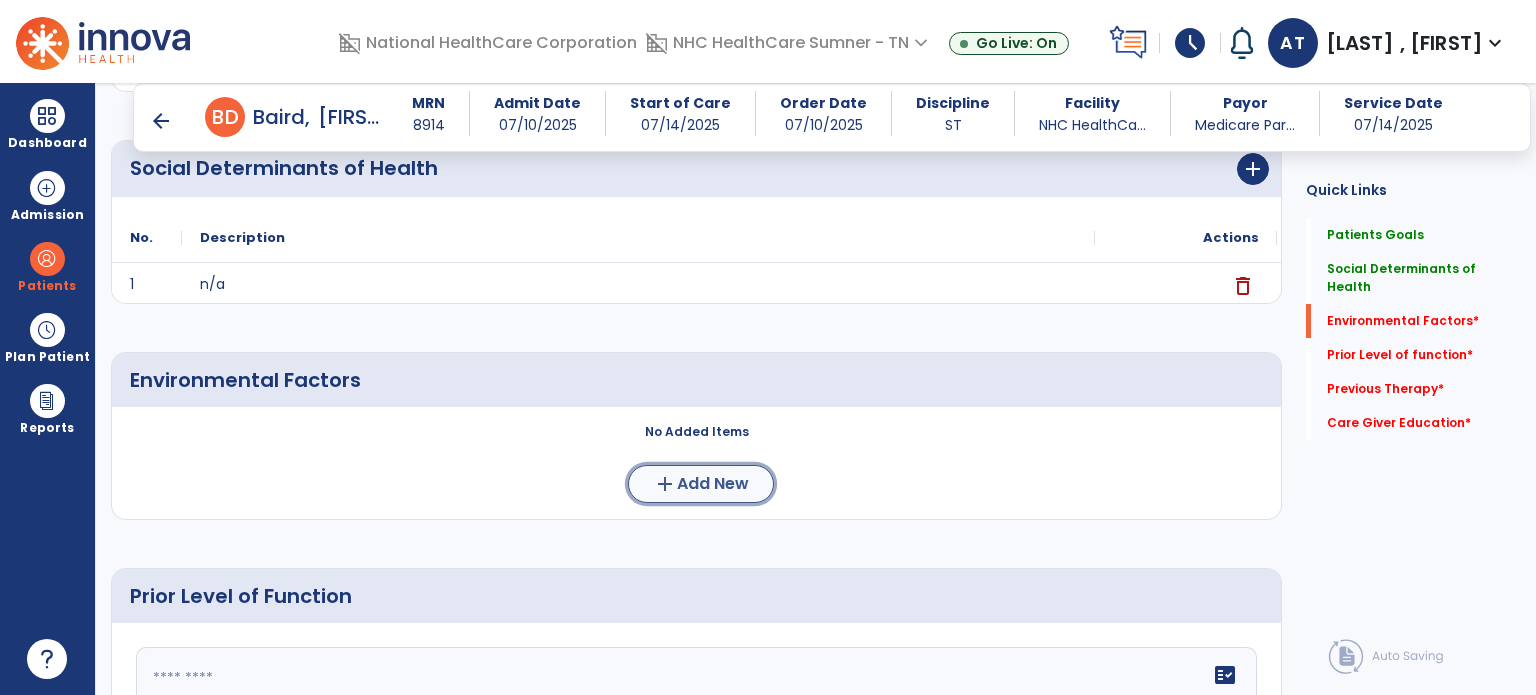 click on "add" 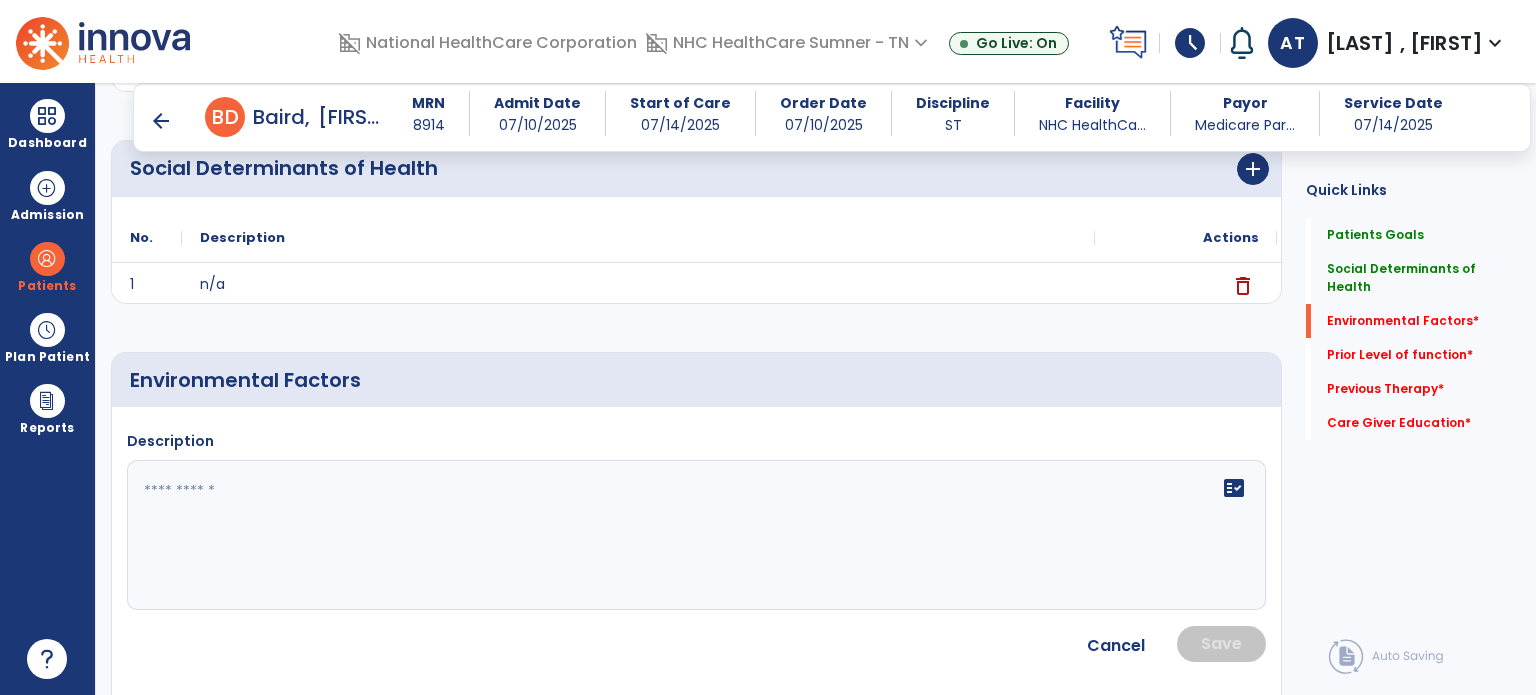 click 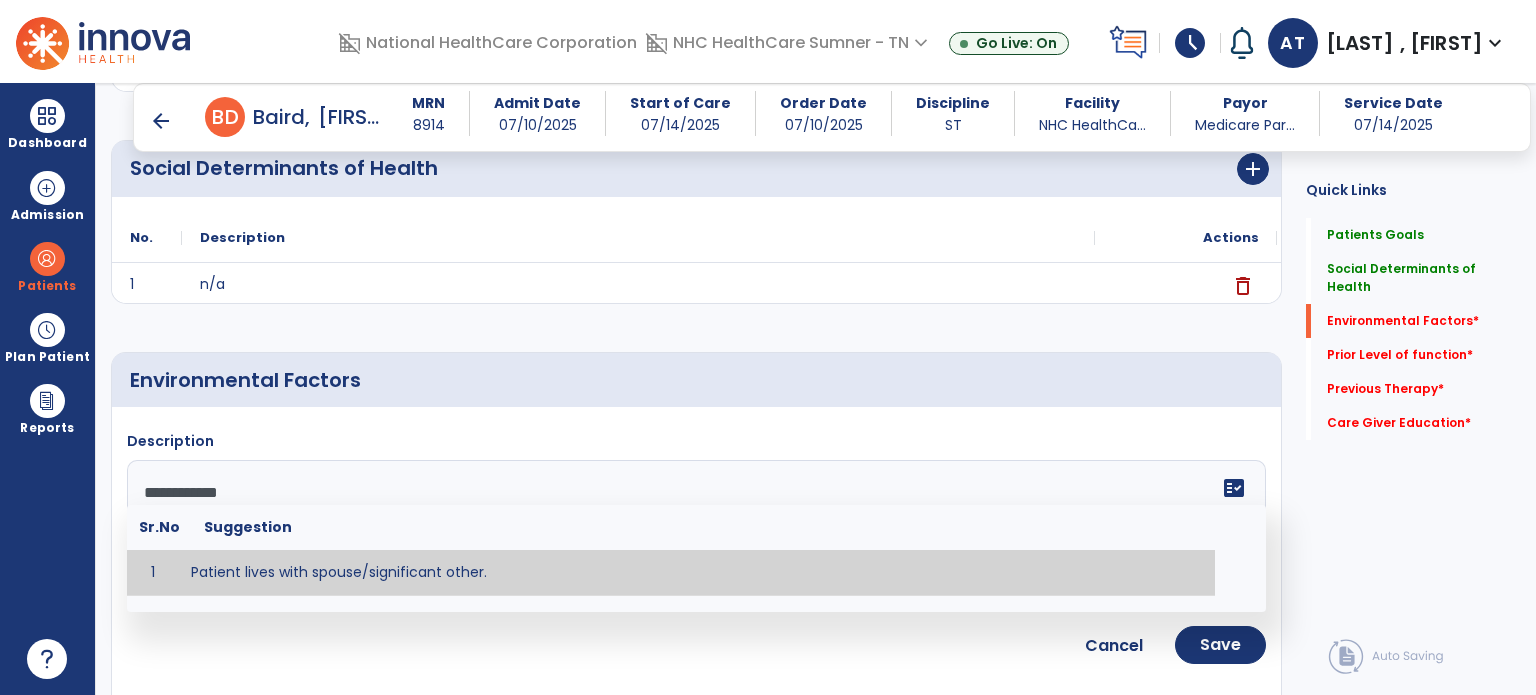 type on "**********" 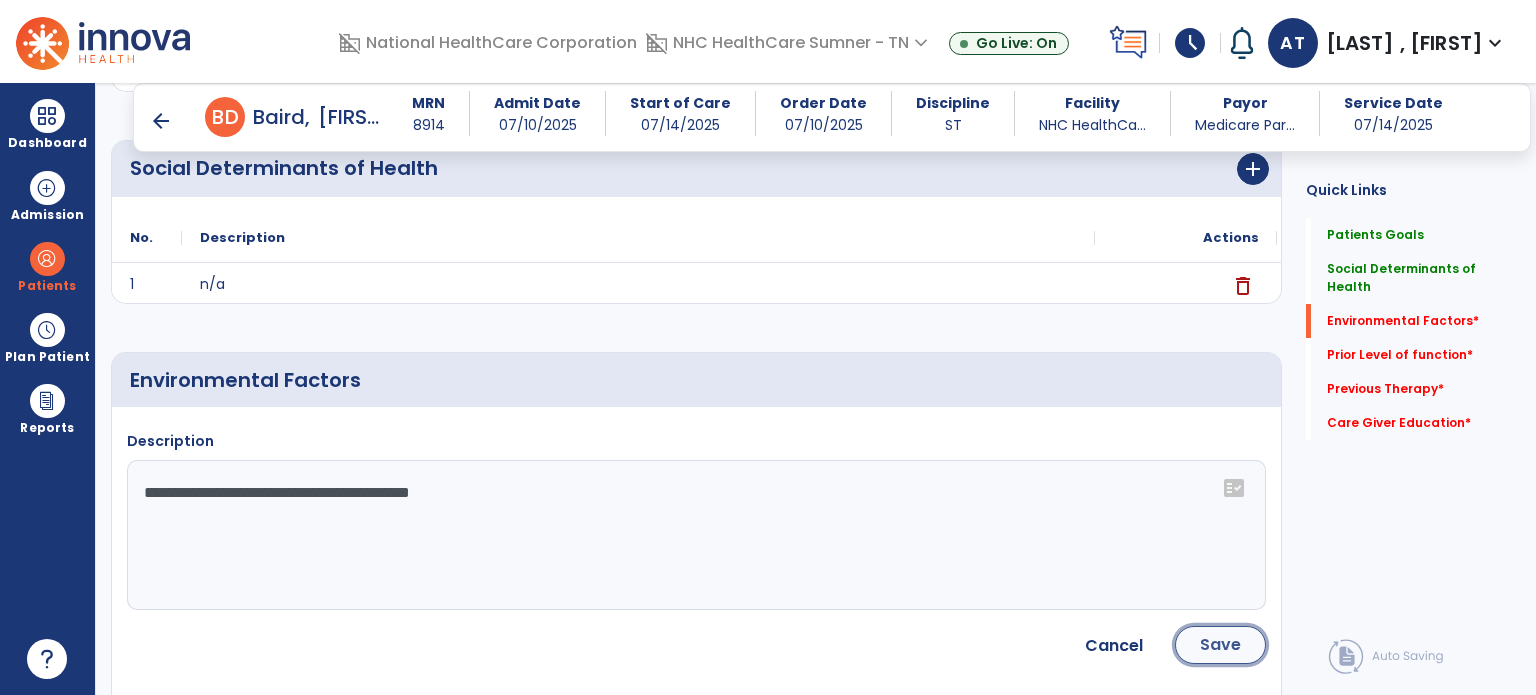 click on "Save" 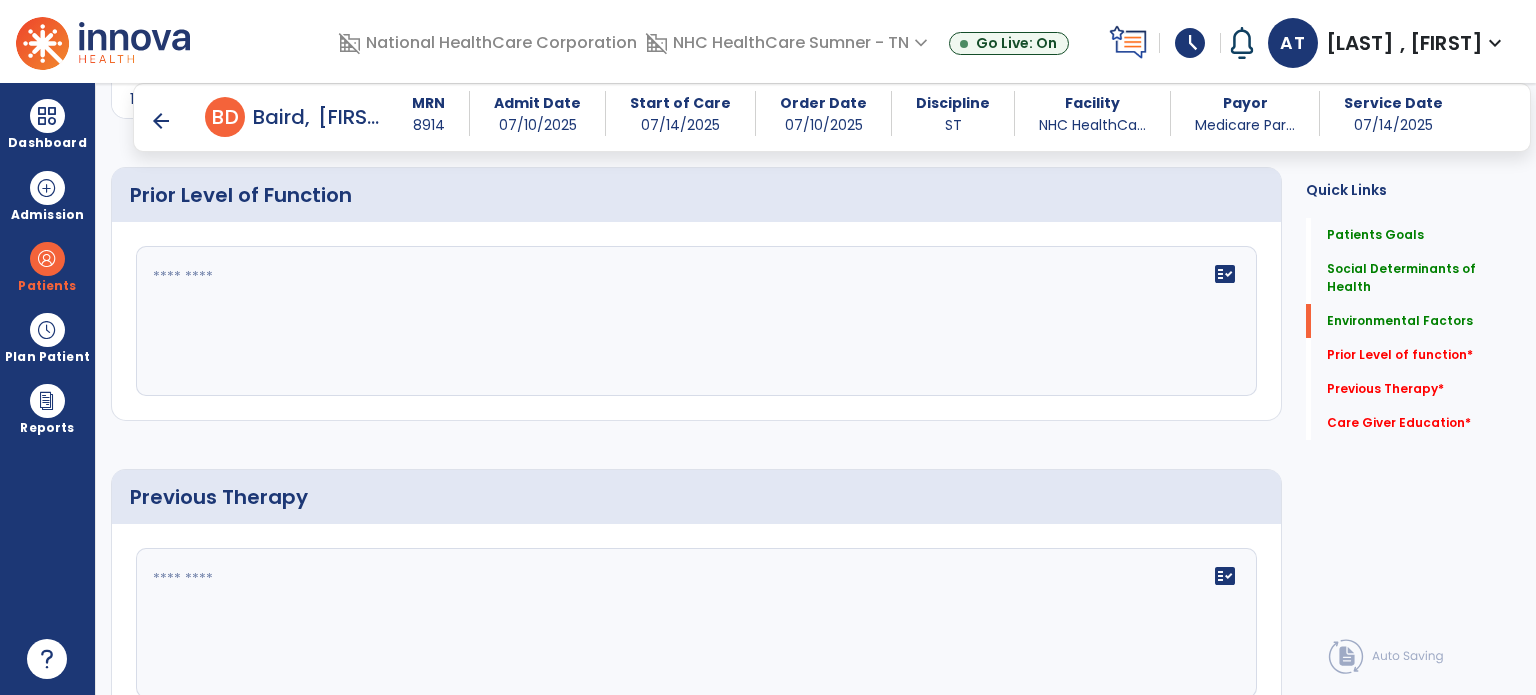 scroll, scrollTop: 800, scrollLeft: 0, axis: vertical 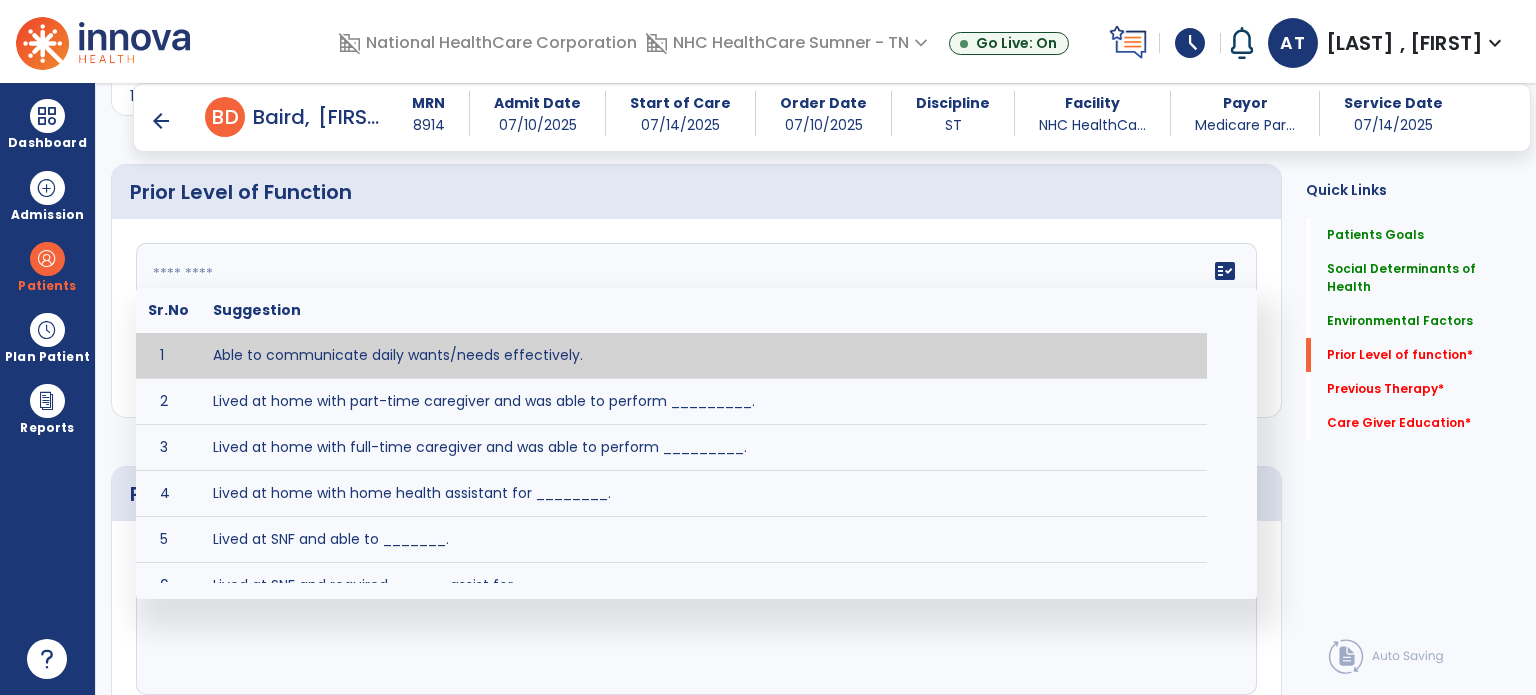 click 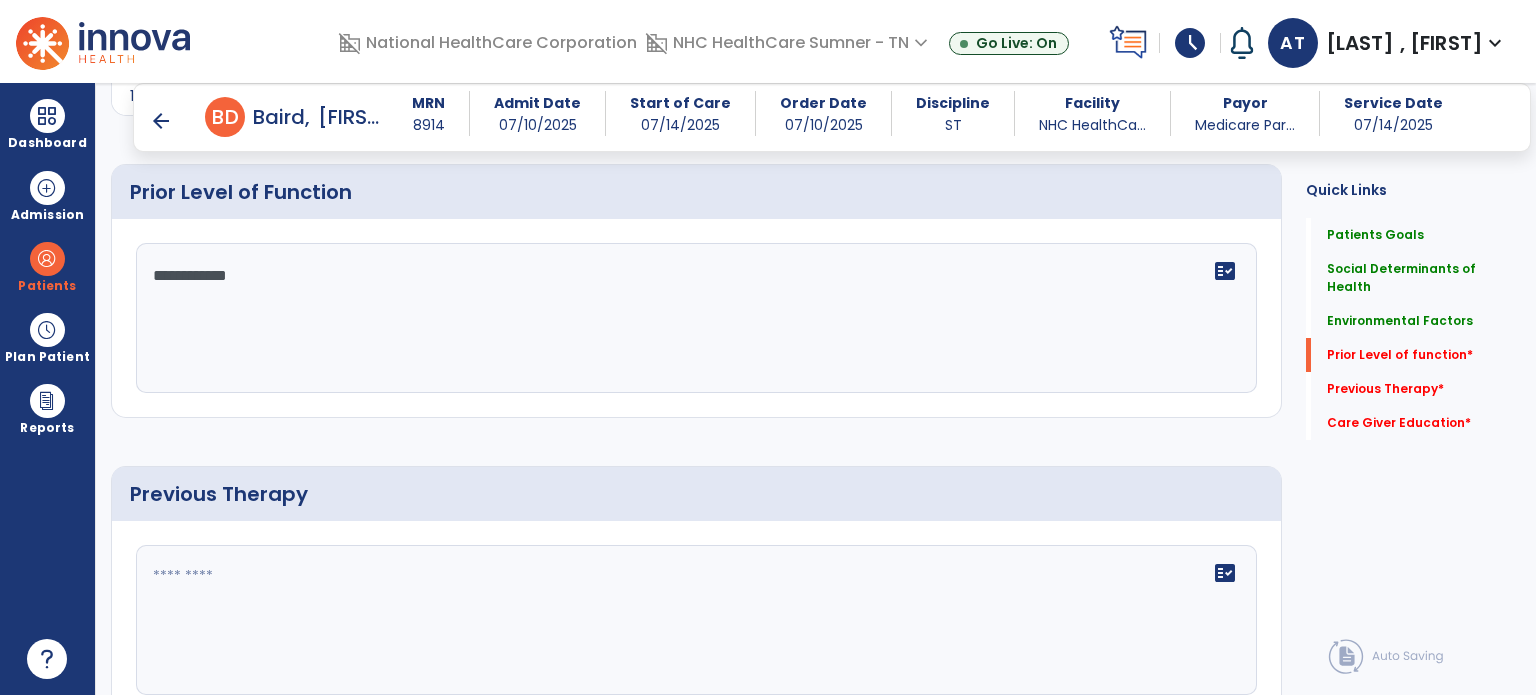 paste on "**********" 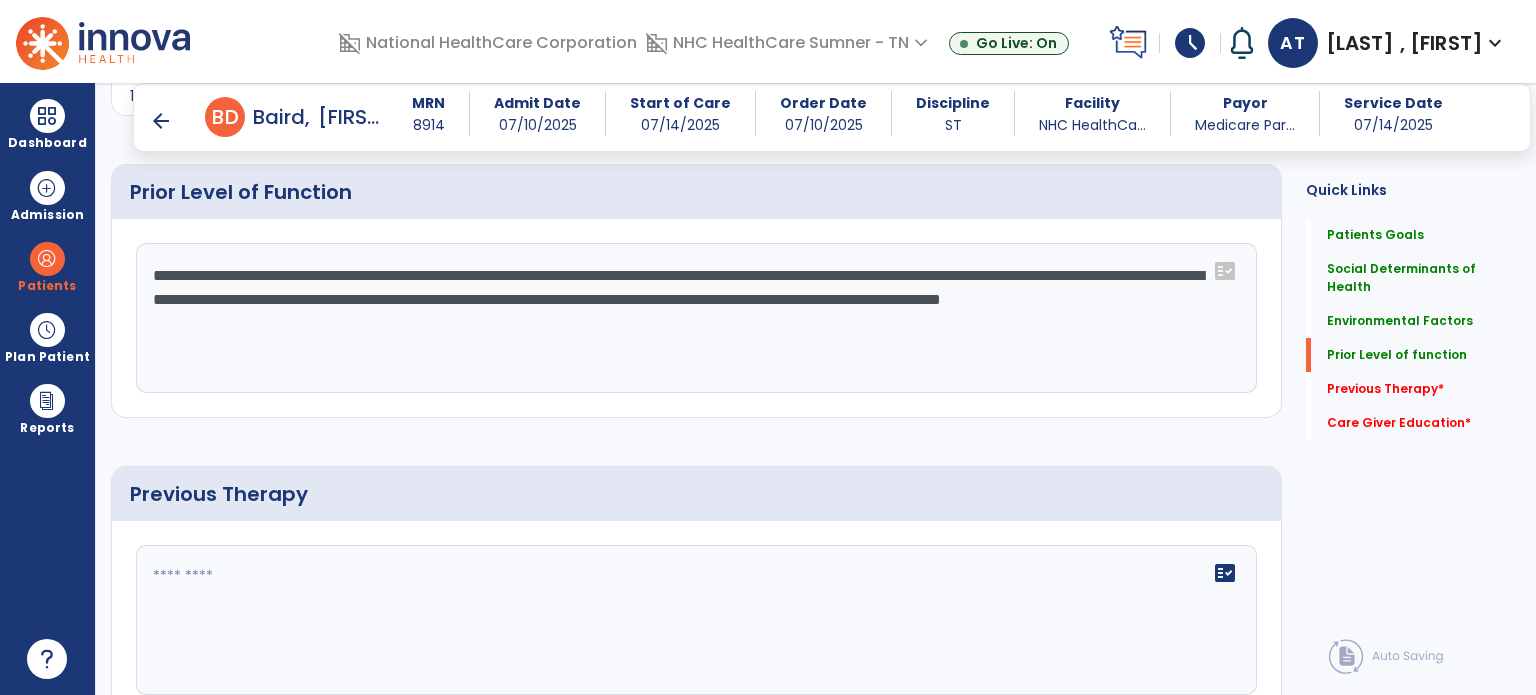 click on "**********" 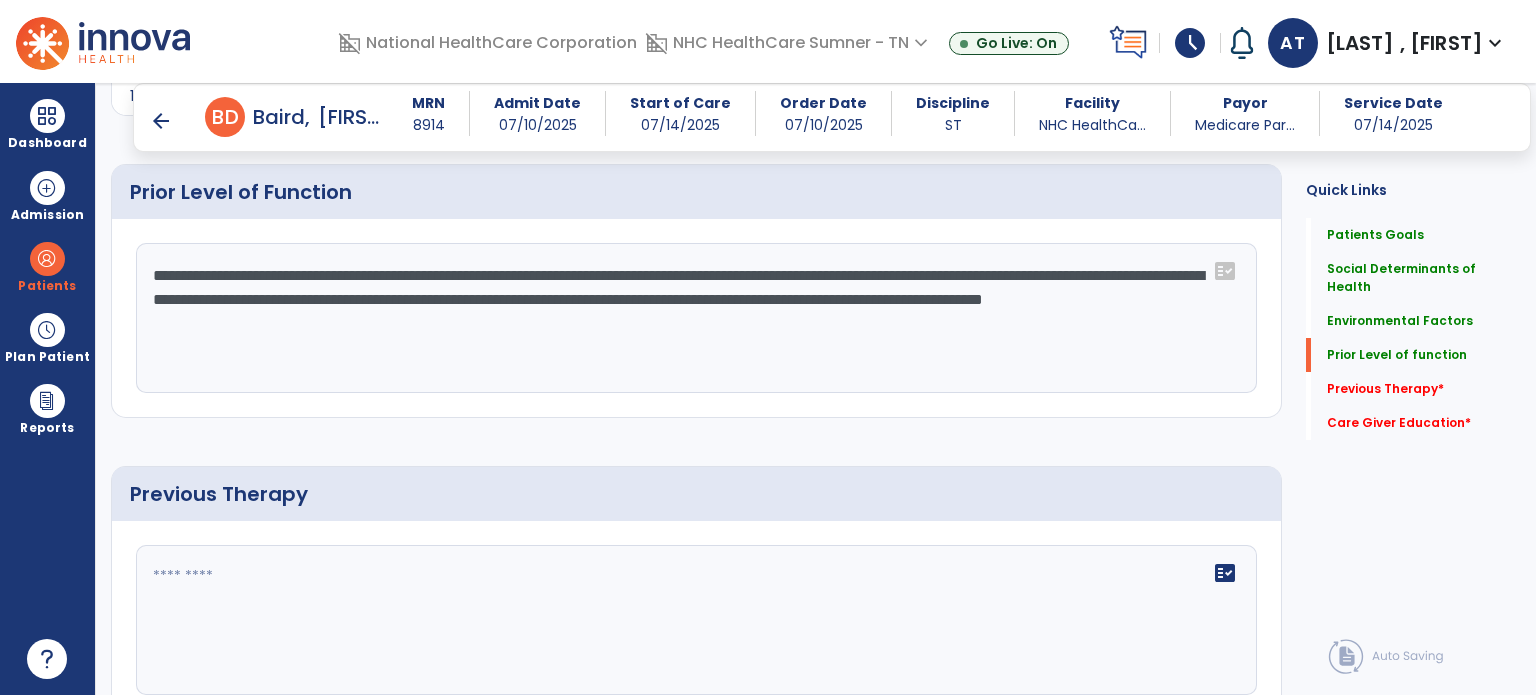 click on "**********" 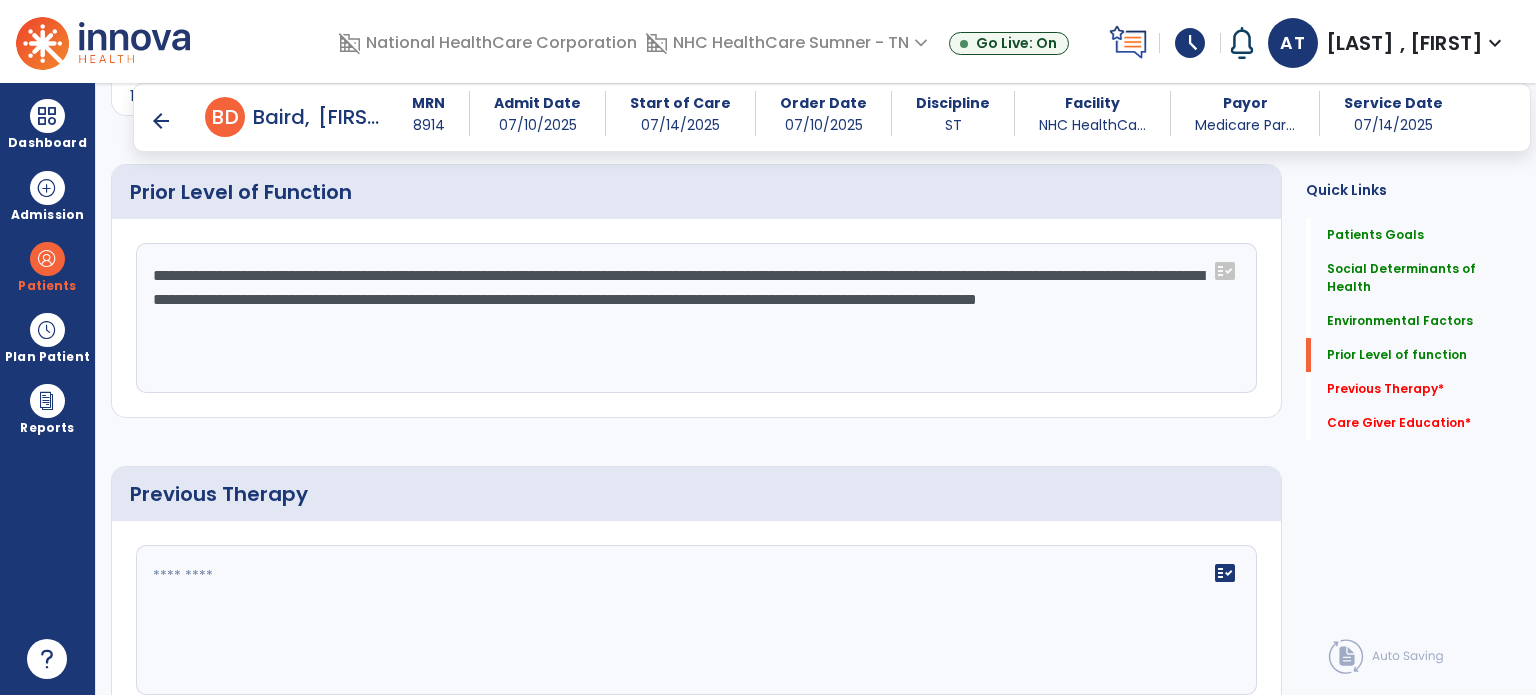click on "**********" 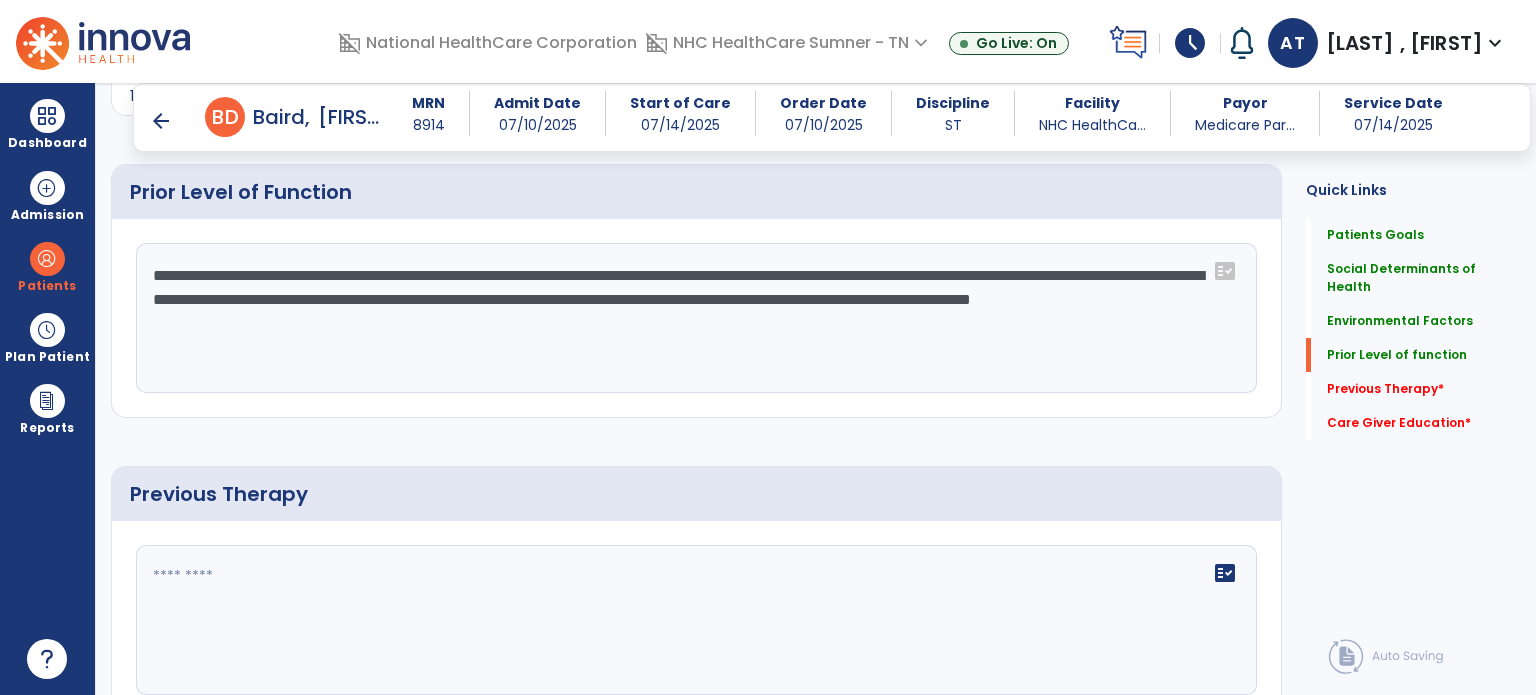 click on "**********" 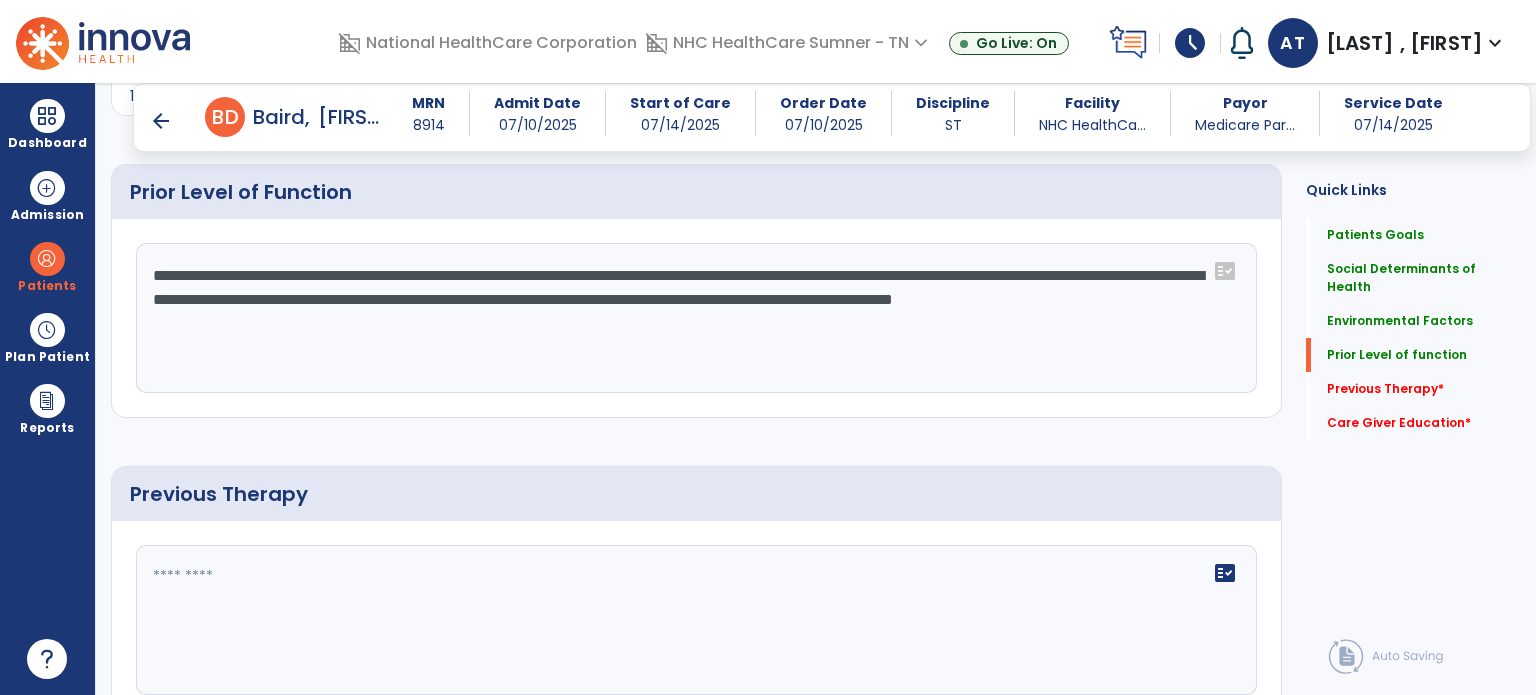 click on "**********" 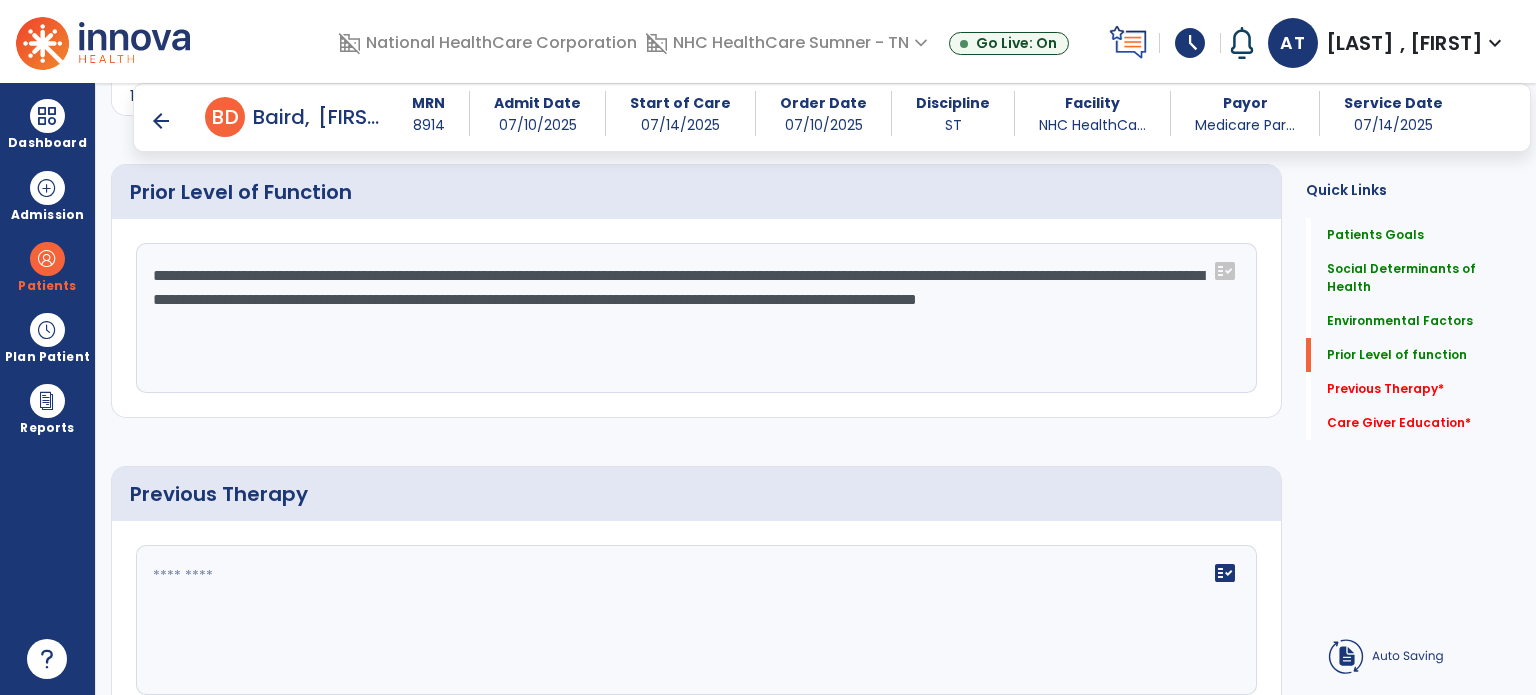 click on "**********" 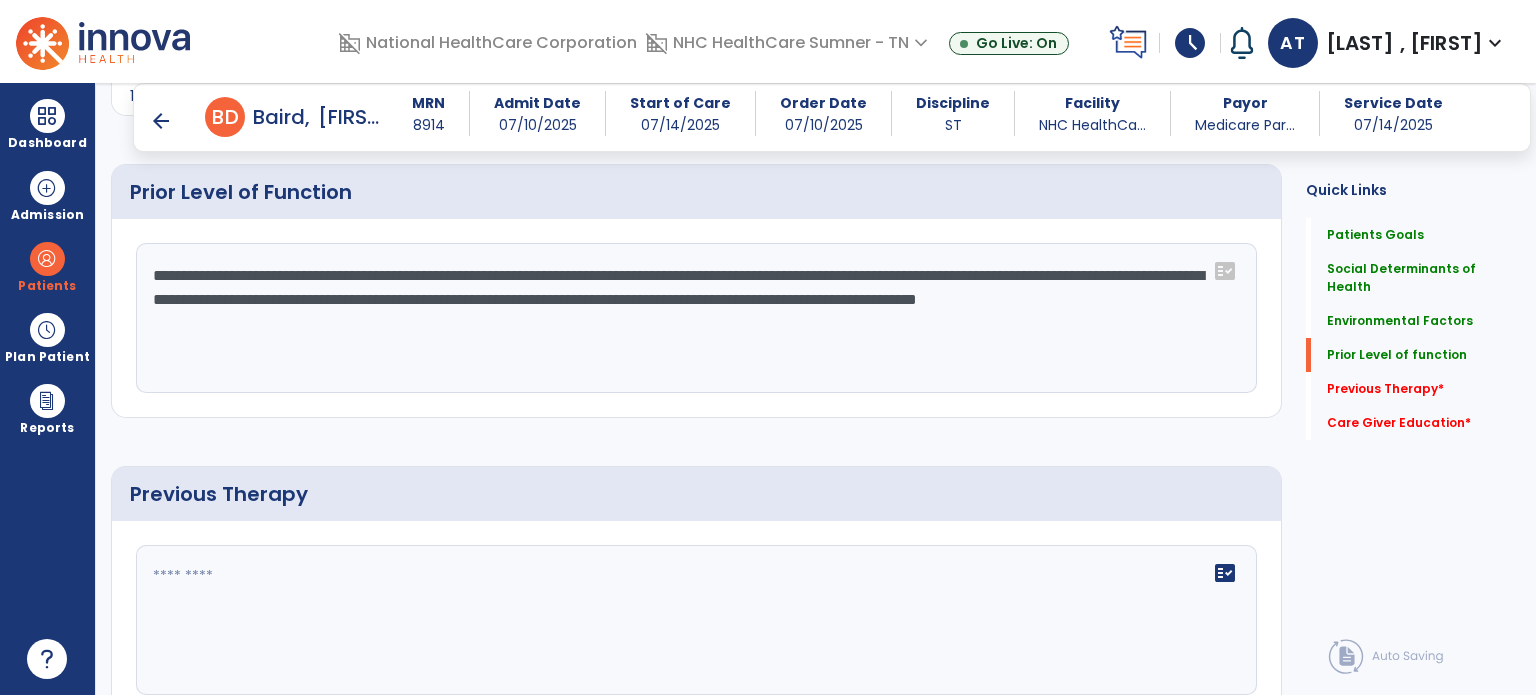 click on "**********" 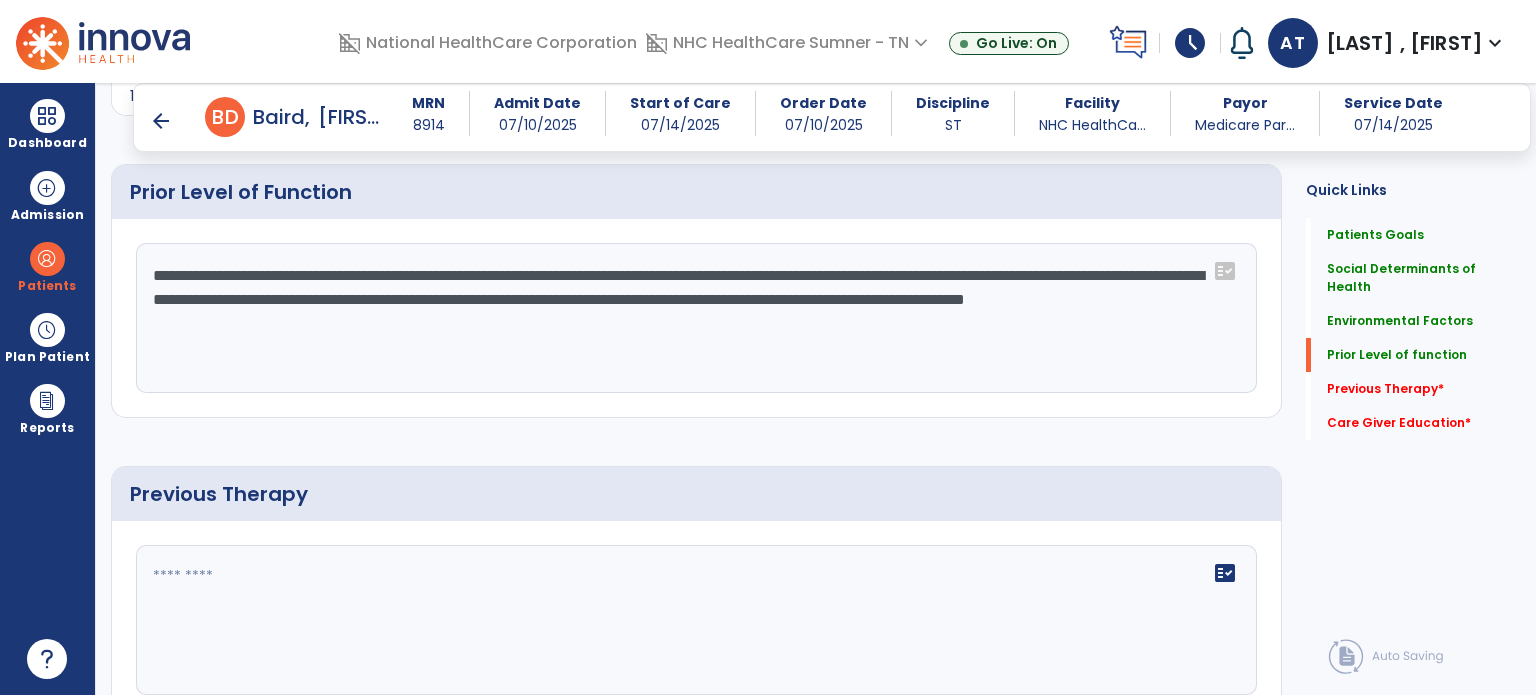 click on "**********" 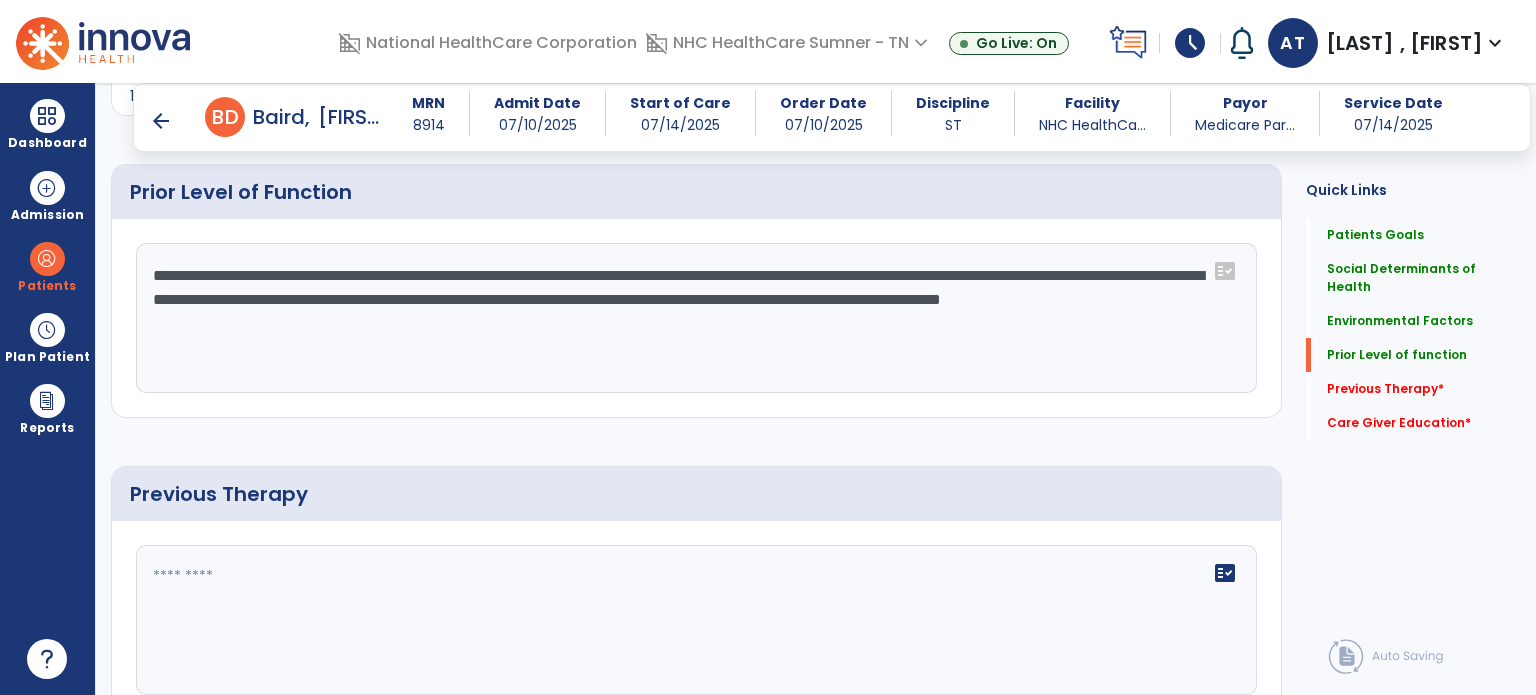click on "**********" 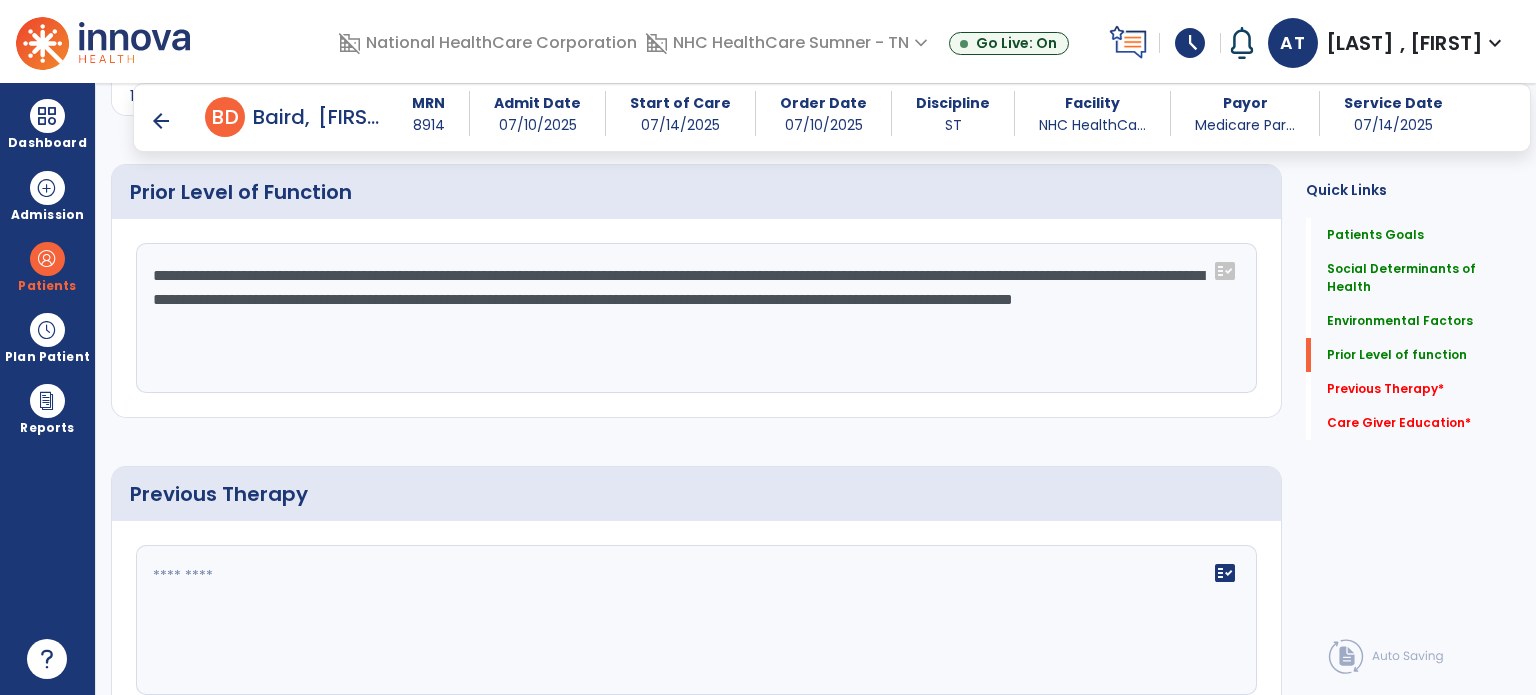 click on "**********" 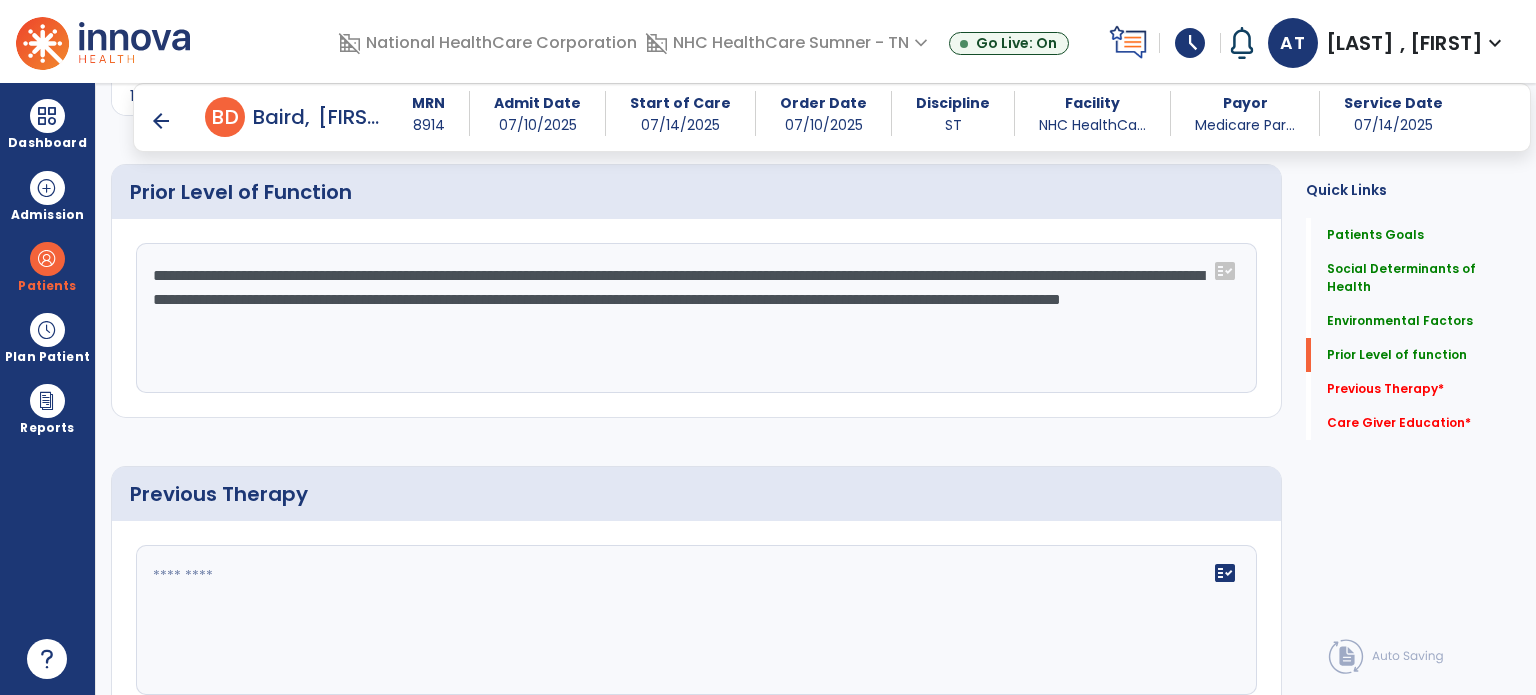 click on "**********" 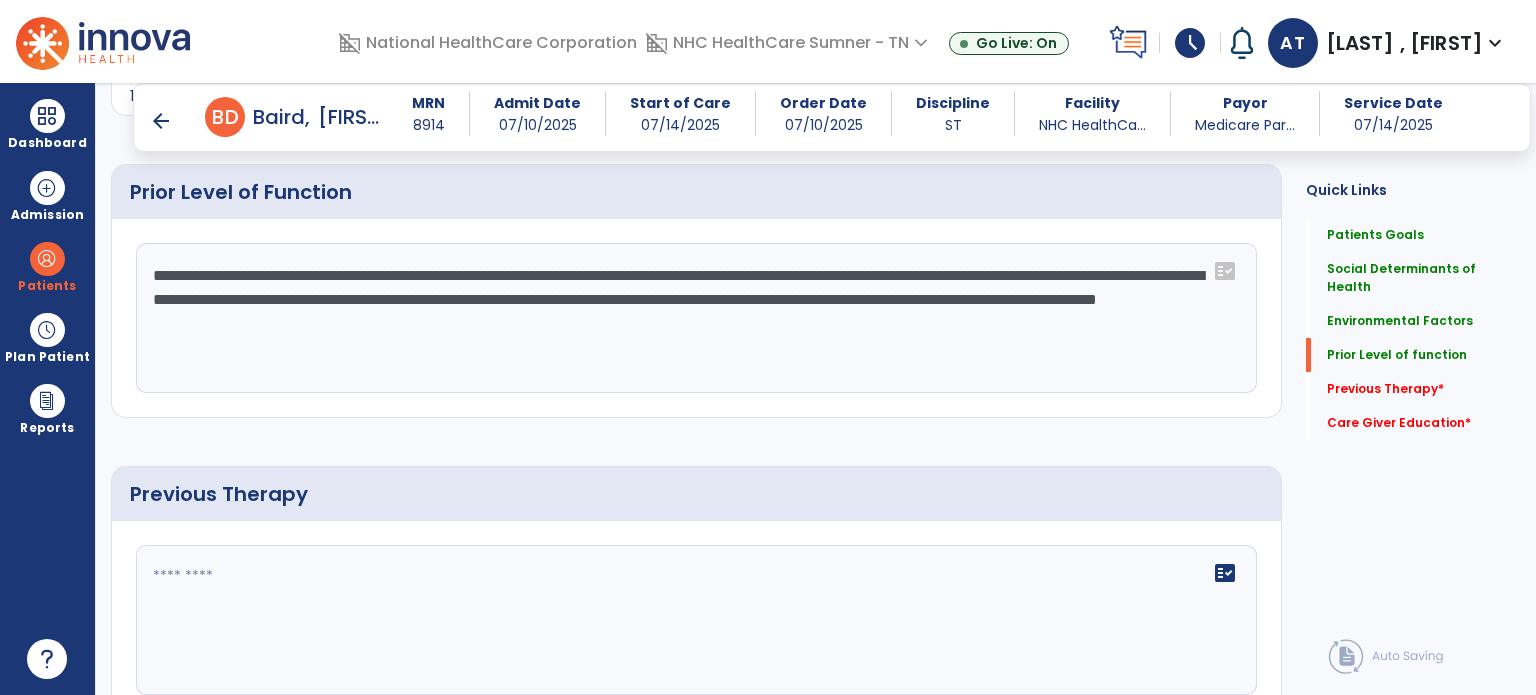 click on "**********" 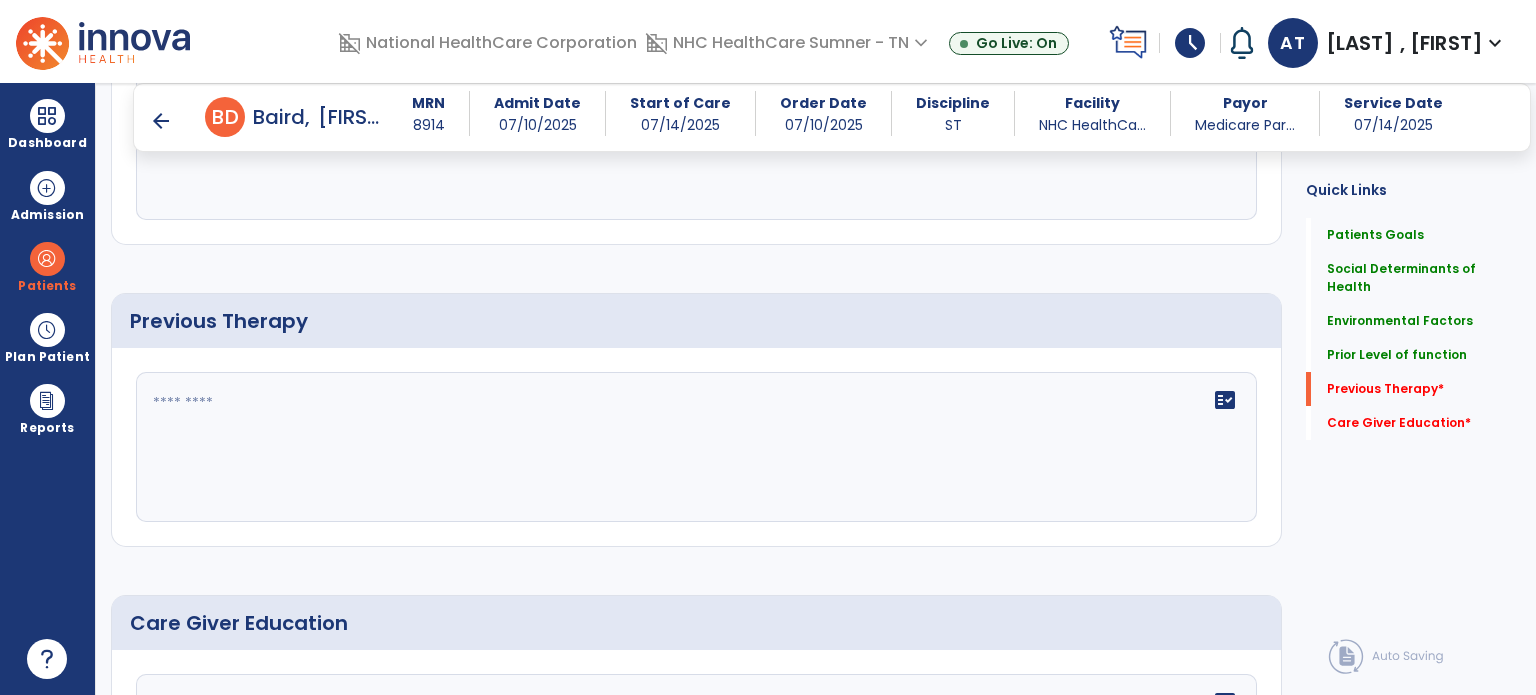 scroll, scrollTop: 1100, scrollLeft: 0, axis: vertical 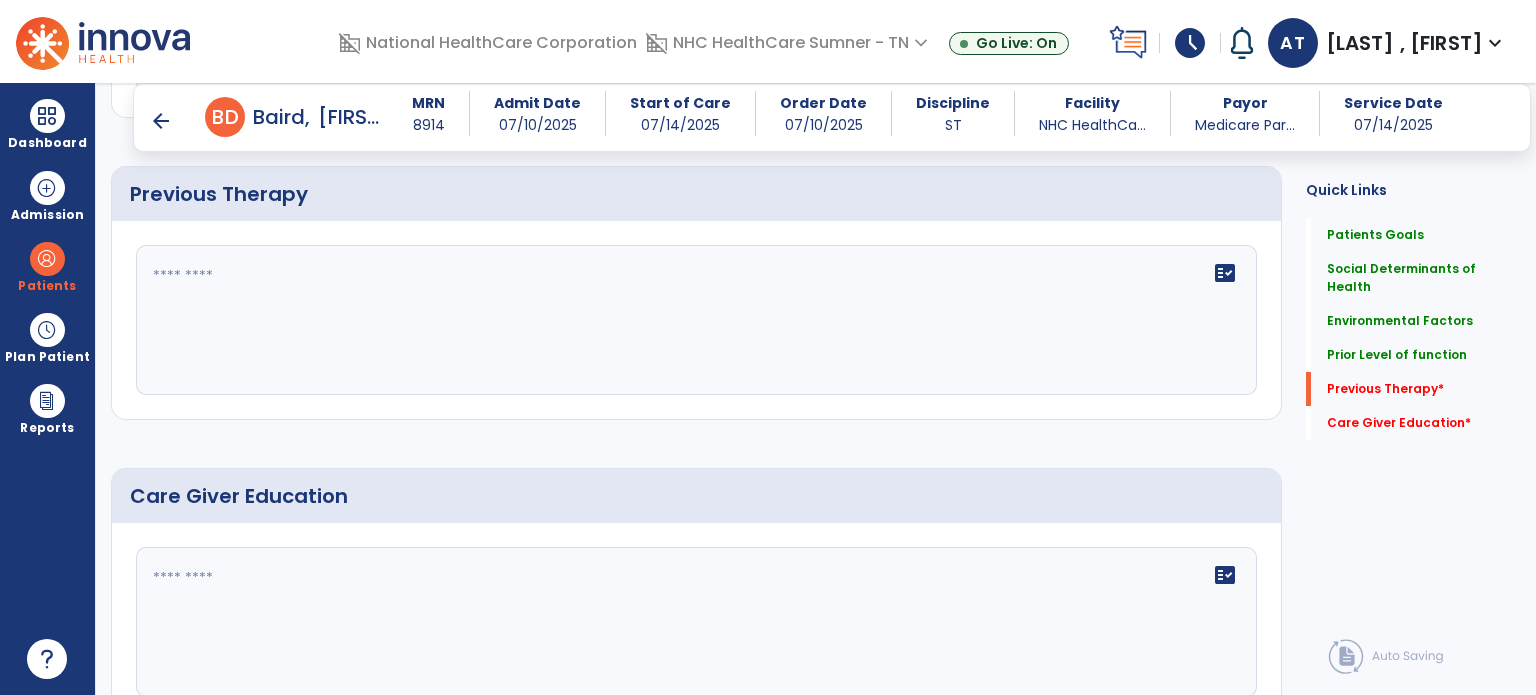 type on "**********" 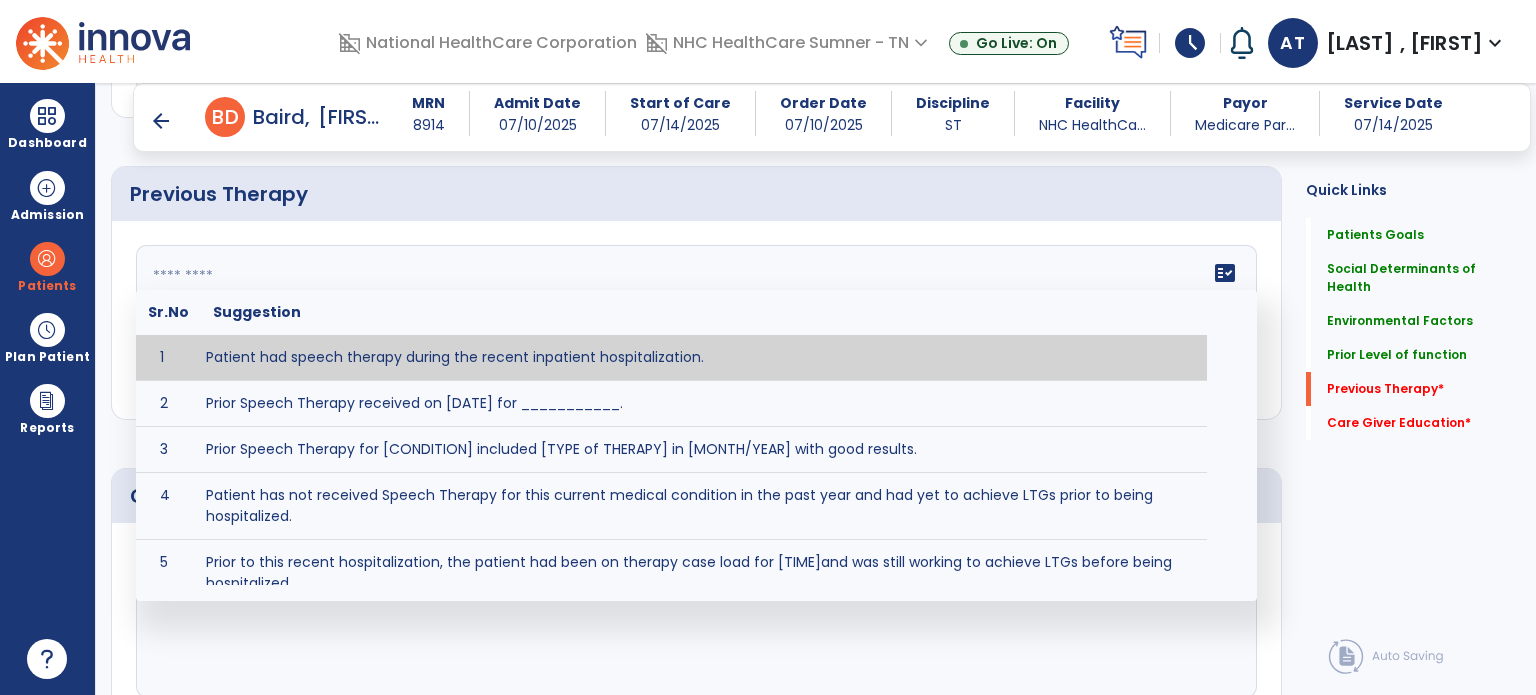 click 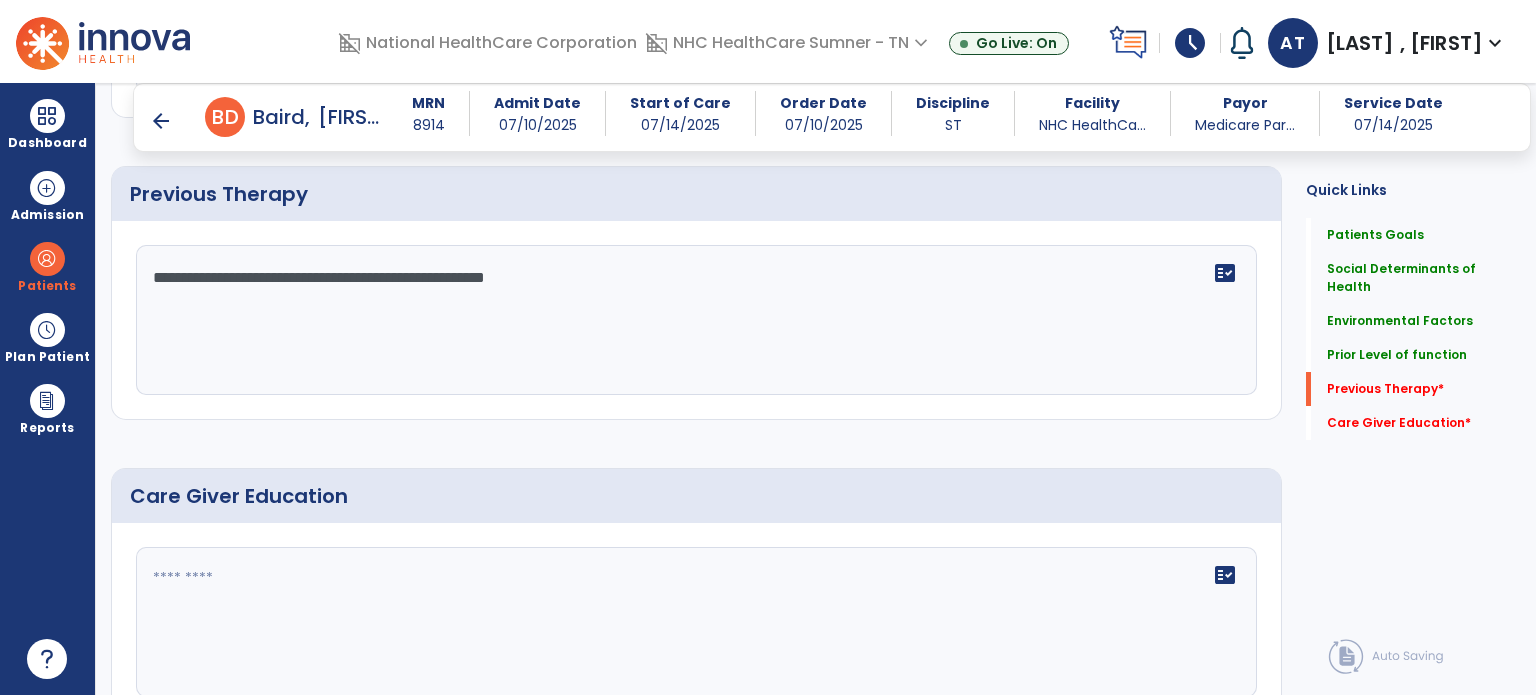 scroll, scrollTop: 1192, scrollLeft: 0, axis: vertical 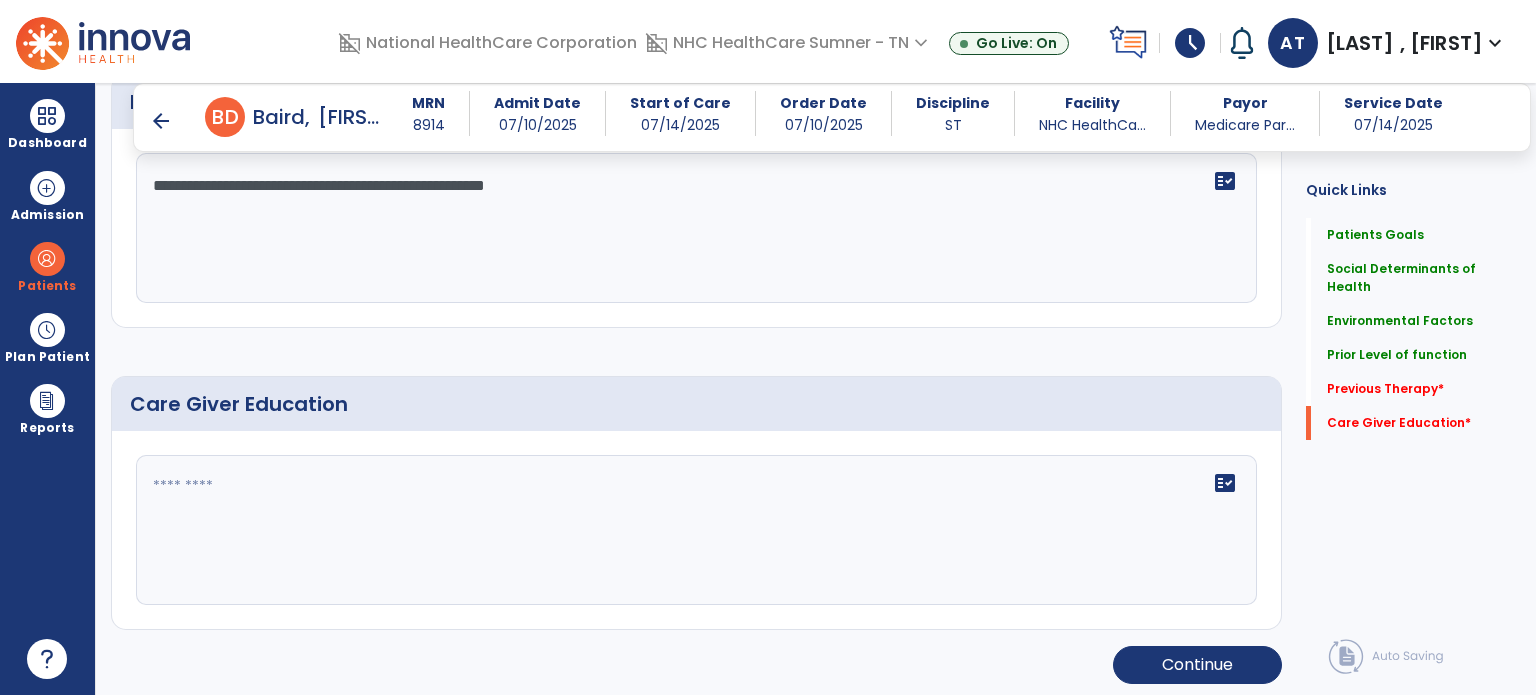 type on "**********" 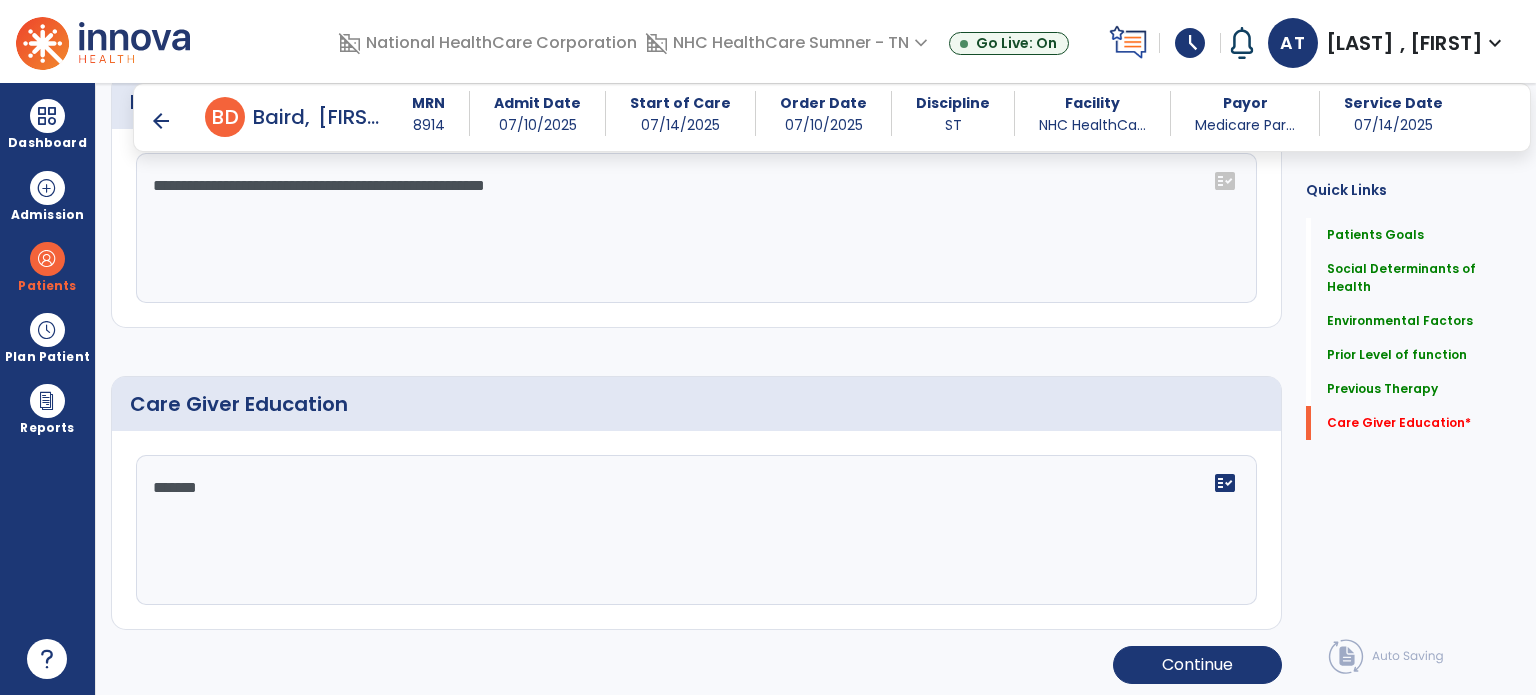 click on "*******" 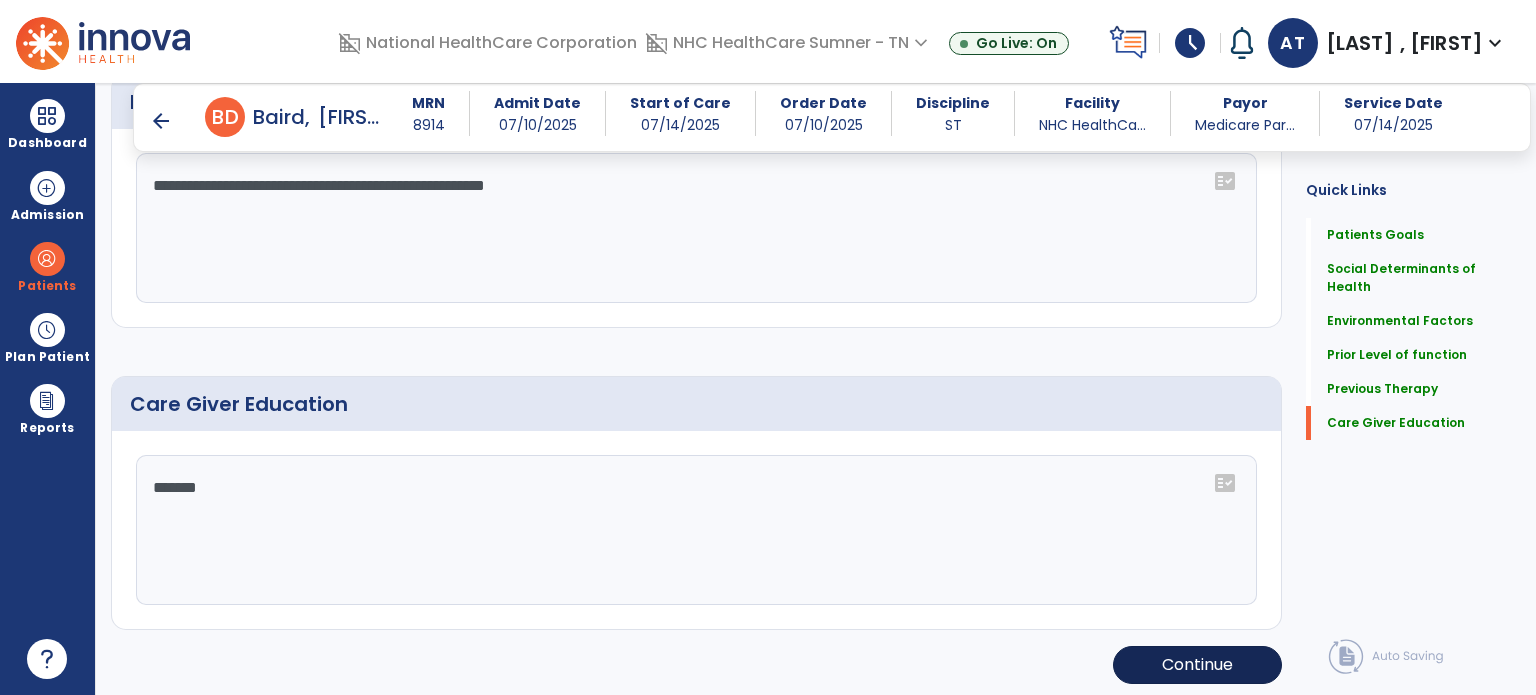 type on "*******" 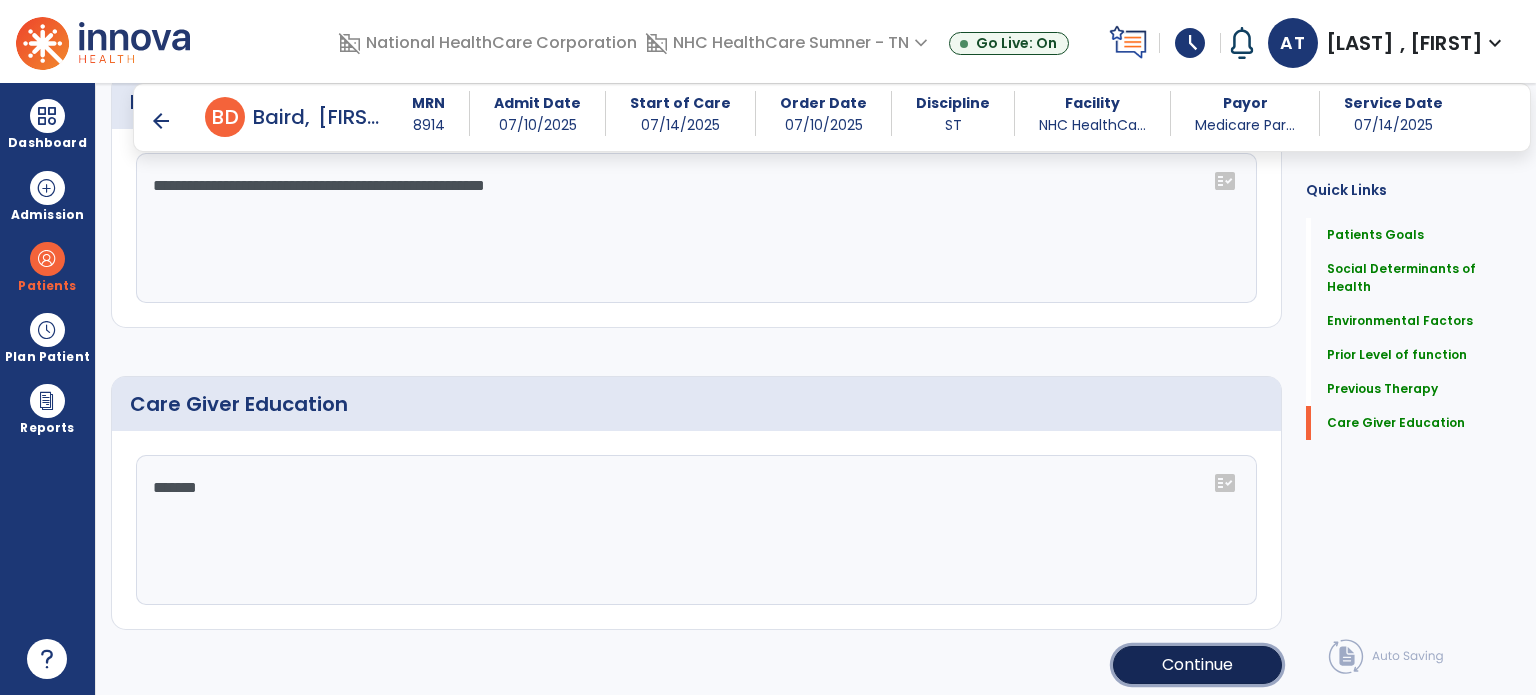 click on "Continue" 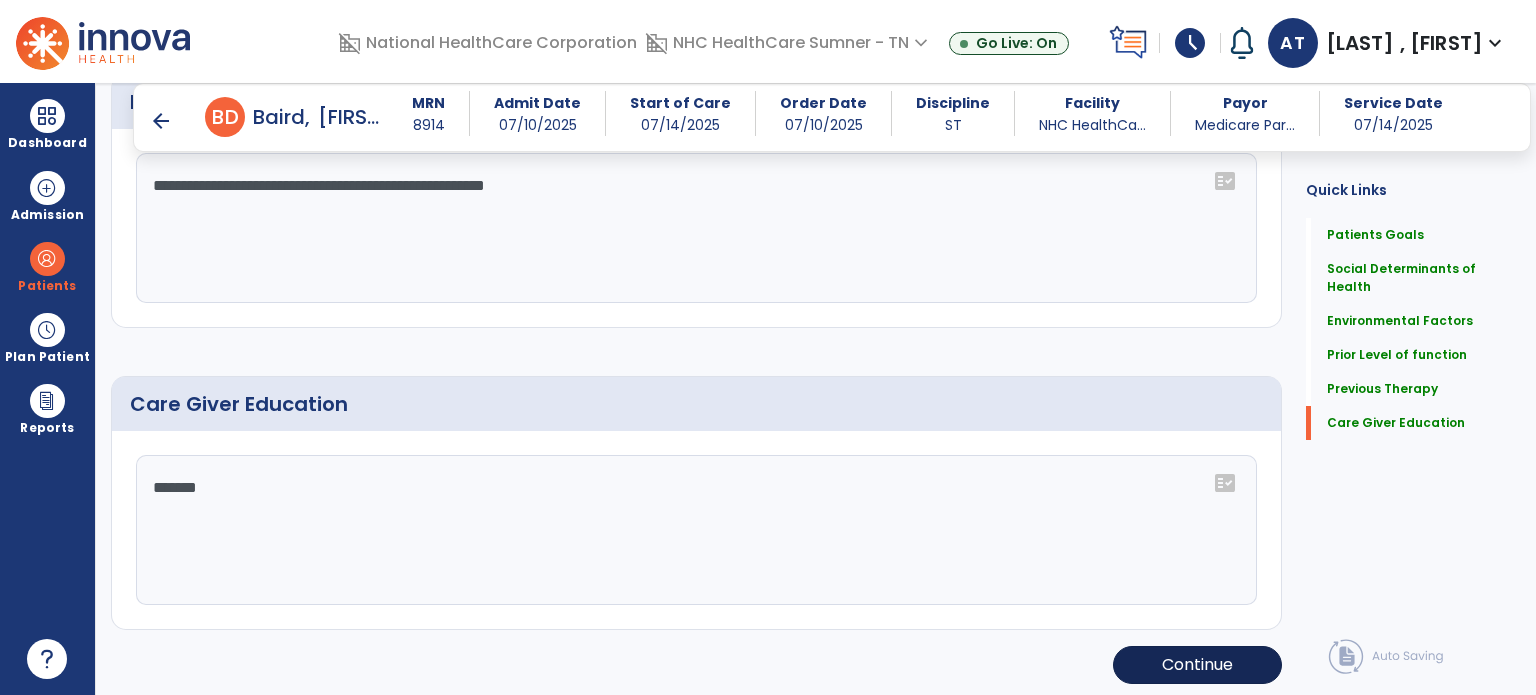 scroll, scrollTop: 252, scrollLeft: 0, axis: vertical 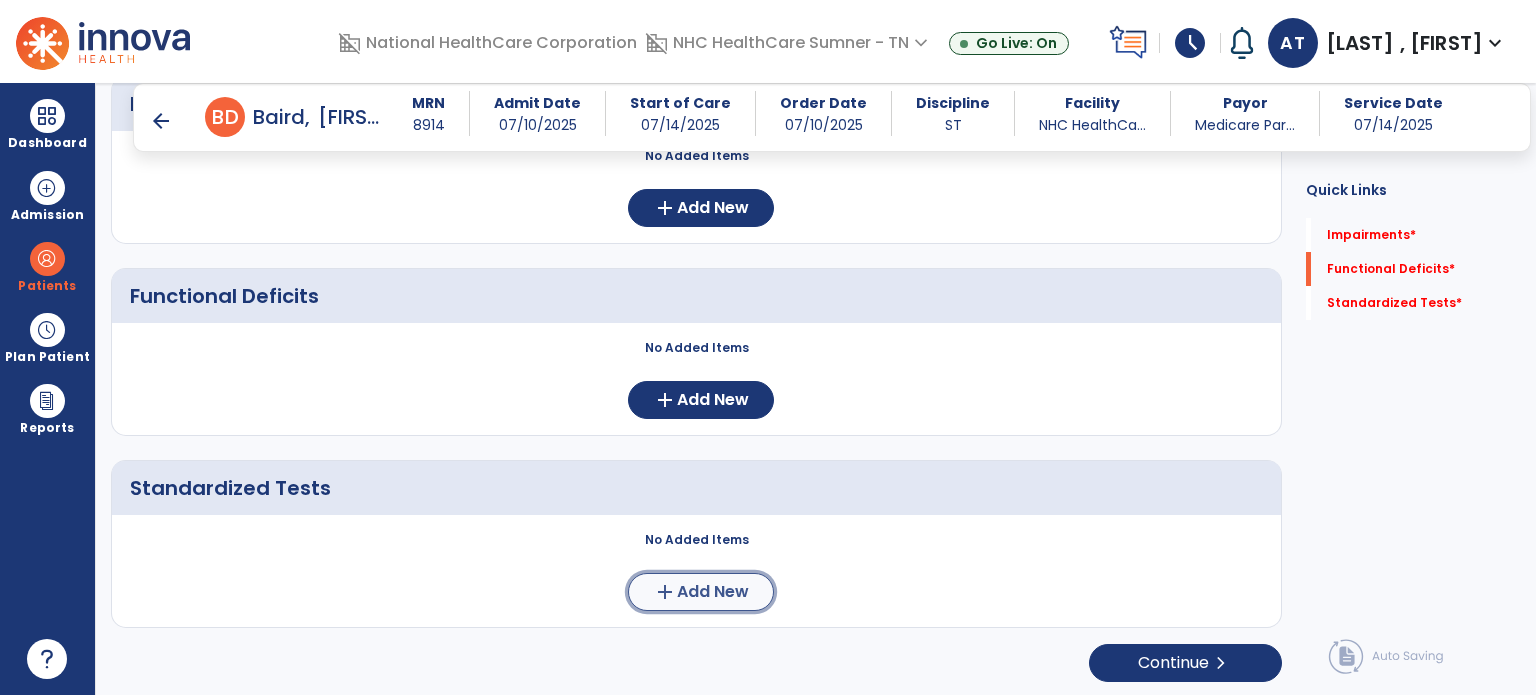 click on "add  Add New" 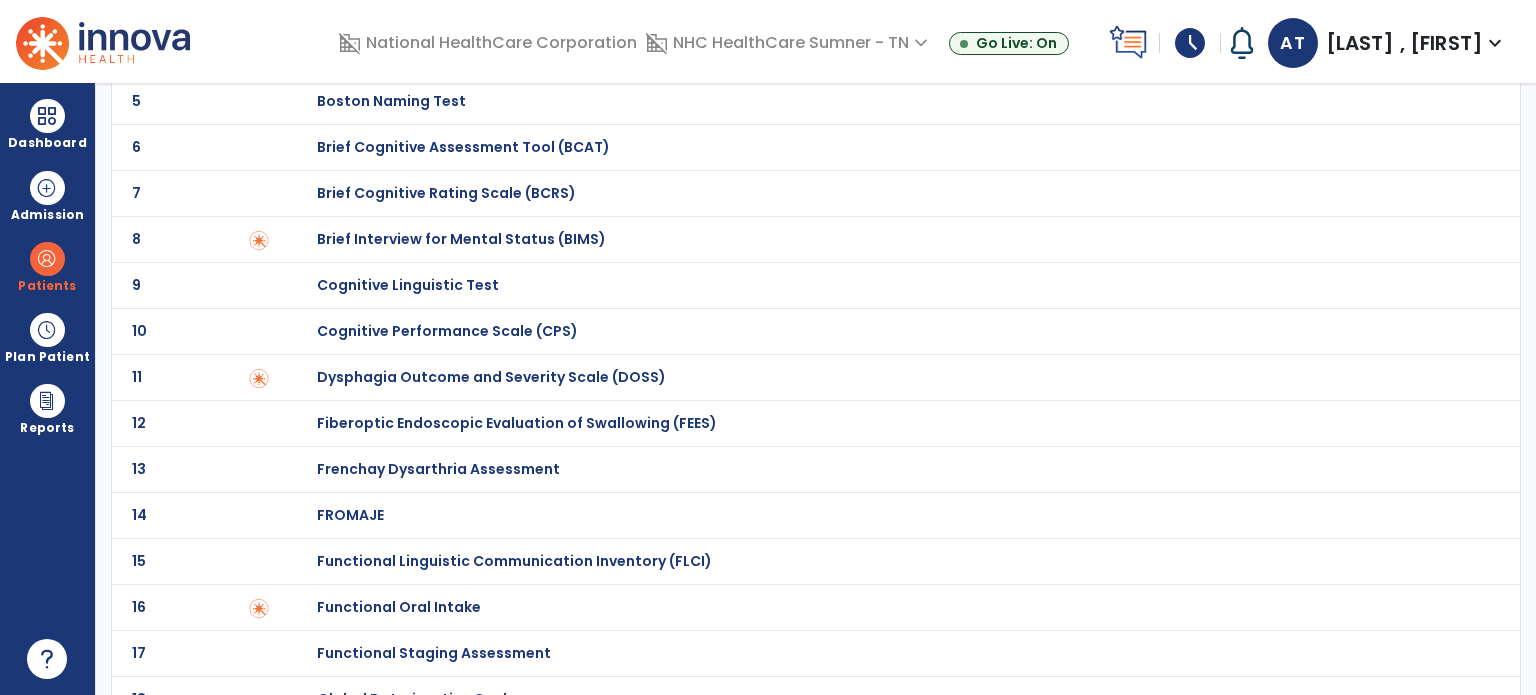 scroll, scrollTop: 300, scrollLeft: 0, axis: vertical 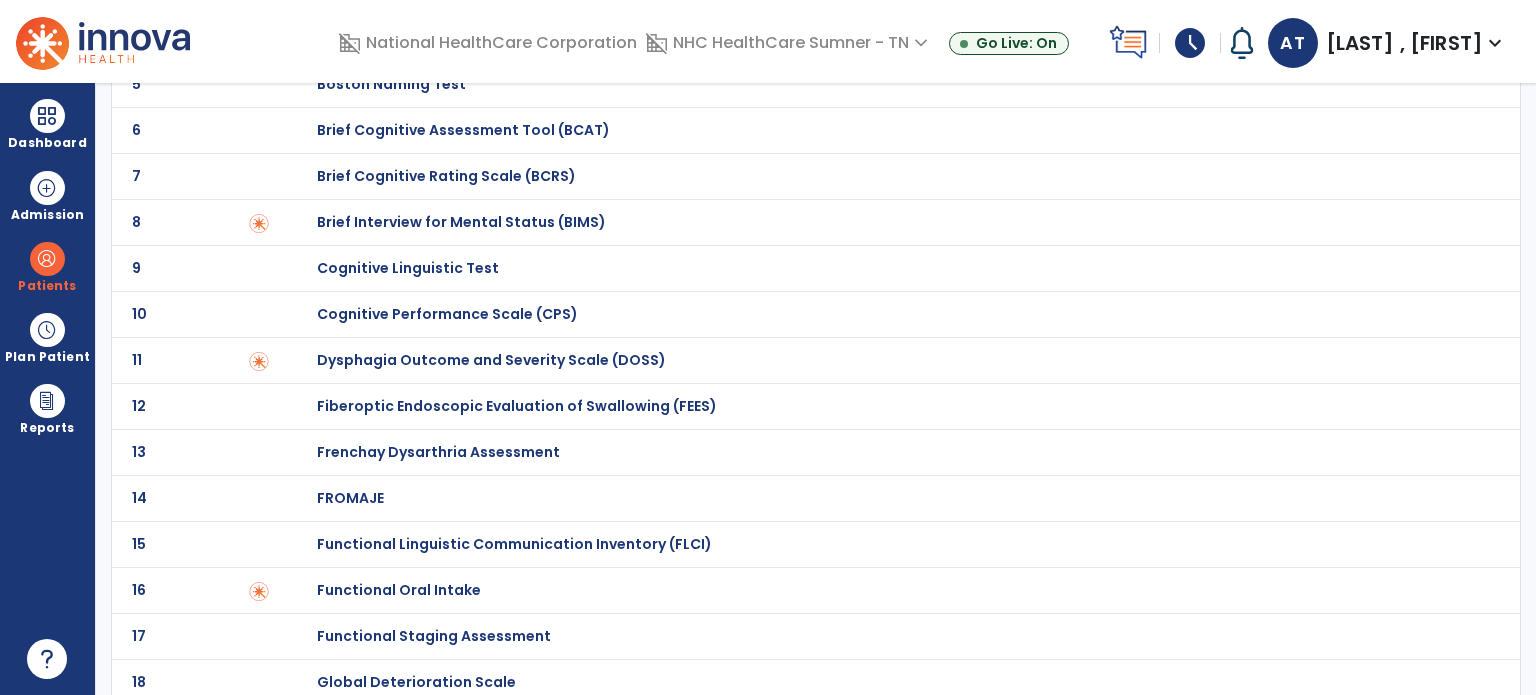click on "Dysphagia Outcome and Severity Scale (DOSS)" at bounding box center [396, -100] 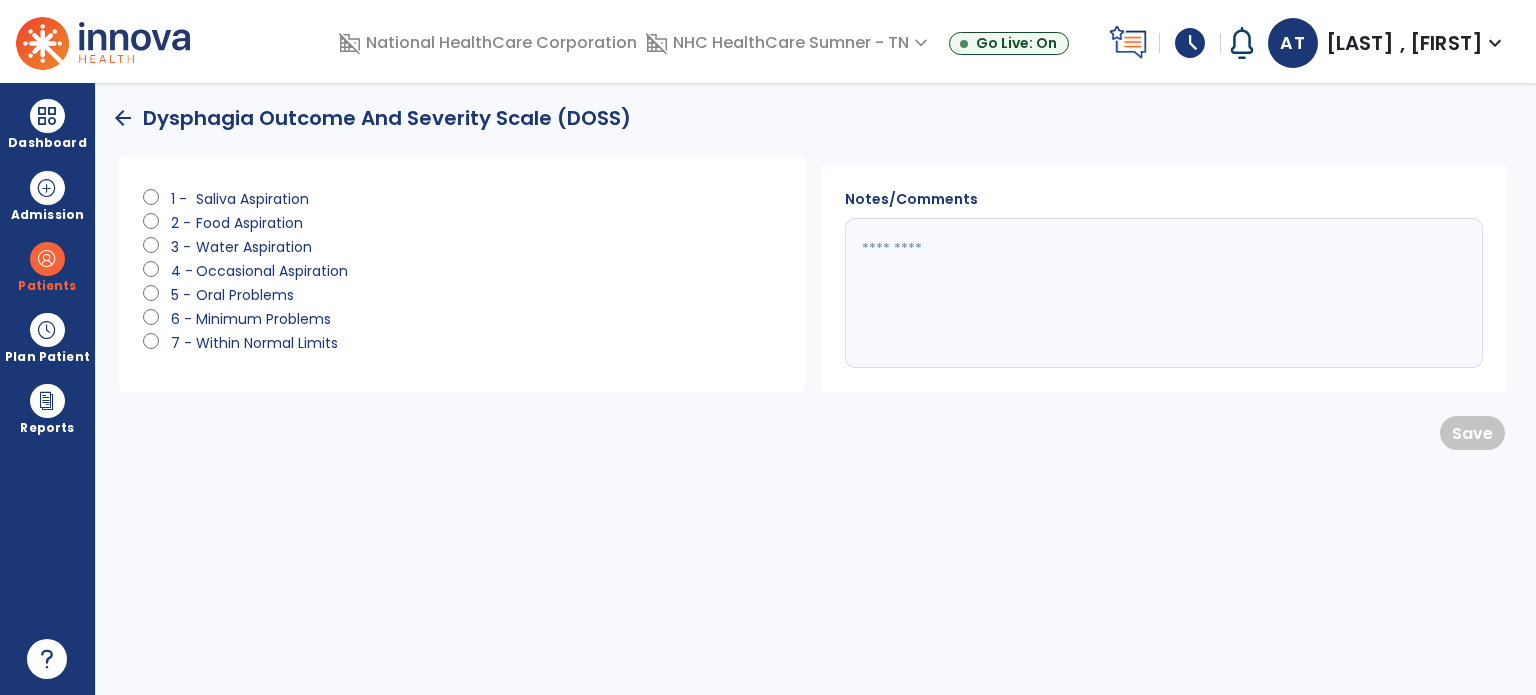 scroll, scrollTop: 0, scrollLeft: 0, axis: both 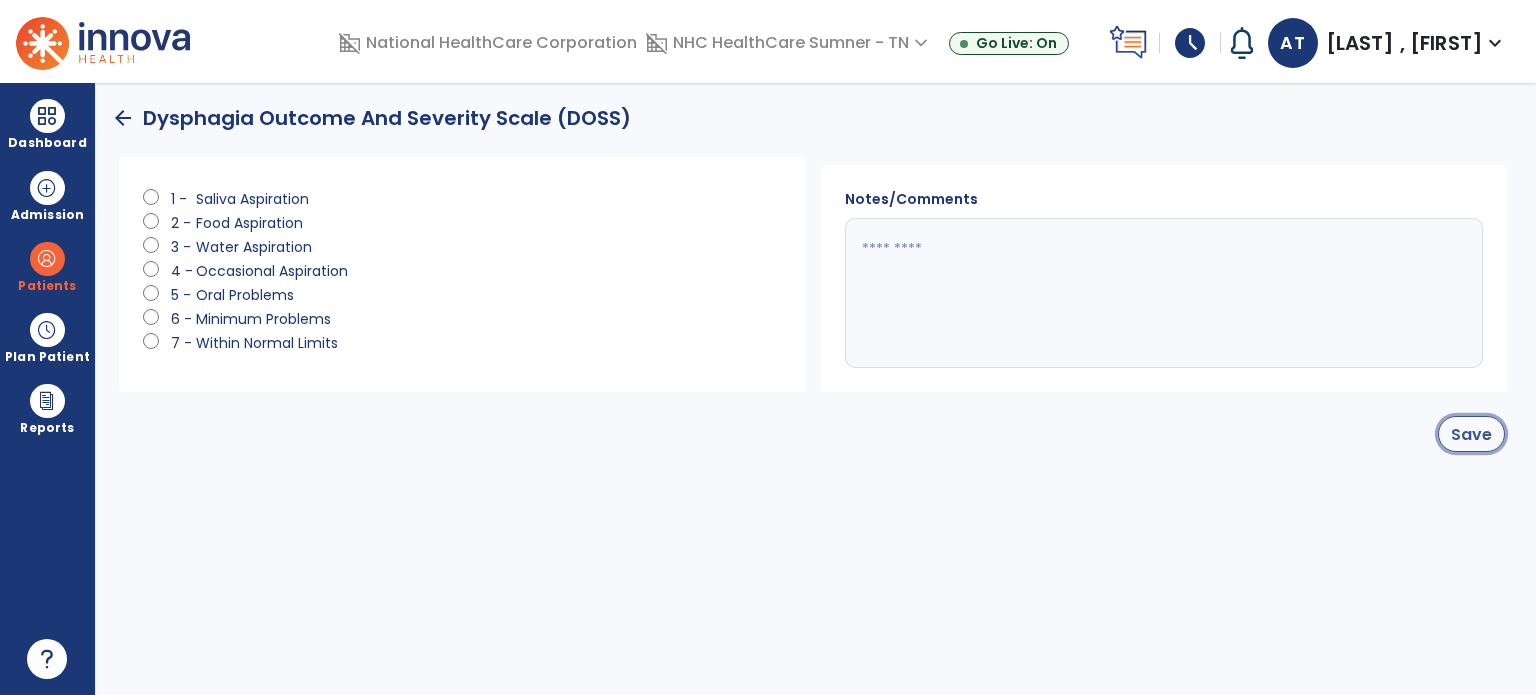 click on "Save" 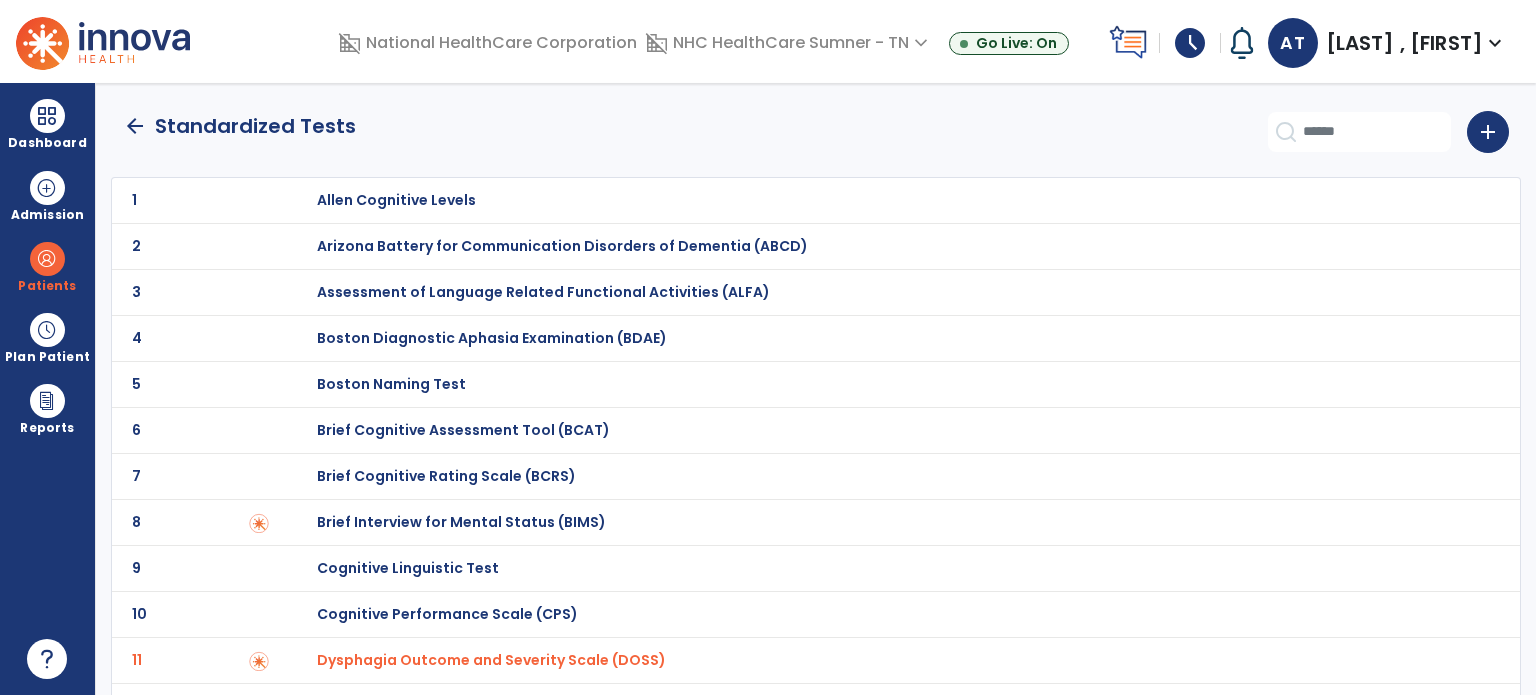 click on "arrow_back" 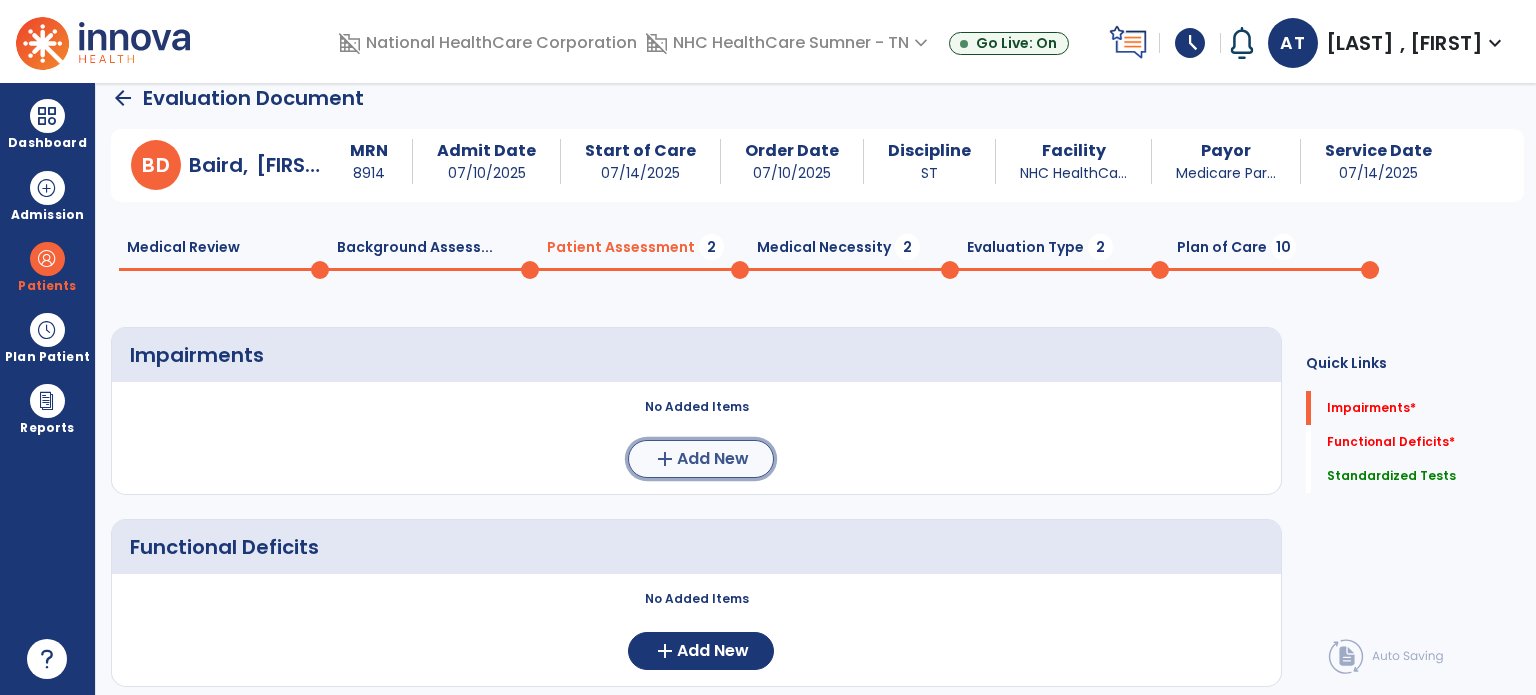 click on "Add New" 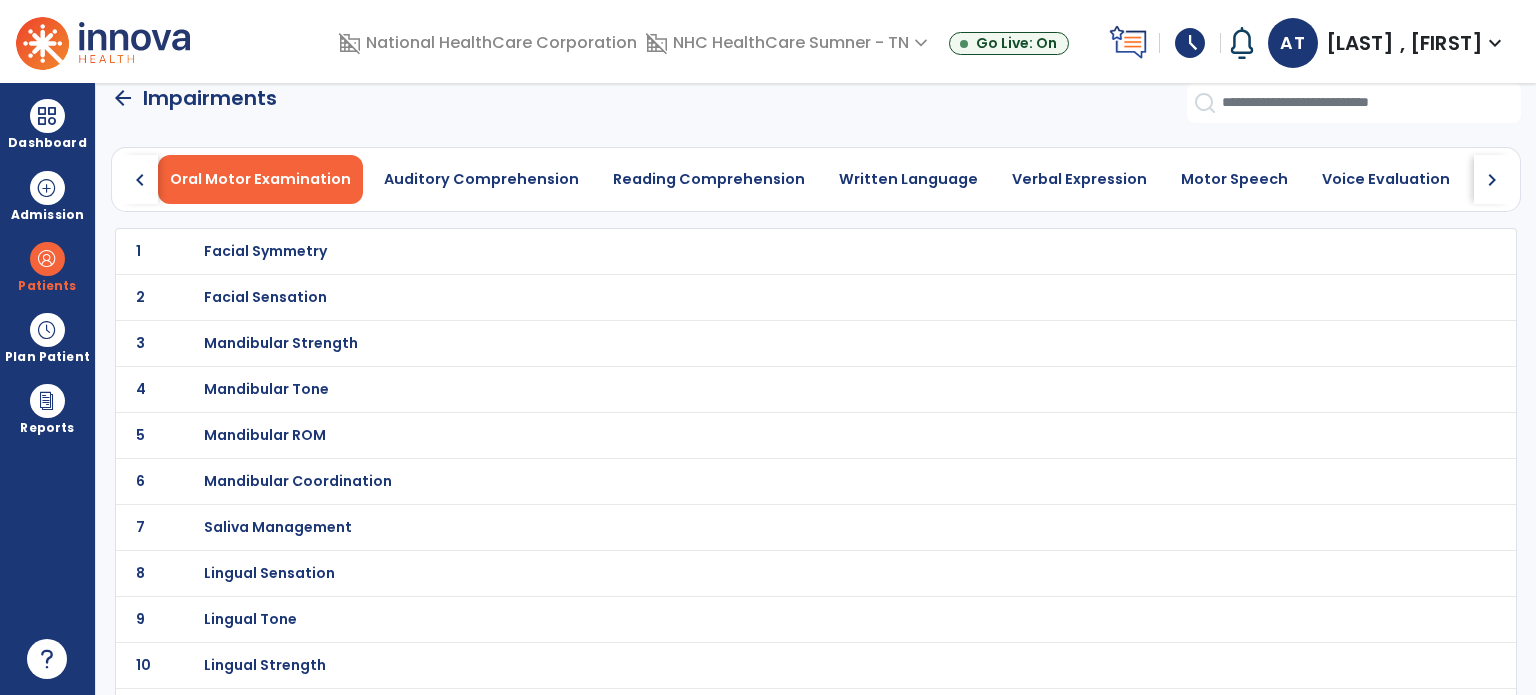 click on "chevron_right" 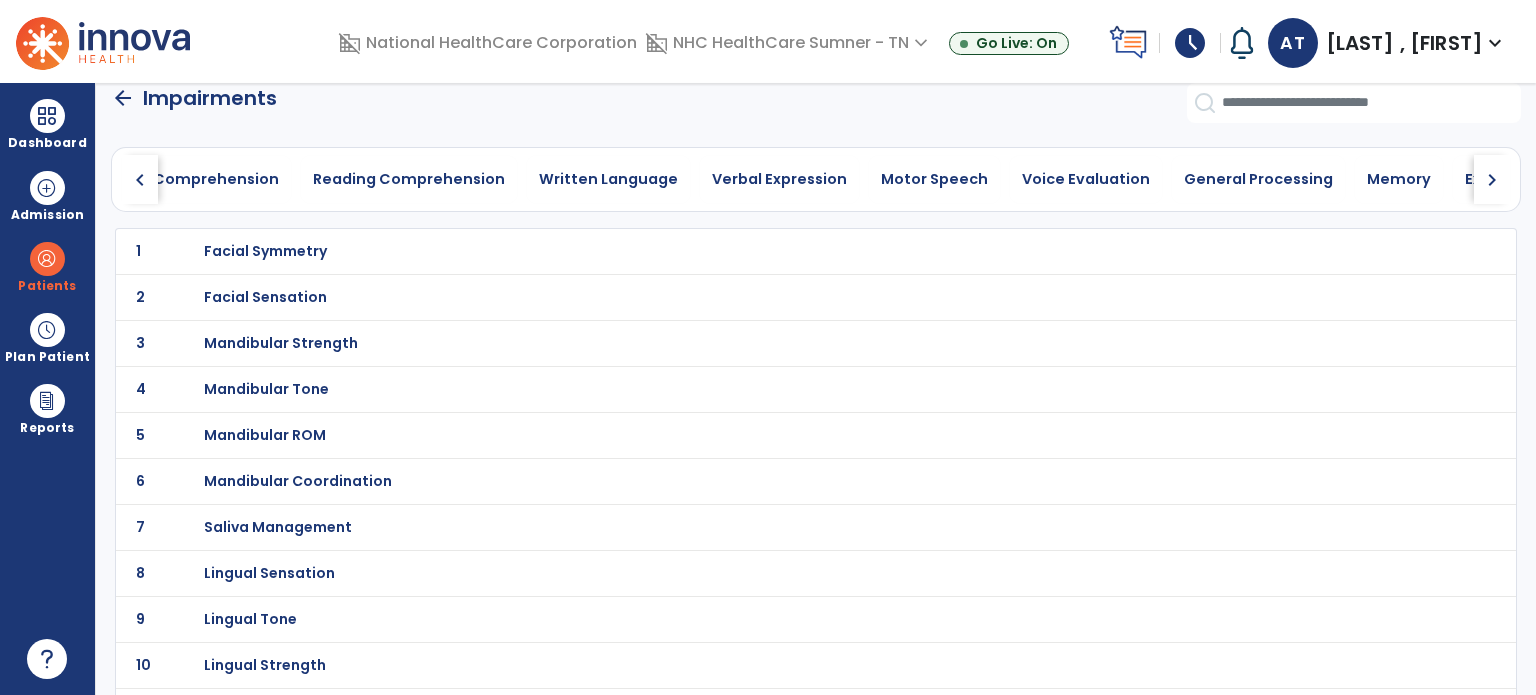 click on "chevron_right" 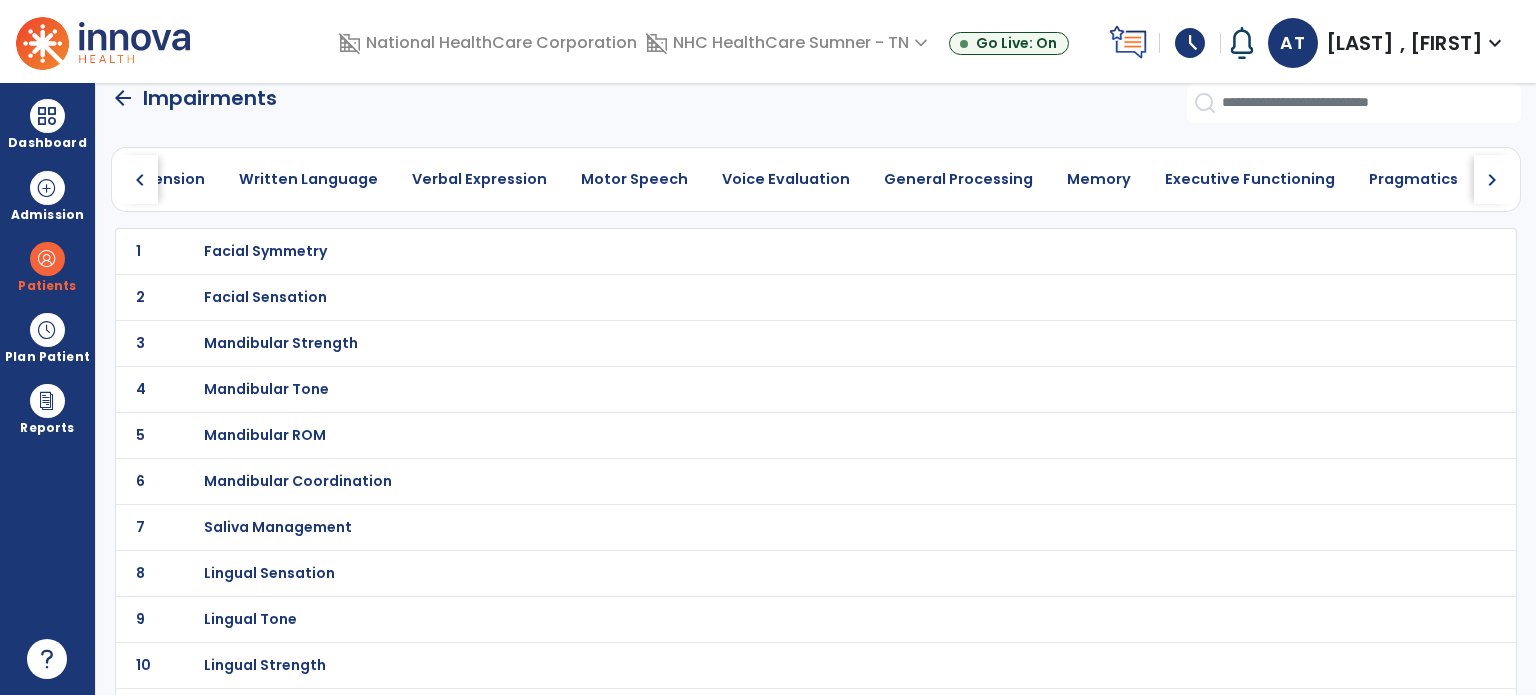 click on "chevron_right" 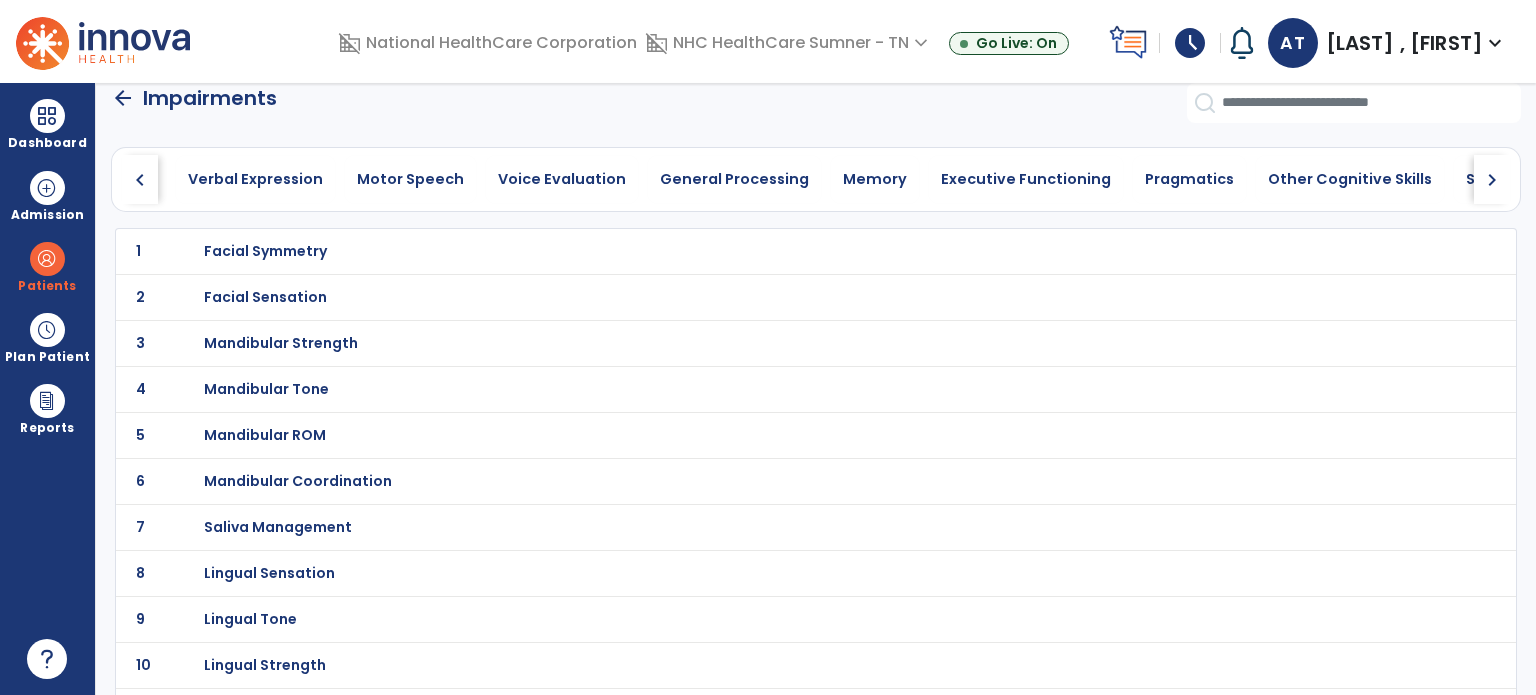 click on "chevron_right" 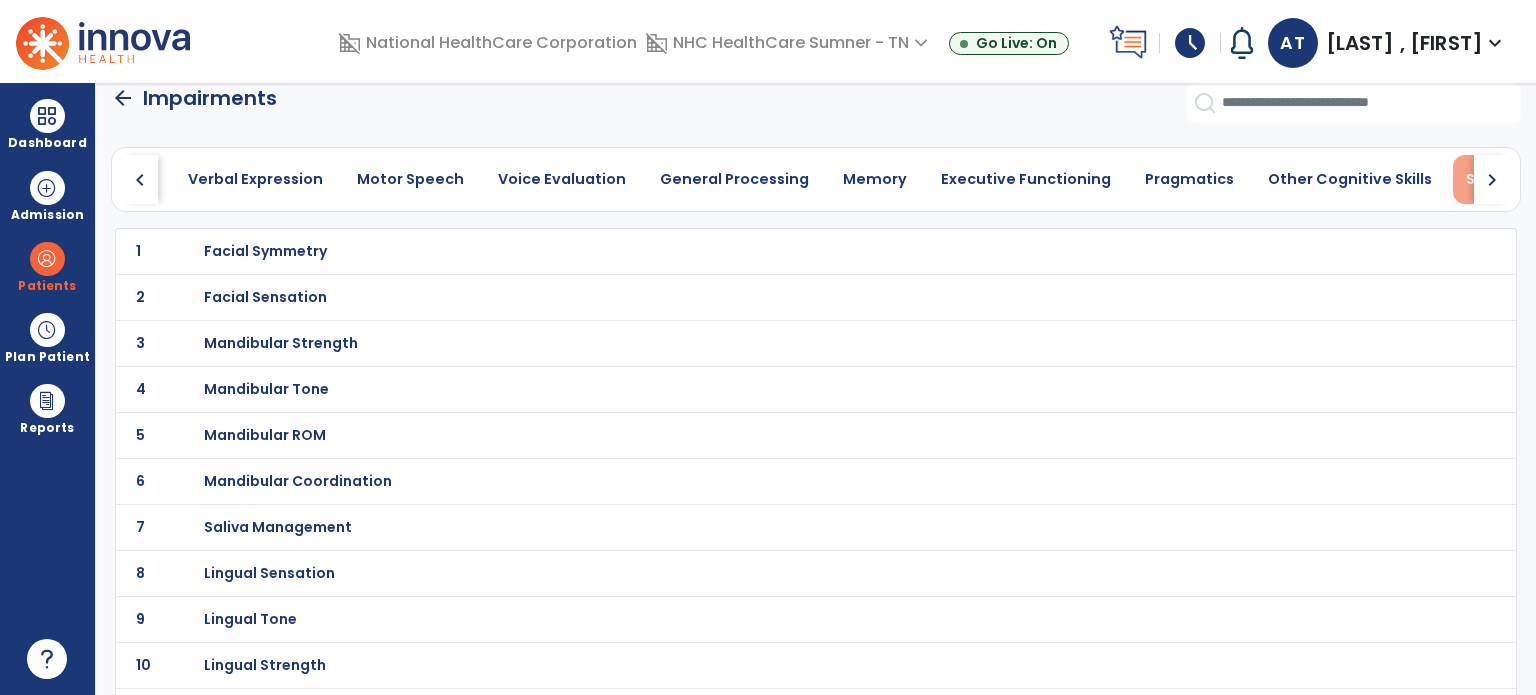 click on "Swallowing" at bounding box center (1508, 179) 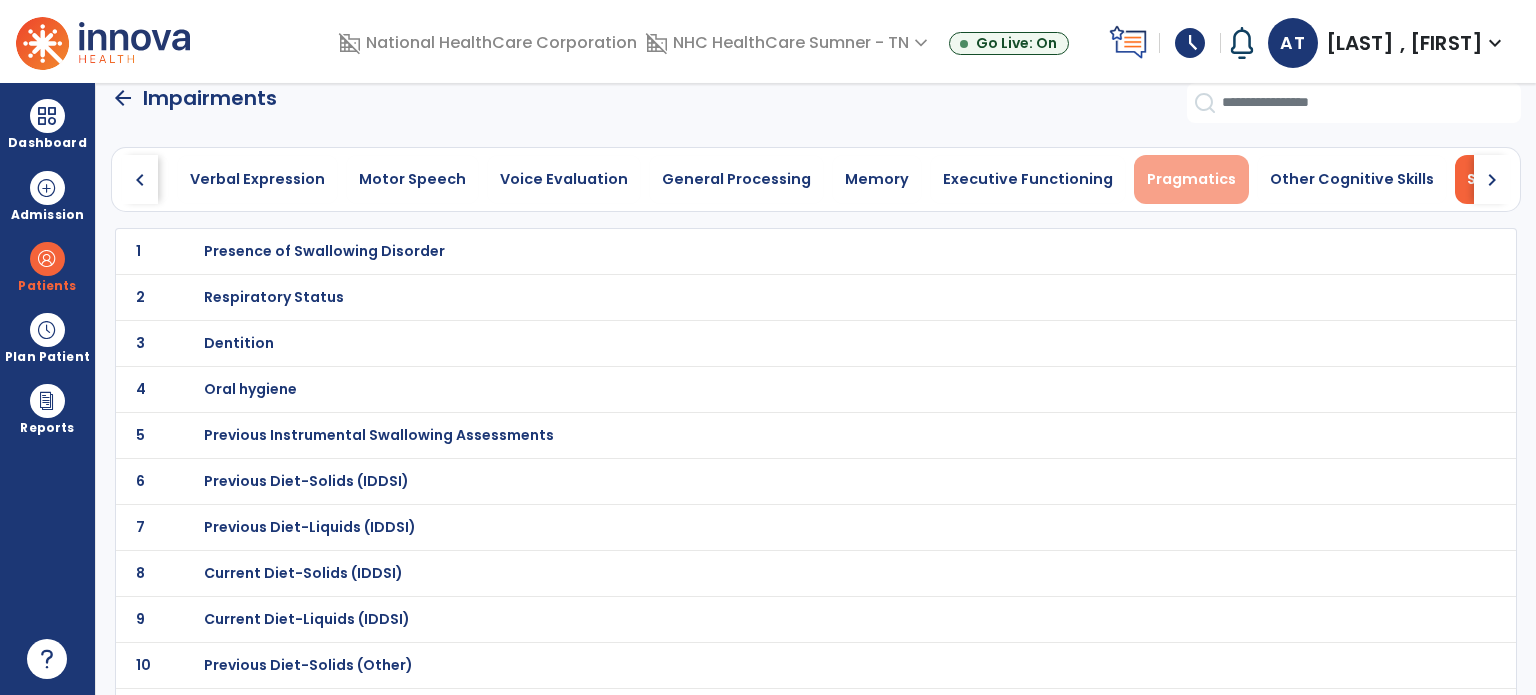 scroll, scrollTop: 0, scrollLeft: 822, axis: horizontal 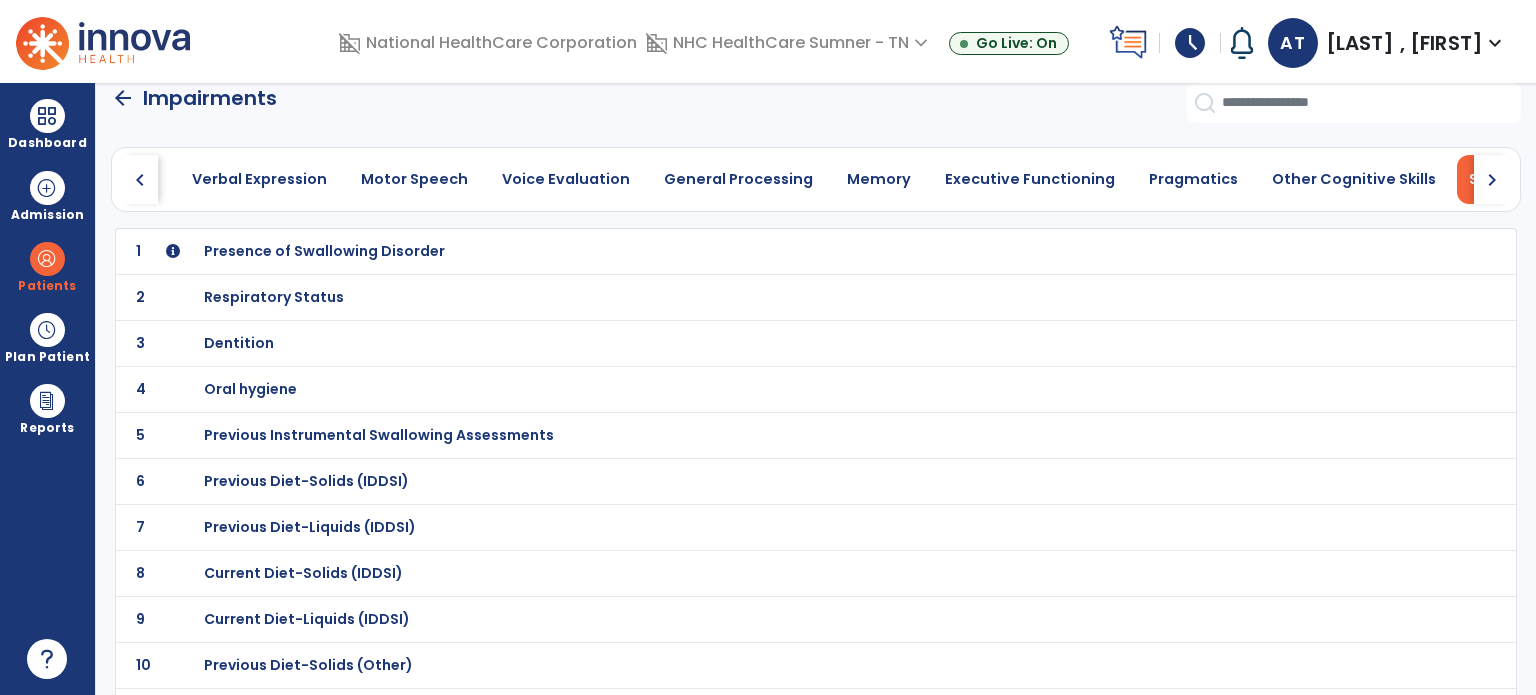click on "Presence of Swallowing Disorder" at bounding box center [324, 251] 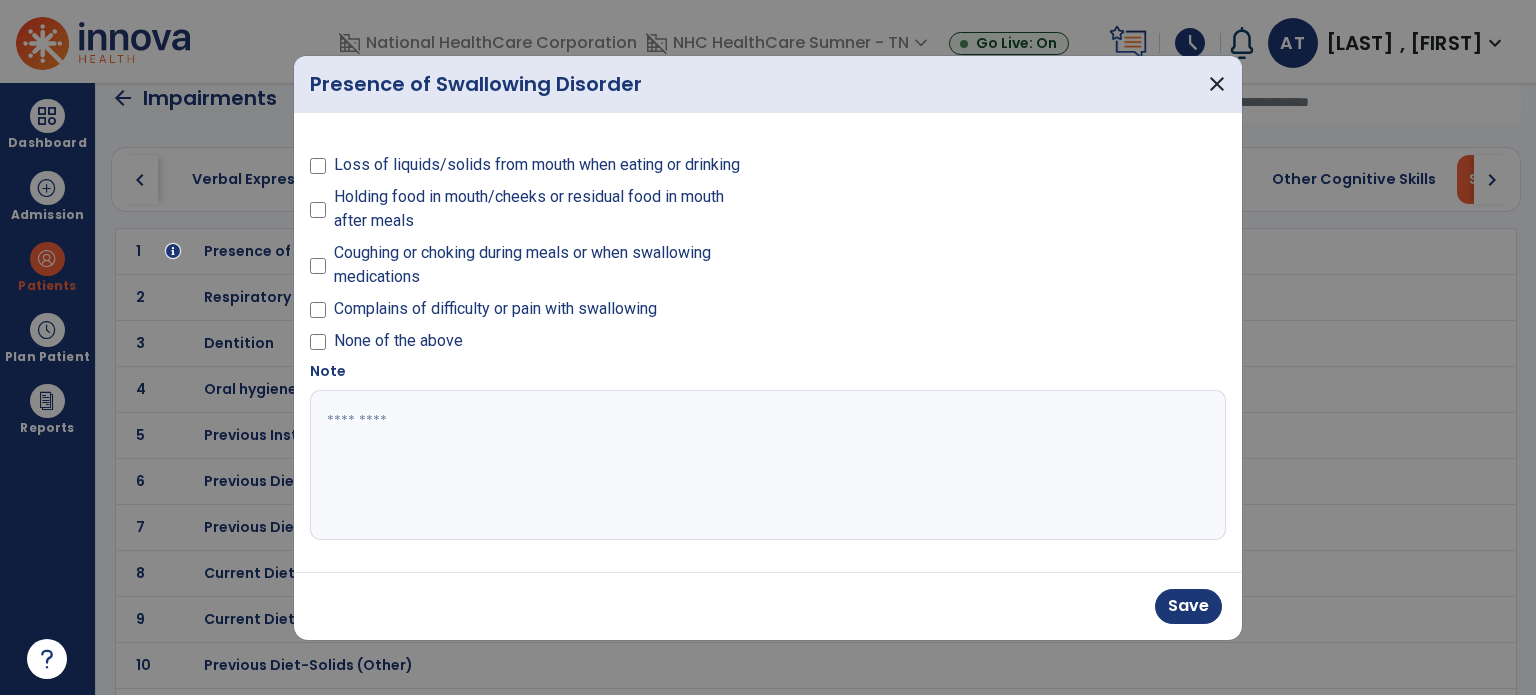 click at bounding box center (768, 465) 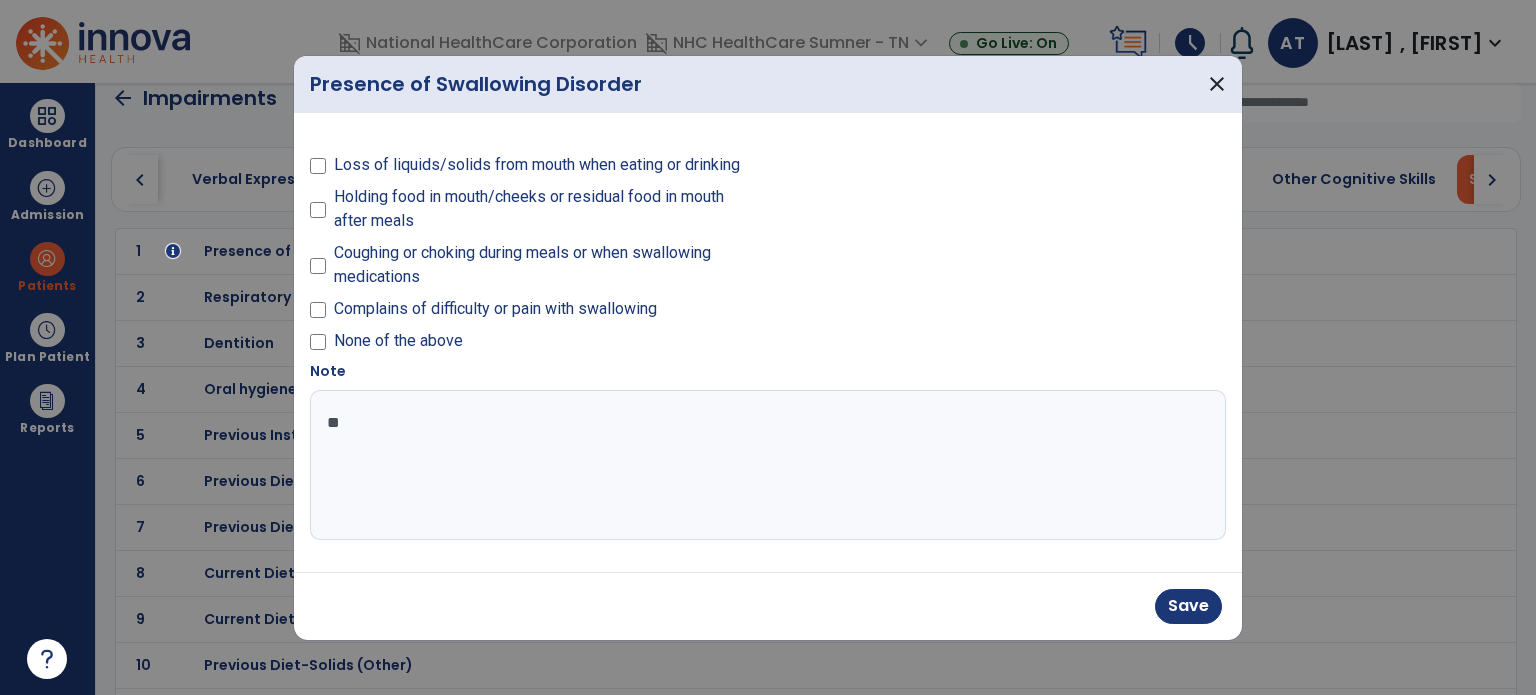 type on "*" 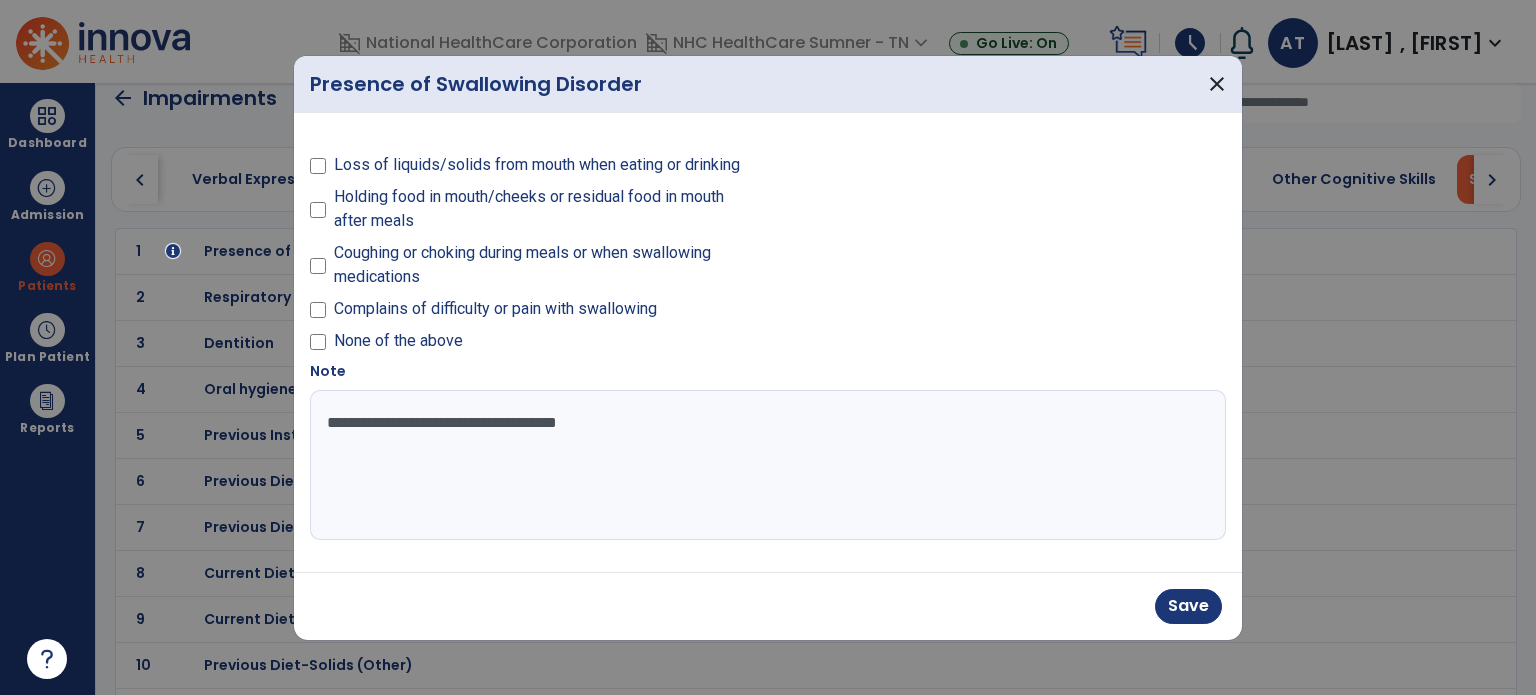 type on "**********" 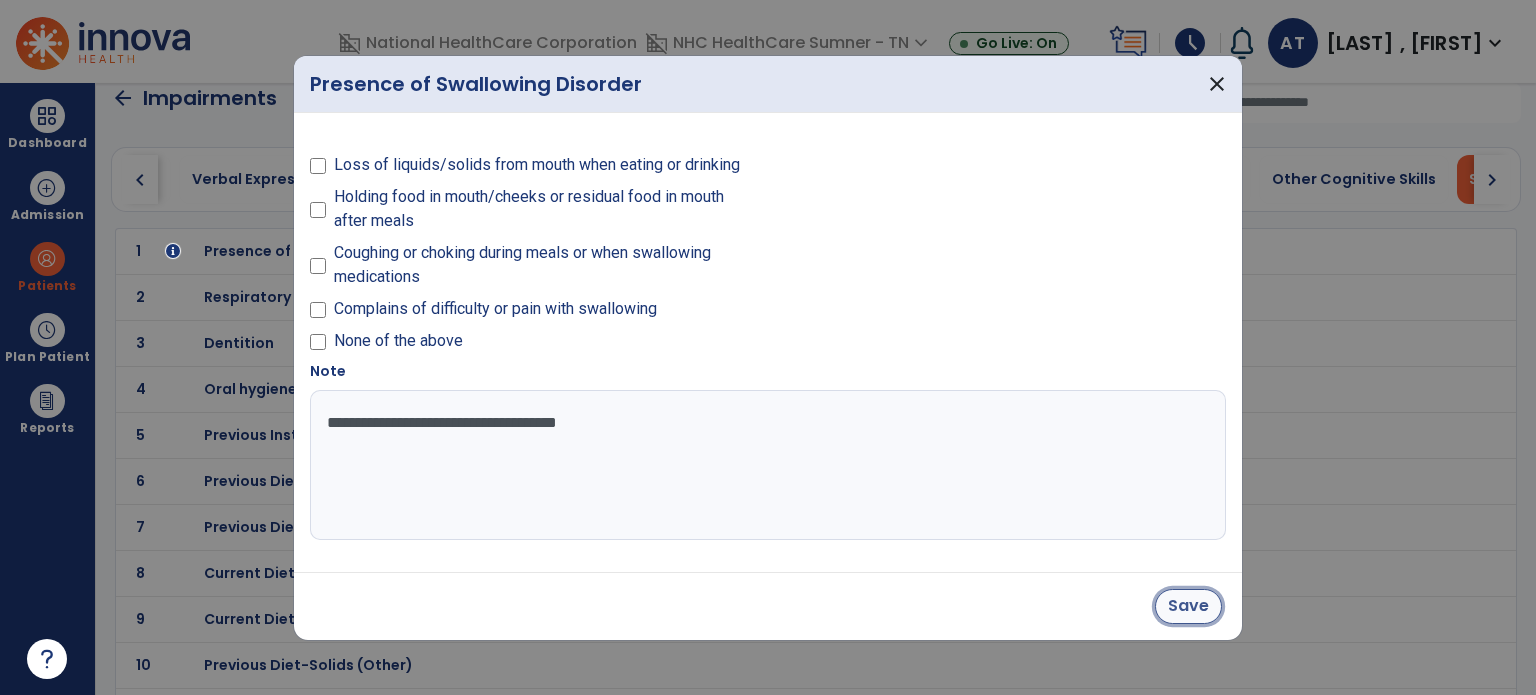 click on "Save" at bounding box center [1188, 606] 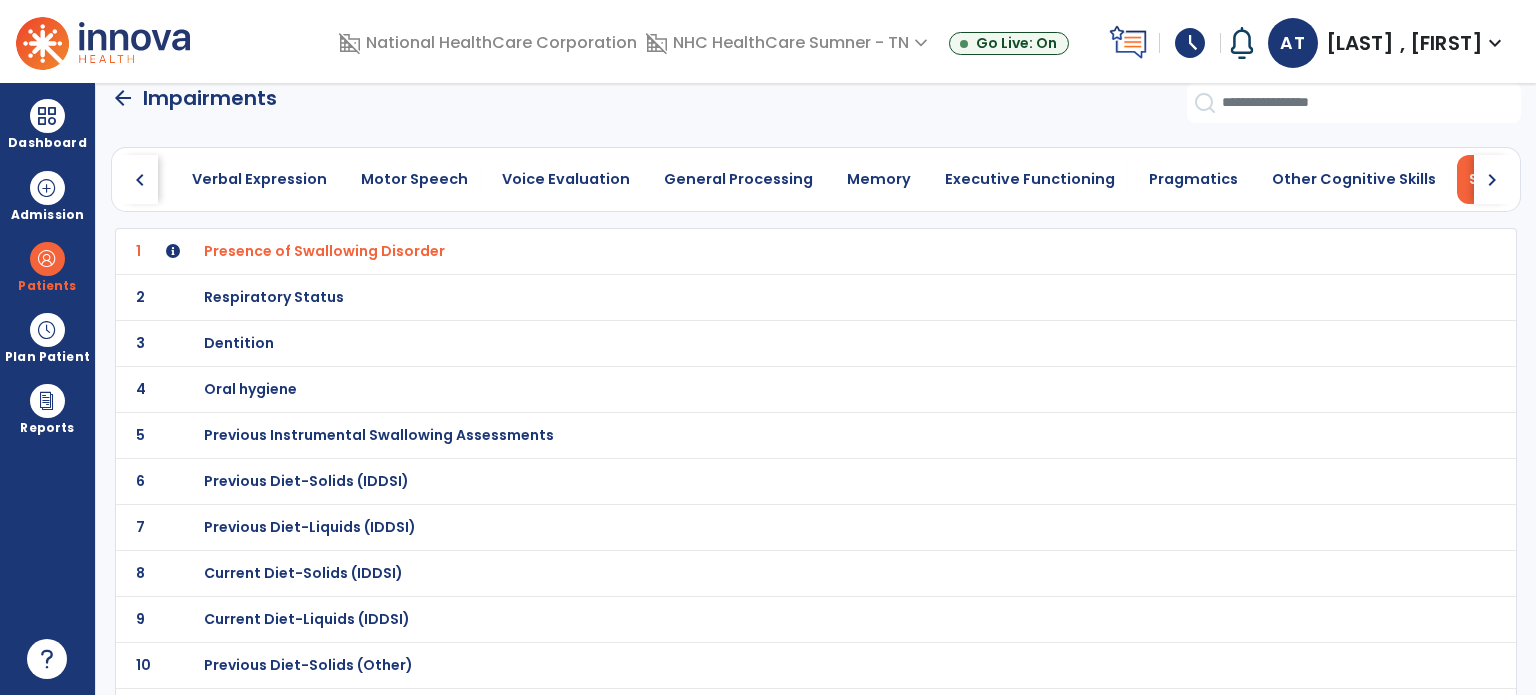 click on "arrow_back" 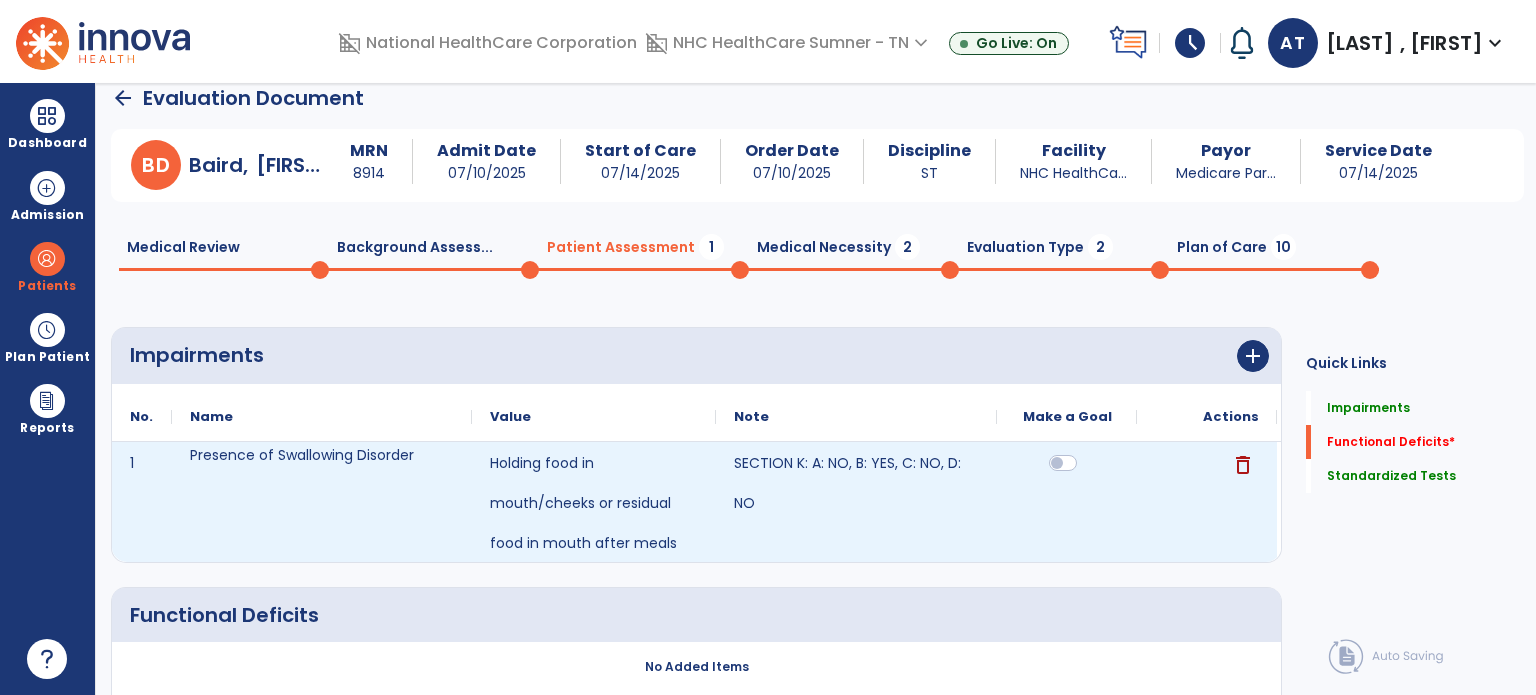 scroll, scrollTop: 320, scrollLeft: 0, axis: vertical 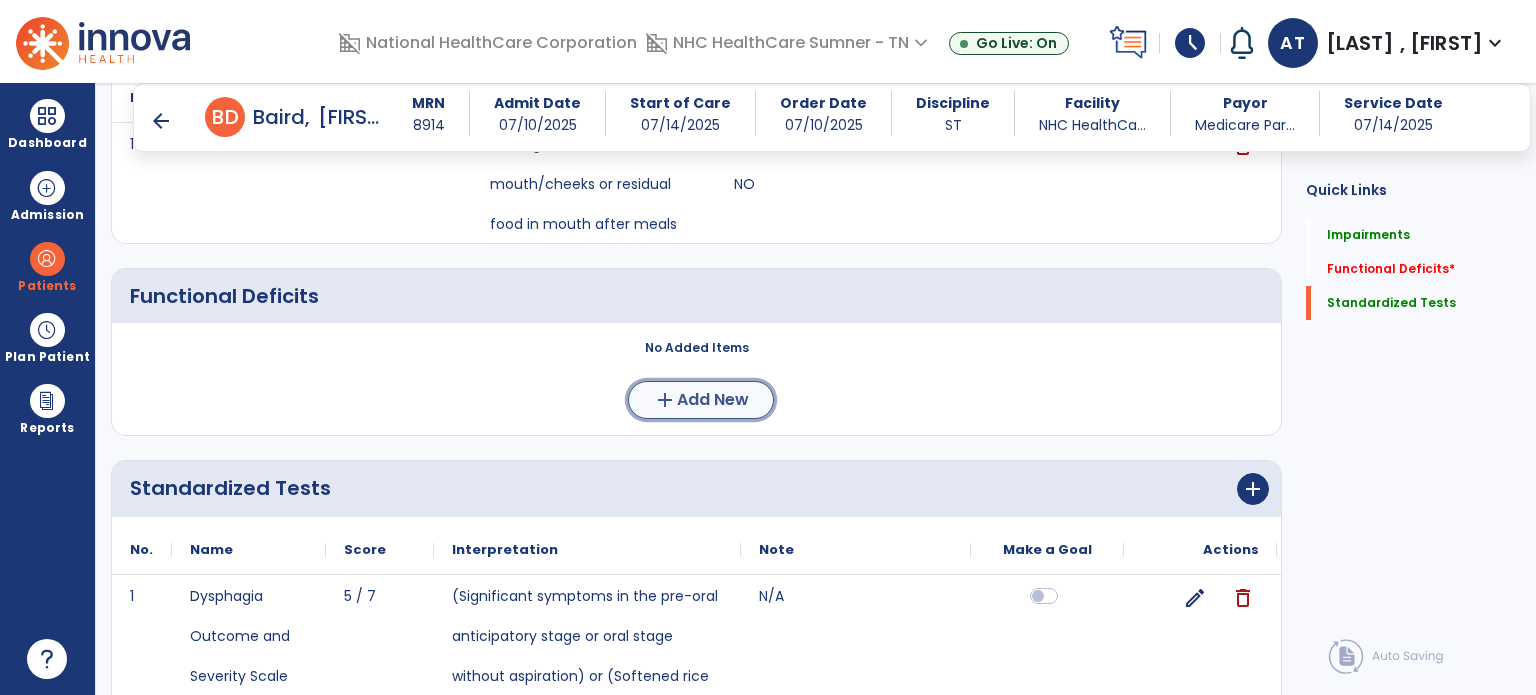 click on "add  Add New" 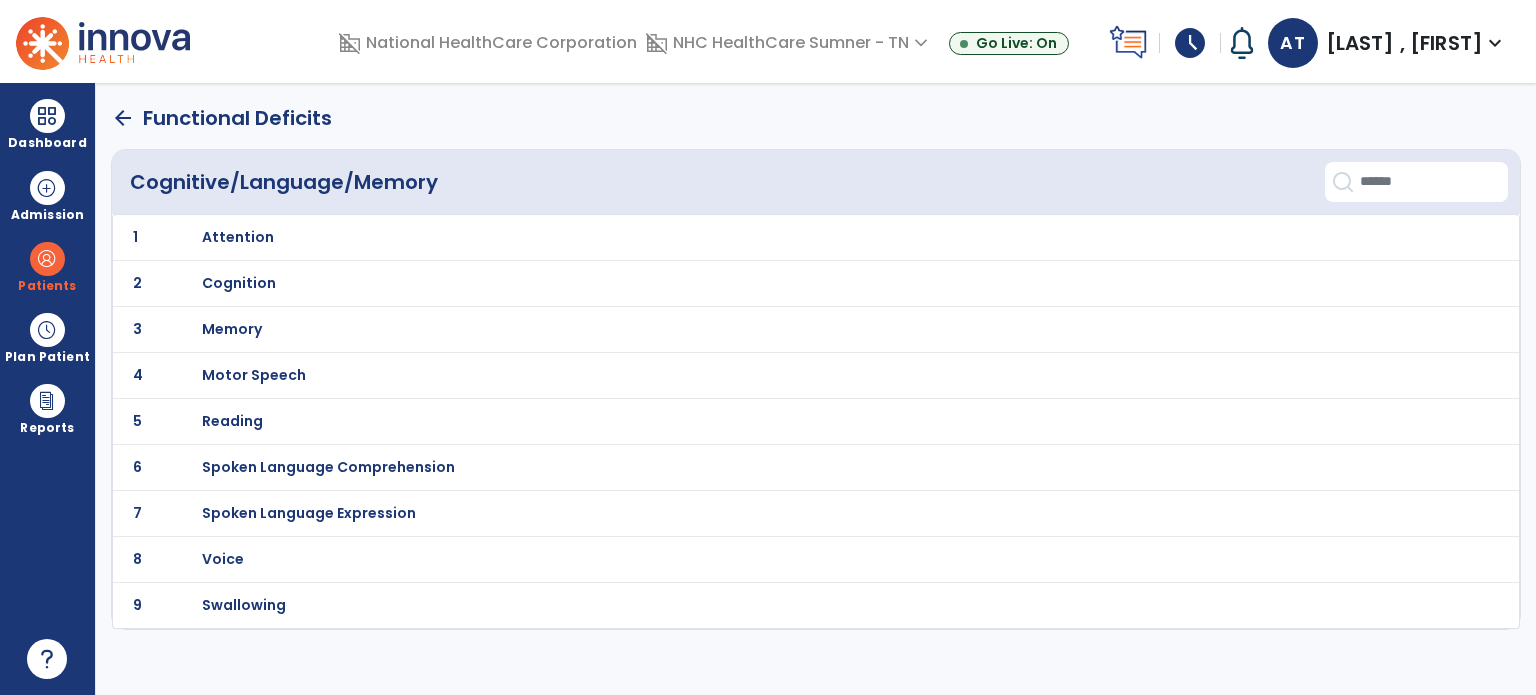 scroll, scrollTop: 0, scrollLeft: 0, axis: both 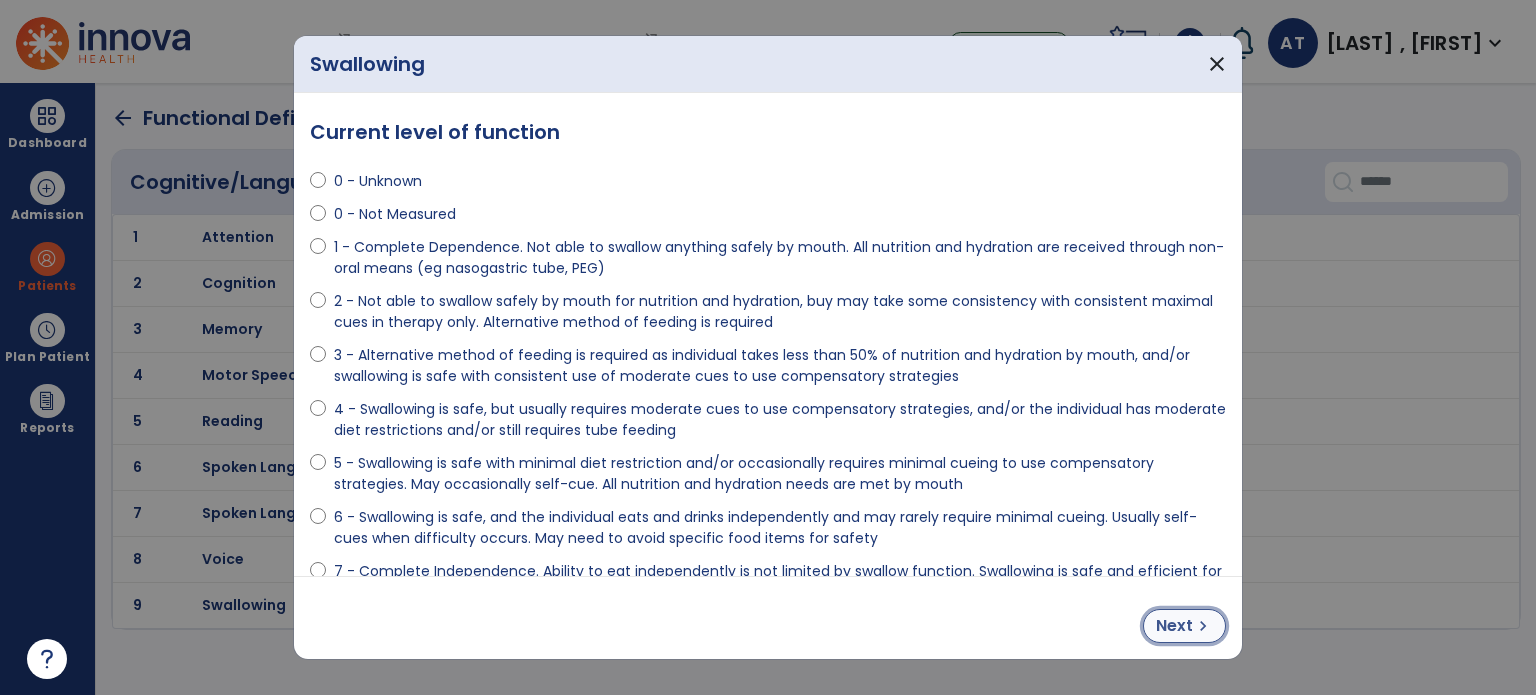 click on "Next" at bounding box center [1174, 626] 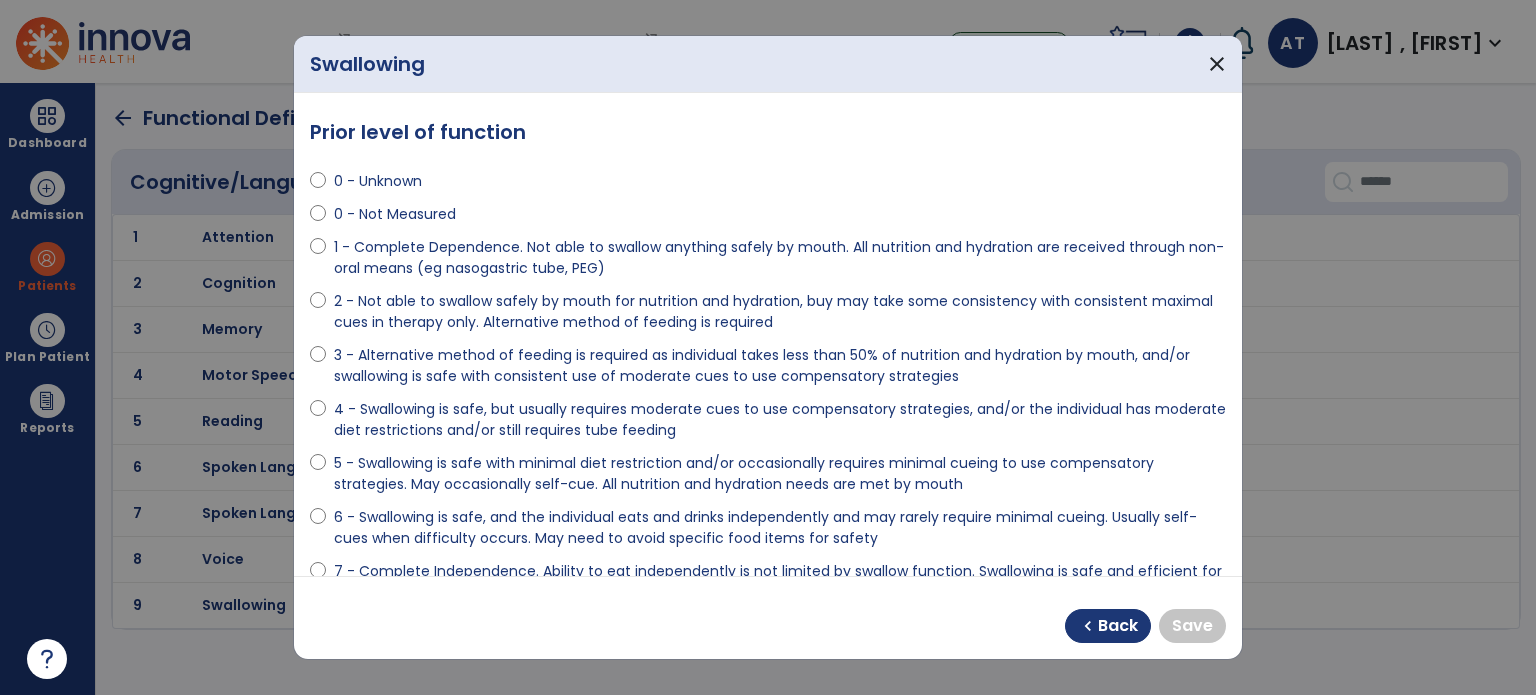 click on "0 - Unknown 0 - Not Measured 1 - Complete Dependence. Not able to swallow anything safely by mouth. All nutrition and hydration are received through non-oral means (eg nasogastric tube, PEG) 2 - Not able to swallow safely by mouth for nutrition and hydration, buy may take some consistency with consistent maximal cues in therapy only. Alternative method of feeding is required 3 - Alternative method of feeding is required as individual takes less than 50% of nutrition and hydration by mouth, and/or swallowing is safe with consistent use of moderate cues to use compensatory strategies 4 - Swallowing is safe, but usually requires moderate cues to use compensatory strategies, and/or the individual has moderate diet restrictions and/or still requires tube feeding 5 - Swallowing is safe with minimal diet restriction and/or occasionally requires minimal cueing to use compensatory strategies. May occasionally self-cue. All nutrition and hydration needs are met by mouth" at bounding box center [768, 379] 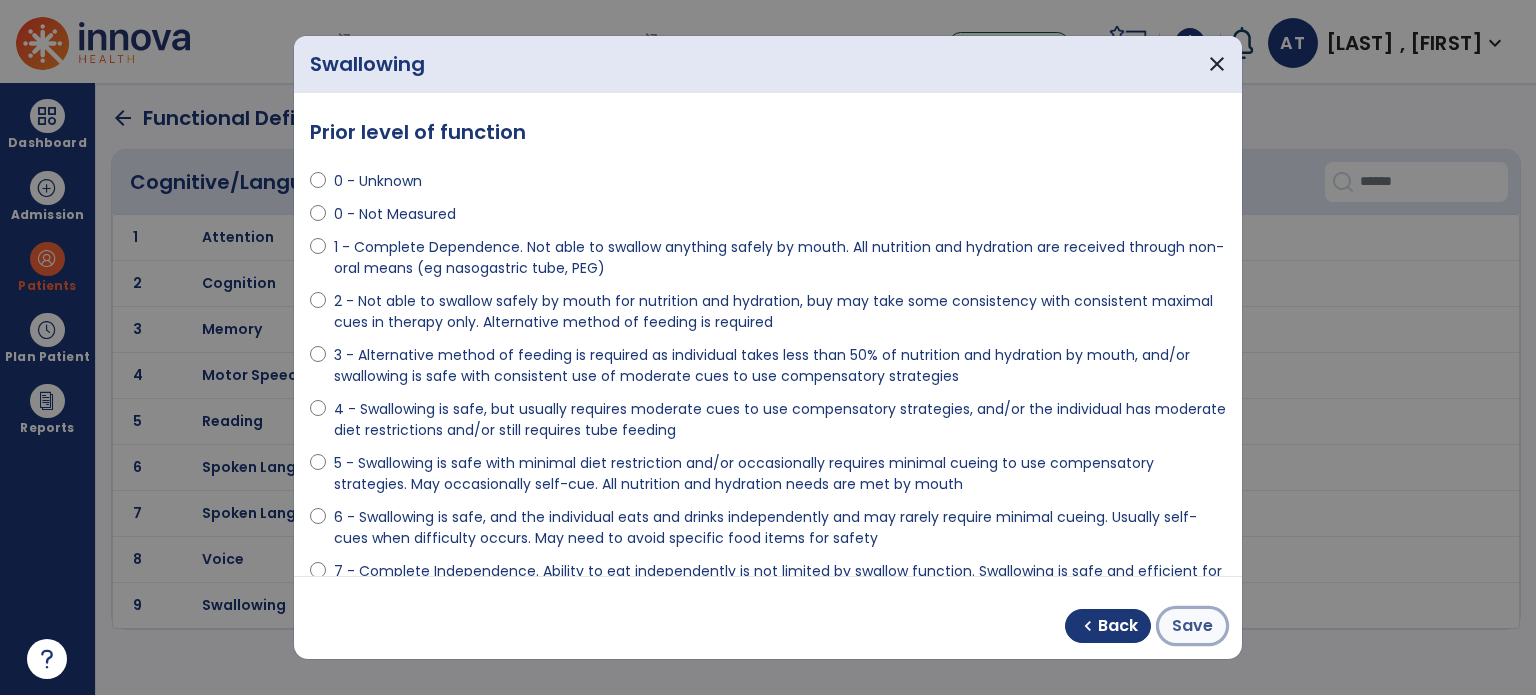 click on "Save" at bounding box center [1192, 626] 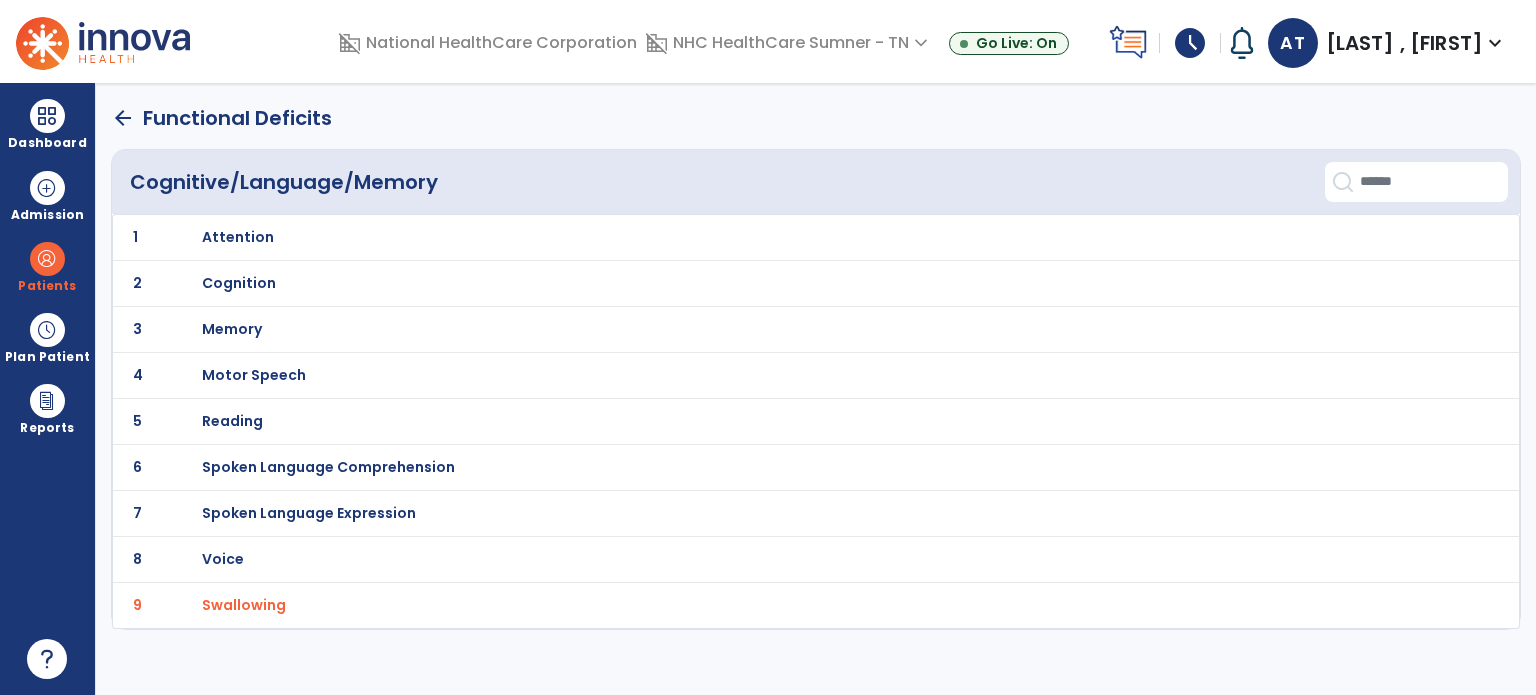 click on "arrow_back" 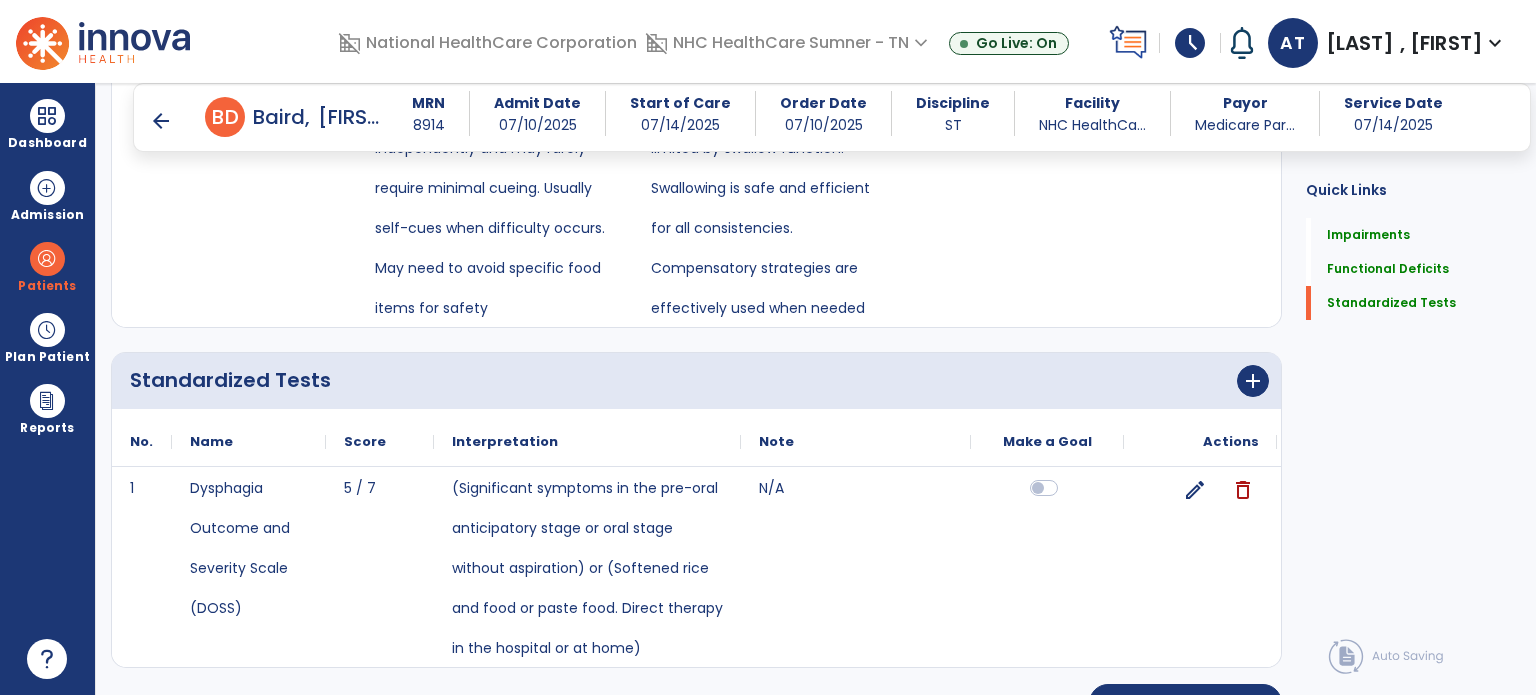 scroll, scrollTop: 397, scrollLeft: 0, axis: vertical 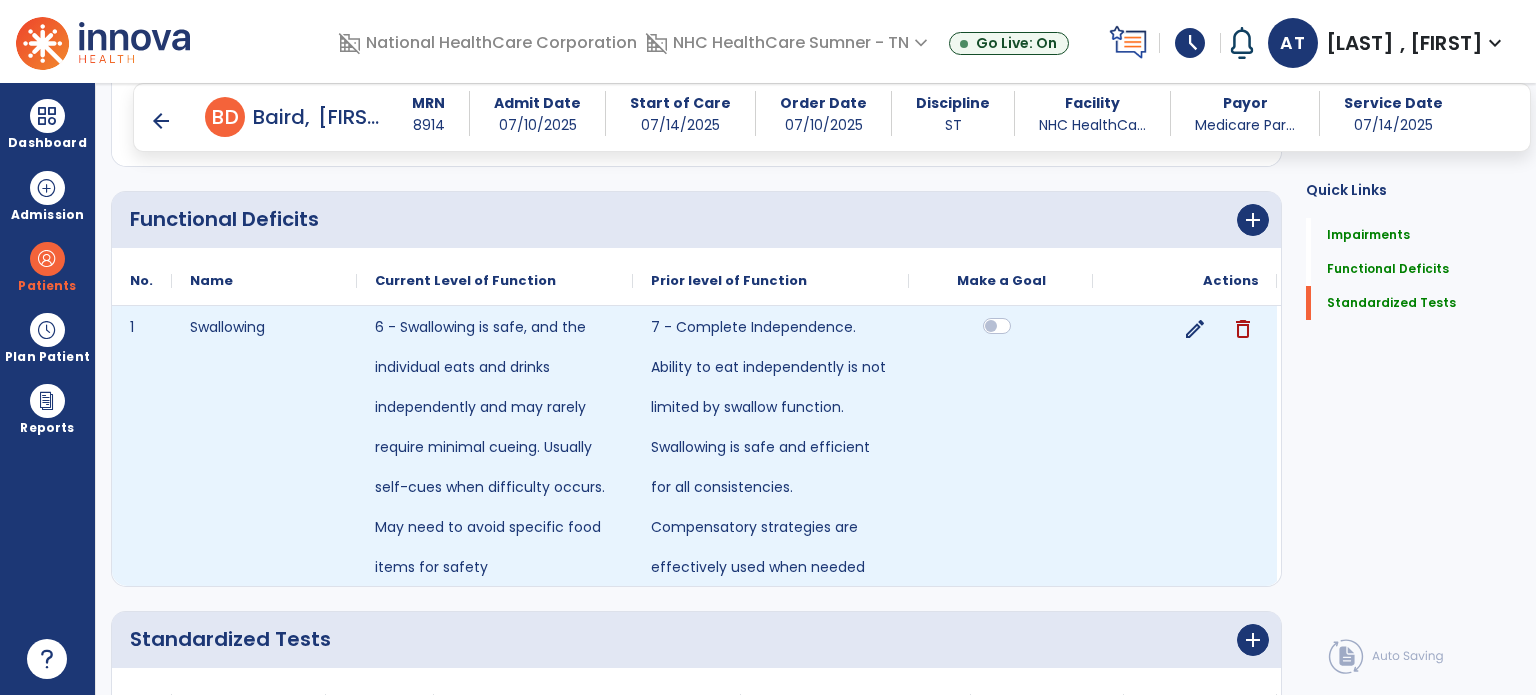 click 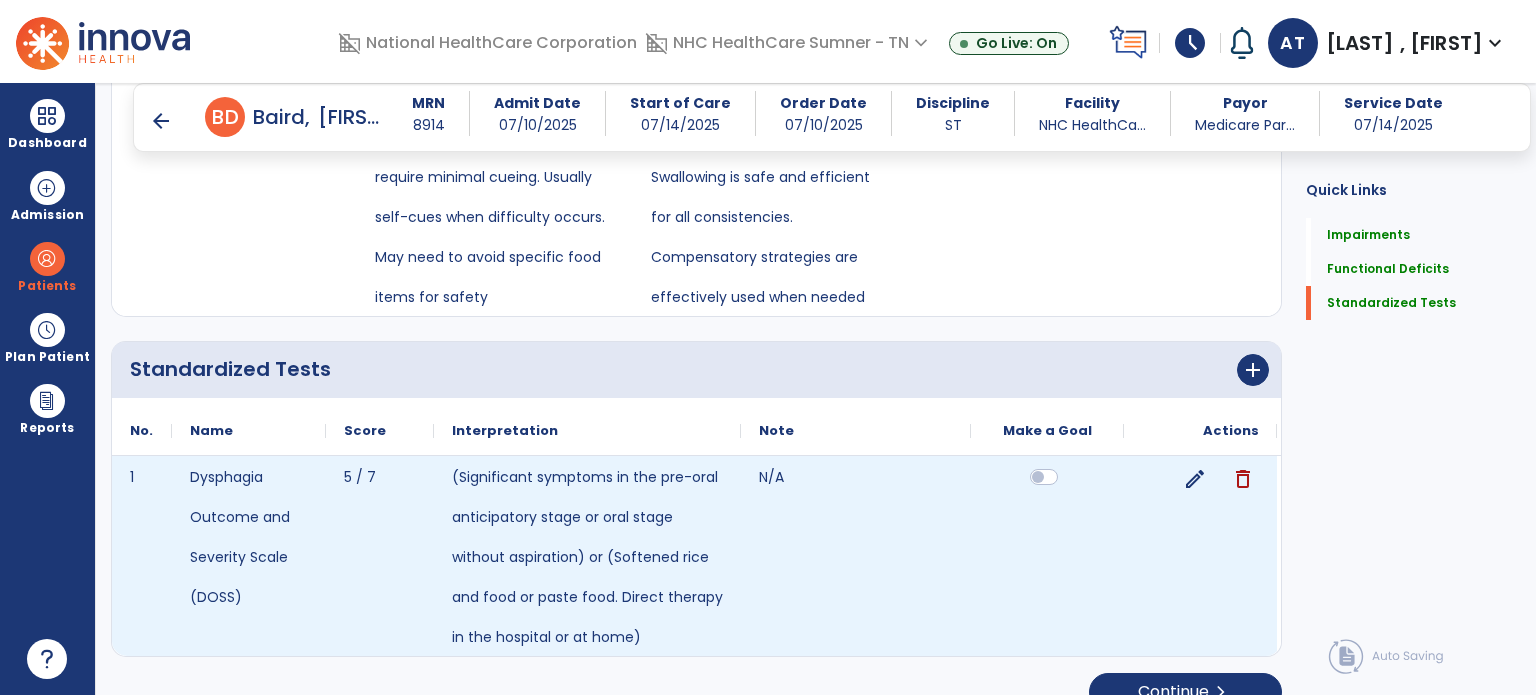 scroll, scrollTop: 697, scrollLeft: 0, axis: vertical 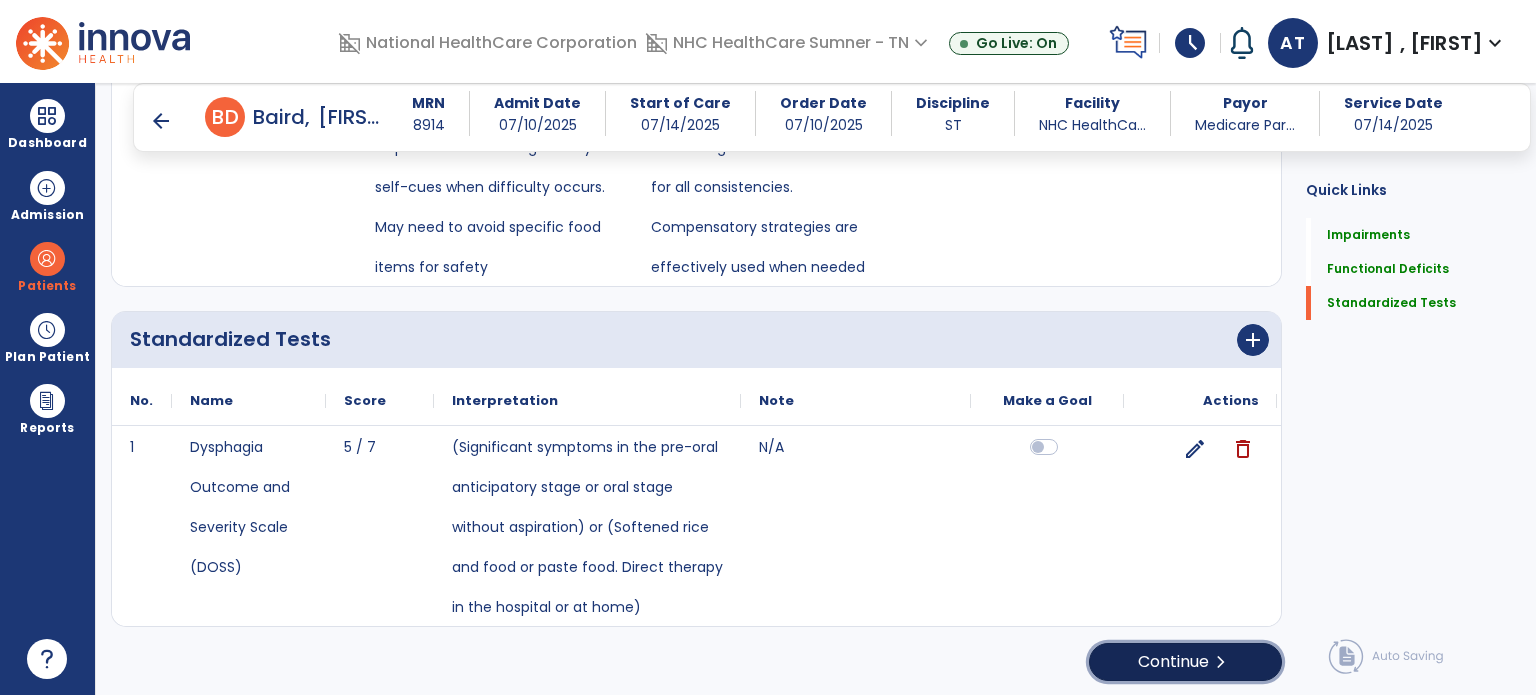 click on "Continue  chevron_right" 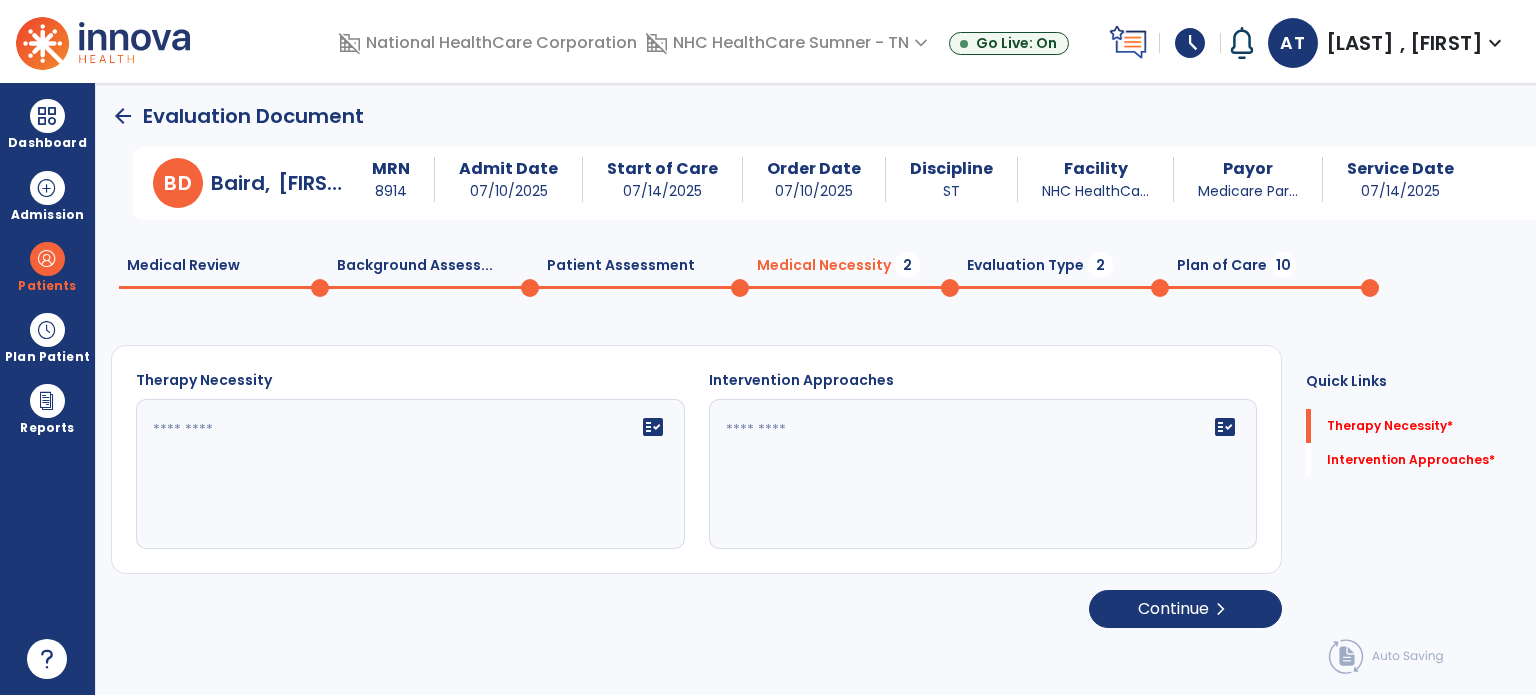 scroll, scrollTop: 0, scrollLeft: 0, axis: both 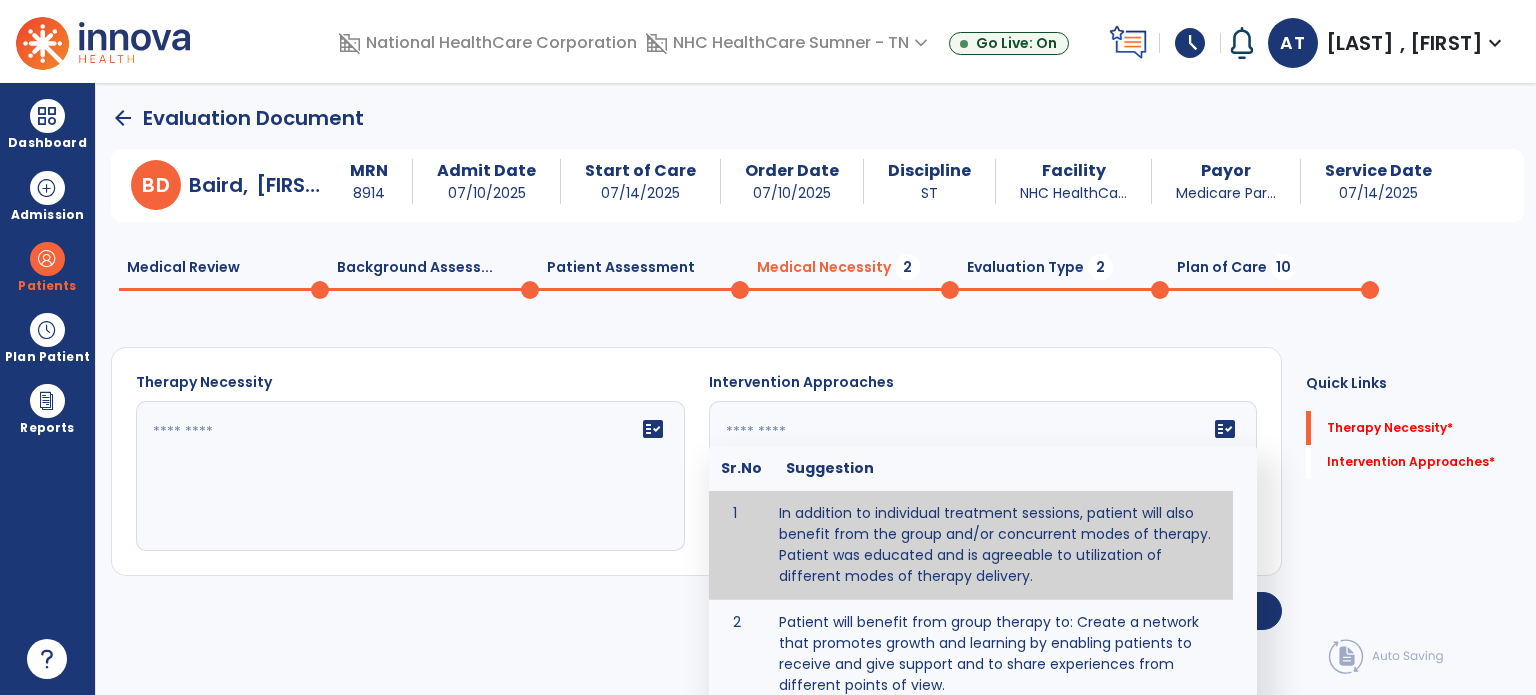 click on "fact_check  Sr.No Suggestion 1 In addition to individual treatment sessions, patient will also benefit from the group and/or concurrent modes of therapy. Patient was educated and is agreeable to utilization of different modes of therapy delivery. 2 Patient will benefit from group therapy to: Create a network that promotes growth and learning by enabling patients to receive and give support and to share experiences from different points of view. 3 Patient will benefit from group therapy because it allows for modeling (a form of learning in which individuals learn by imitating the actions of others and it reduces social isolation and enhances coping mechanisms. 4 Patient will benefit from group/concurrent therapy because it is supported by evidence to promote increased patient engagement and sustainable outcomes. 5 Patient will benefit from group/concurrent therapy to: Promote independence and minimize dependence." 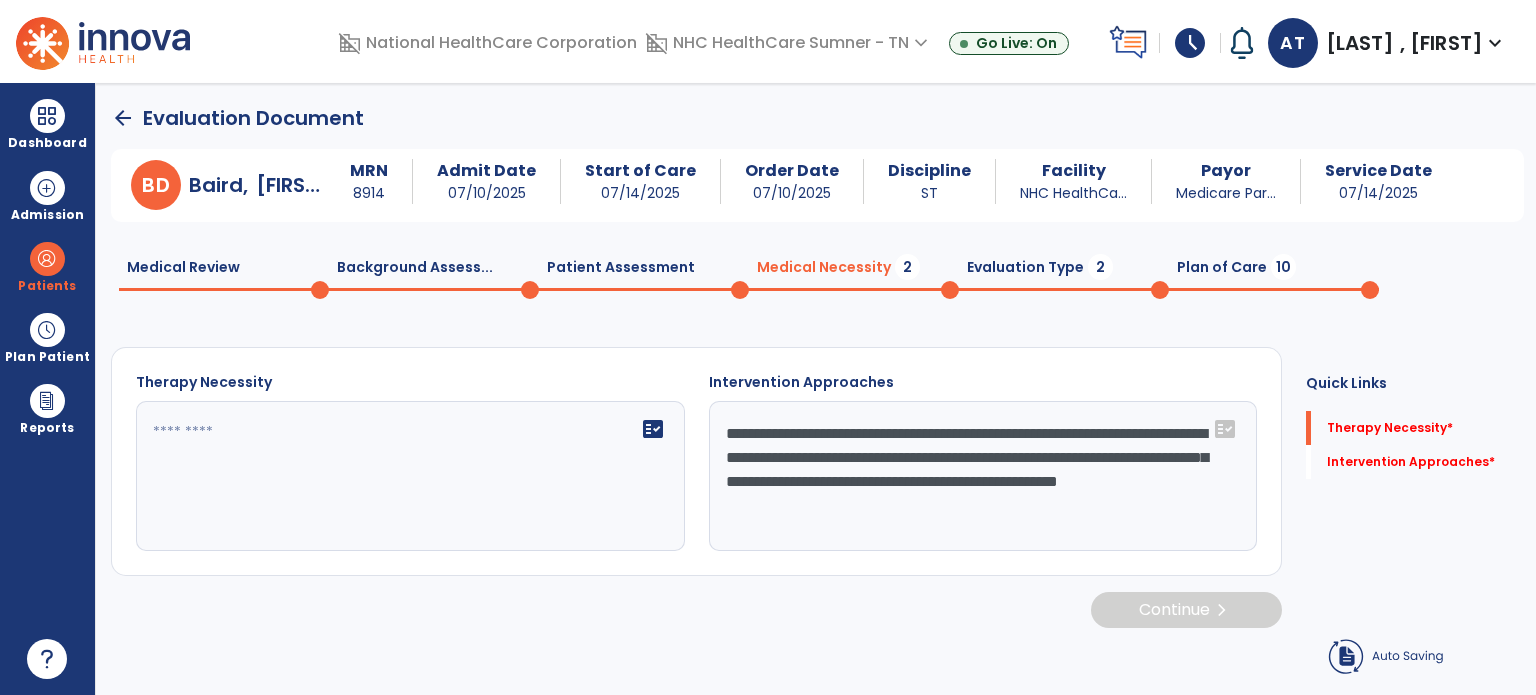 drag, startPoint x: 852, startPoint y: 524, endPoint x: 547, endPoint y: 476, distance: 308.75394 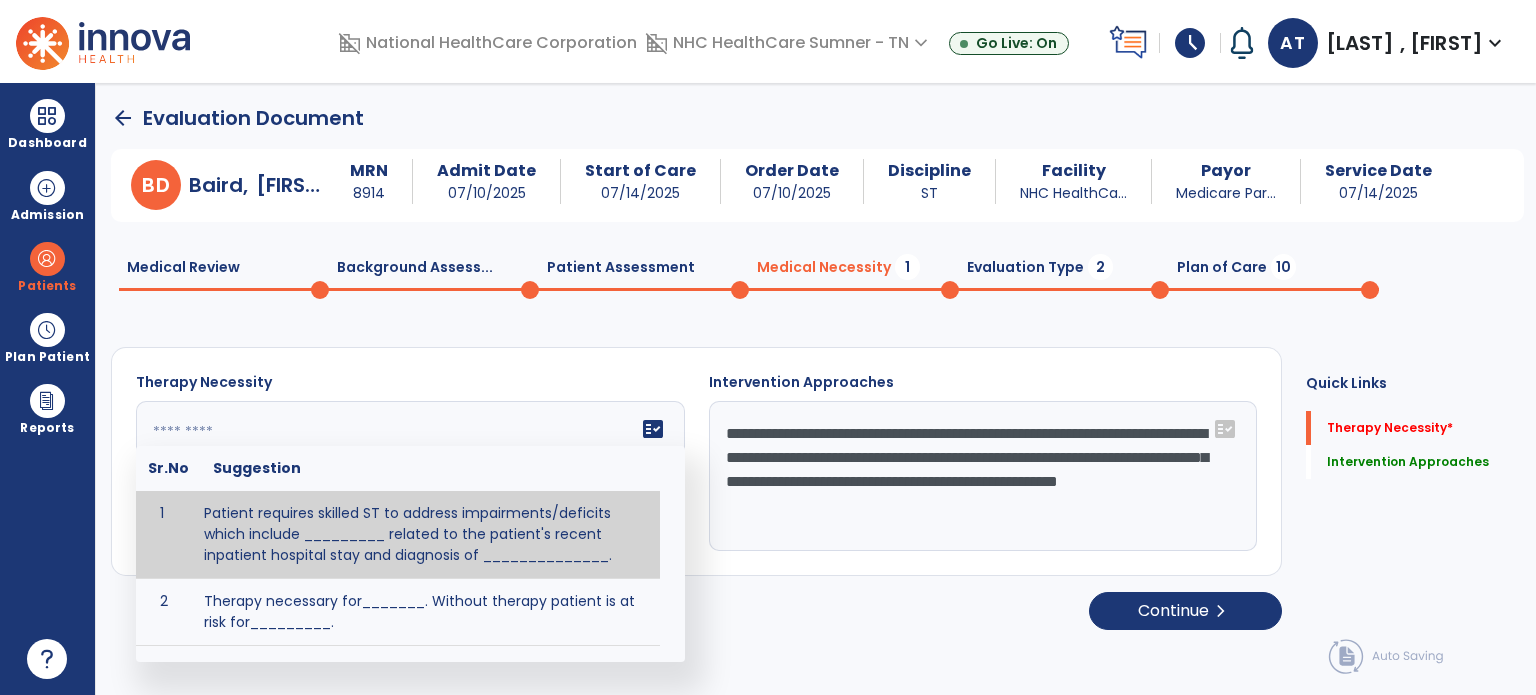 click 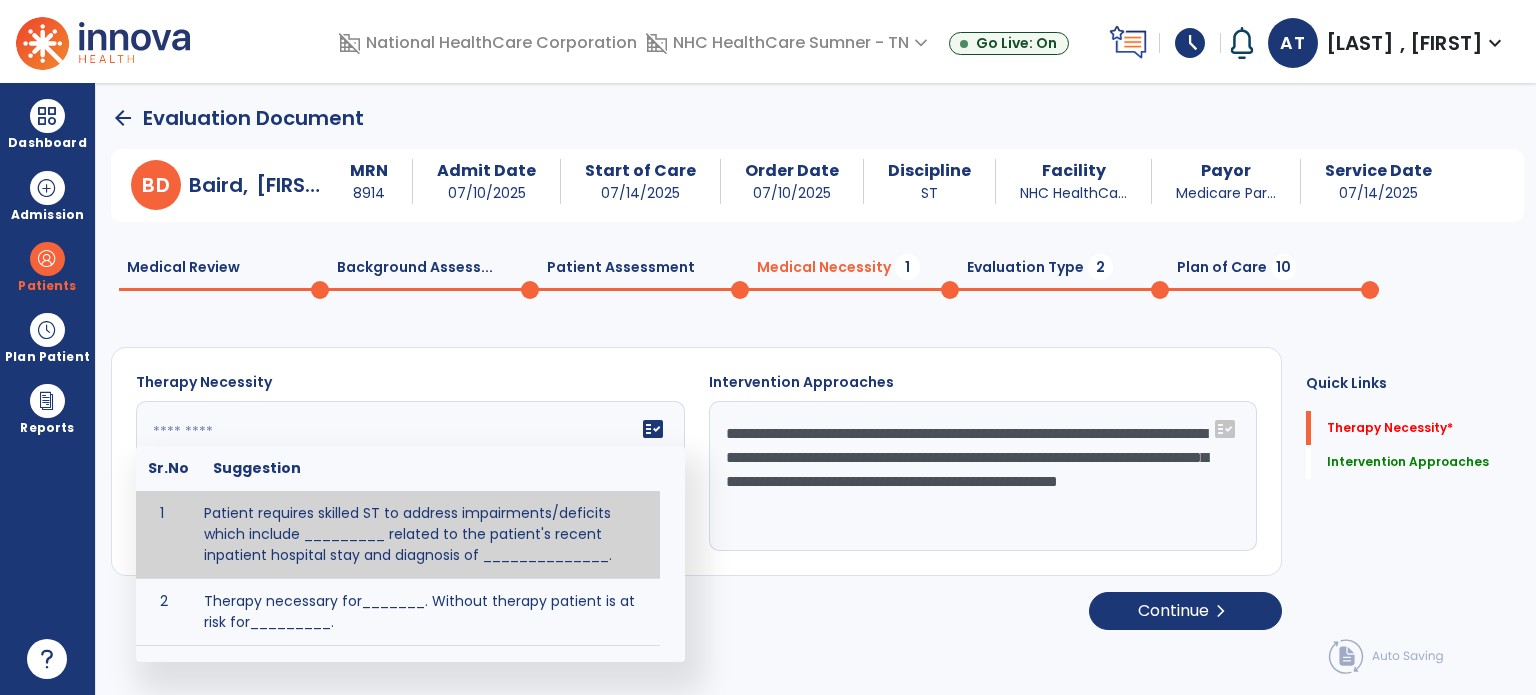 click 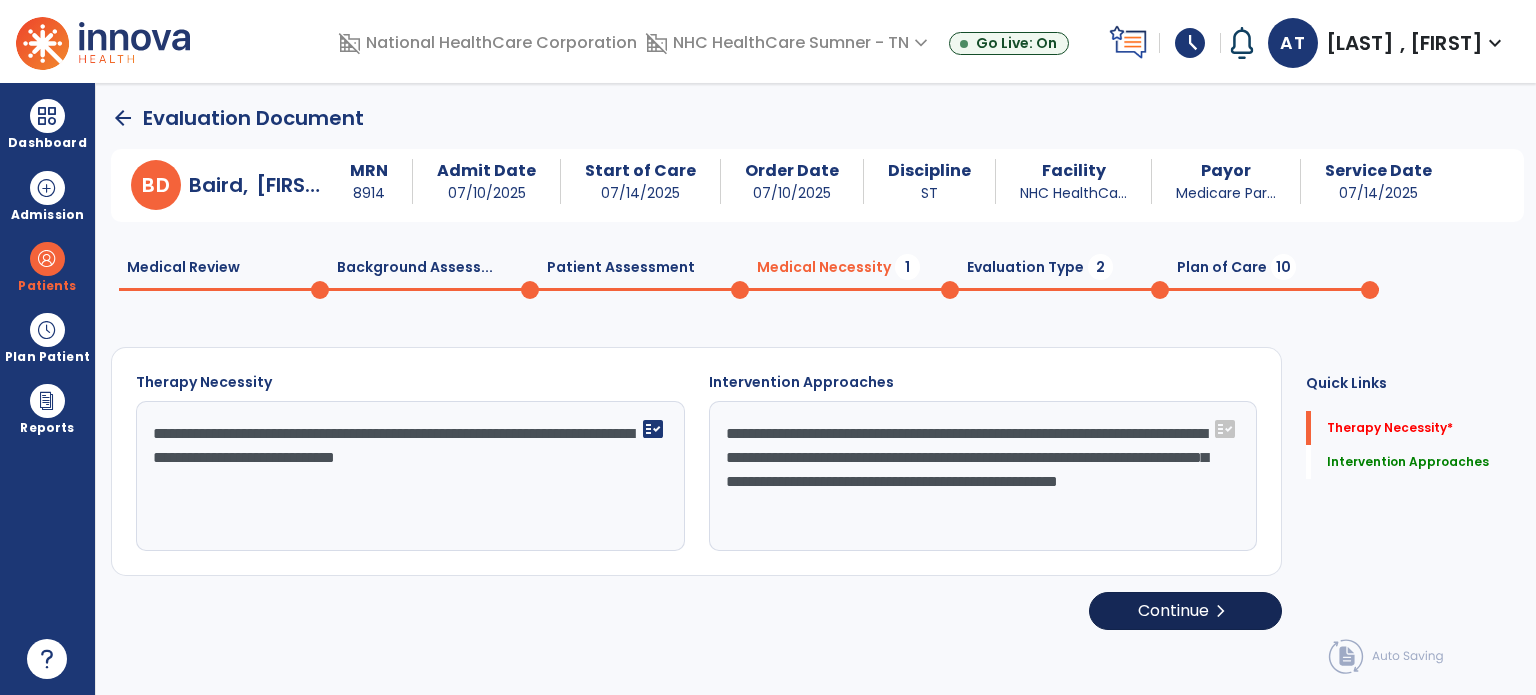 type on "**********" 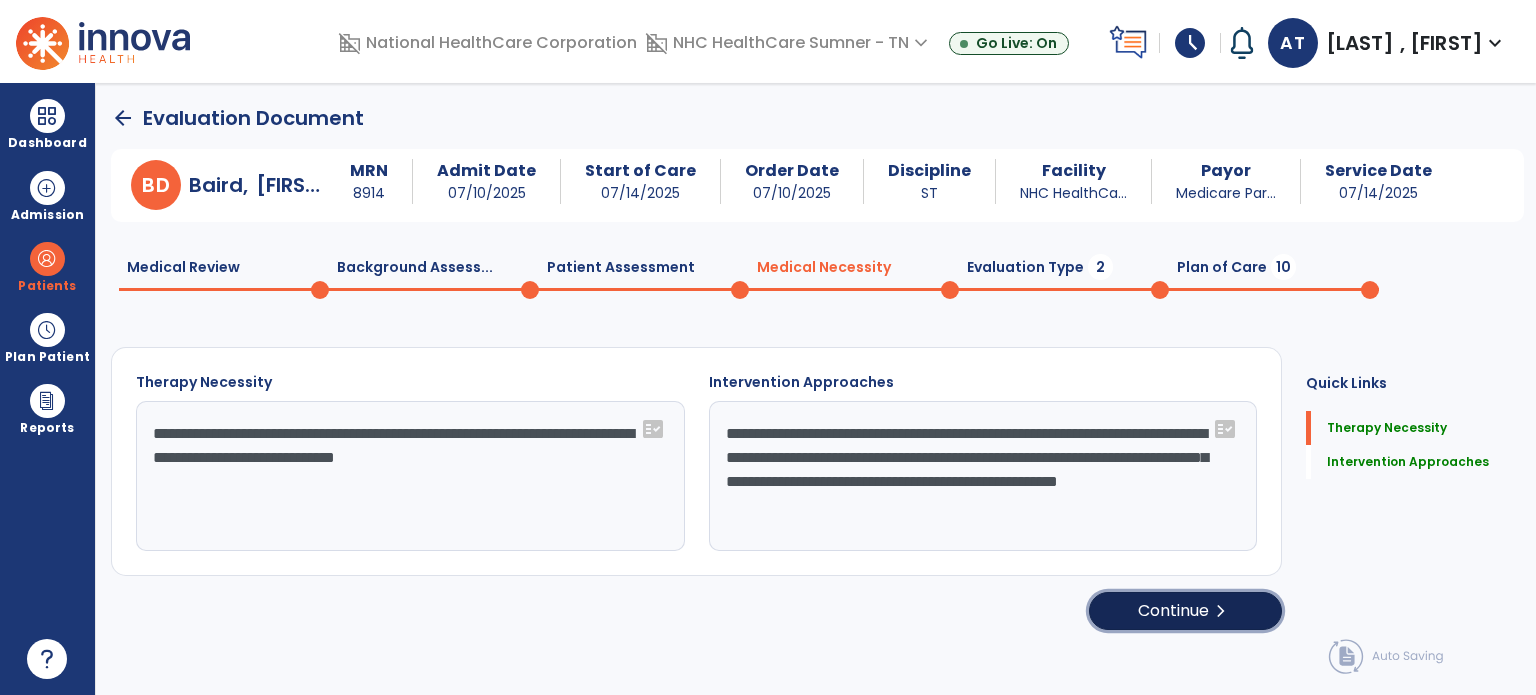 click on "Continue  chevron_right" 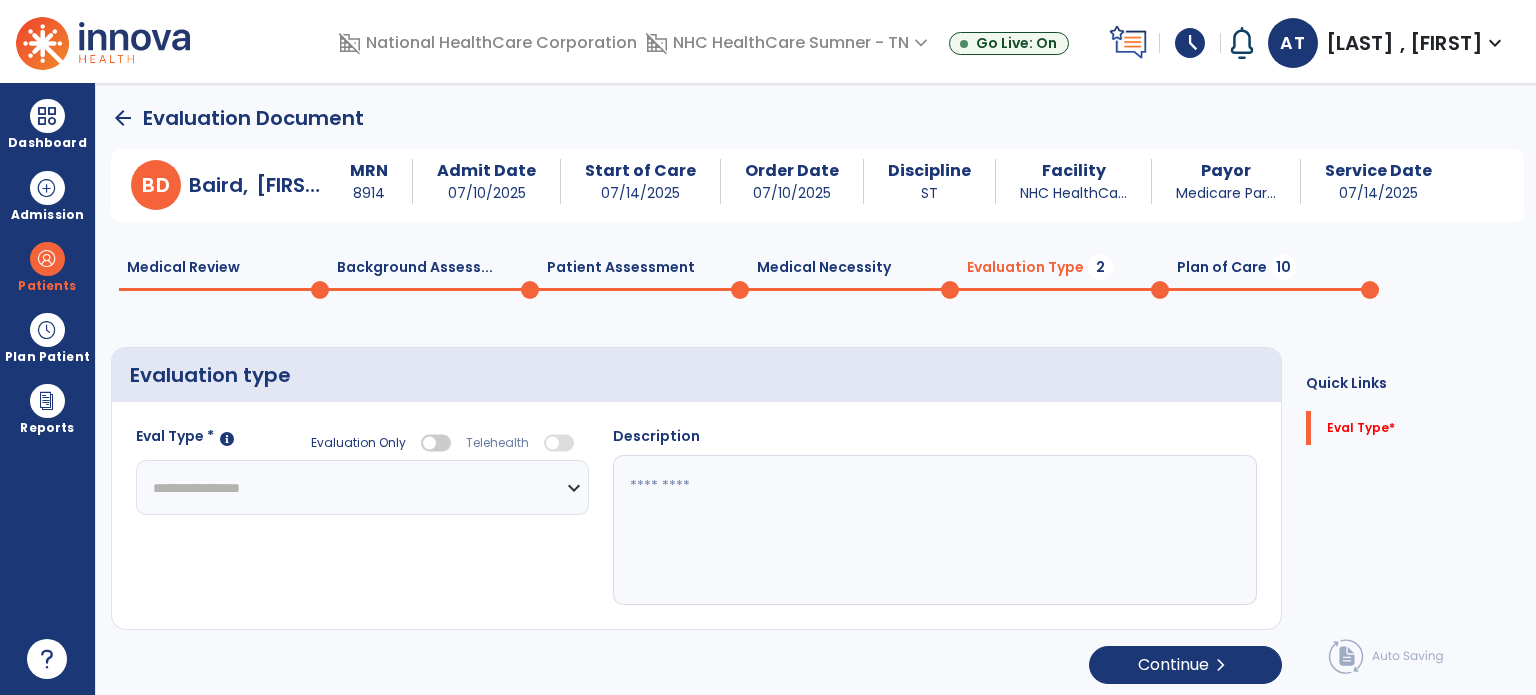 click on "**********" 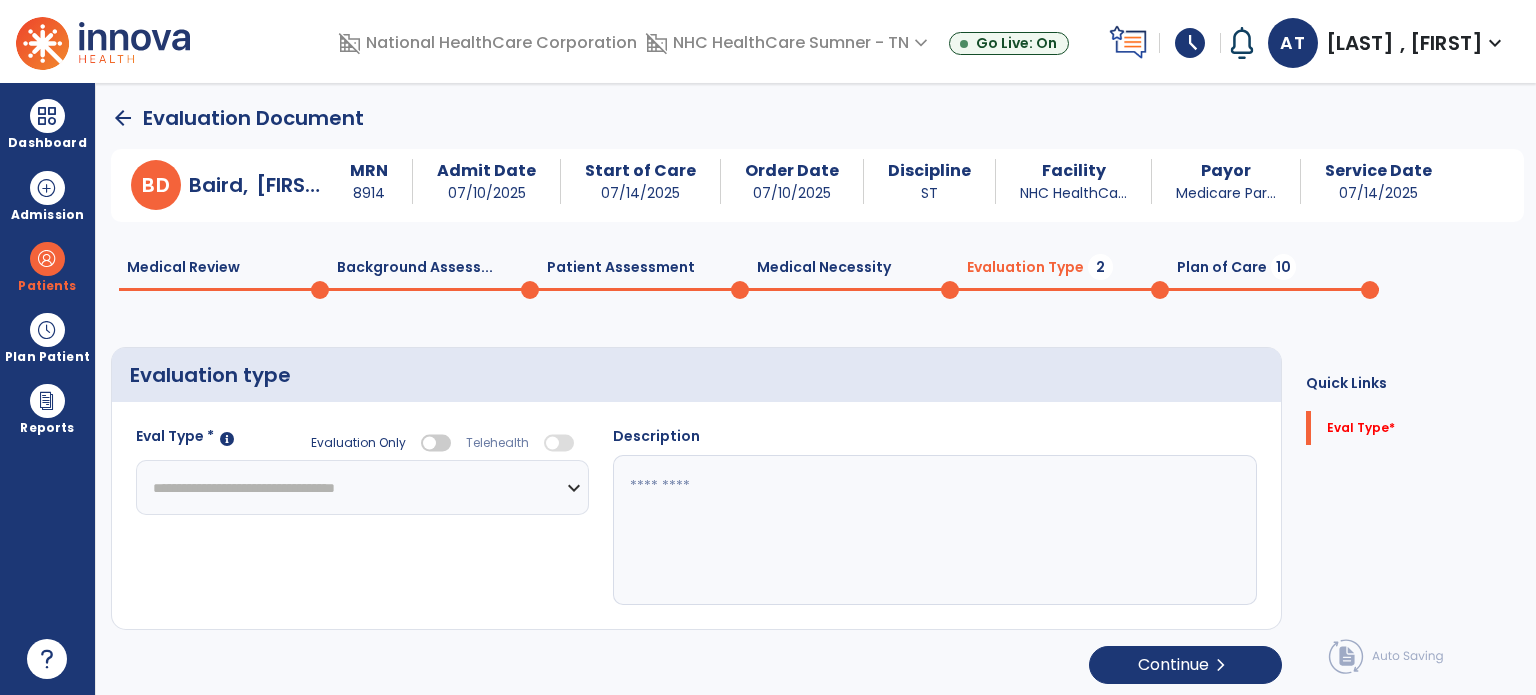 click on "**********" 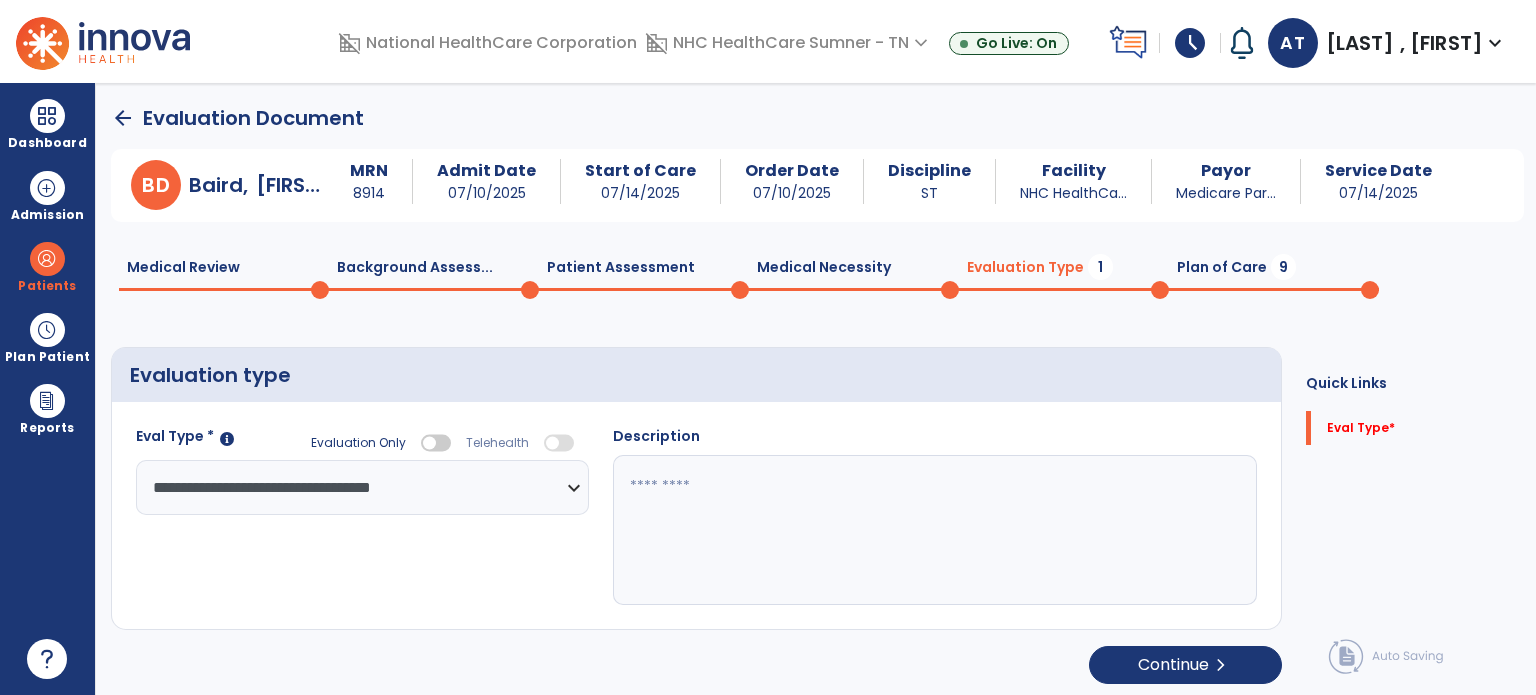 click 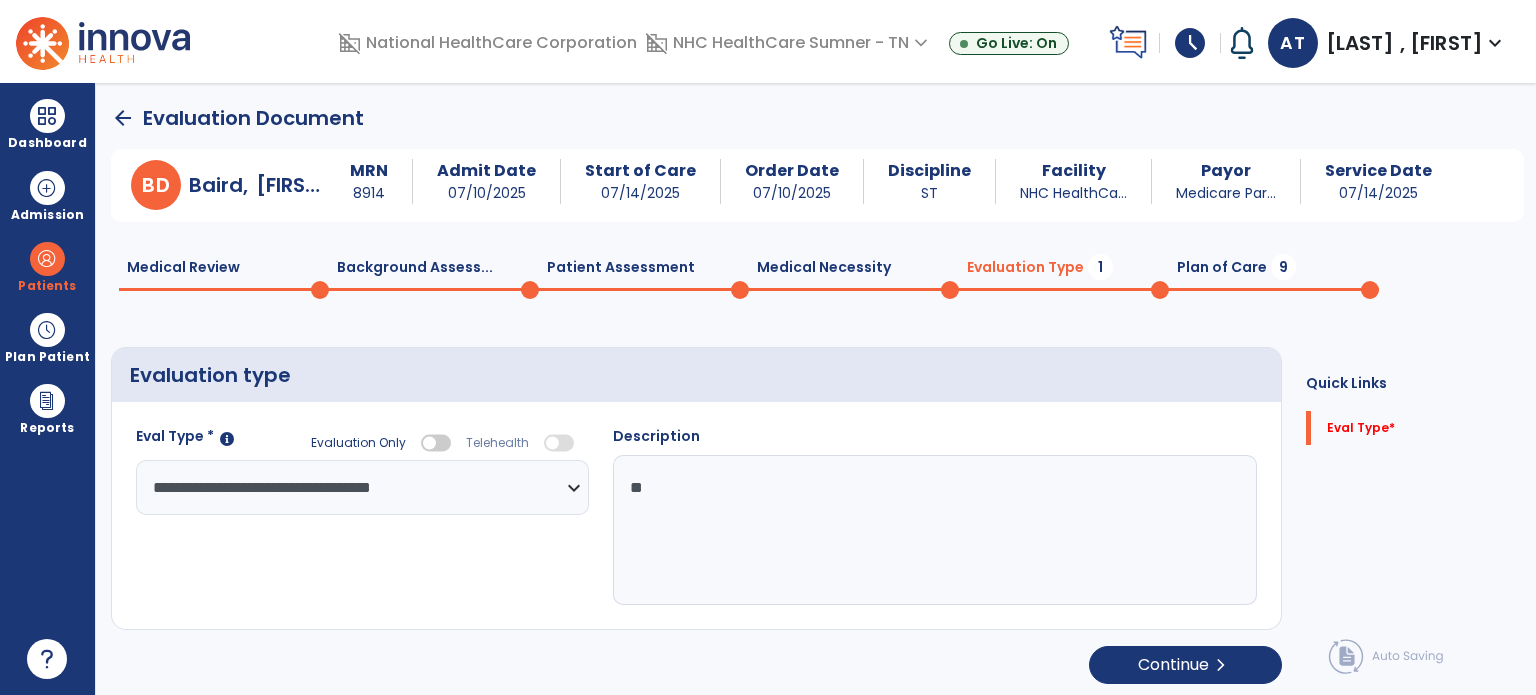 type on "*" 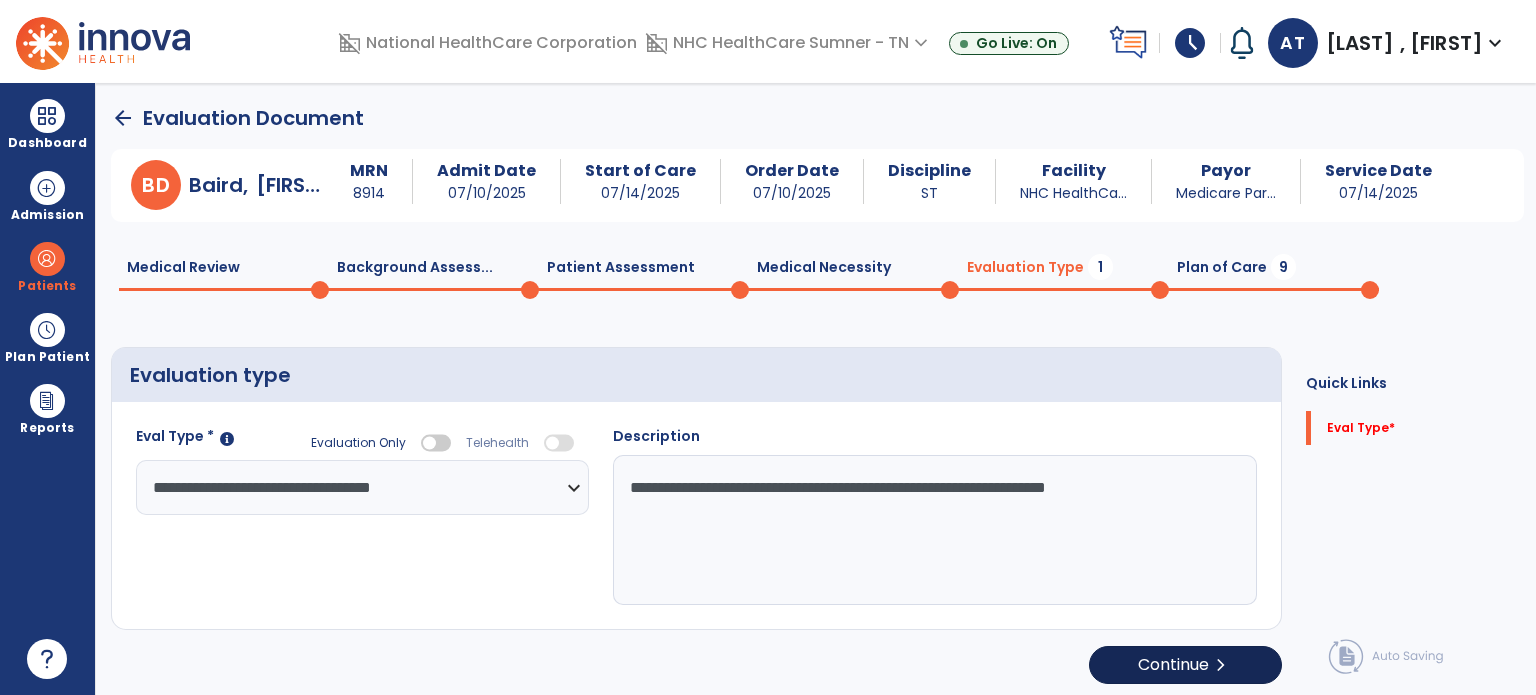 type on "**********" 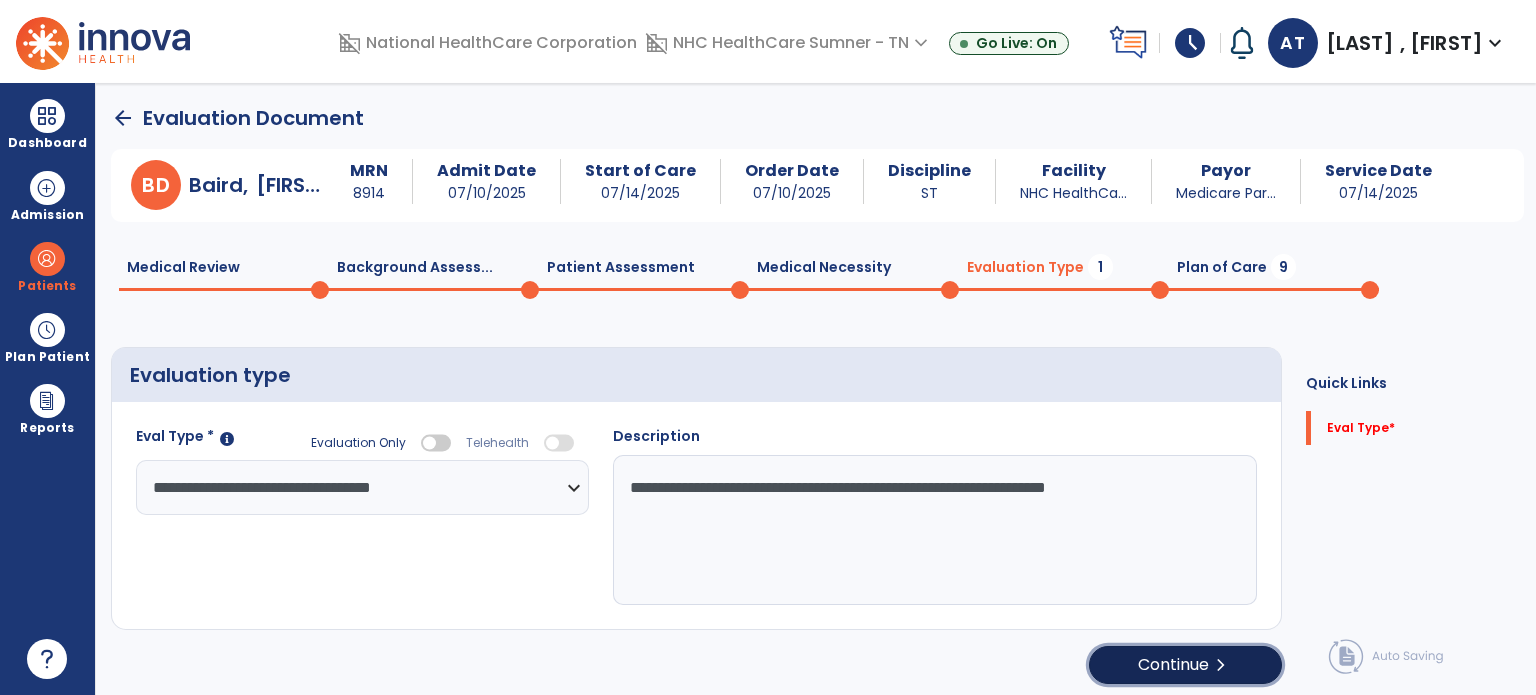 click on "Continue  chevron_right" 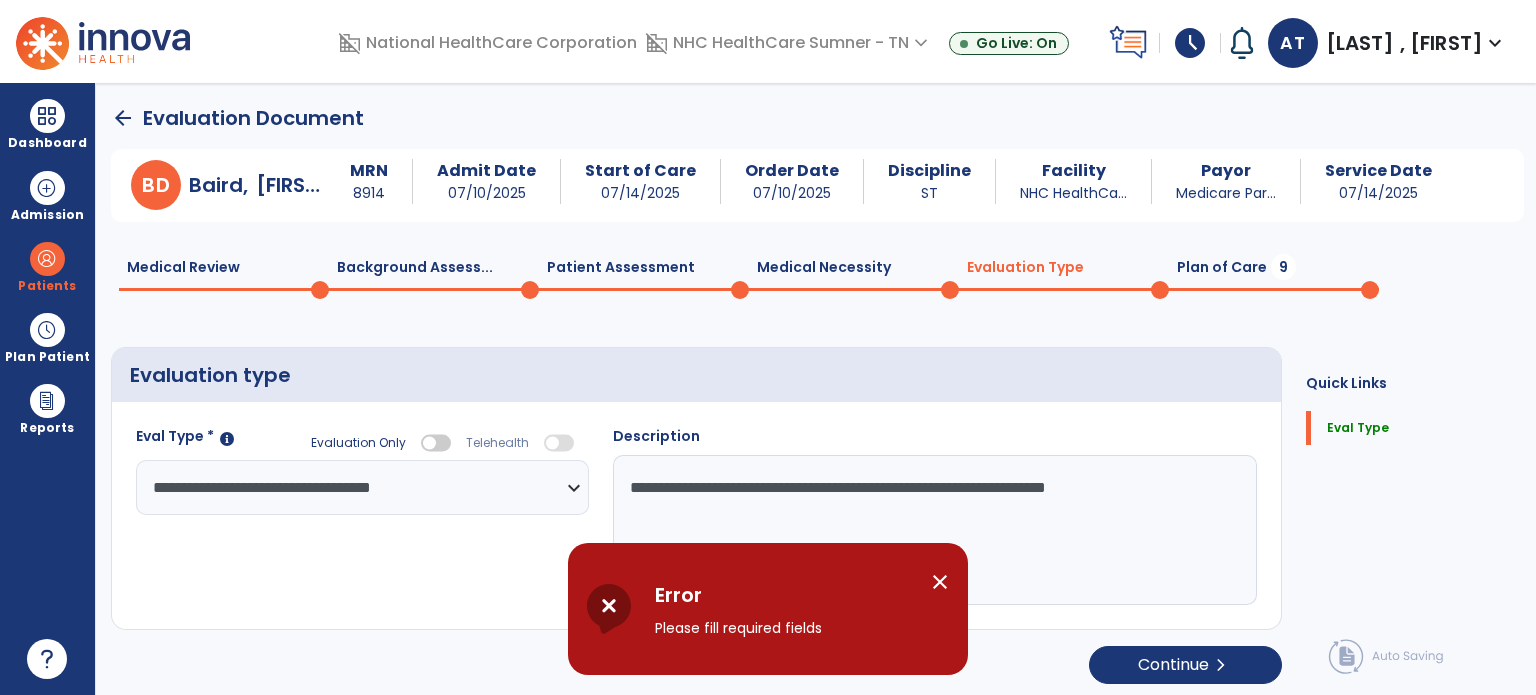 click on "**********" 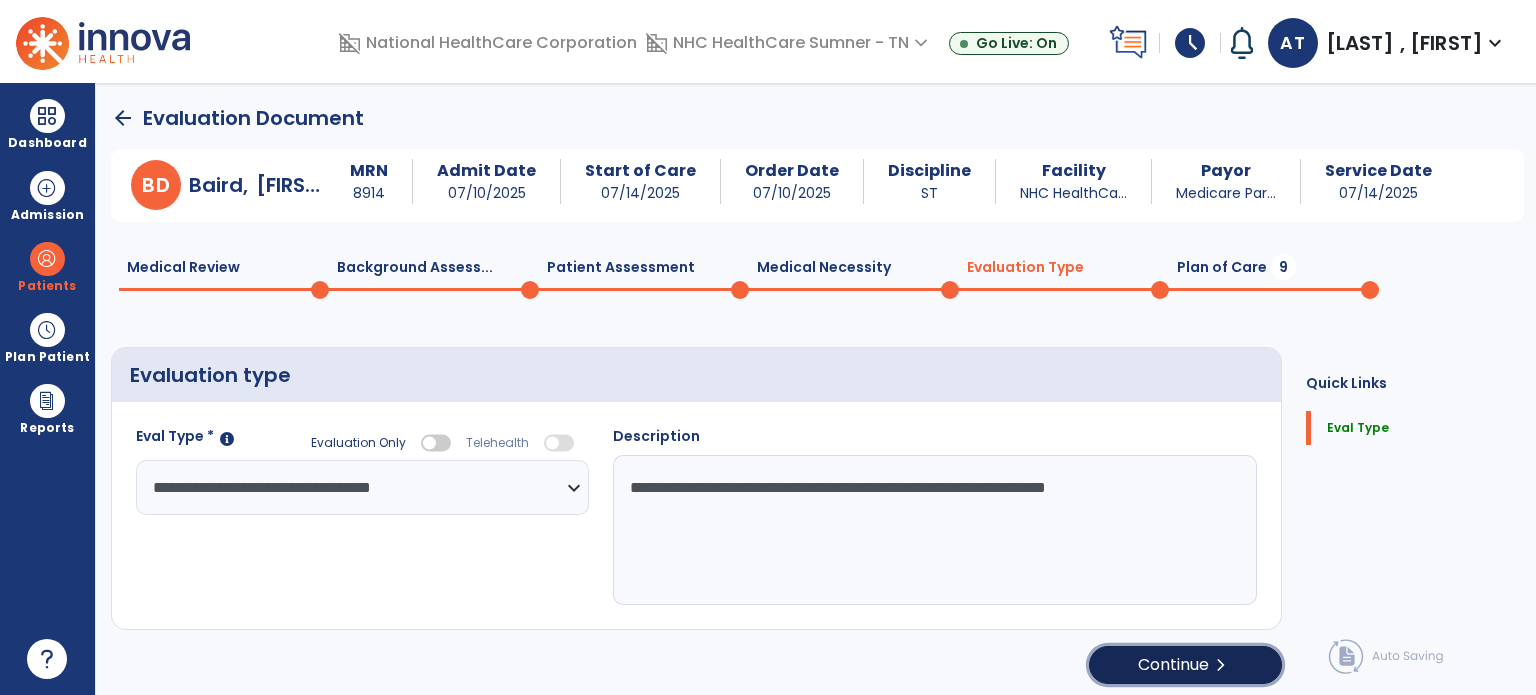 click on "Continue  chevron_right" 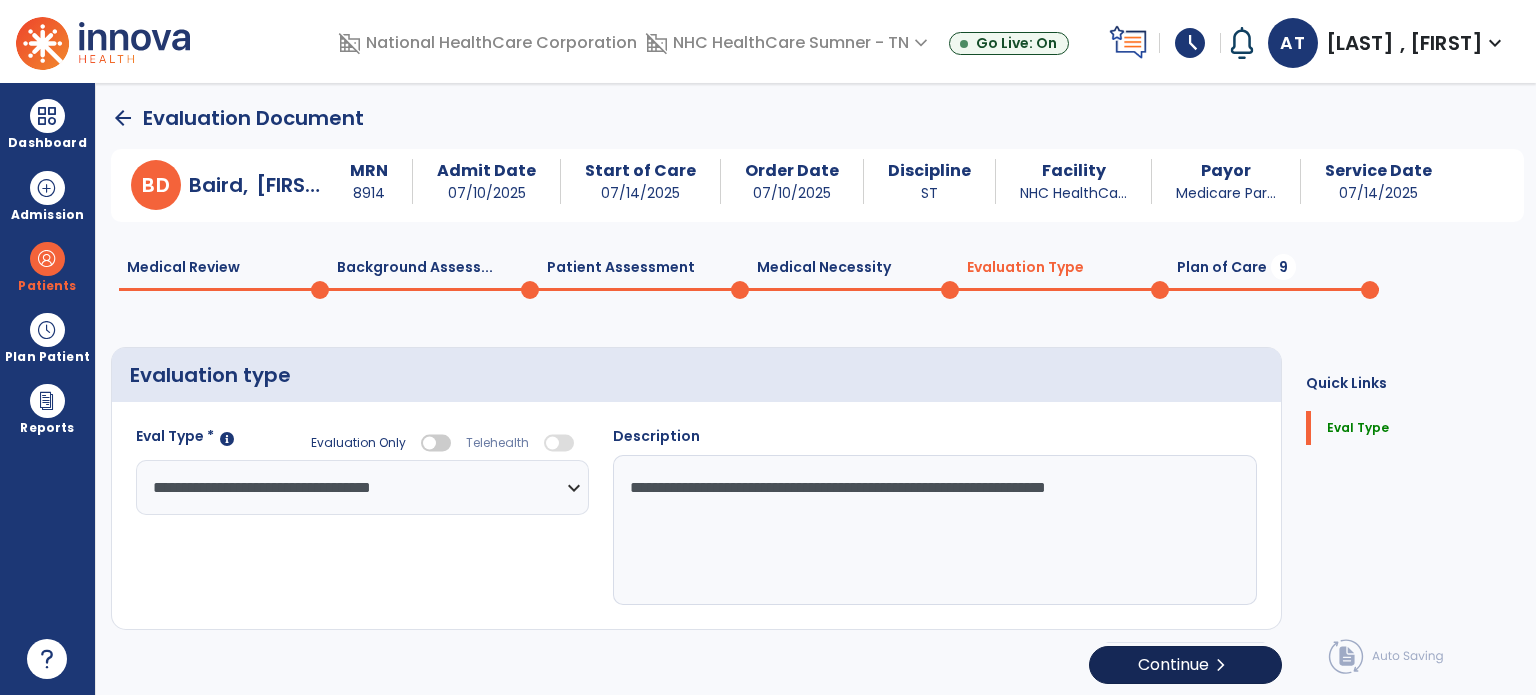 select on "*****" 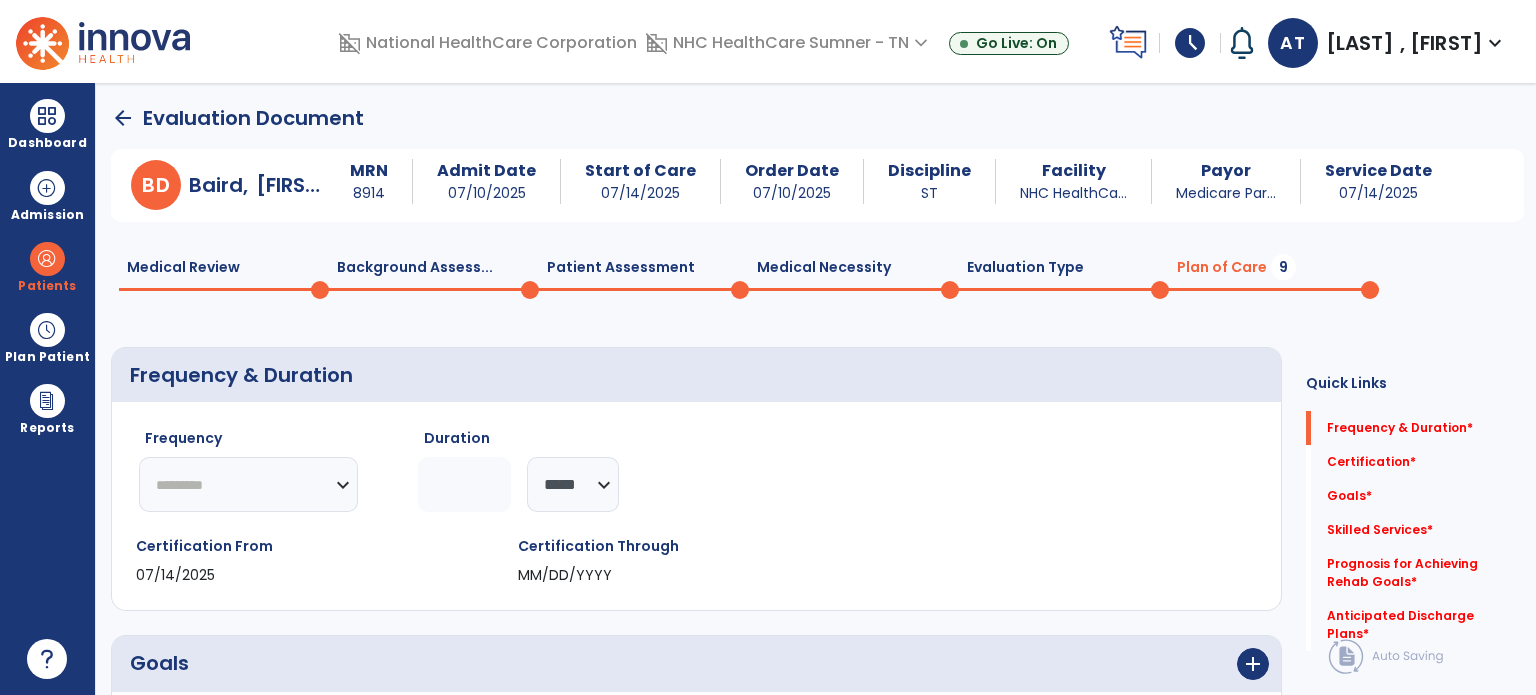 click on "********* ** ** ** ** ** ** **" 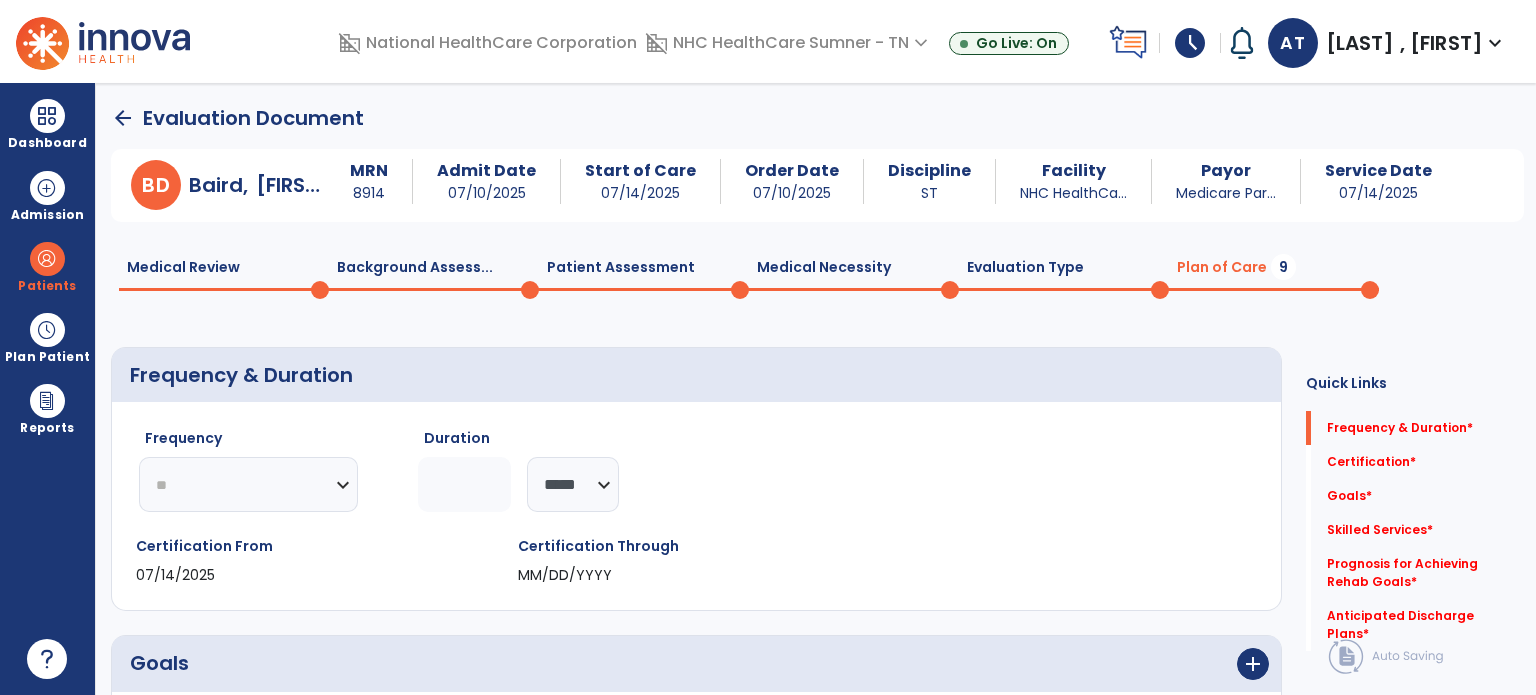click on "********* ** ** ** ** ** ** **" 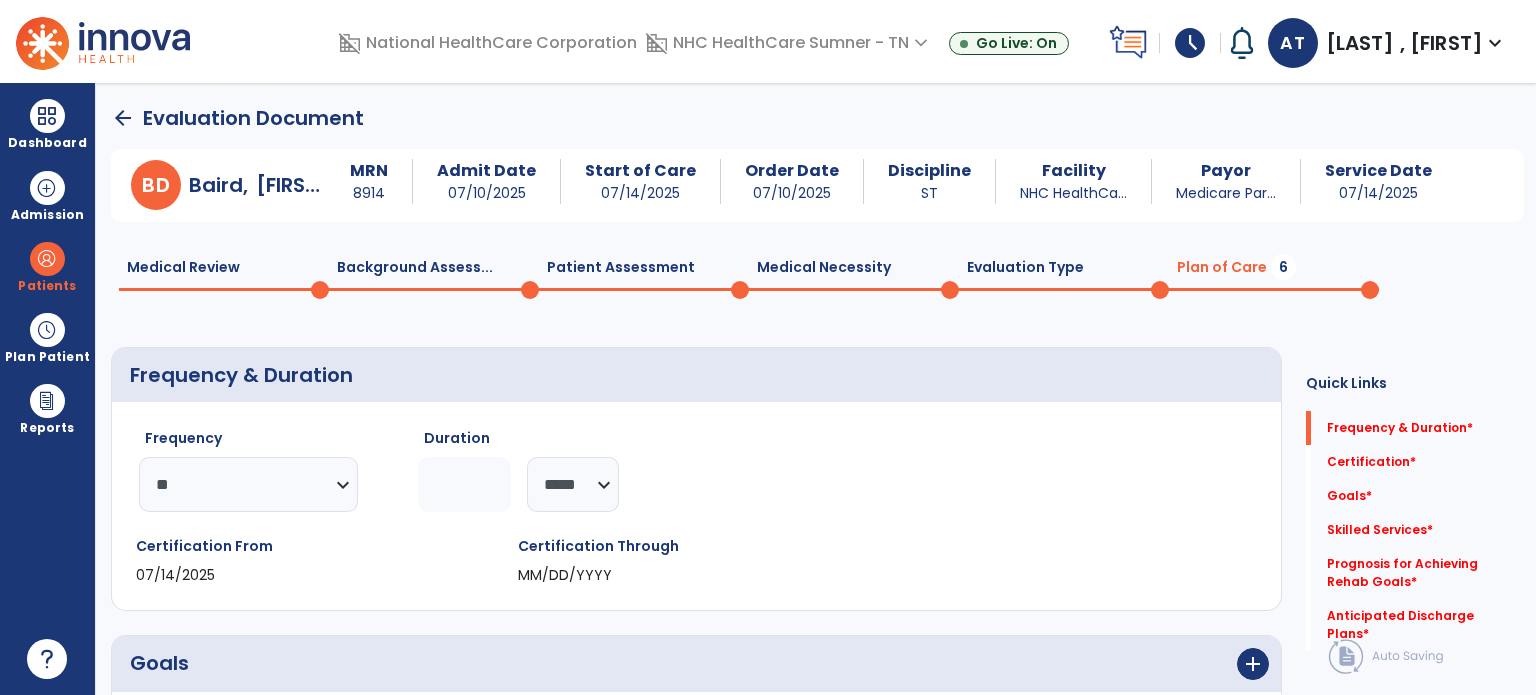 click 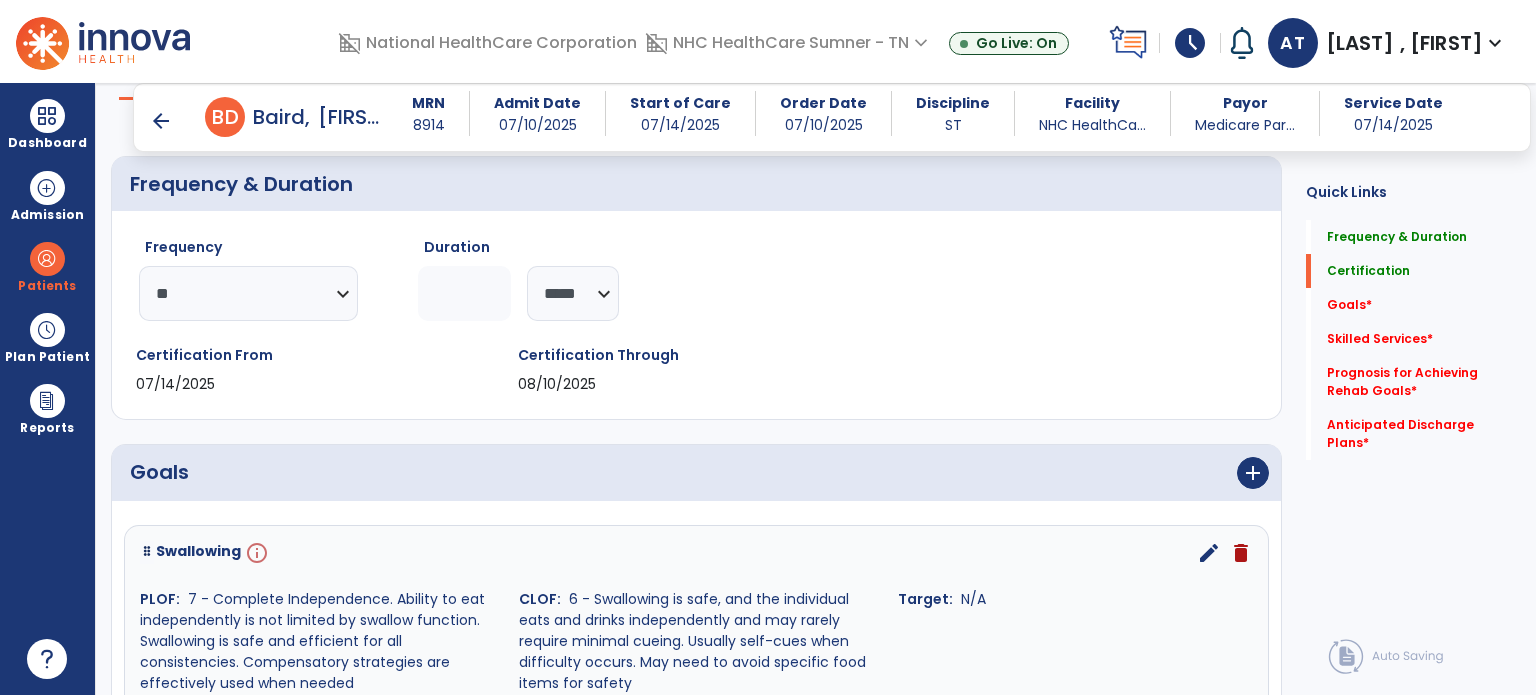 scroll, scrollTop: 300, scrollLeft: 0, axis: vertical 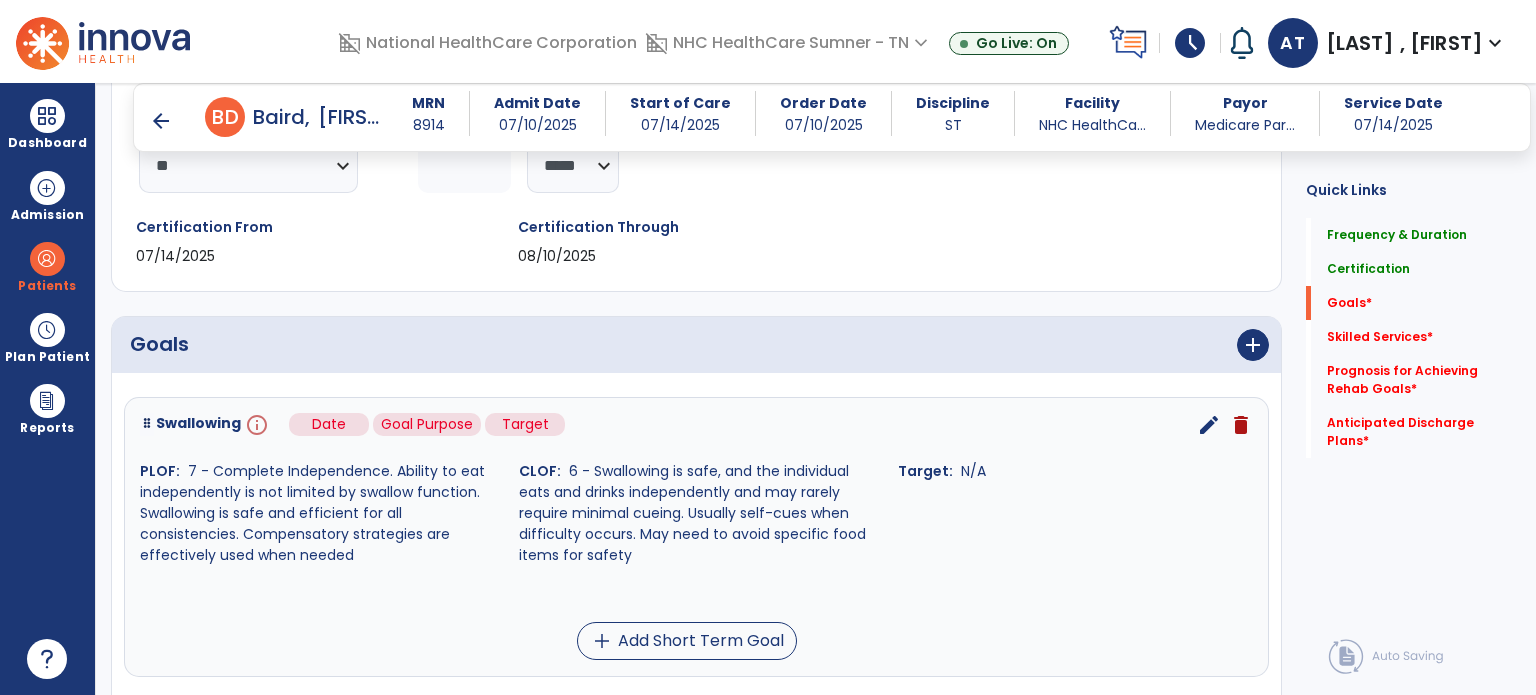 type on "*" 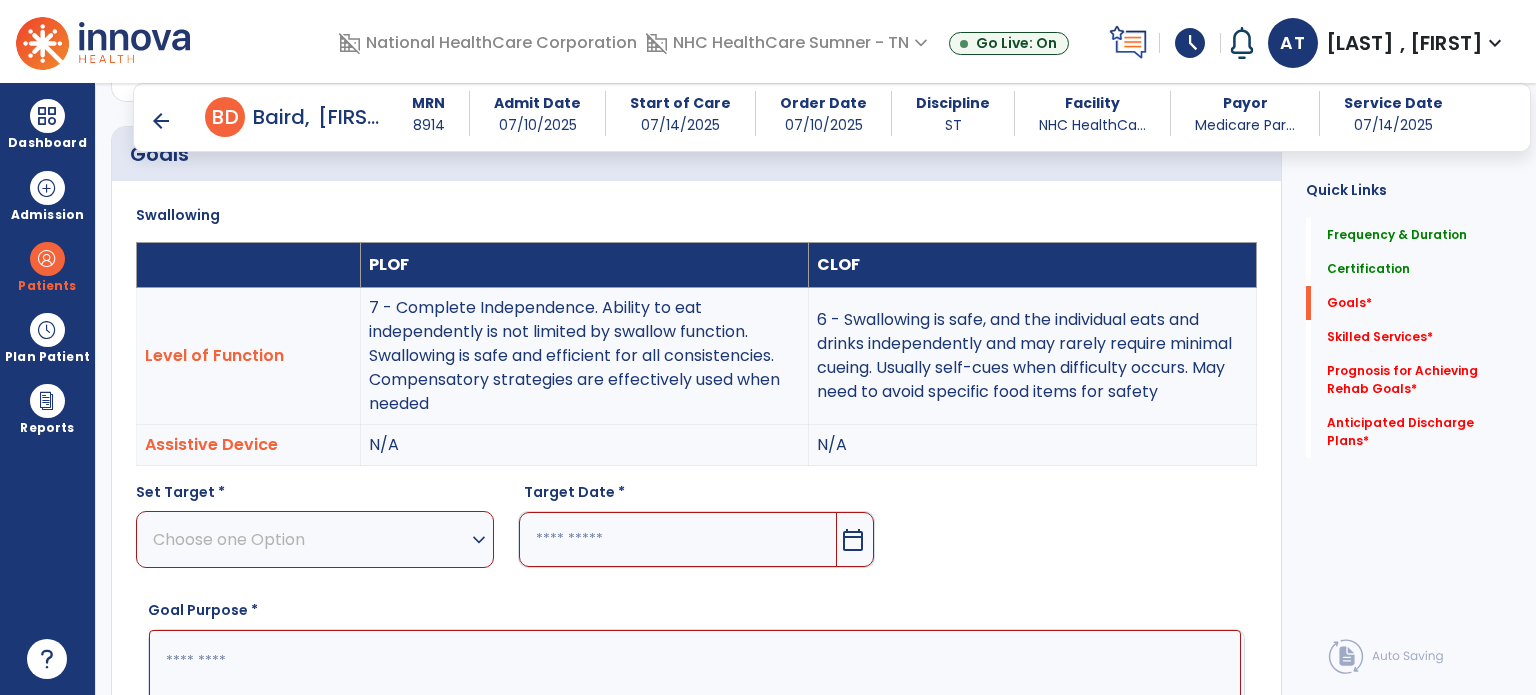scroll, scrollTop: 534, scrollLeft: 0, axis: vertical 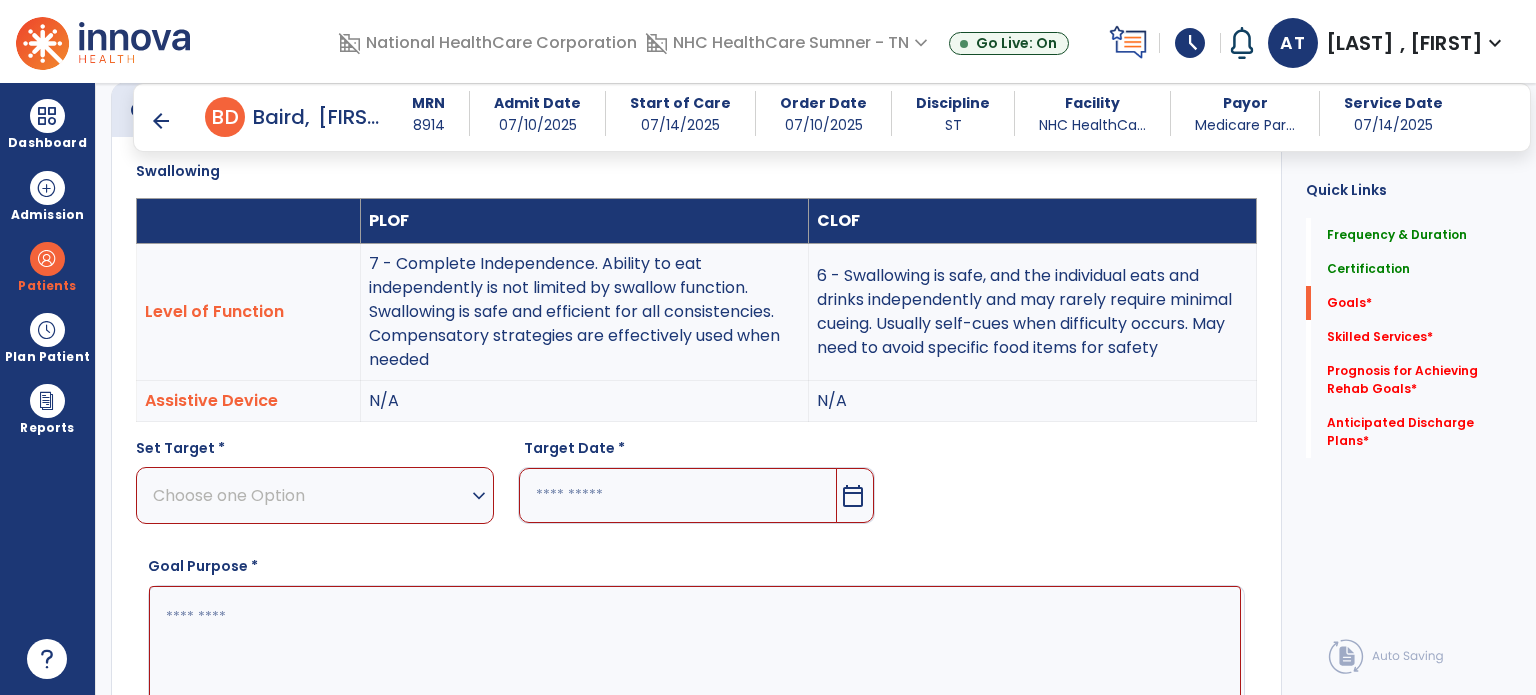 drag, startPoint x: 378, startPoint y: 467, endPoint x: 366, endPoint y: 479, distance: 16.970562 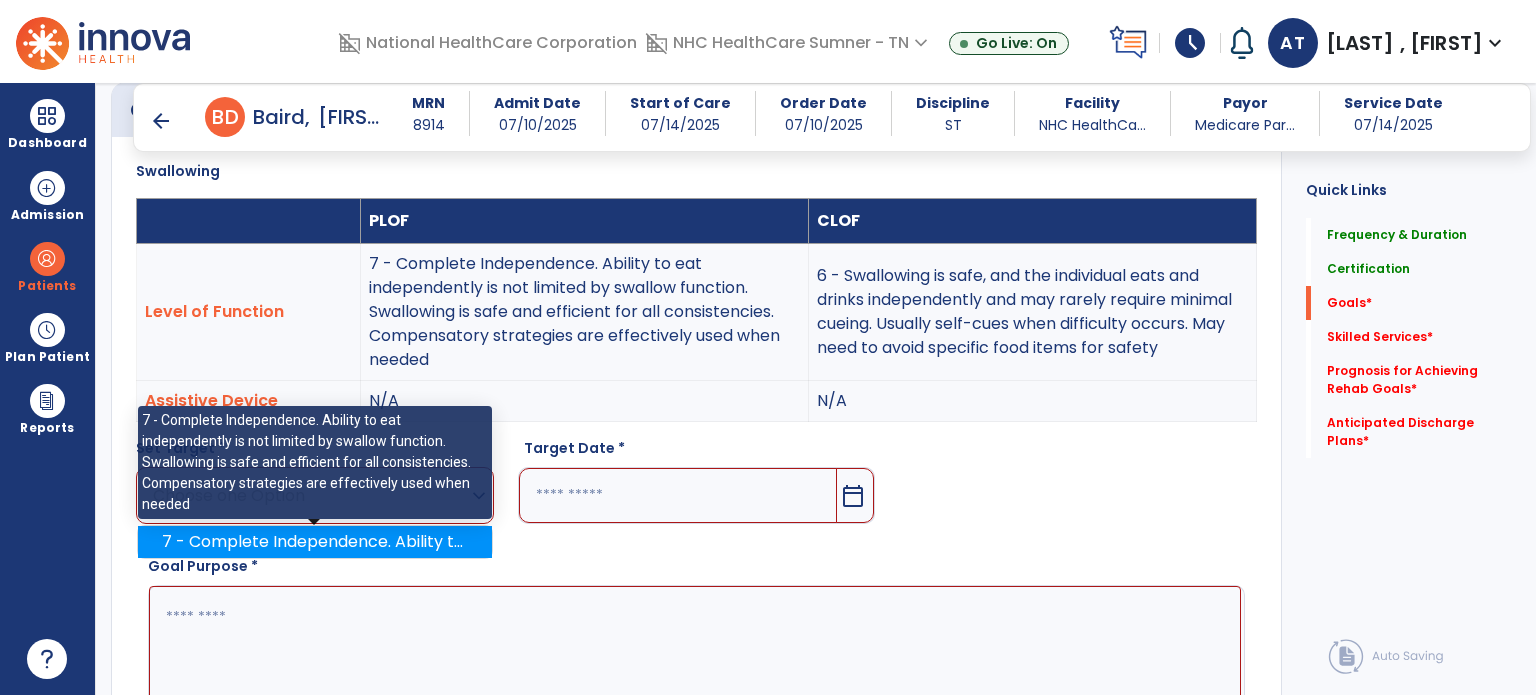 click on "7 - Complete Independence. Ability to eat independently is not limited by swallow function. Swallowing is safe and efficient for all consistencies. Compensatory strategies are effectively used when needed" at bounding box center (315, 542) 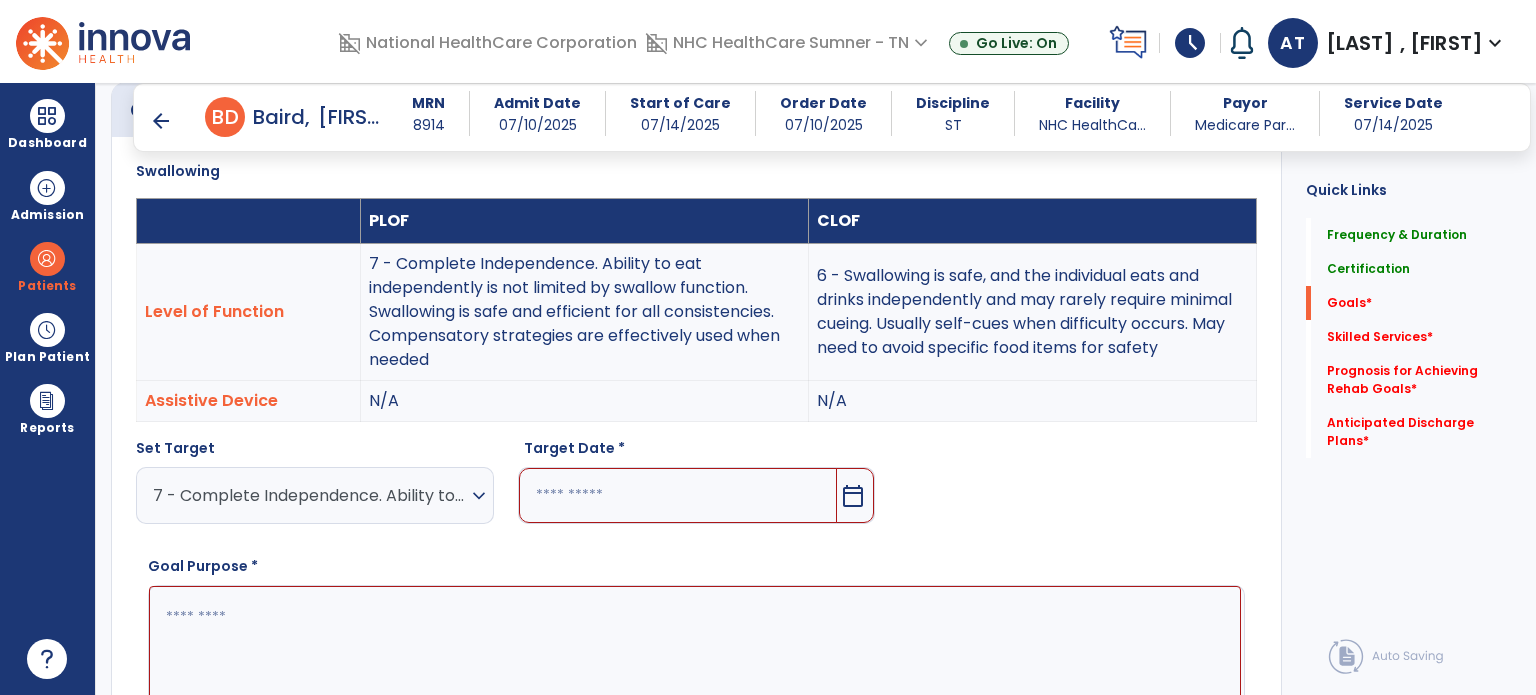 click at bounding box center [678, 495] 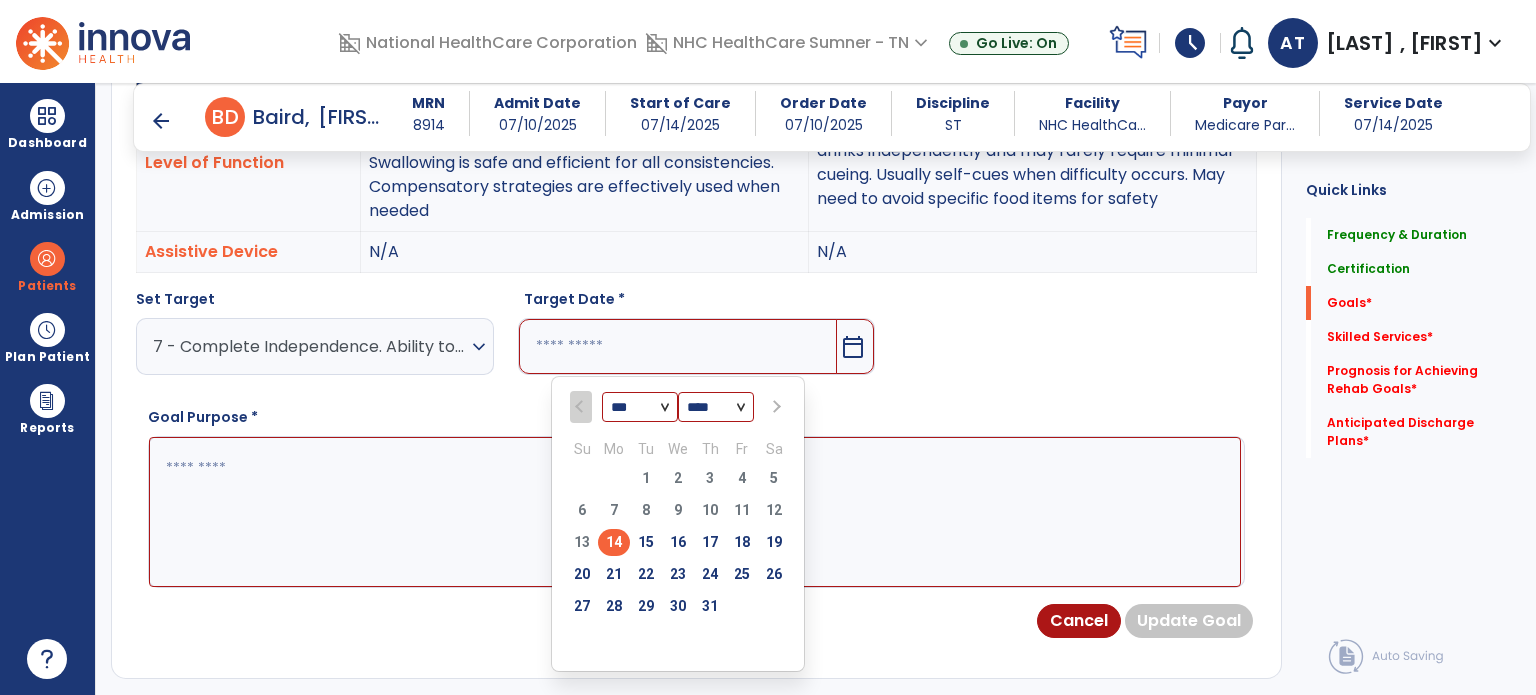 scroll, scrollTop: 848, scrollLeft: 0, axis: vertical 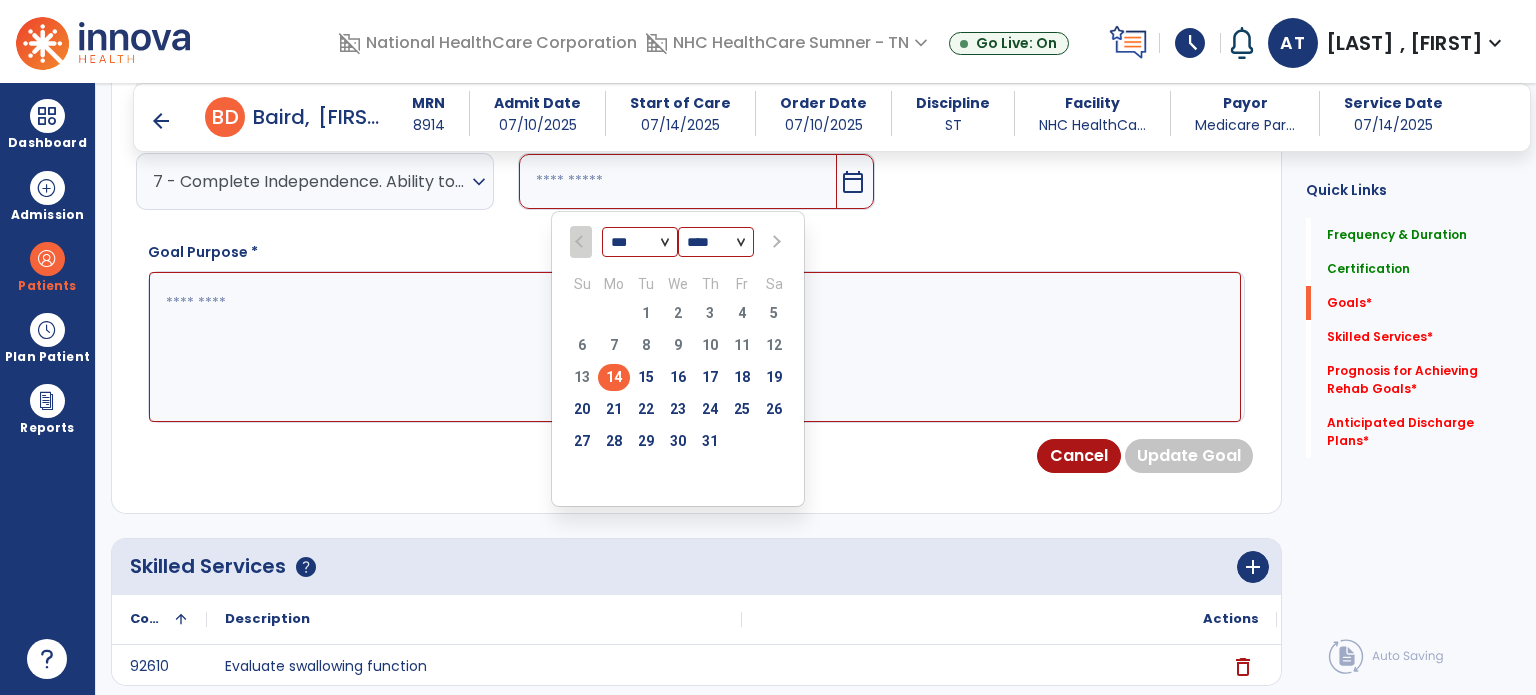 click at bounding box center (775, 242) 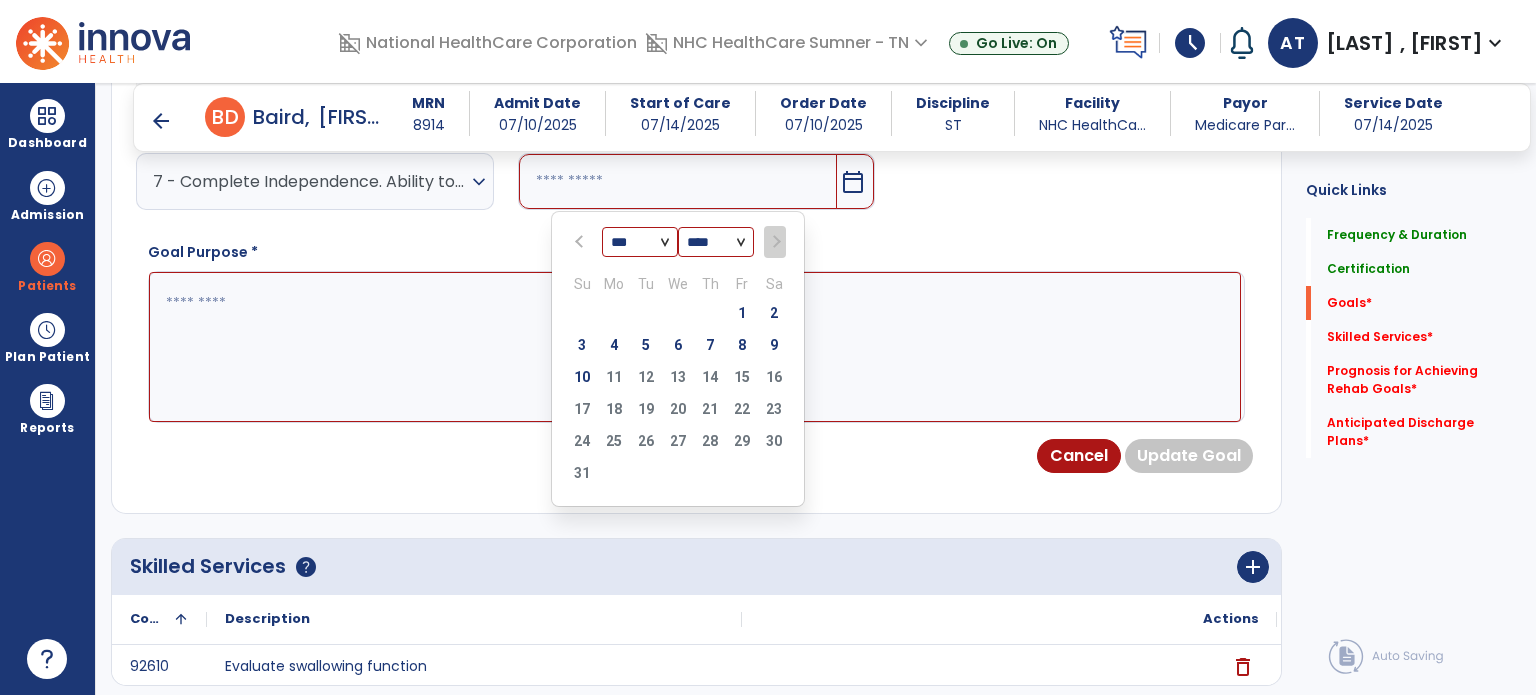click on "10   11   12   13   14   15   16" at bounding box center [678, 380] 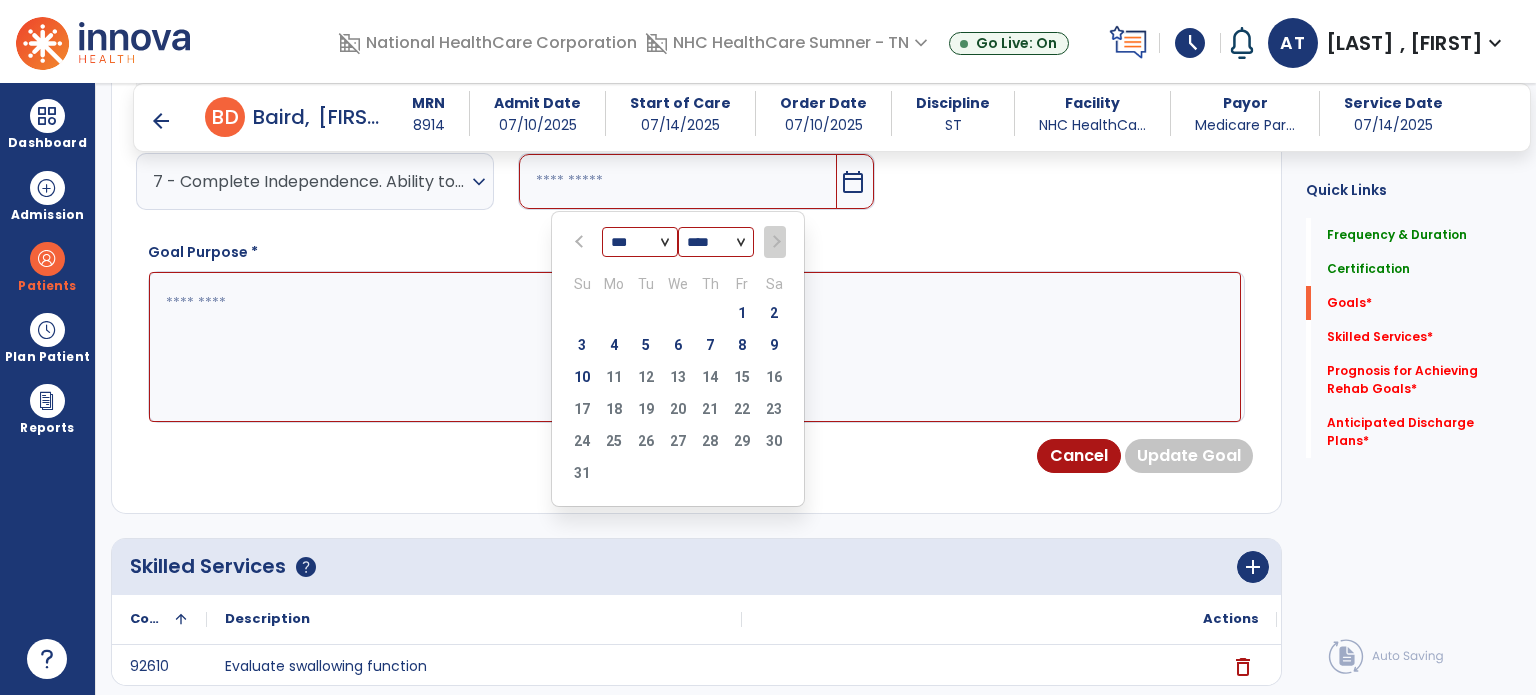 type on "********" 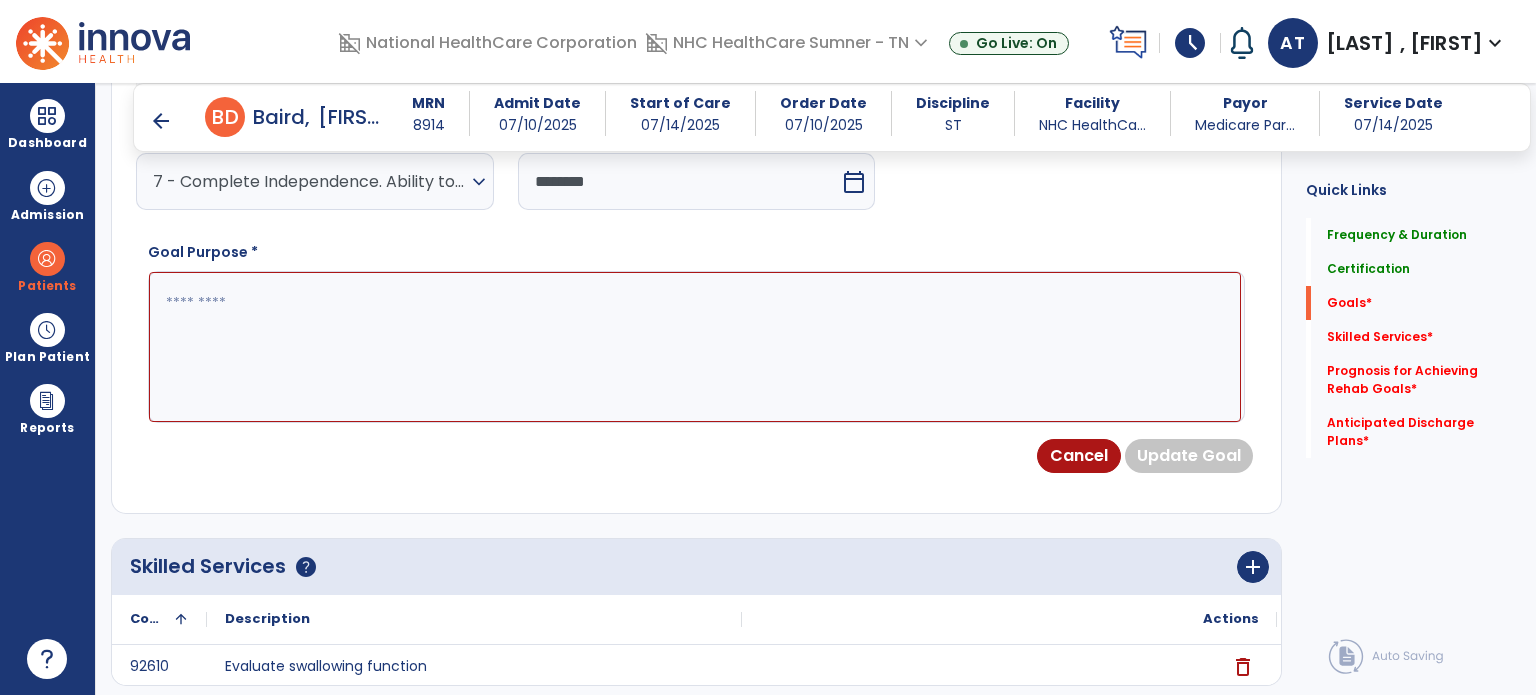 click at bounding box center (695, 347) 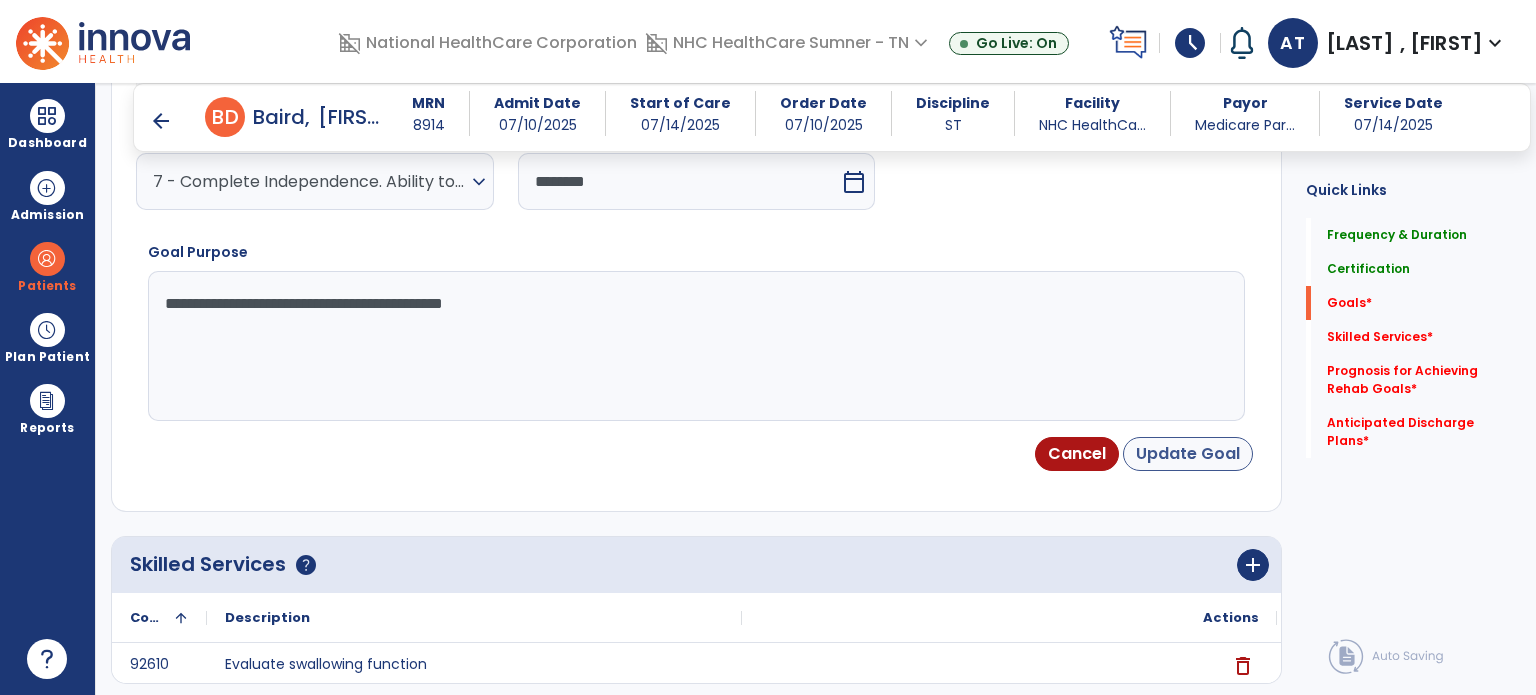 type on "**********" 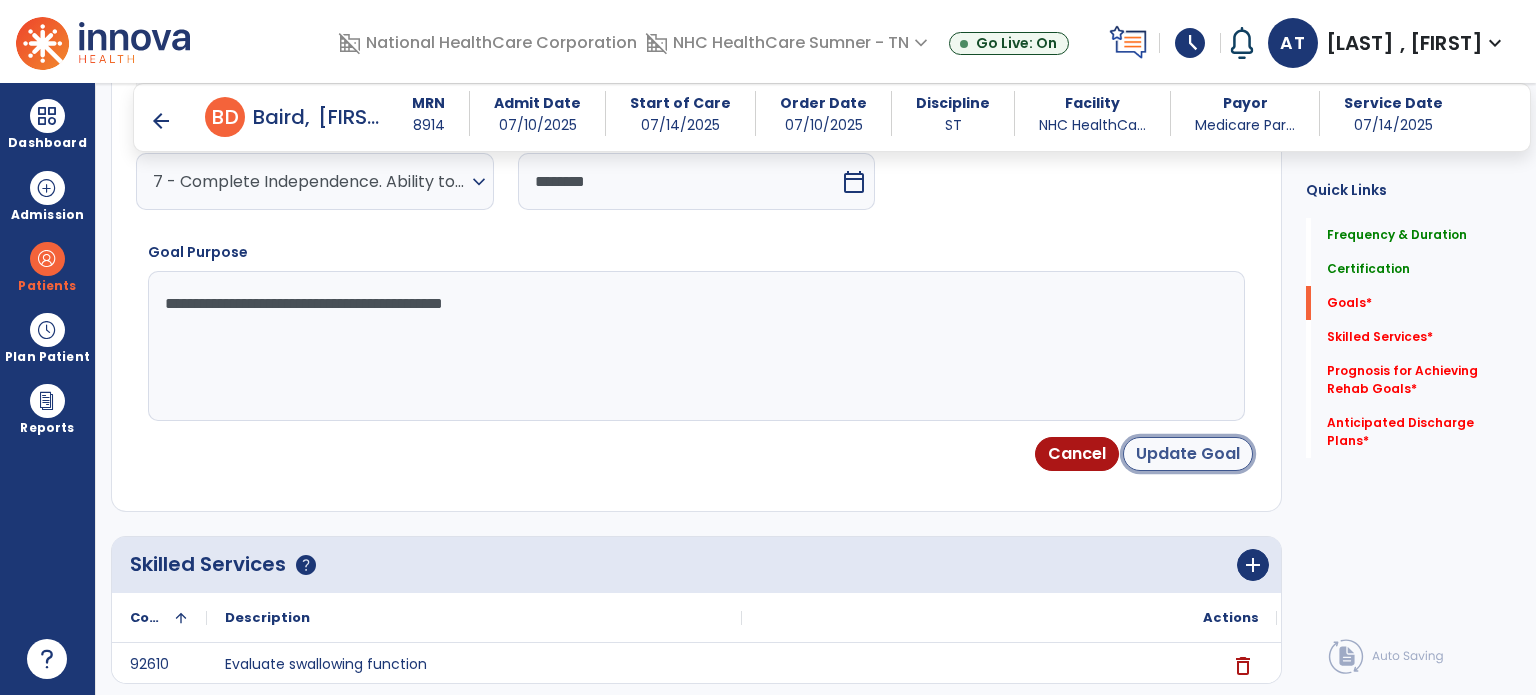click on "Update Goal" at bounding box center [1188, 454] 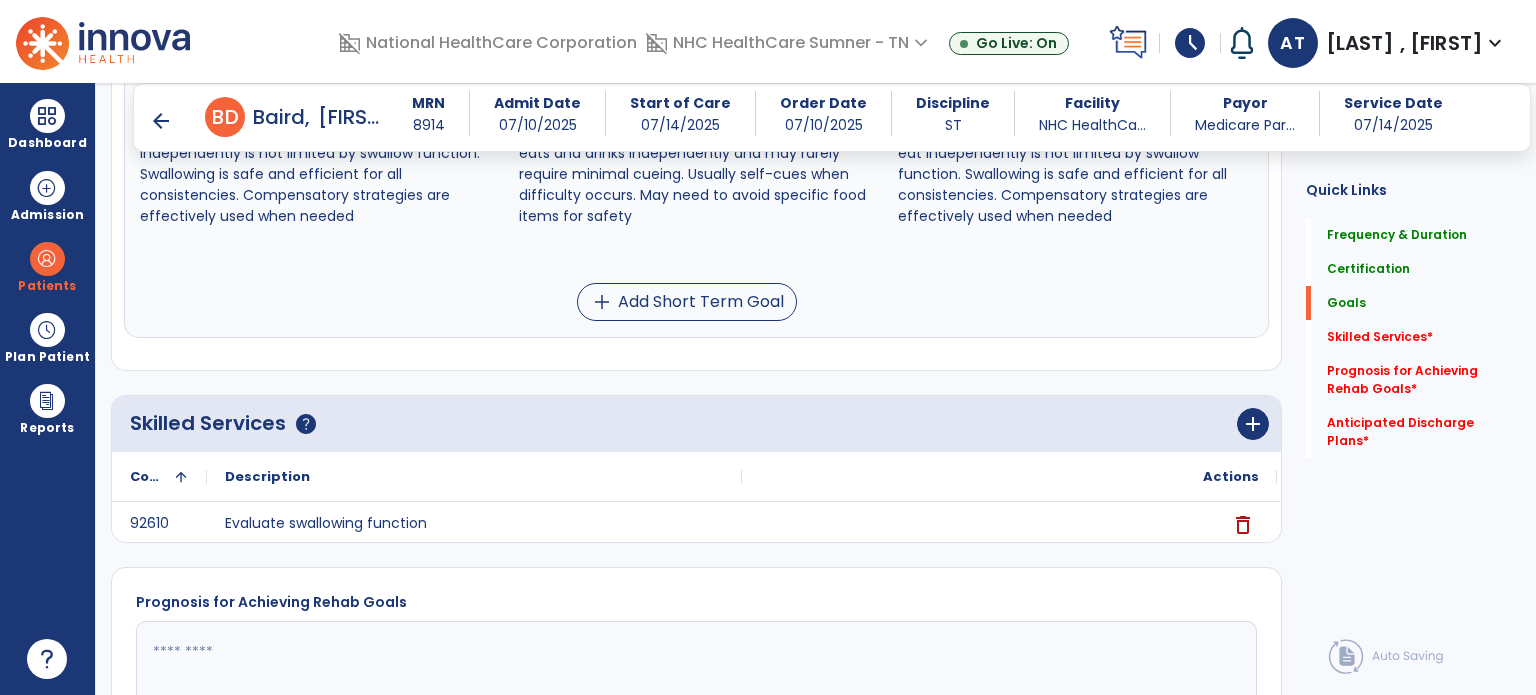 scroll, scrollTop: 864, scrollLeft: 0, axis: vertical 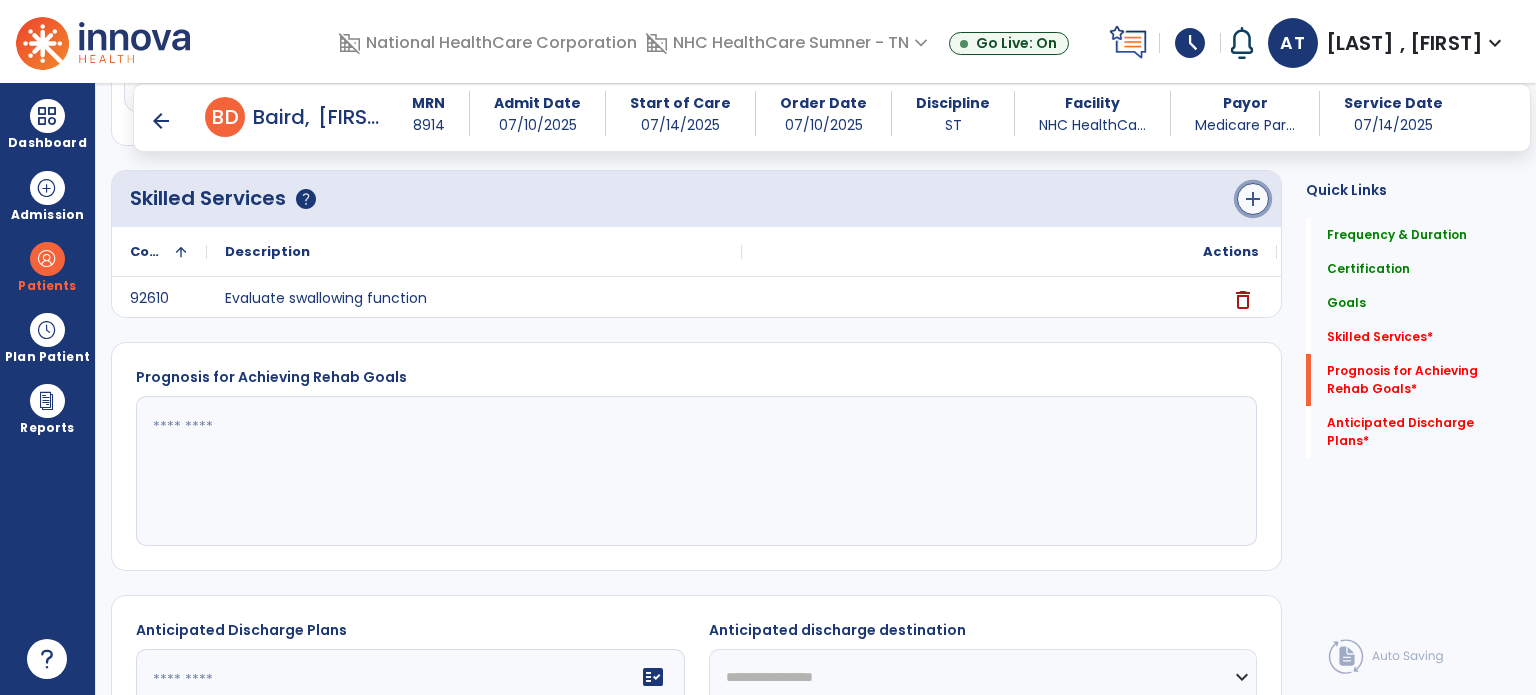 click on "add" 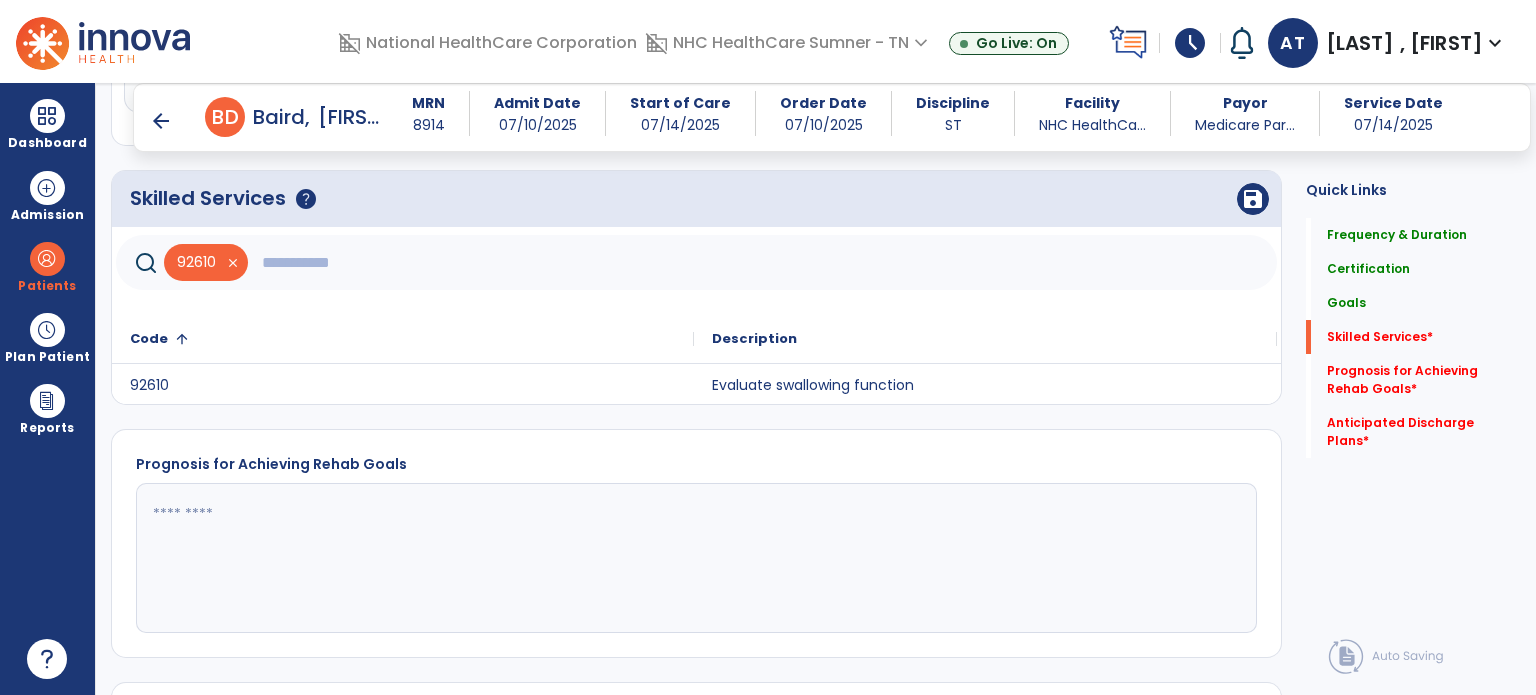 click 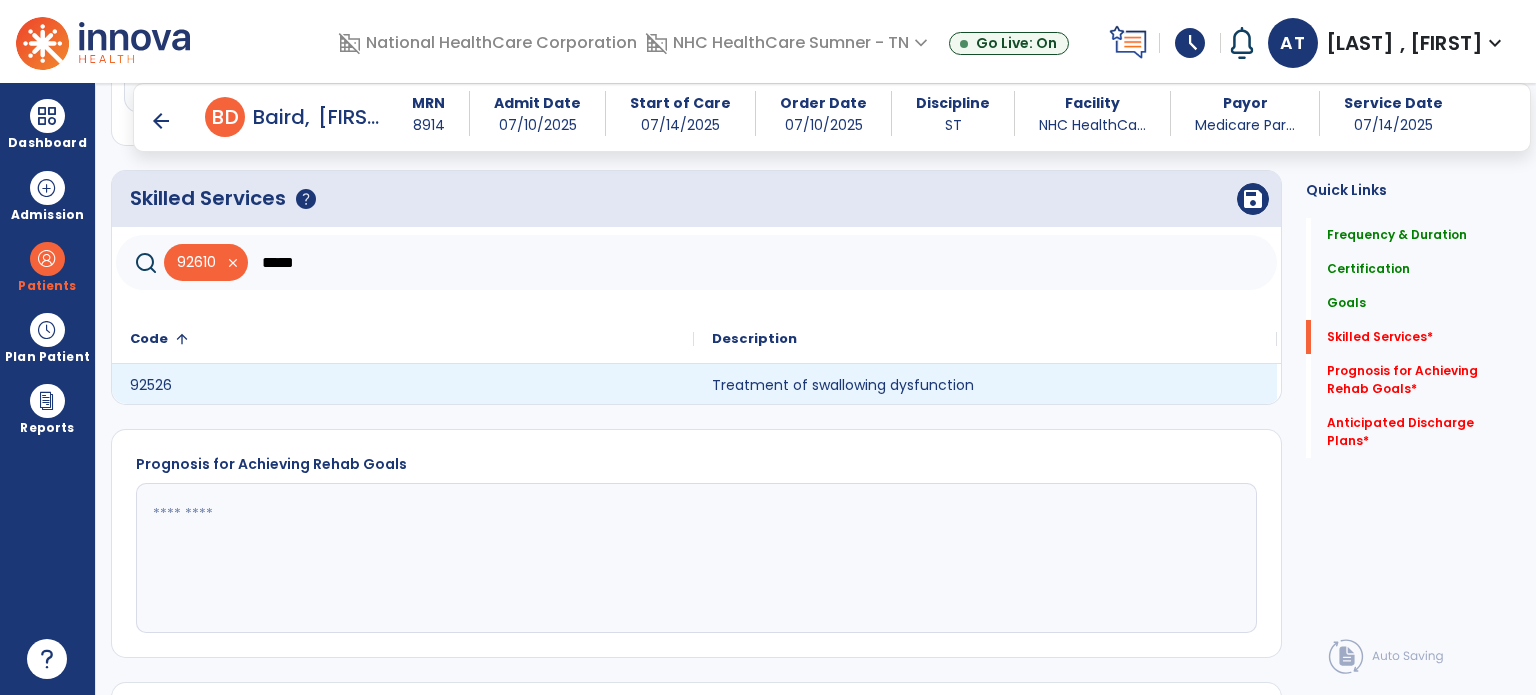 type on "*****" 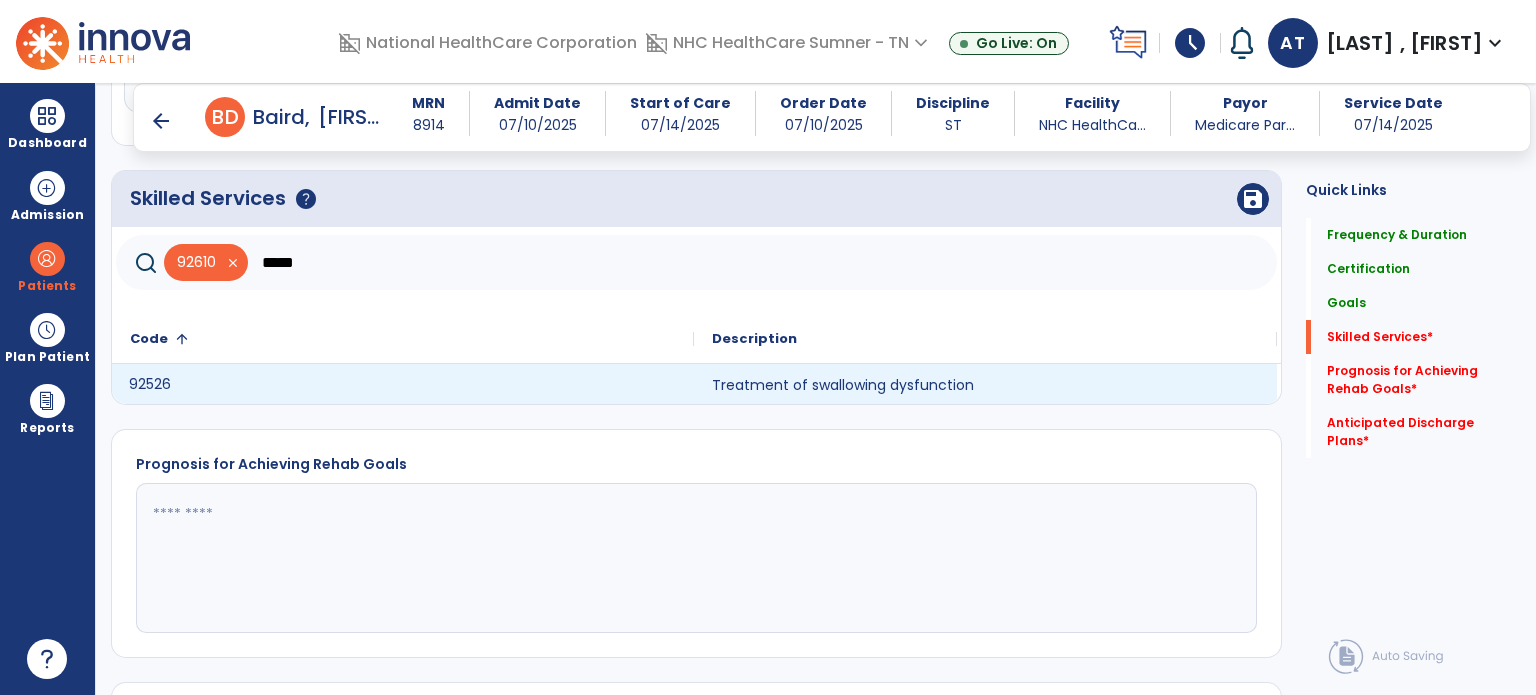 click on "92526" 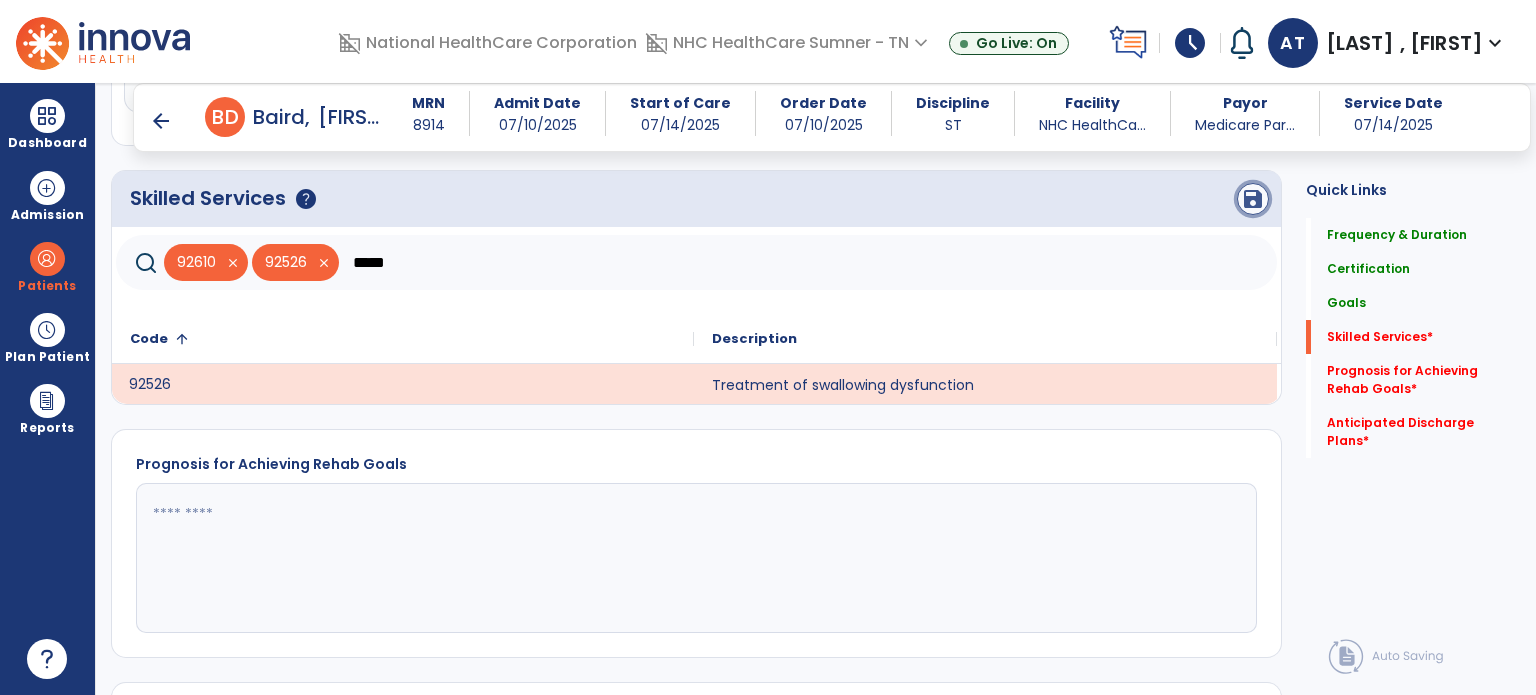 click on "save" 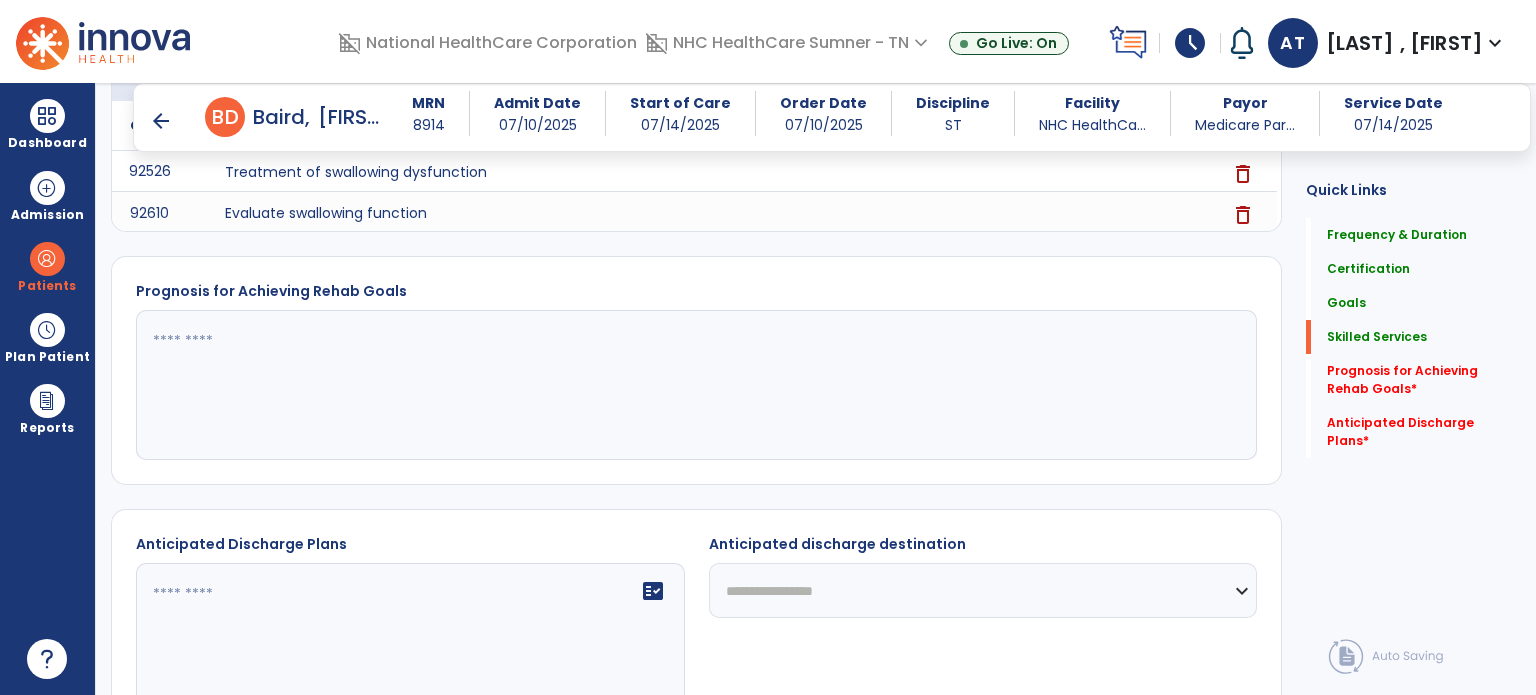 scroll, scrollTop: 1126, scrollLeft: 0, axis: vertical 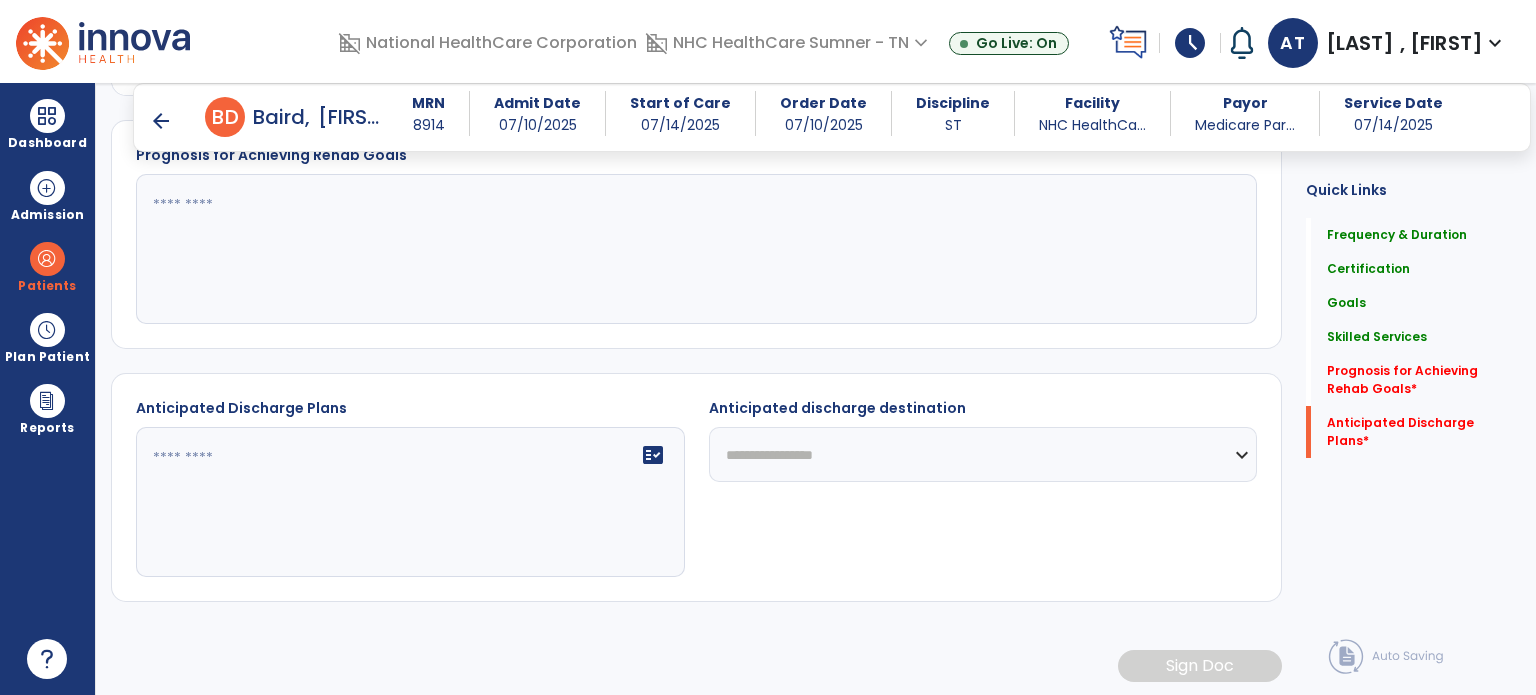 click on "fact_check" 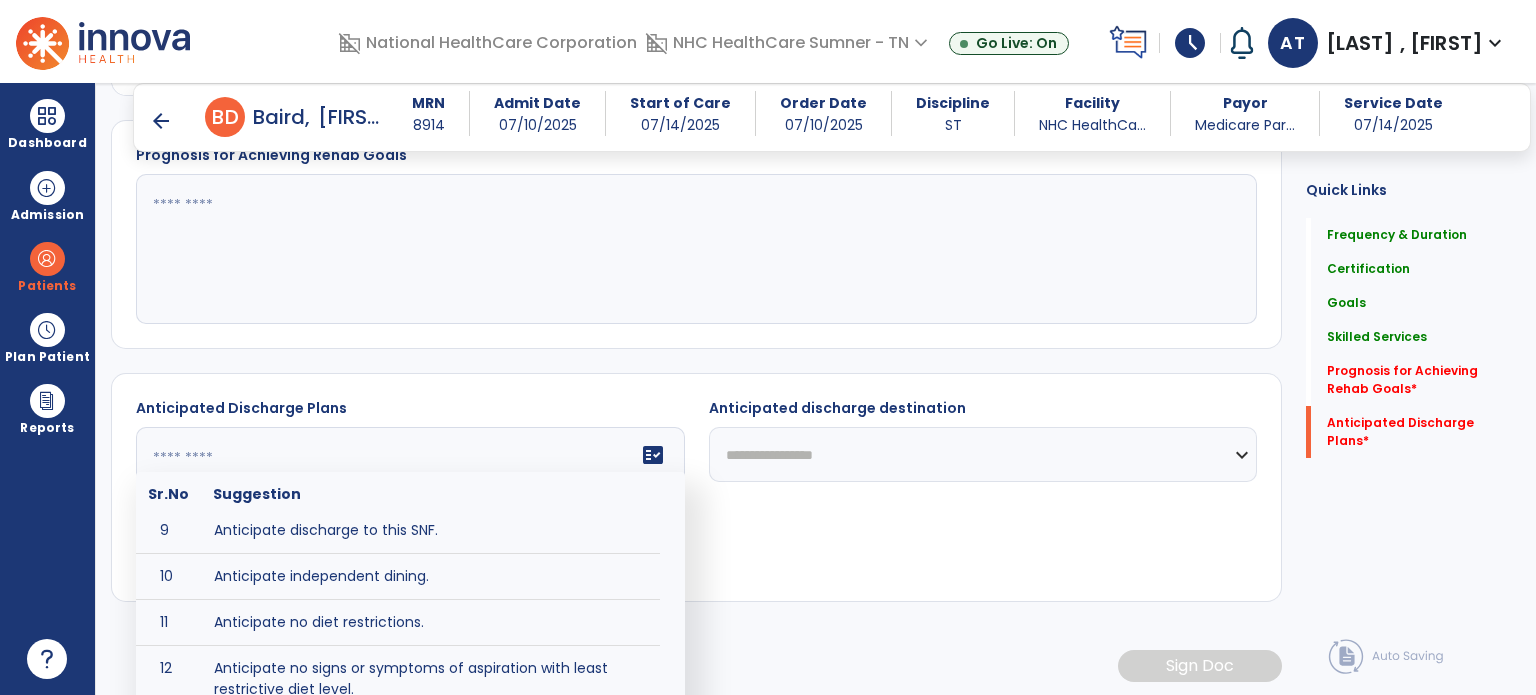 scroll, scrollTop: 200, scrollLeft: 0, axis: vertical 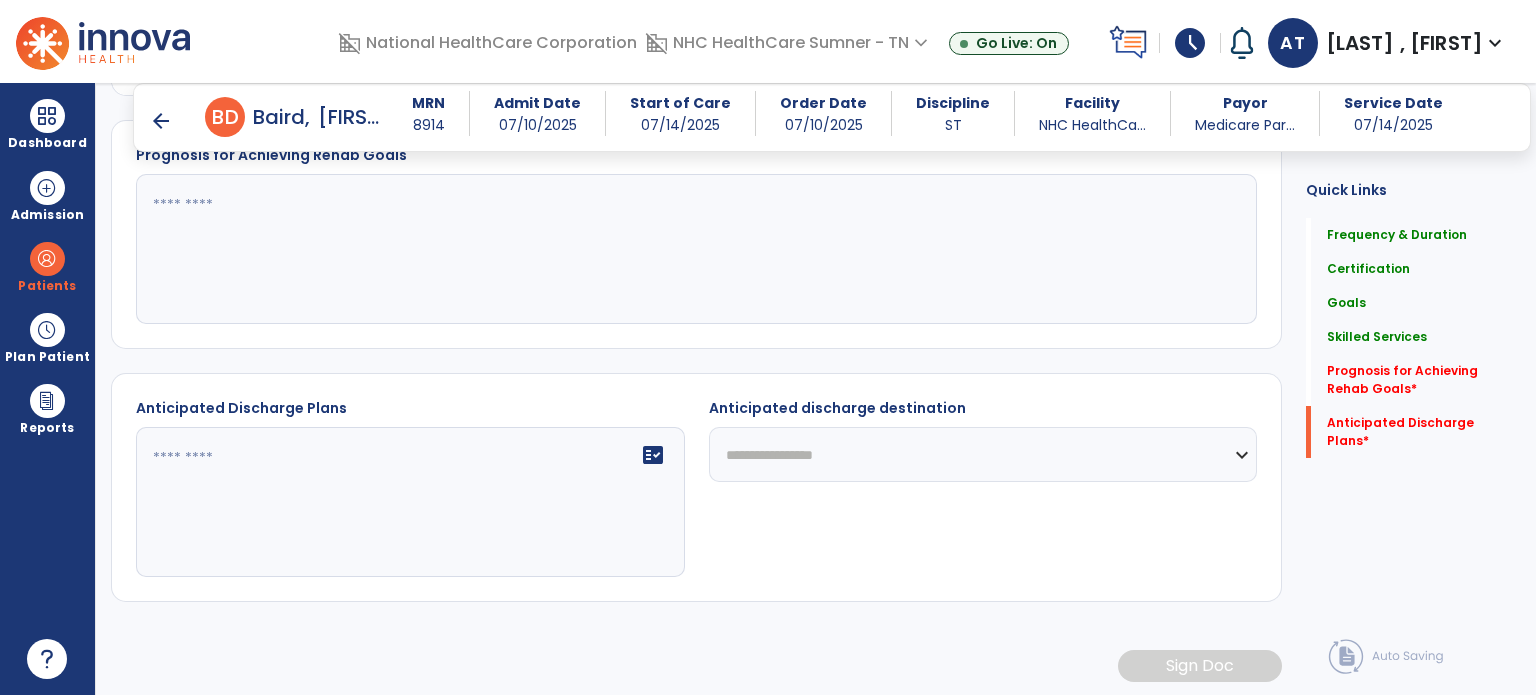 click on "Anticipated Discharge Plans" 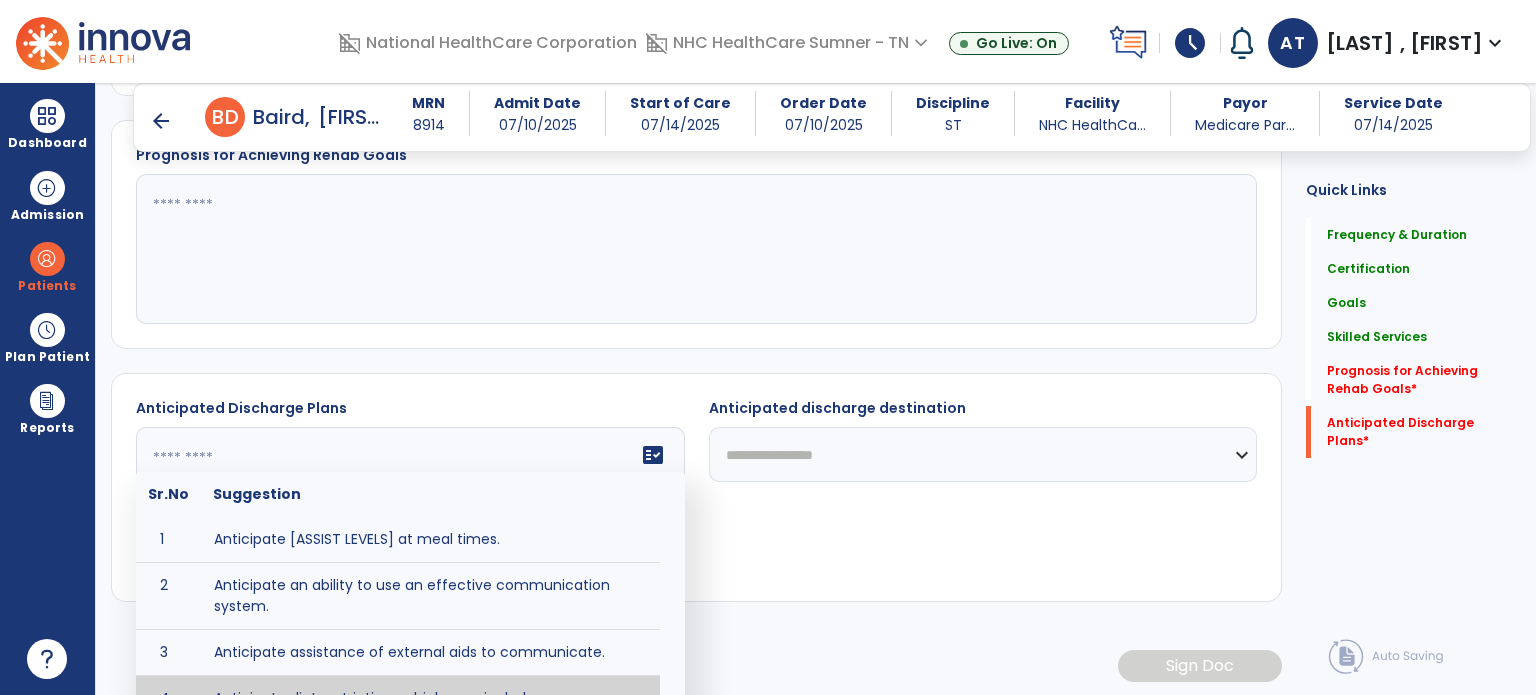 click 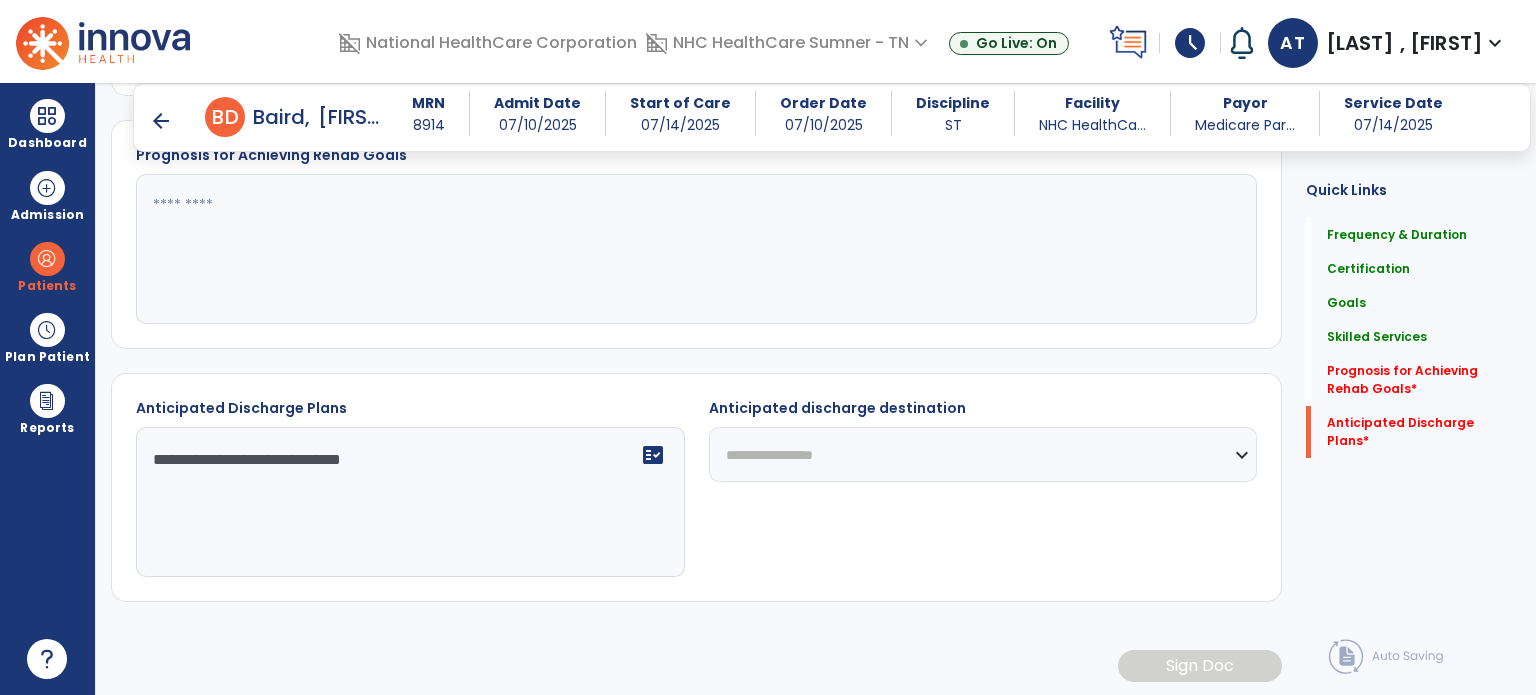 type on "**********" 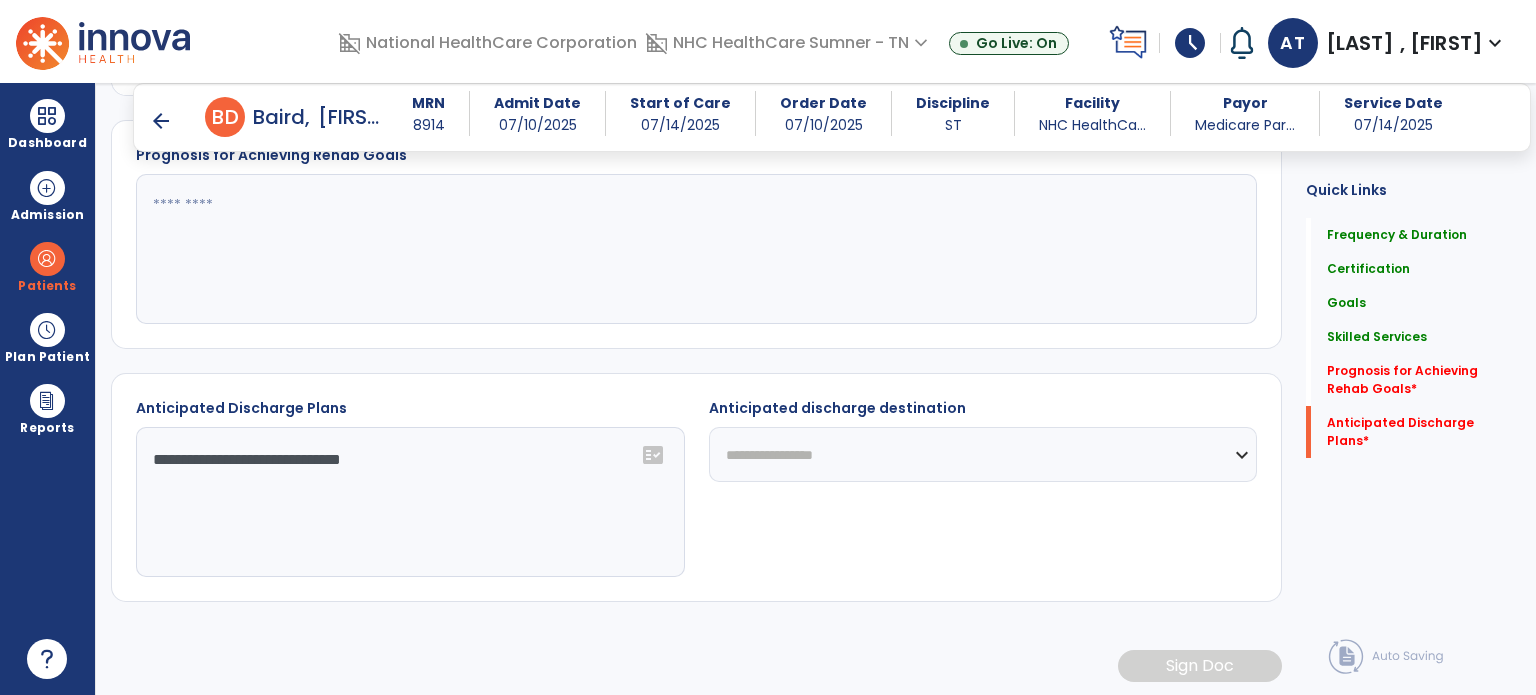 select on "****" 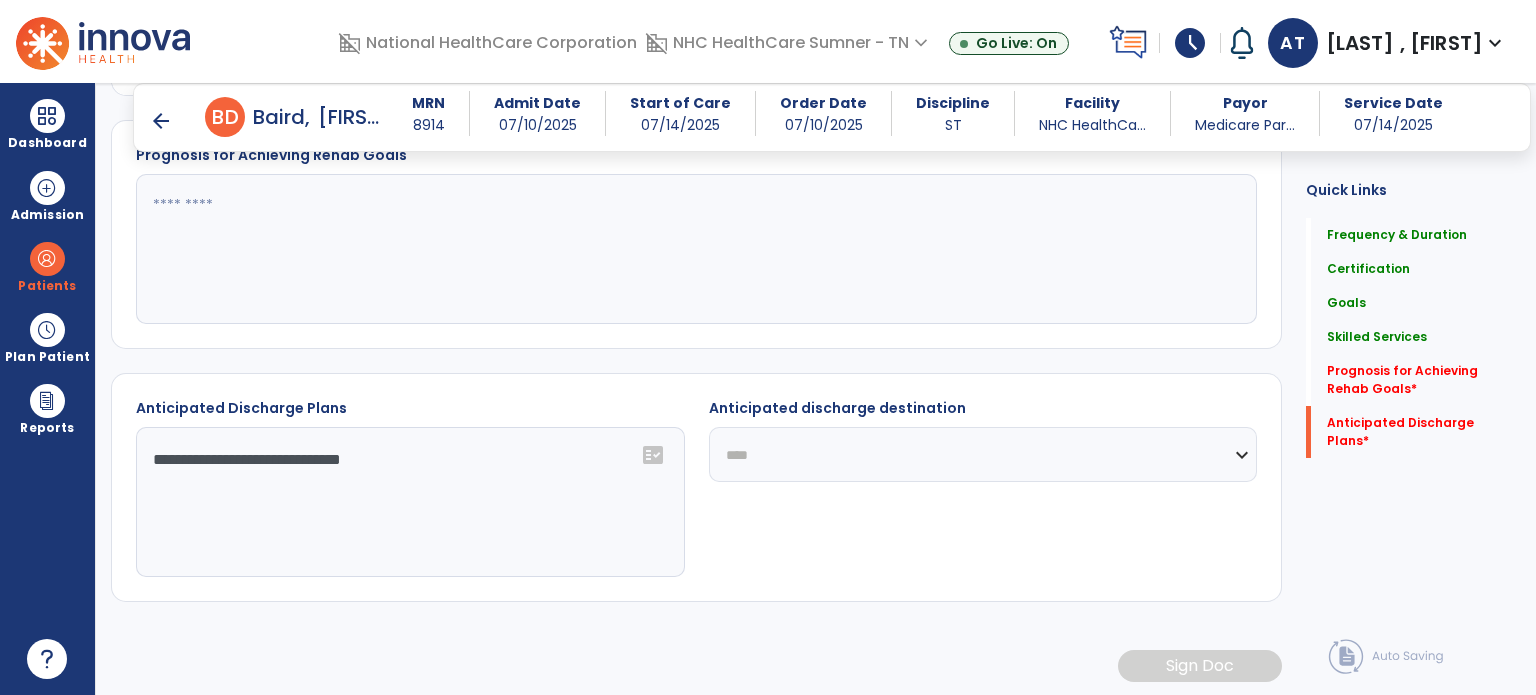 click on "**********" 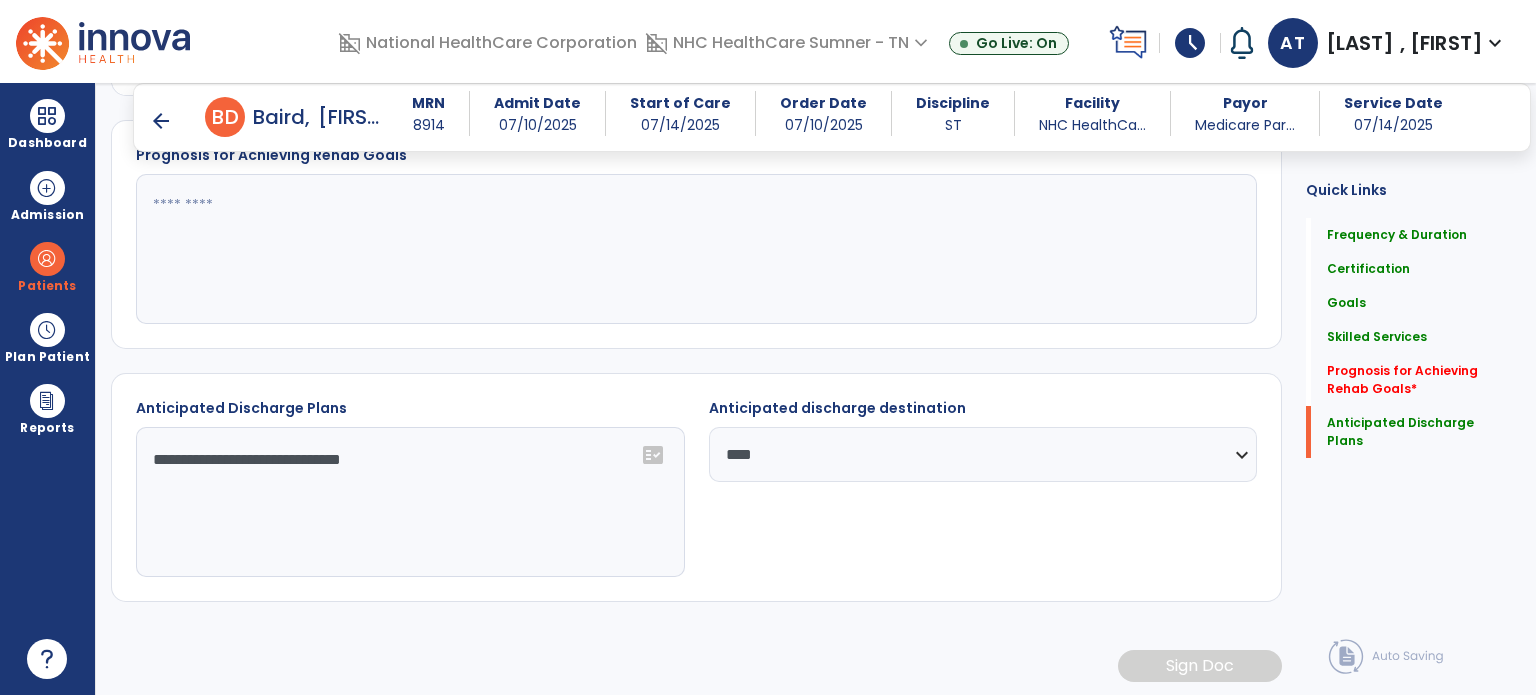 click 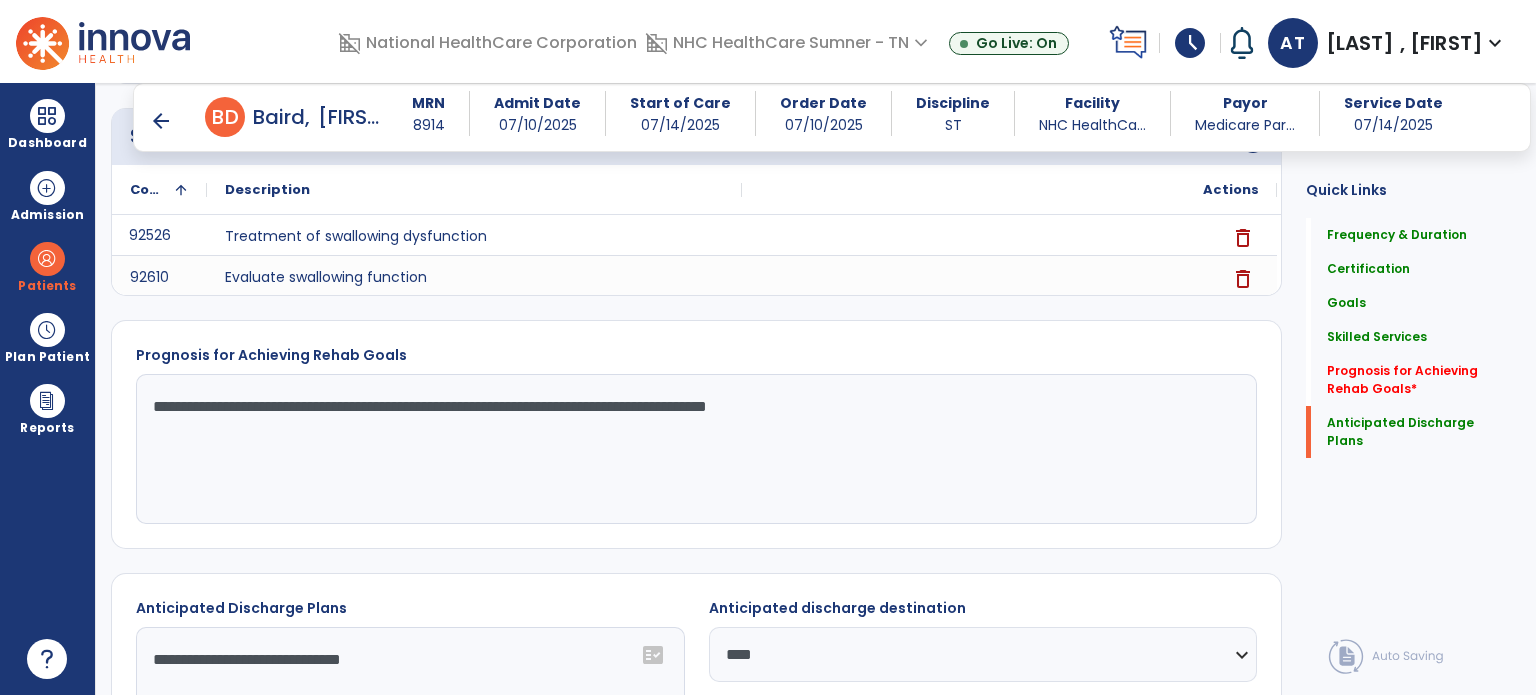 scroll, scrollTop: 1126, scrollLeft: 0, axis: vertical 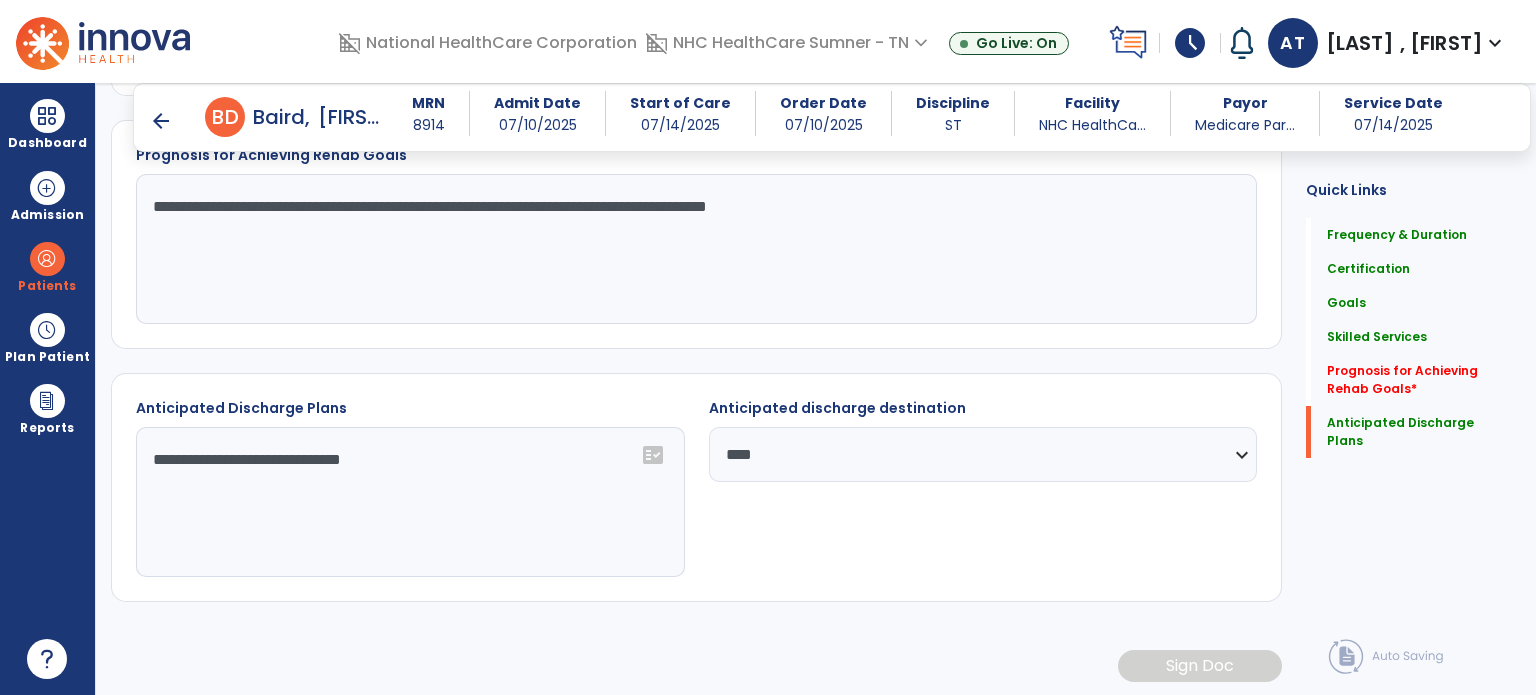type on "**********" 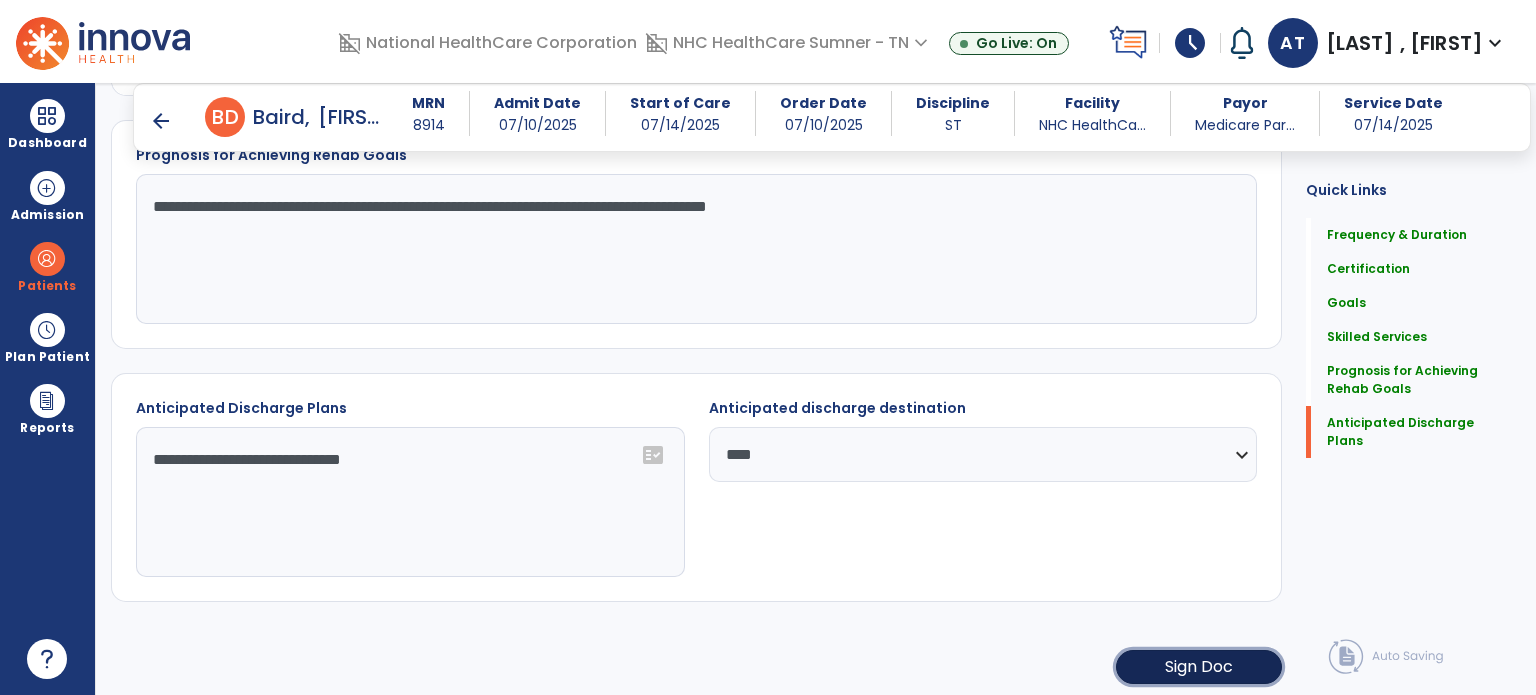 click on "Sign Doc" 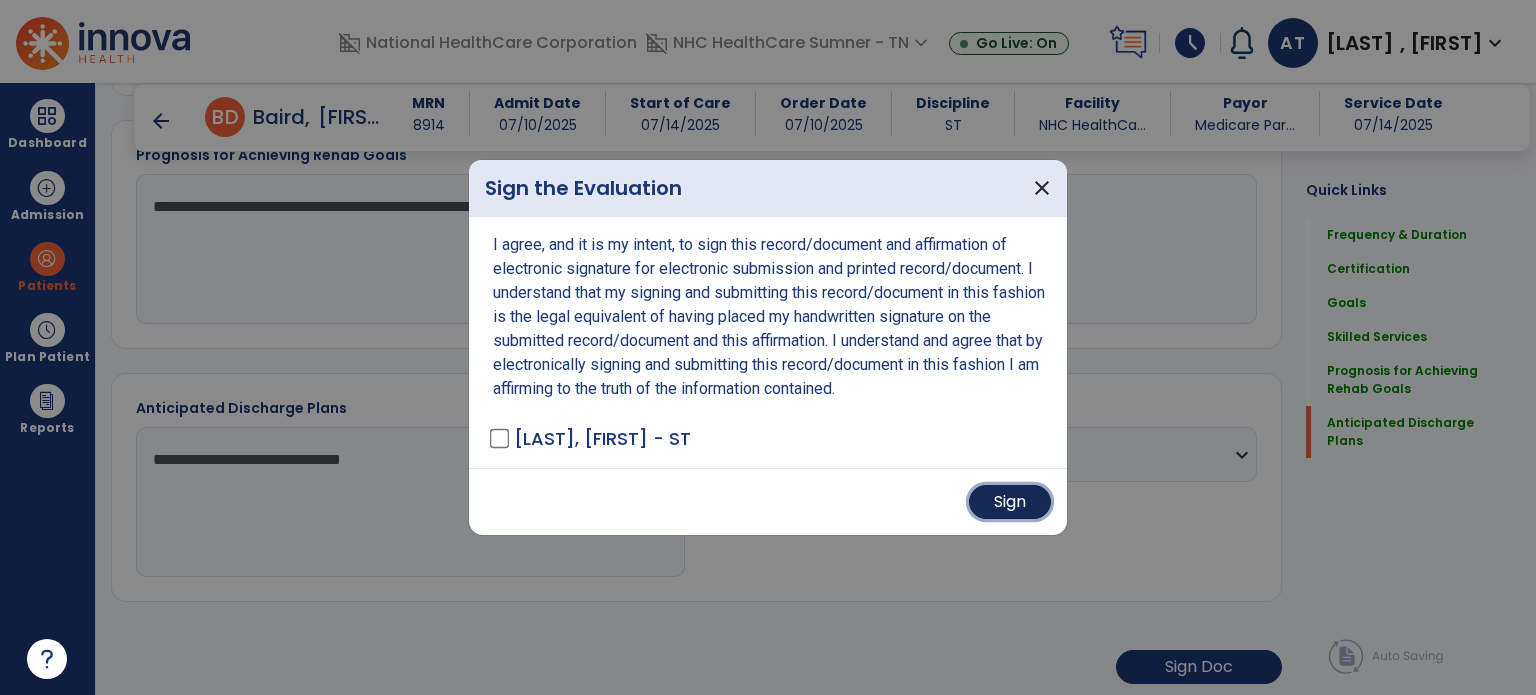 click on "Sign" at bounding box center (1010, 502) 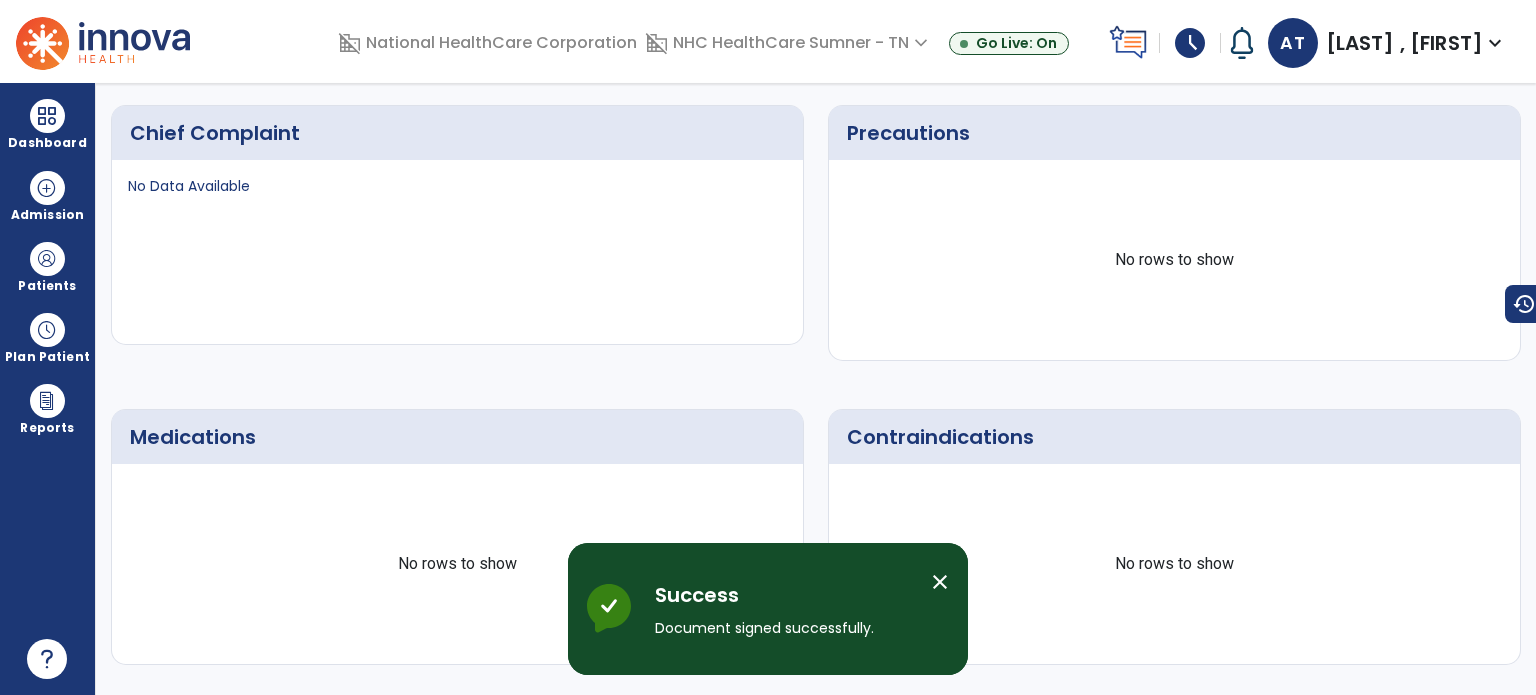 scroll, scrollTop: 0, scrollLeft: 0, axis: both 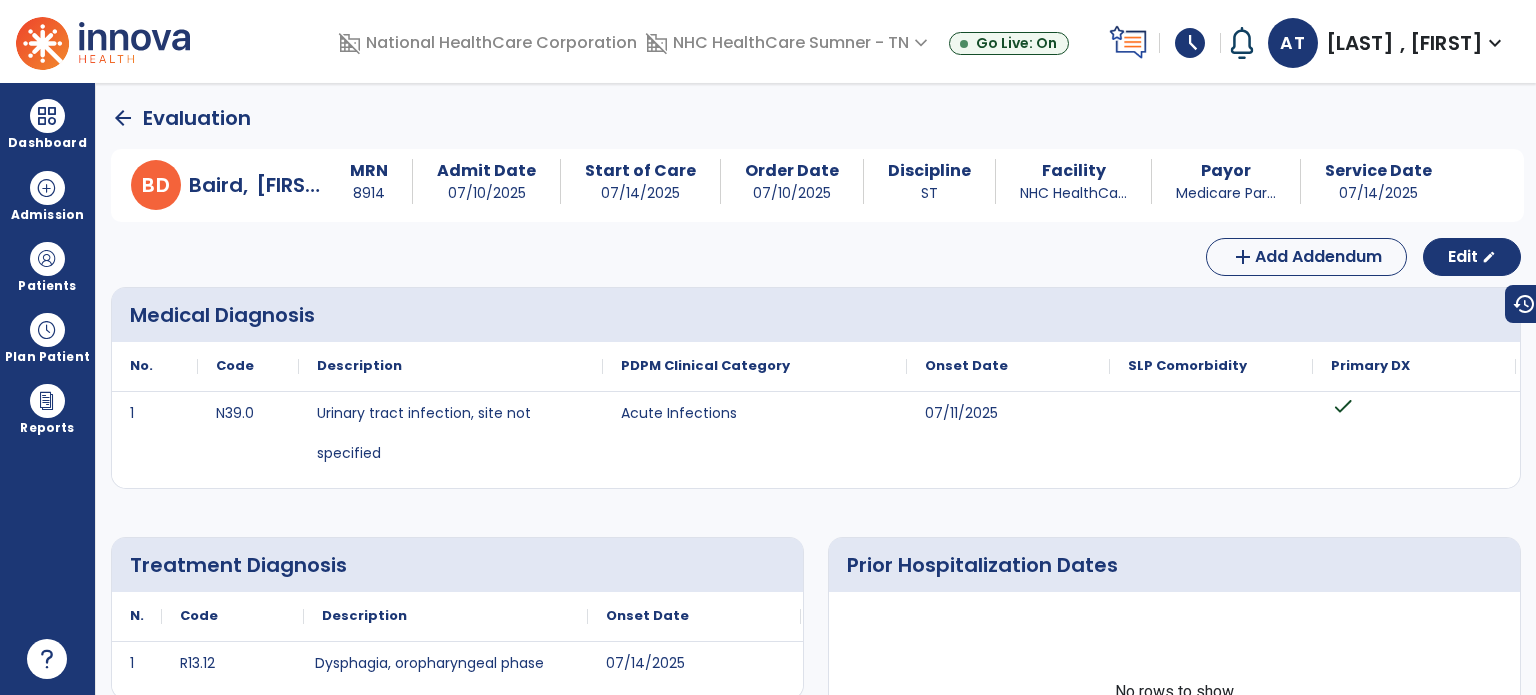 click on "arrow_back" 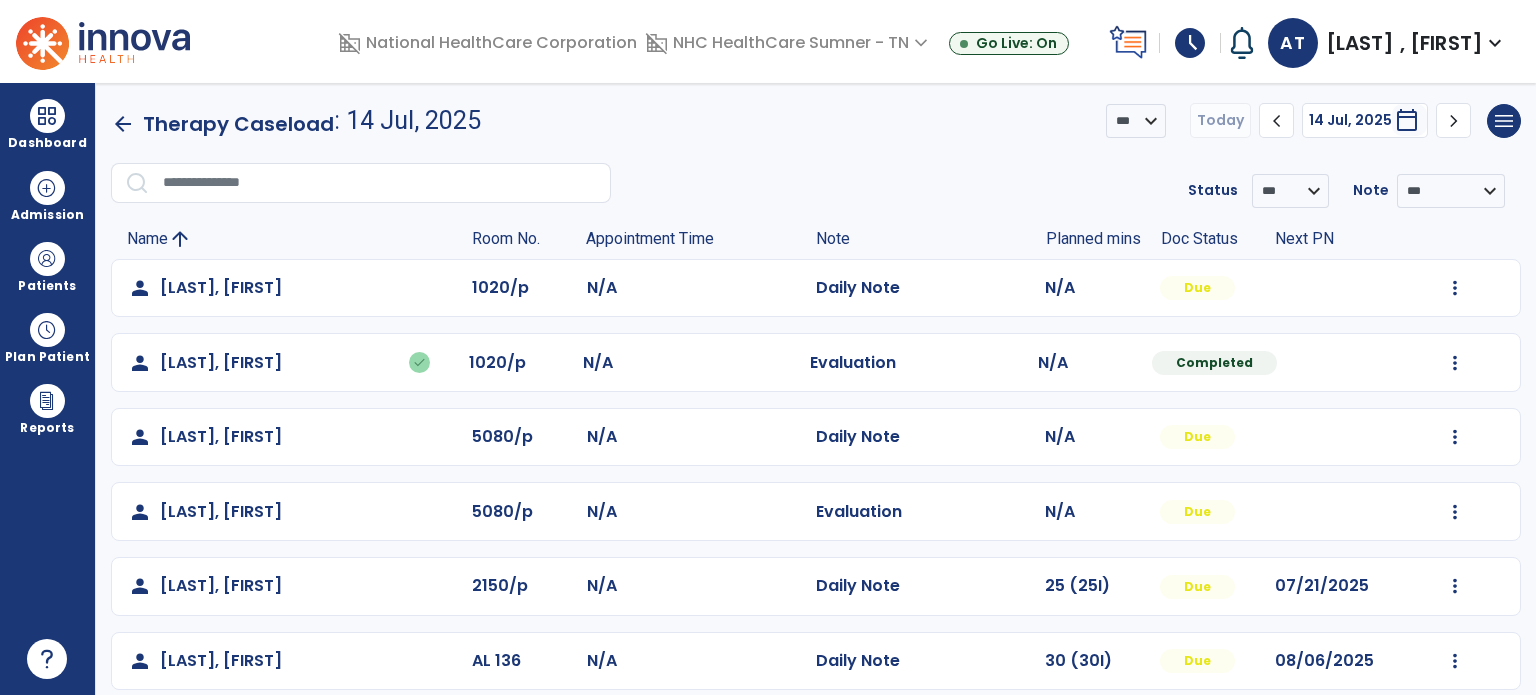 click on "arrow_back" 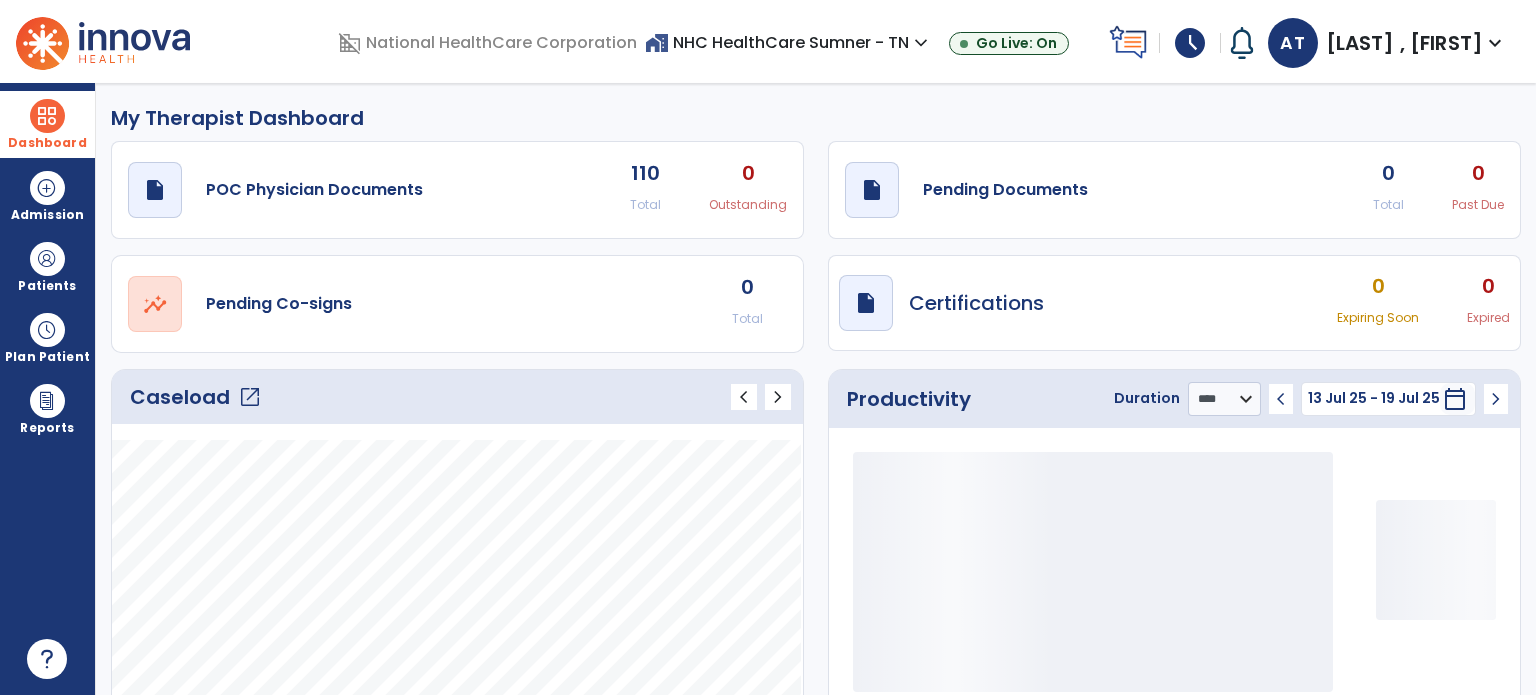 click on "Dashboard" at bounding box center (47, 124) 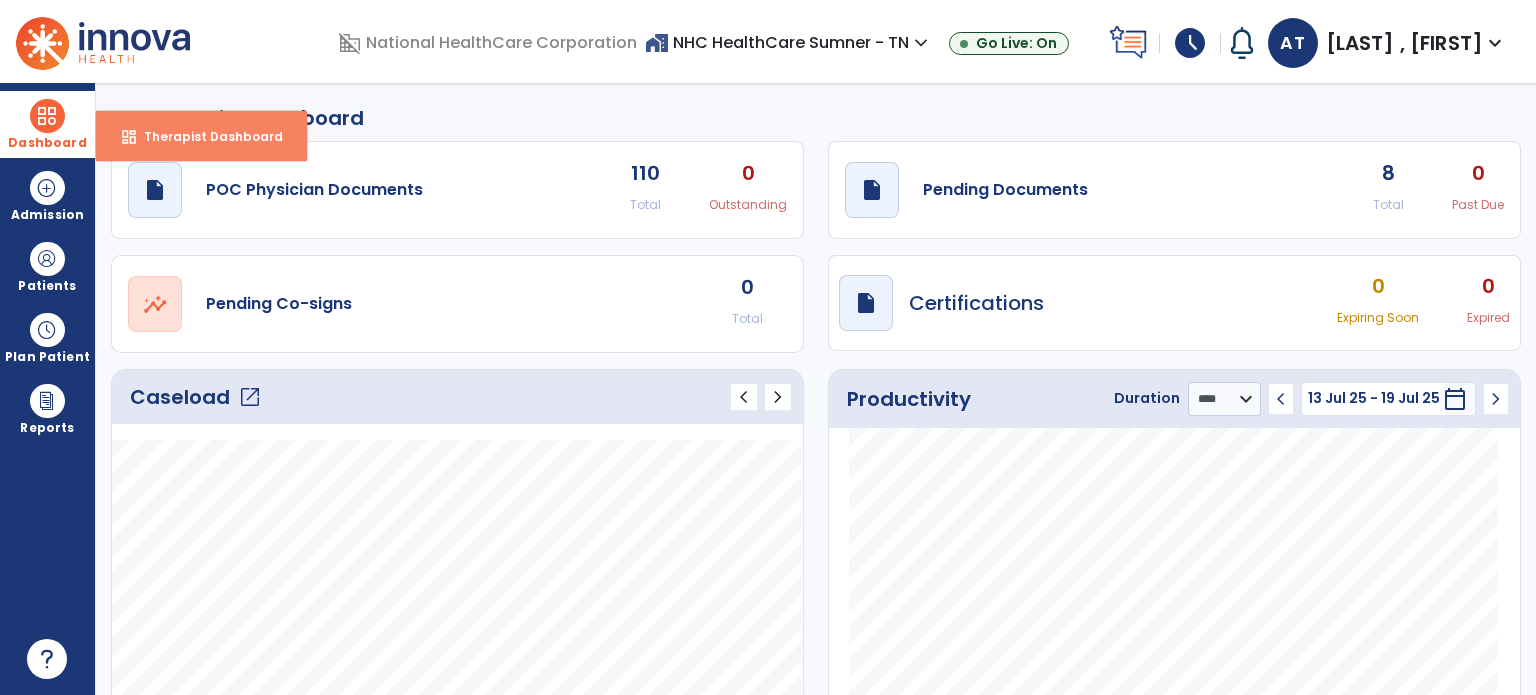 click on "Therapist Dashboard" at bounding box center [205, 136] 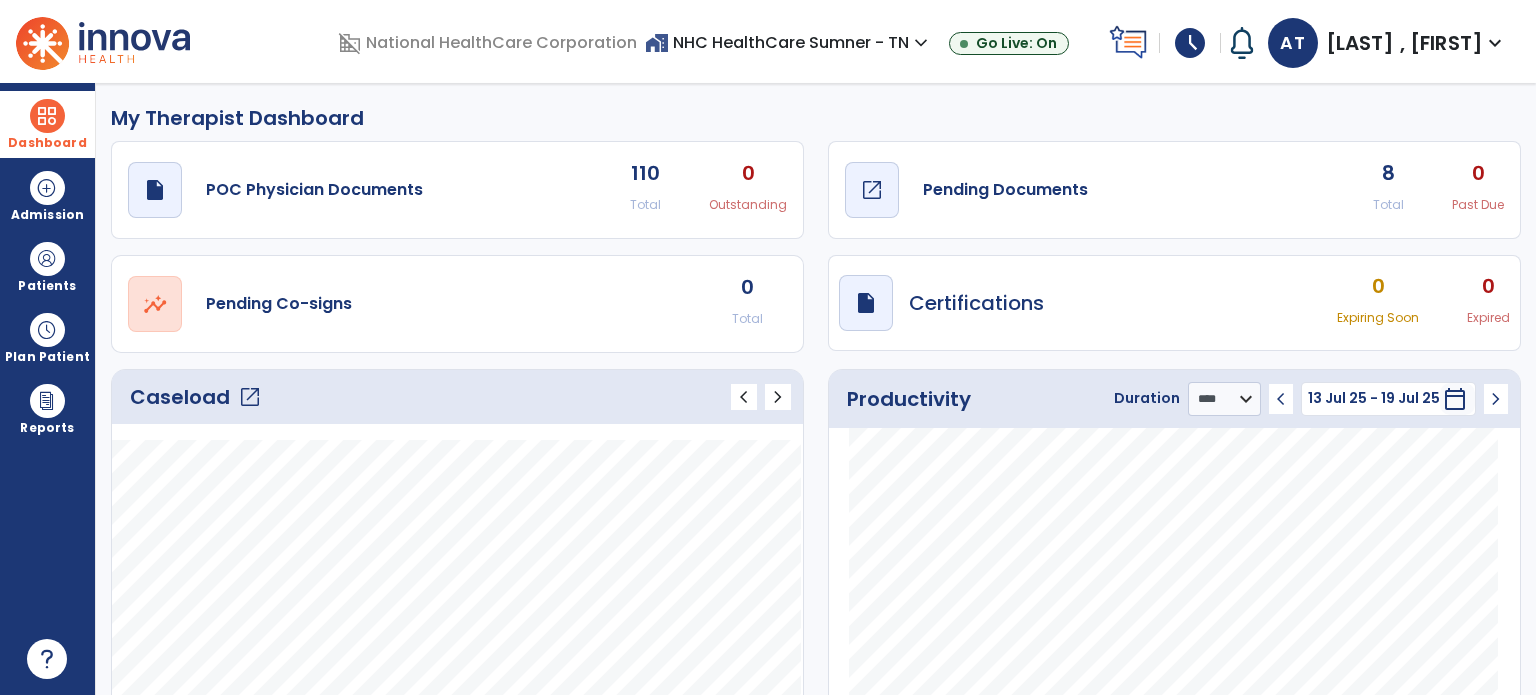 click on "draft   open_in_new  Pending Documents" 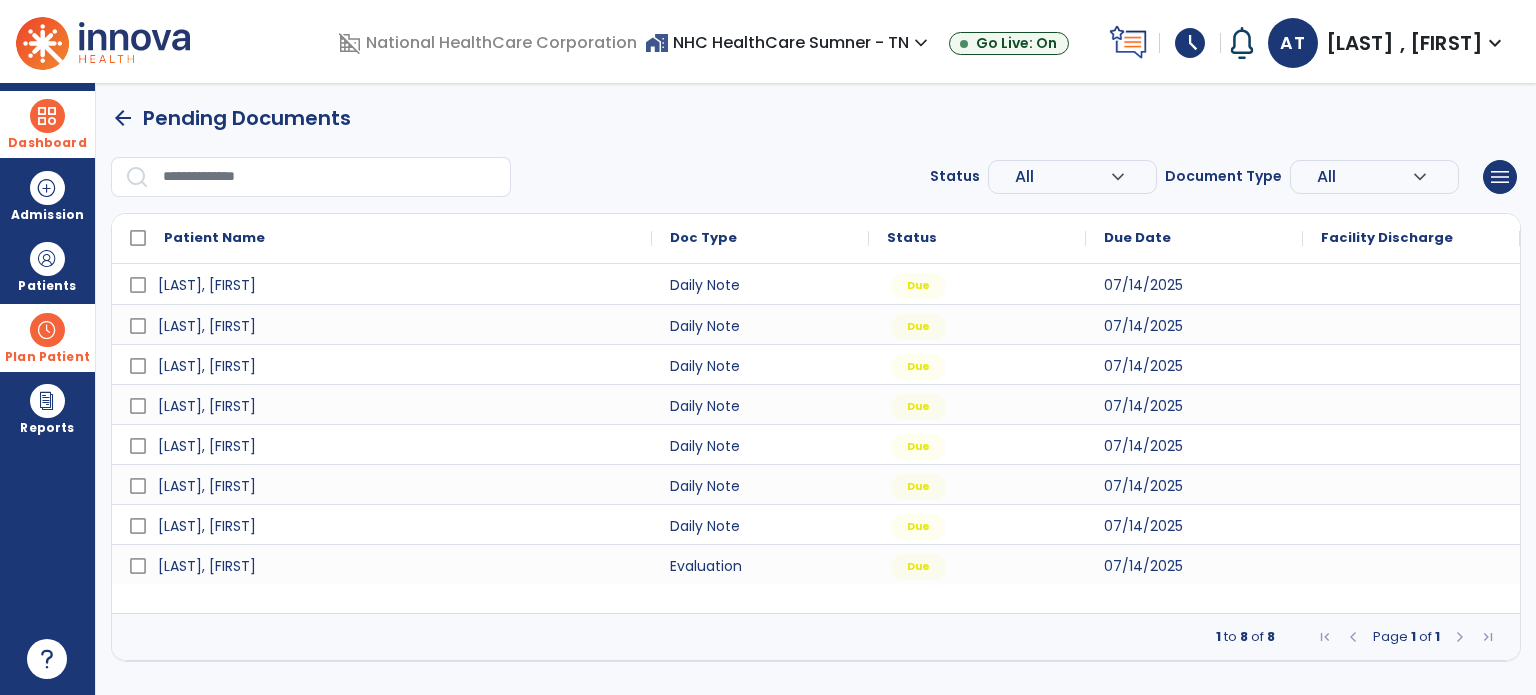 click at bounding box center (47, 330) 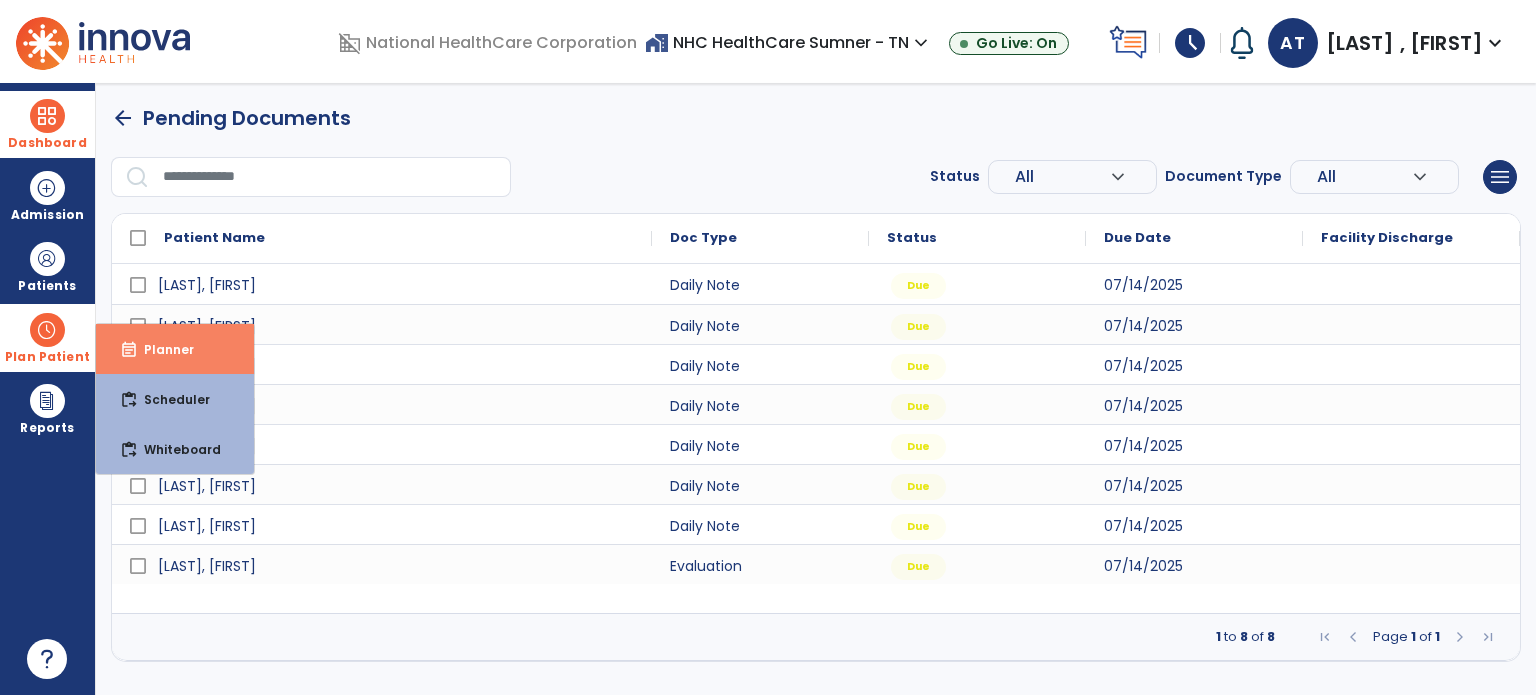 click on "Planner" at bounding box center [161, 349] 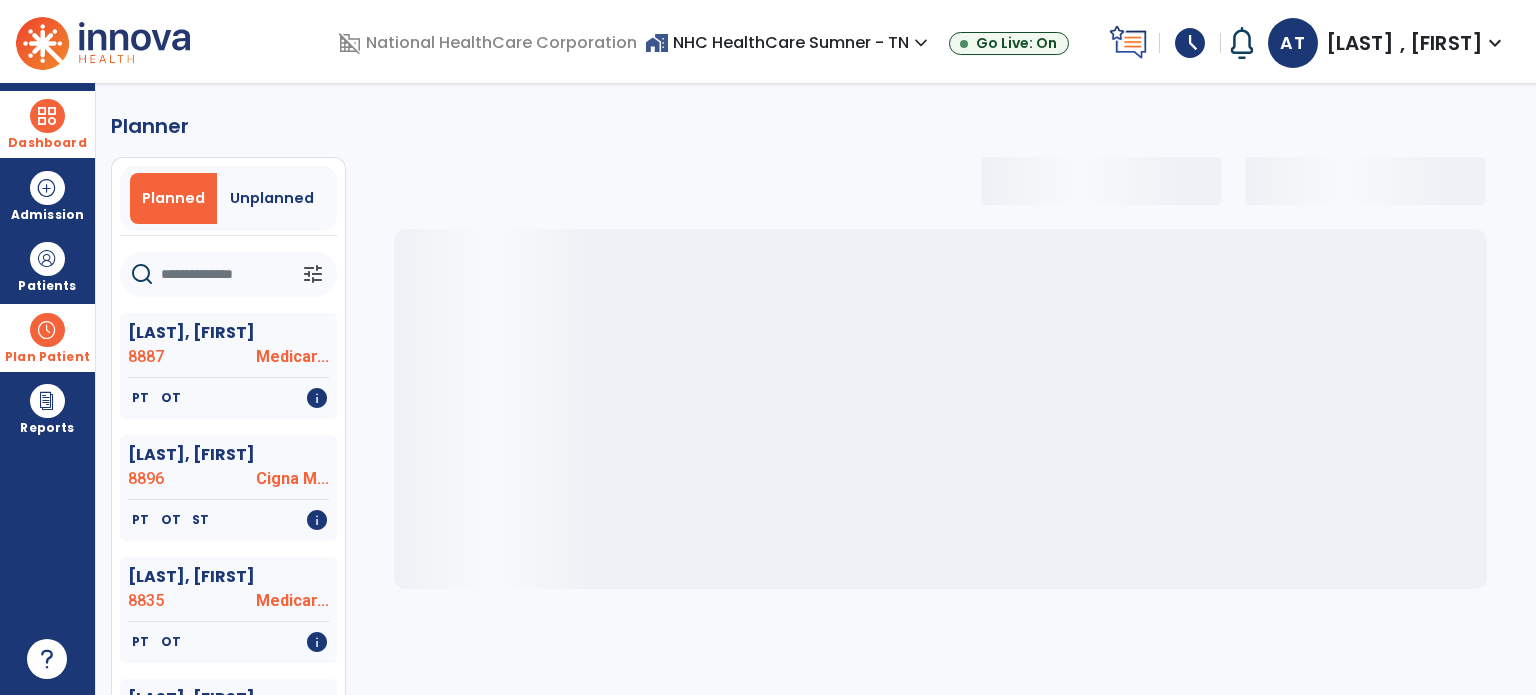 select on "***" 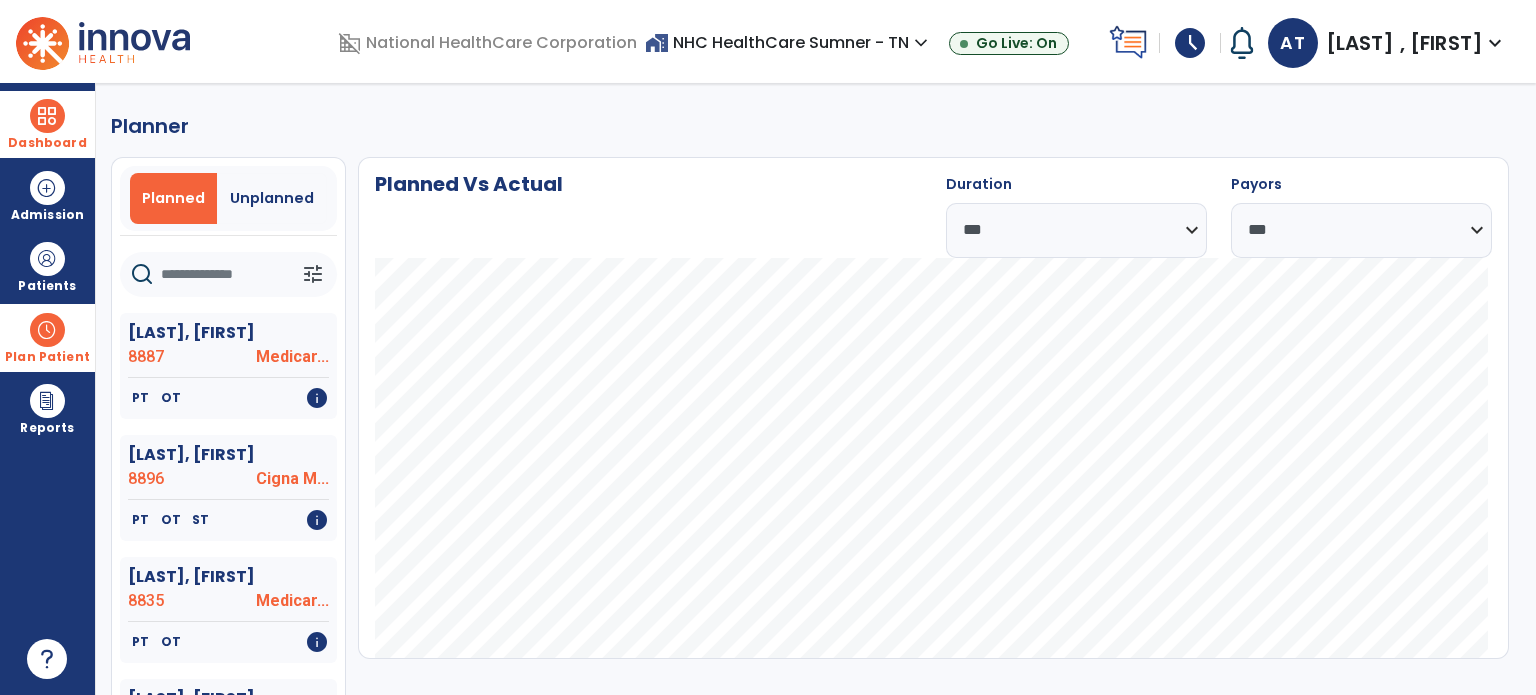 click 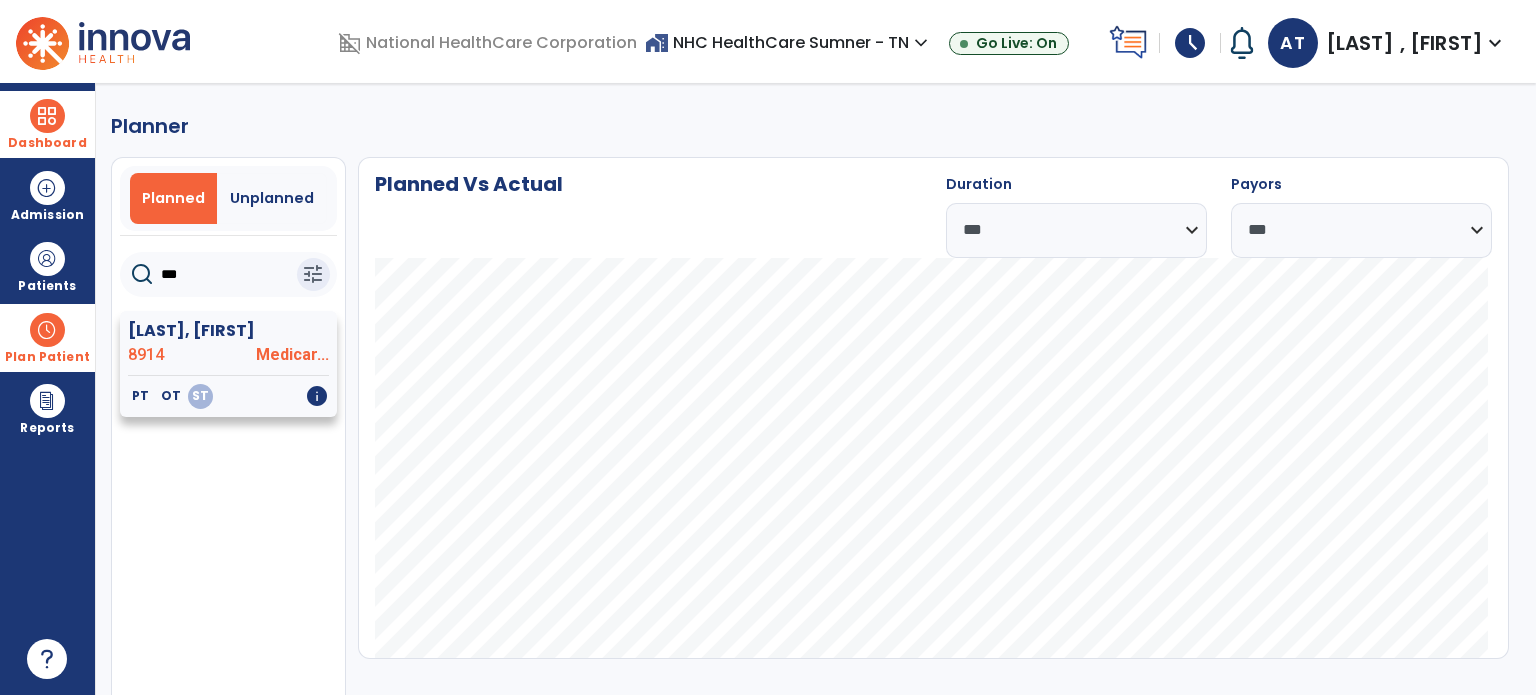 type on "***" 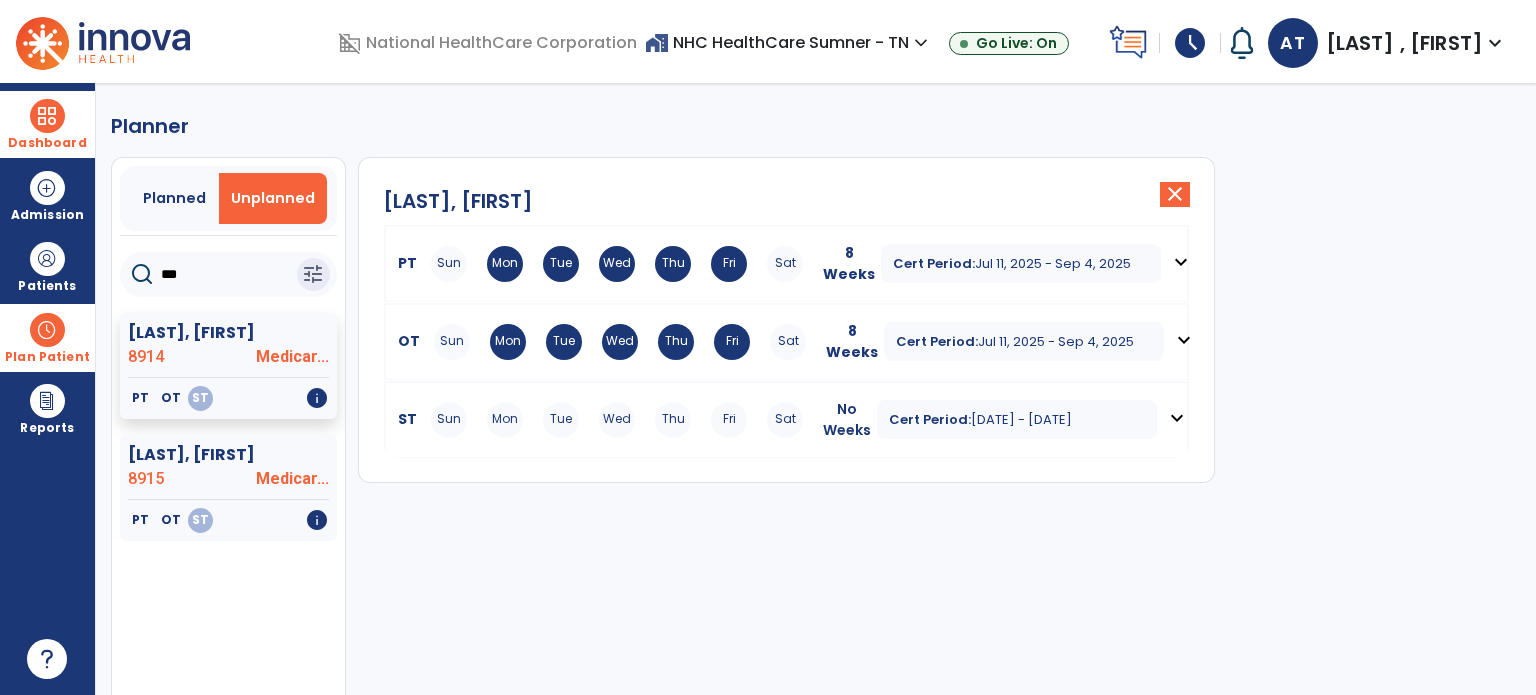 click on "expand_more" at bounding box center (1177, 418) 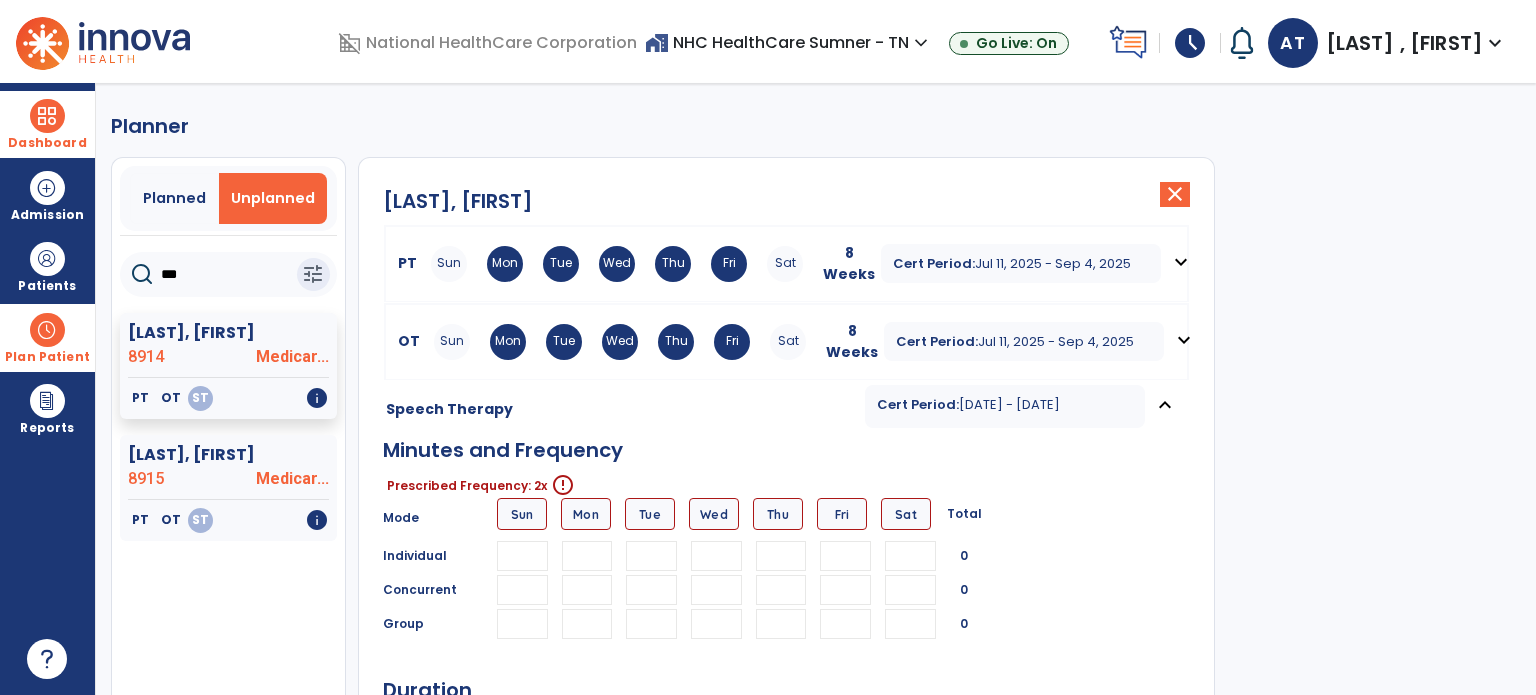click at bounding box center [587, 556] 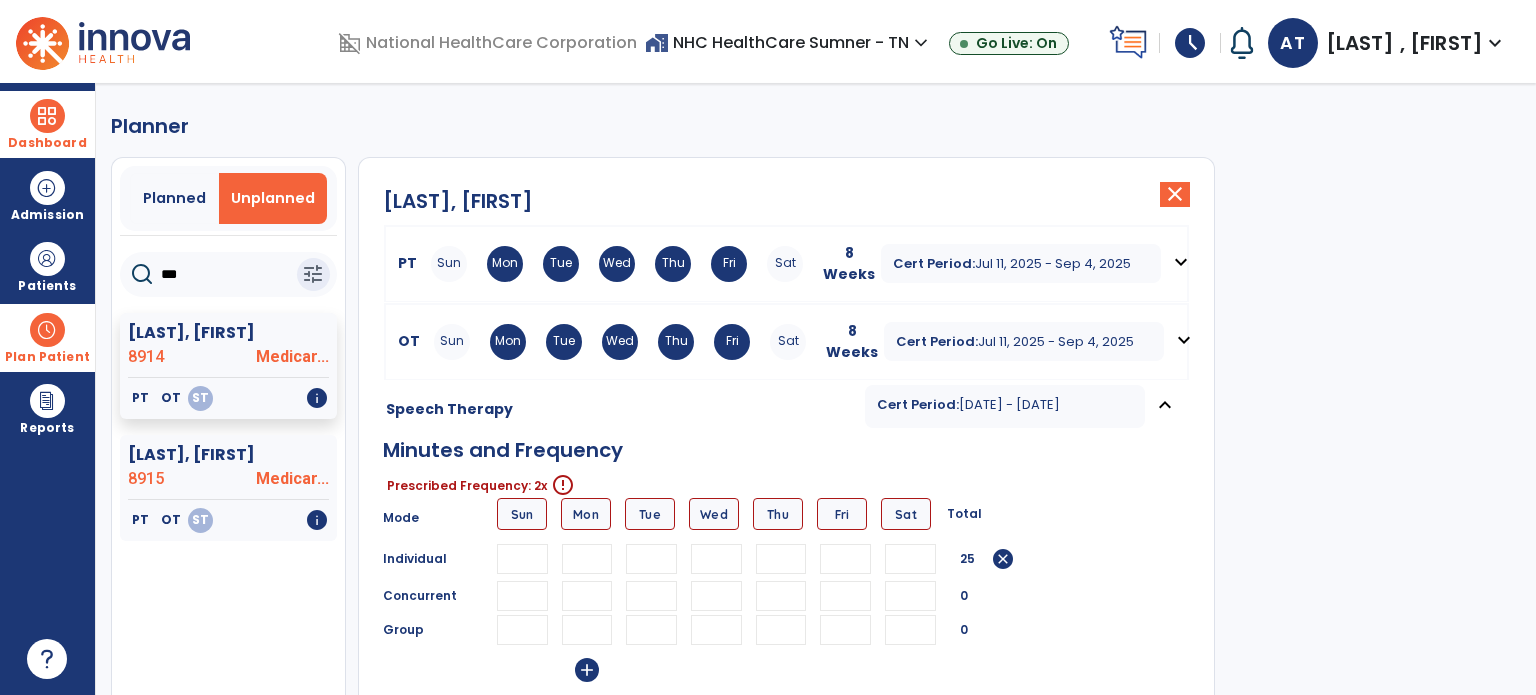 type on "**" 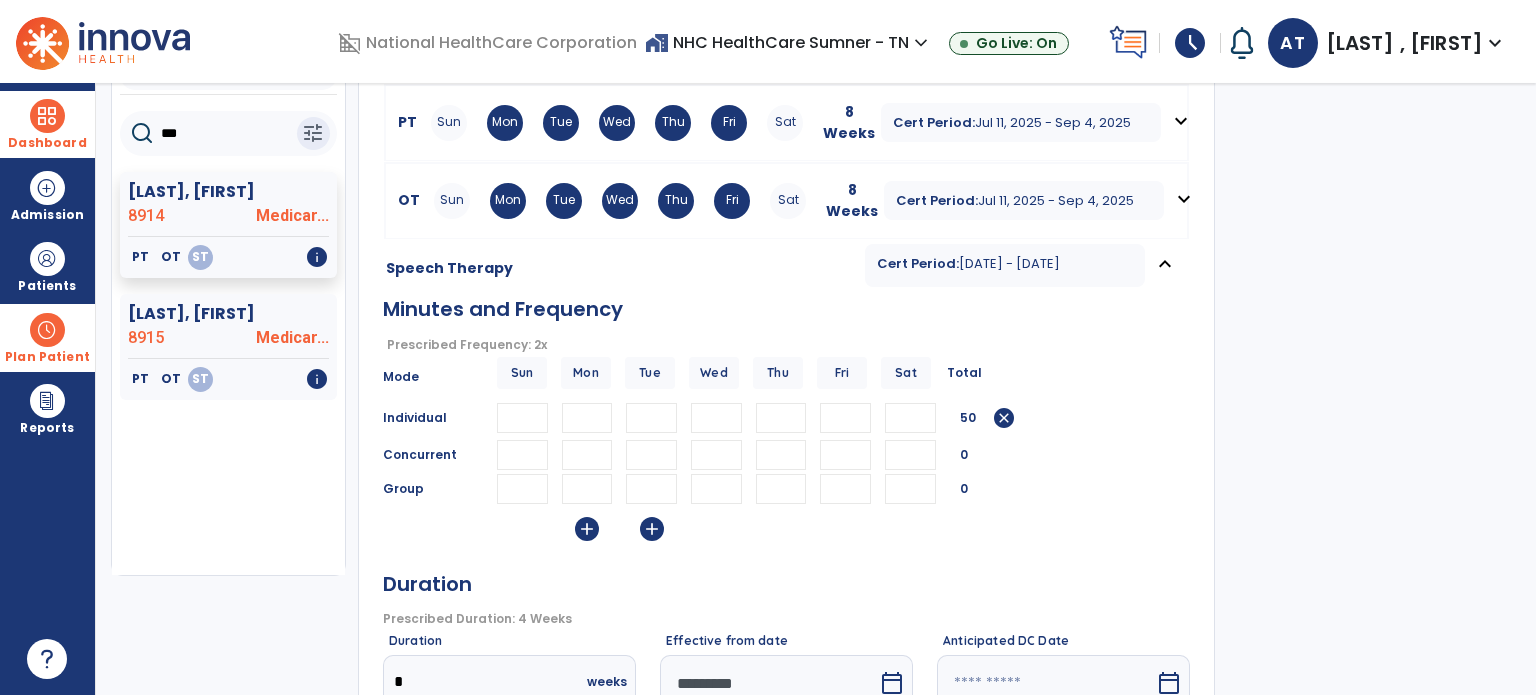 scroll, scrollTop: 200, scrollLeft: 0, axis: vertical 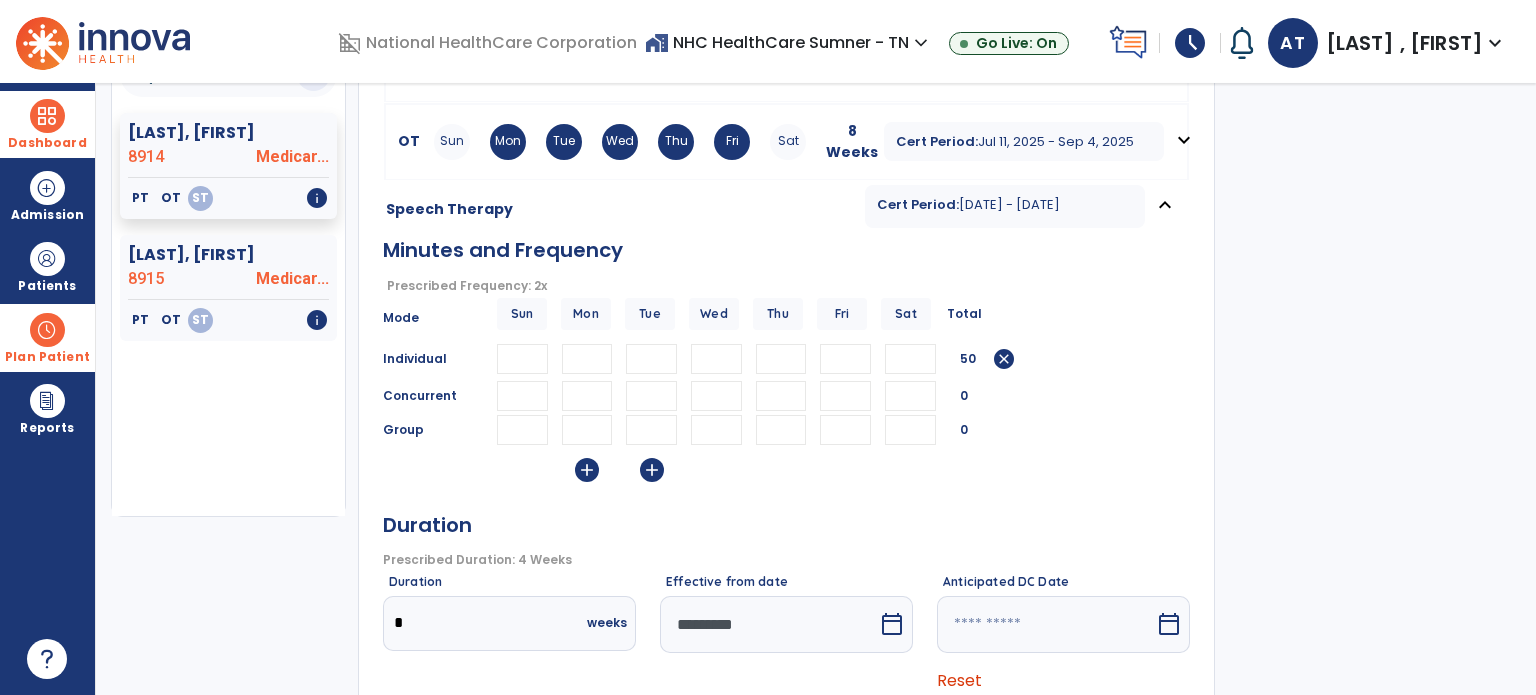 type on "**" 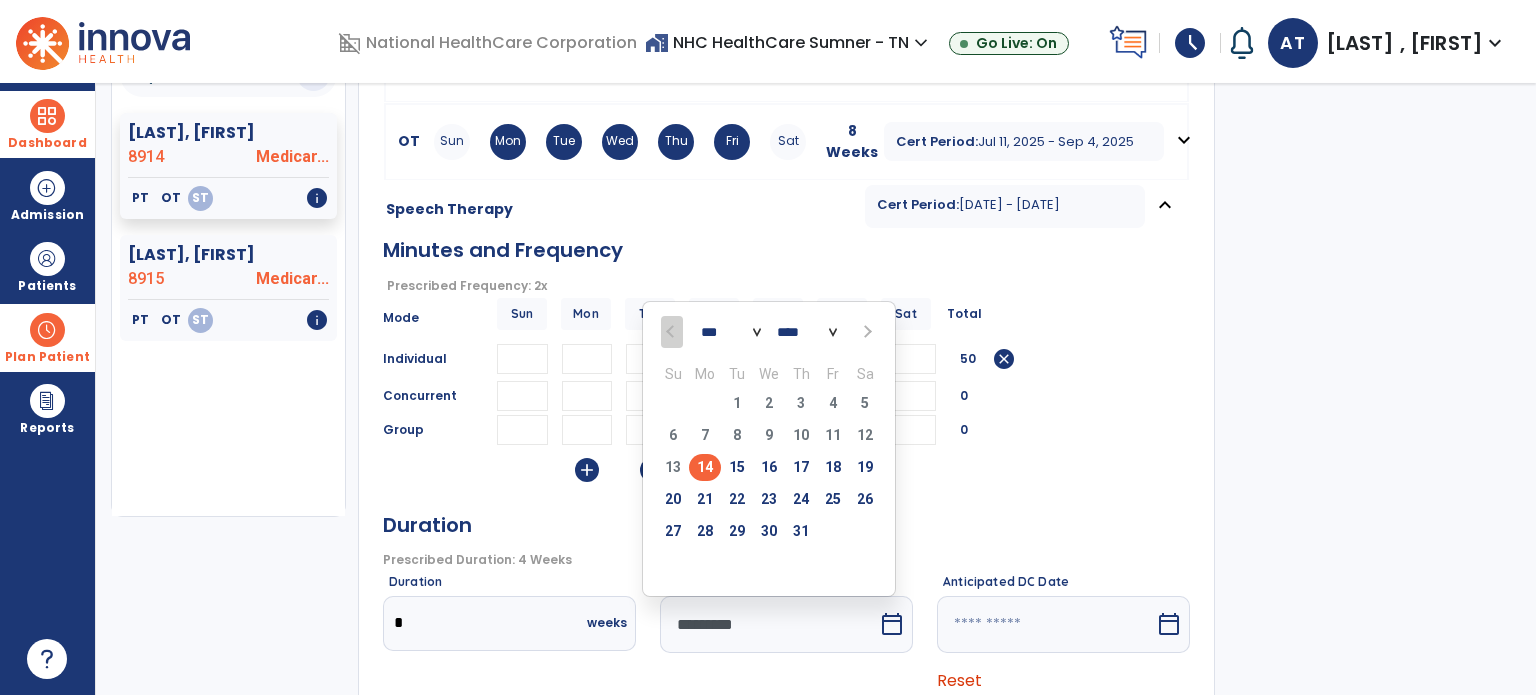 click on "14" at bounding box center [705, 467] 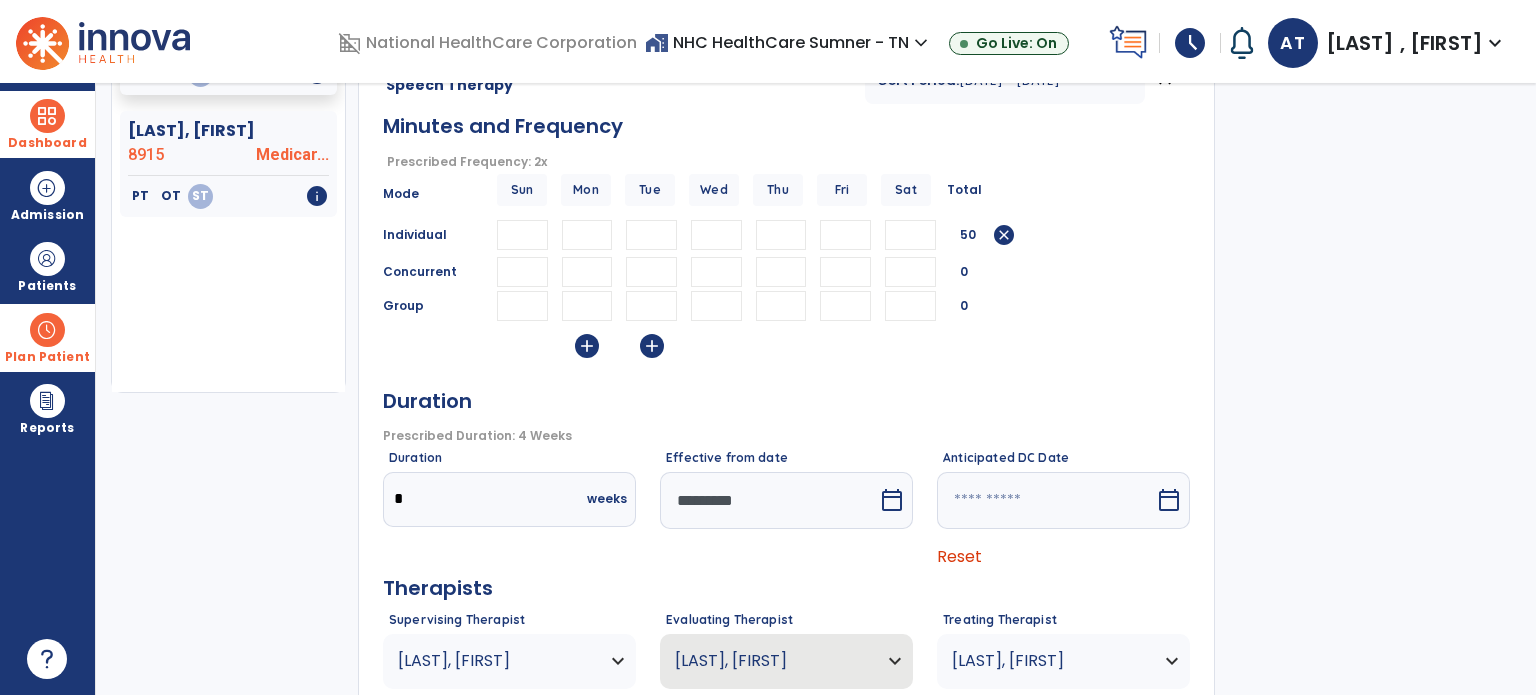 scroll, scrollTop: 453, scrollLeft: 0, axis: vertical 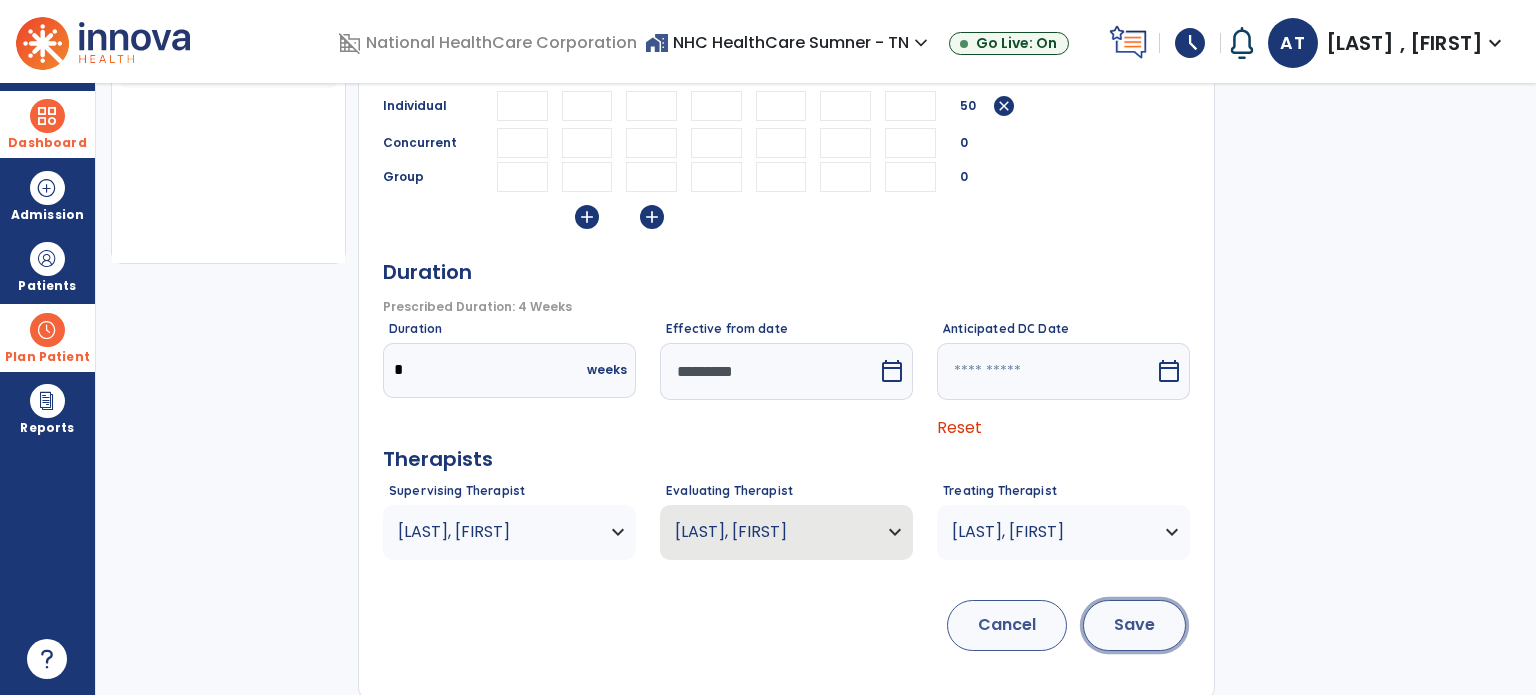 click on "Save" at bounding box center [1134, 625] 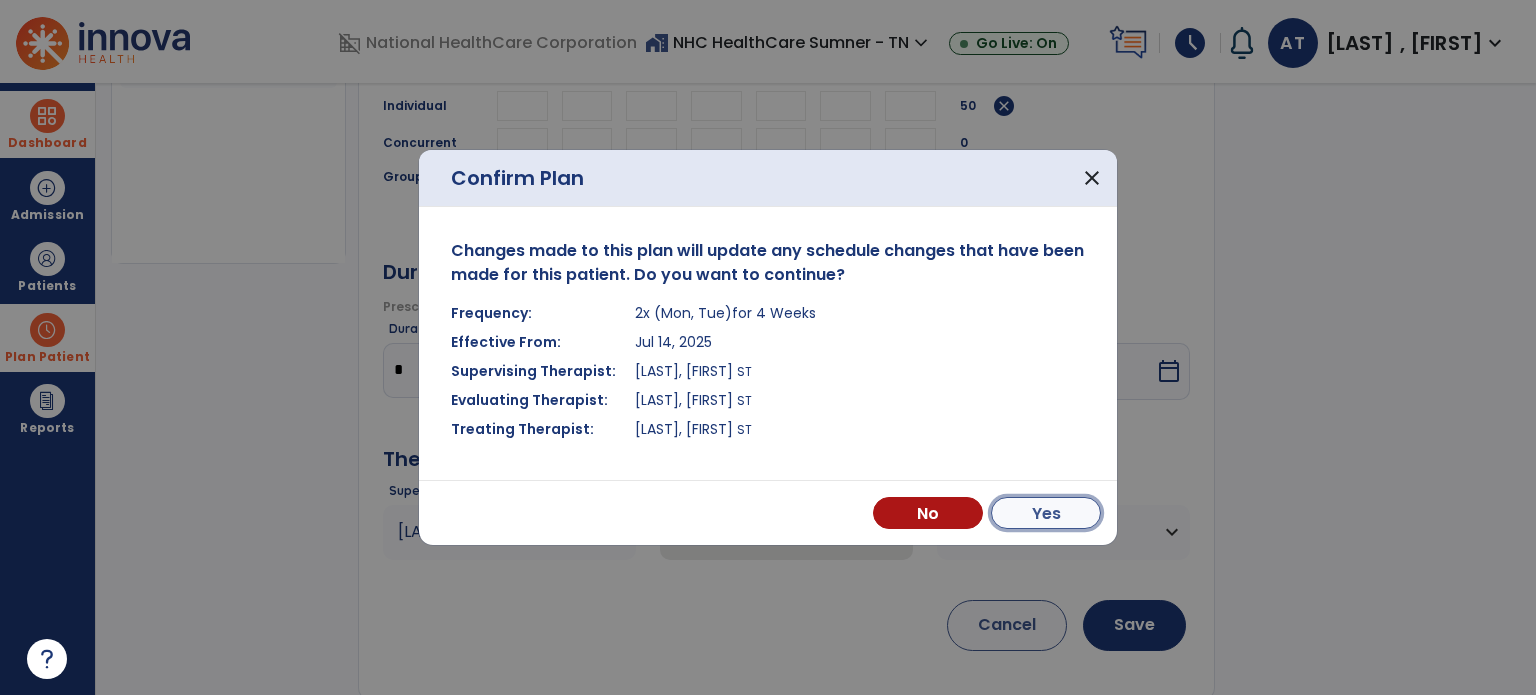 click on "Yes" at bounding box center [1046, 513] 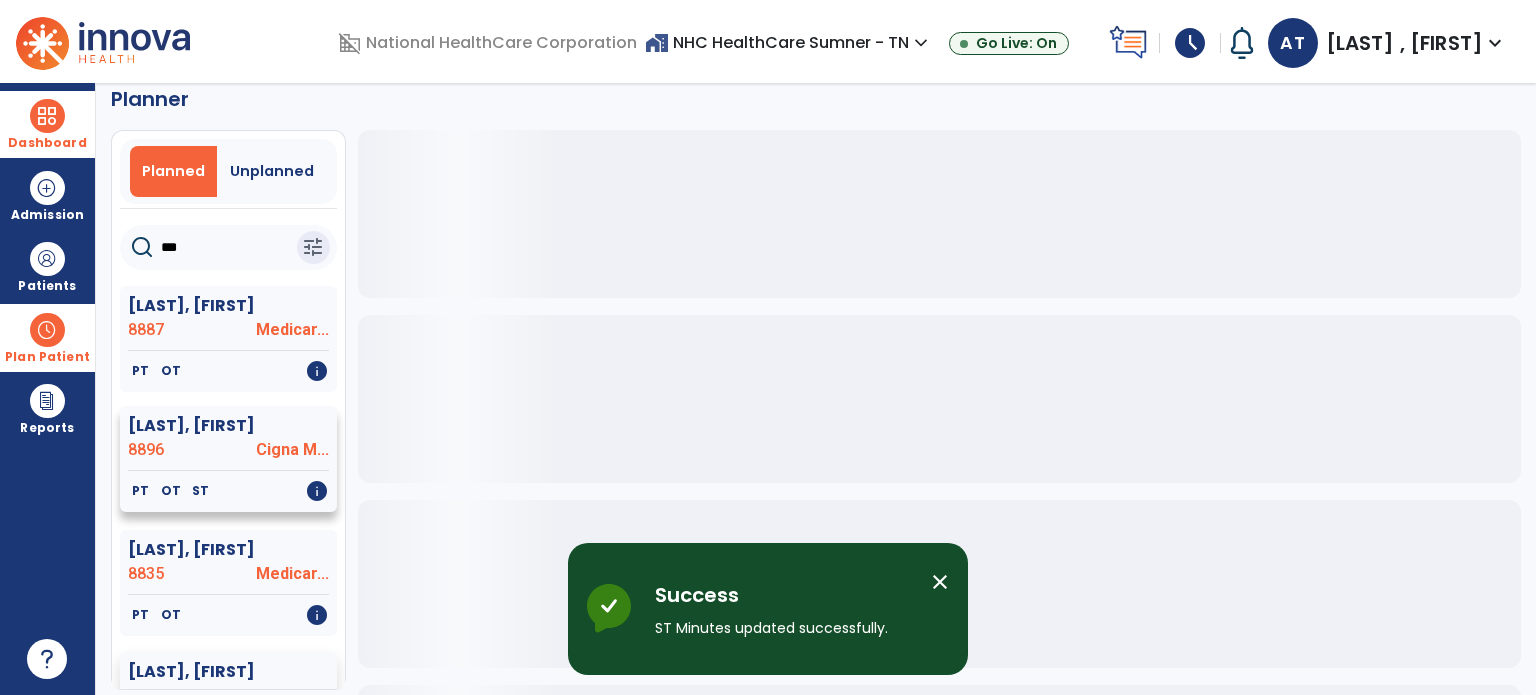 scroll, scrollTop: 0, scrollLeft: 0, axis: both 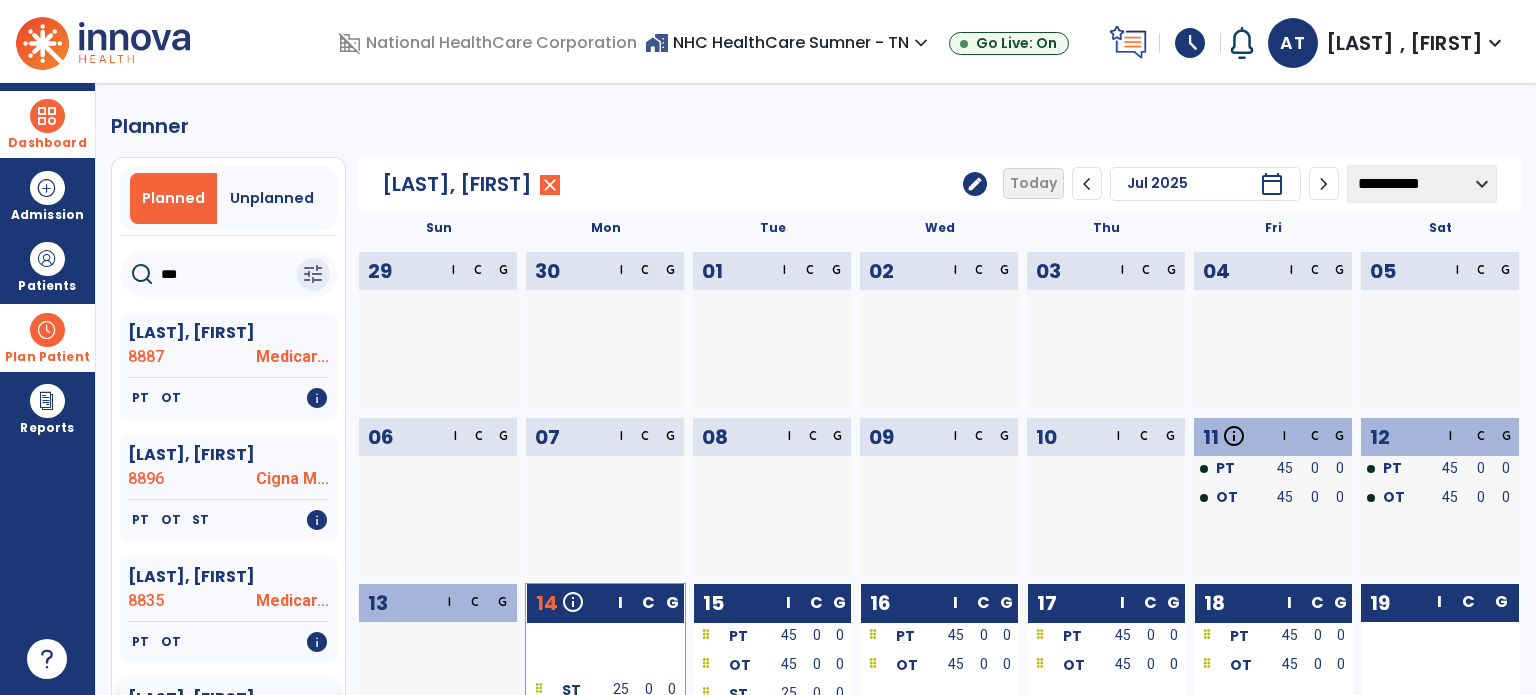 click on "Dashboard" at bounding box center [47, 124] 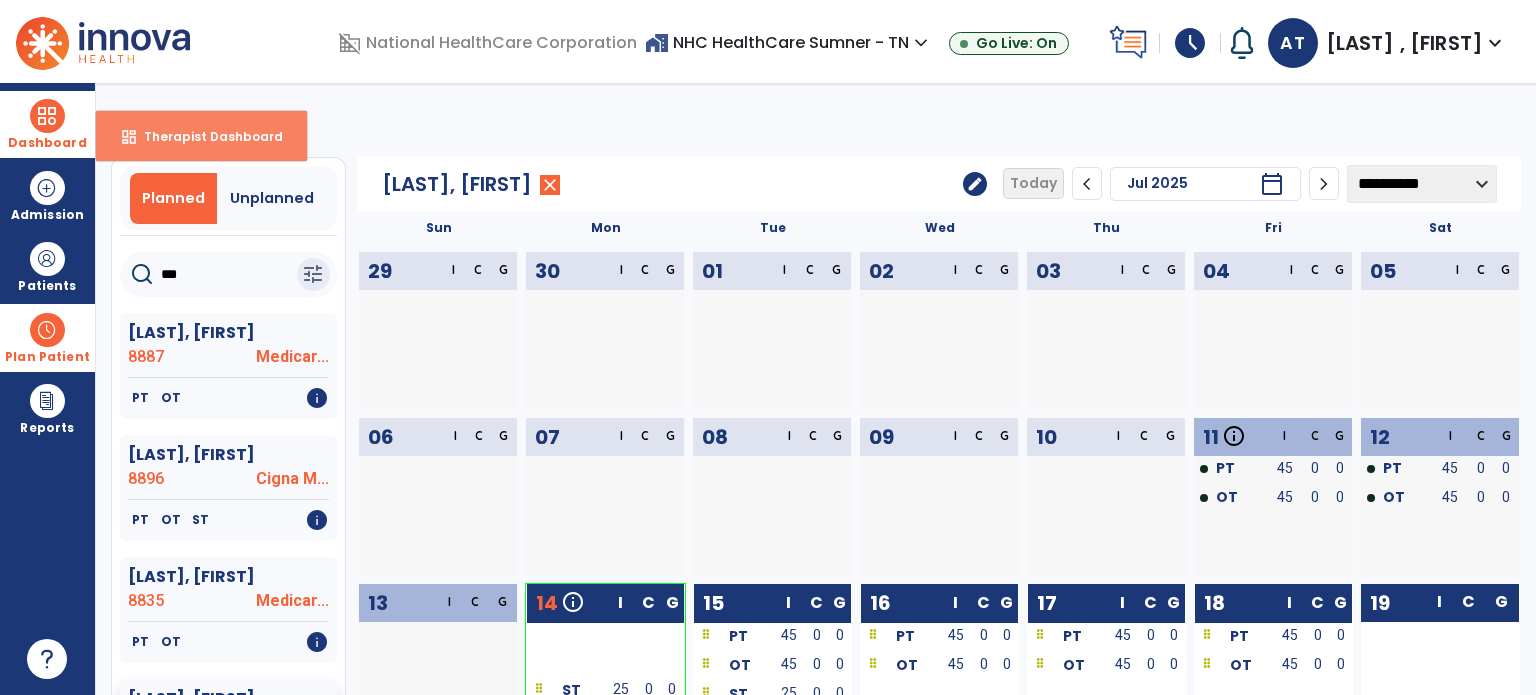 click on "dashboard  Therapist Dashboard" at bounding box center (201, 136) 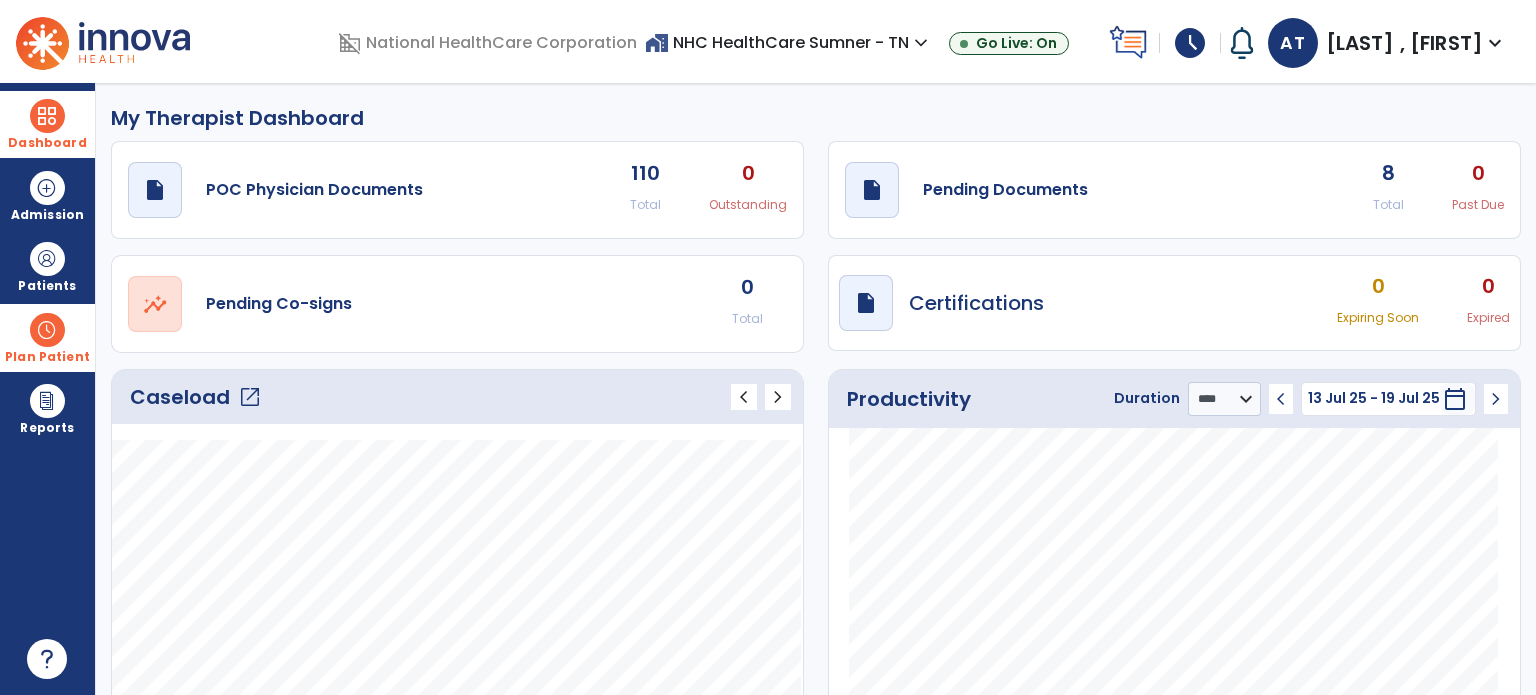 click on "draft   open_in_new  Pending Documents 8 Total 0 Past Due" 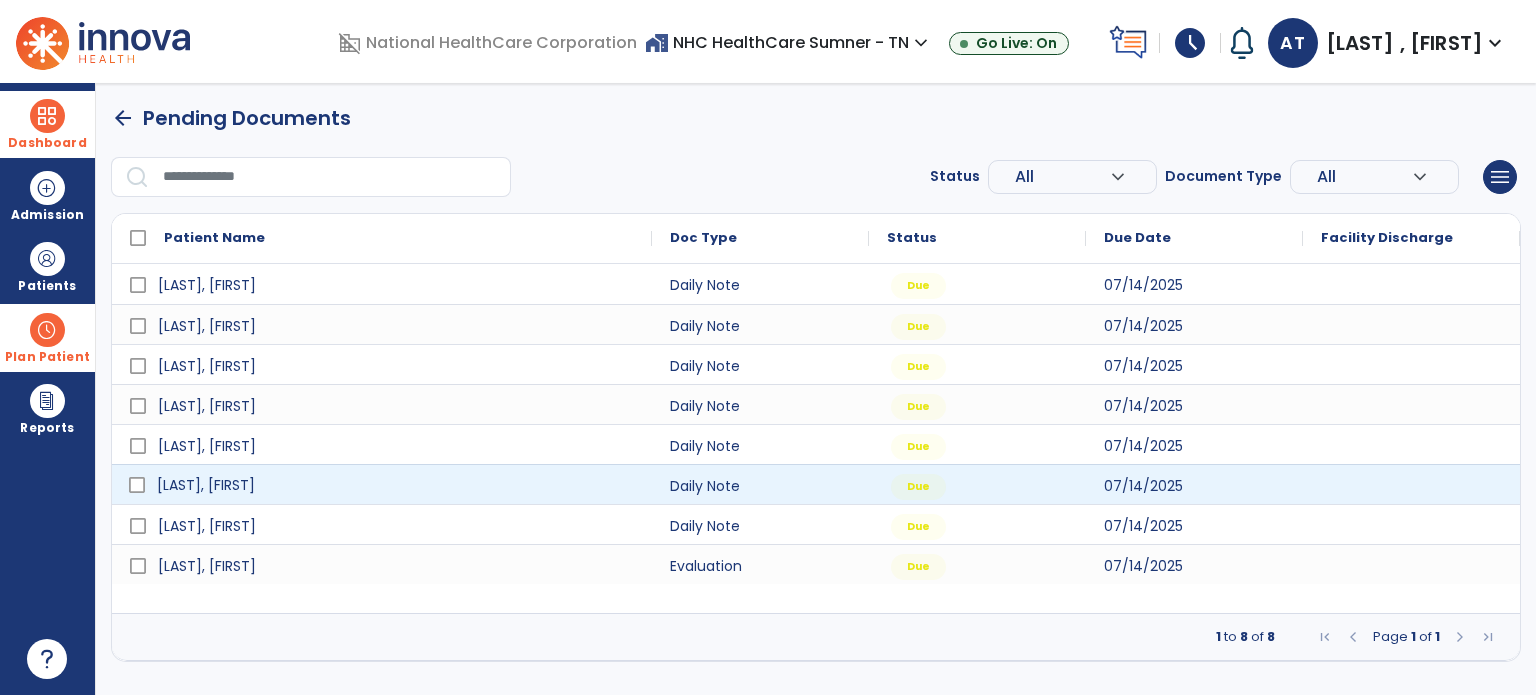 click on "[LAST], [FIRST]" at bounding box center [206, 485] 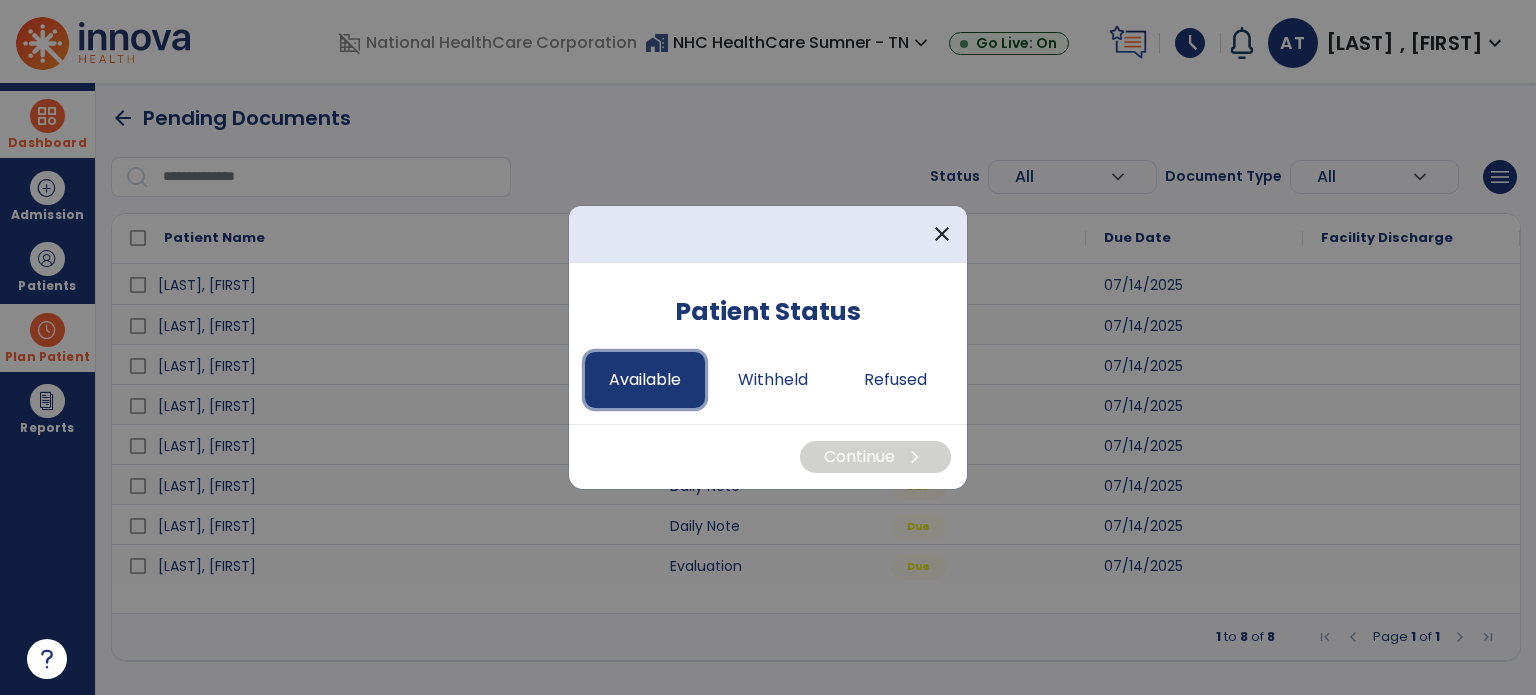 click on "Available" at bounding box center [645, 380] 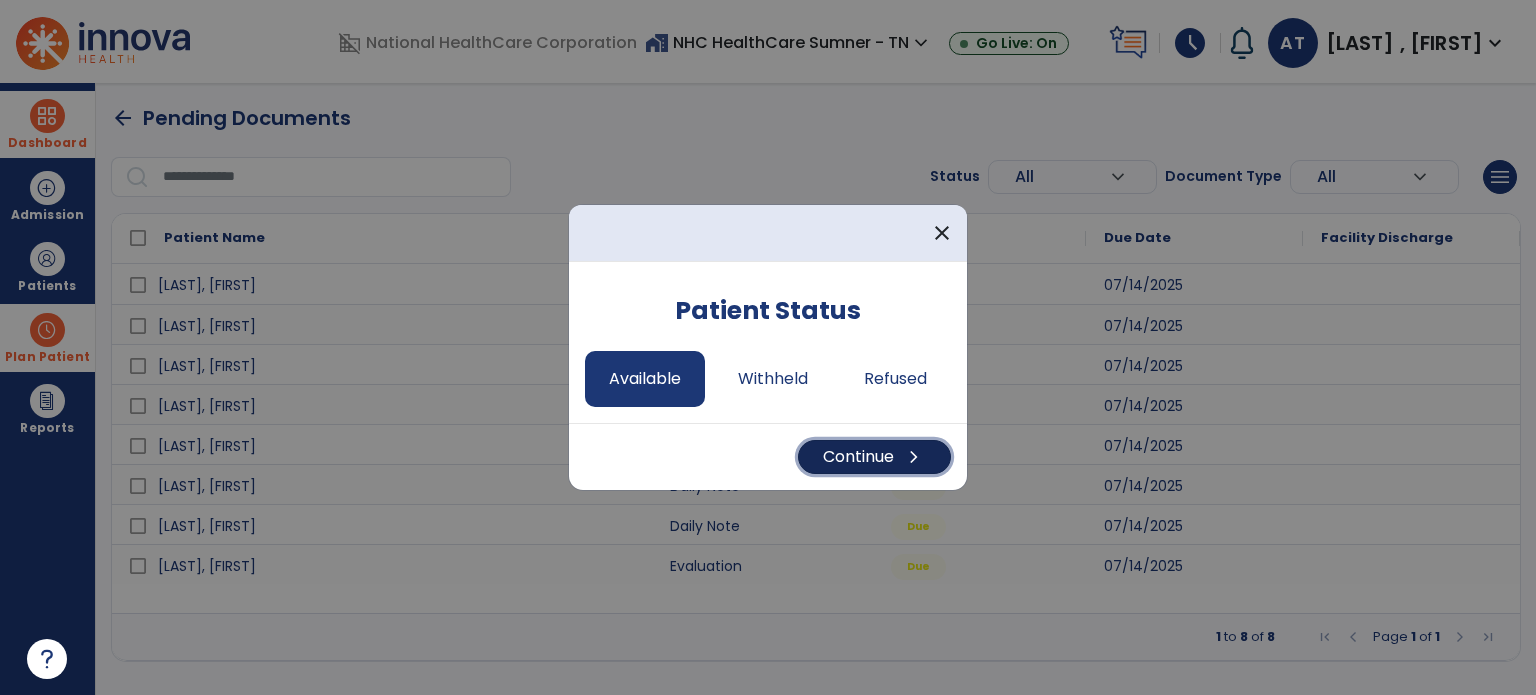 click on "Continue   chevron_right" at bounding box center [874, 457] 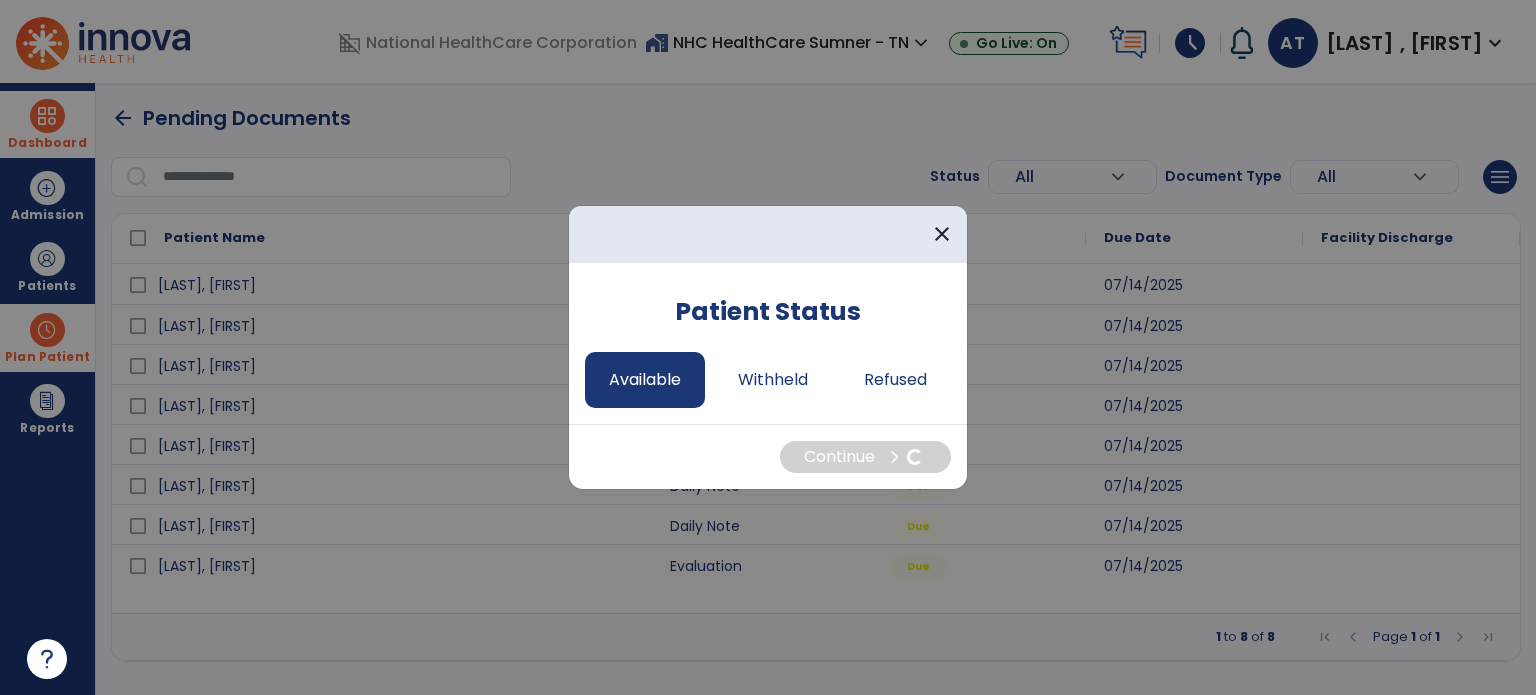 select on "*" 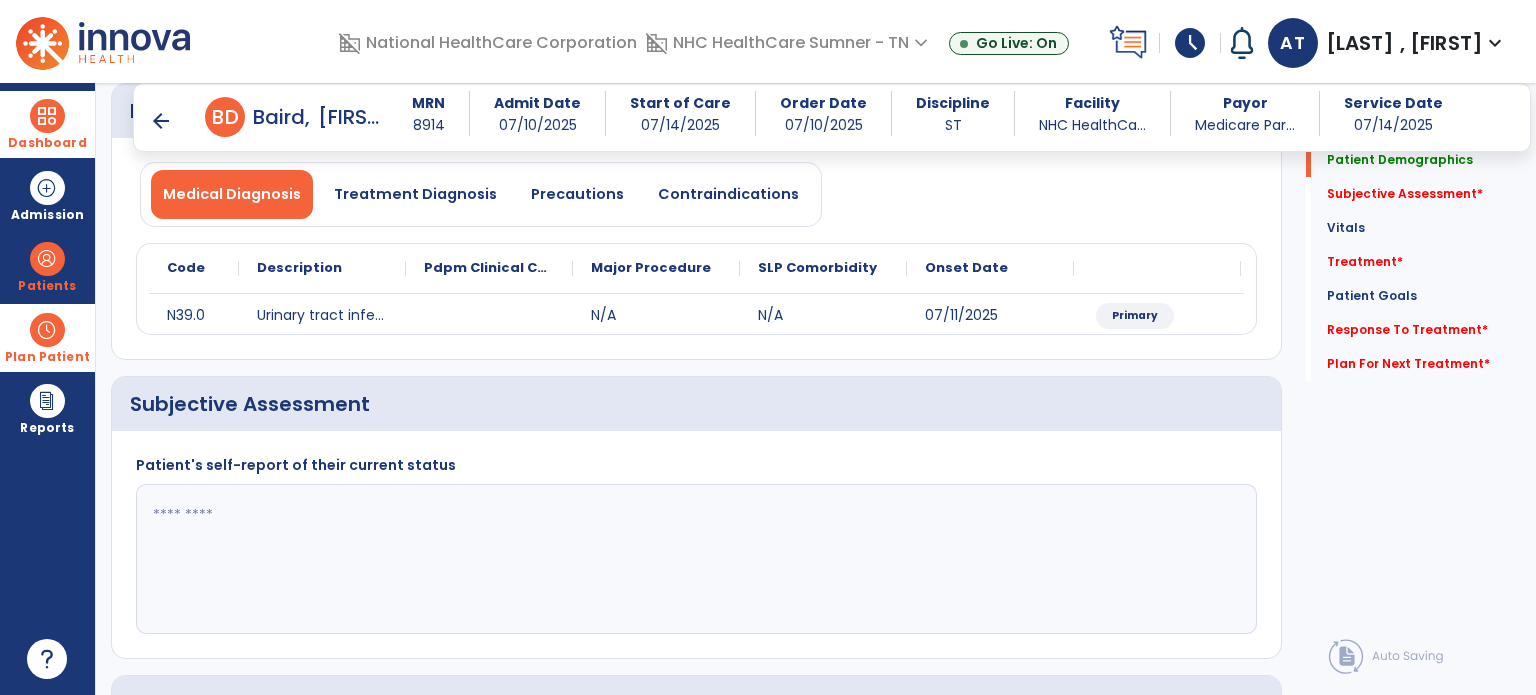 scroll, scrollTop: 300, scrollLeft: 0, axis: vertical 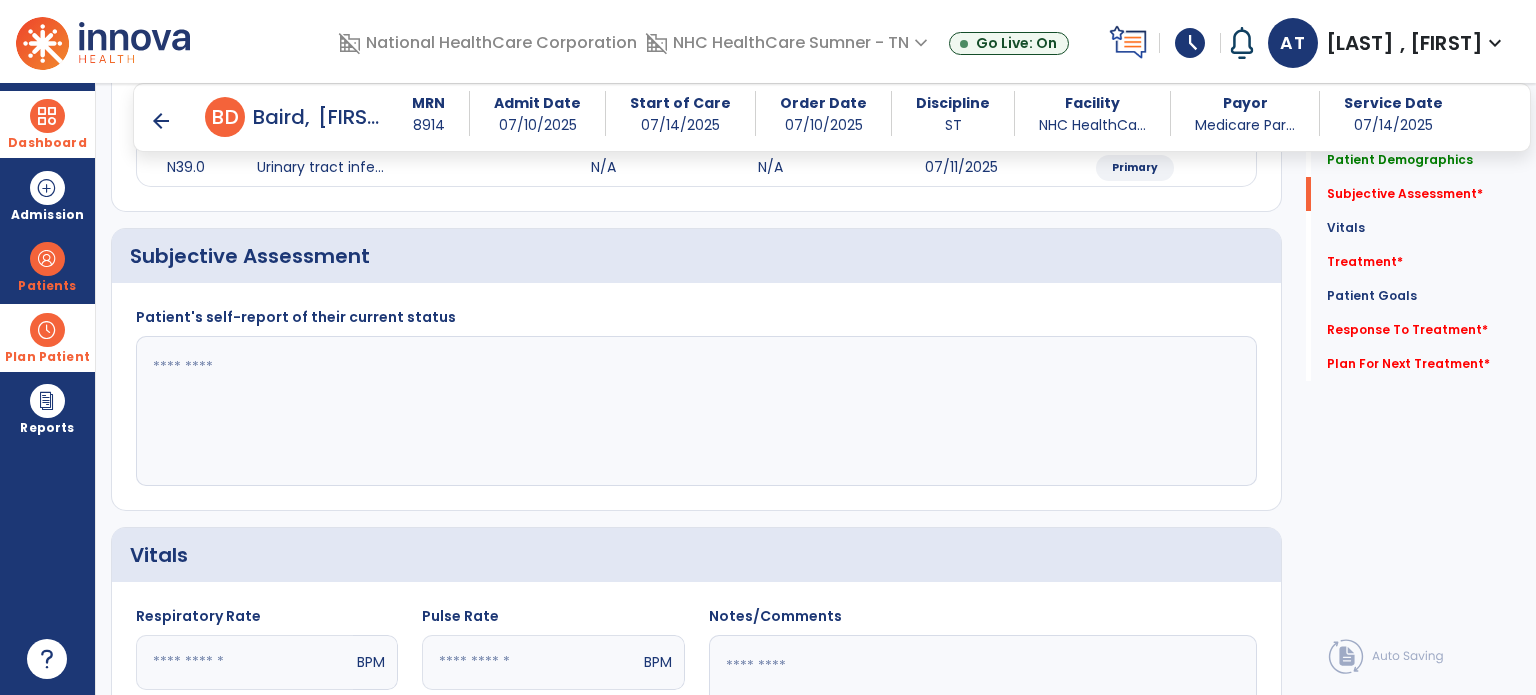 click 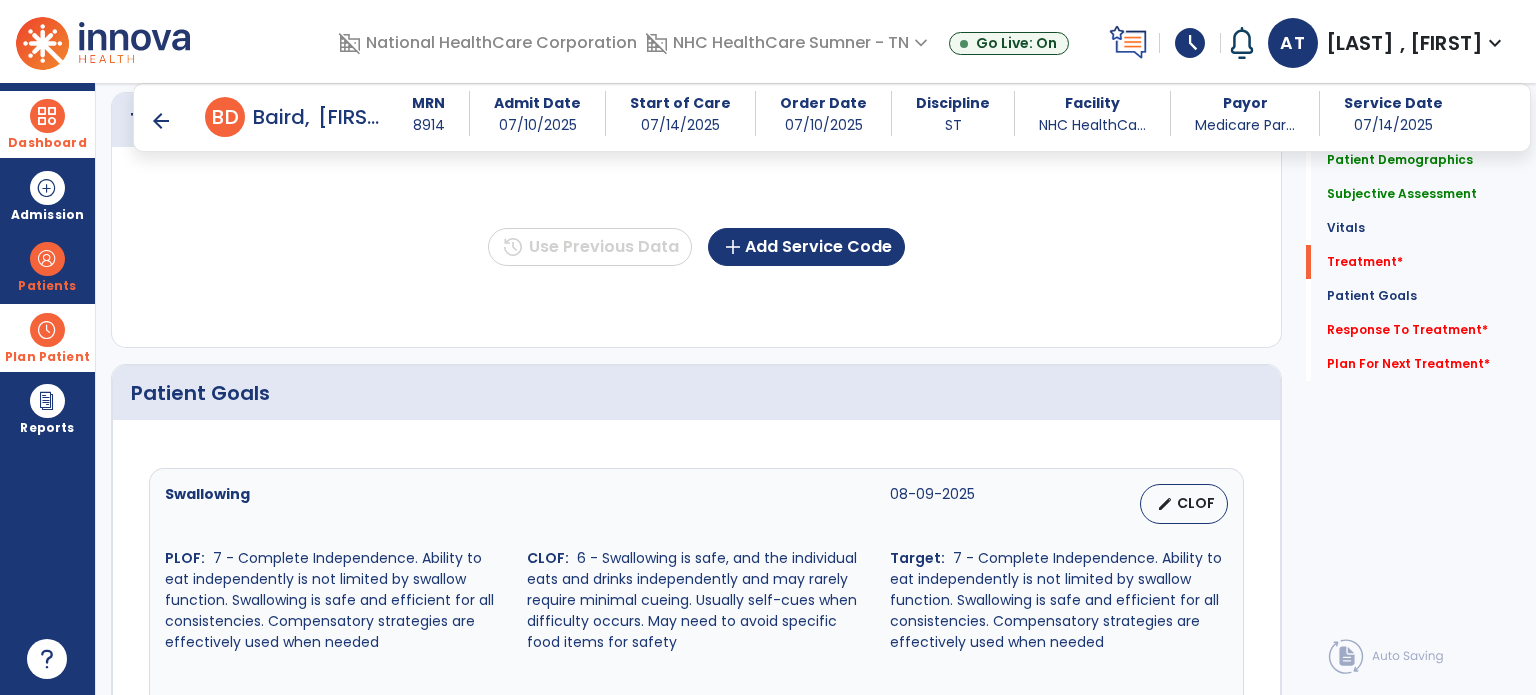 scroll, scrollTop: 1200, scrollLeft: 0, axis: vertical 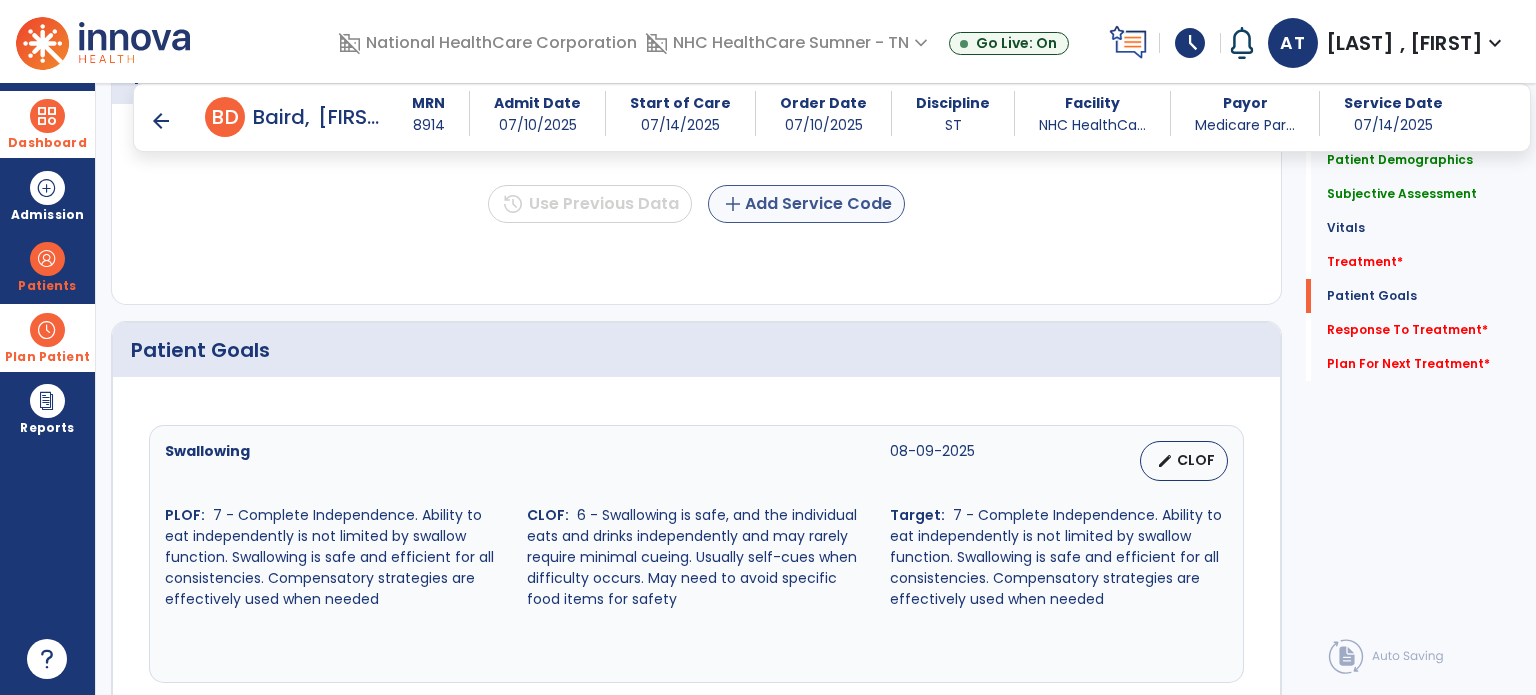type on "**********" 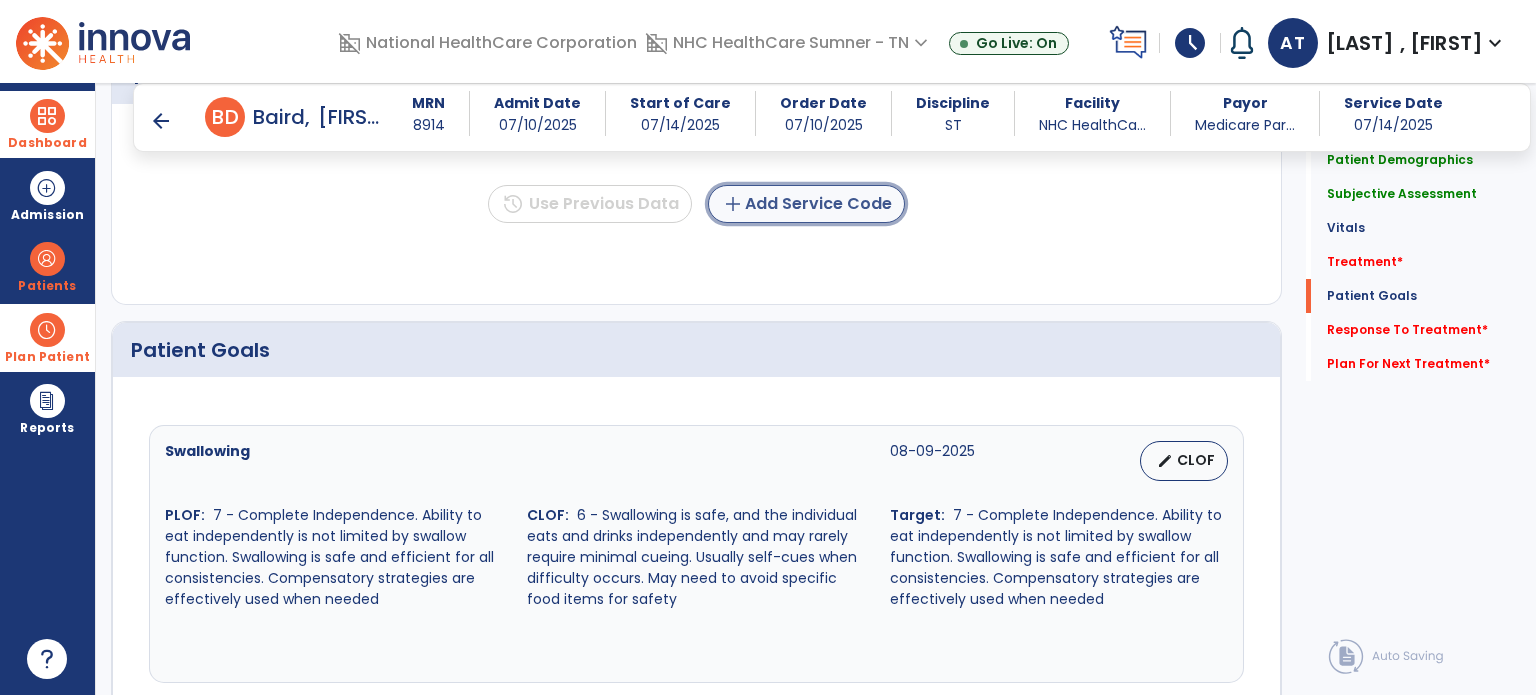 click on "add  Add Service Code" 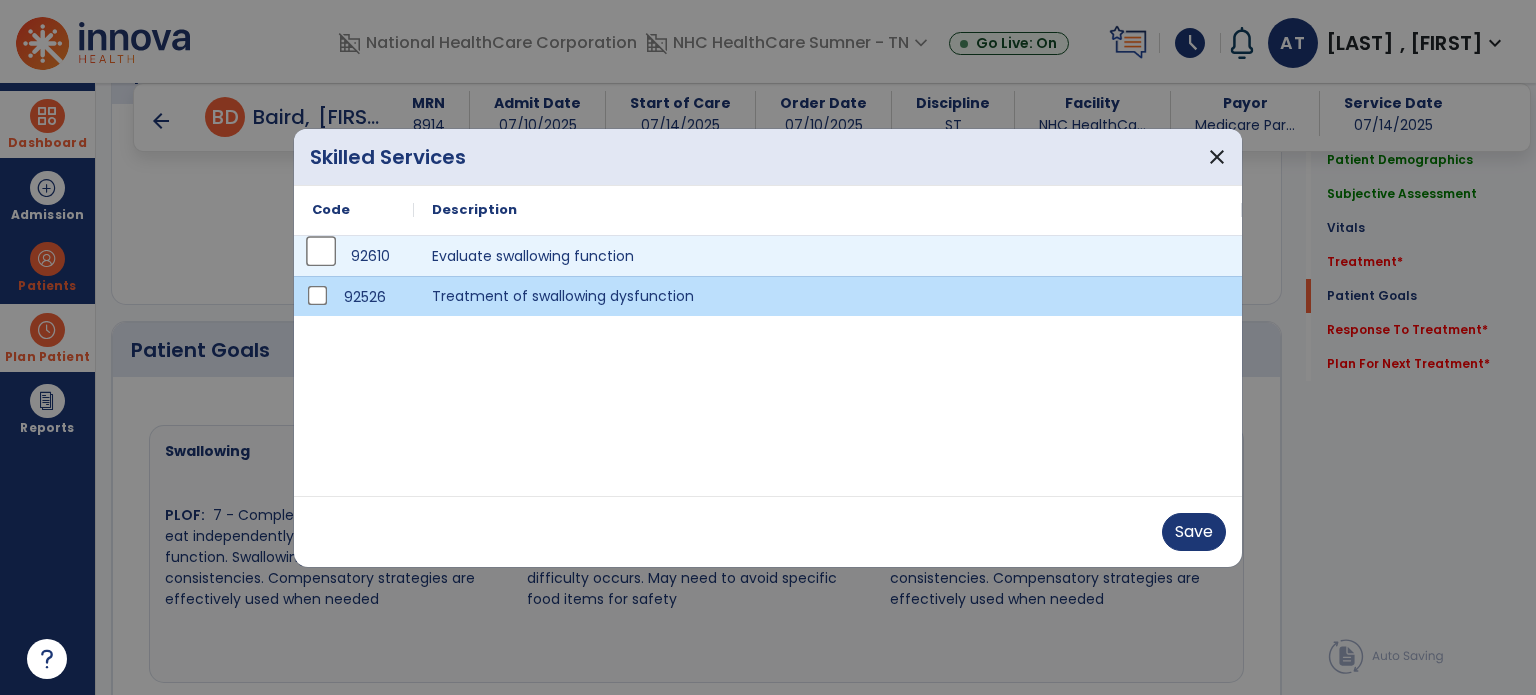 click on "92610" at bounding box center [354, 256] 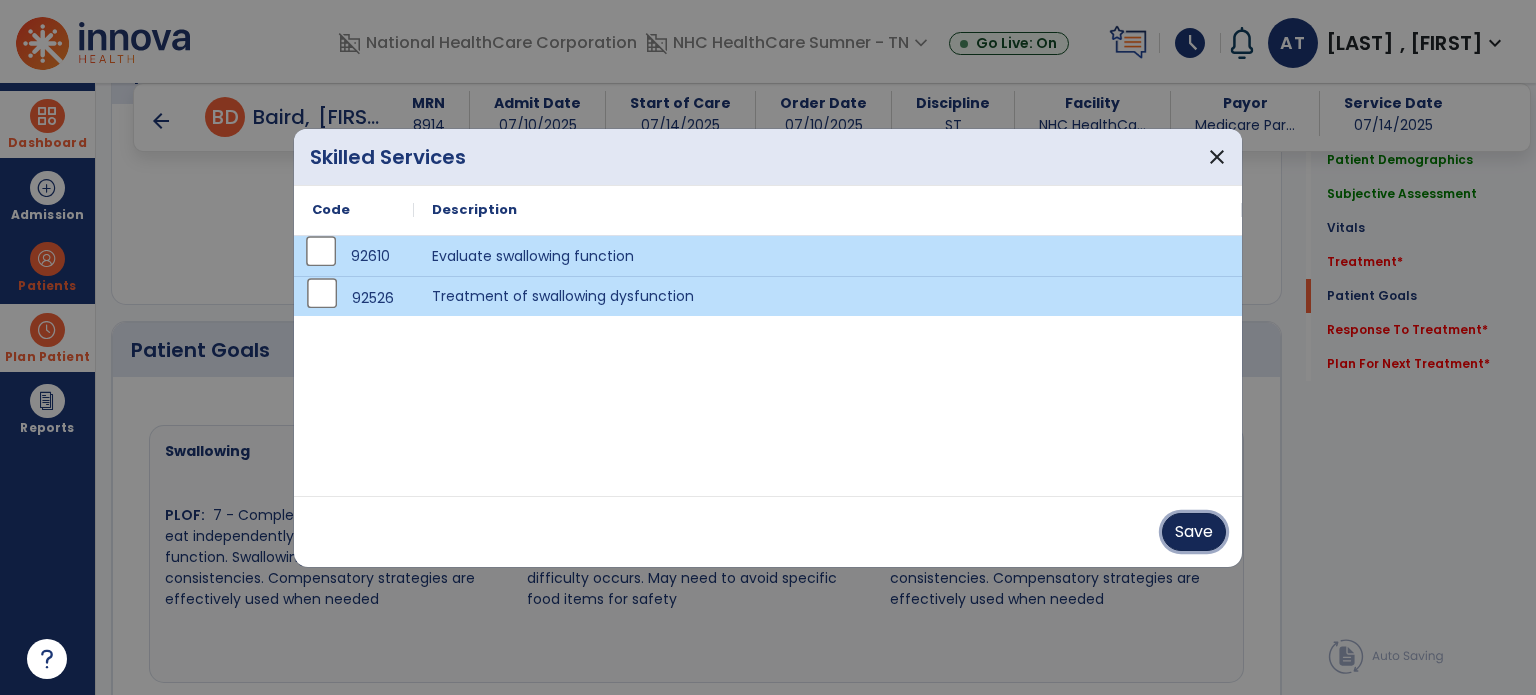 click on "Save" at bounding box center (1194, 532) 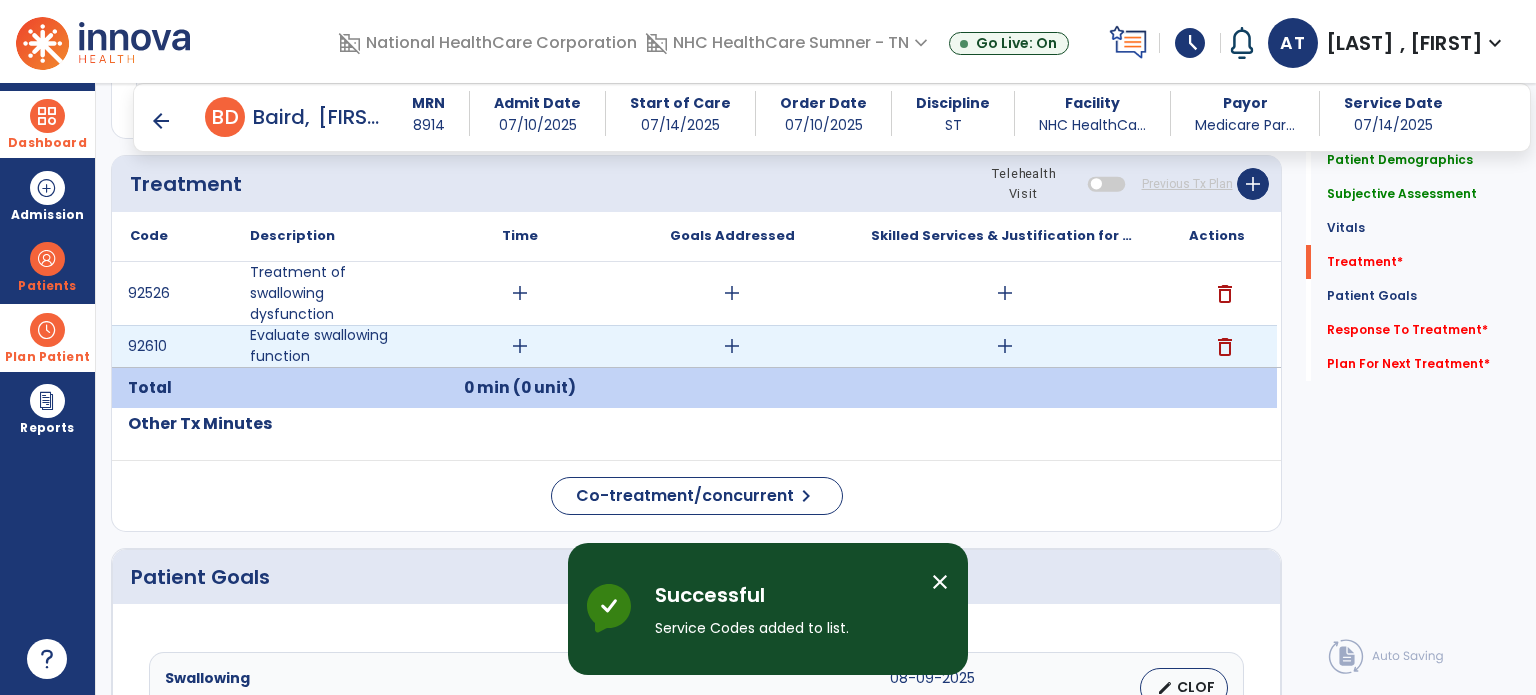 scroll, scrollTop: 1000, scrollLeft: 0, axis: vertical 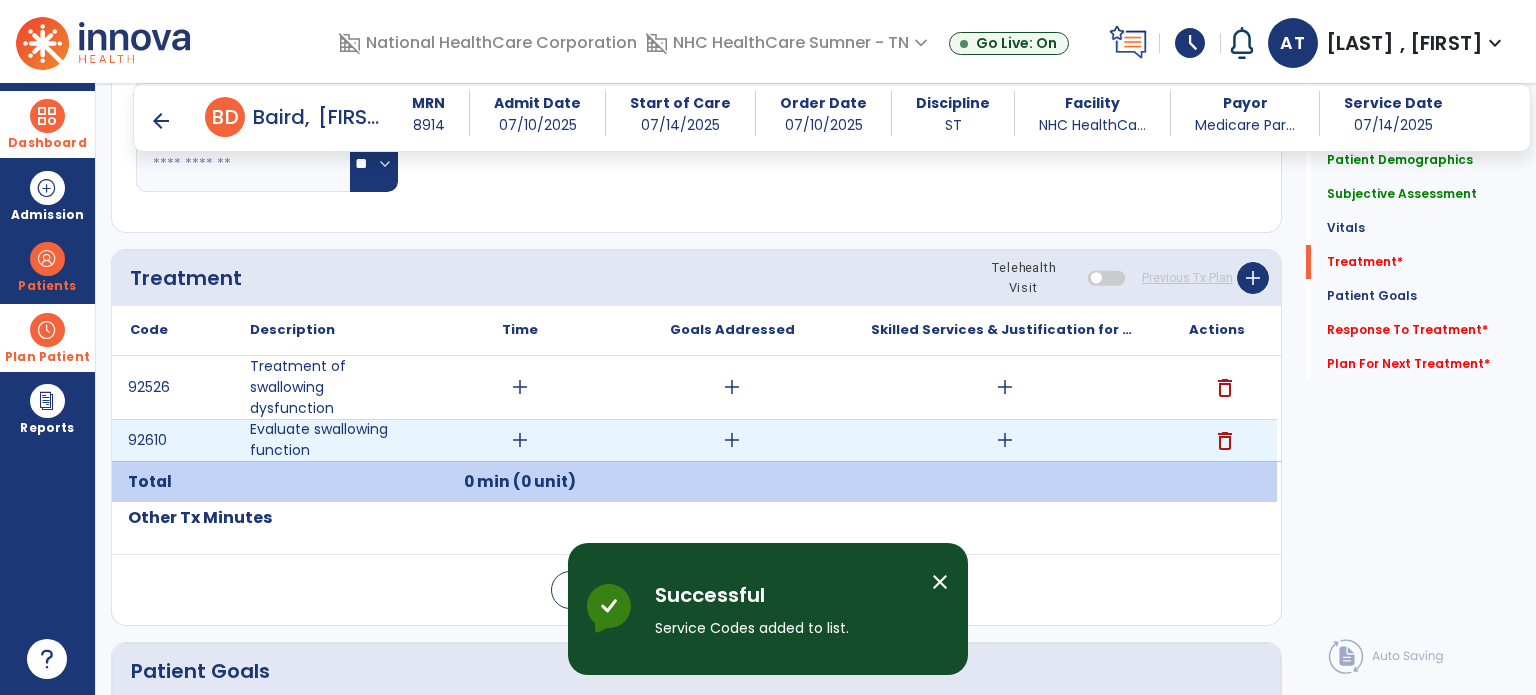 click on "add" at bounding box center (520, 440) 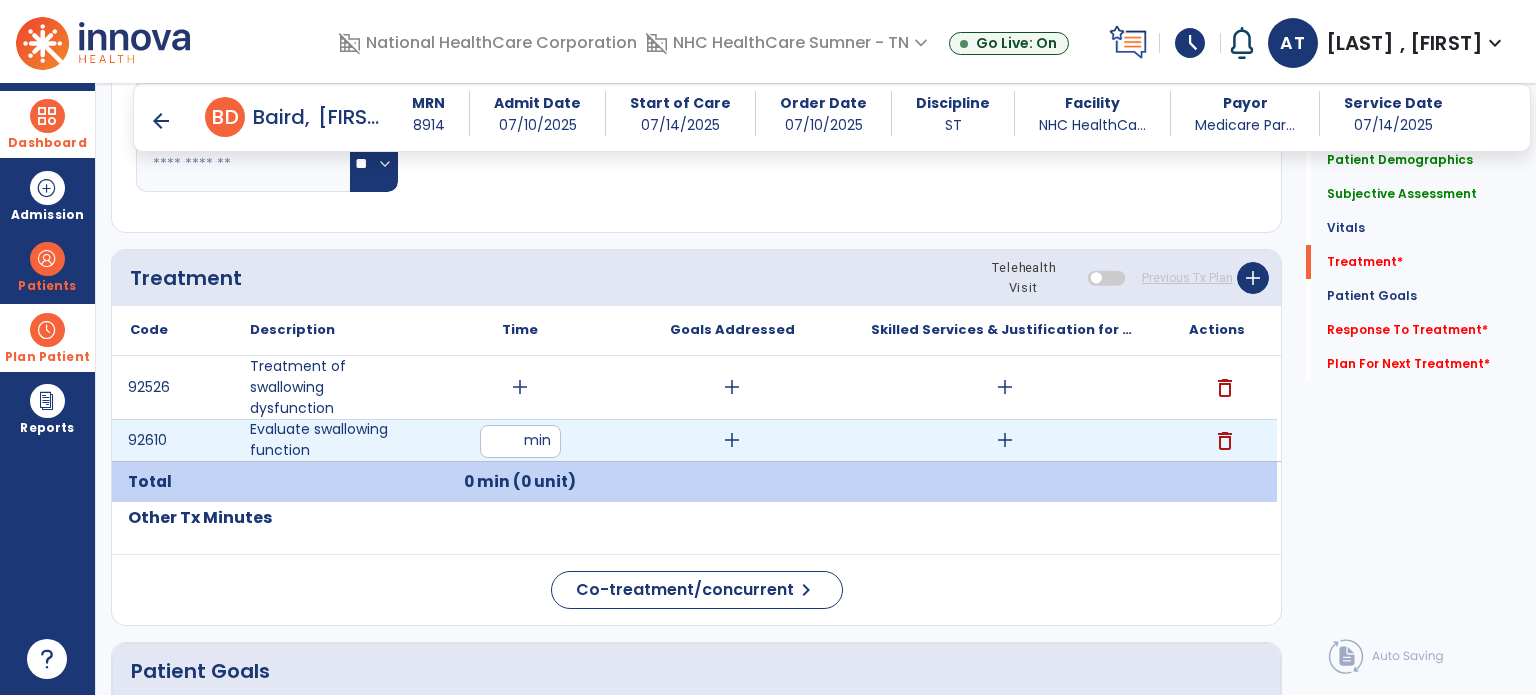 type on "**" 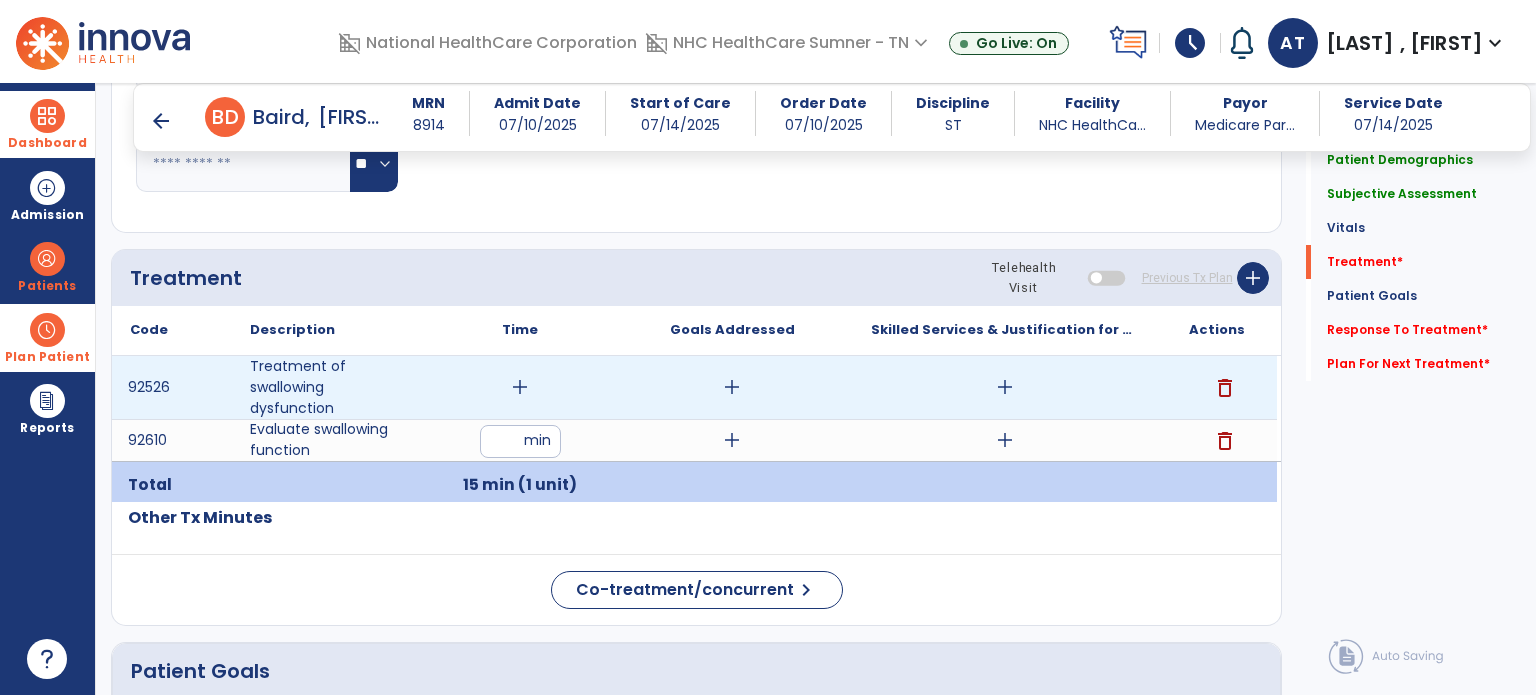 click on "add" at bounding box center [520, 387] 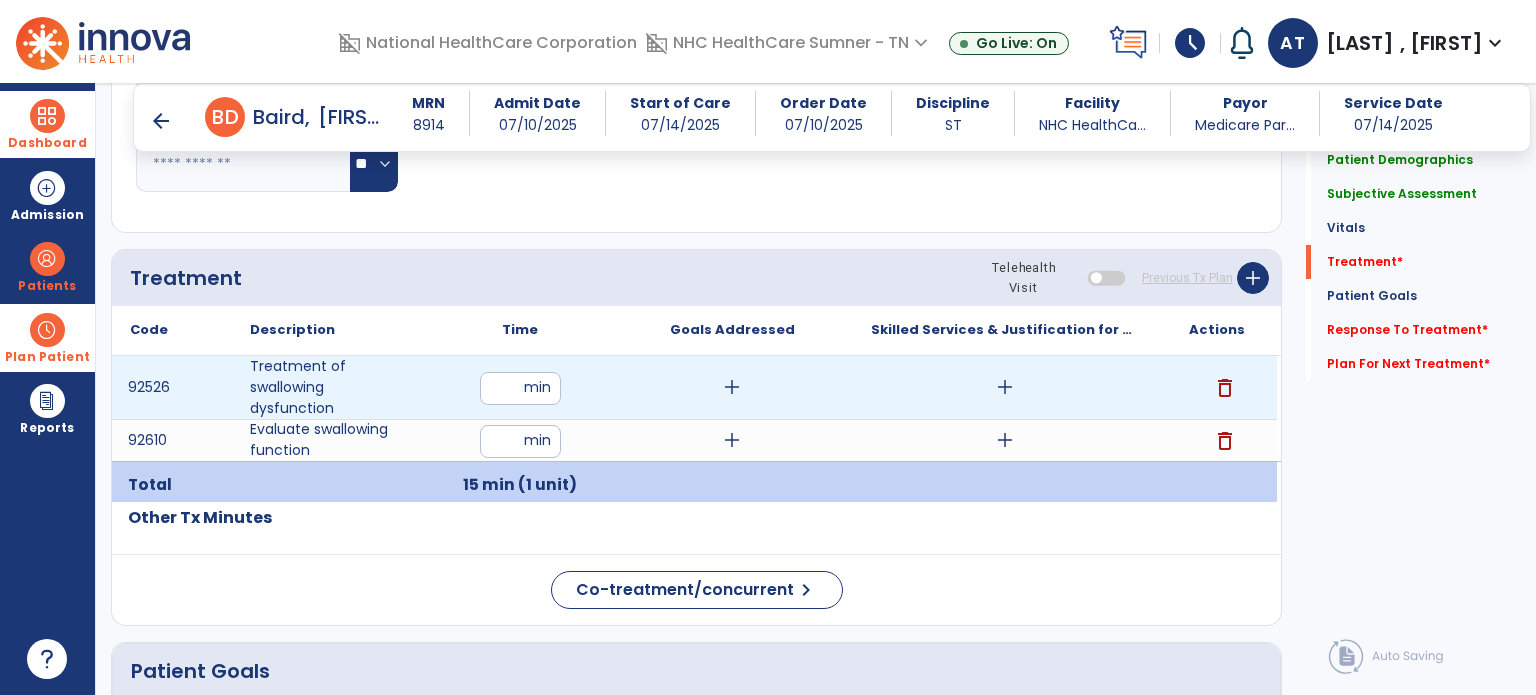 type on "**" 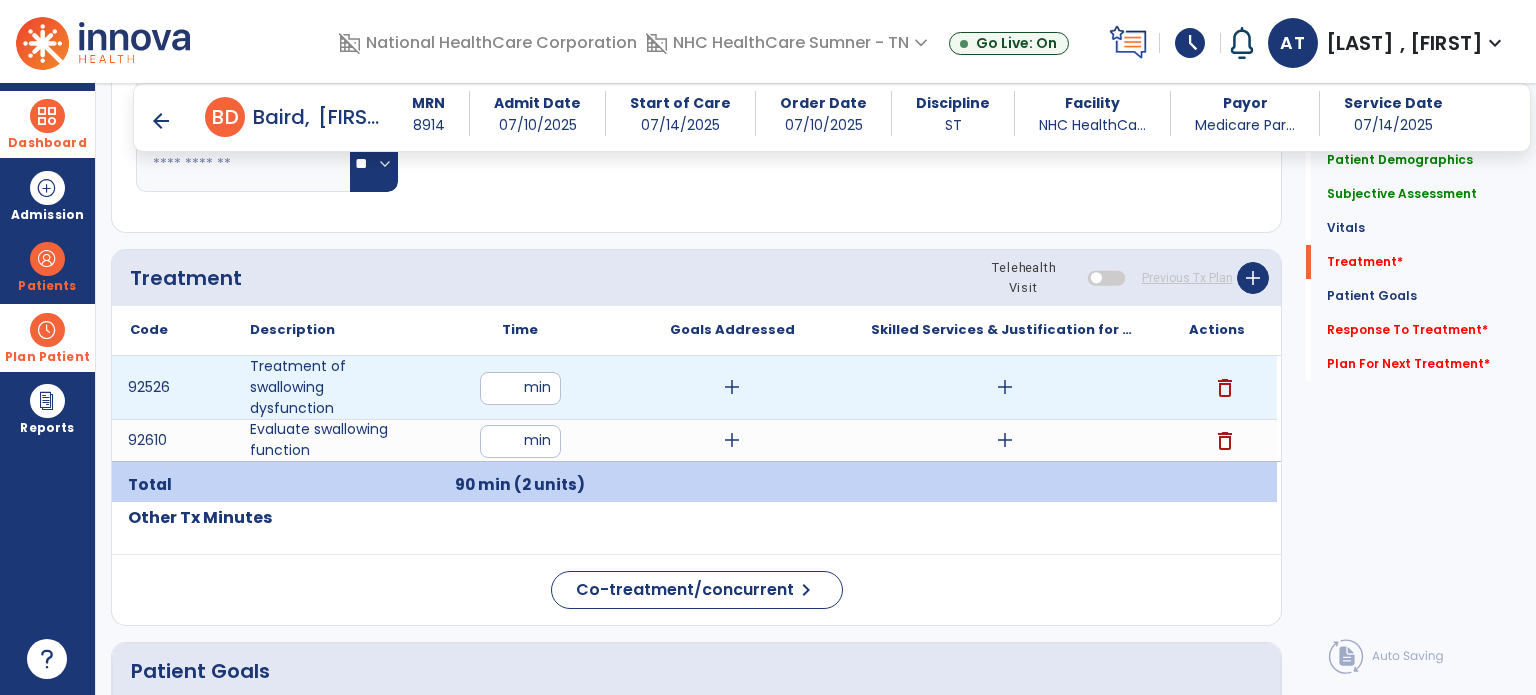 click on "add" at bounding box center (1005, 387) 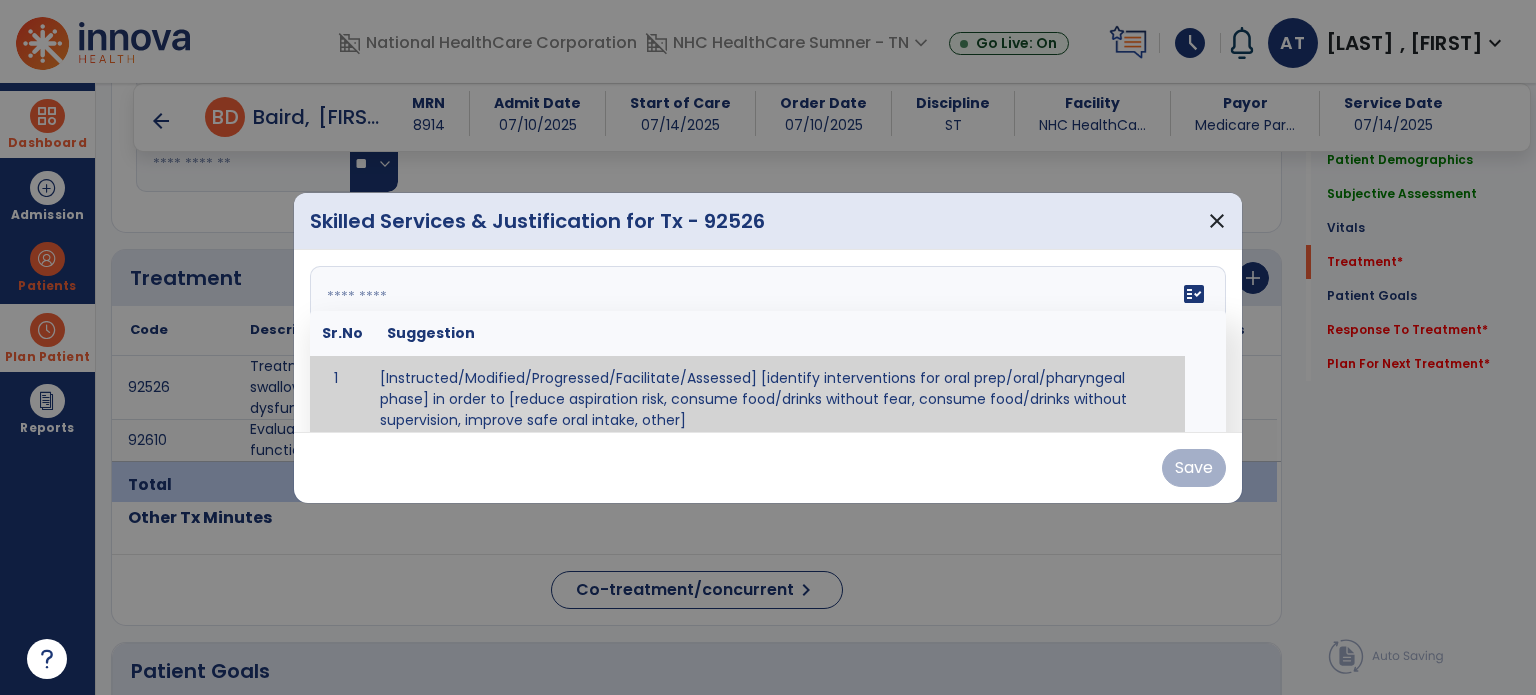 drag, startPoint x: 934, startPoint y: 320, endPoint x: 944, endPoint y: 310, distance: 14.142136 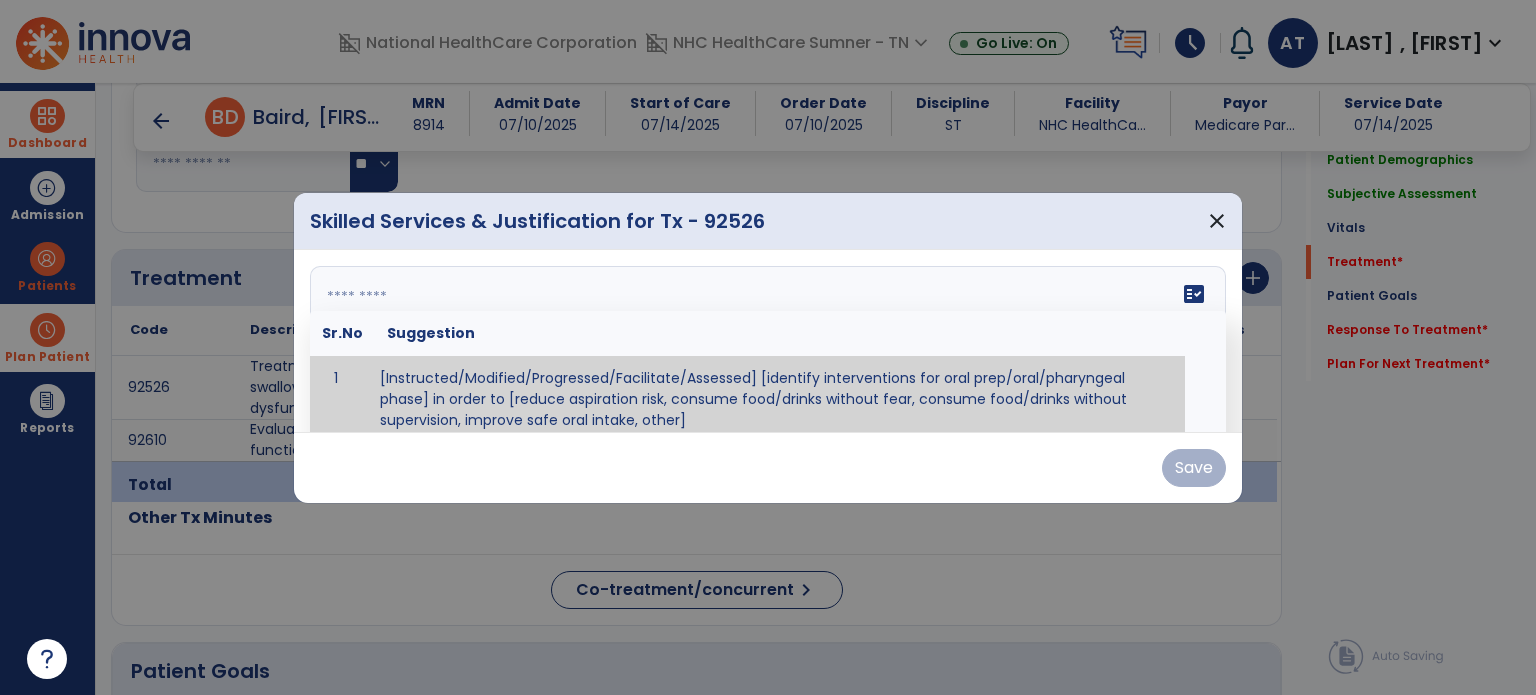 click on "fact_check  Sr.No Suggestion 1 [Instructed/Modified/Progressed/Facilitate/Assessed] [identify interventions for oral prep/oral/pharyngeal phase] in order to [reduce aspiration risk, consume food/drinks without fear, consume food/drinks without supervision, improve safe oral intake, other] 2 [Instructed/Modified/Progressed/Facilitate/Assessed] [identify compensatory methods such as alternating bites/sips, effortful swallow, other] in order to [reduce aspiration risk, consume food/drinks without fear, consume food/drinks without supervision, improve safe oral intake, other] 3 [Instructed/Modified/Progressed/Assessed] trials of [identify IDDSI Food/Drink Level or NDD Solid/Liquid Level] in order to [reduce aspiration risk, consume food/drinks without fear, consume food/drinks without supervision, improve safe oral intake, other] 4 5 Assessed swallow with administration of [identify test]" at bounding box center (768, 341) 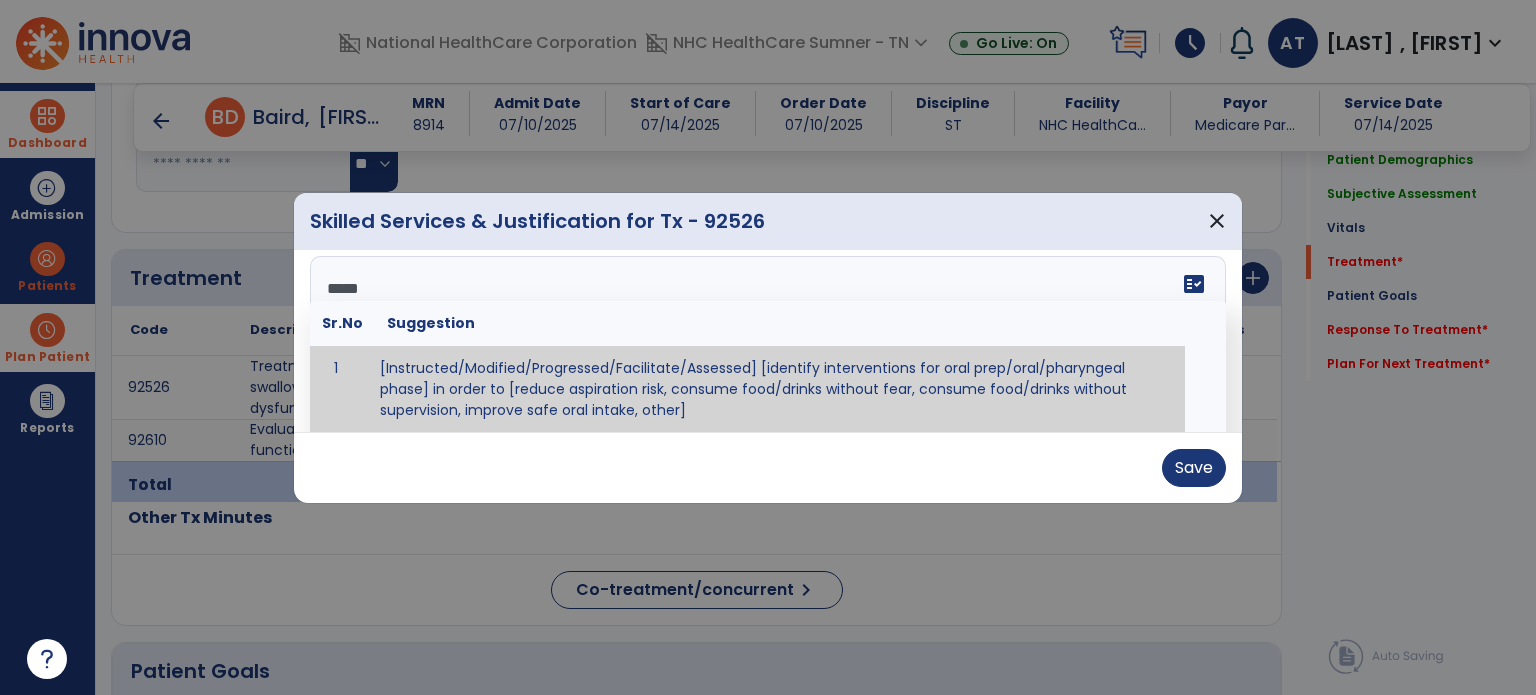 scroll, scrollTop: 0, scrollLeft: 0, axis: both 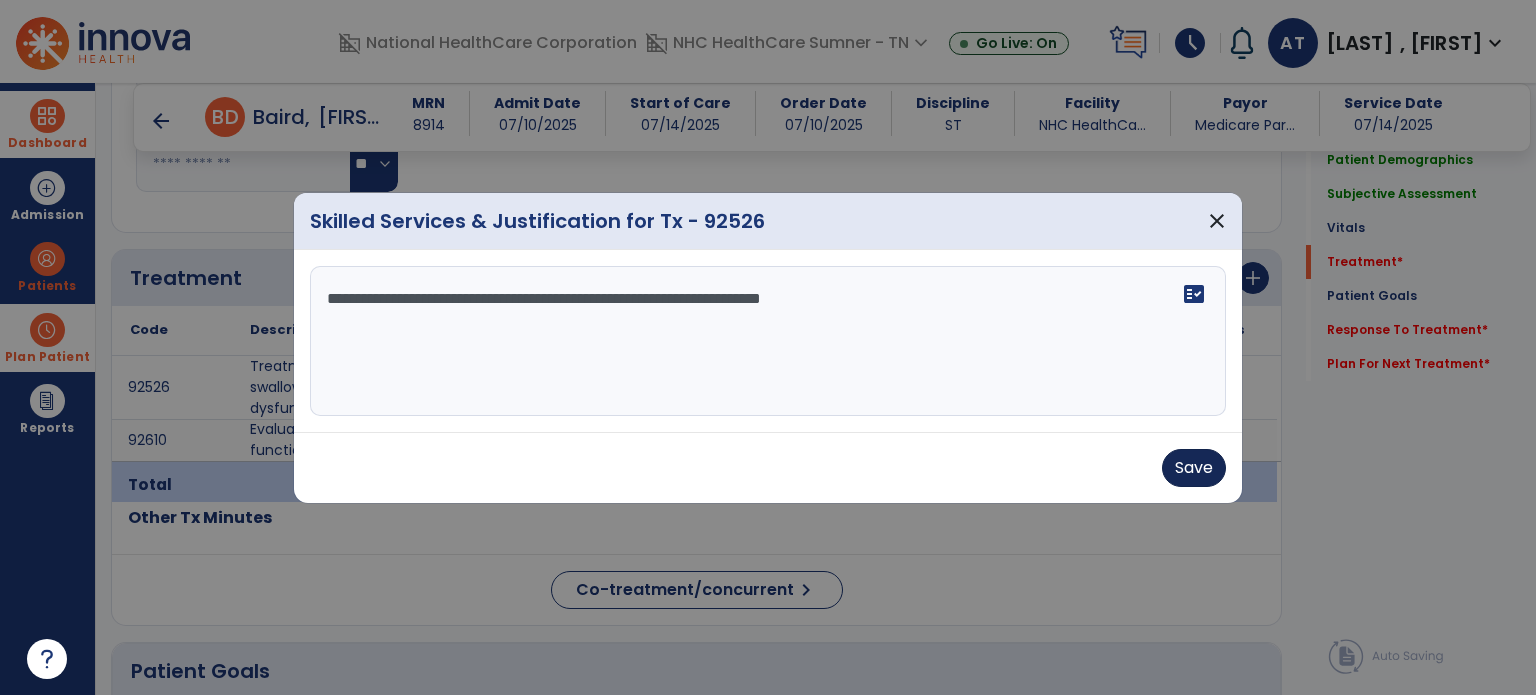 type on "**********" 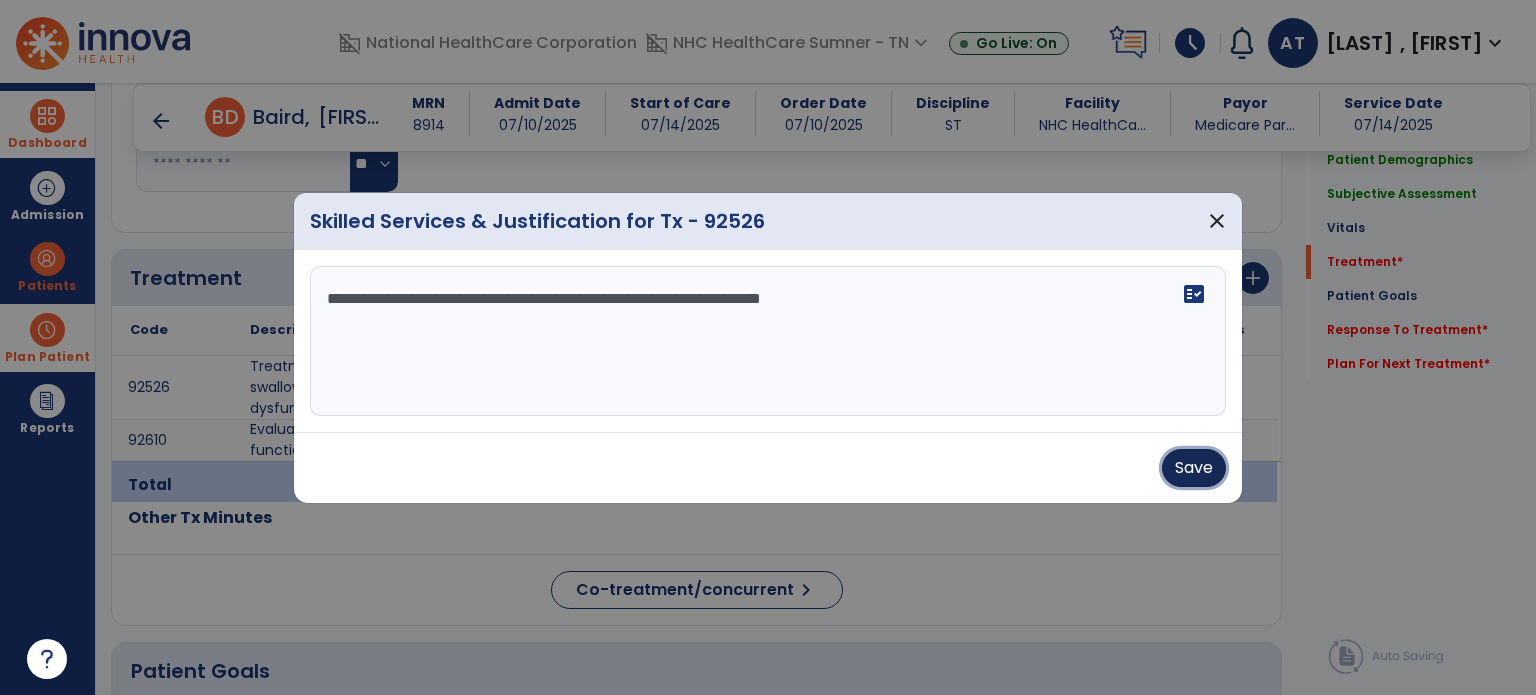 click on "Save" at bounding box center [1194, 468] 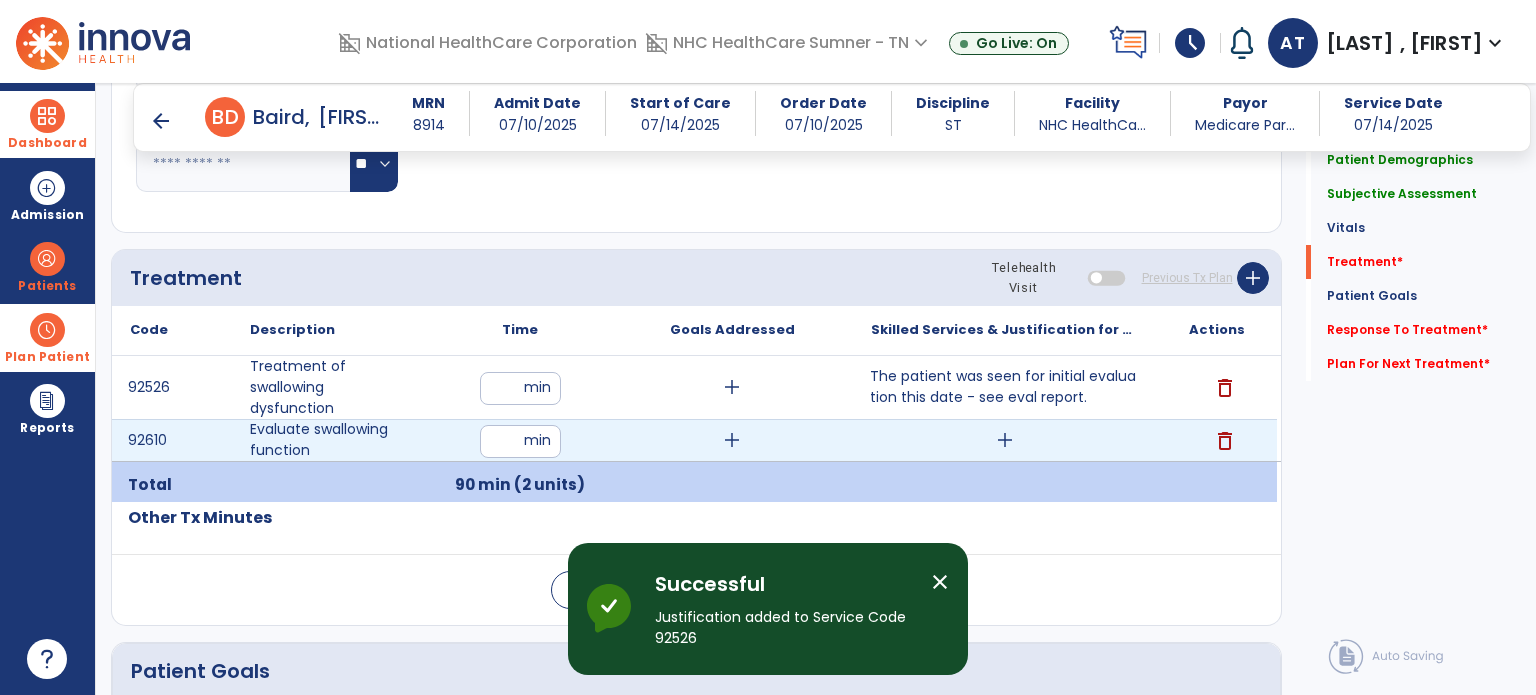 click on "add" at bounding box center [1005, 440] 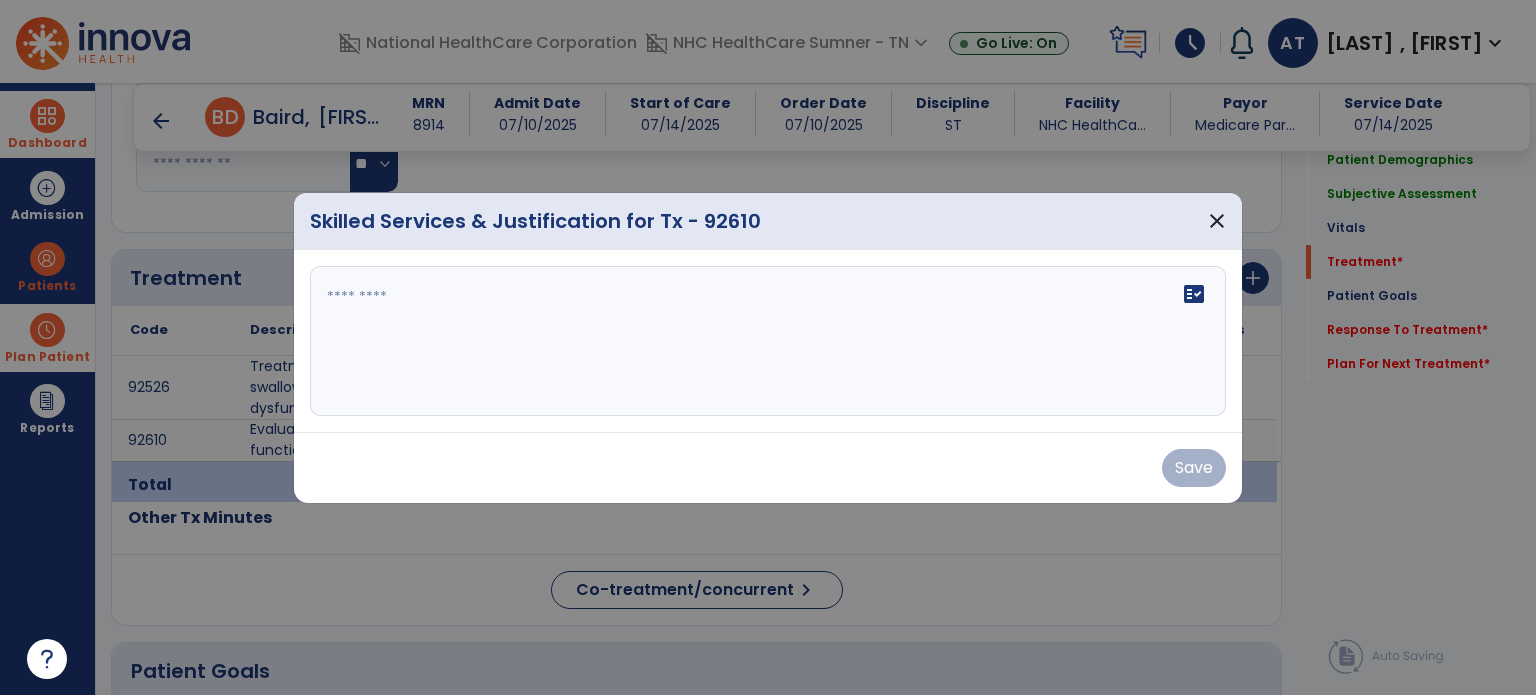 click at bounding box center (768, 341) 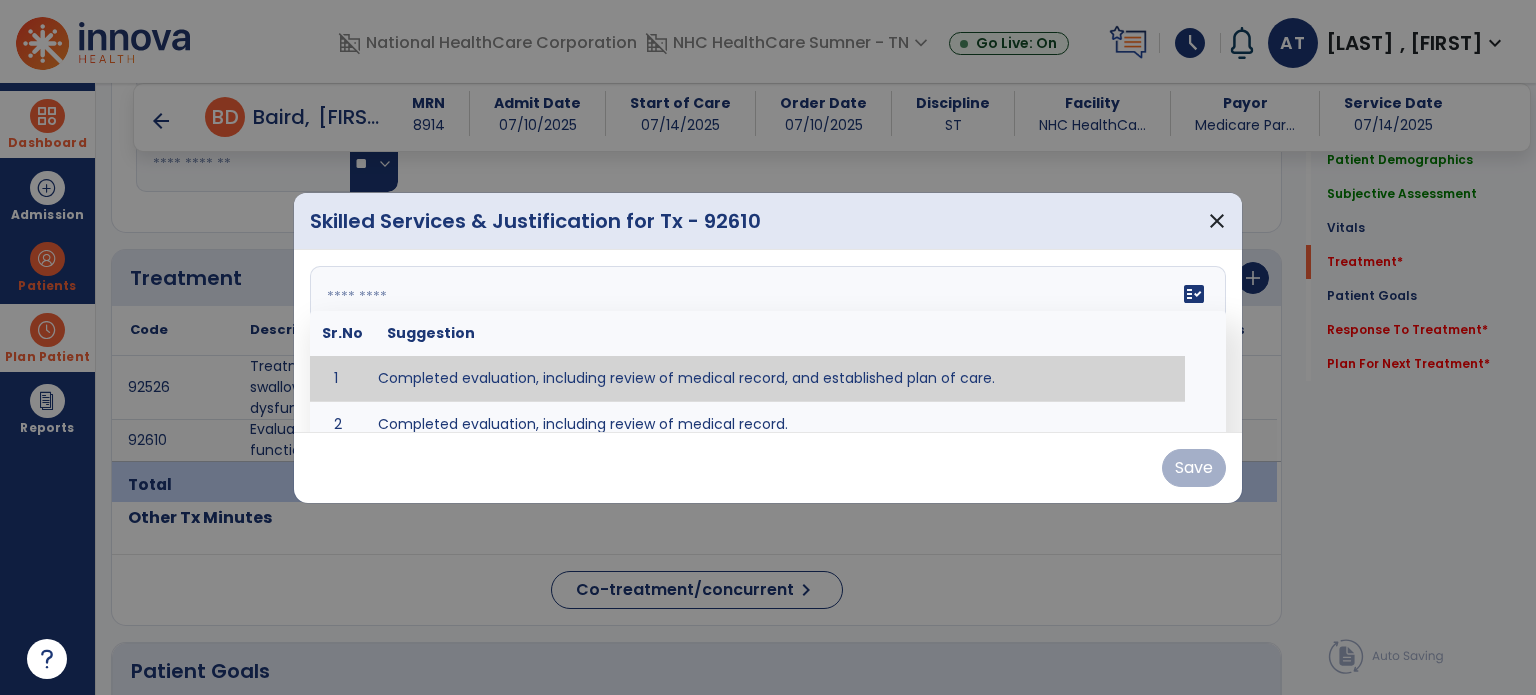 type on "**********" 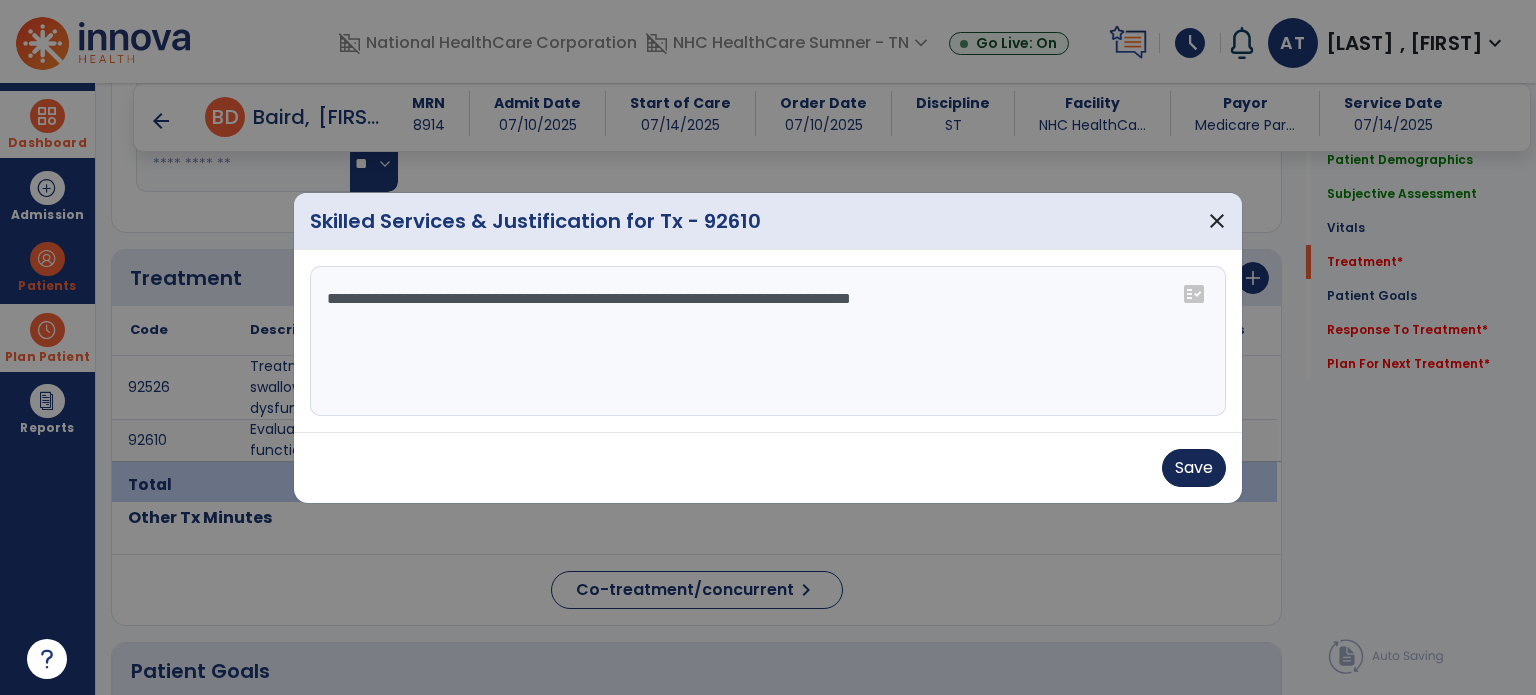 click on "Save" at bounding box center [768, 467] 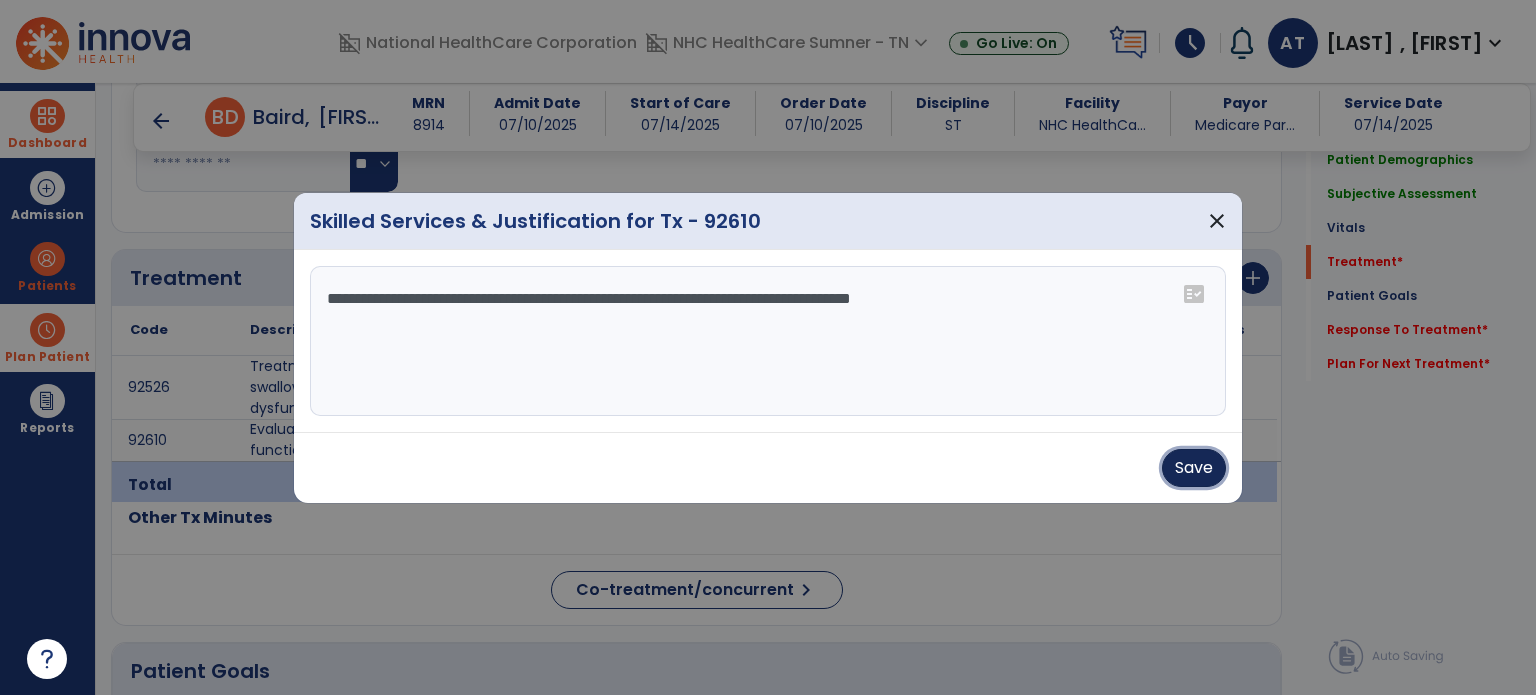 click on "Save" at bounding box center (1194, 468) 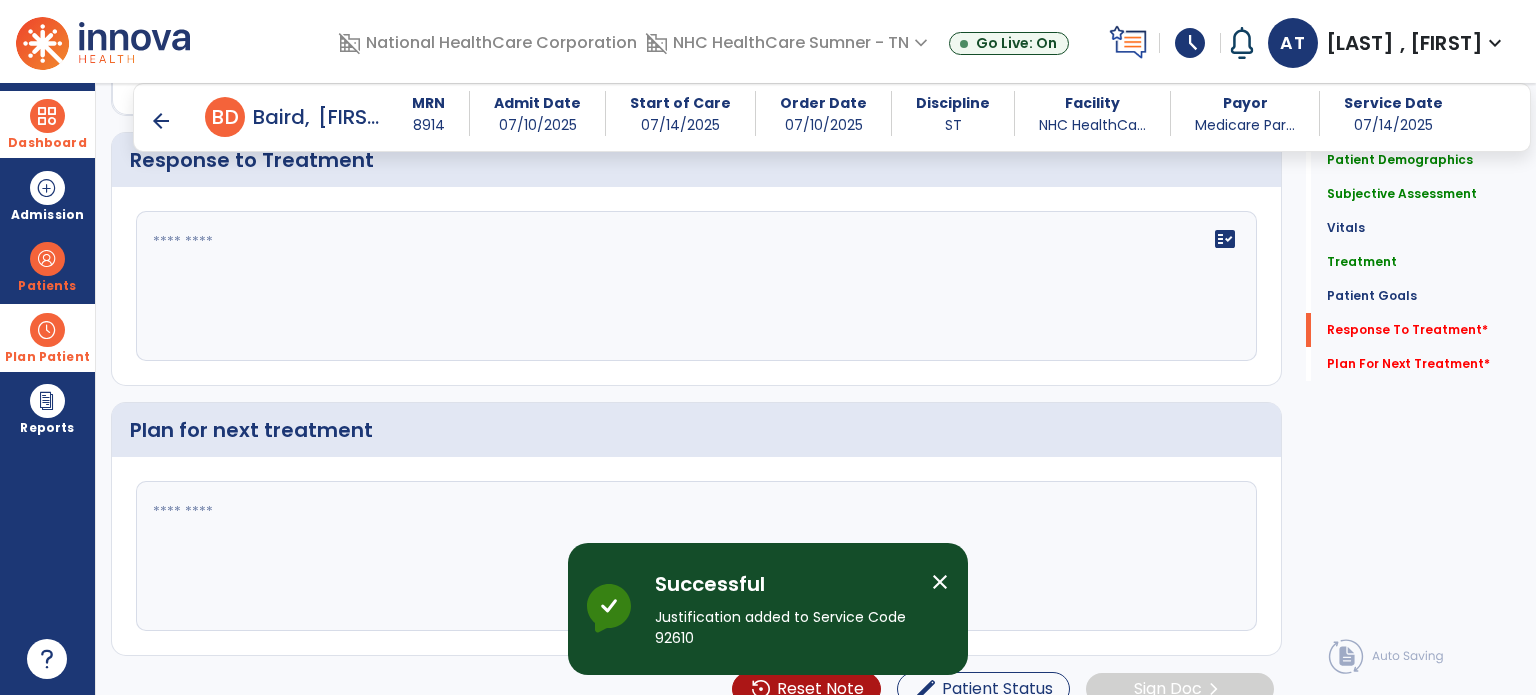 scroll, scrollTop: 1988, scrollLeft: 0, axis: vertical 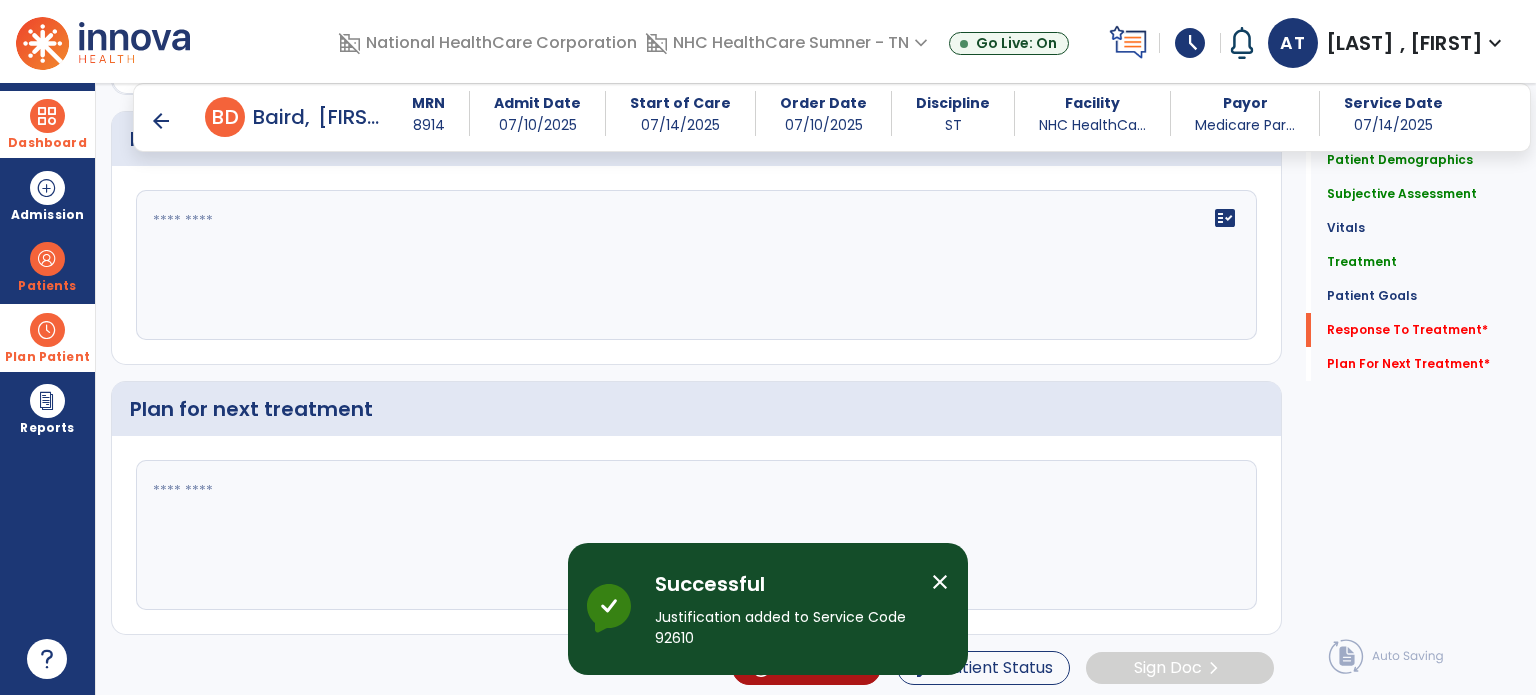 click on "fact_check" 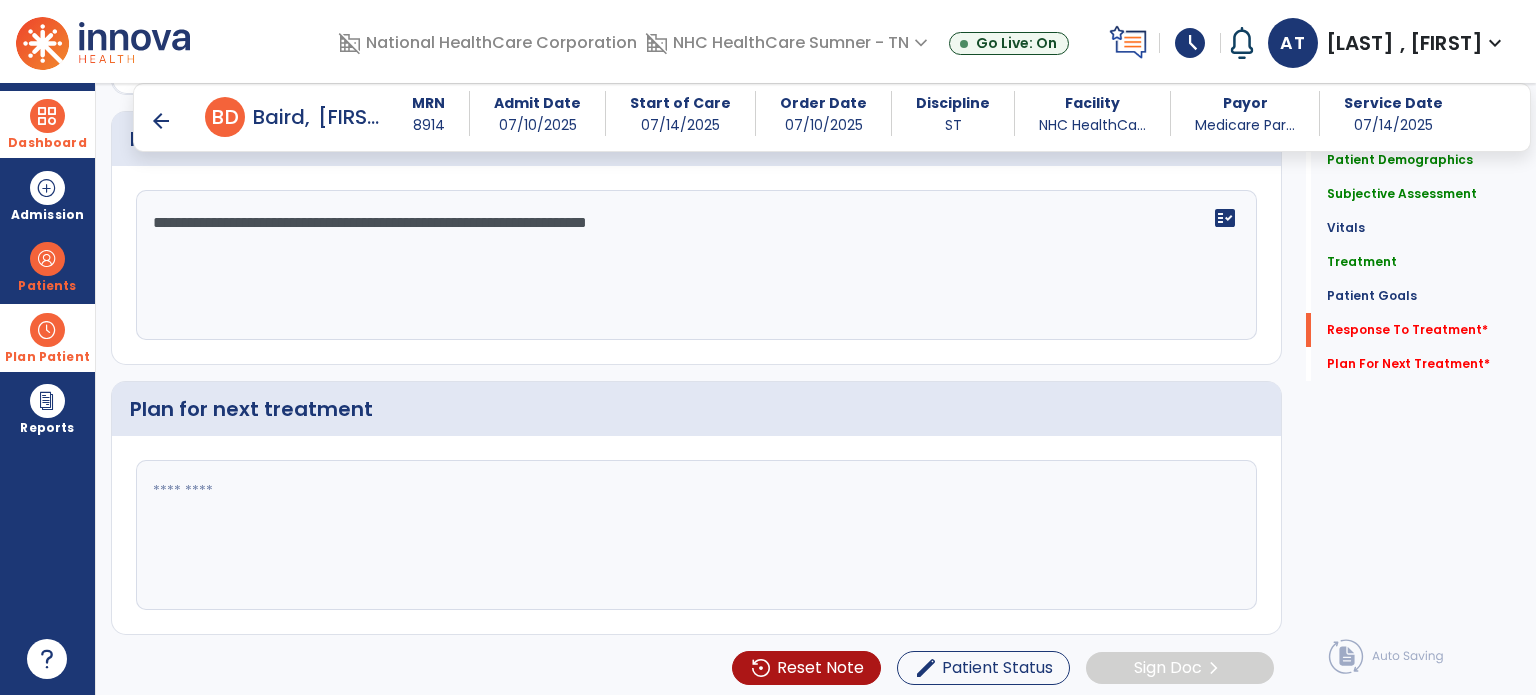 type on "**********" 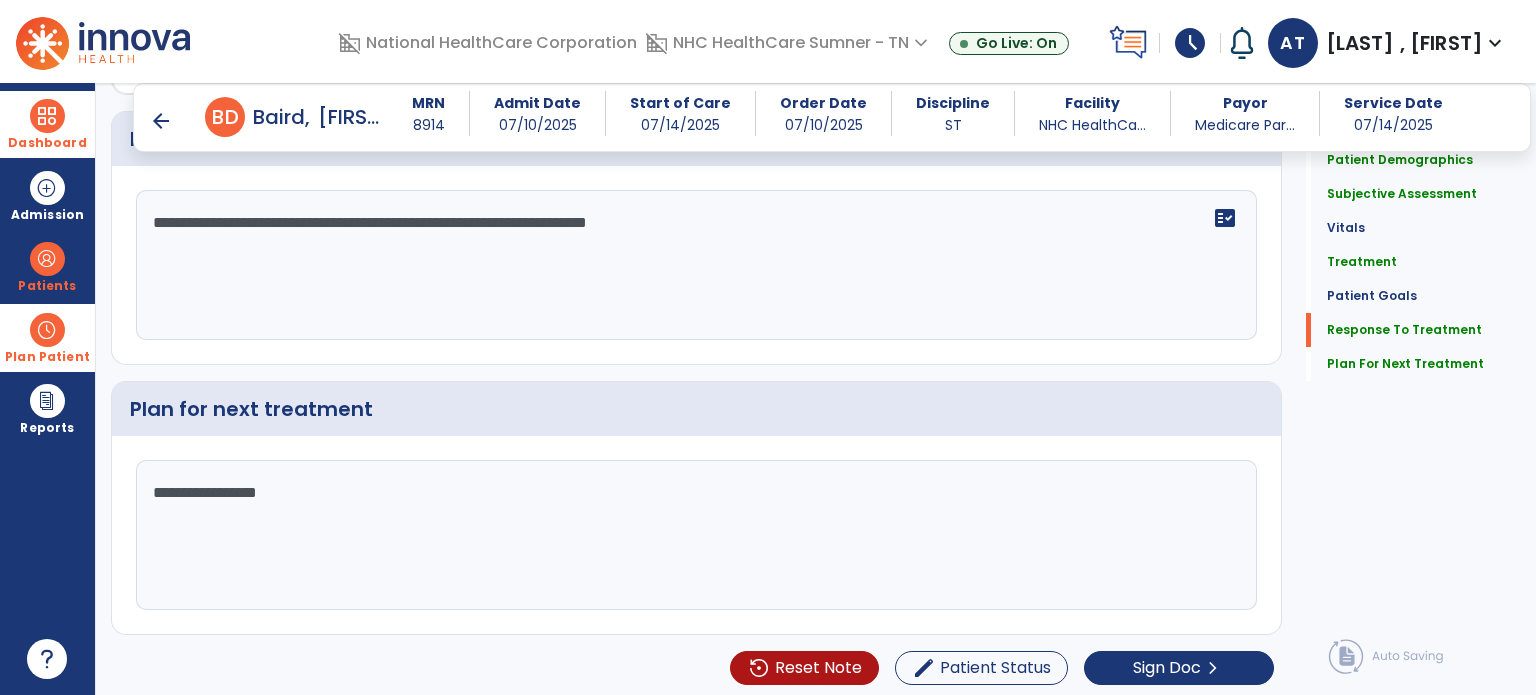 scroll, scrollTop: 1988, scrollLeft: 0, axis: vertical 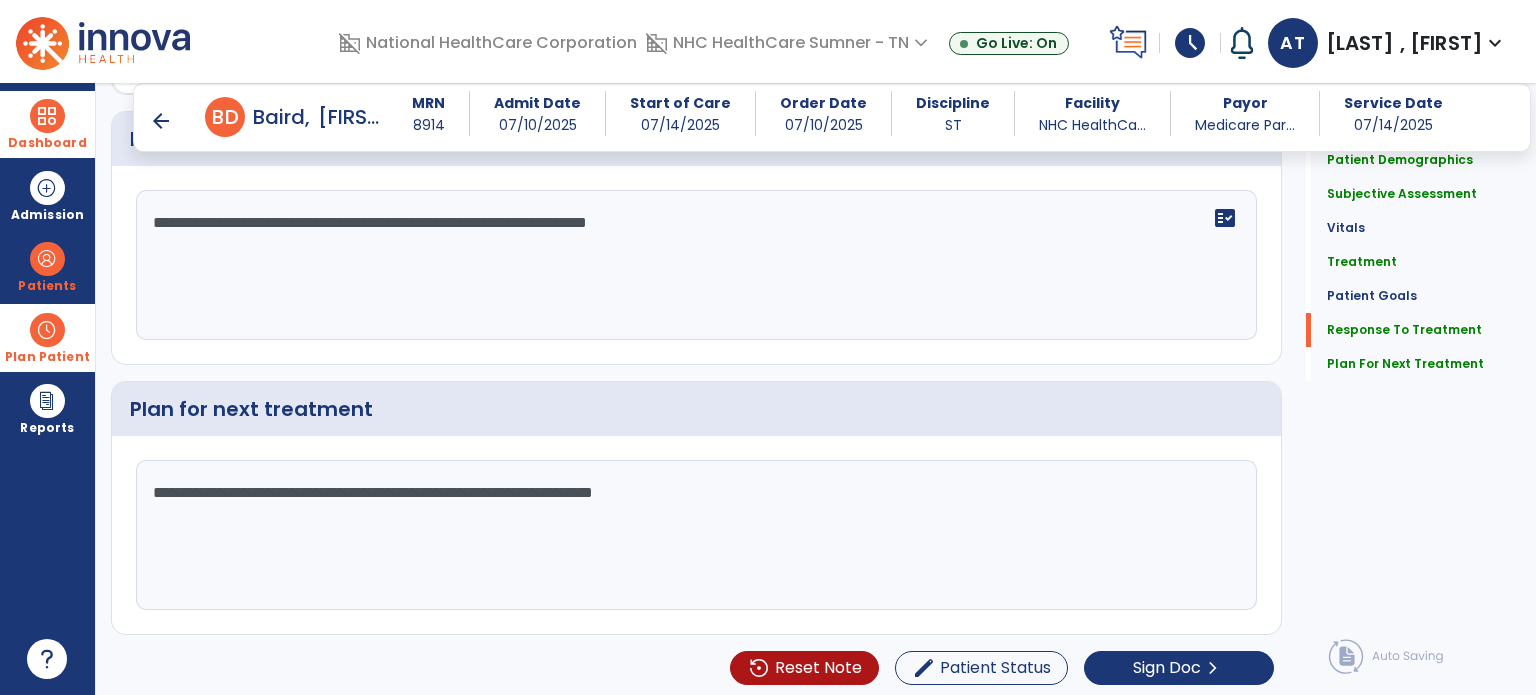 click on "**********" 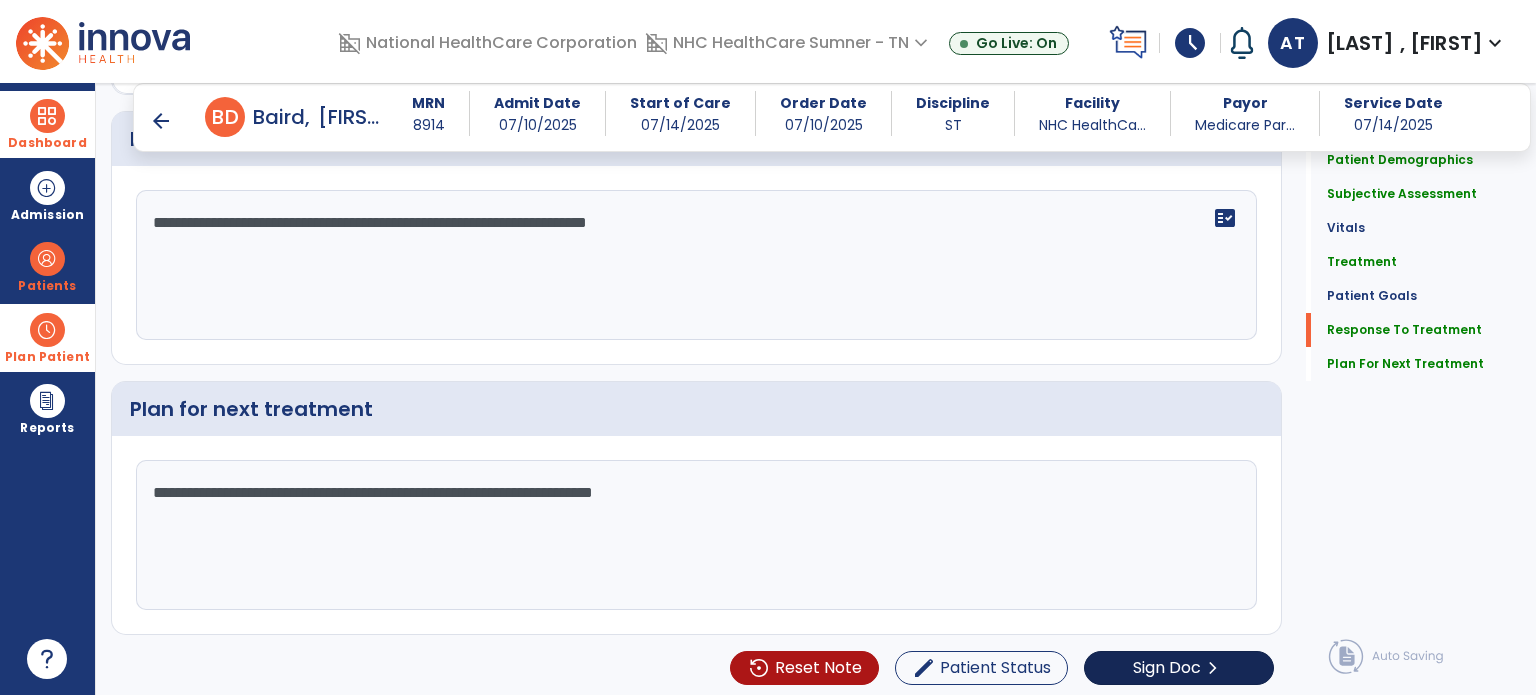 type on "**********" 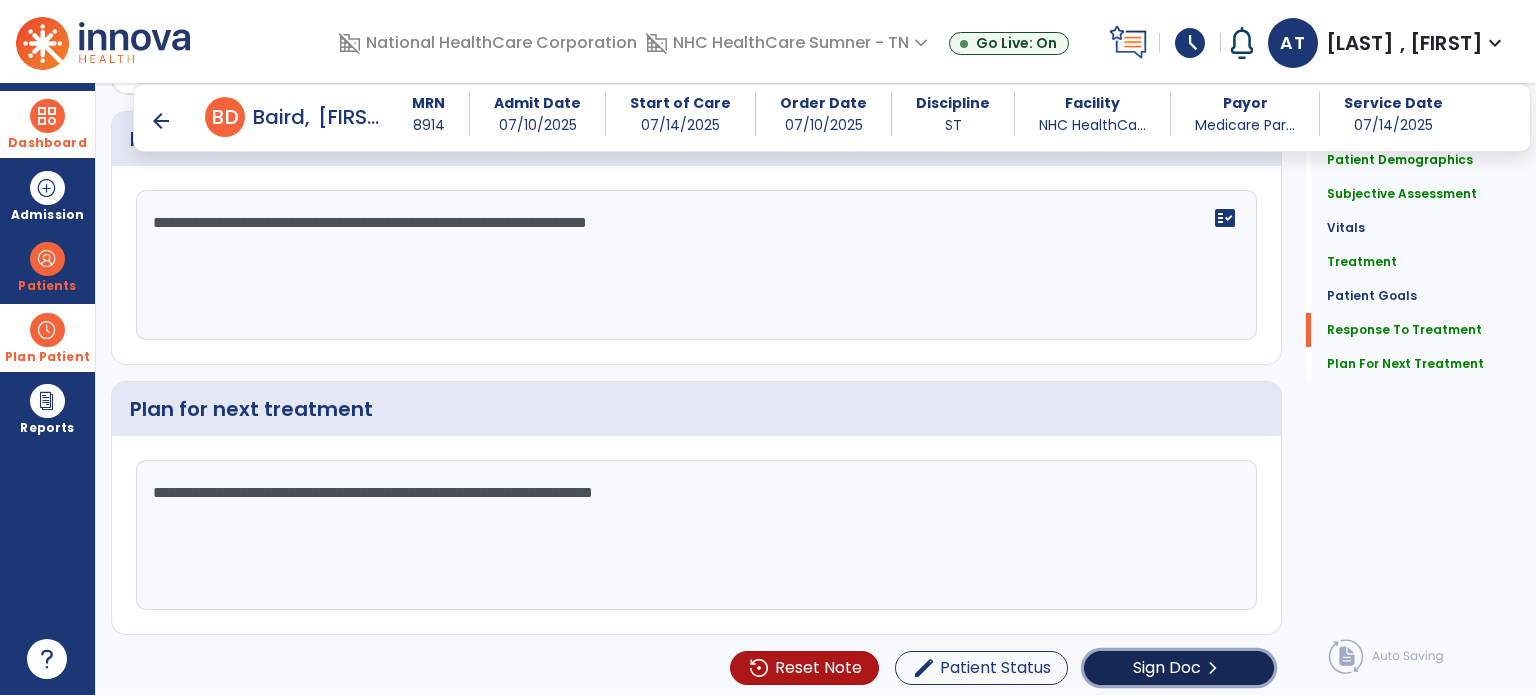 click on "Sign Doc  chevron_right" 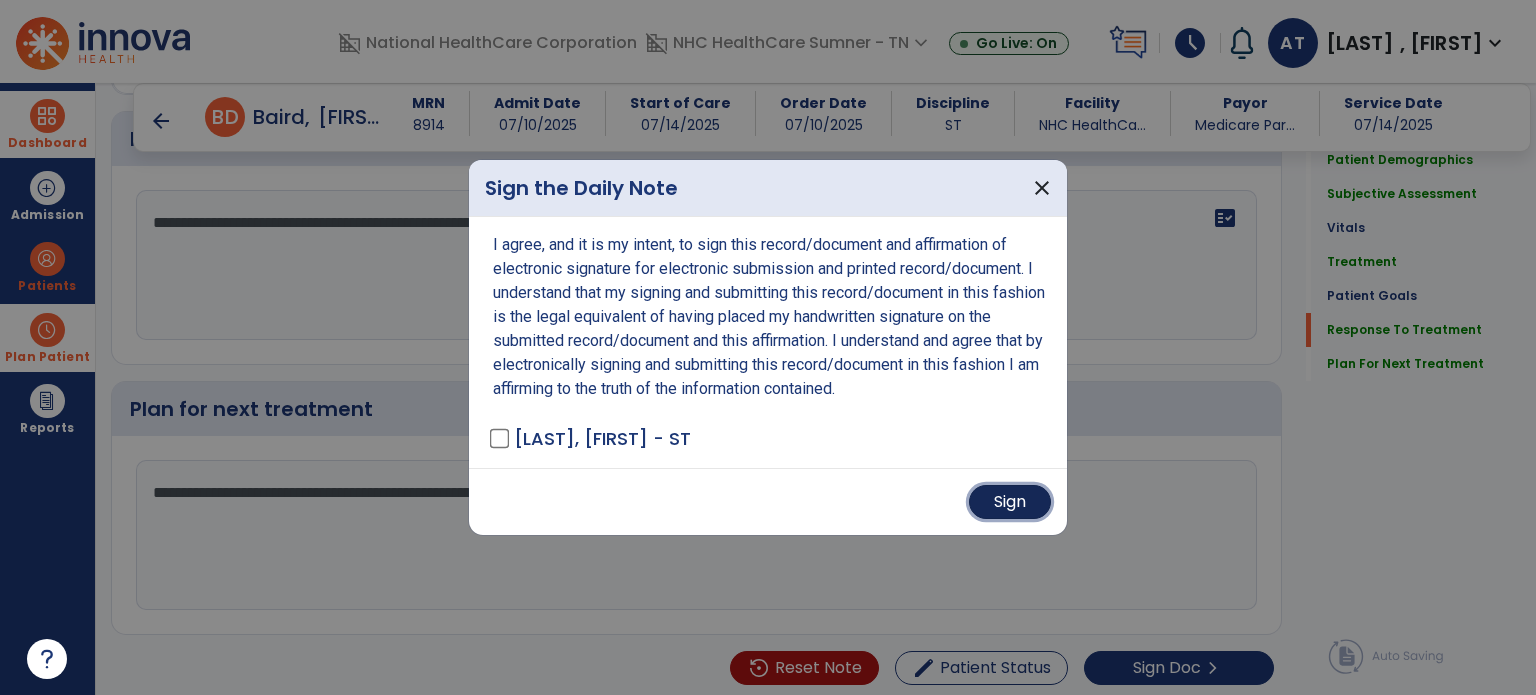 click on "Sign" at bounding box center [1010, 502] 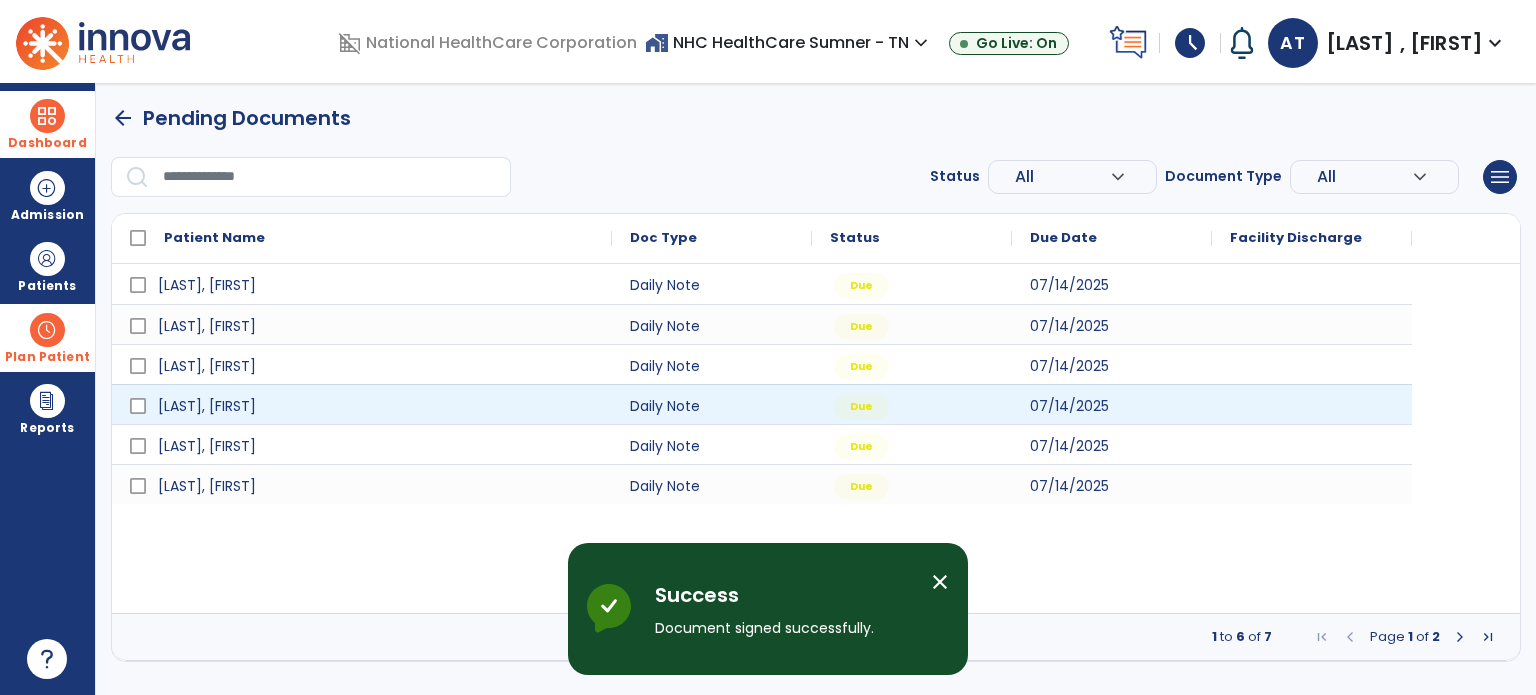 scroll, scrollTop: 0, scrollLeft: 0, axis: both 